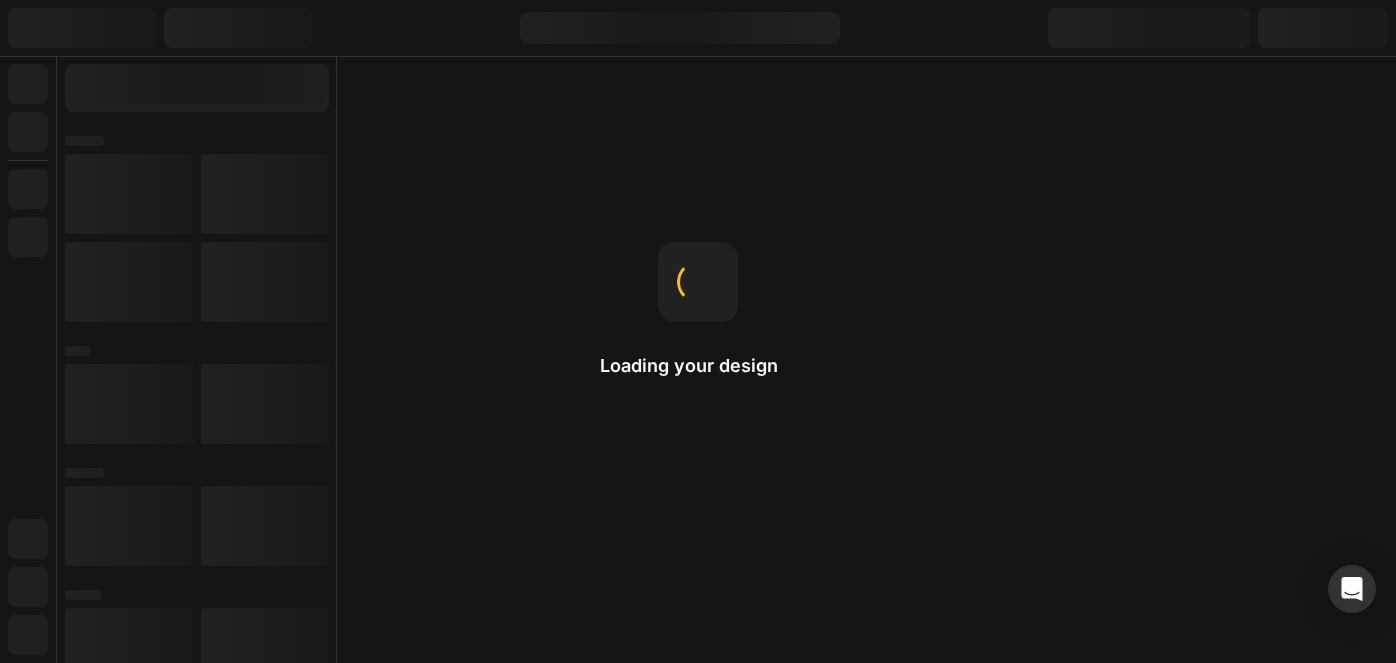 scroll, scrollTop: 0, scrollLeft: 0, axis: both 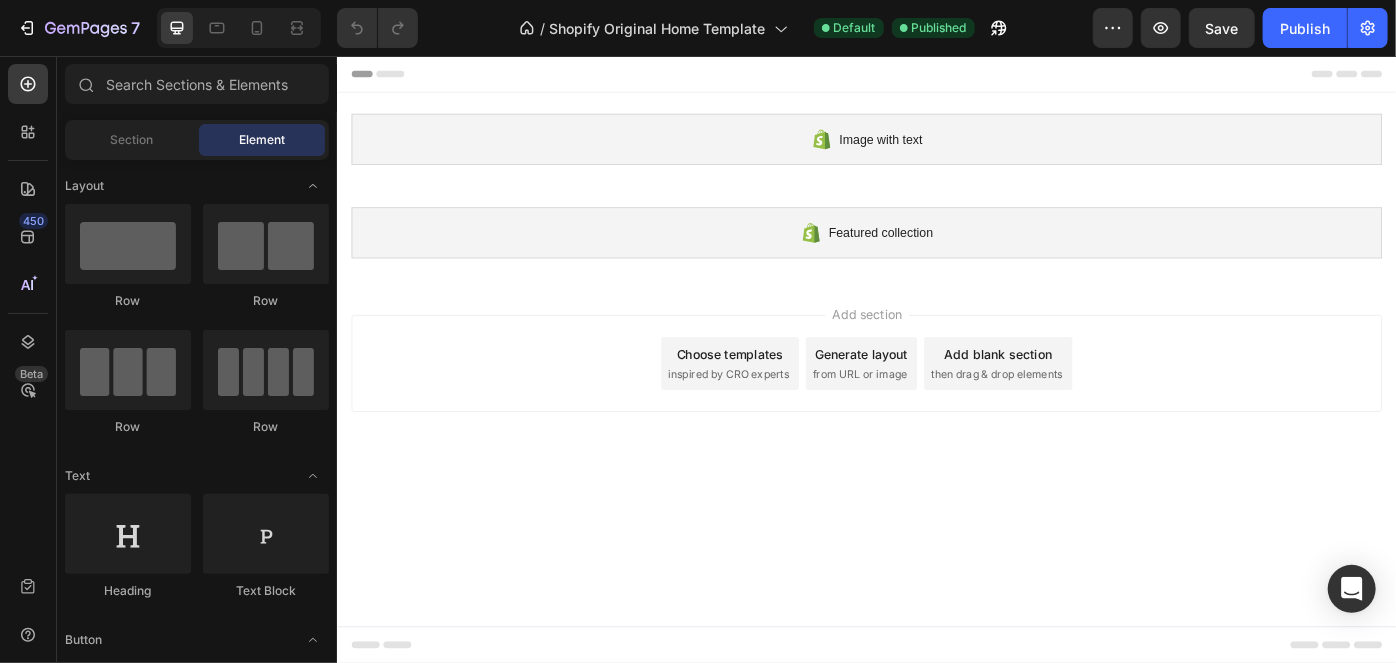 click on "inspired by CRO experts" at bounding box center (779, 416) 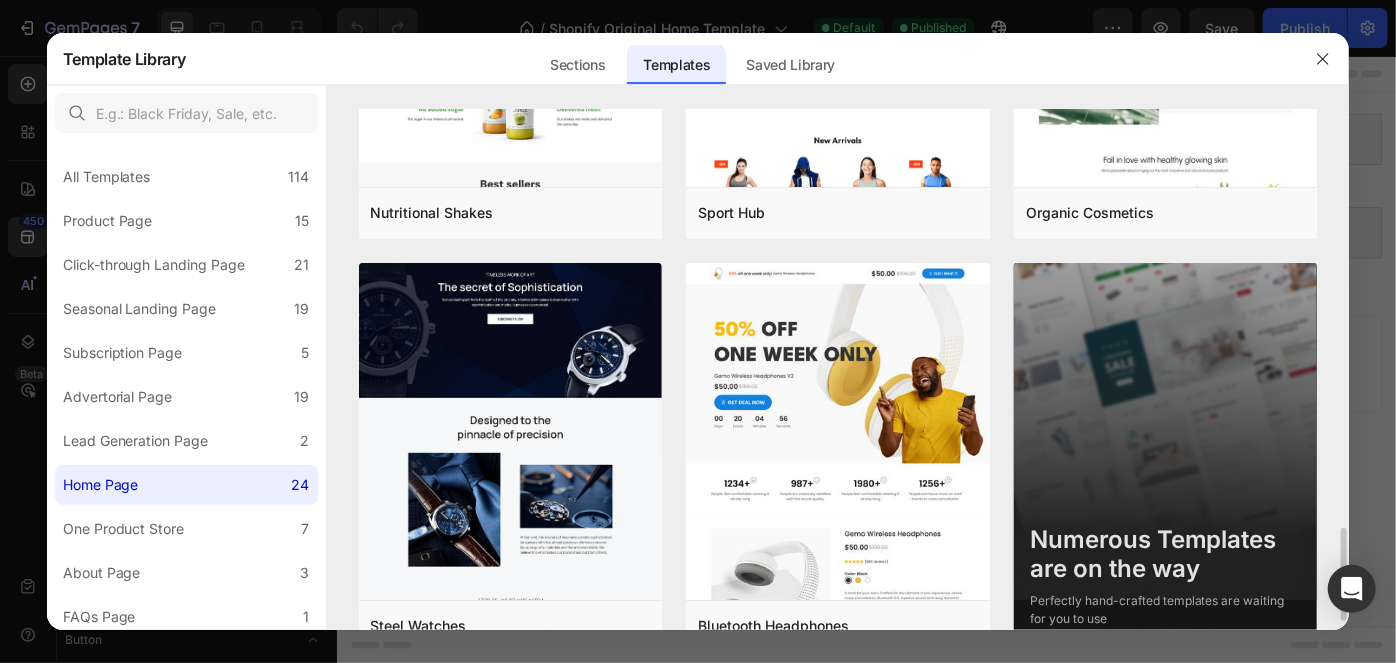 scroll, scrollTop: 2368, scrollLeft: 0, axis: vertical 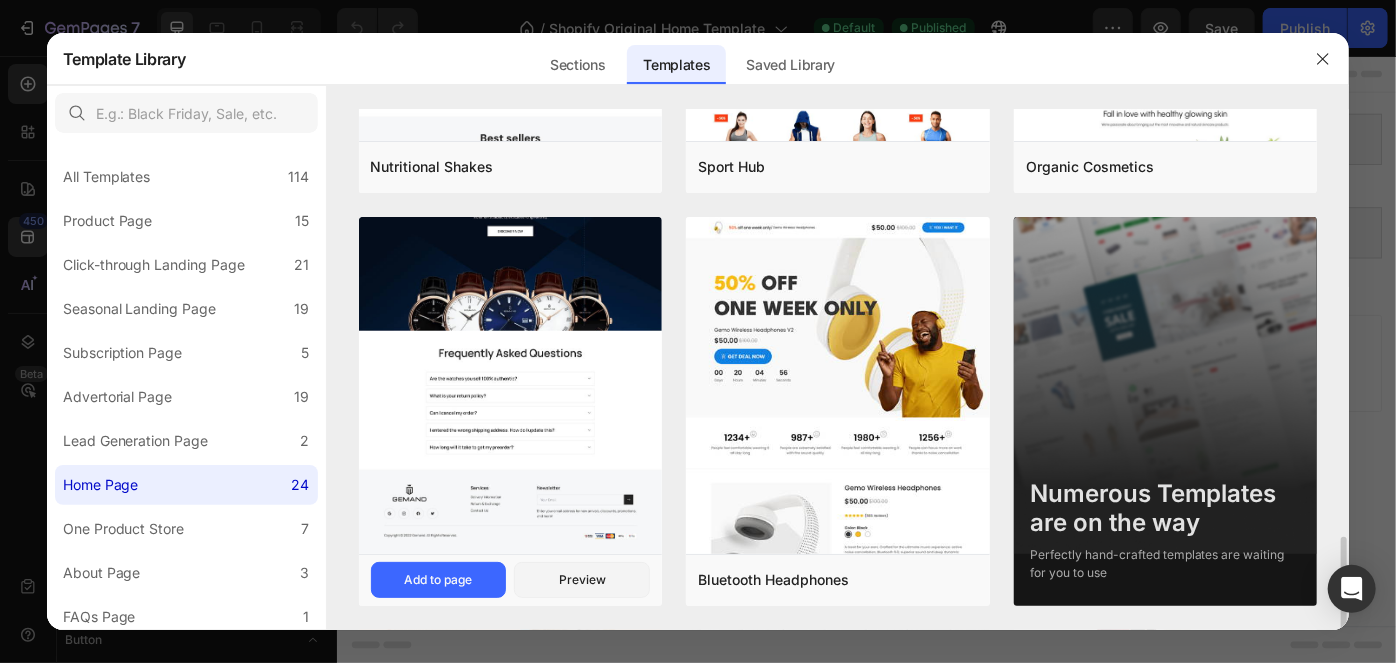 click at bounding box center [511, -100] 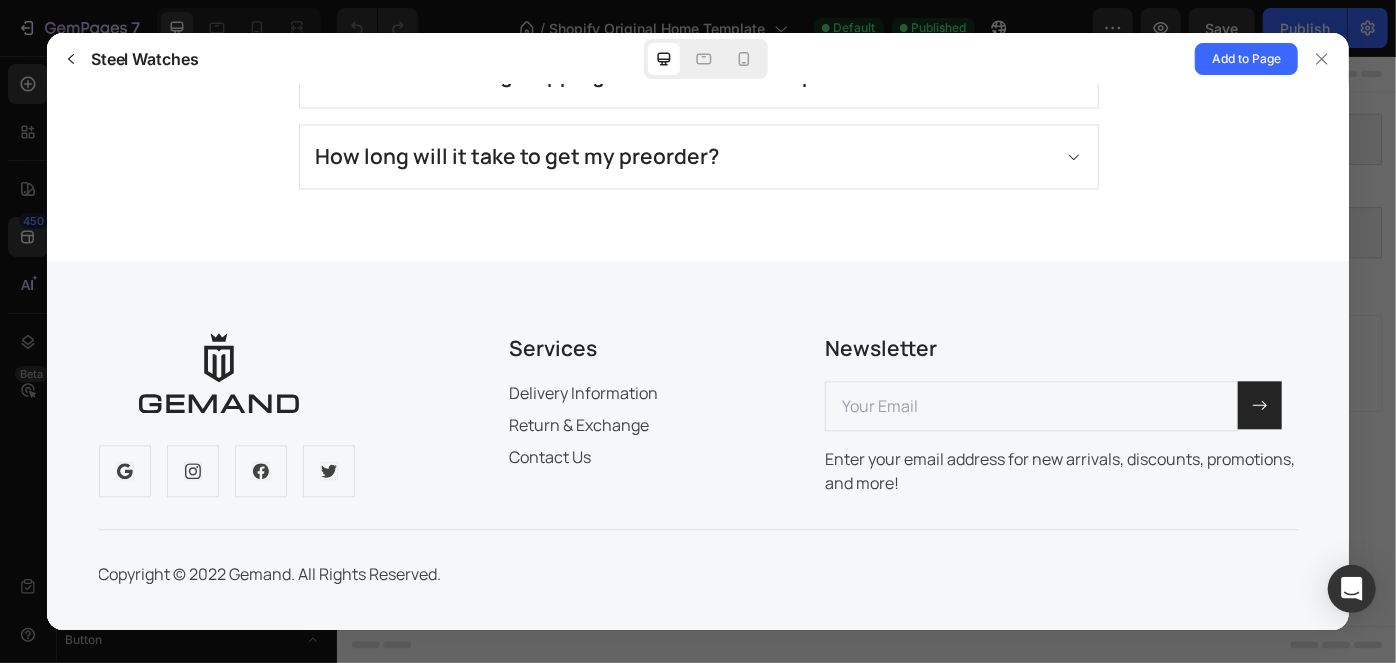 scroll, scrollTop: 6167, scrollLeft: 0, axis: vertical 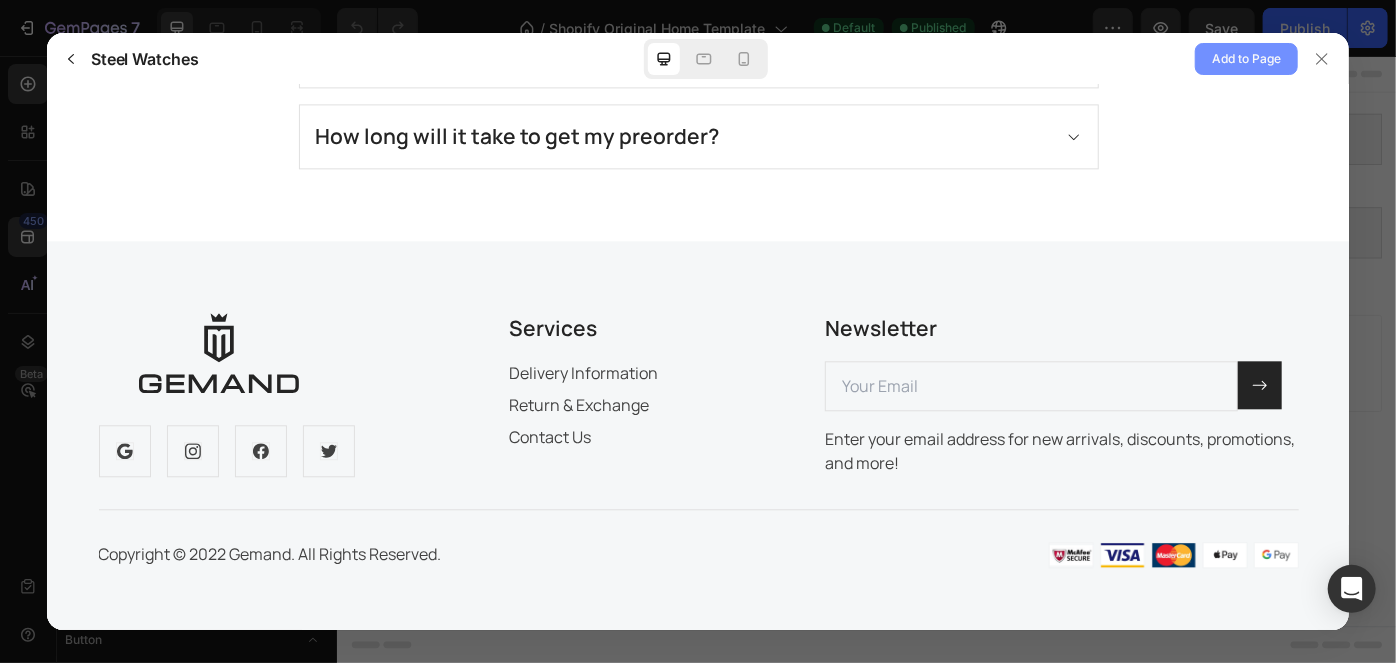 click on "Add to Page" 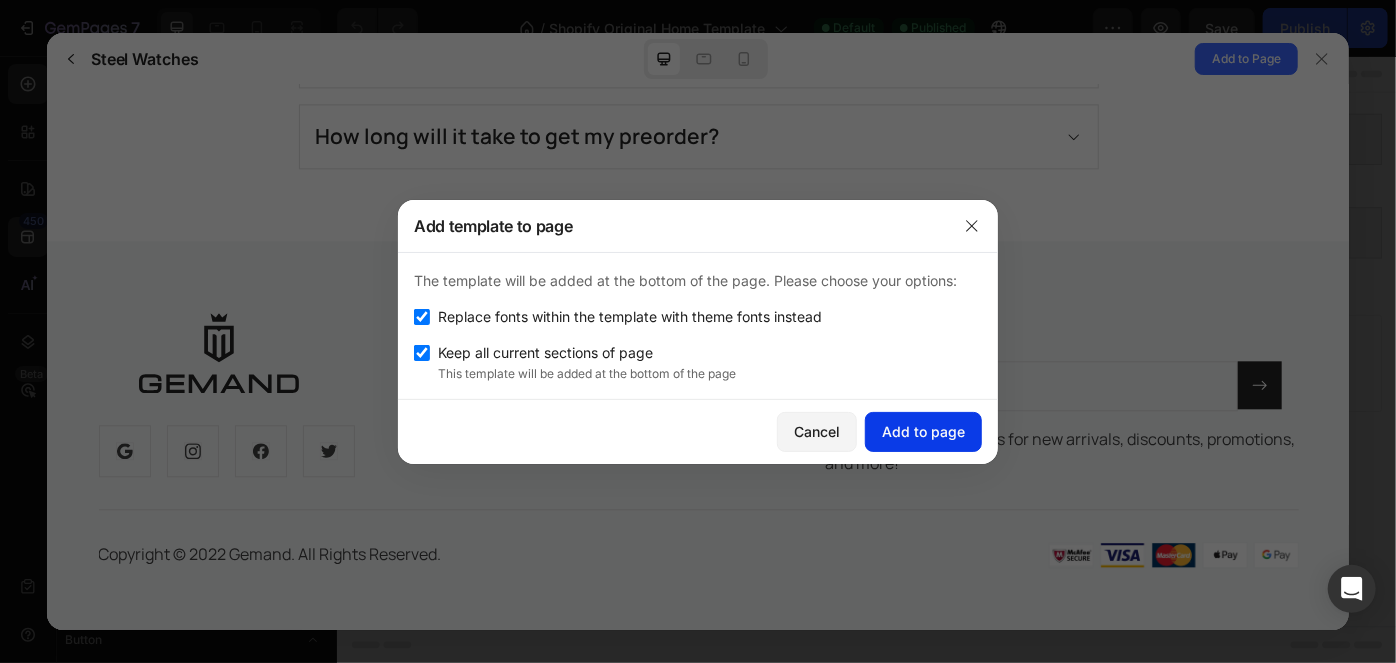 click on "Add to page" at bounding box center [923, 431] 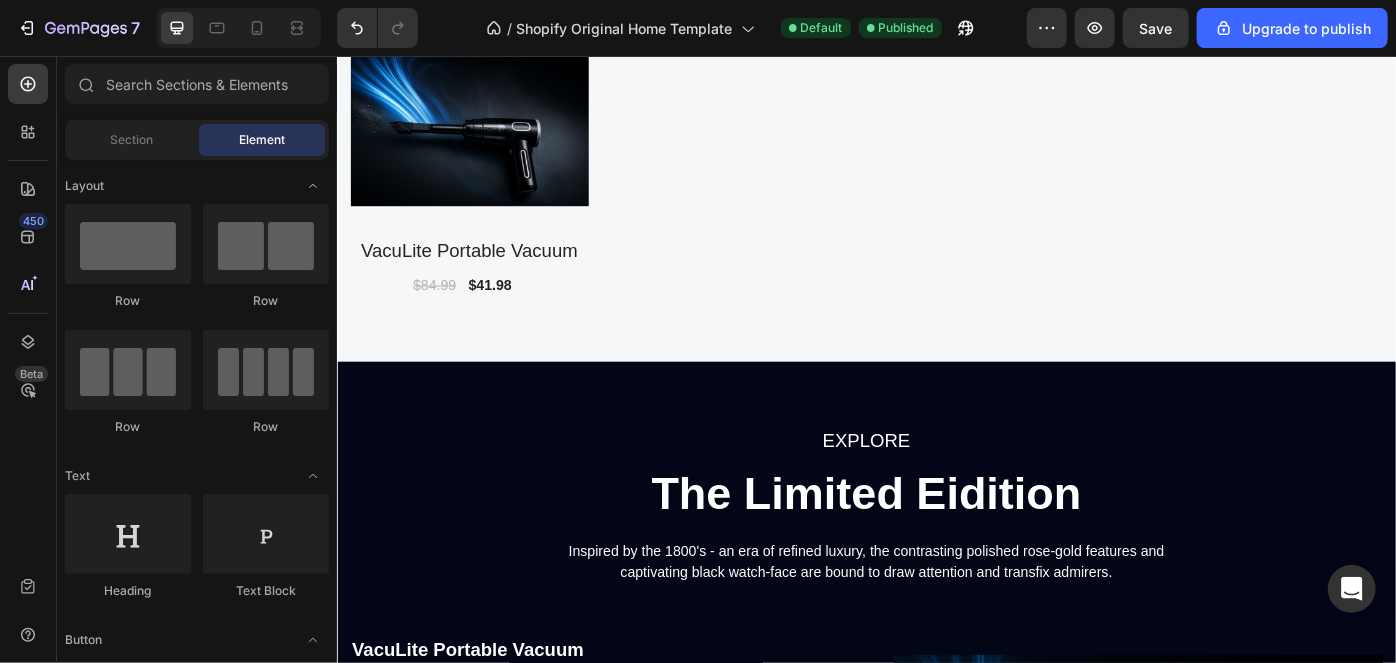 scroll, scrollTop: 1454, scrollLeft: 0, axis: vertical 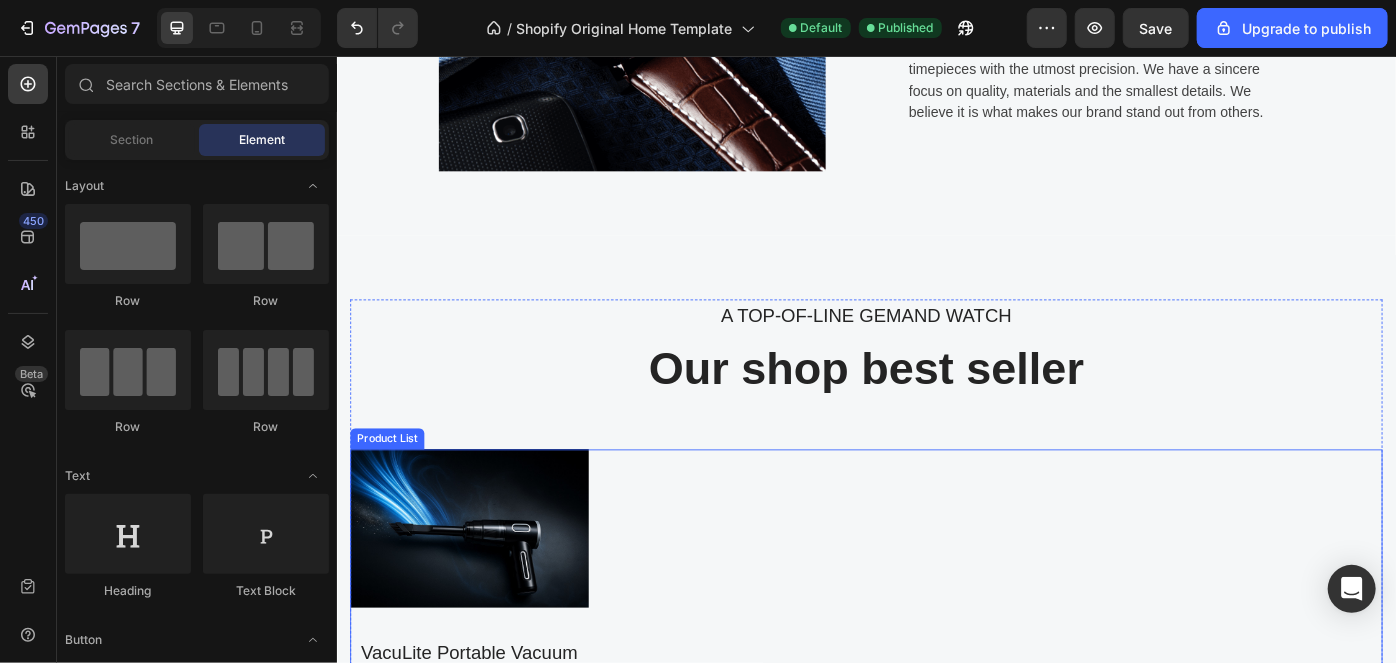 click on "(P) Images VacuLite Portable Vacuum (P) Title $84.99 (P) Price (P) Price $41.98 (P) Price (P) Price Row Row Product List" at bounding box center [936, 642] 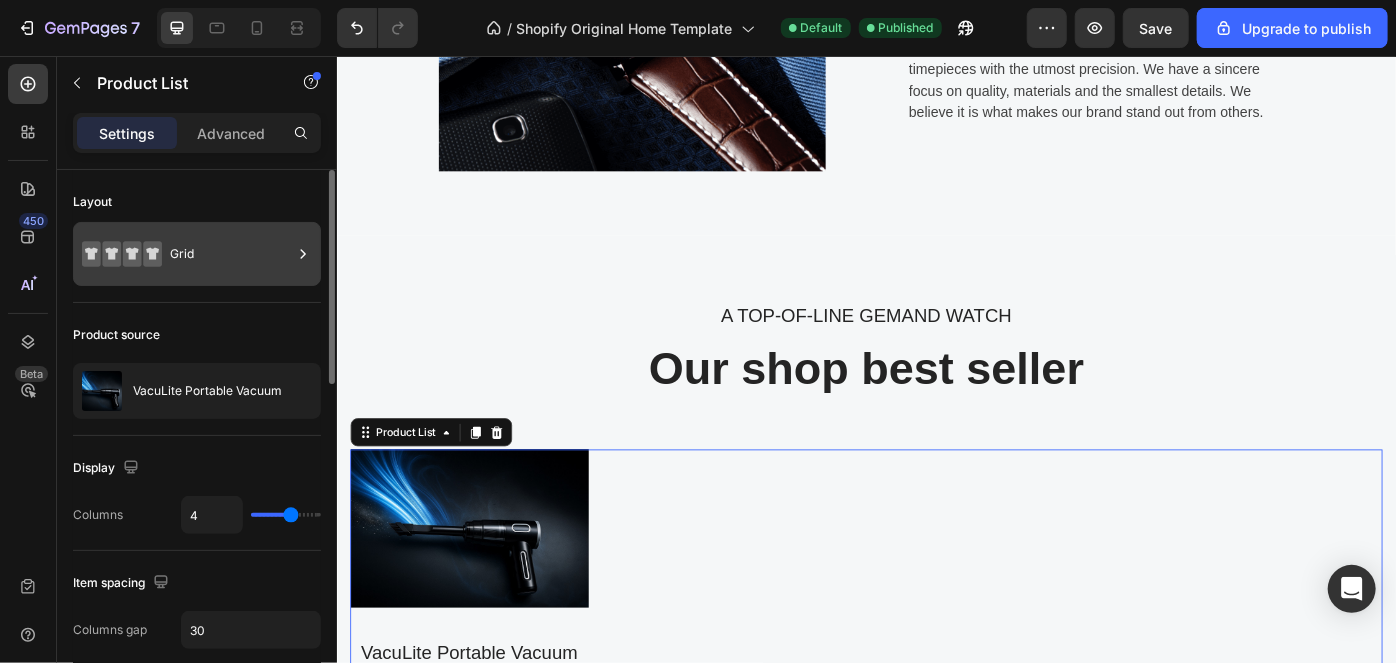 click on "Grid" at bounding box center (231, 254) 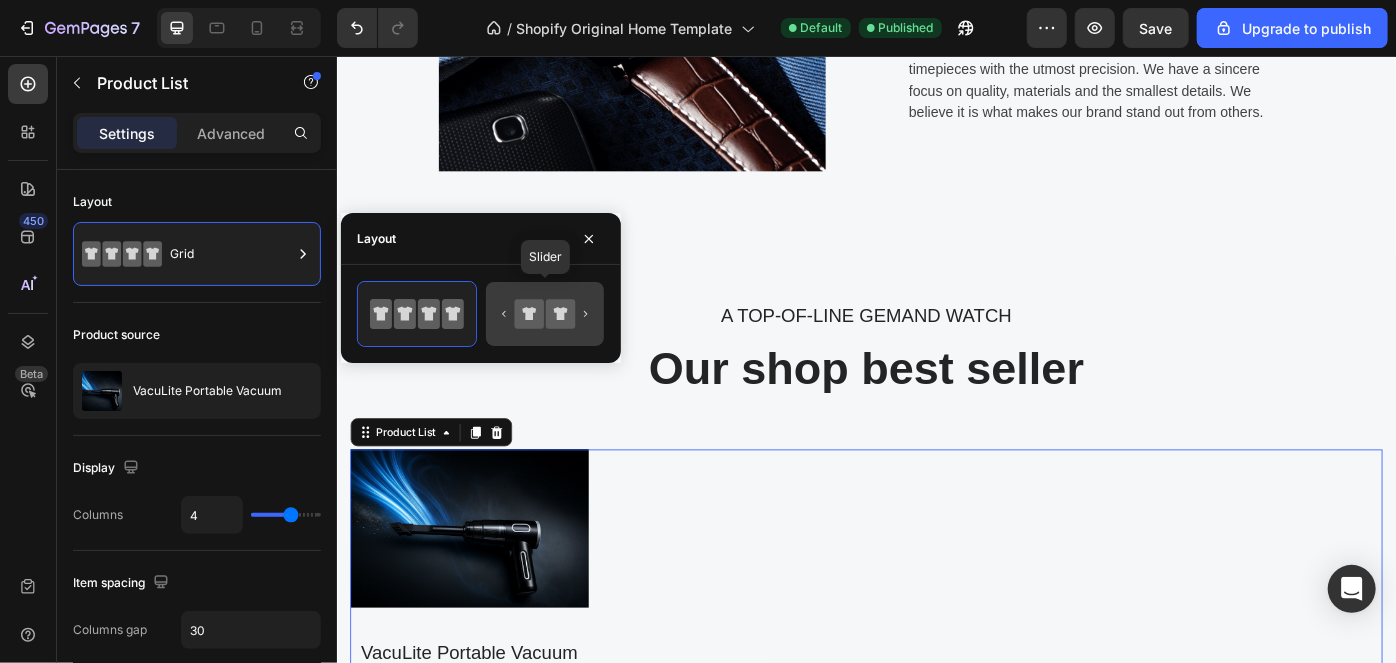 click 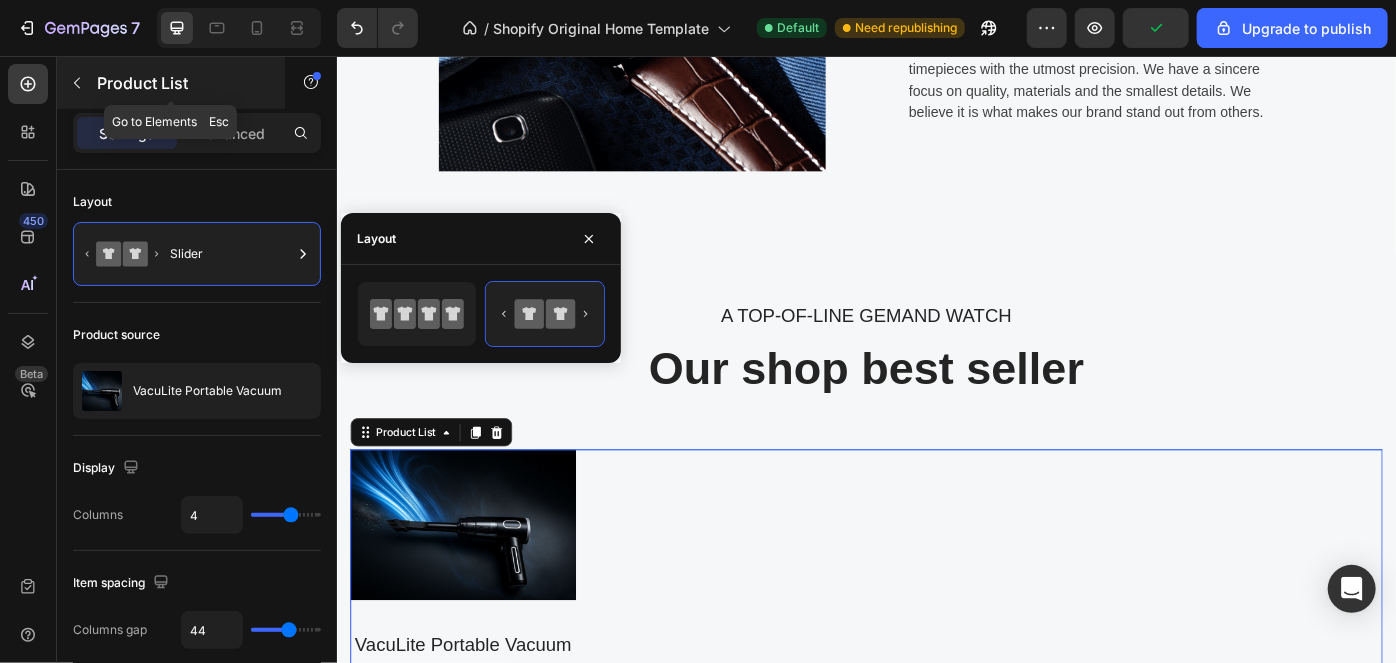 click on "Product List" at bounding box center [182, 83] 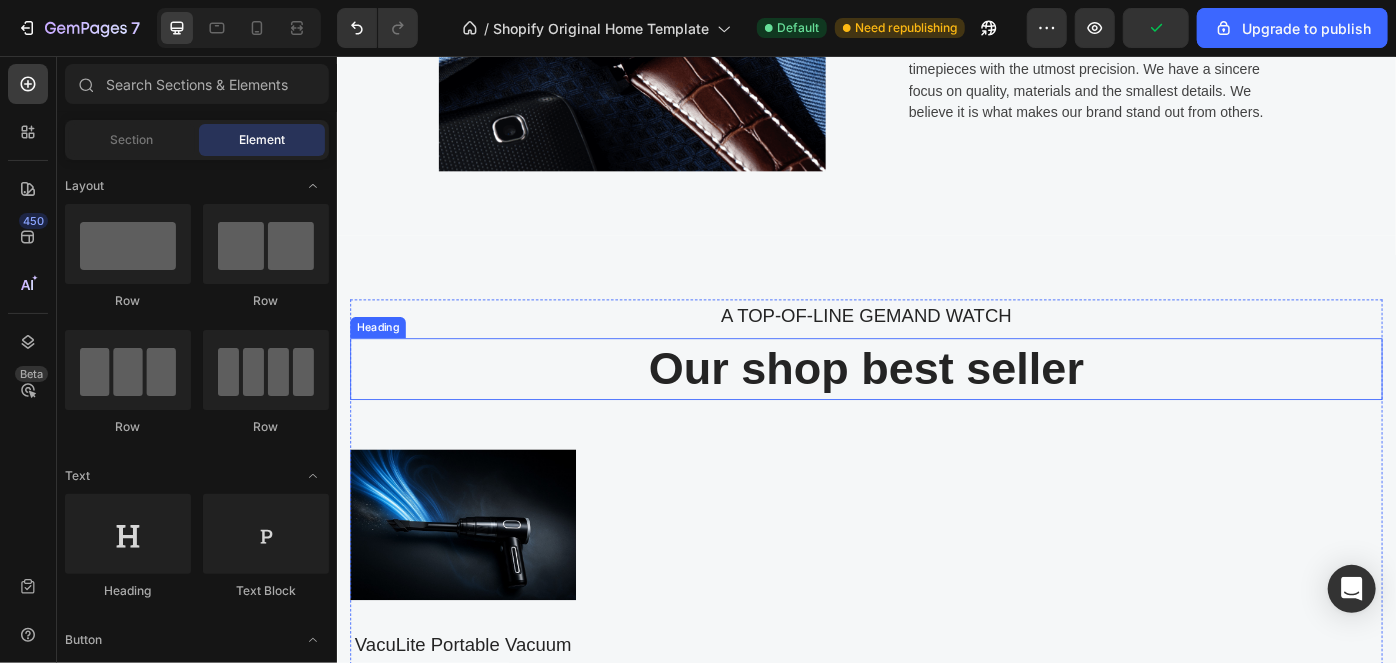 click on "A TOP-OF-LINE GEMAND WATCH Text block Our shop best seller Heading (P) Images VacuLite Portable Vacuum (P) Title $84.99 (P) Price (P) Price $41.98 (P) Price (P) Price Row Row Product List Product List" at bounding box center (936, 552) 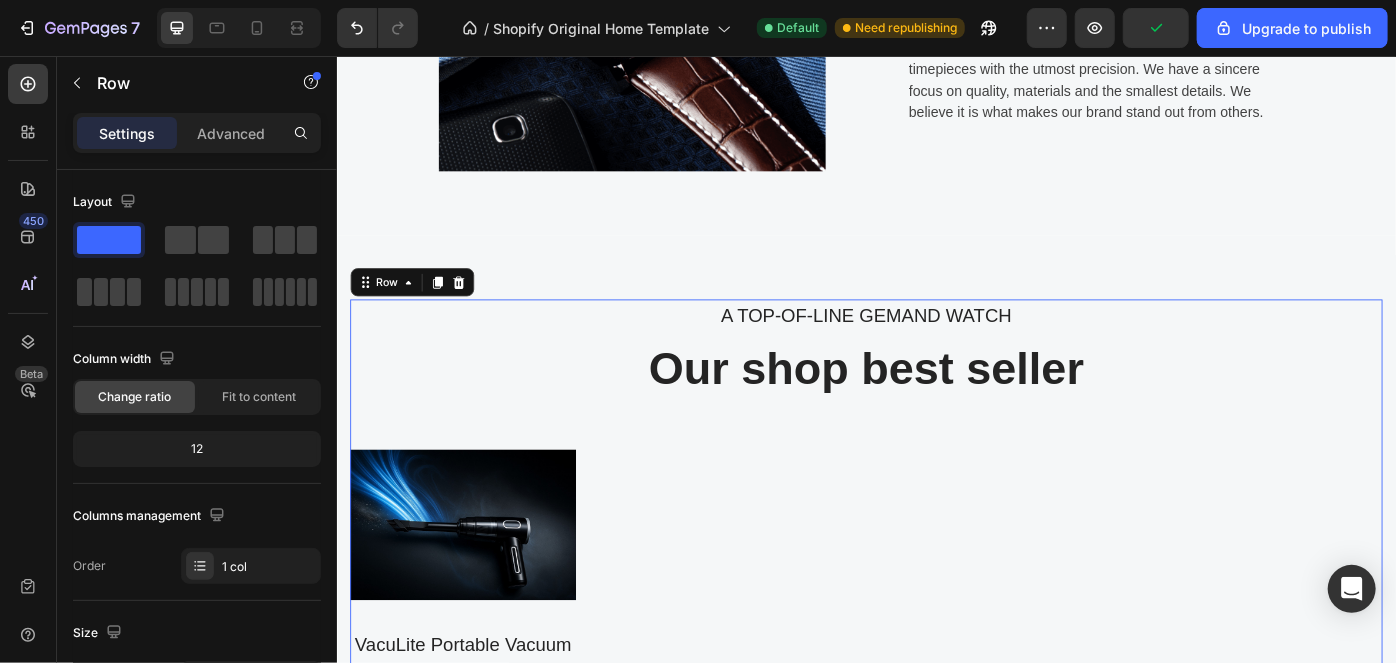click on "A TOP-OF-LINE GEMAND WATCH Text block Our shop best seller Heading (P) Images VacuLite Portable Vacuum (P) Title $84.99 (P) Price (P) Price $41.98 (P) Price (P) Price Row Row Product List Product List" at bounding box center [936, 552] 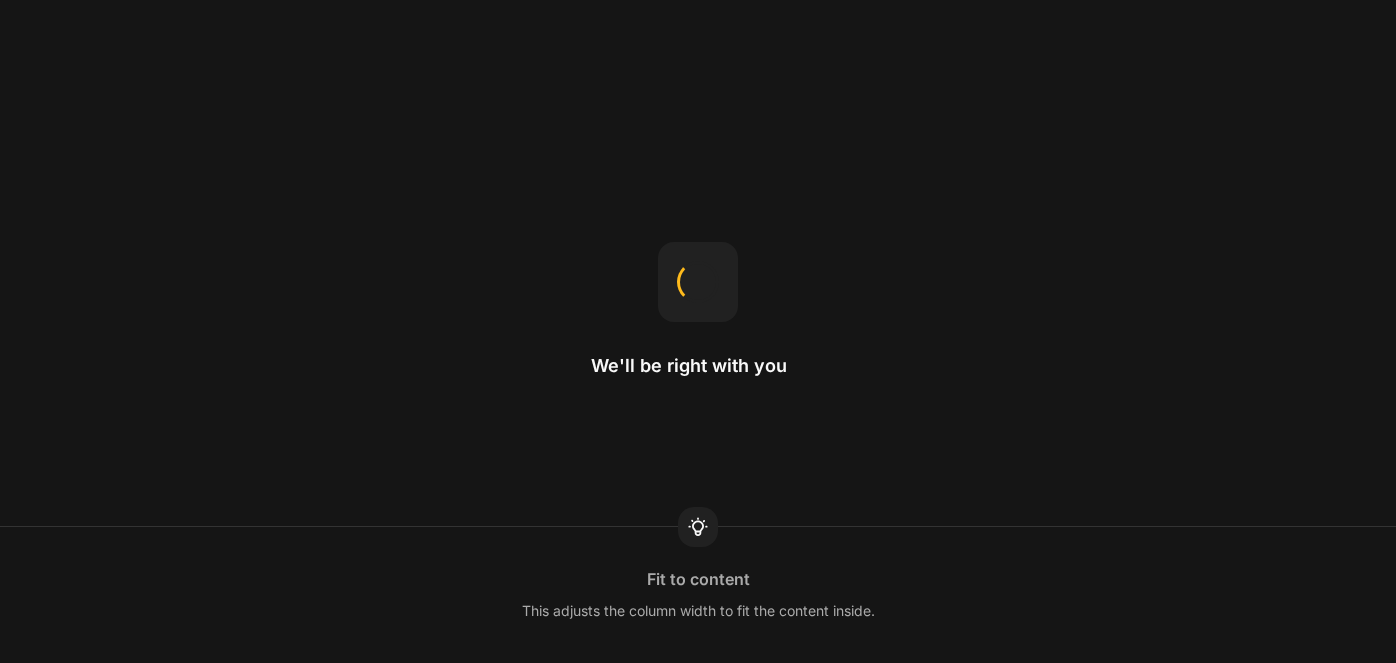 scroll, scrollTop: 0, scrollLeft: 0, axis: both 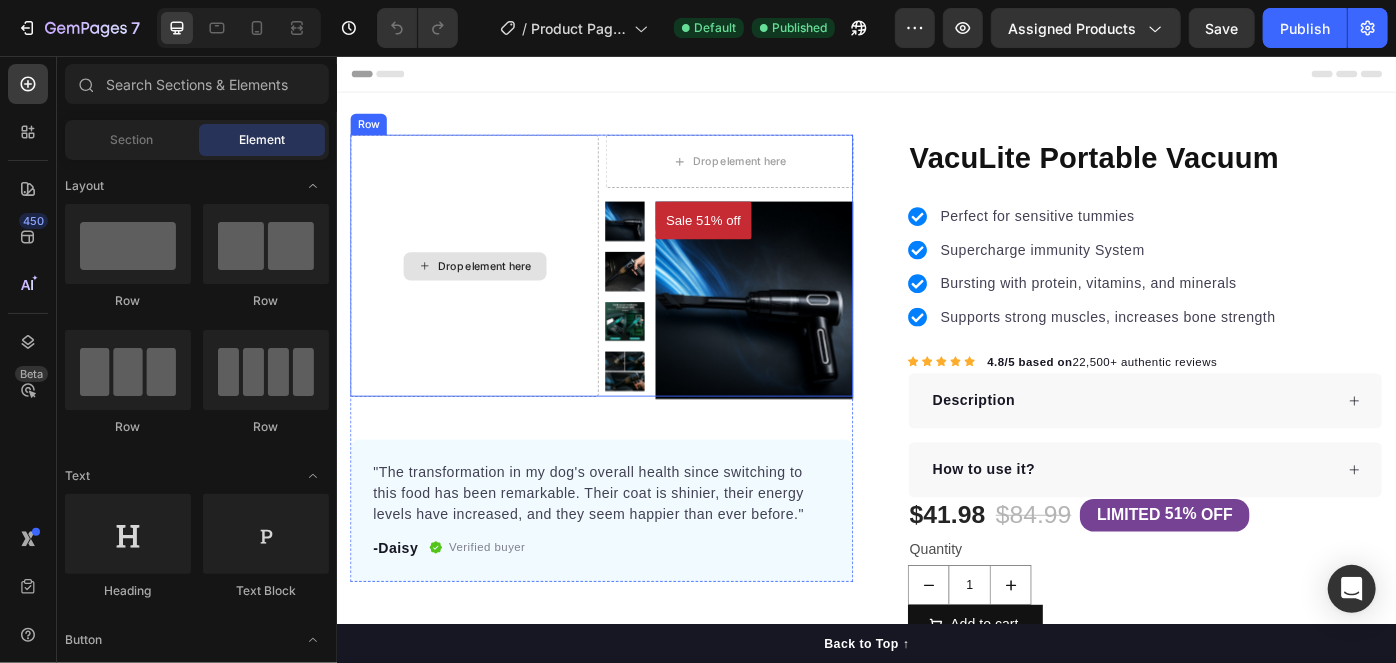 click on "Drop element here" at bounding box center (491, 292) 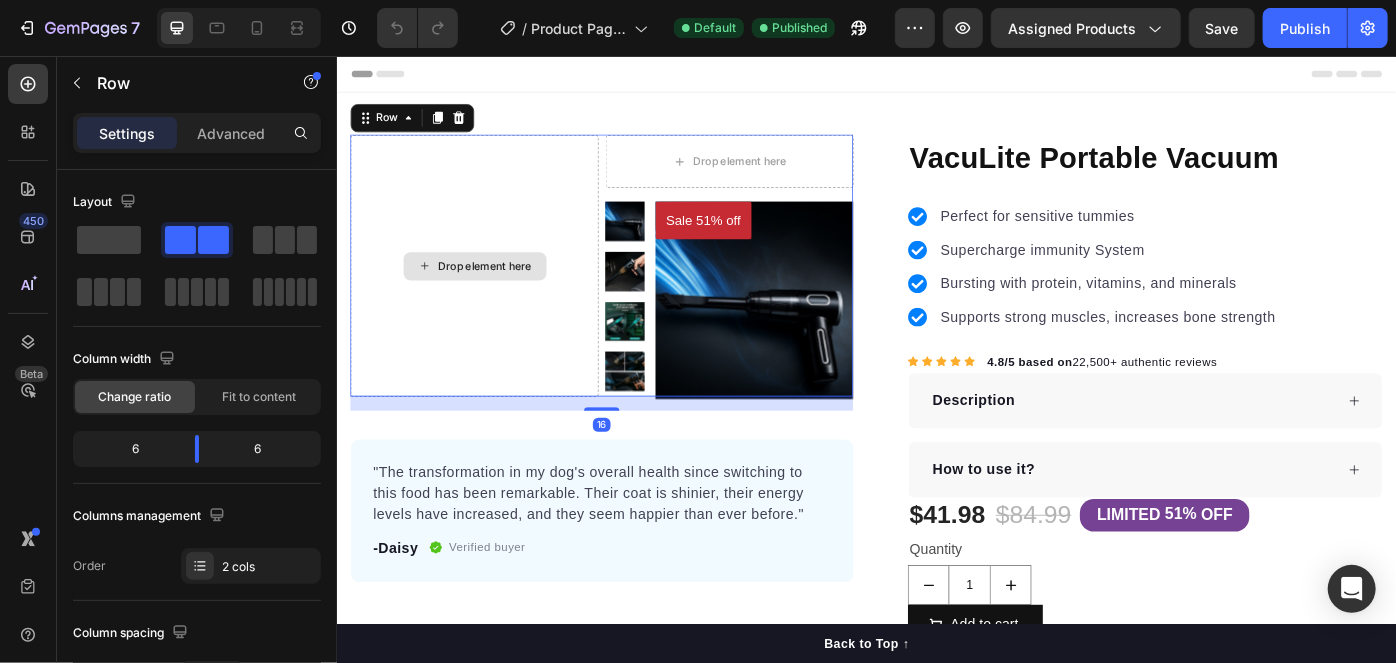 click on "Drop element here" at bounding box center (491, 292) 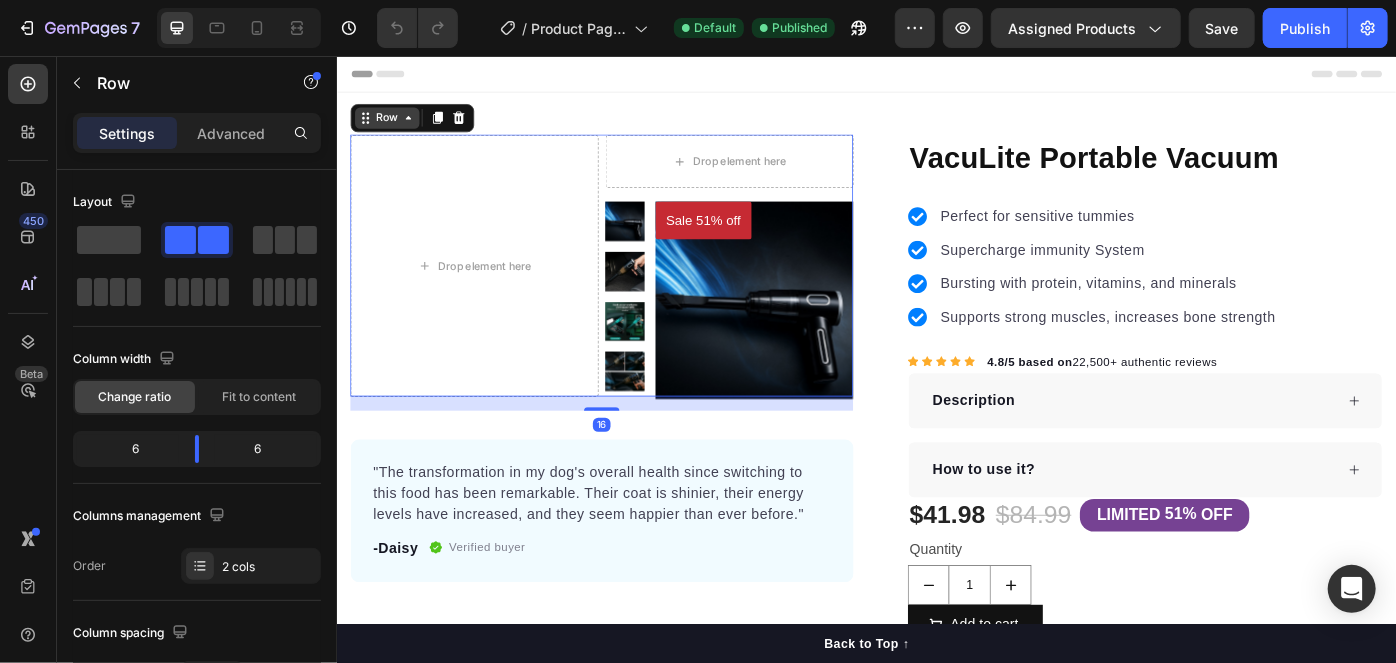 click on "Row" at bounding box center [392, 125] 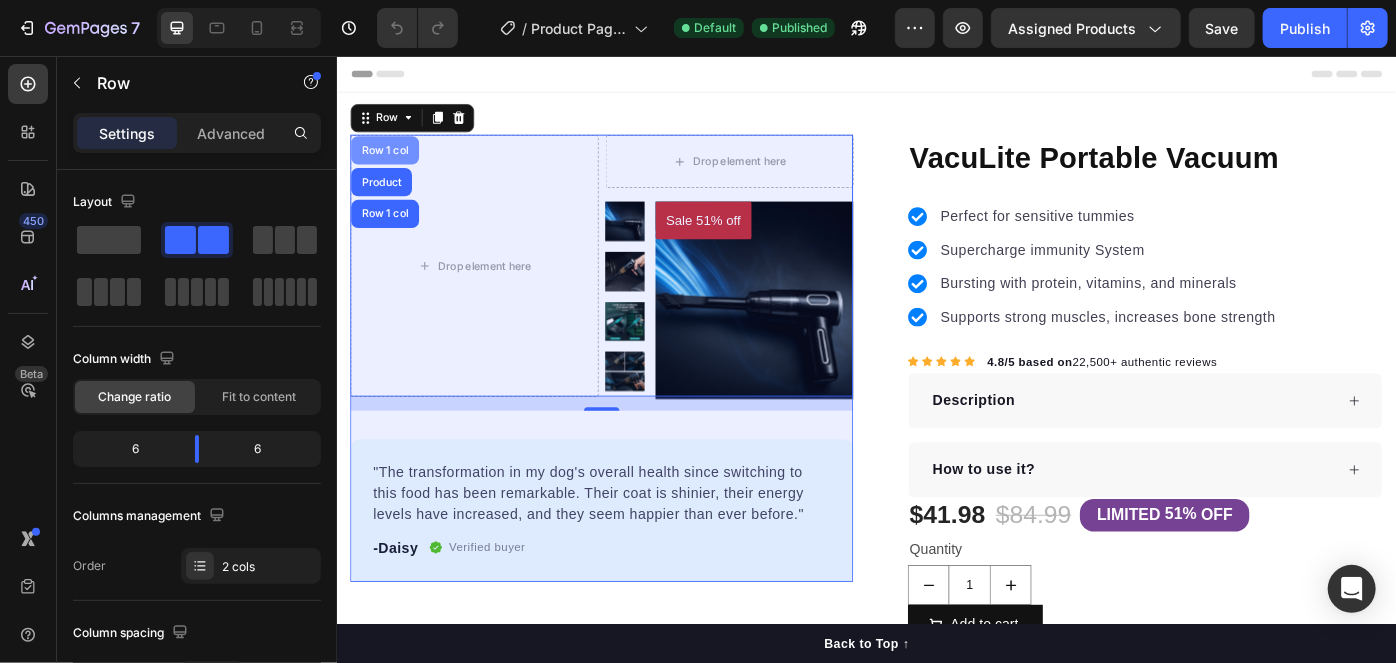 click on "Row 1 col" at bounding box center (390, 162) 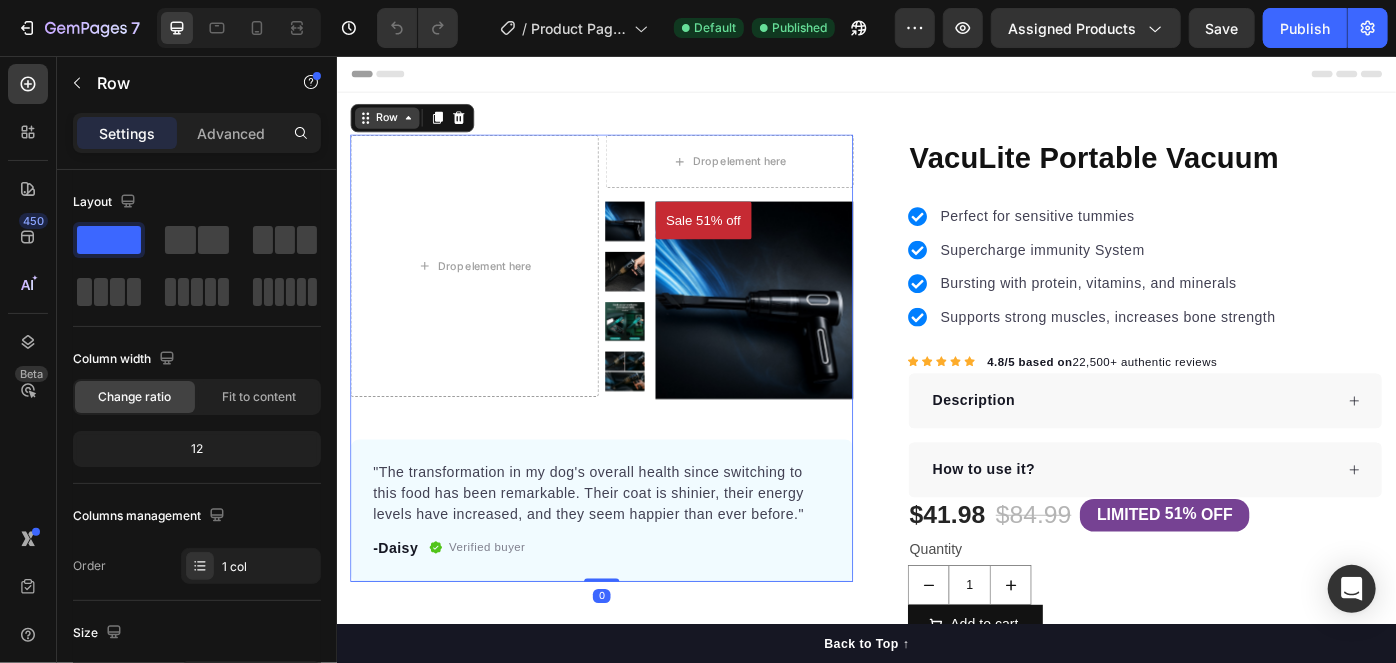 click on "Row" at bounding box center (392, 125) 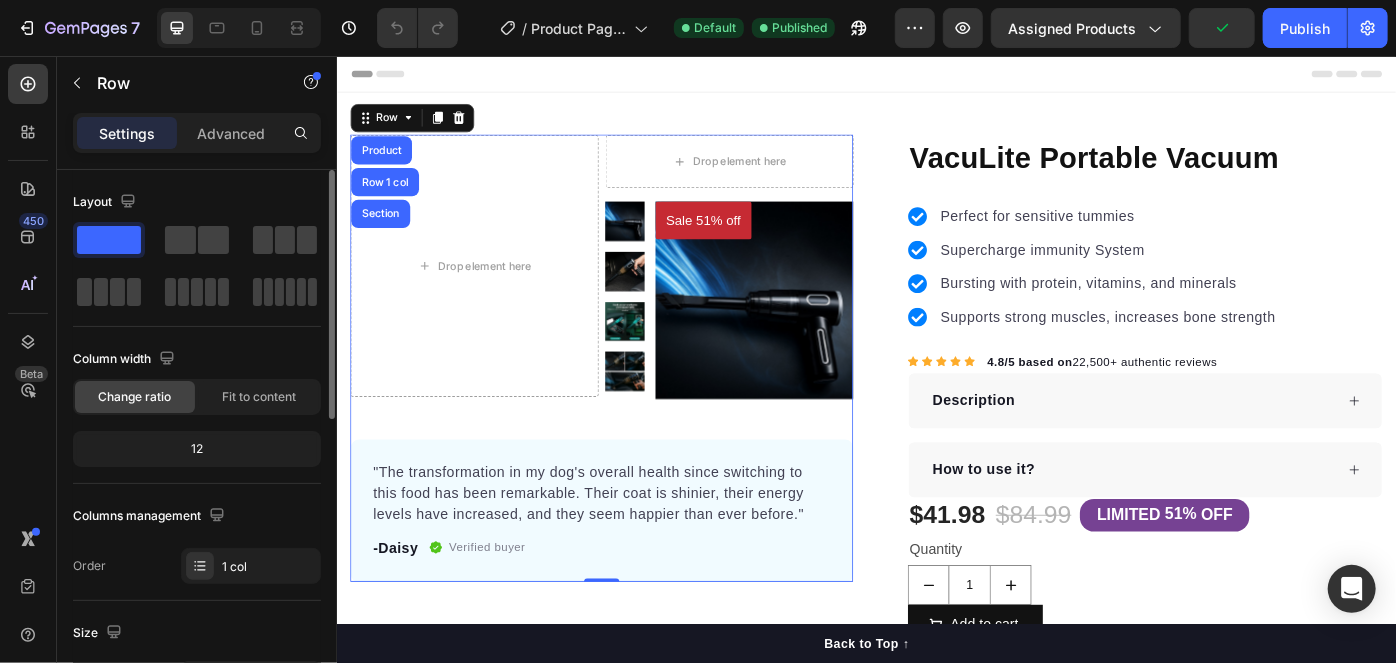 click on "Layout Column width Change ratio Fit to content 12 Columns management Order 1 col" at bounding box center [197, 385] 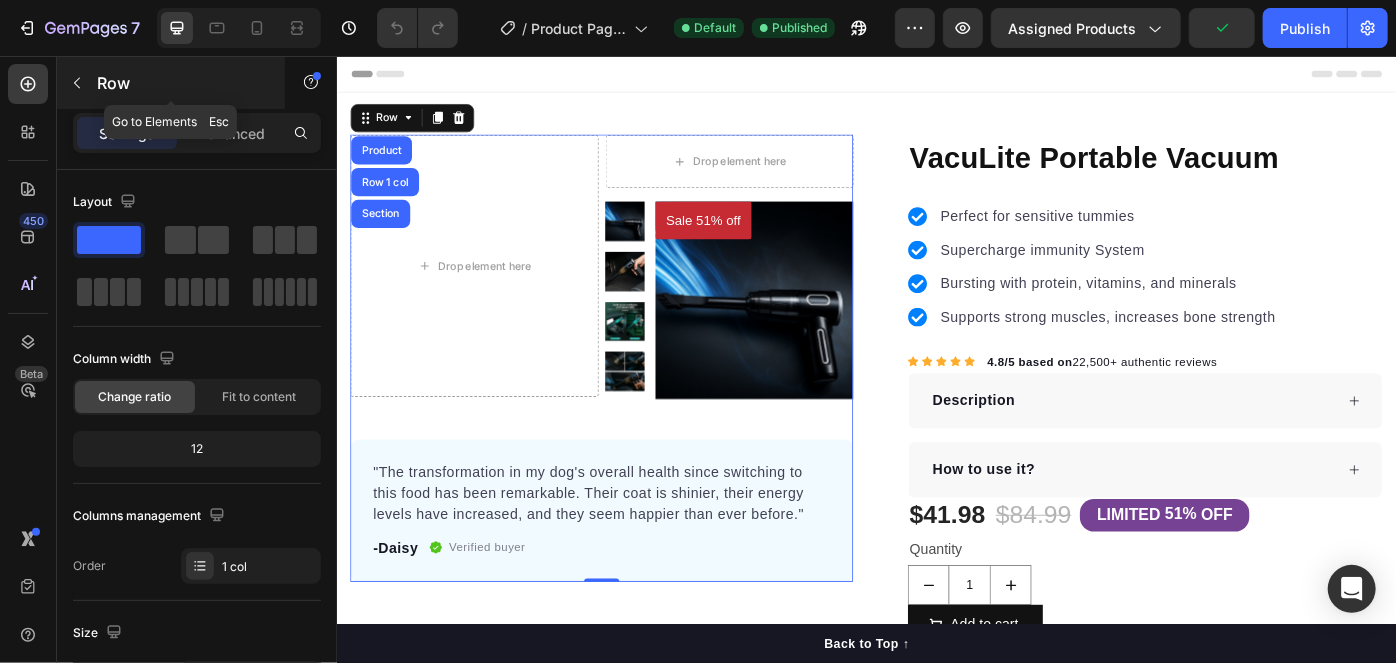 click at bounding box center [77, 83] 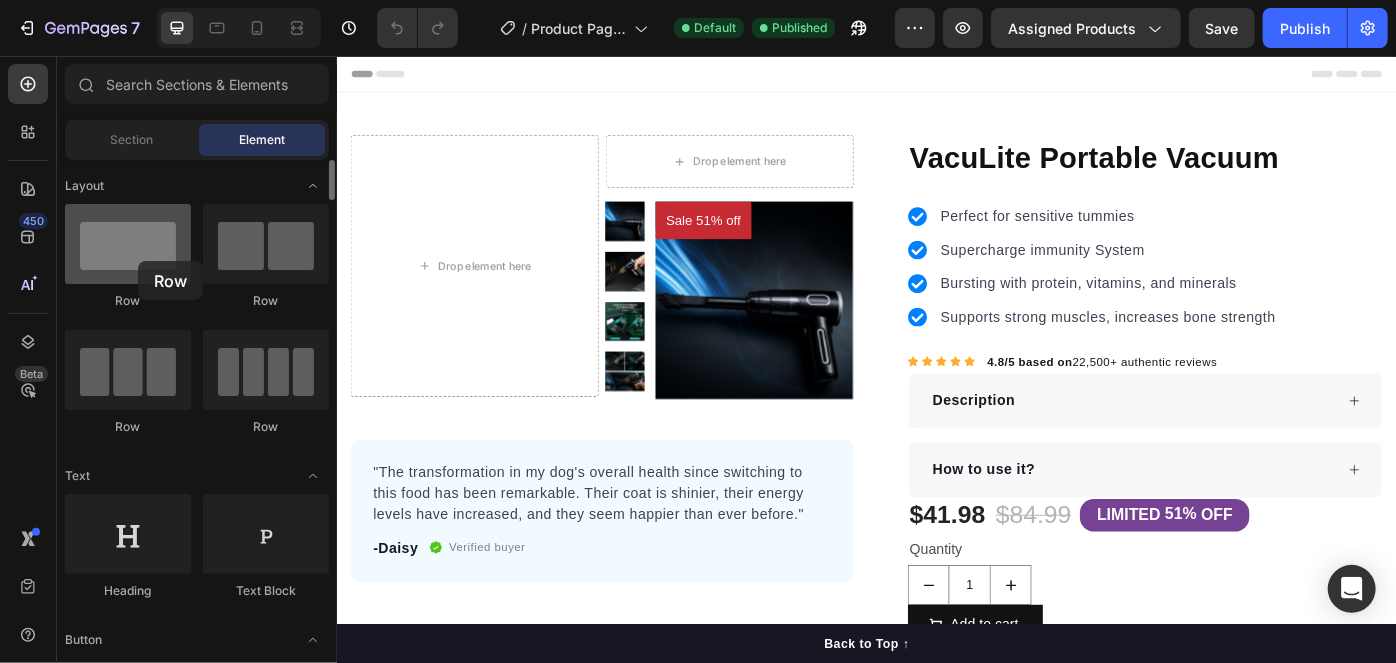 click at bounding box center (128, 244) 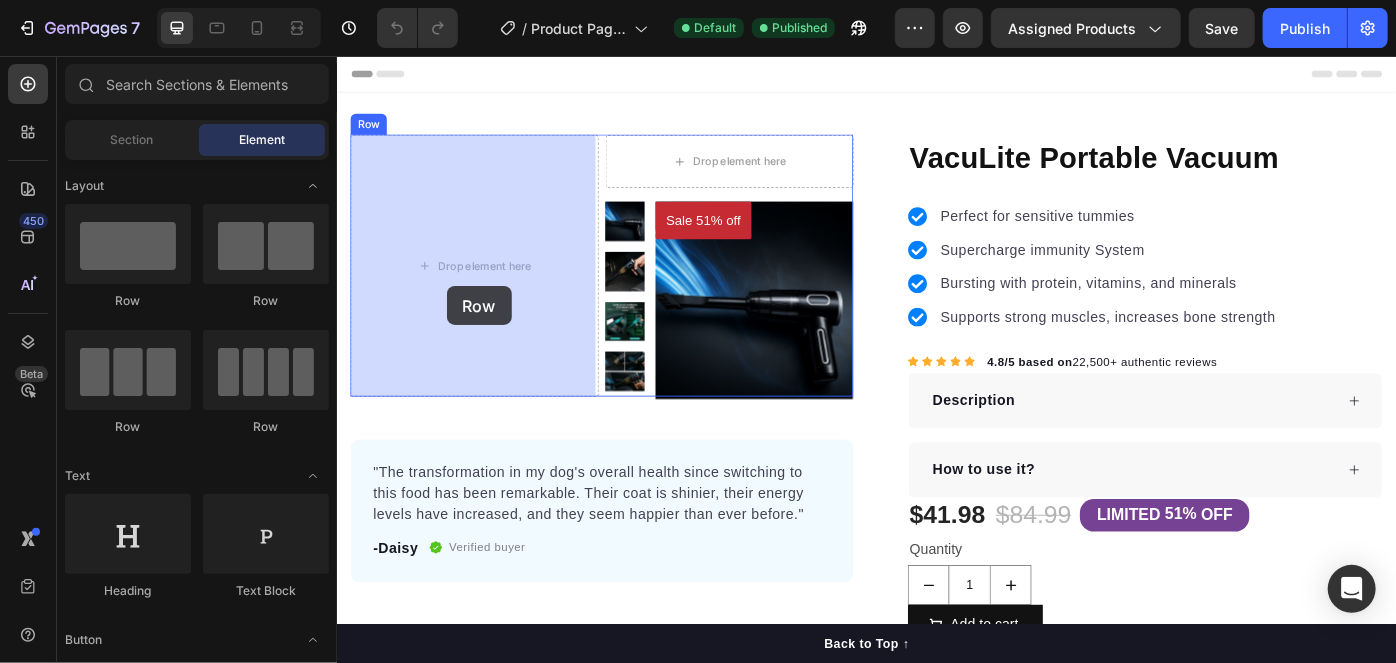 drag, startPoint x: 489, startPoint y: 309, endPoint x: 460, endPoint y: 316, distance: 29.832869 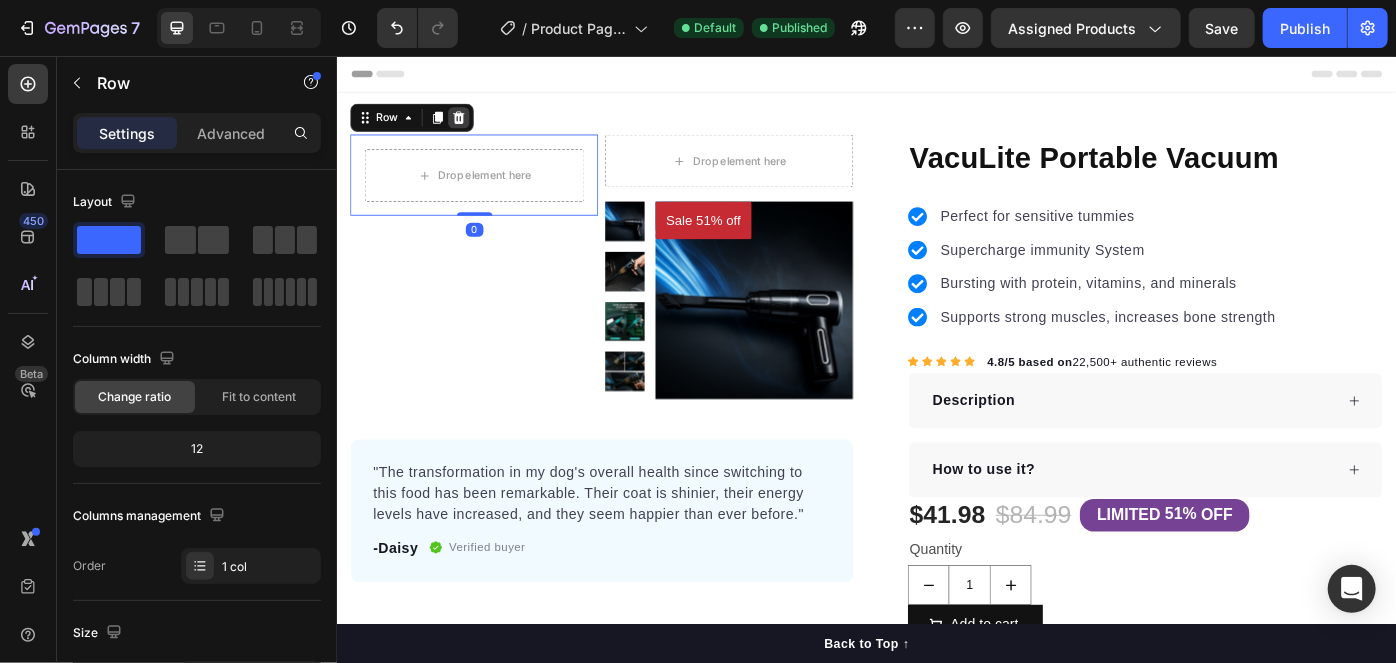 click 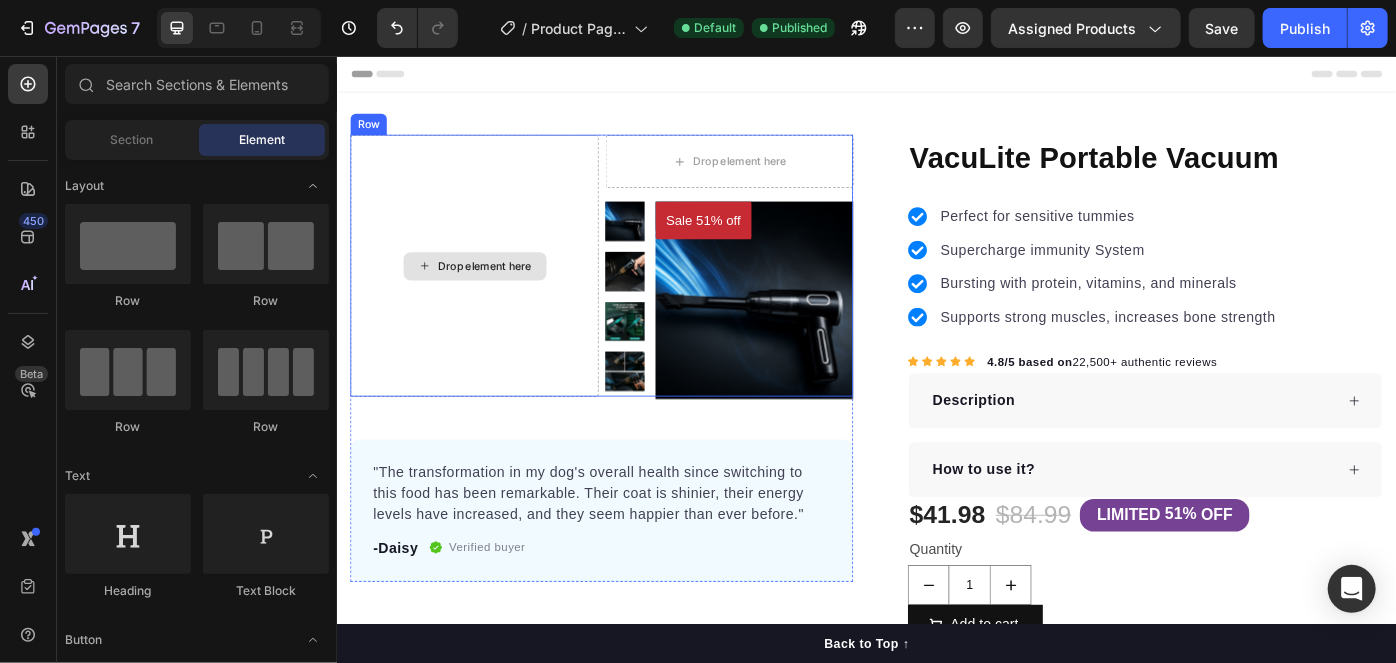 click on "Drop element here" at bounding box center (504, 293) 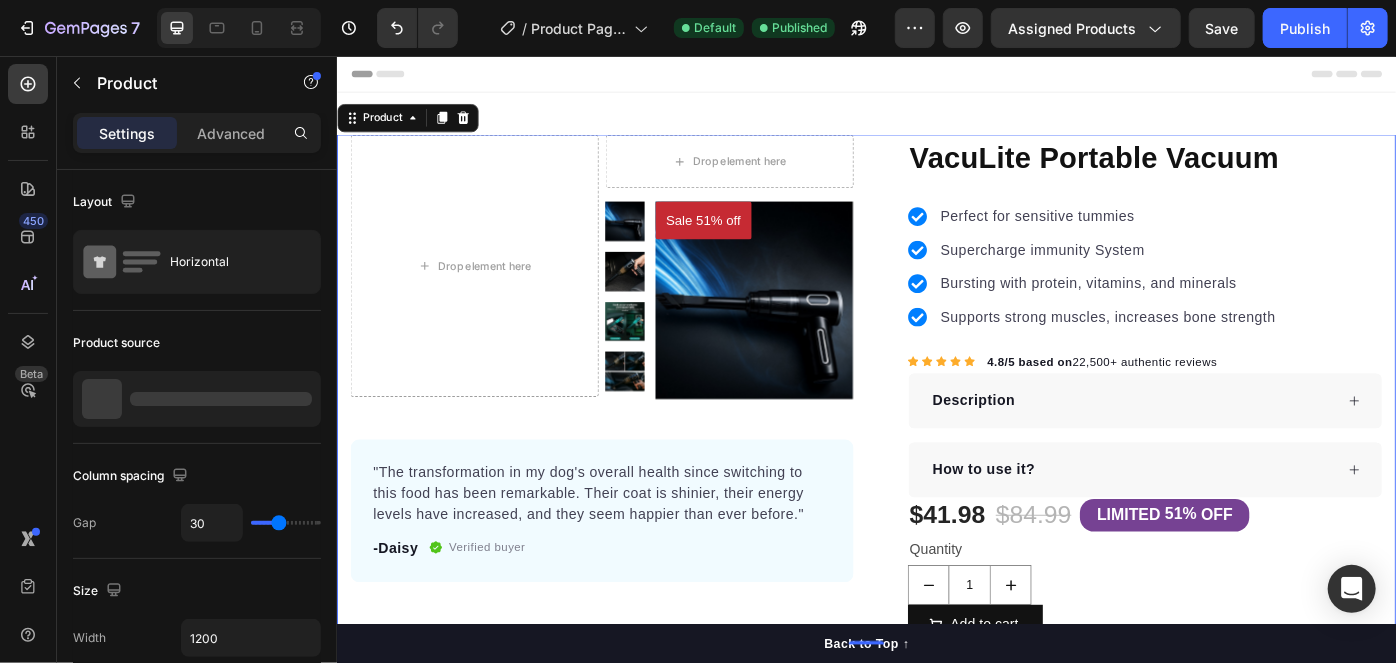 drag, startPoint x: 922, startPoint y: 255, endPoint x: 906, endPoint y: 363, distance: 109.17875 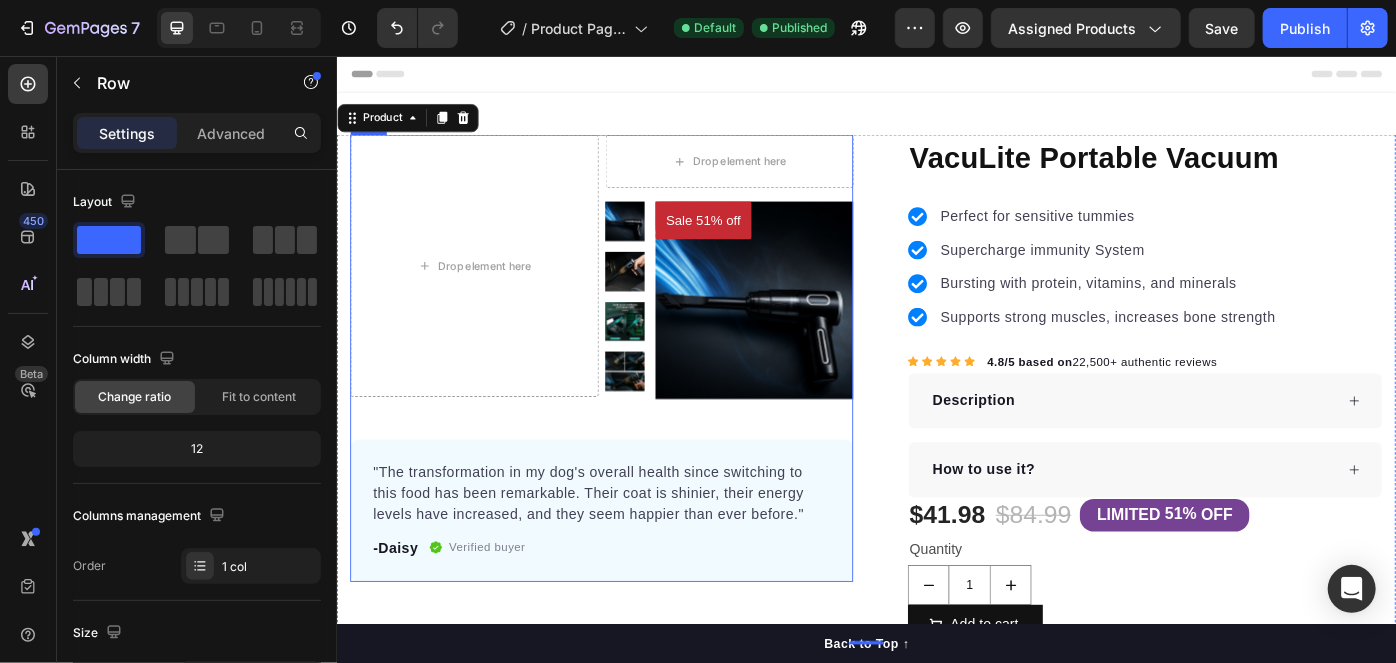 click on "Drop element here
Drop element here Row Sale 51% off Product Badge Product Images Row "The transformation in my dog's overall health since switching to this food has been remarkable. Their coat is shinier, their energy levels have increased, and they seem happier than ever before." Text block -Daisy Text block
Verified buyer Item list Row Row" at bounding box center (636, 397) 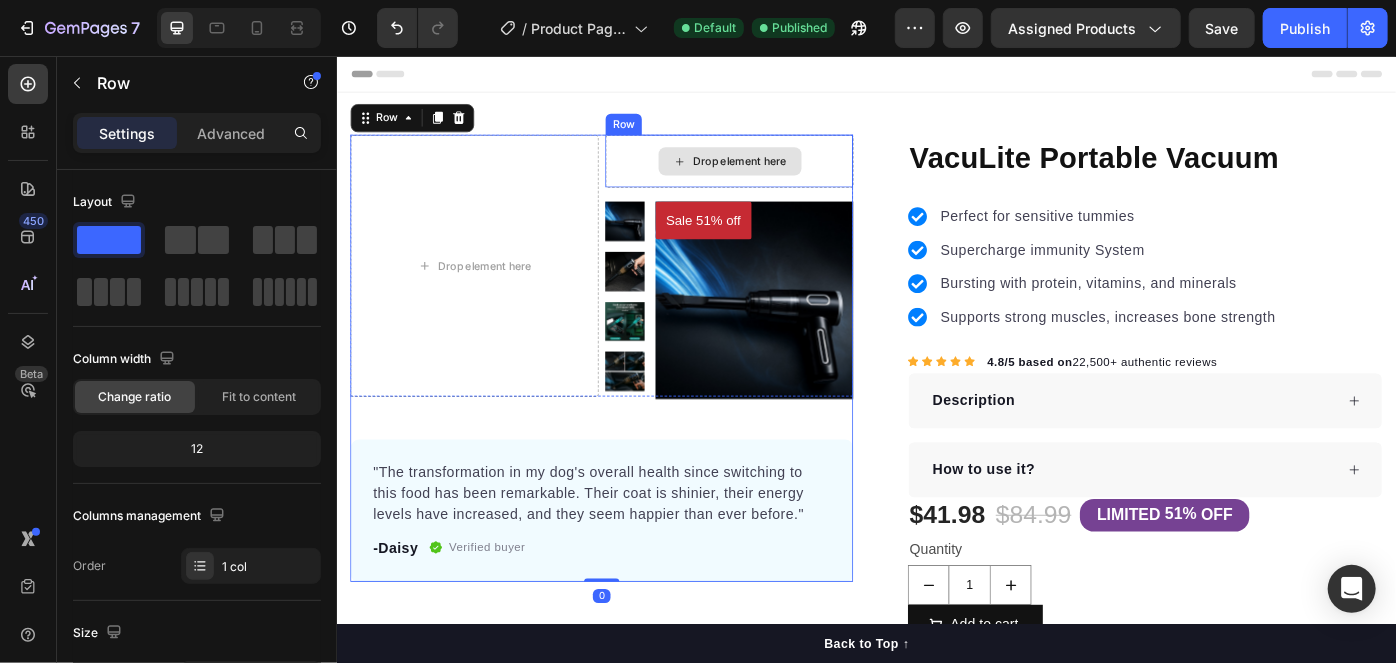 click on "Drop element here
Drop element here Row Sale 51% off Product Badge Product Images Row "The transformation in my dog's overall health since switching to this food has been remarkable. Their coat is shinier, their energy levels have increased, and they seem happier than ever before." Text block -Daisy Text block
Verified buyer Item list Row Row Row   0 VacuLite Portable Vacuum Product Title 2025 TOP RATED CLEANING PRODUCT Text block Row Perfect for sensitive tummies Supercharge immunity System Bursting with protein, vitamins, and minerals Supports strong muscles, increases bone strength Item list Icon Icon Icon Icon Icon Icon List Hoz 4.8/5 based on  22,500+ authentic reviews Text block Row Strong suction in a small size — gets dust, crumbs, and pet hair fast Clean, modern design that looks premium and feels solid Charges fast with USB-C, no bulky base needed Perfect for cars, desks, drawers, and small spaces anywhere Item list
Description 51%" at bounding box center [936, 449] 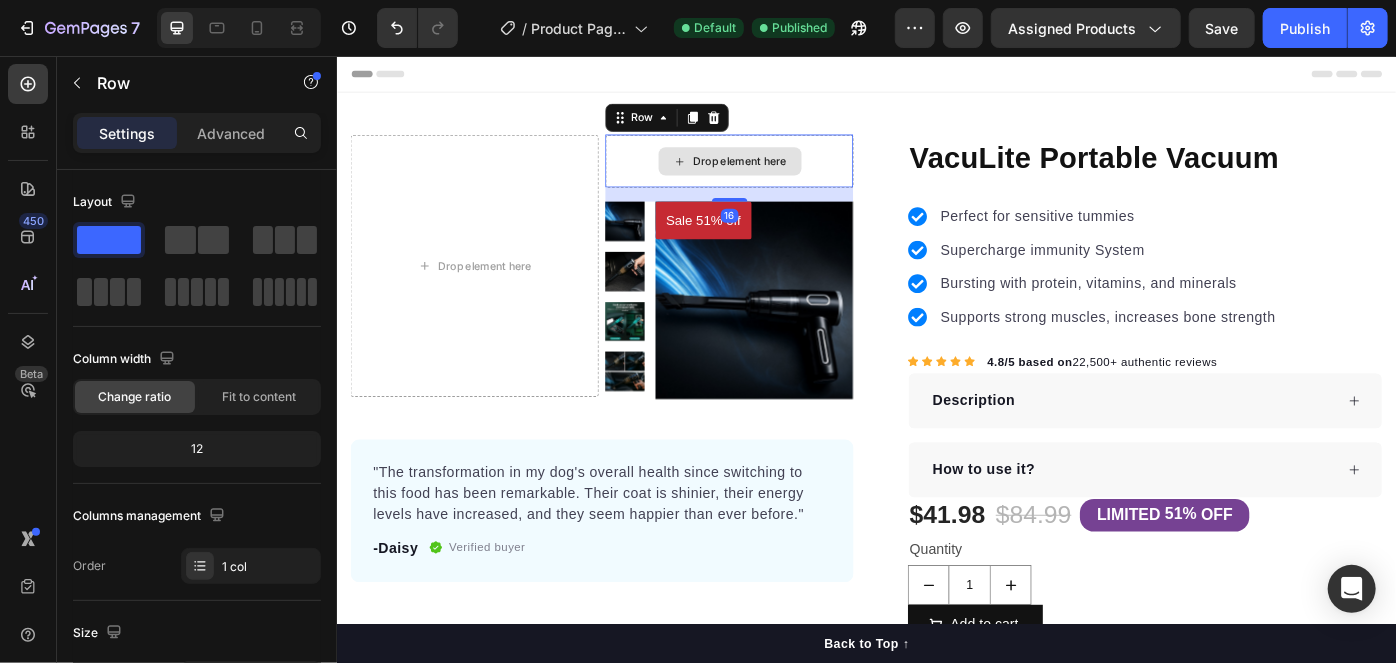 click on "Drop element here" at bounding box center (780, 174) 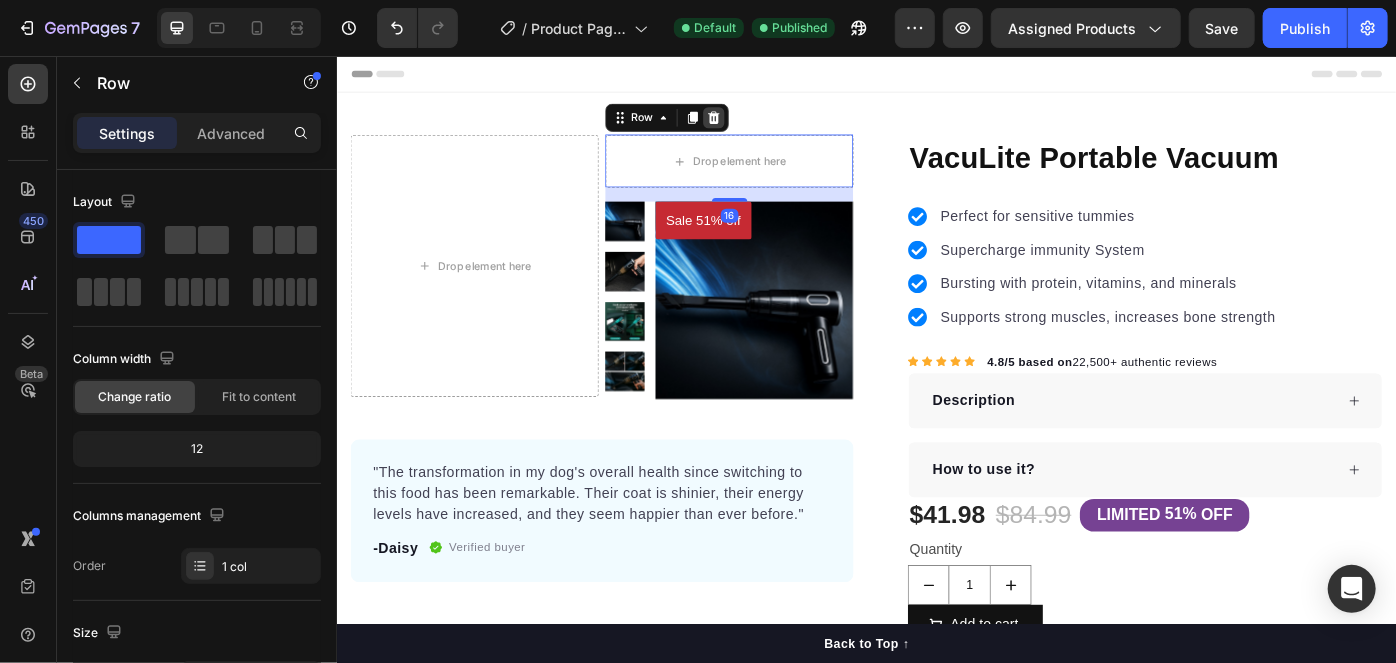 click 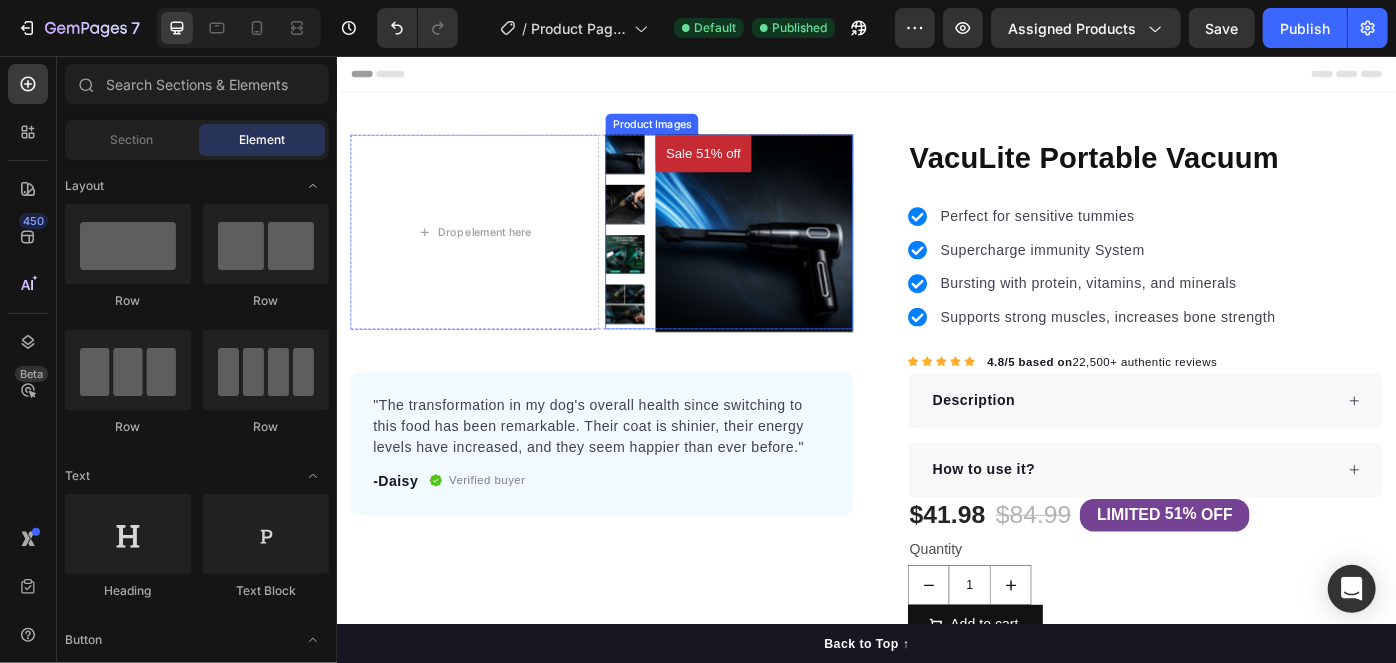 click on "Drop element here" at bounding box center [491, 254] 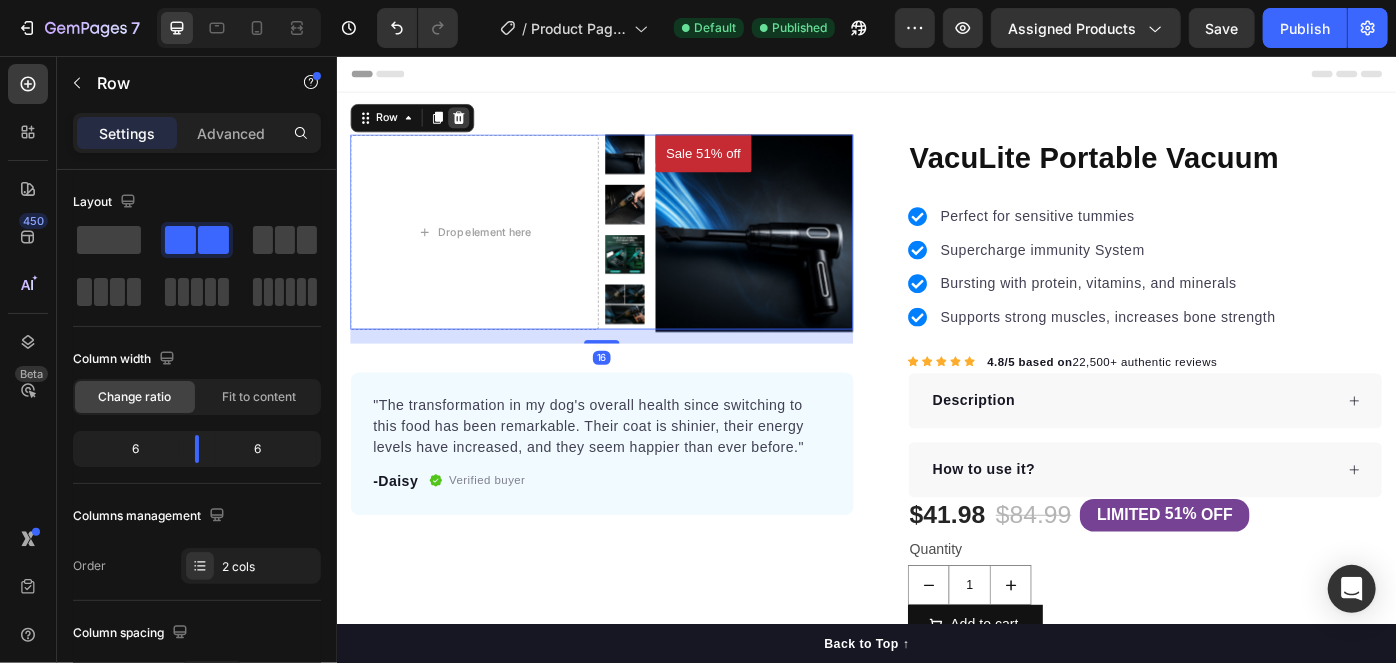 click 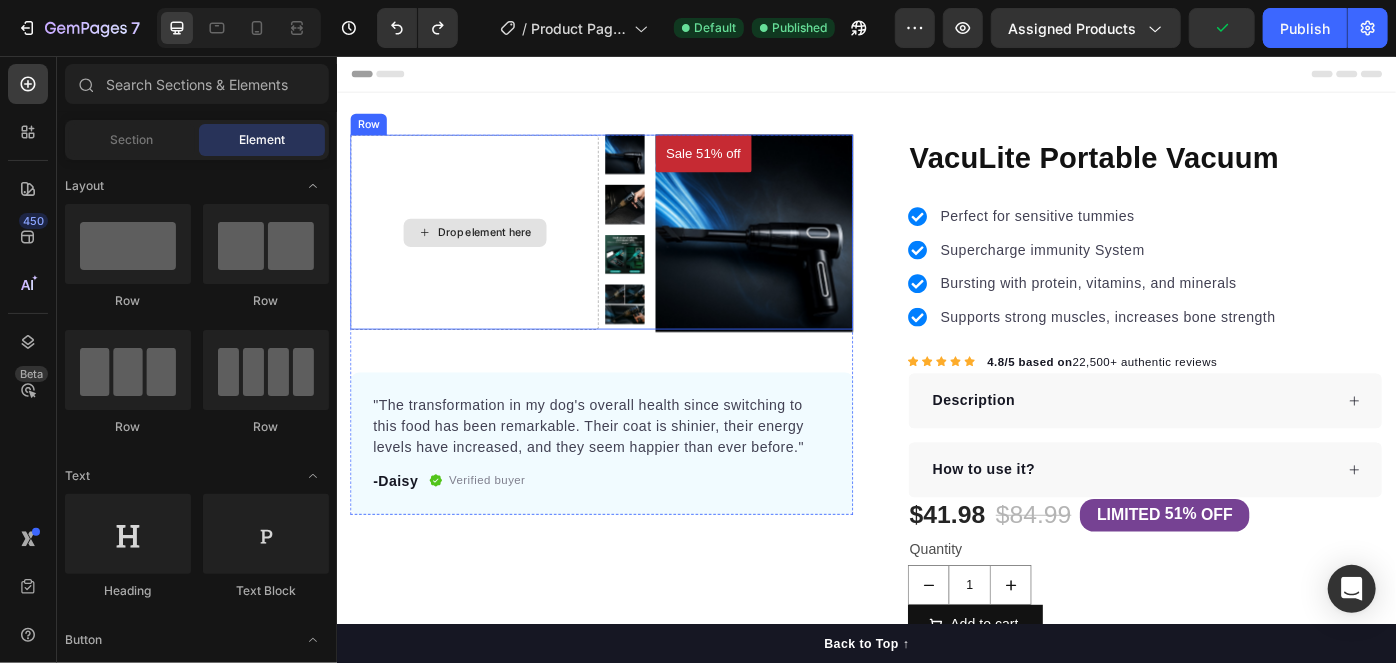 click on "Drop element here" at bounding box center [491, 254] 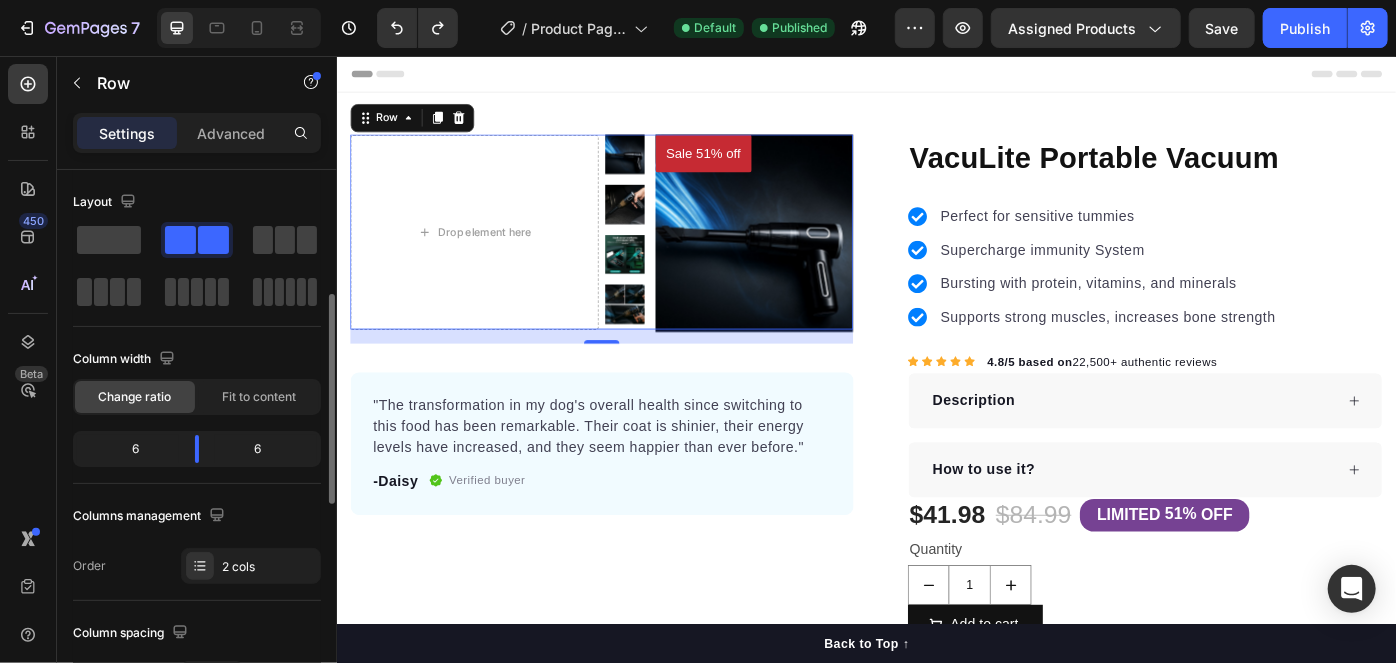 scroll, scrollTop: 90, scrollLeft: 0, axis: vertical 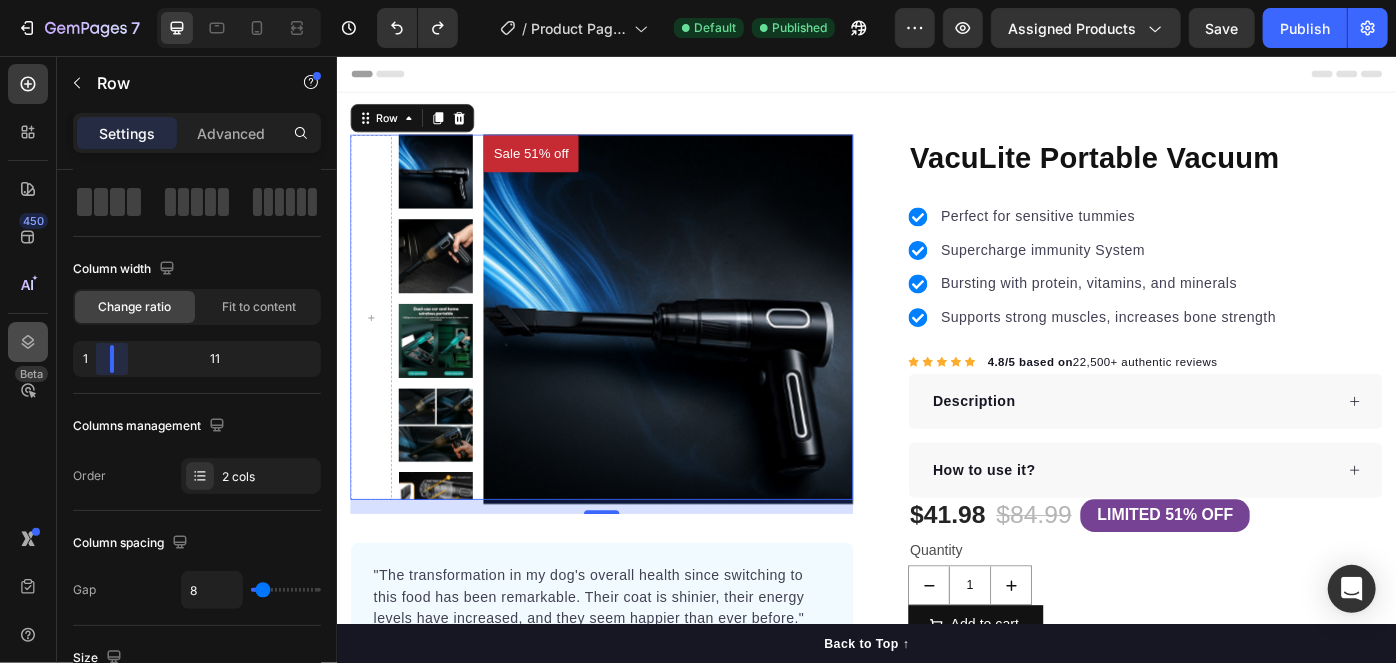 drag, startPoint x: 196, startPoint y: 353, endPoint x: 34, endPoint y: 350, distance: 162.02777 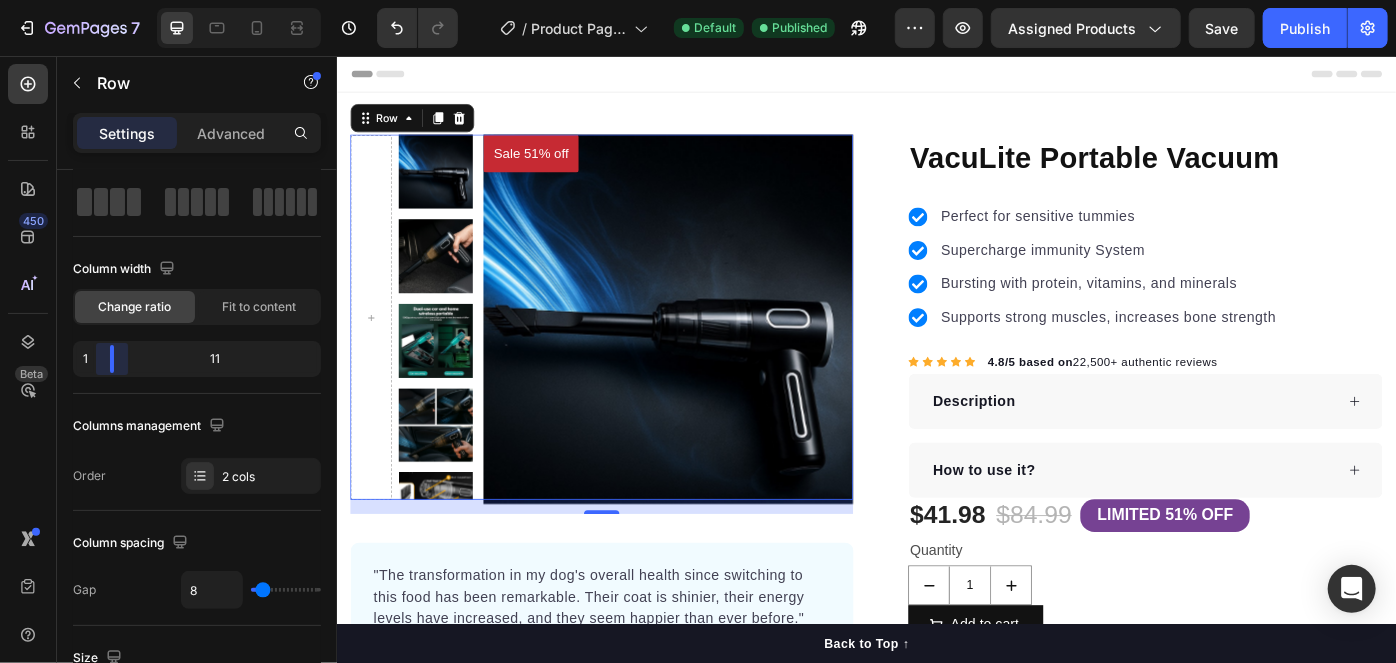 drag, startPoint x: 111, startPoint y: 361, endPoint x: 56, endPoint y: 357, distance: 55.145264 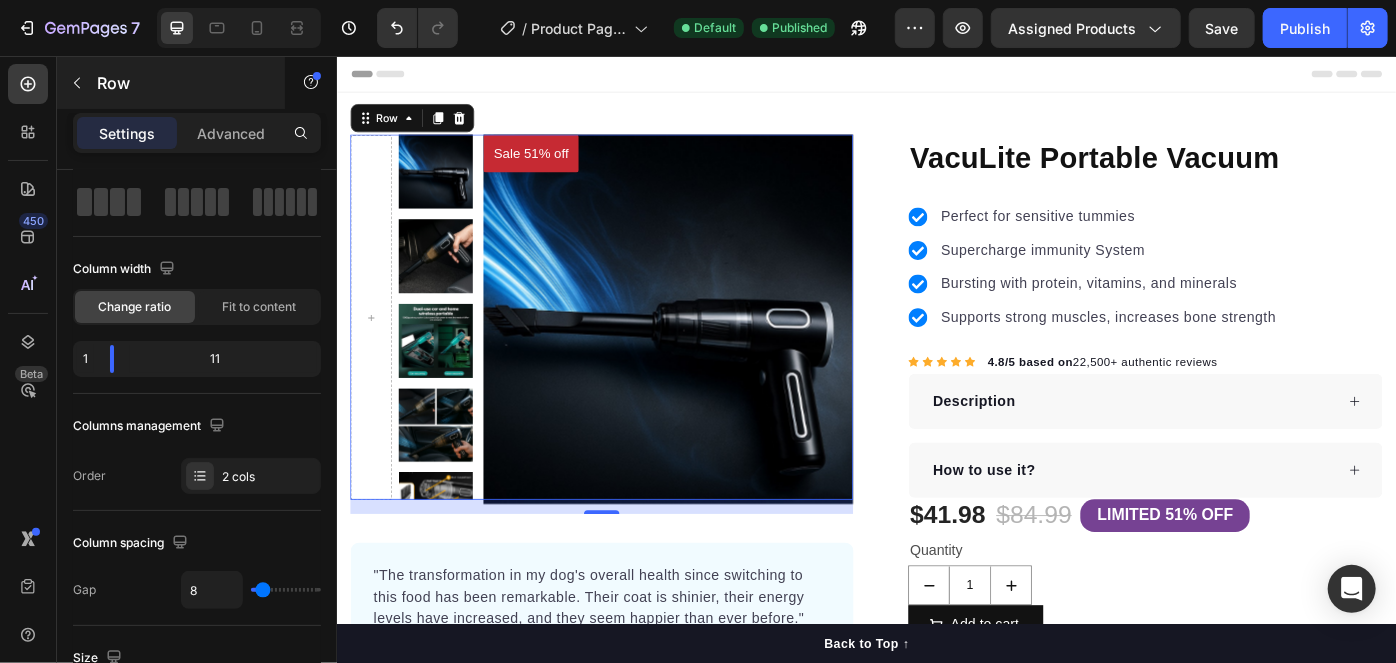click 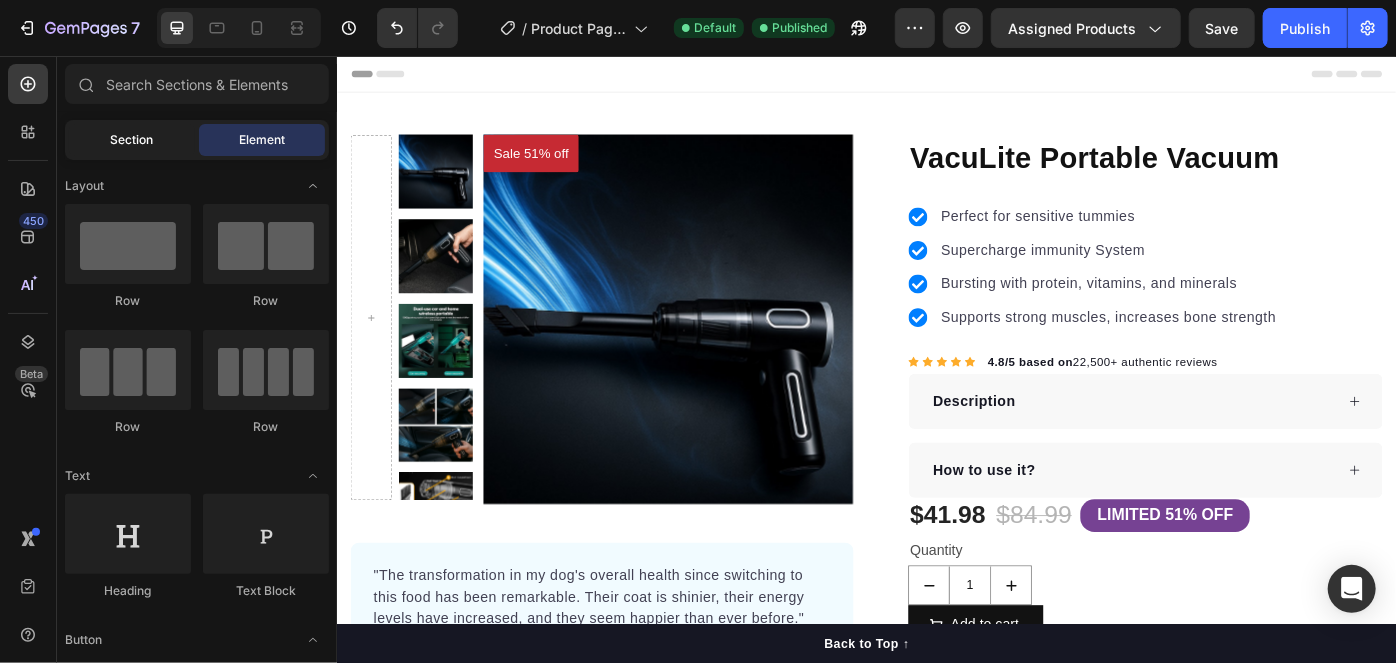 click on "Section" 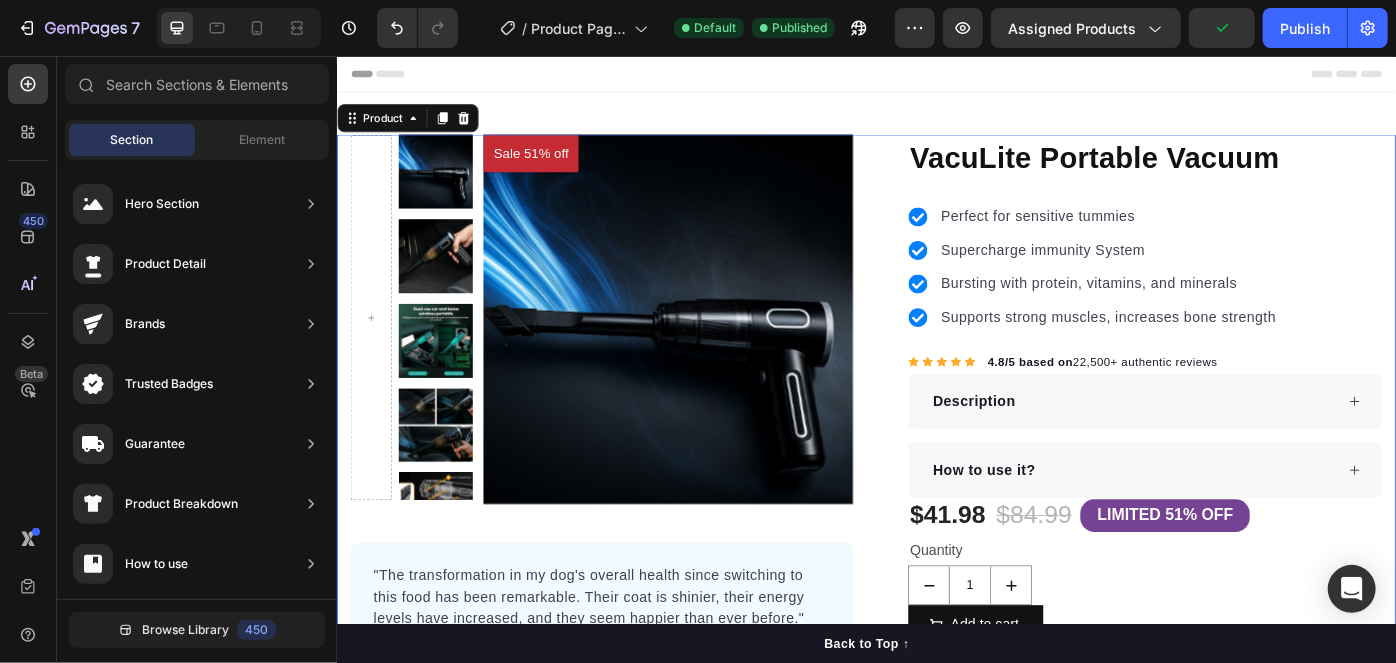 click on "Sale 51% off Product Badge Product Images Row "The transformation in my dog's overall health since switching to this food has been remarkable. Their coat is shinier, their energy levels have increased, and they seem happier than ever before." Text block -Daisy Text block
Verified buyer Item list Row Row Row VacuLite Portable Vacuum Product Title 2025 TOP RATED CLEANING PRODUCT Text block Row Perfect for sensitive tummies Supercharge immunity System Bursting with protein, vitamins, and minerals Supports strong muscles, increases bone strength Item list Icon Icon Icon Icon Icon Icon List Hoz 4.8/5 based on  22,500+ authentic reviews Text block Row Strong suction in a small size — gets dust, crumbs, and pet hair fast Clean, modern design that looks premium and feels solid Charges fast with USB-C, no bulky base needed Perfect for cars, desks, drawers, and small spaces anywhere Item list
Description
How to use it? Accordion $41.98 Product Price 1" at bounding box center [936, 456] 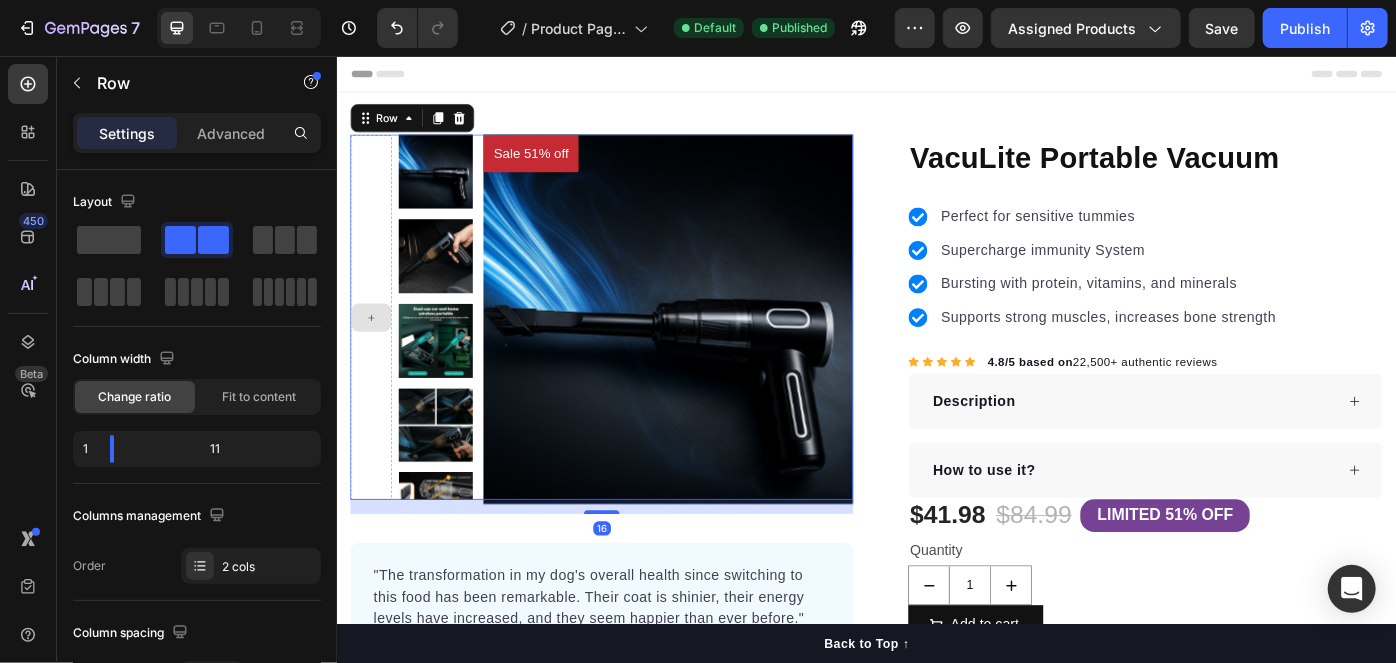 click at bounding box center [374, 351] 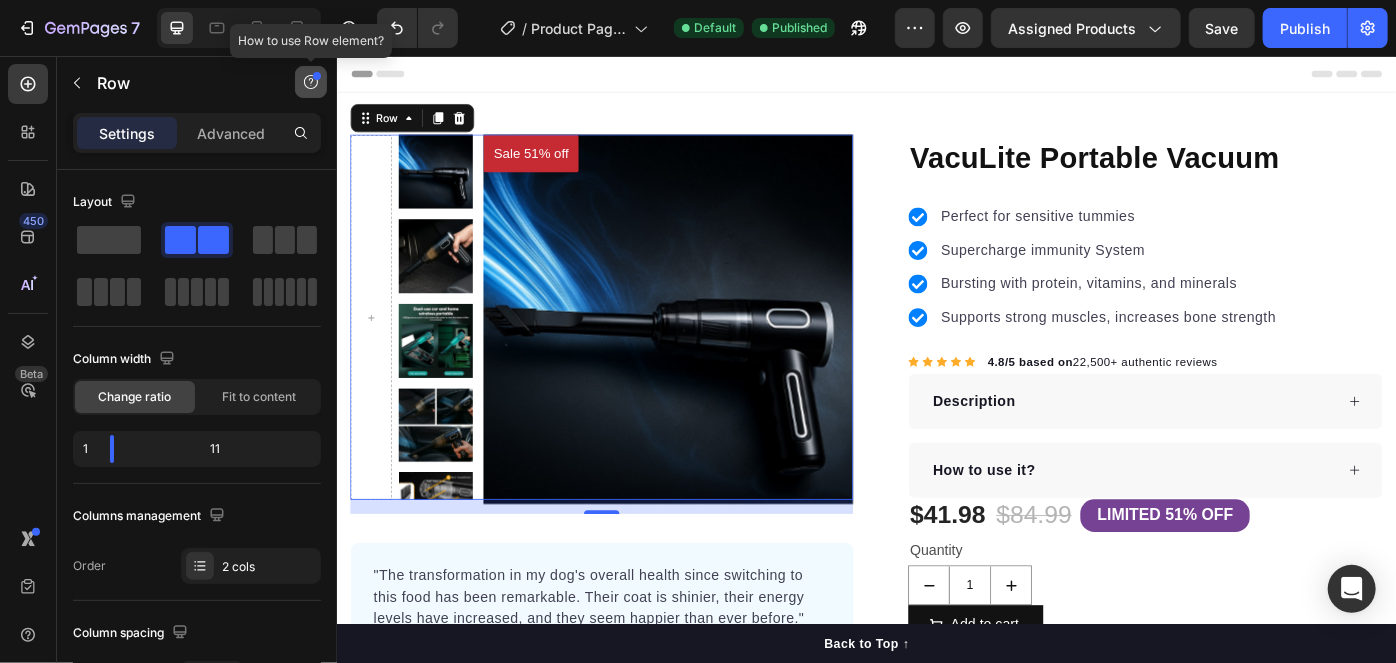 click 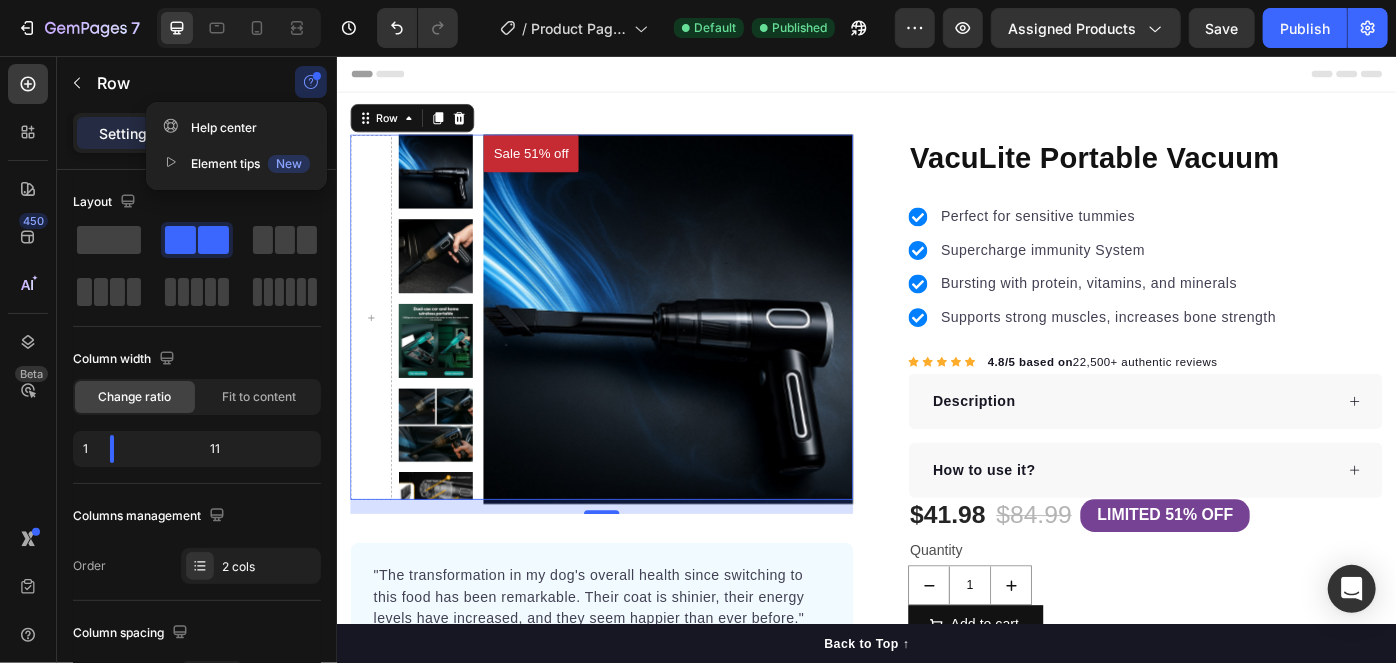 click 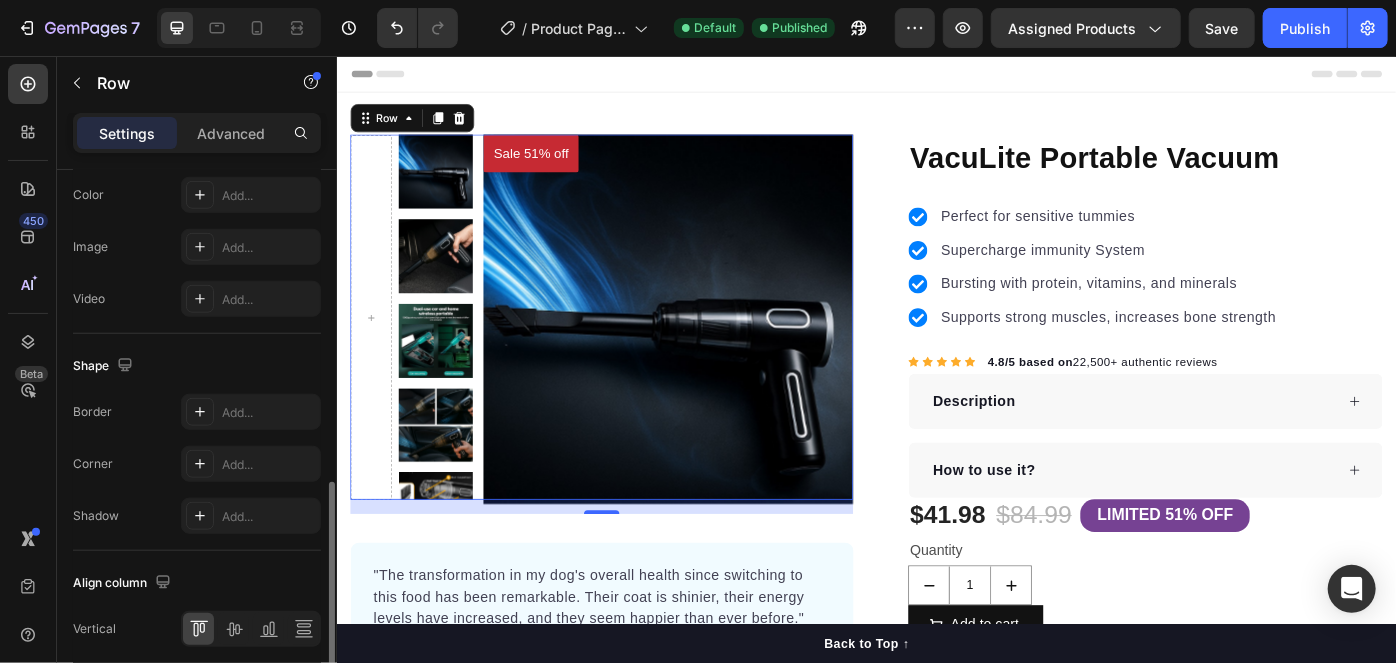 scroll, scrollTop: 894, scrollLeft: 0, axis: vertical 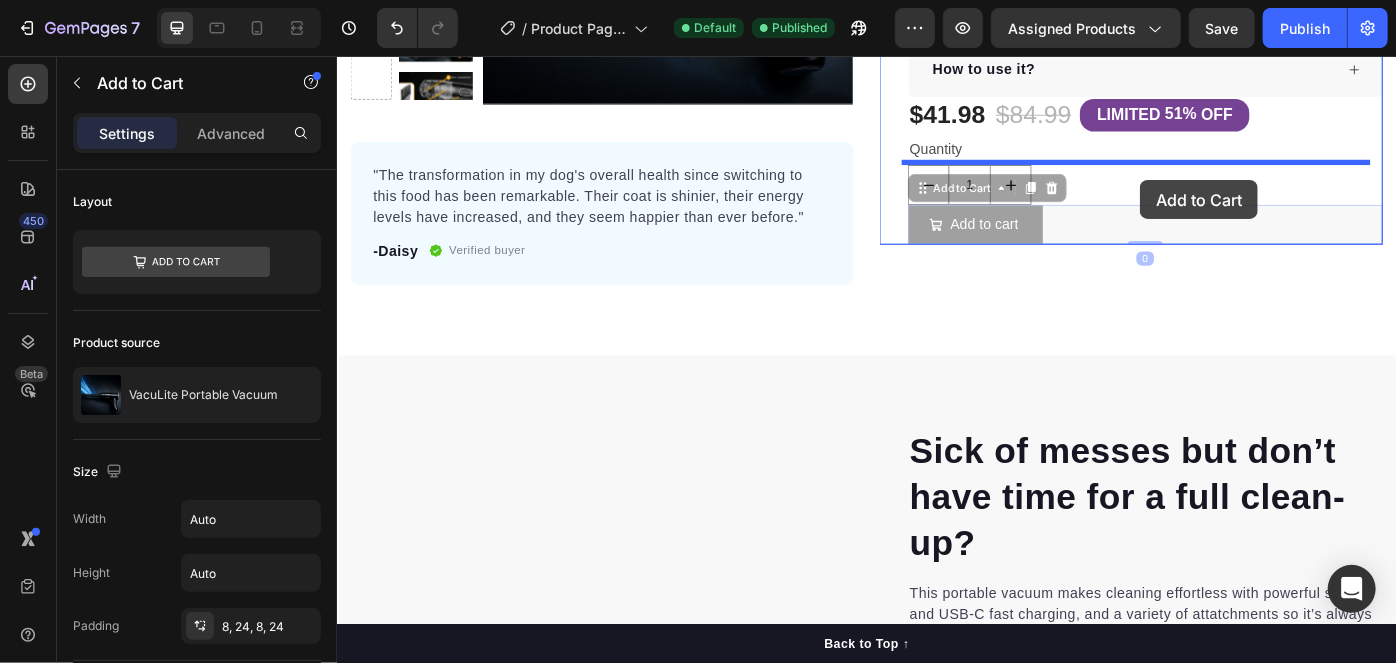 drag, startPoint x: 1115, startPoint y: 239, endPoint x: 1246, endPoint y: 196, distance: 137.87675 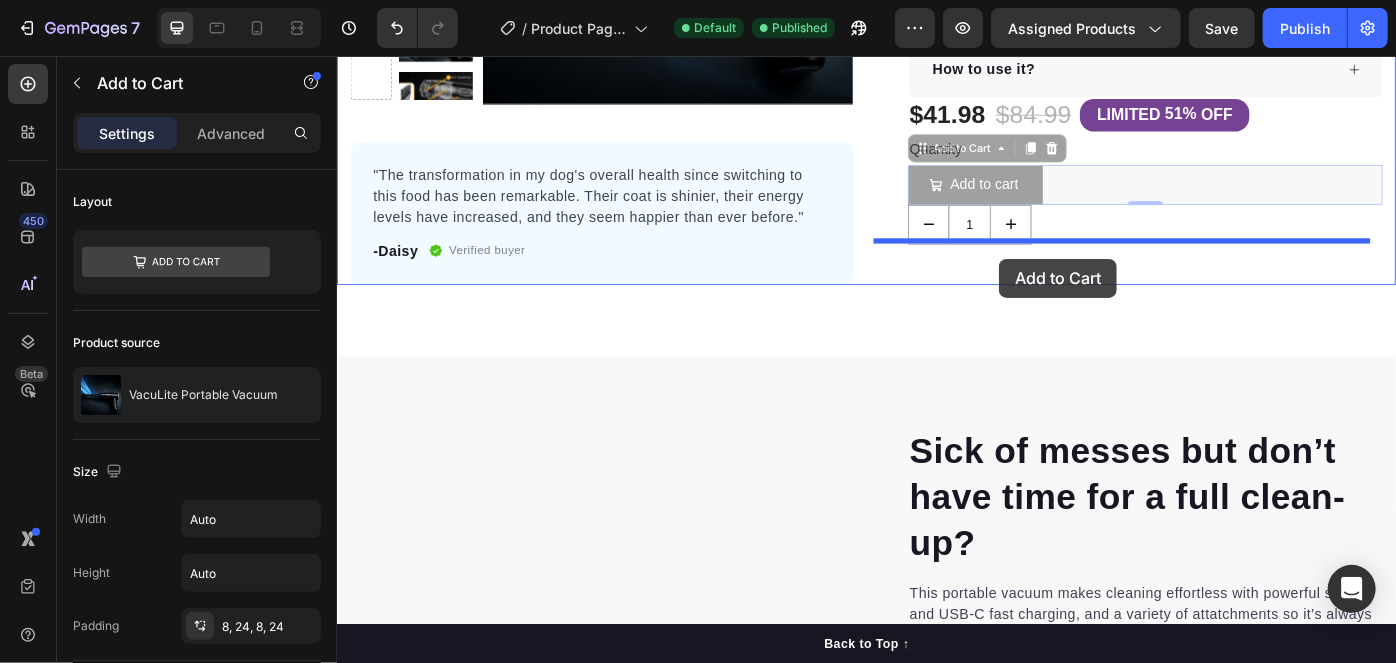 drag, startPoint x: 1110, startPoint y: 182, endPoint x: 989, endPoint y: 274, distance: 152.0033 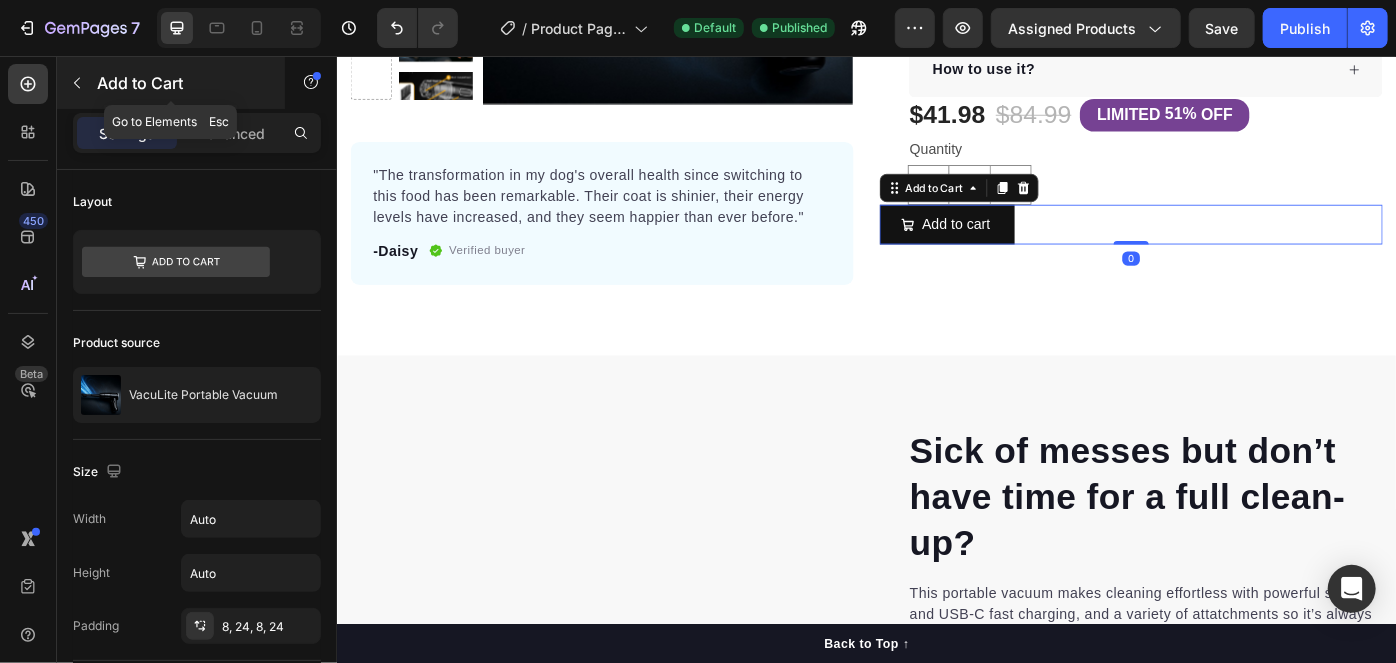 click 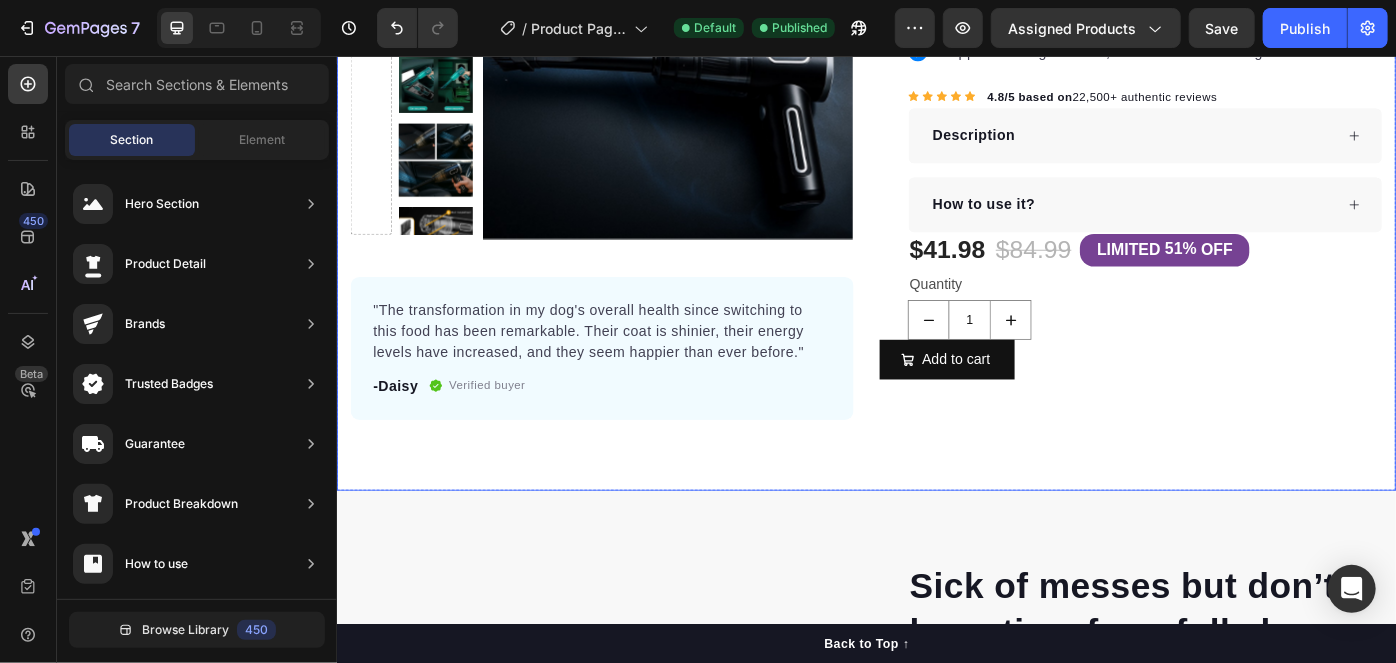 scroll, scrollTop: 90, scrollLeft: 0, axis: vertical 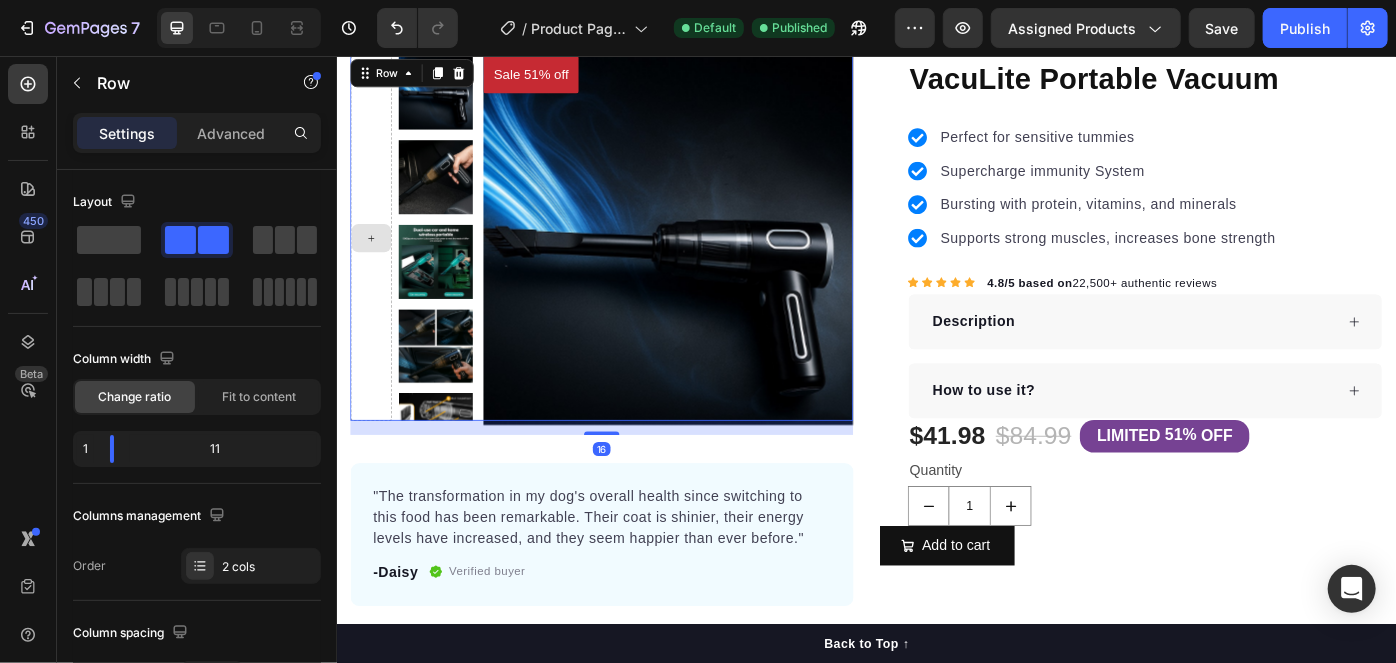 click at bounding box center (374, 261) 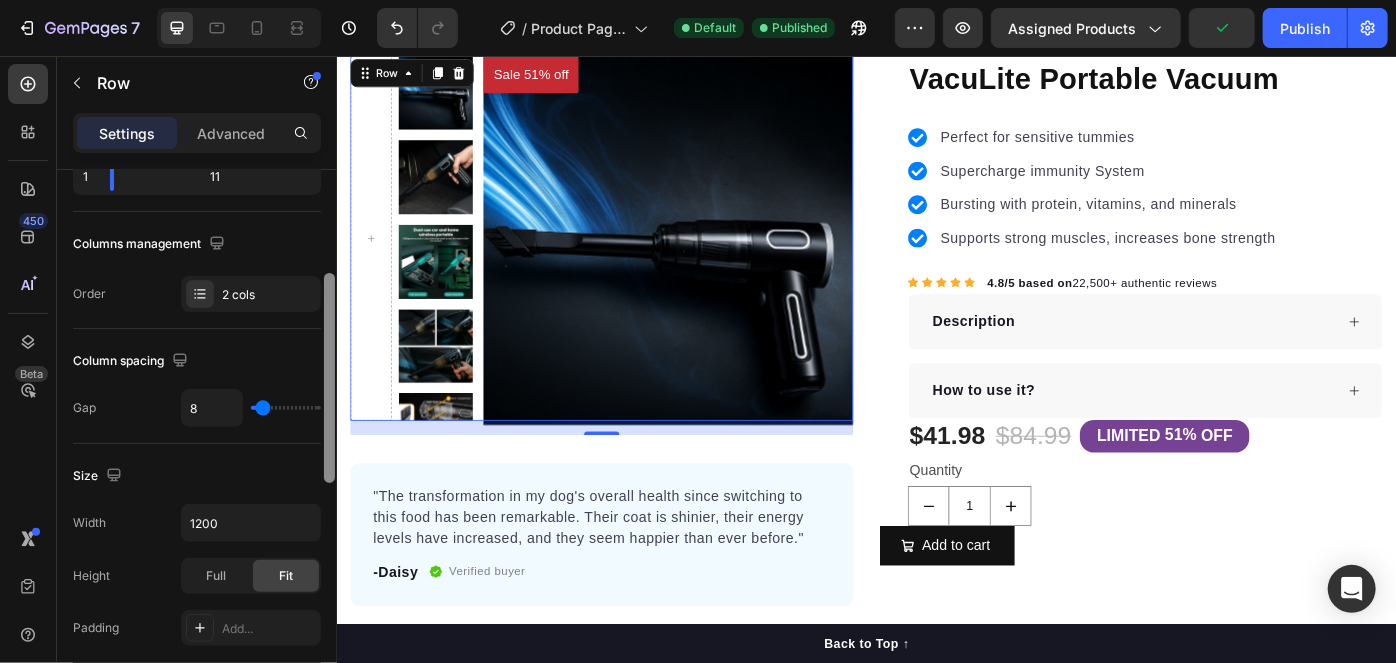 scroll, scrollTop: 0, scrollLeft: 0, axis: both 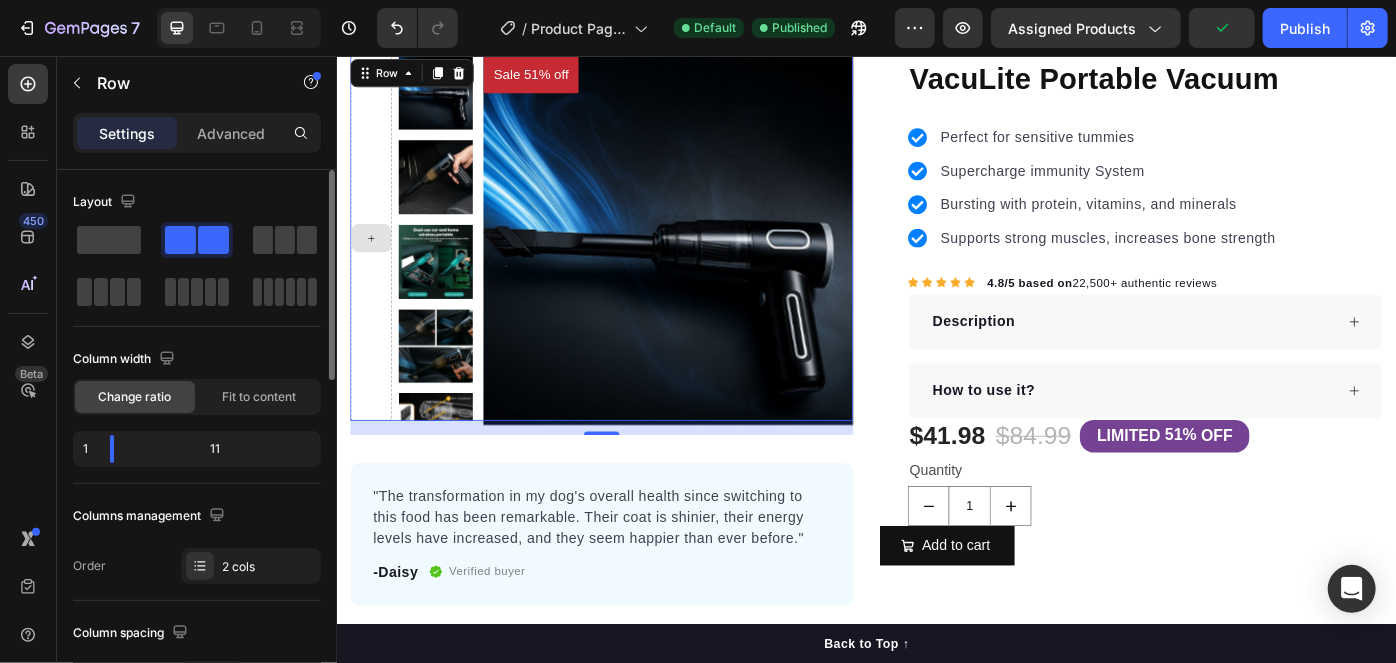 click at bounding box center [374, 261] 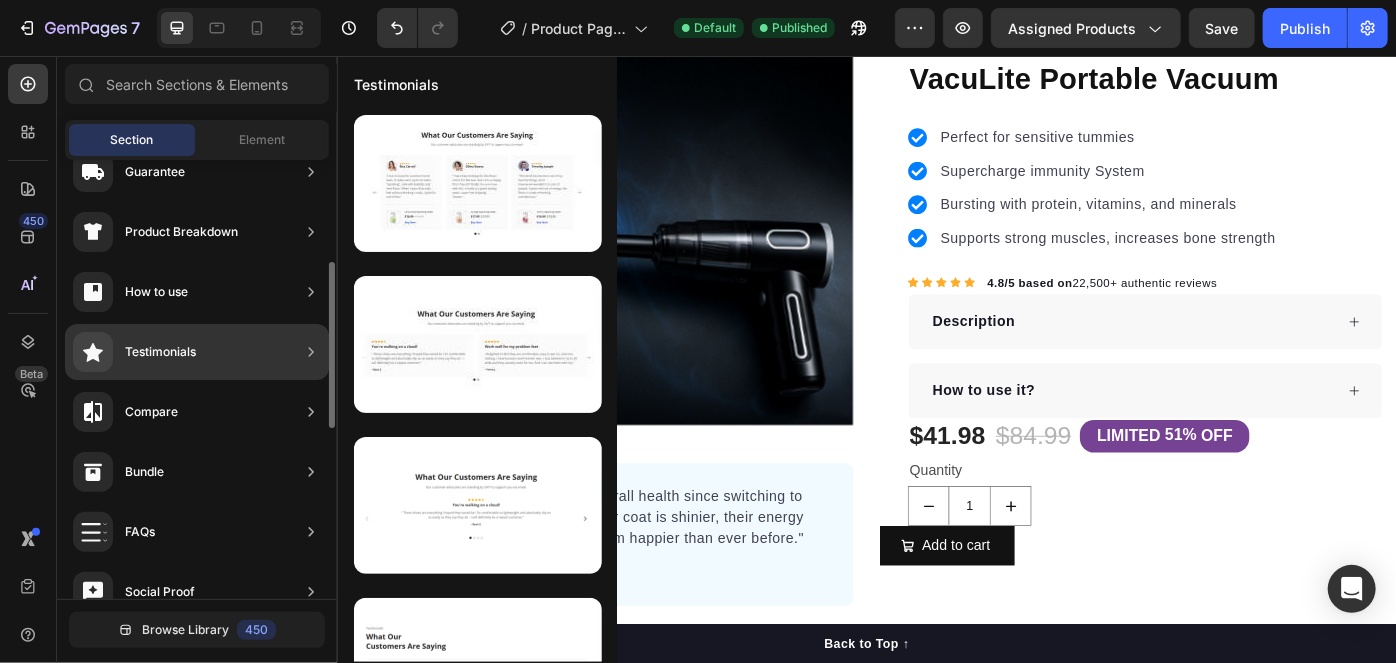 scroll, scrollTop: 363, scrollLeft: 0, axis: vertical 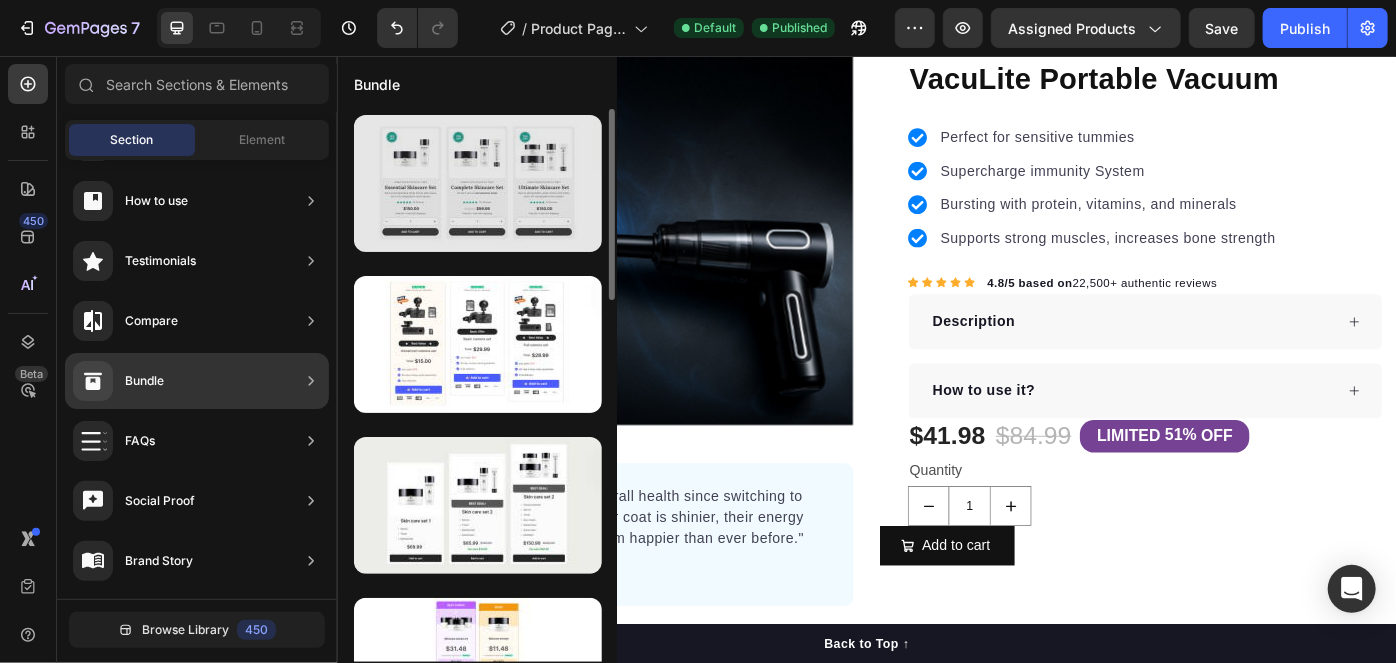click at bounding box center (478, 183) 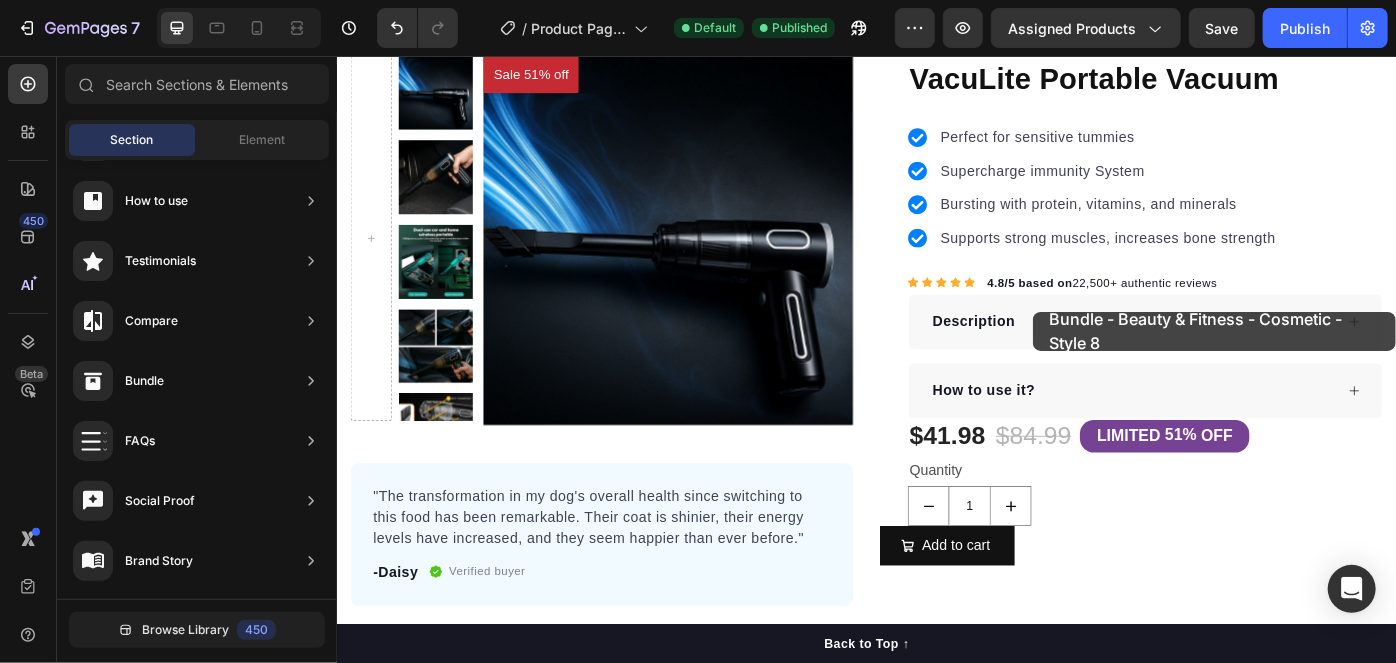 drag, startPoint x: 769, startPoint y: 270, endPoint x: 1112, endPoint y: 346, distance: 351.31894 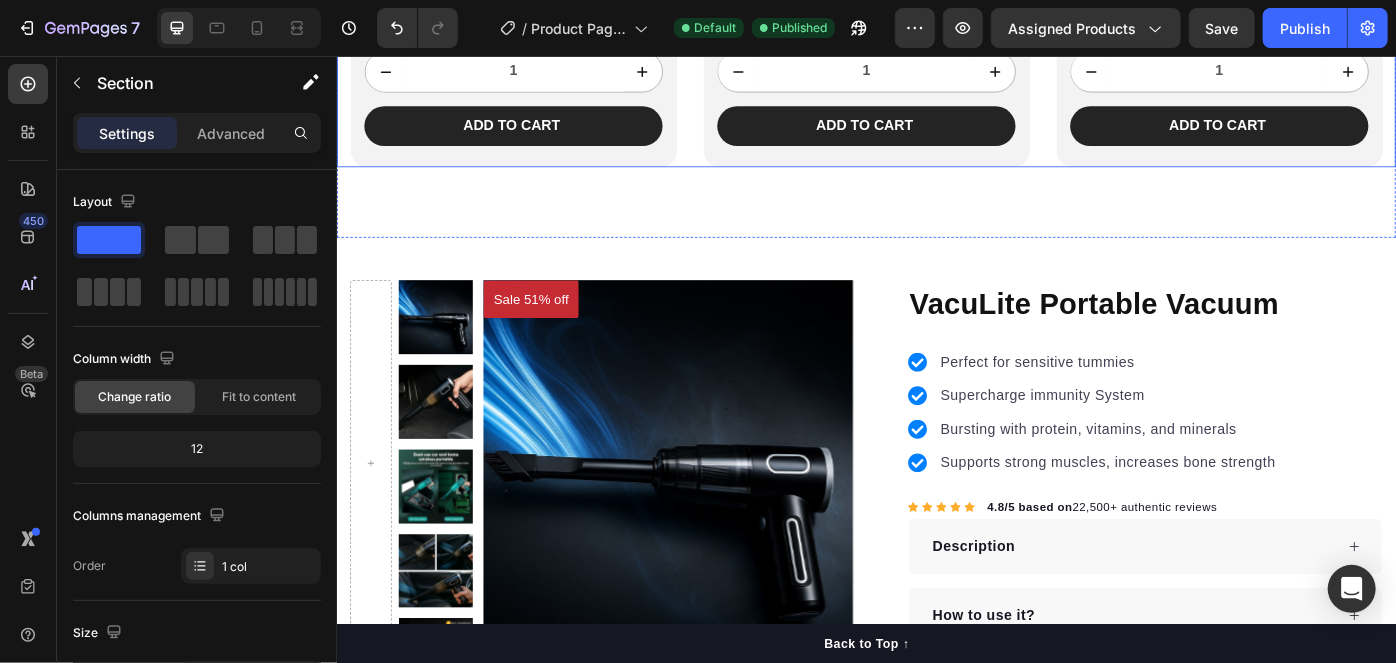 scroll, scrollTop: 363, scrollLeft: 0, axis: vertical 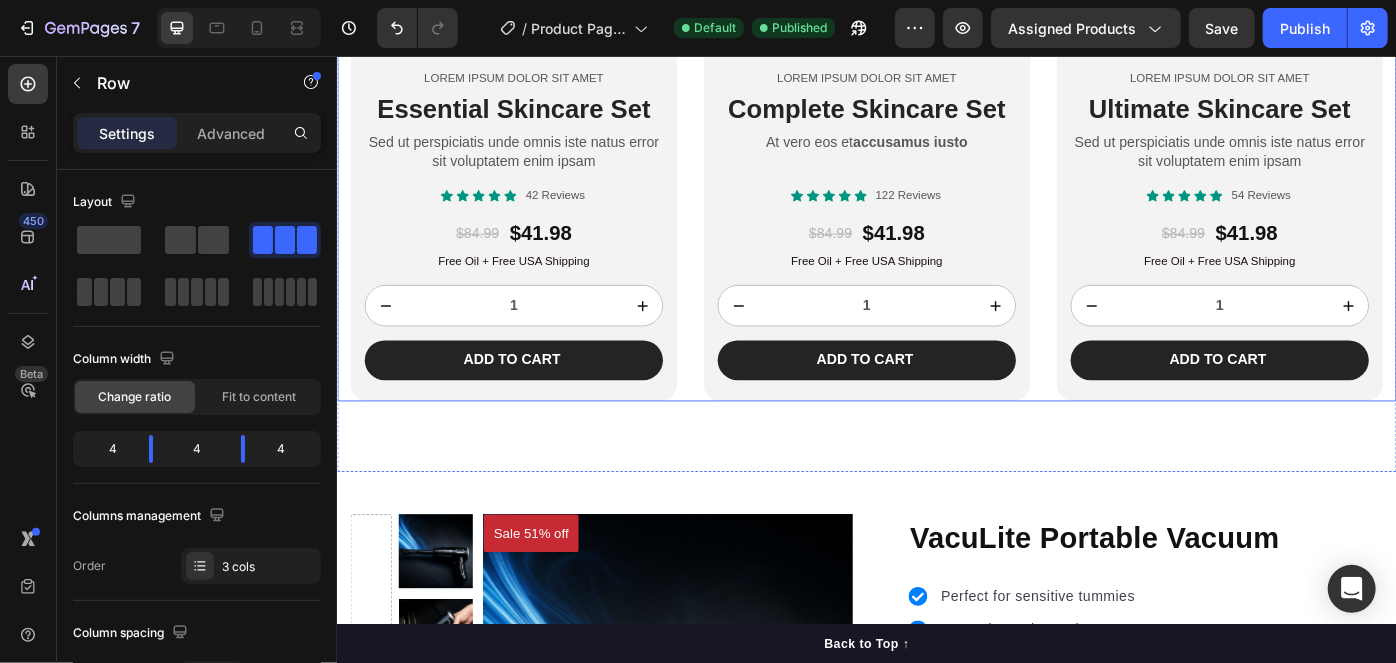 click on "Product Images Lorem ipsum dolor sit amet Text Block Essential Skincare Set Heading Sed ut perspiciatis unde omnis iste natus error sit voluptatem enim ipsam Text Block Icon Icon Icon Icon Icon Icon List 42 Reviews Text Block Row $84.99 Product Price Product Price $41.98 Product Price Product Price Row Free Oil + Free USA Shipping Text Block
1
Product Quantity Add to cart Add to Cart Row Product Row Product Images Lorem ipsum dolor sit amet Text Block Complete Skincare Set Heading At vero eos et  accusamus iusto   Text Block Icon Icon Icon Icon Icon Icon List 122 Reviews Text Block Row $84.99 Product Price Product Price $41.98 Product Price Product Price Row Free Oil + Free USA Shipping Text Block
1
Product Quantity Add to cart Add to Cart Row Product Row Product Images Lorem ipsum dolor sit amet Text Block Ultimate Skincare Set Heading Sed ut perspiciatis unde omnis iste natus error sit voluptatem enim ipsam Text Block Icon Icon Icon Icon Icon Row" at bounding box center (936, 129) 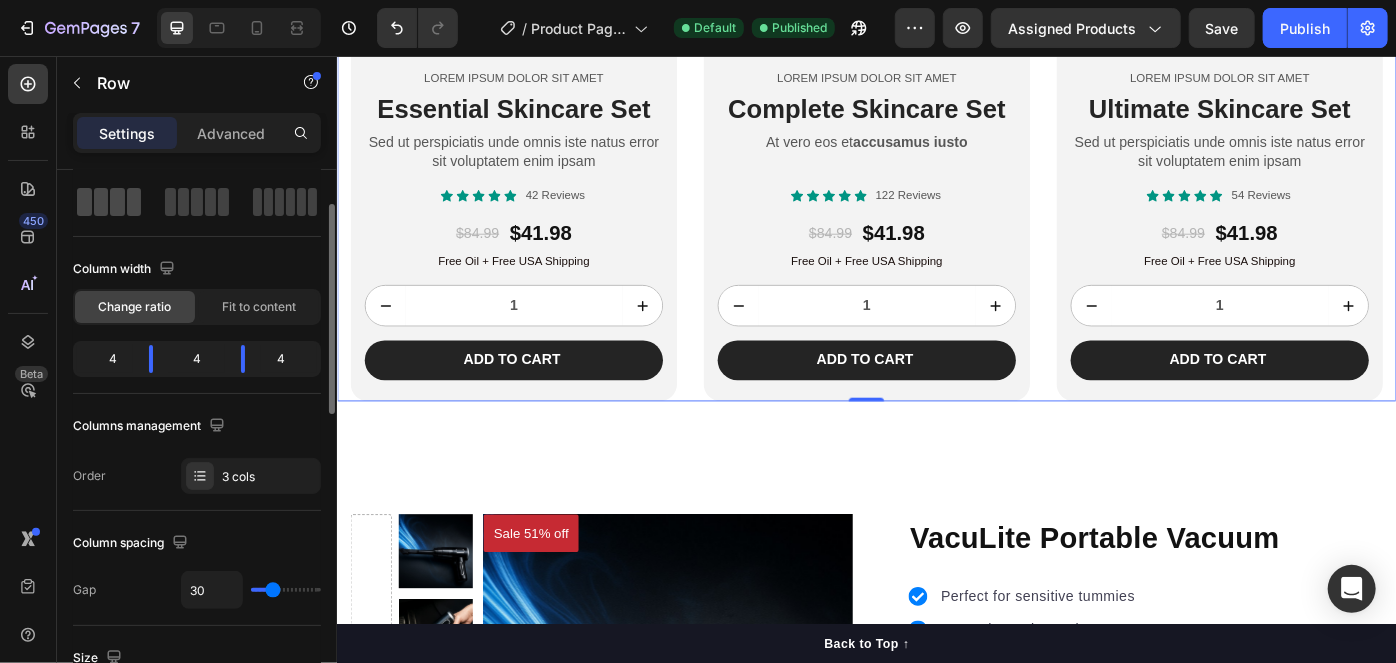 scroll, scrollTop: 0, scrollLeft: 0, axis: both 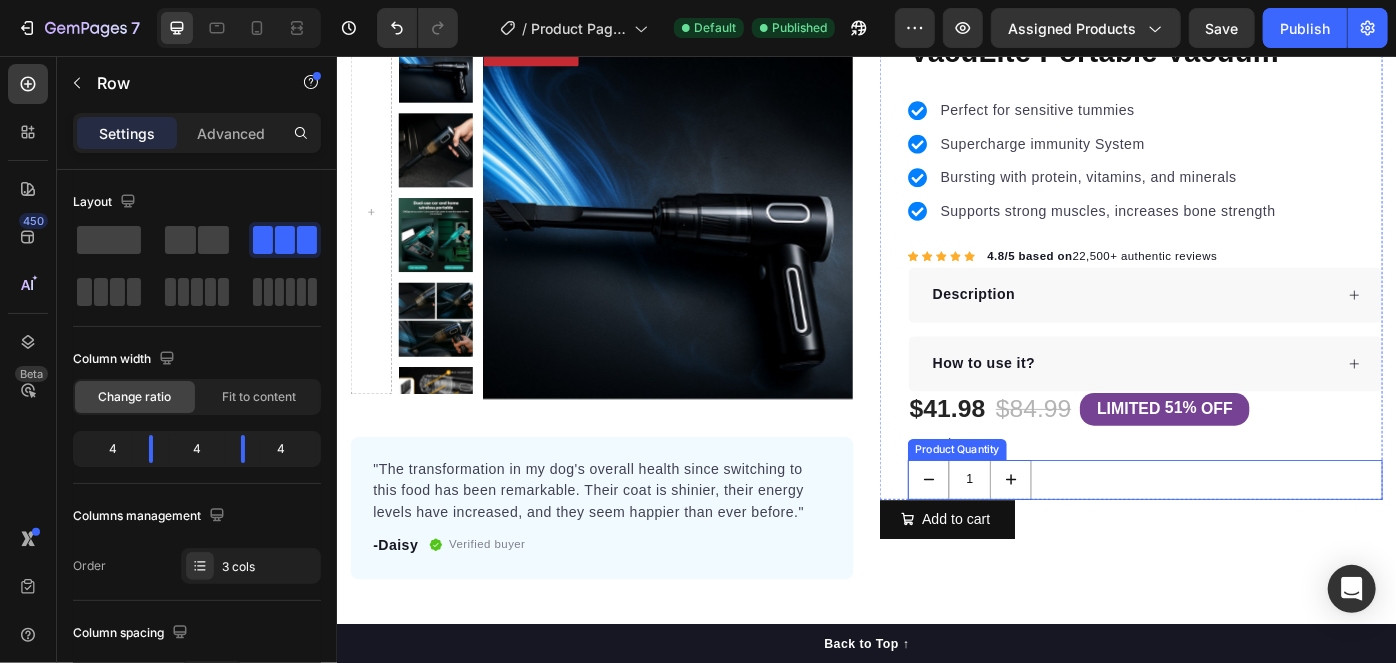 drag, startPoint x: 436, startPoint y: 291, endPoint x: 424, endPoint y: 339, distance: 49.47727 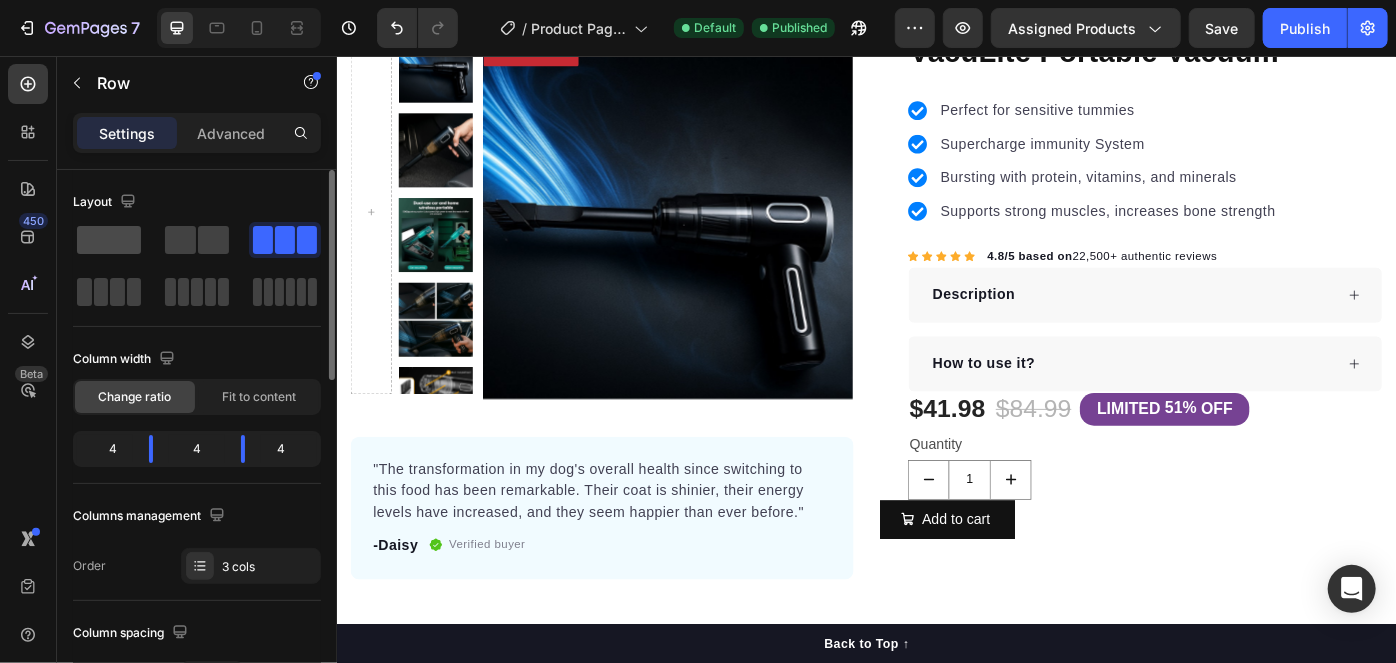 click 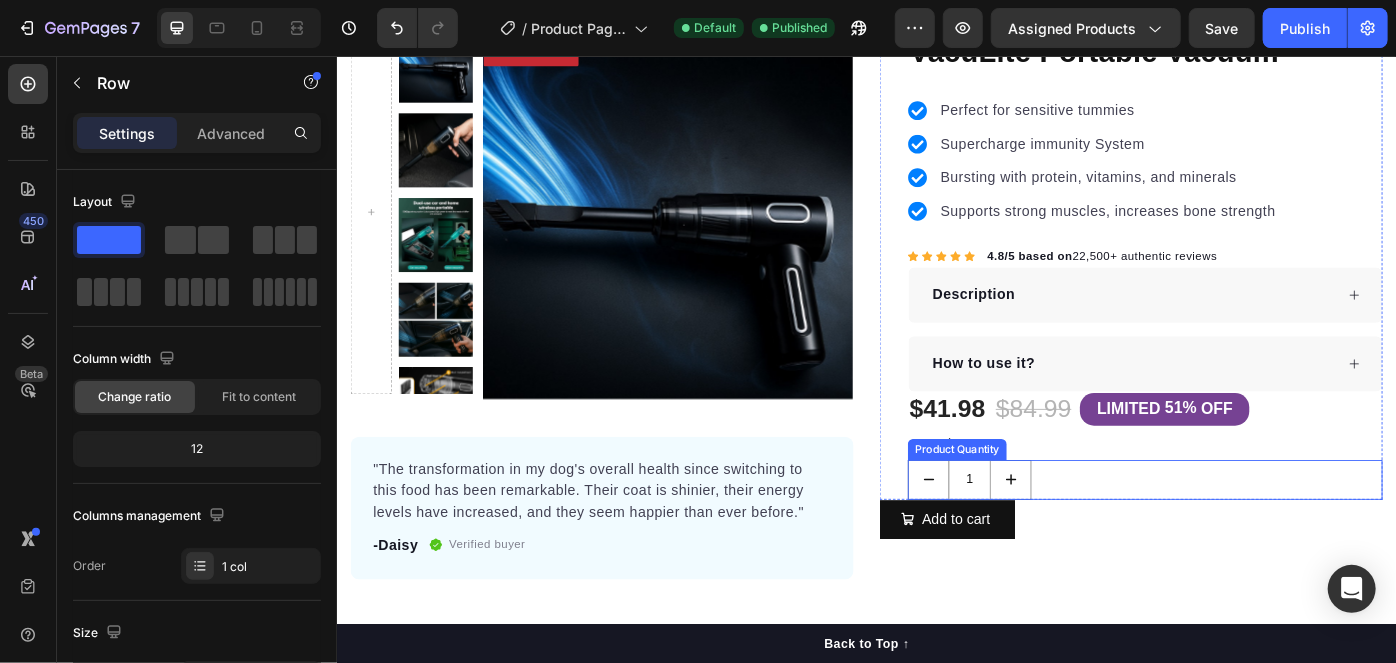 drag, startPoint x: 437, startPoint y: 290, endPoint x: 1190, endPoint y: 520, distance: 787.343 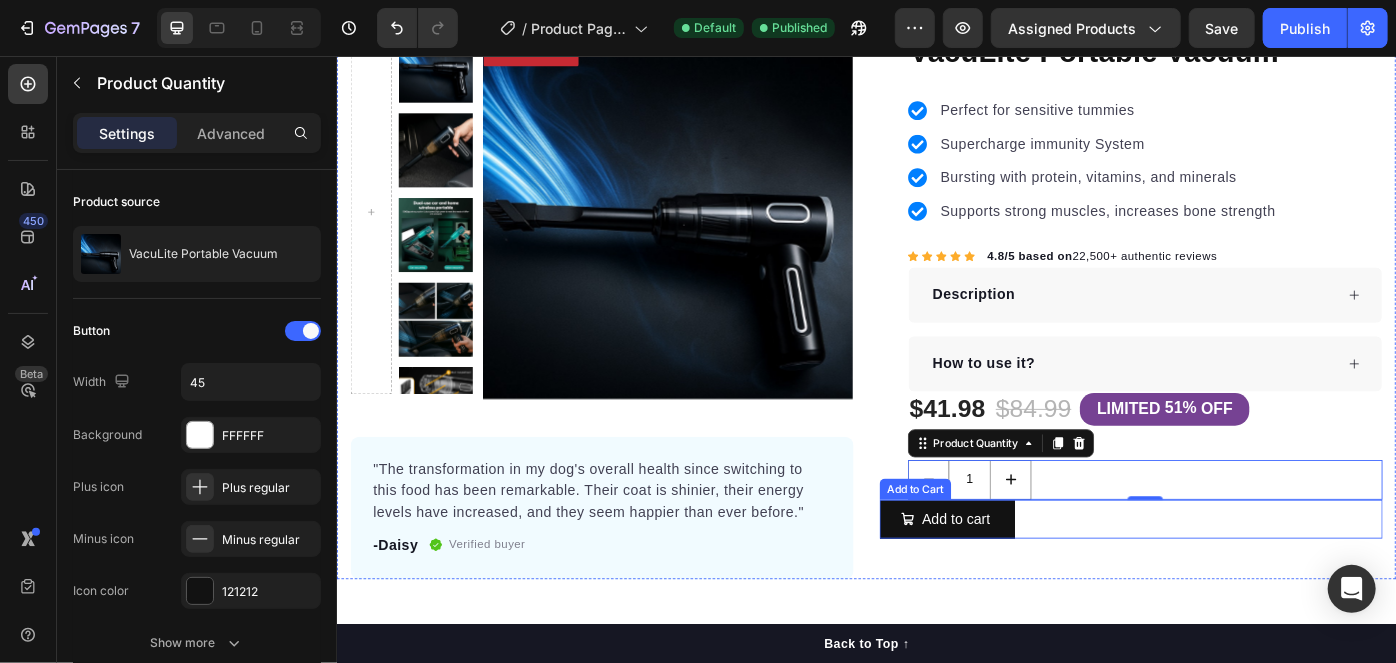click on "VacuLite Portable Vacuum Product Title 2025 TOP RATED CLEANING PRODUCT Text block Row Perfect for sensitive tummies Supercharge immunity System Bursting with protein, vitamins, and minerals Supports strong muscles, increases bone strength Item list Icon Icon Icon Icon Icon Icon List Hoz 4.8/5 based on  22,500+ authentic reviews Text block Row Strong suction in a small size — gets dust, crumbs, and pet hair fast Clean, modern design that looks premium and feels solid Charges fast with USB-C, no bulky base needed Perfect for cars, desks, drawers, and small spaces anywhere Item list
Description
How to use it? Accordion $41.98 Product Price Product Price $84.99 Product Price Product Price LIMITED 51% OFF Discount Tag Row Quantity Text Block
1
Product Quantity   0 Row
Add to cart Add to Cart" at bounding box center (1236, 336) 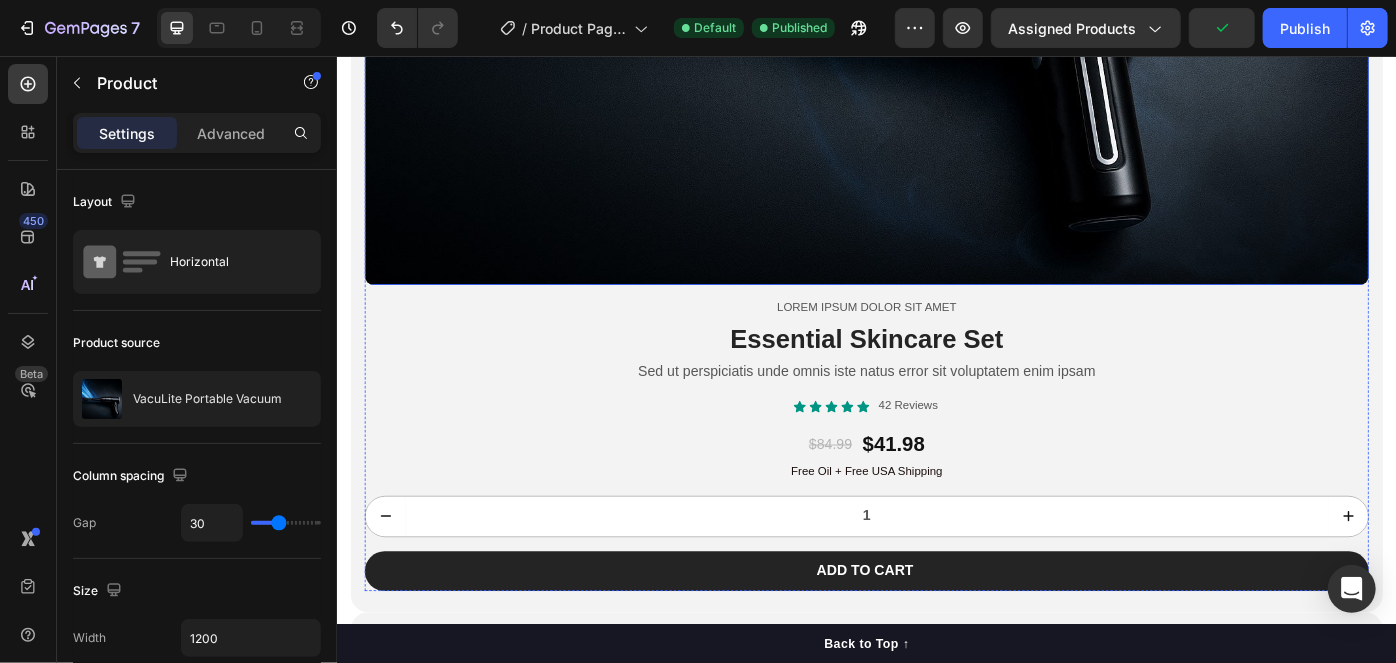 scroll, scrollTop: 545, scrollLeft: 0, axis: vertical 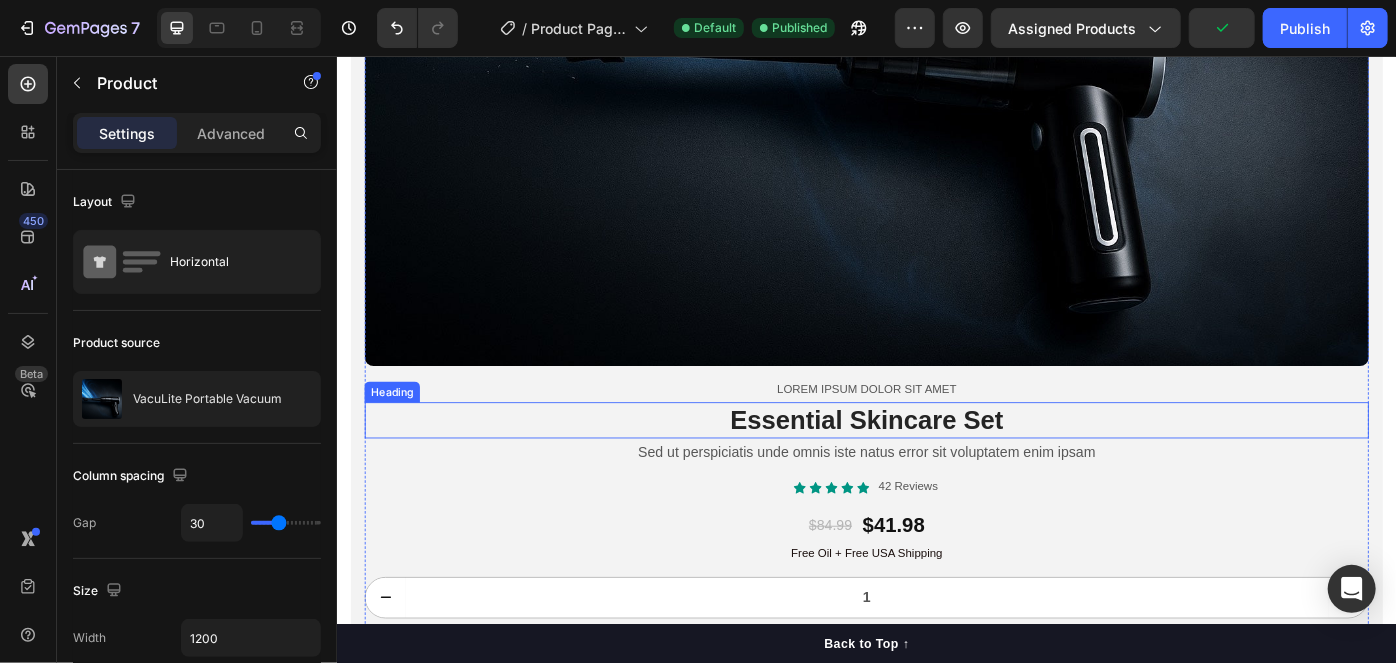 click on "Essential Skincare Set" at bounding box center [936, 468] 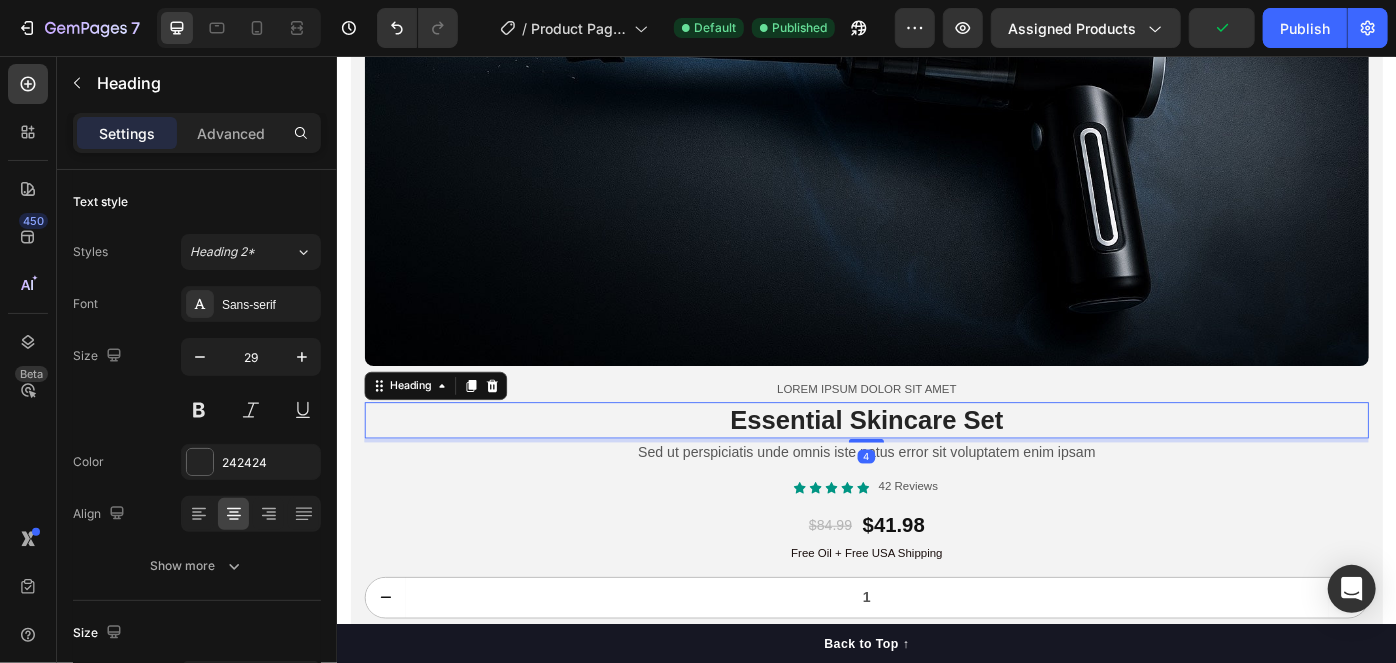 click on "Product Images Lorem ipsum dolor sit amet Text Block Essential Skincare Set Heading   4 Sed ut perspiciatis unde omnis iste natus error sit voluptatem enim ipsam Text Block" at bounding box center (936, 90) 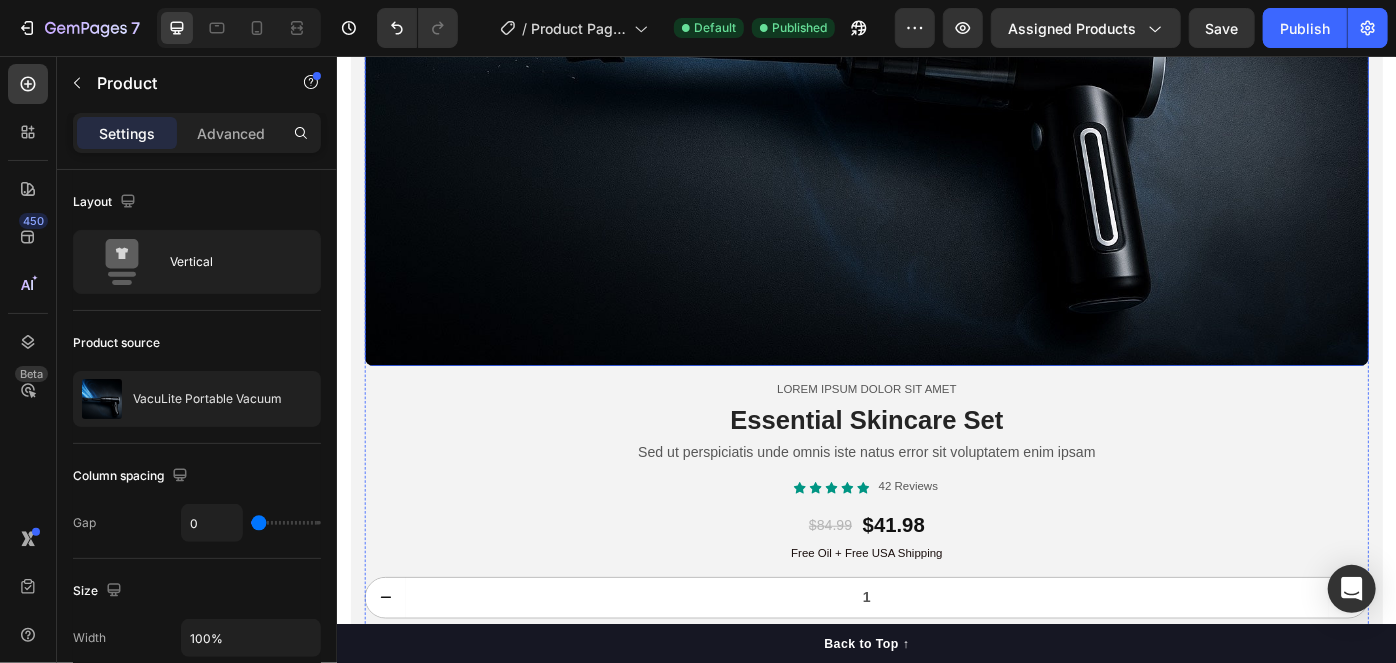 scroll, scrollTop: 0, scrollLeft: 0, axis: both 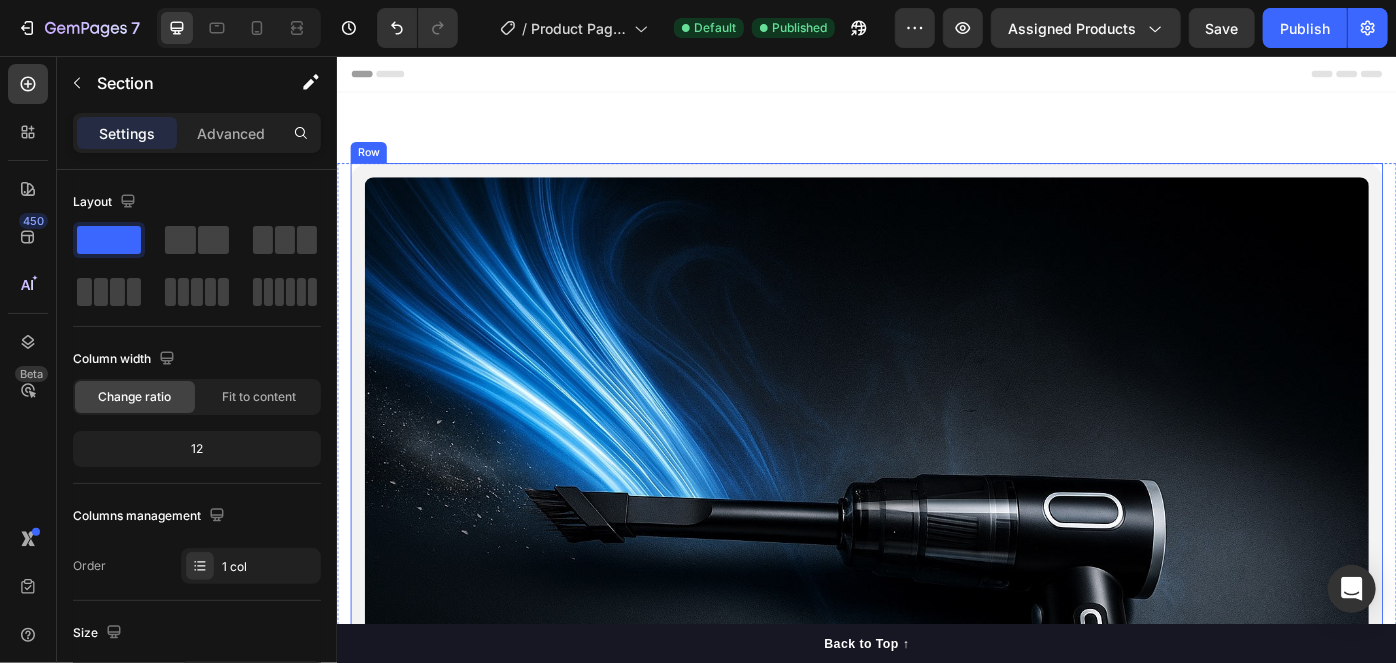 click on "Product Images Lorem ipsum dolor sit amet Text Block Essential Skincare Set Heading Sed ut perspiciatis unde omnis iste natus error sit voluptatem enim ipsam Text Block Icon Icon Icon Icon Icon Icon List 42 Reviews Text Block Row $84.99 Product Price Product Price $41.98 Product Price Product Price Row Free Oil + Free USA Shipping Text Block
1
Product Quantity Add to cart Add to Cart Row Product Row Product Images Lorem ipsum dolor sit amet Text Block Complete Skincare Set Heading At vero eos et  accusamus iusto   Text Block Icon Icon Icon Icon Icon Icon List 122 Reviews Text Block Row $84.99 Product Price Product Price $41.98 Product Price Product Price Row Free Oil + Free USA Shipping Text Block
1
Product Quantity Add to cart Add to Cart Row Product Row Product Images Lorem ipsum dolor sit amet Text Block Ultimate Skincare Set Heading Sed ut perspiciatis unde omnis iste natus error sit voluptatem enim ipsam Text Block Icon Icon Icon Icon Icon Row" at bounding box center (936, 1905) 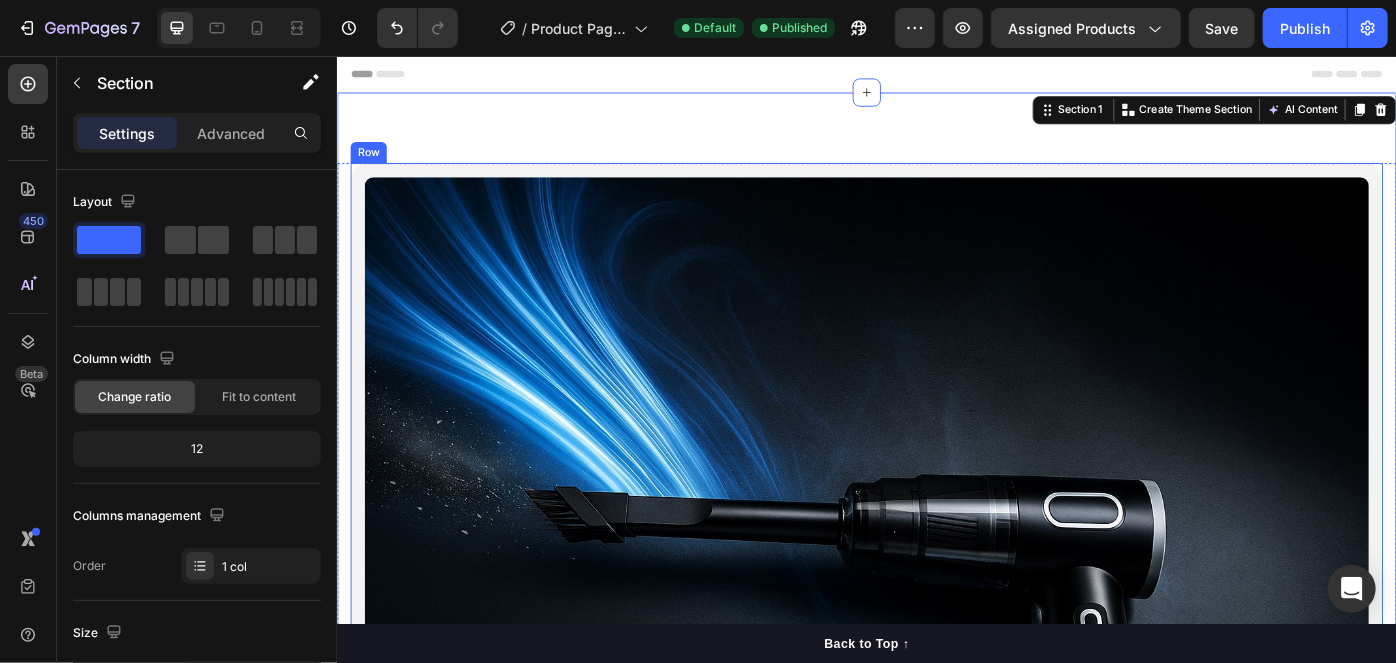 click on "Product Images Lorem ipsum dolor sit amet Text Block Essential Skincare Set Heading Sed ut perspiciatis unde omnis iste natus error sit voluptatem enim ipsam Text Block Icon Icon Icon Icon Icon Icon List 42 Reviews Text Block Row $84.99 Product Price Product Price $41.98 Product Price Product Price Row Free Oil + Free USA Shipping Text Block
1
Product Quantity Add to cart Add to Cart Row Product Row" at bounding box center [936, 749] 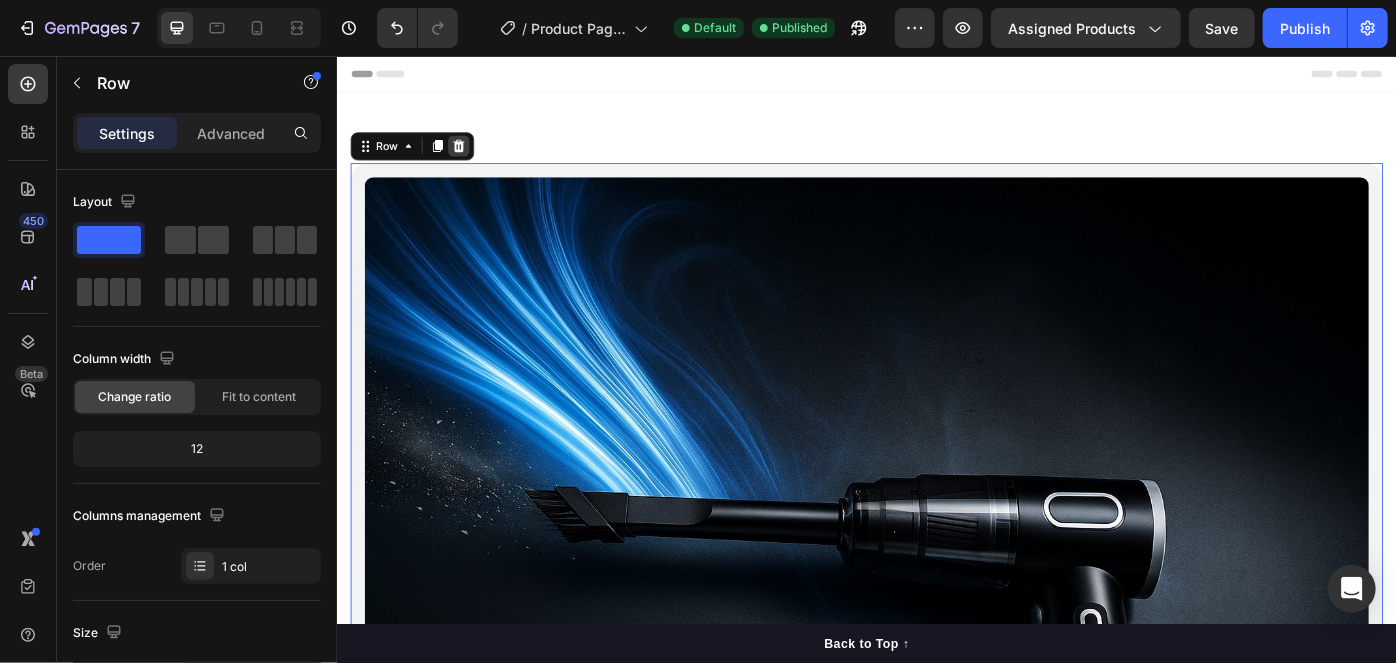 click 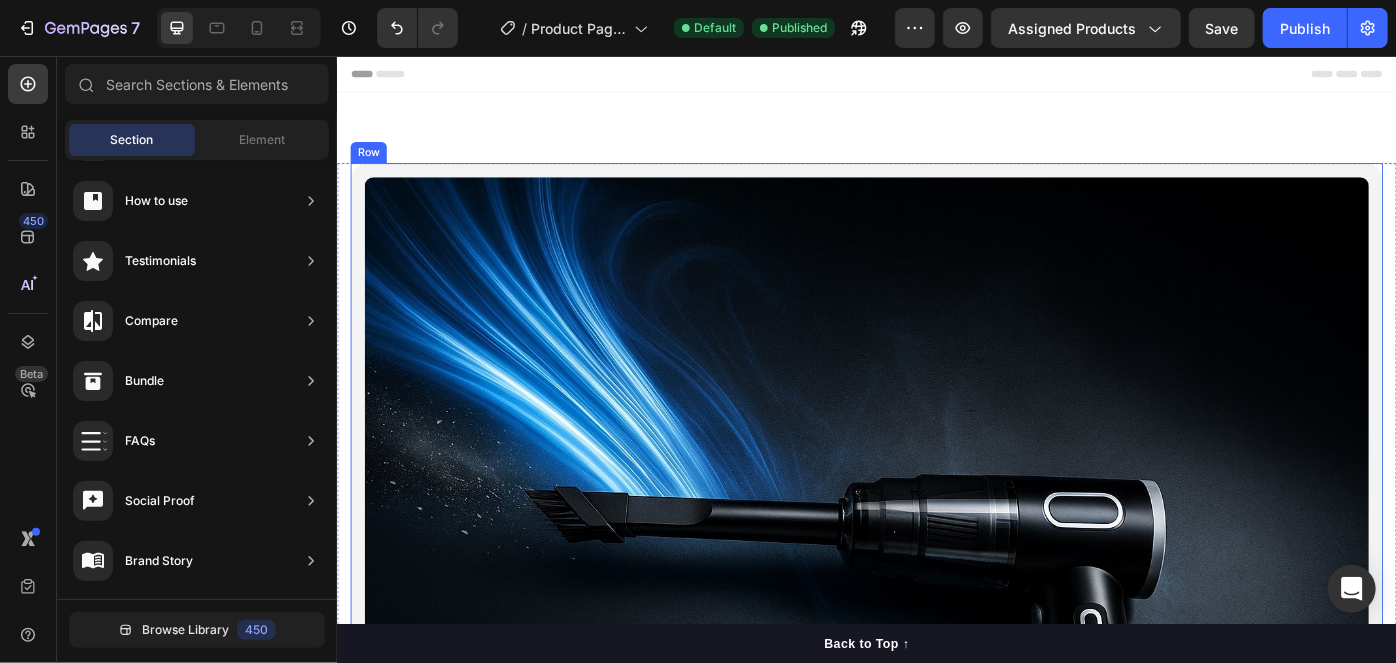 click on "Product Images Lorem ipsum dolor sit amet Text Block Complete Skincare Set Heading At vero eos et  accusamus iusto   Text Block Icon Icon Icon Icon Icon Icon List 122 Reviews Text Block Row $84.99 Product Price Product Price $41.98 Product Price Product Price Row Free Oil + Free USA Shipping Text Block
1
Product Quantity Add to cart Add to Cart Row Product Row" at bounding box center (936, 759) 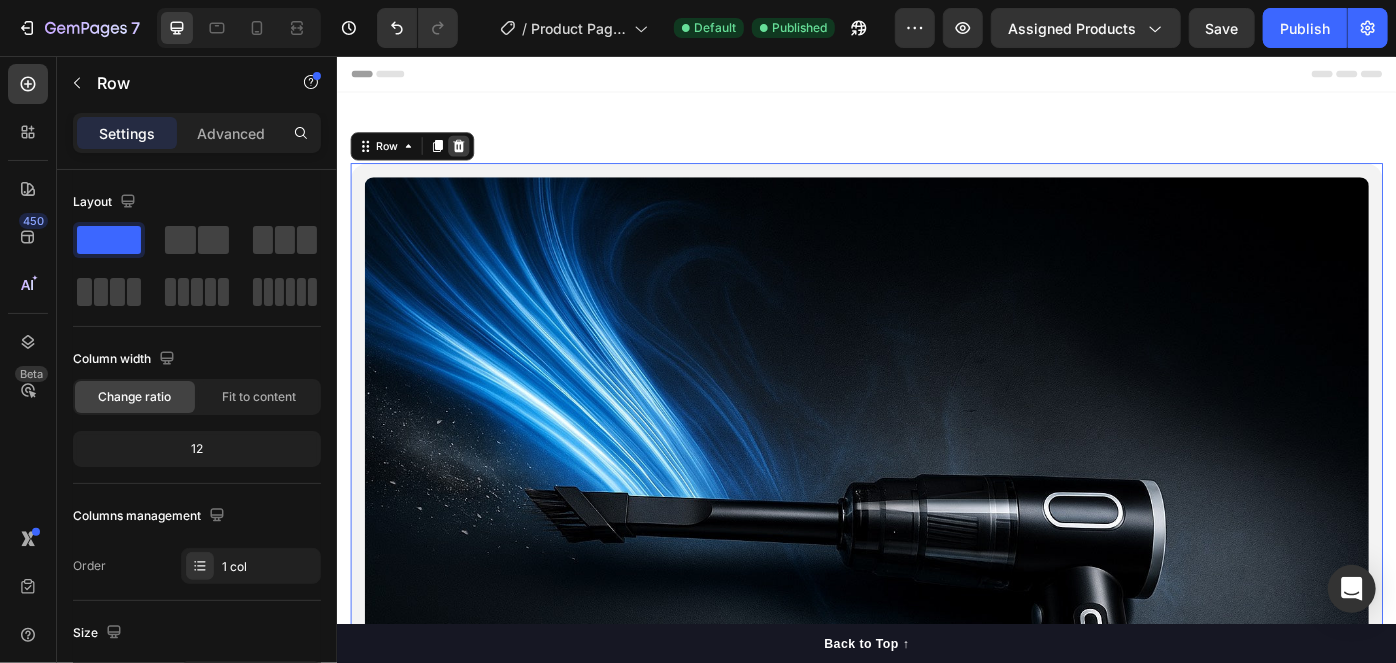 click at bounding box center (474, 157) 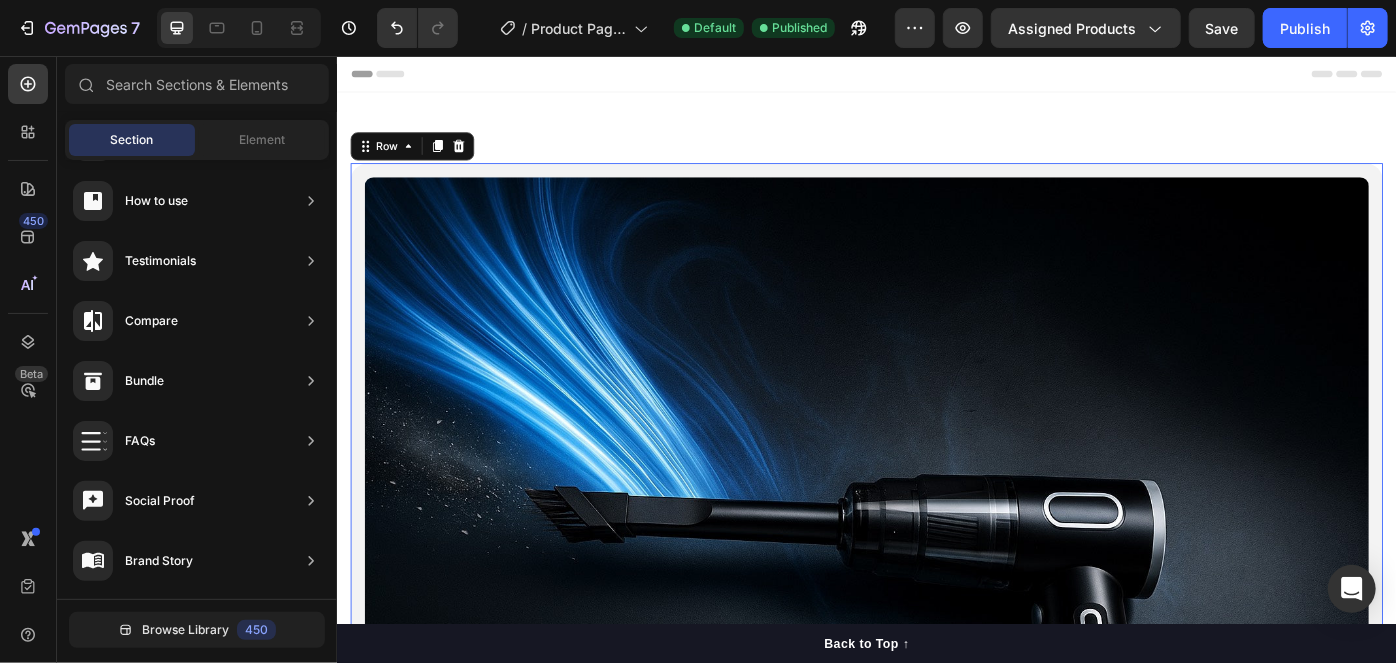 click on "Product Images Lorem ipsum dolor sit amet Text Block Ultimate Skincare Set Heading Sed ut perspiciatis unde omnis iste natus error sit voluptatem enim ipsam Text Block Icon Icon Icon Icon Icon Icon List 54 Reviews Text Block Row $84.99 Product Price Product Price $41.98 Product Price Product Price Row Free Oil + Free USA Shipping Text Block
1
Product Quantity Add to cart Add to Cart Row Product Row   0" at bounding box center [936, 749] 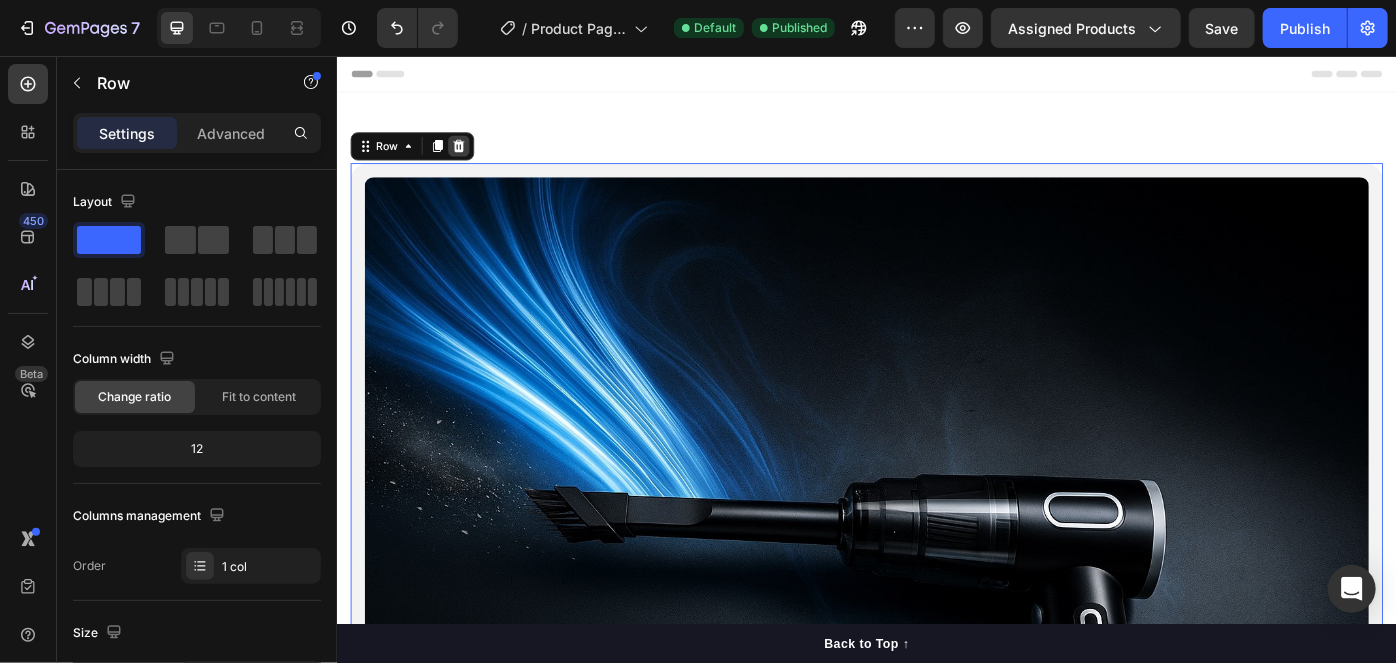 click 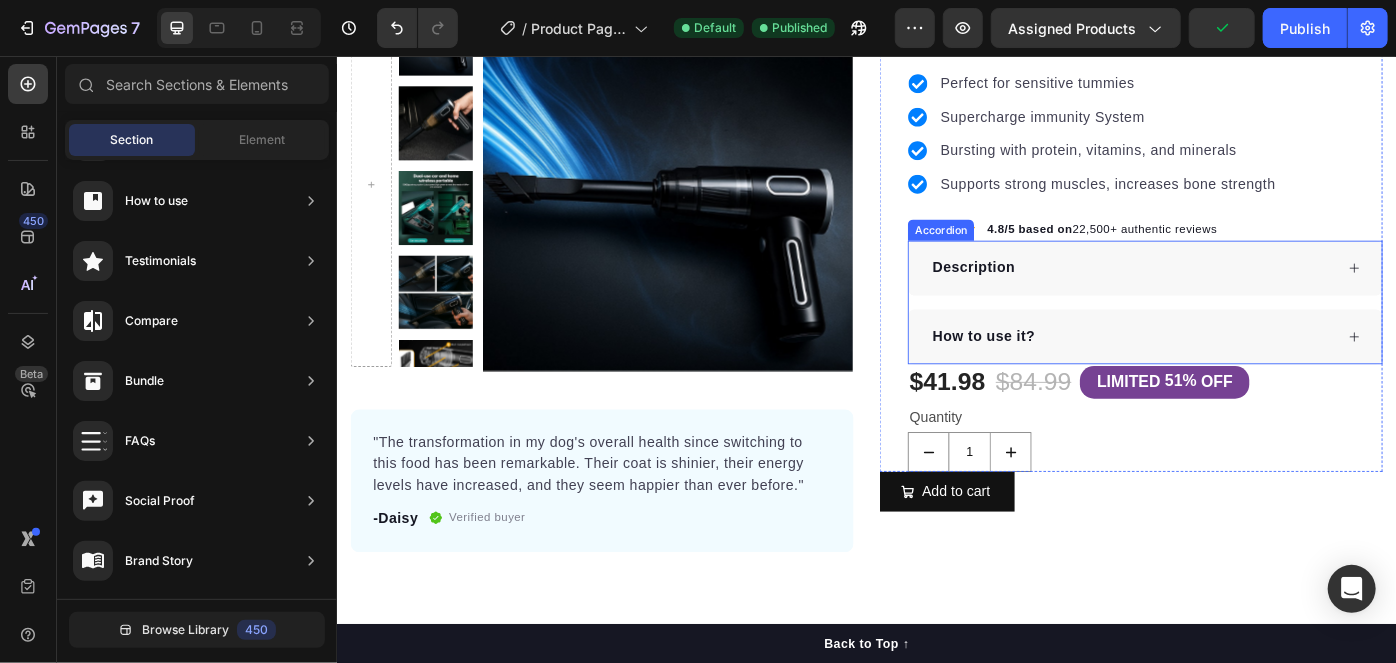 scroll, scrollTop: 0, scrollLeft: 0, axis: both 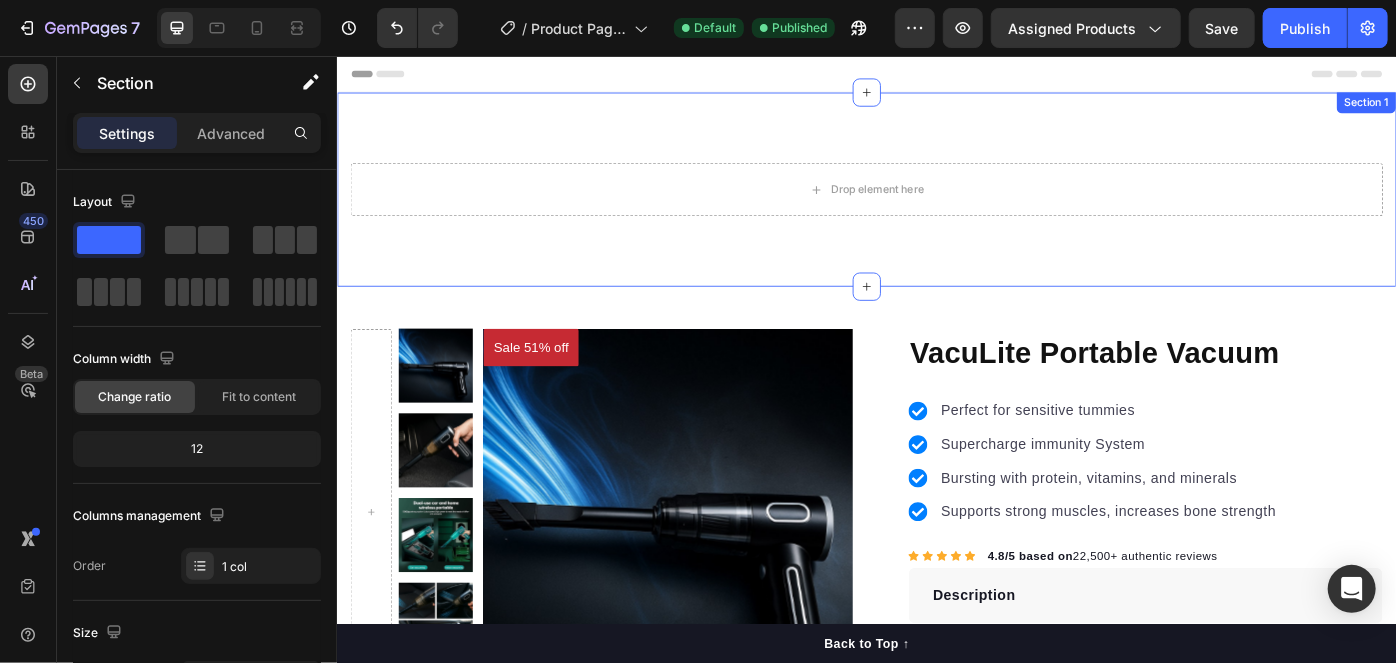 click on "Drop element here Row Section 1" at bounding box center (936, 206) 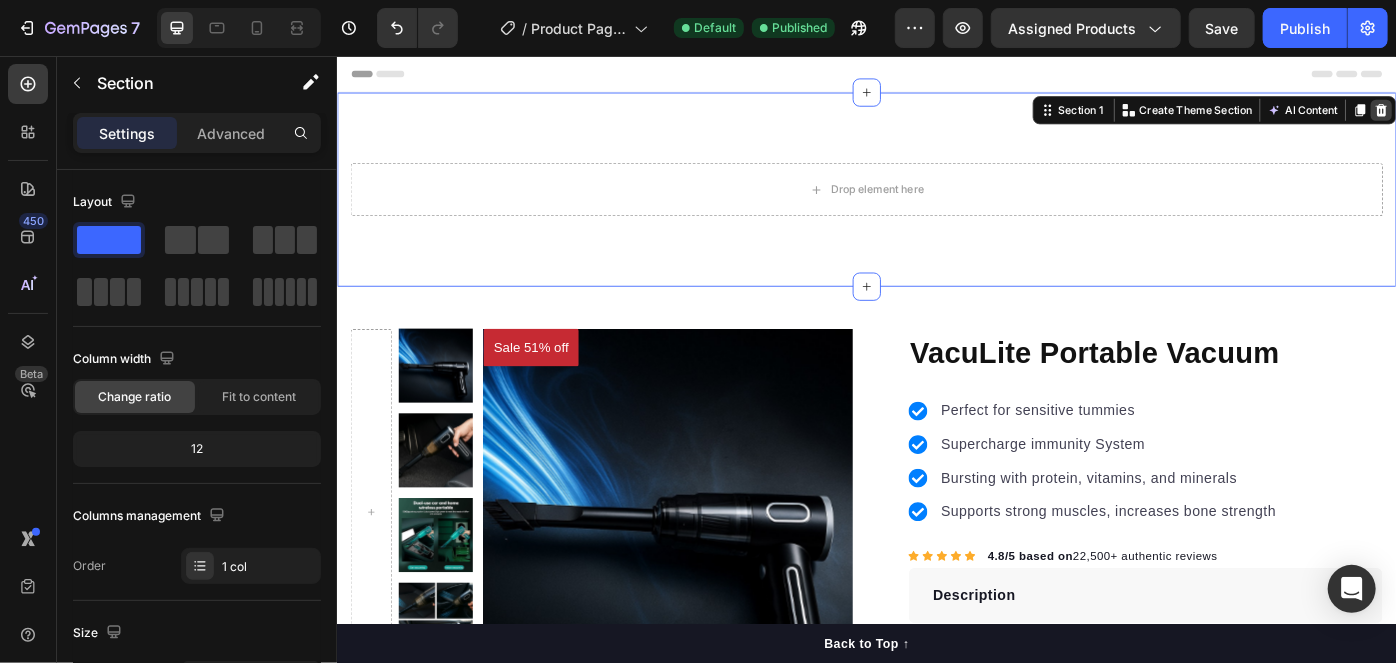 click 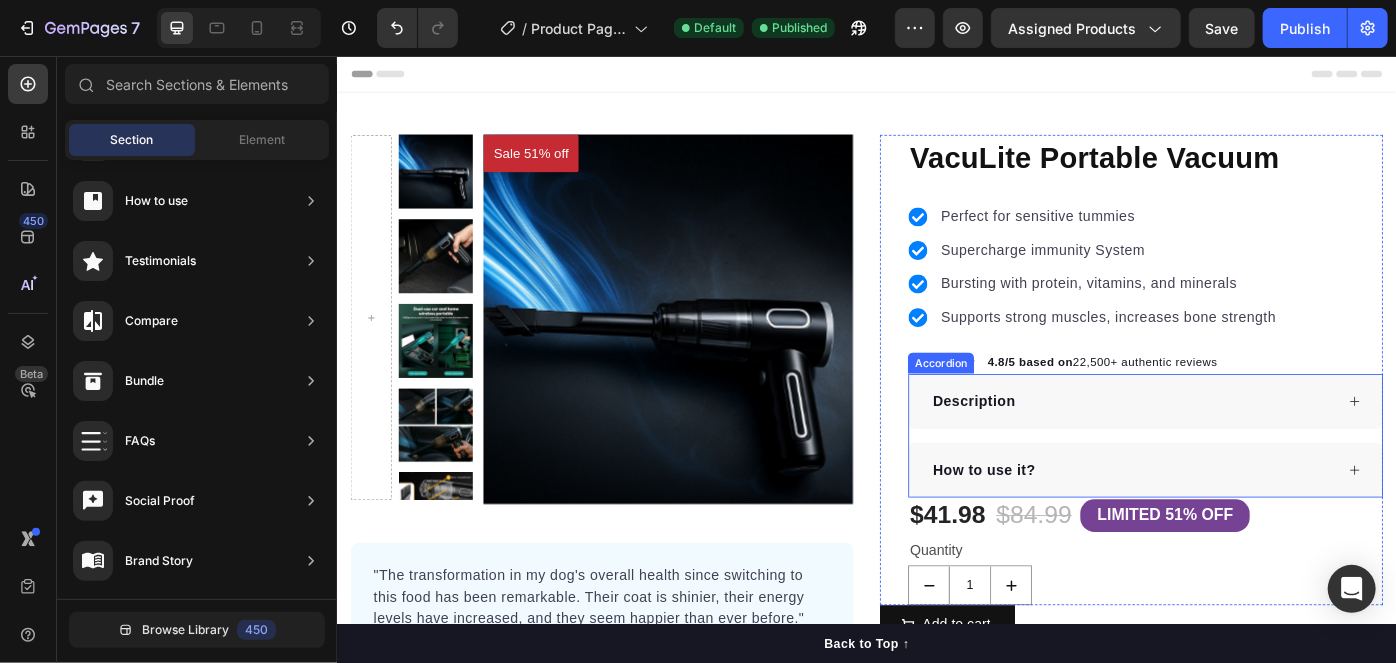 scroll, scrollTop: 90, scrollLeft: 0, axis: vertical 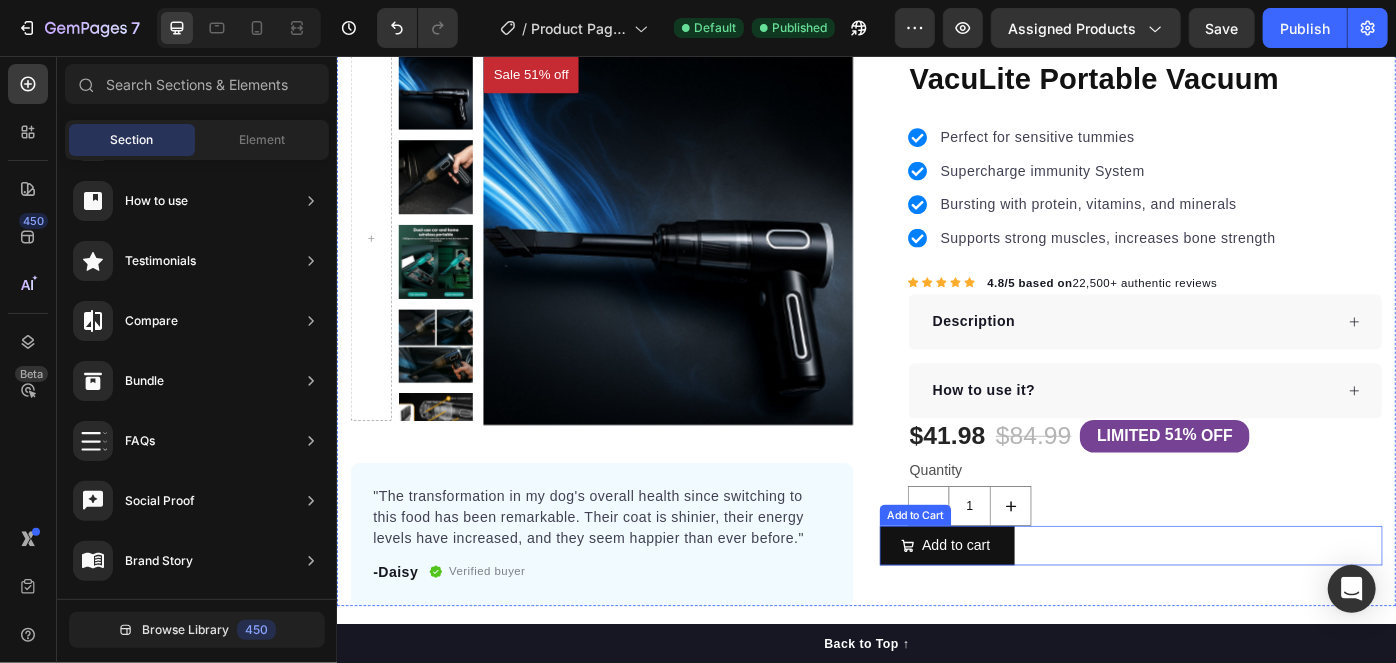 click on "Add to cart Add to Cart" at bounding box center (1236, 609) 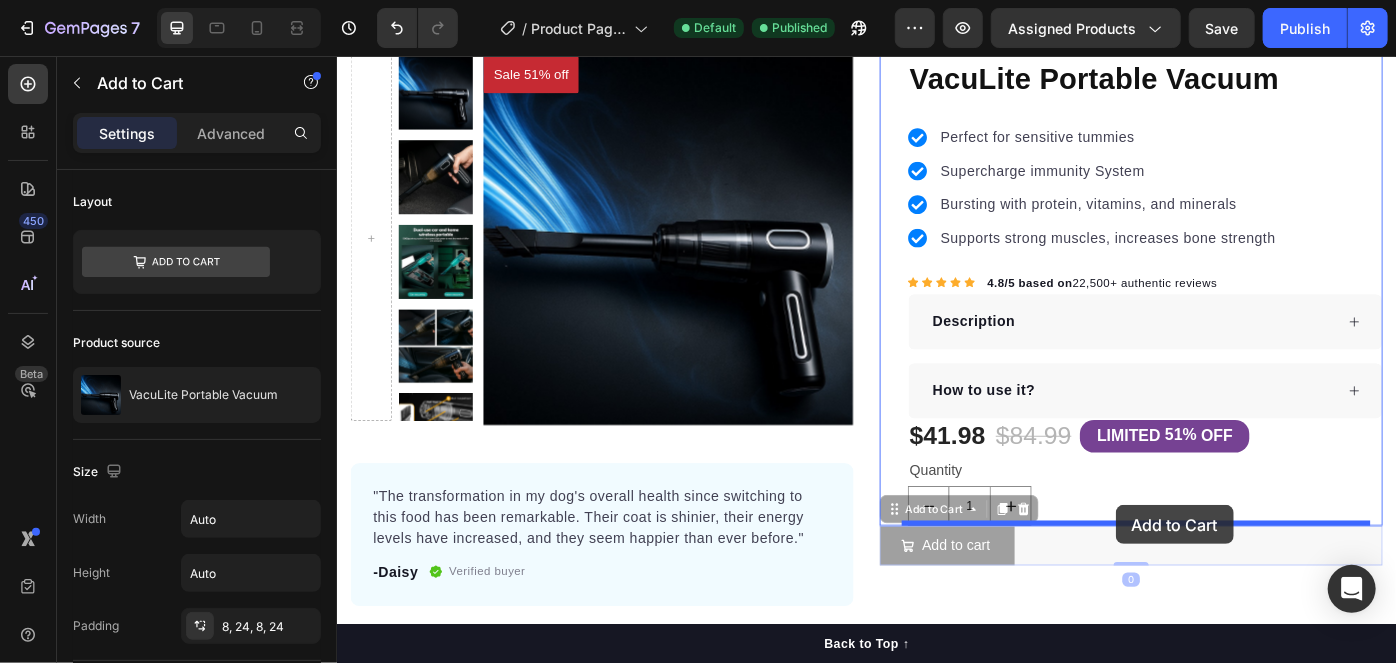 drag, startPoint x: 1098, startPoint y: 608, endPoint x: 1218, endPoint y: 564, distance: 127.81236 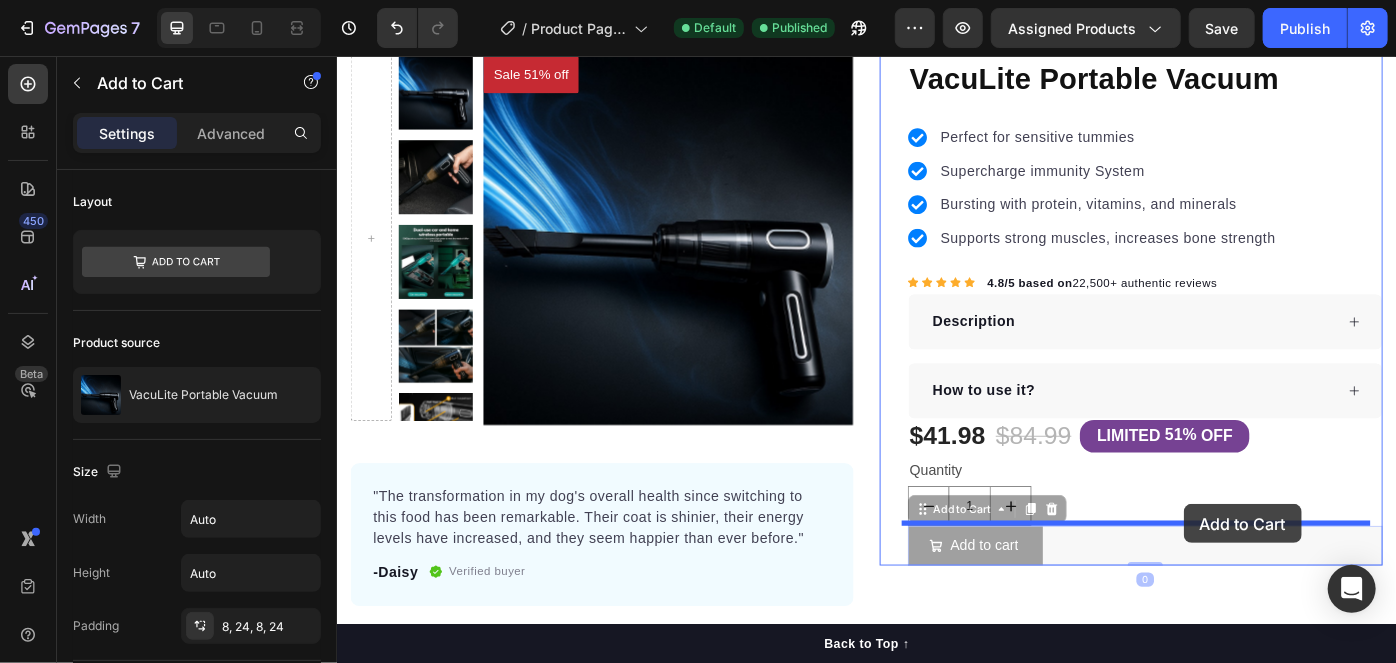 drag, startPoint x: 1165, startPoint y: 601, endPoint x: 1295, endPoint y: 563, distance: 135.44002 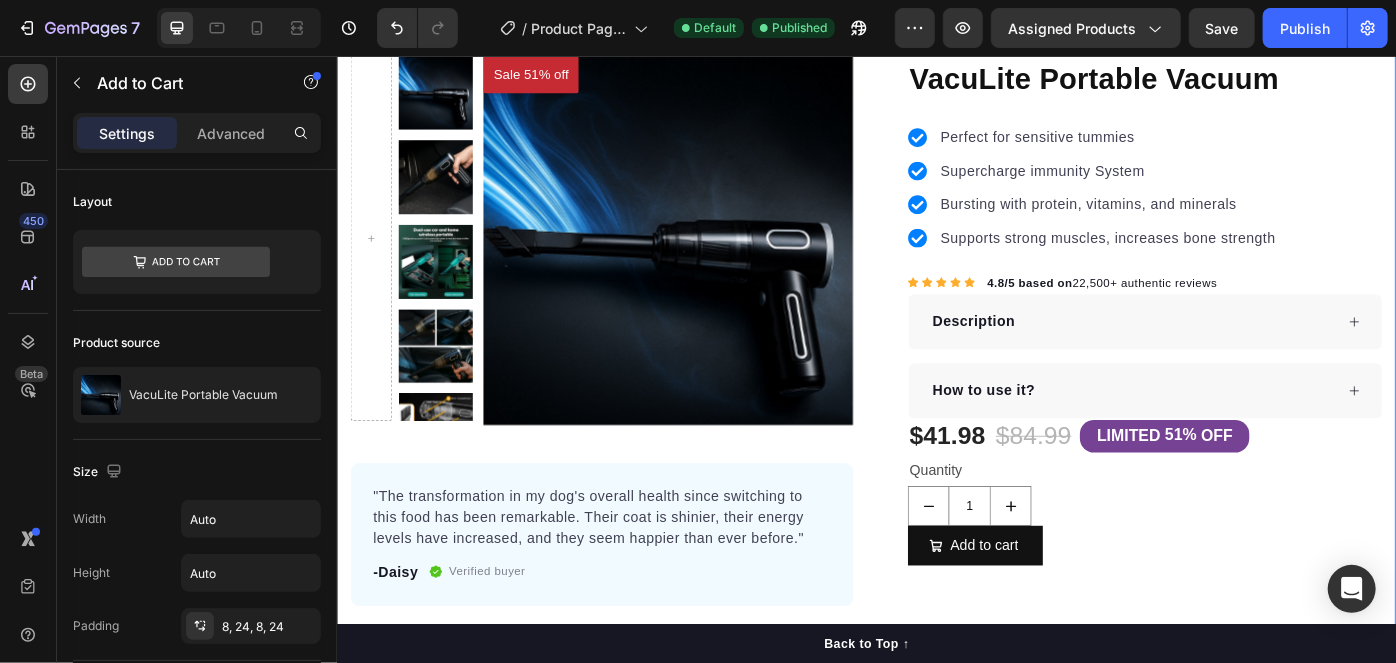 click on "Sale 51% off Product Badge Product Images Row "The transformation in my dog's overall health since switching to this food has been remarkable. Their coat is shinier, their energy levels have increased, and they seem happier than ever before." Text block -Daisy Text block
Verified buyer Item list Row Row Row VacuLite Portable Vacuum Product Title 2025 TOP RATED CLEANING PRODUCT Text block Row Perfect for sensitive tummies Supercharge immunity System Bursting with protein, vitamins, and minerals Supports strong muscles, increases bone strength Item list Icon Icon Icon Icon Icon Icon List Hoz 4.8/5 based on  22,500+ authentic reviews Text block Row Strong suction in a small size — gets dust, crumbs, and pet hair fast Clean, modern design that looks premium and feels solid Charges fast with USB-C, no bulky base needed Perfect for cars, desks, drawers, and small spaces anywhere Item list
Description
How to use it? Accordion $41.98 Product Price 1" at bounding box center (936, 382) 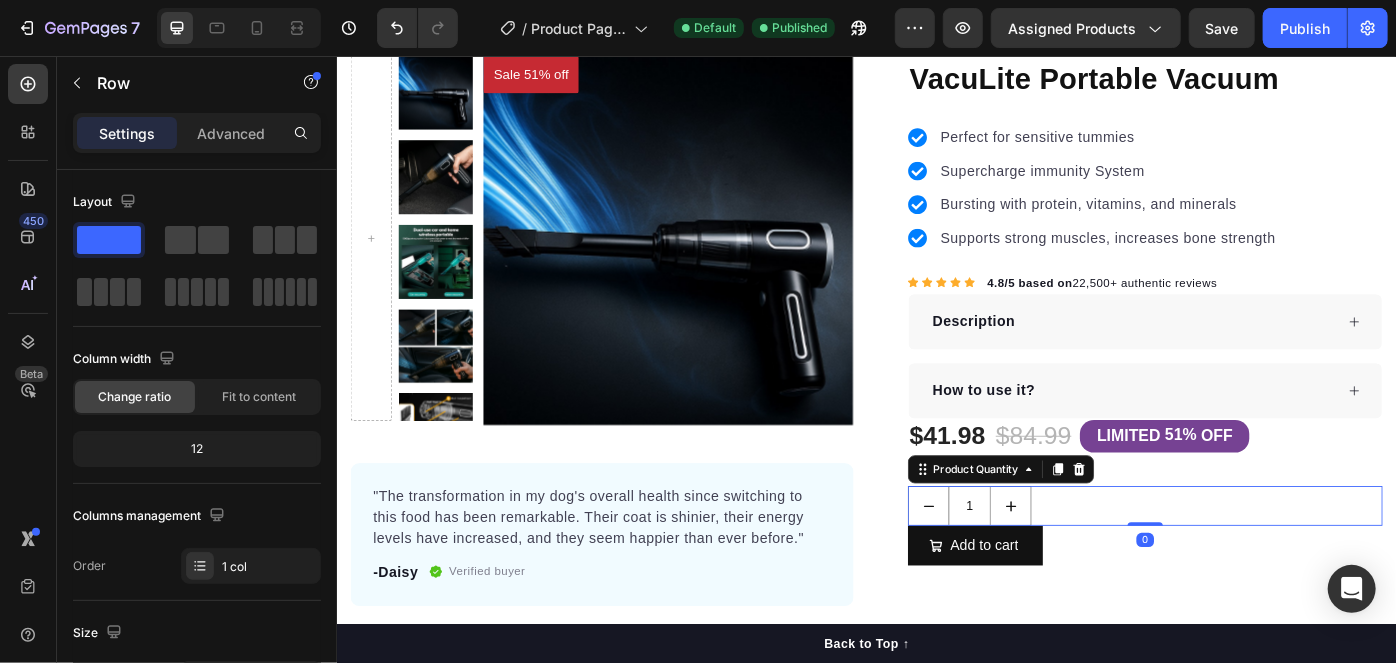 click on "1" at bounding box center (1252, 564) 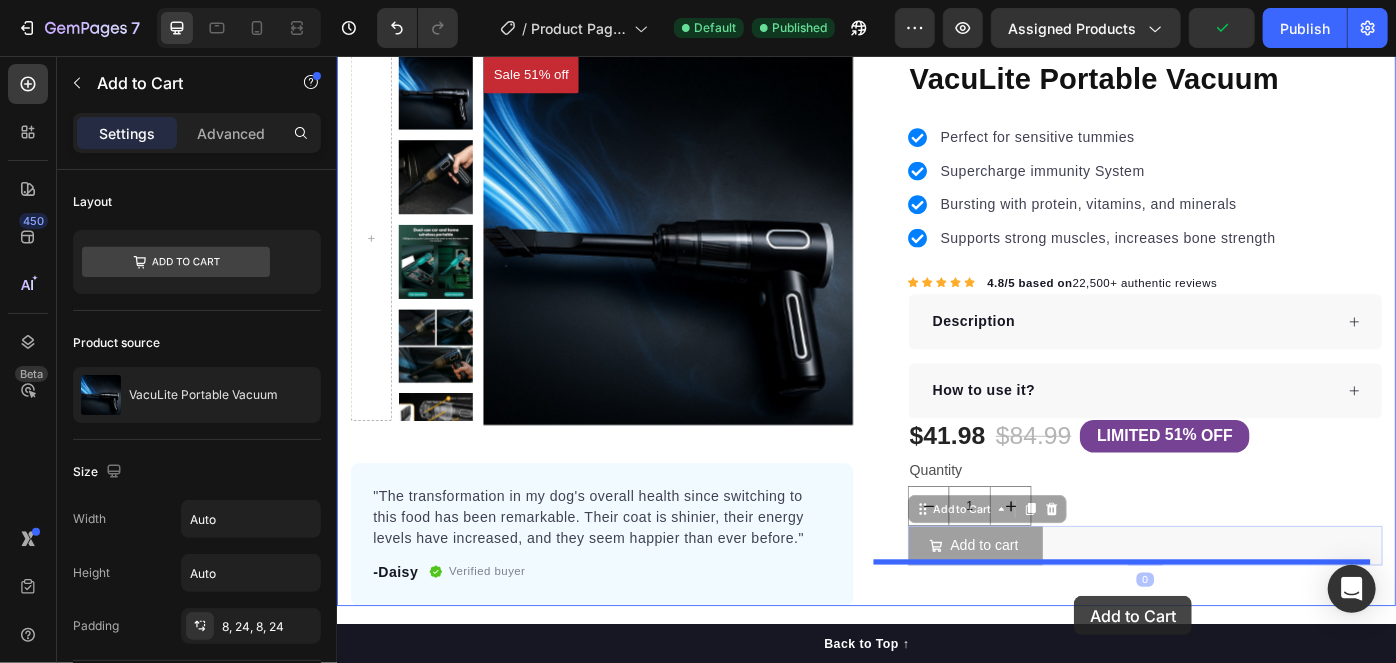 drag, startPoint x: 1164, startPoint y: 604, endPoint x: 1171, endPoint y: 667, distance: 63.387695 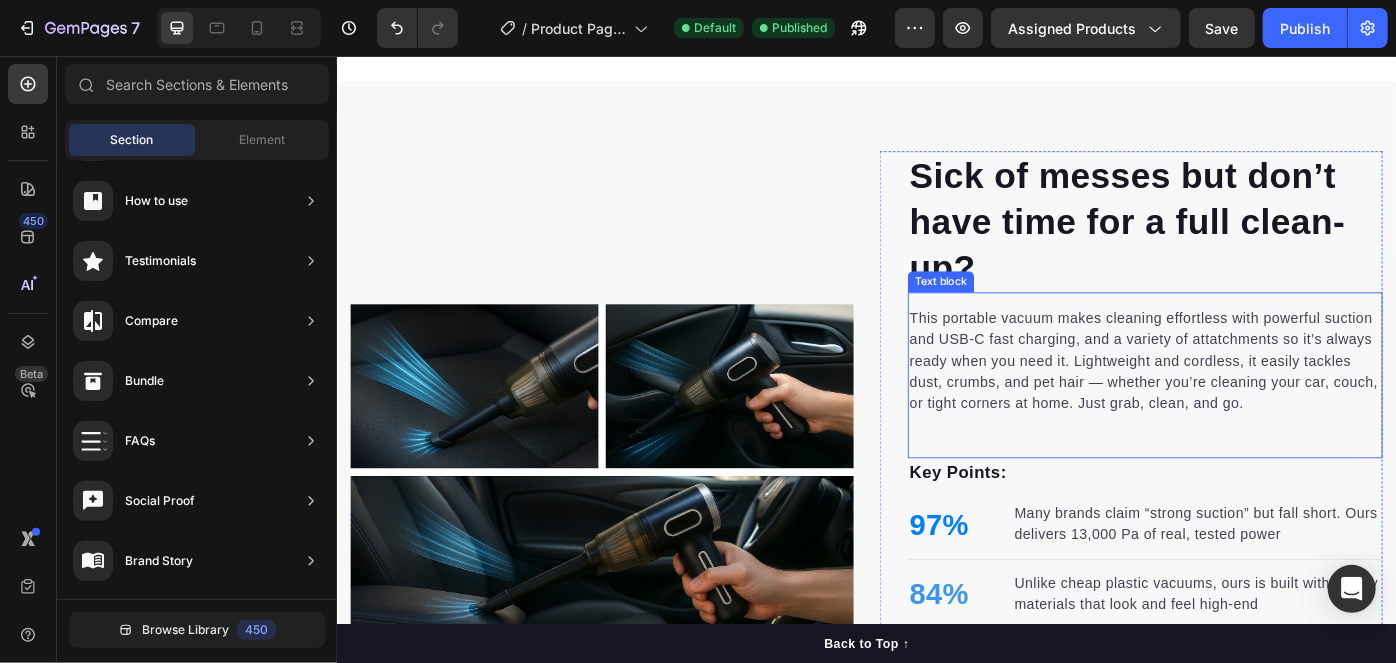 scroll, scrollTop: 238, scrollLeft: 0, axis: vertical 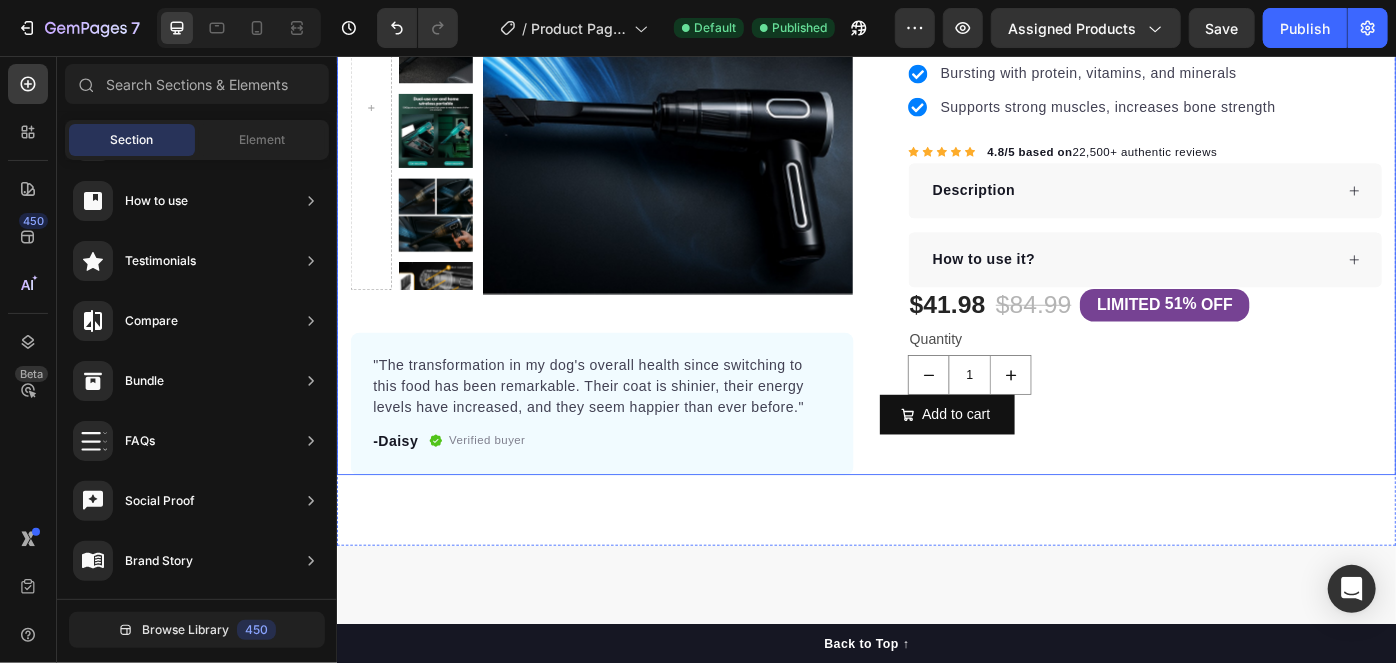 click on "Sale 51% off Product Badge Product Images Row "The transformation in my dog's overall health since switching to this food has been remarkable. Their coat is shinier, their energy levels have increased, and they seem happier than ever before." Text block -Daisy Text block
Verified buyer Item list Row Row Row VacuLite Portable Vacuum Product Title 2025 TOP RATED CLEANING PRODUCT Text block Row Perfect for sensitive tummies Supercharge immunity System Bursting with protein, vitamins, and minerals Supports strong muscles, increases bone strength Item list Icon Icon Icon Icon Icon Icon List Hoz 4.8/5 based on  22,500+ authentic reviews Text block Row Strong suction in a small size — gets dust, crumbs, and pet hair fast Clean, modern design that looks premium and feels solid Charges fast with USB-C, no bulky base needed Perfect for cars, desks, drawers, and small spaces anywhere Item list
Description
How to use it? Accordion $41.98 Product Price 1" at bounding box center [936, 218] 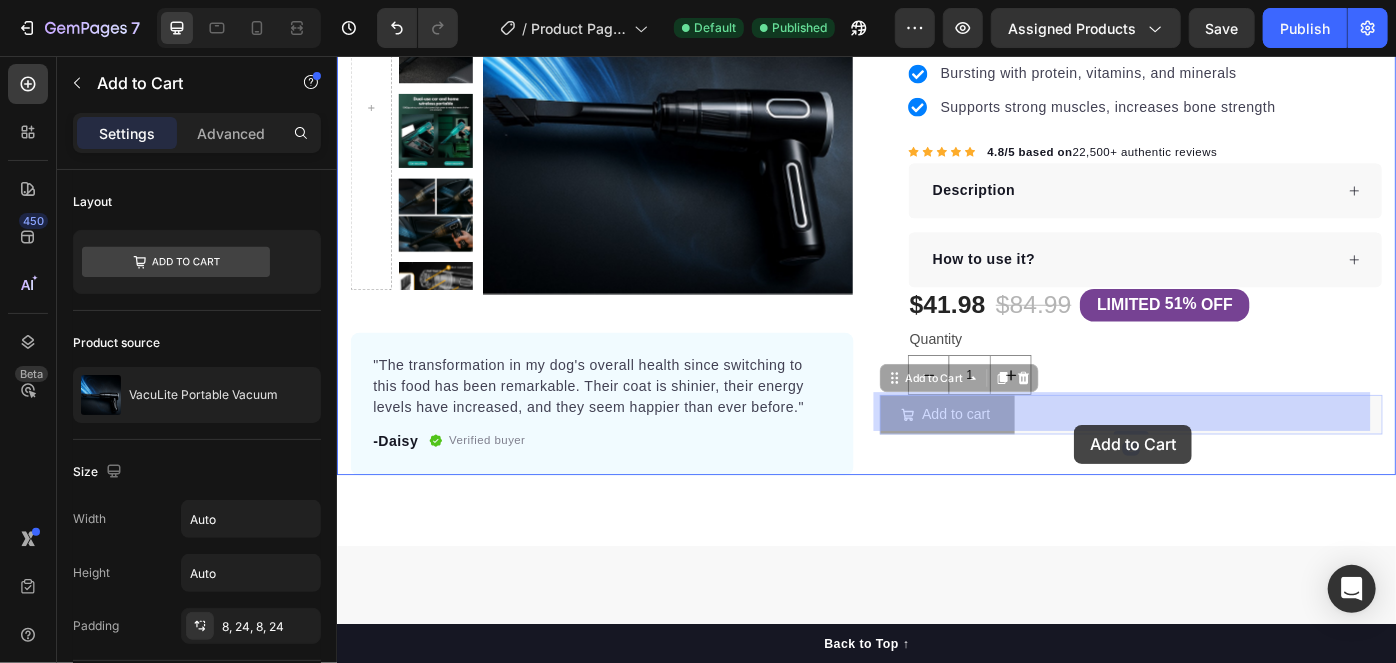 drag, startPoint x: 1107, startPoint y: 472, endPoint x: 1173, endPoint y: 473, distance: 66.007576 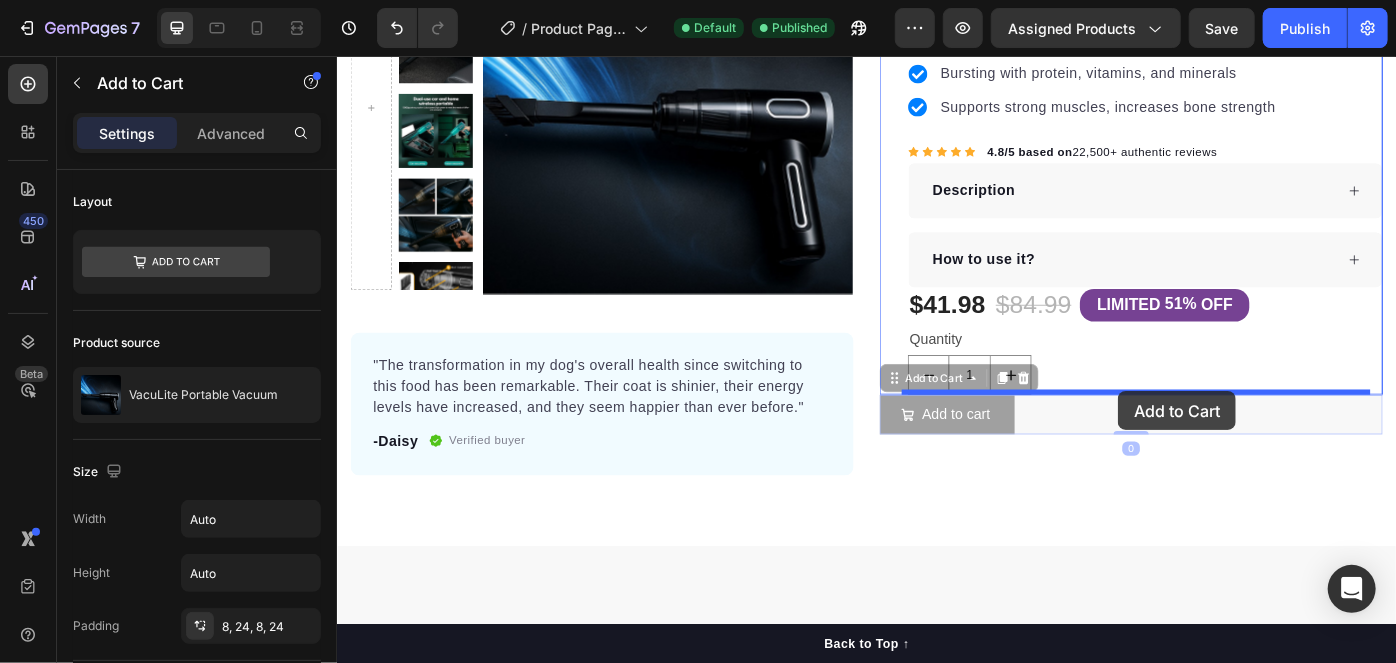 drag, startPoint x: 1166, startPoint y: 446, endPoint x: 1221, endPoint y: 435, distance: 56.089214 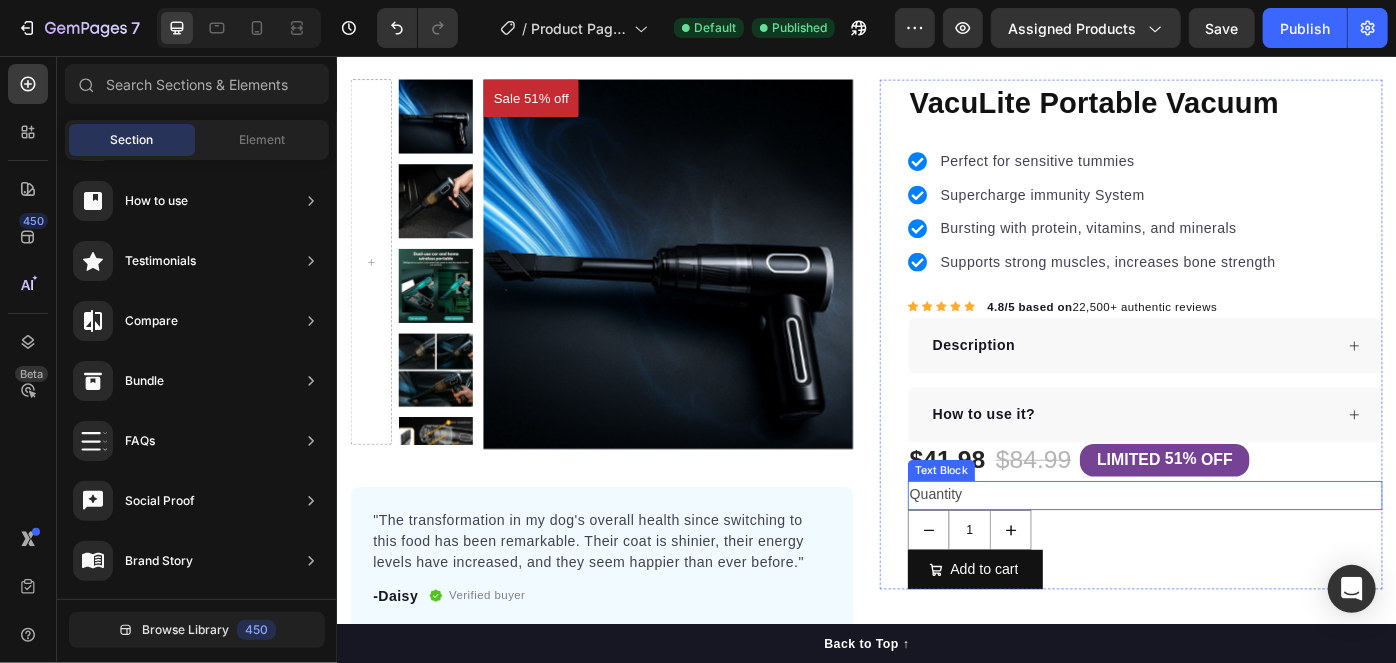 scroll, scrollTop: 0, scrollLeft: 0, axis: both 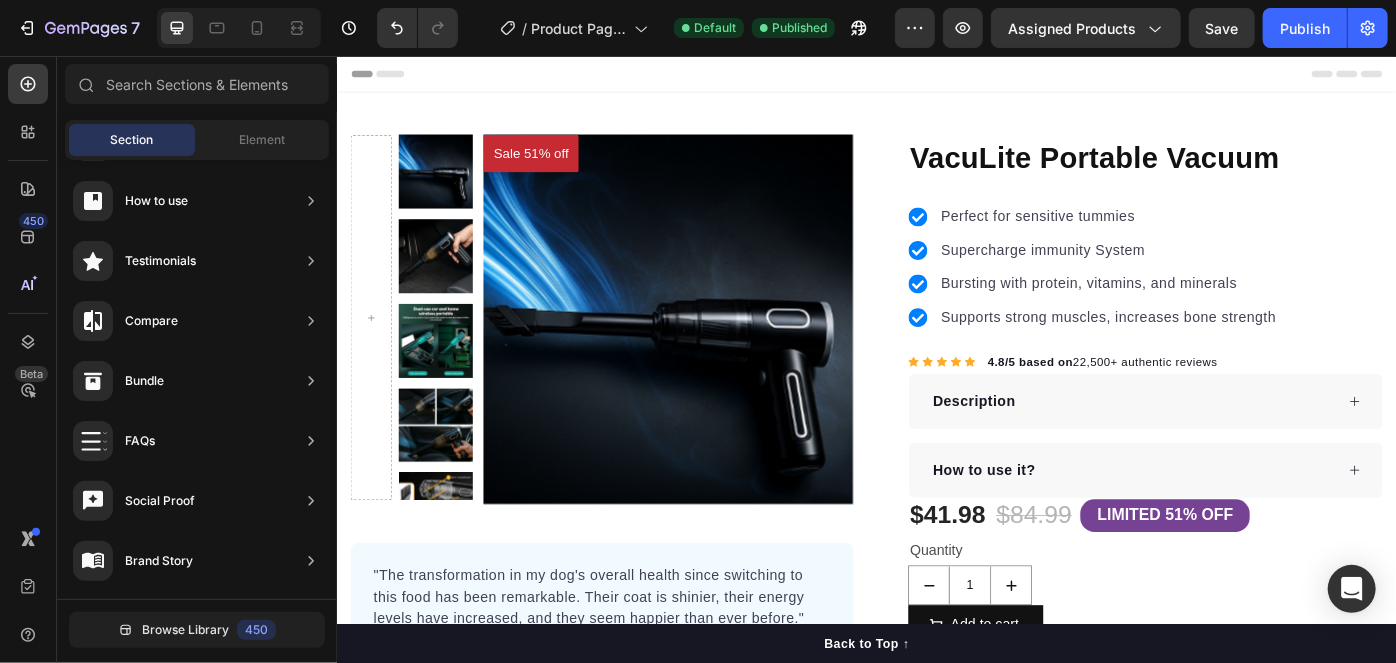 click on "Header" at bounding box center [936, 75] 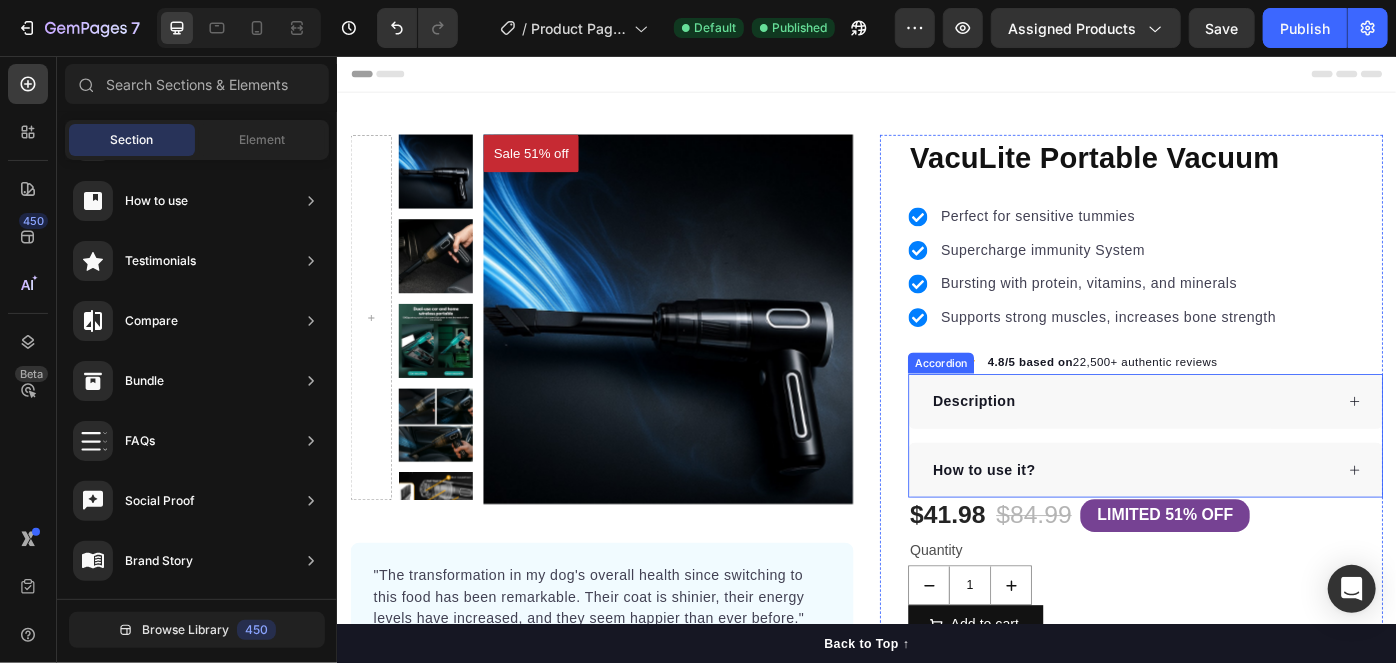 click on "Description" at bounding box center (1252, 446) 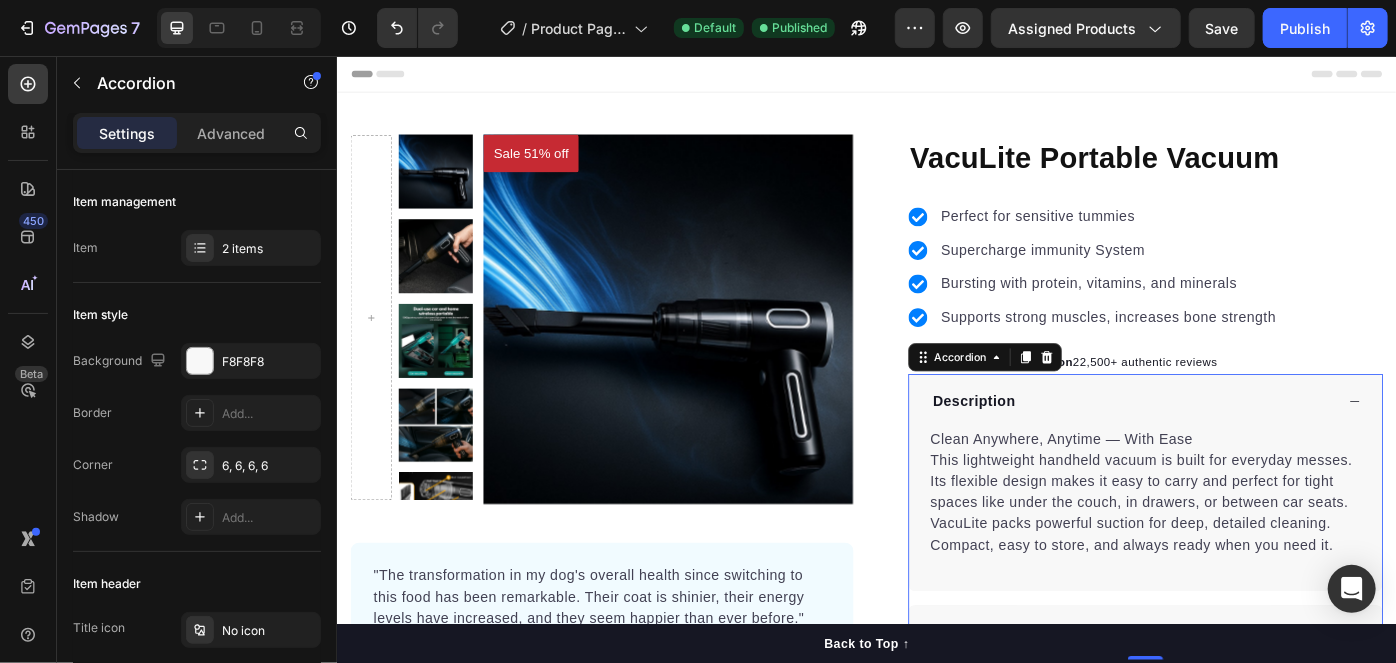 click on "Description" at bounding box center [1252, 446] 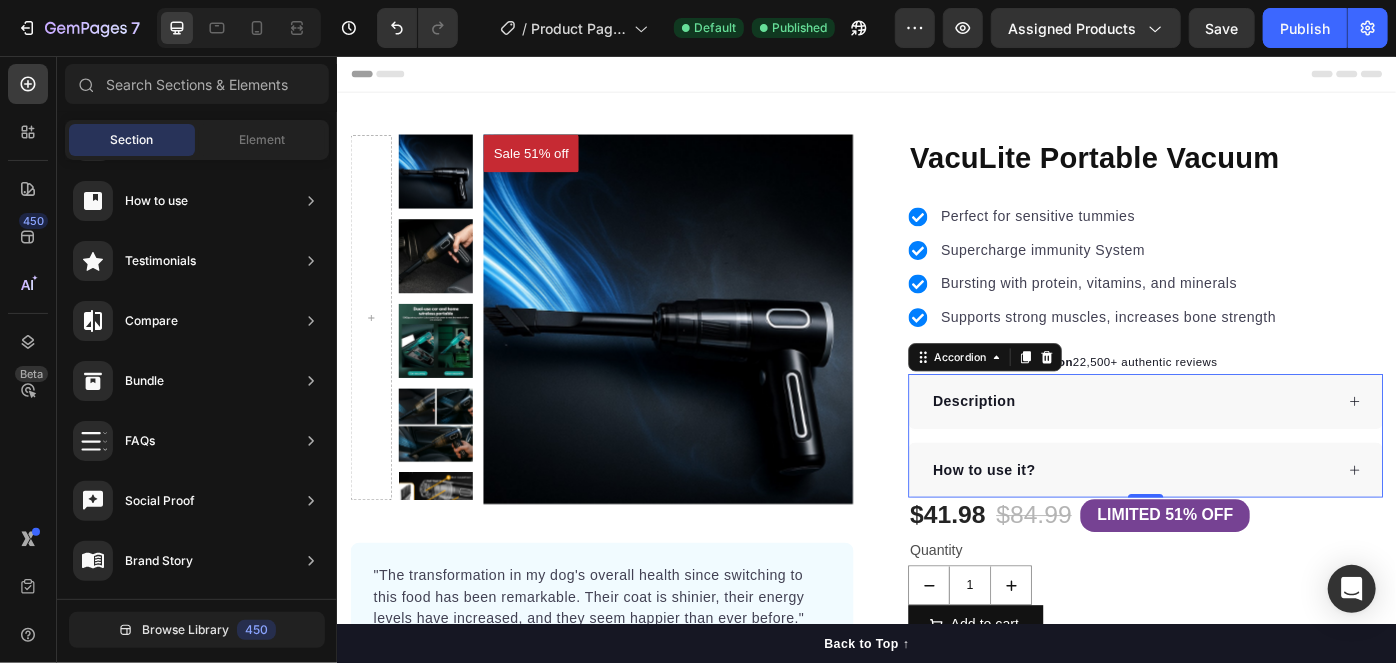click on "Header" at bounding box center [936, 75] 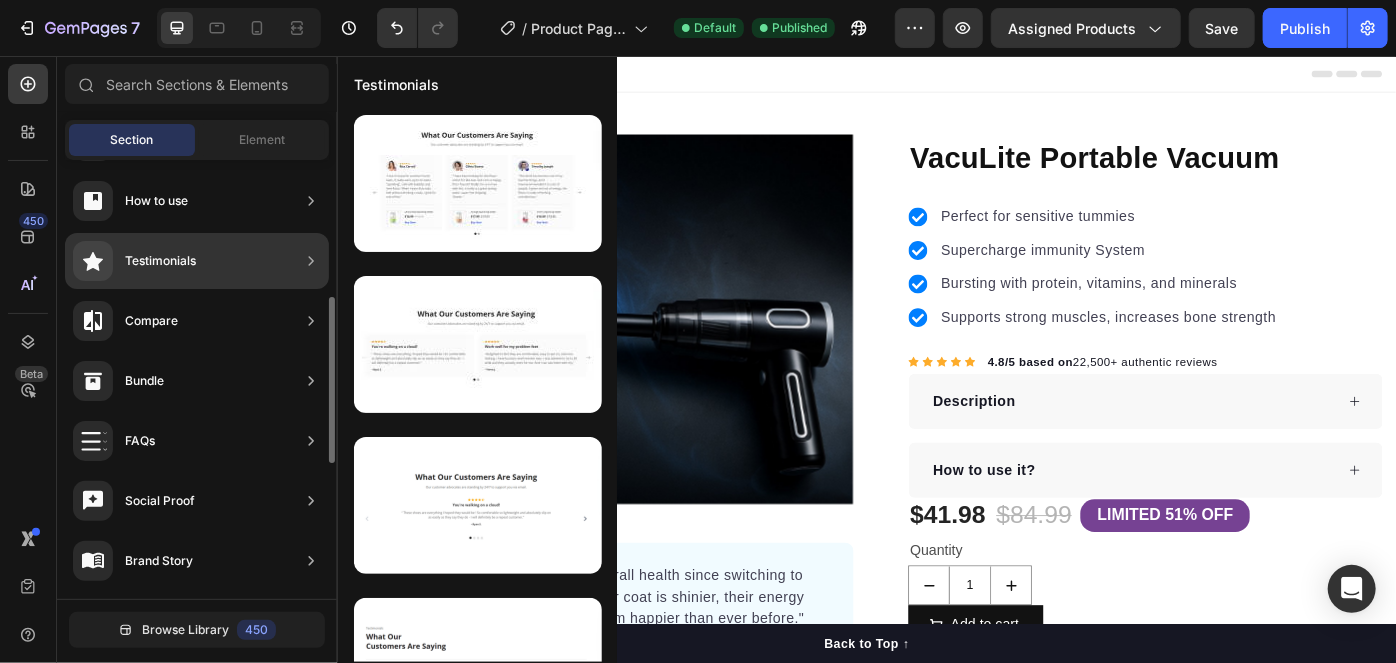 click on "Testimonials" at bounding box center [134, 261] 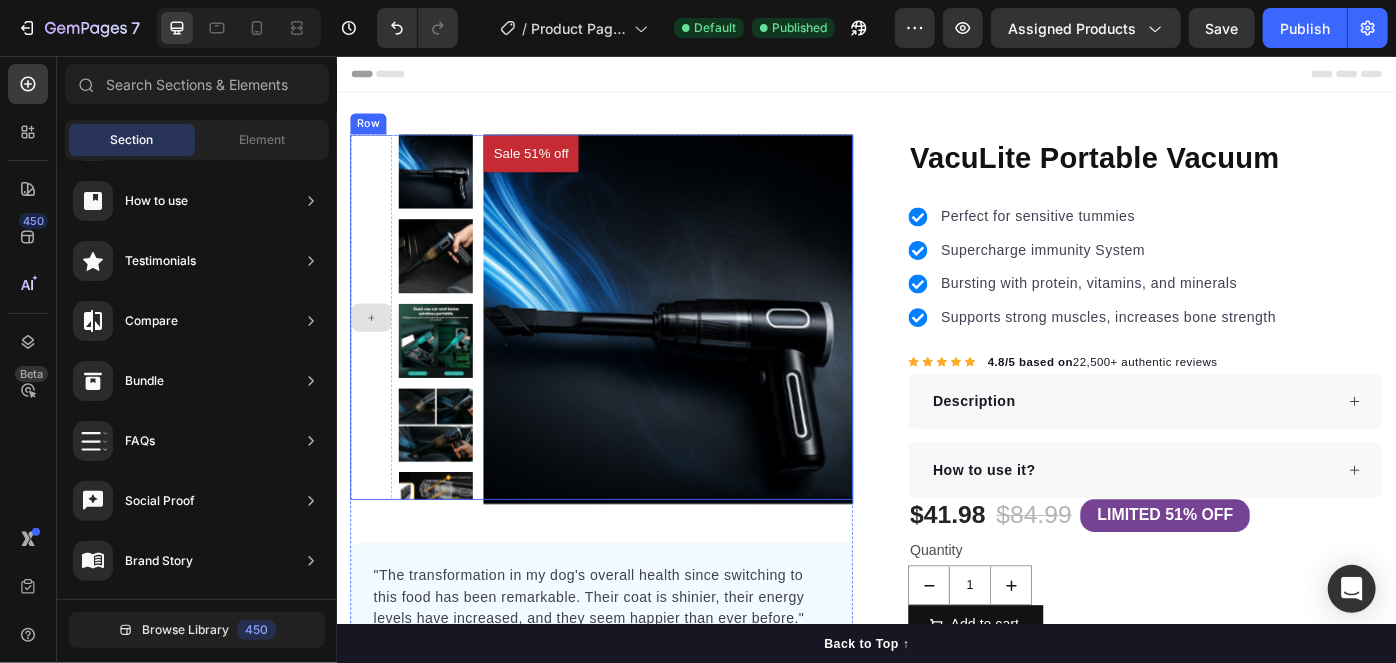 click at bounding box center (374, 351) 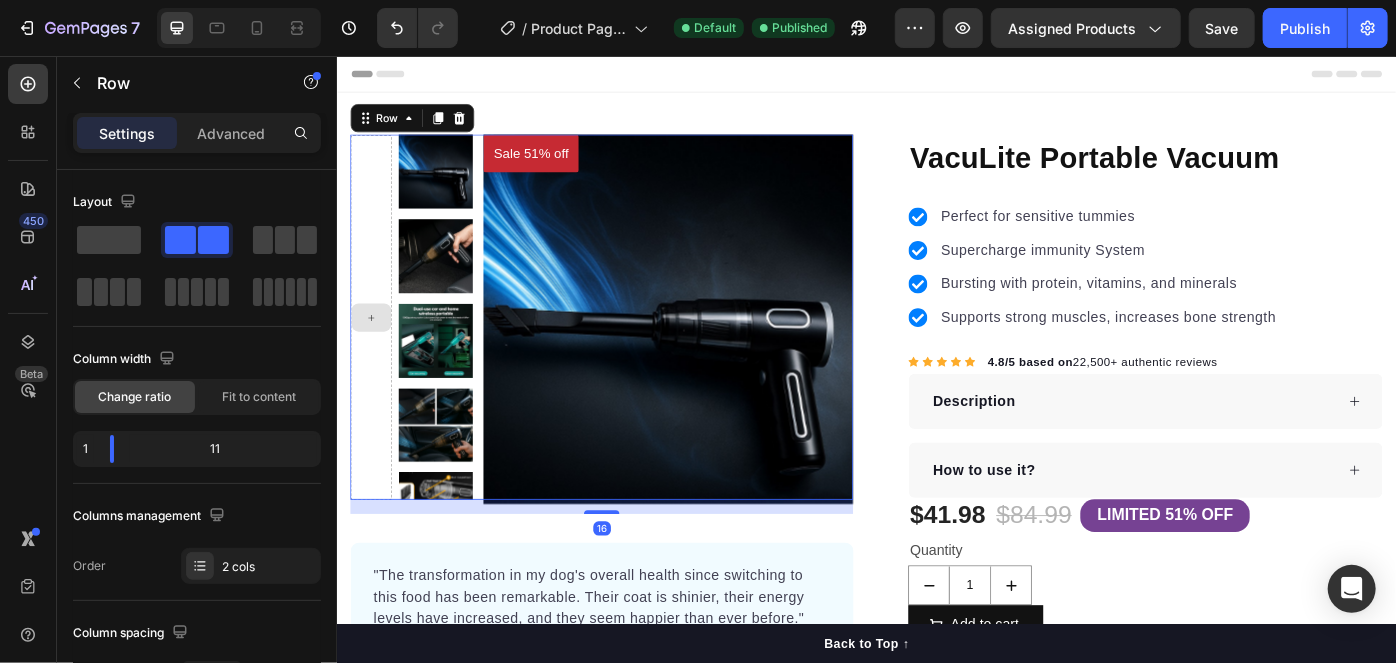click 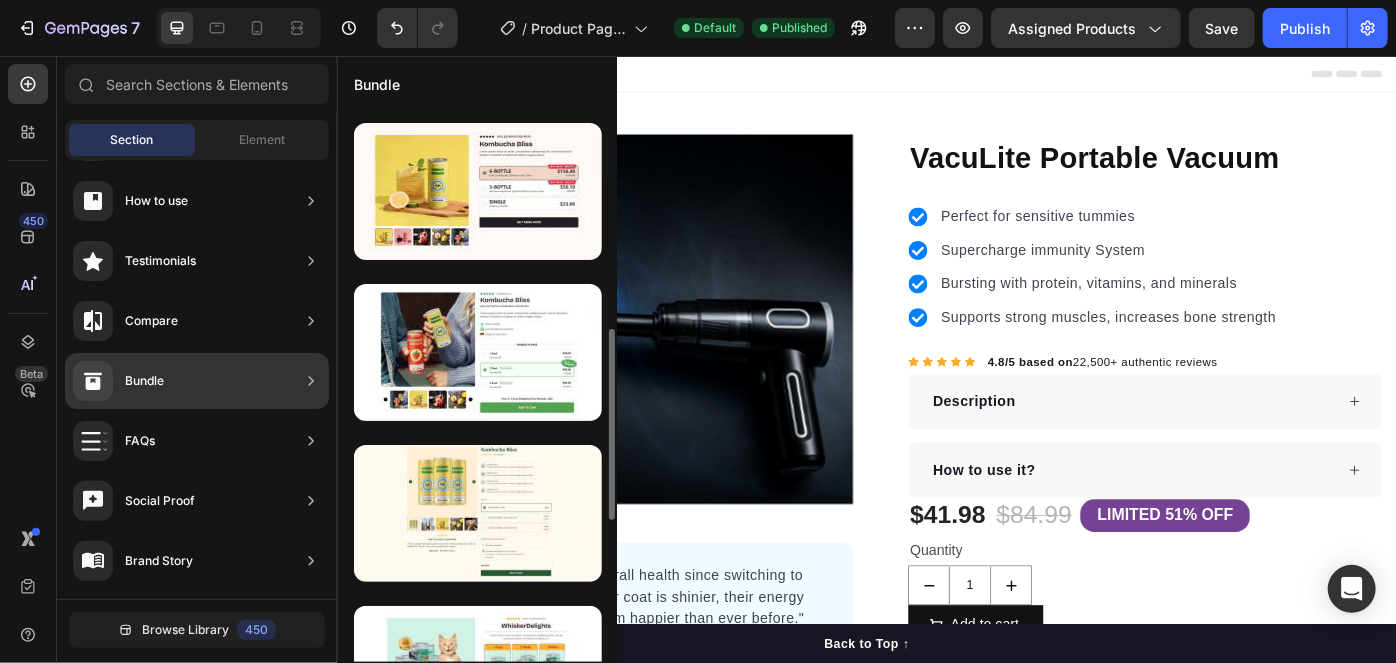 scroll, scrollTop: 454, scrollLeft: 0, axis: vertical 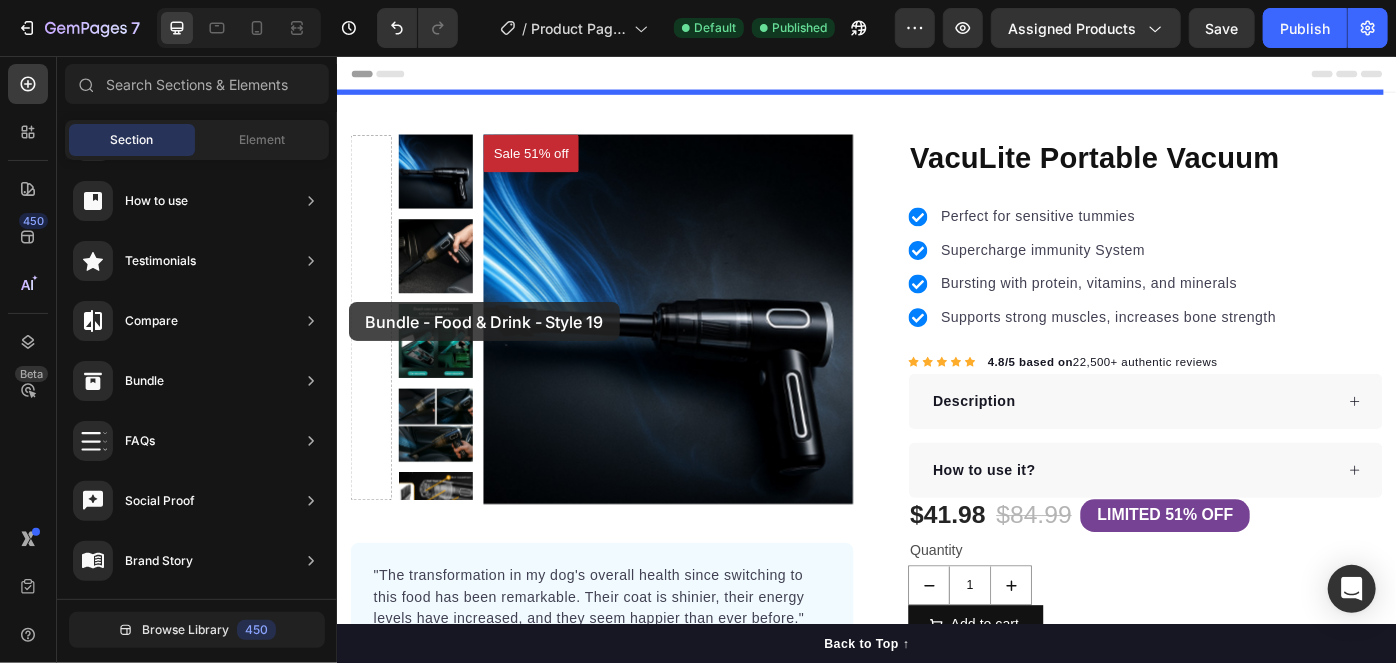 drag, startPoint x: 857, startPoint y: 468, endPoint x: 351, endPoint y: 342, distance: 521.45184 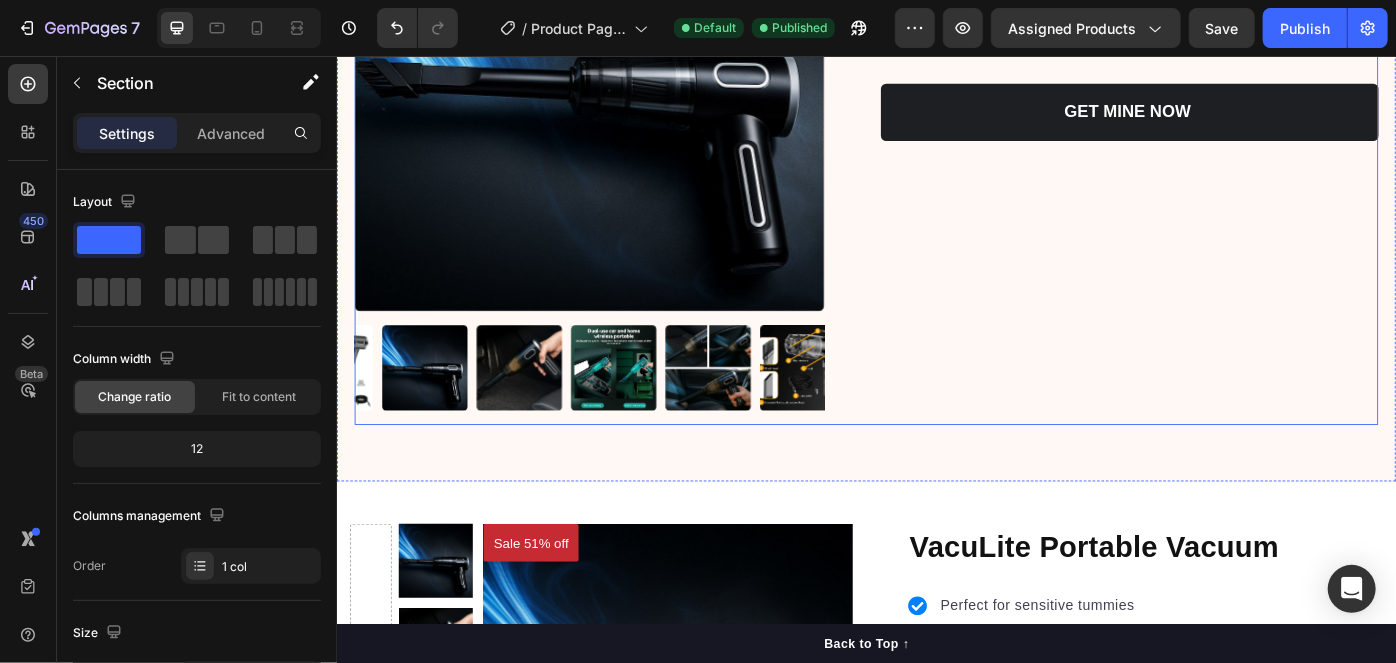scroll, scrollTop: 363, scrollLeft: 0, axis: vertical 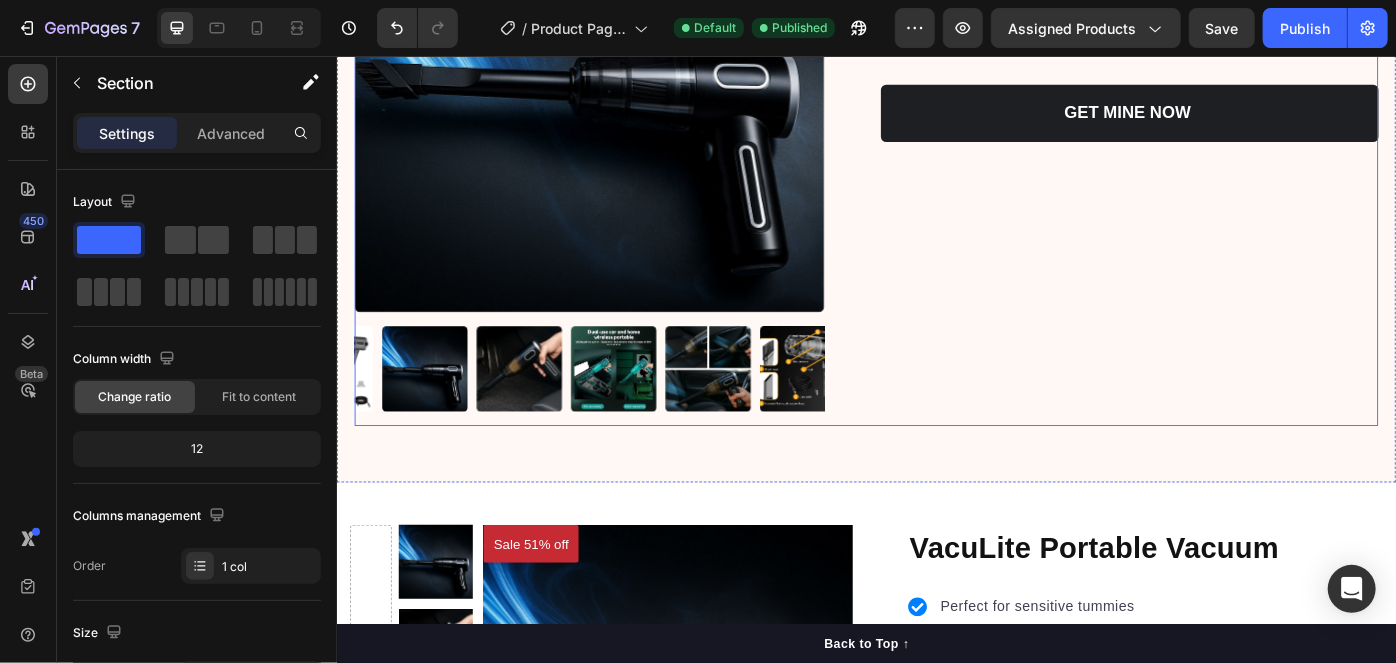 click on "Icon Icon Icon Icon Icon Icon List 94% SATISFACTION RATE Text Block Row VacuLite Portable Vacuum Product Title Lorem ipsum dolor sit amet, consectetur adipiscing elit, sed do eiusmod tempor incididunt ut labore et dolore magna aliqua. Text Block Kaching Bundles Kaching Bundles GET MINE NOW Add to Cart Row" at bounding box center (1234, 143) 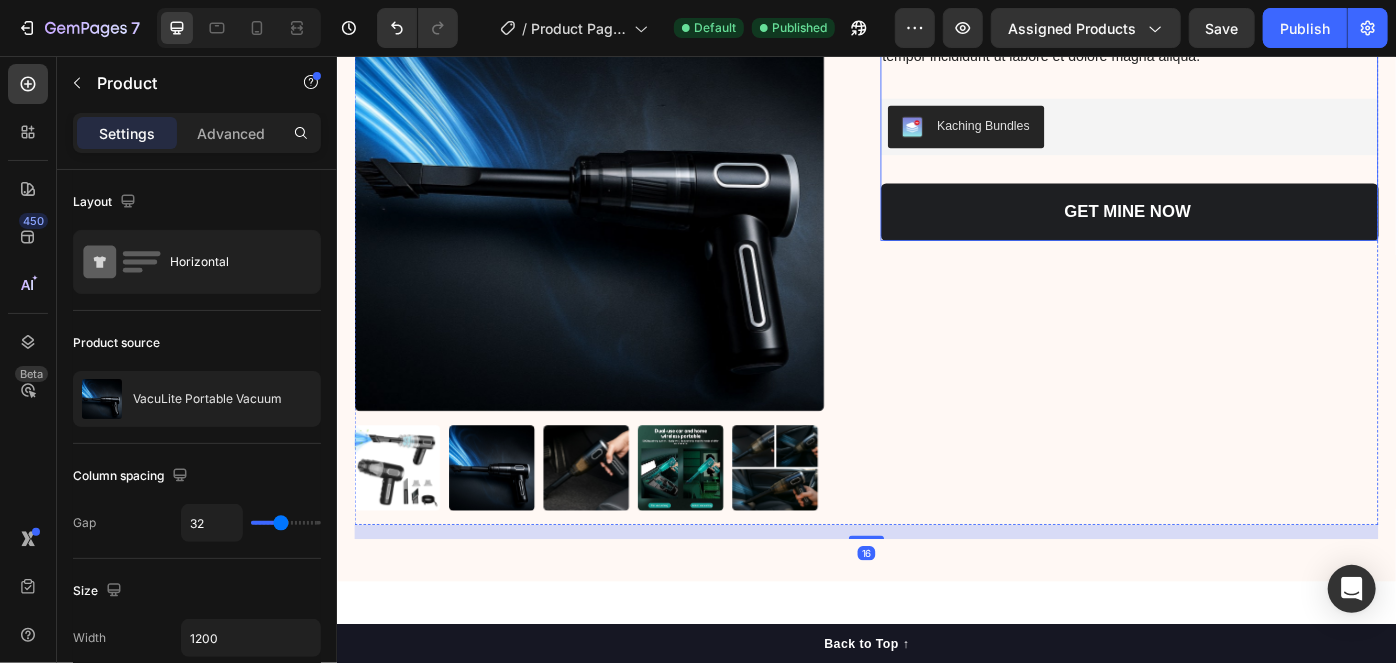 scroll, scrollTop: 90, scrollLeft: 0, axis: vertical 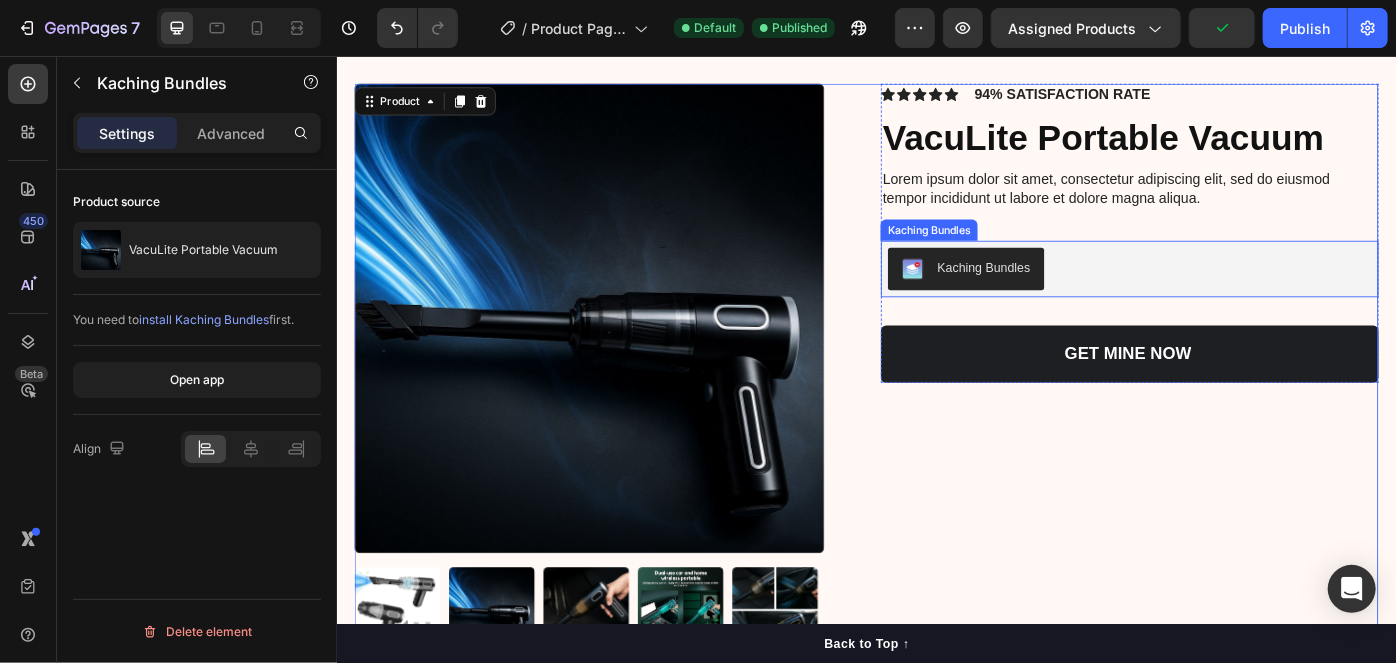 click on "Kaching Bundles" at bounding box center [1068, 294] 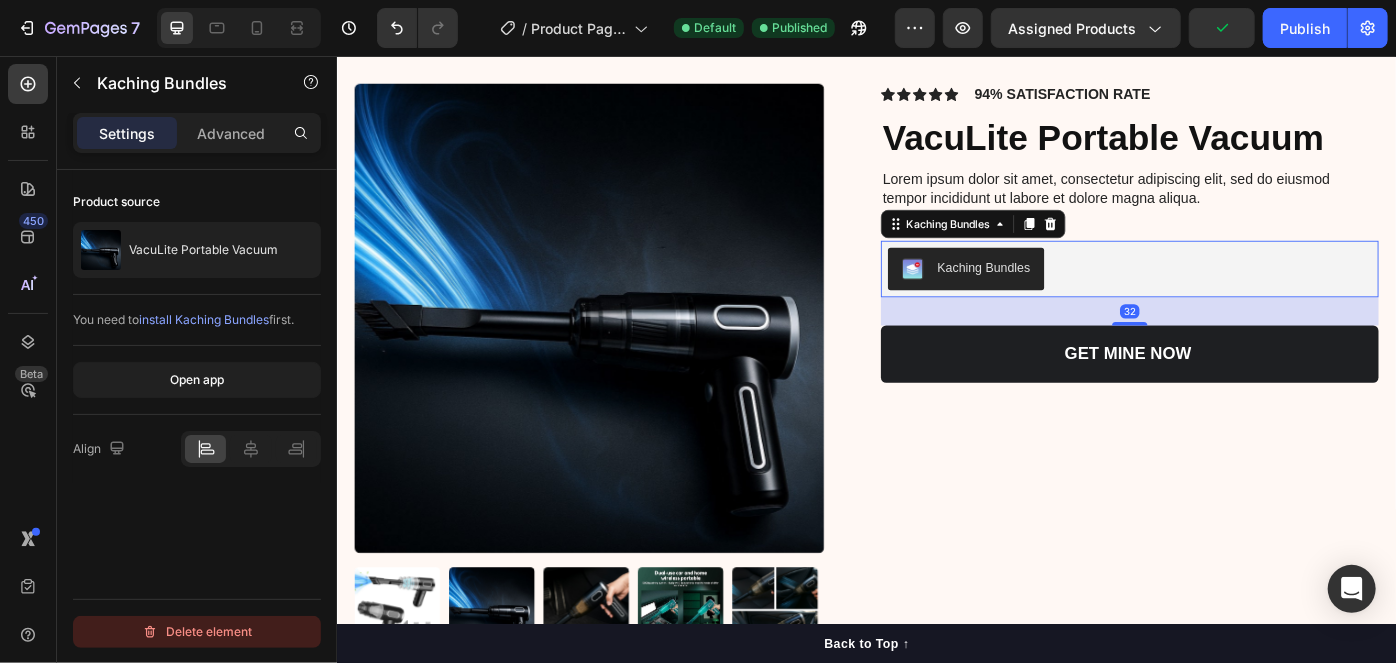 click on "Delete element" at bounding box center [197, 632] 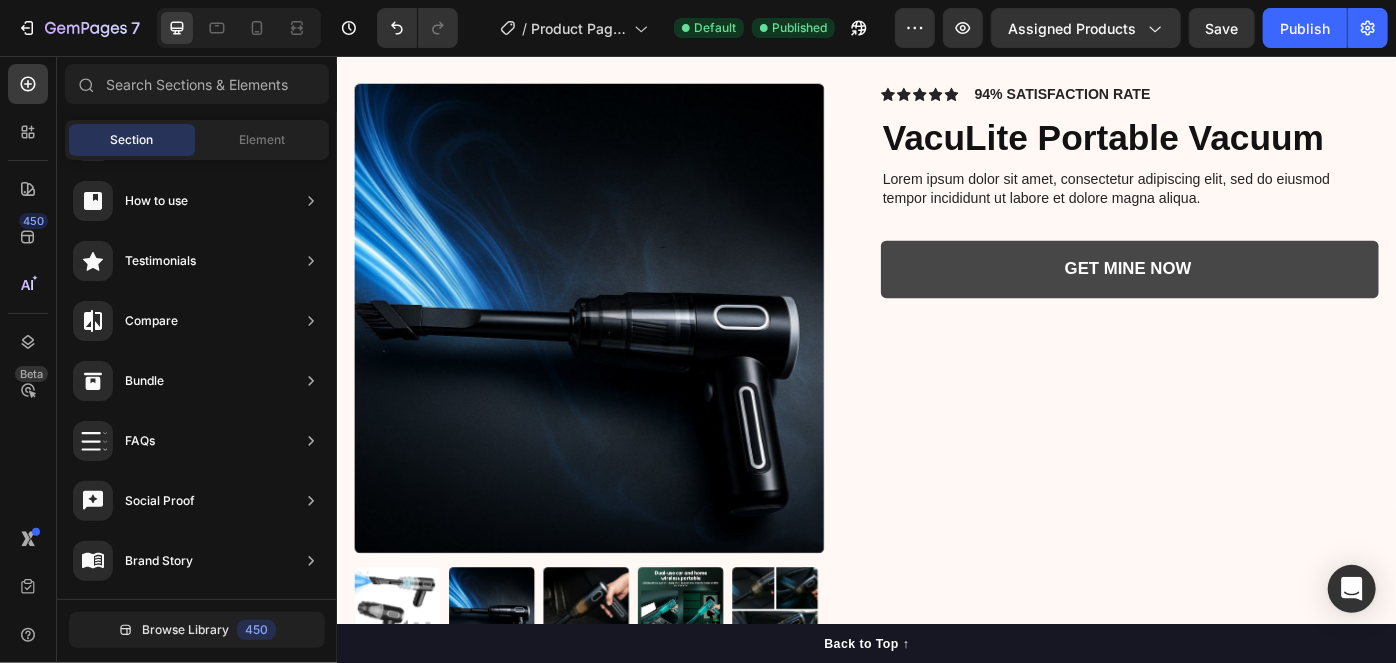 scroll, scrollTop: 0, scrollLeft: 0, axis: both 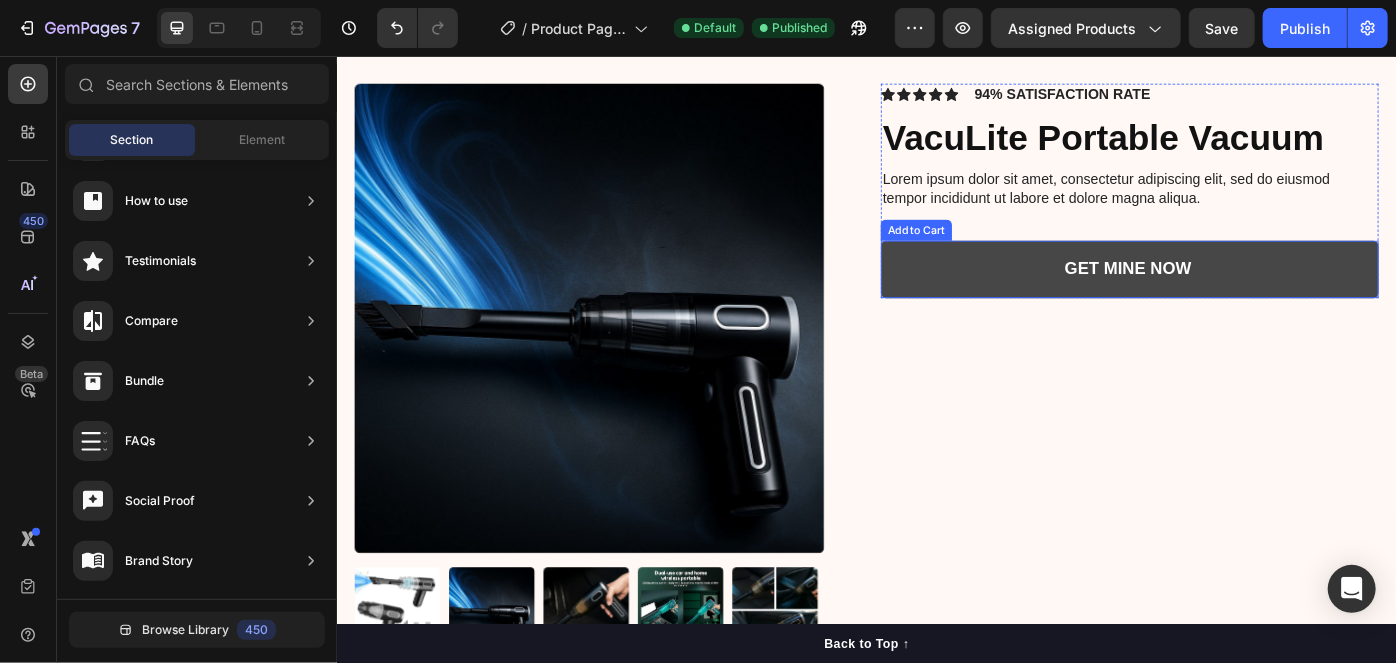 click on "GET MINE NOW" at bounding box center (1234, 296) 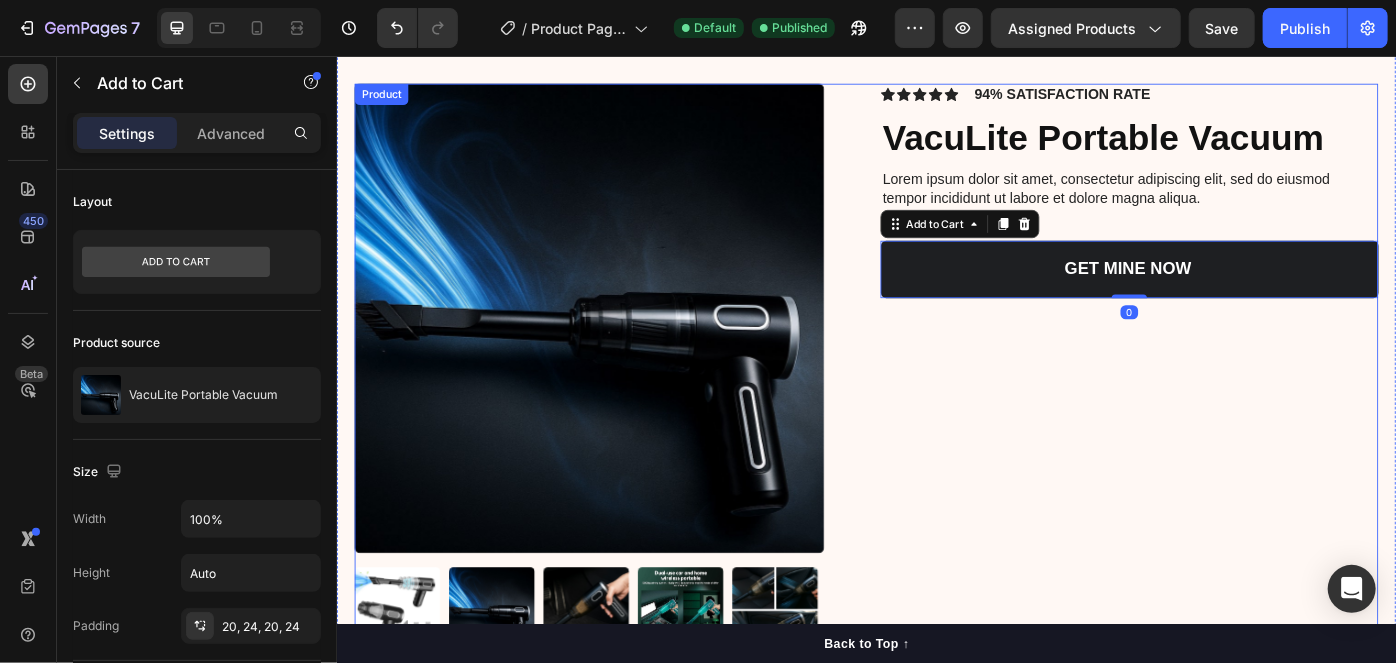 click on "Icon Icon Icon Icon Icon Icon List 94% SATISFACTION RATE Text Block Row VacuLite Portable Vacuum Product Title Lorem ipsum dolor sit amet, consectetur adipiscing elit, sed do eiusmod tempor incididunt ut labore et dolore magna aliqua. Text Block GET MINE NOW Add to Cart   0 Row" at bounding box center (1234, 416) 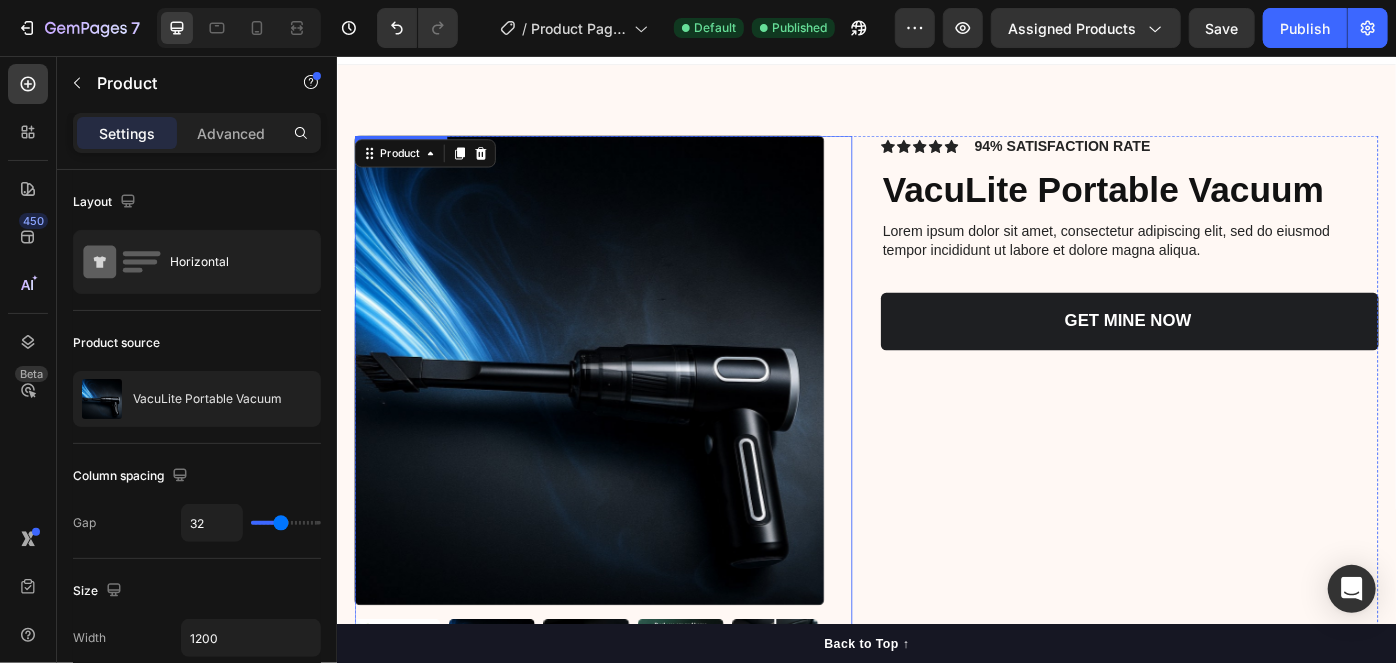 scroll, scrollTop: 0, scrollLeft: 0, axis: both 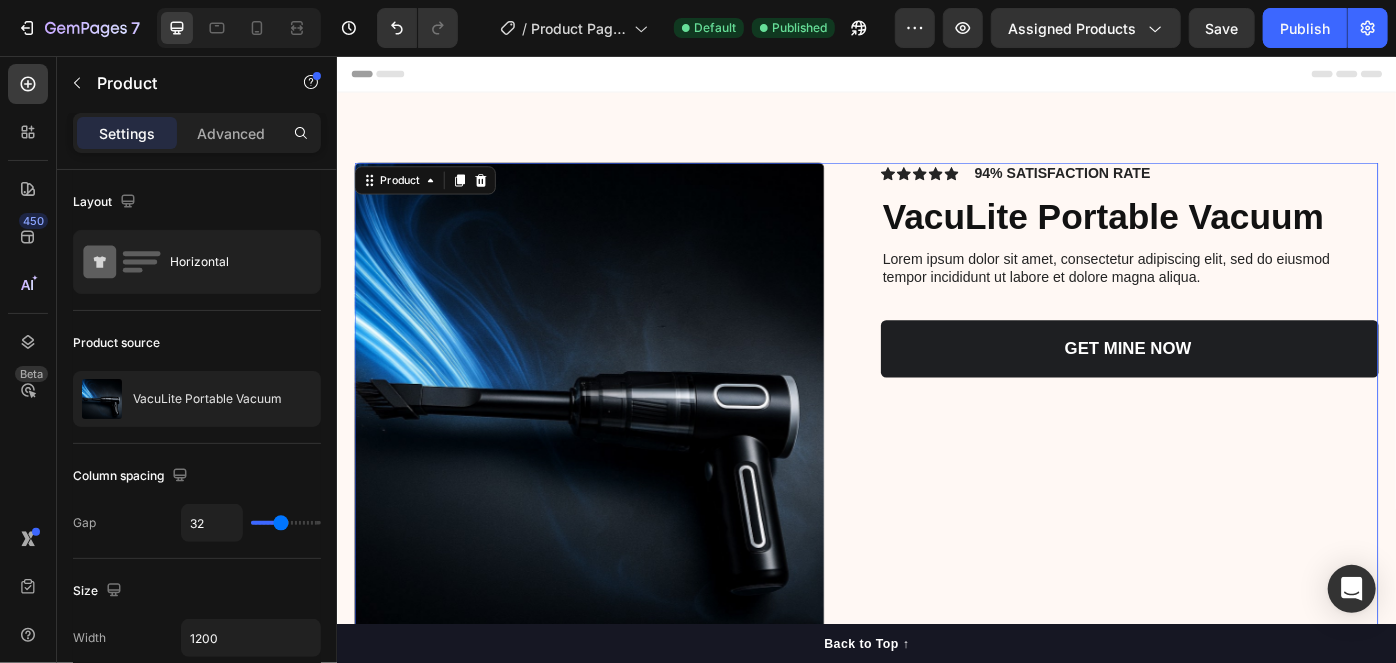 click at bounding box center [499, 196] 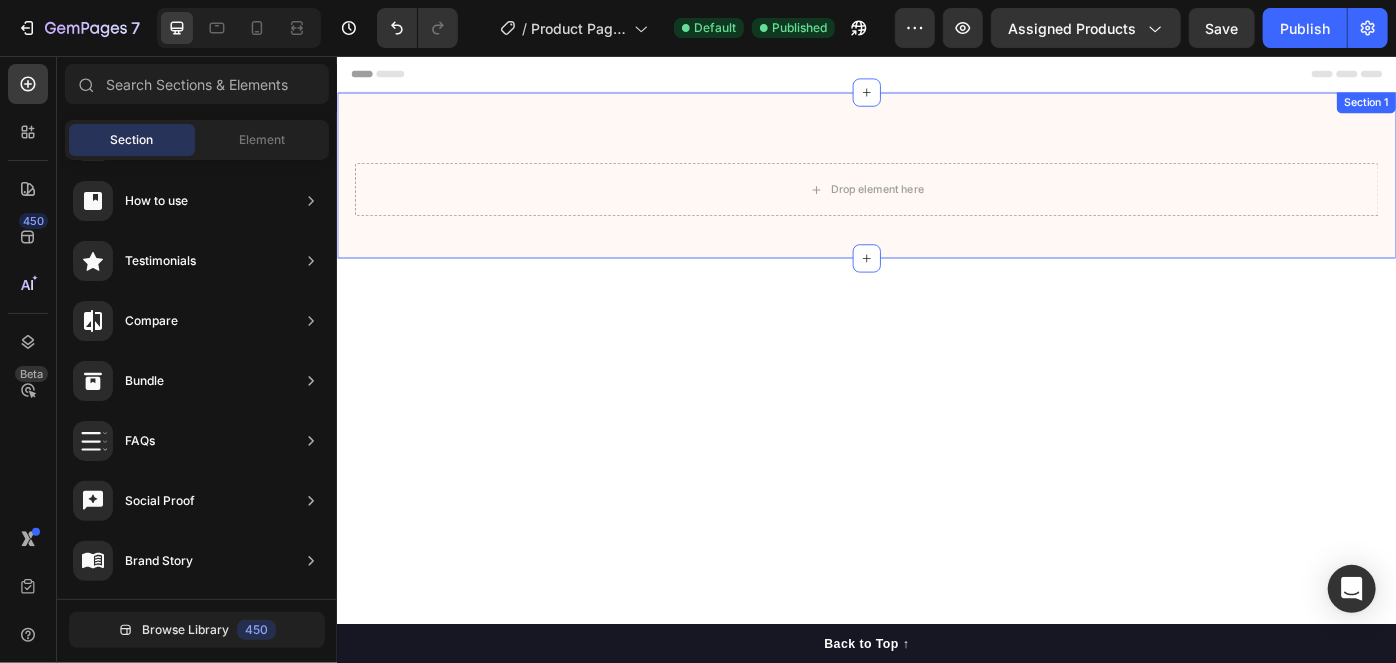 click on "Drop element here Section 1" at bounding box center [936, 190] 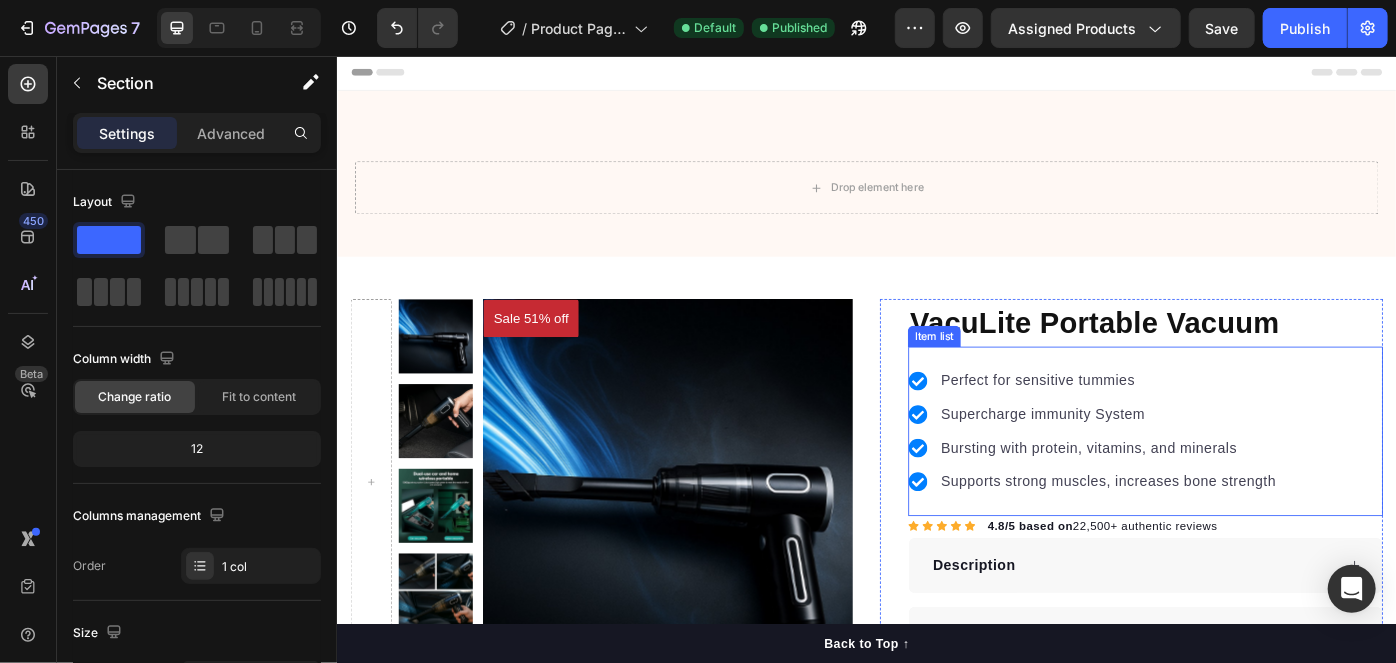scroll, scrollTop: 0, scrollLeft: 0, axis: both 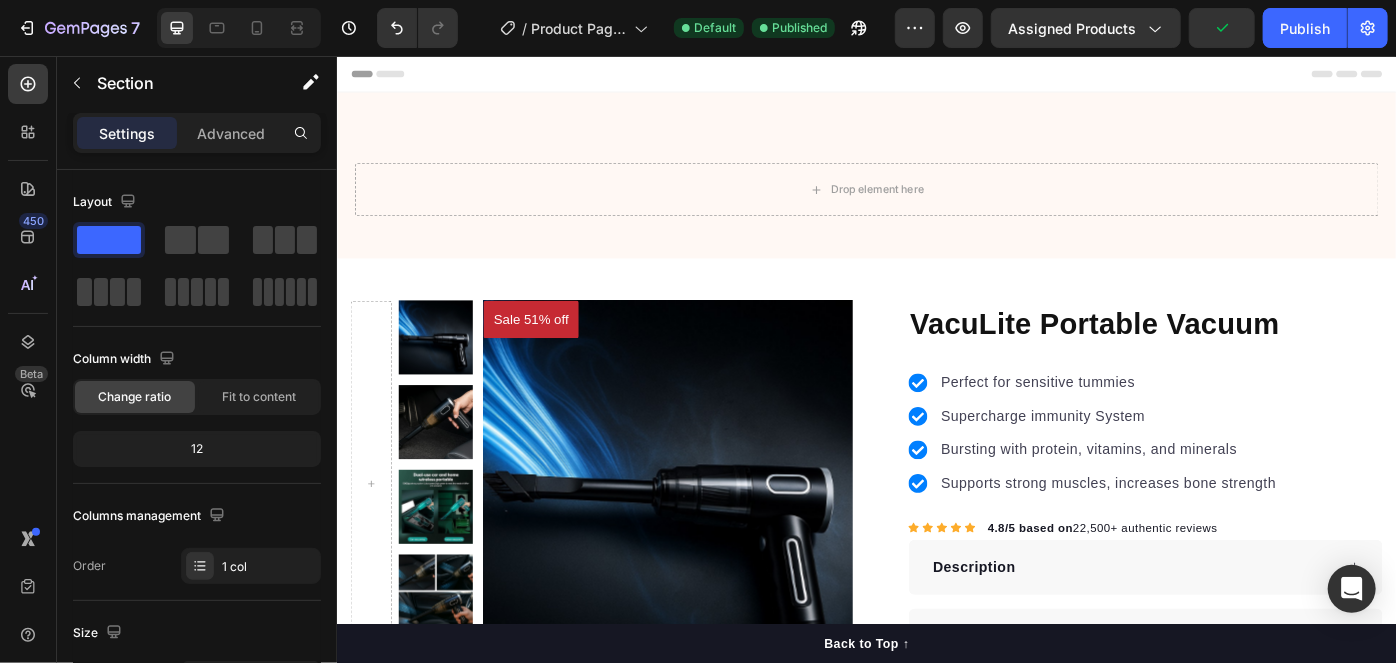 click on "Drop element here Section 1" at bounding box center (936, 190) 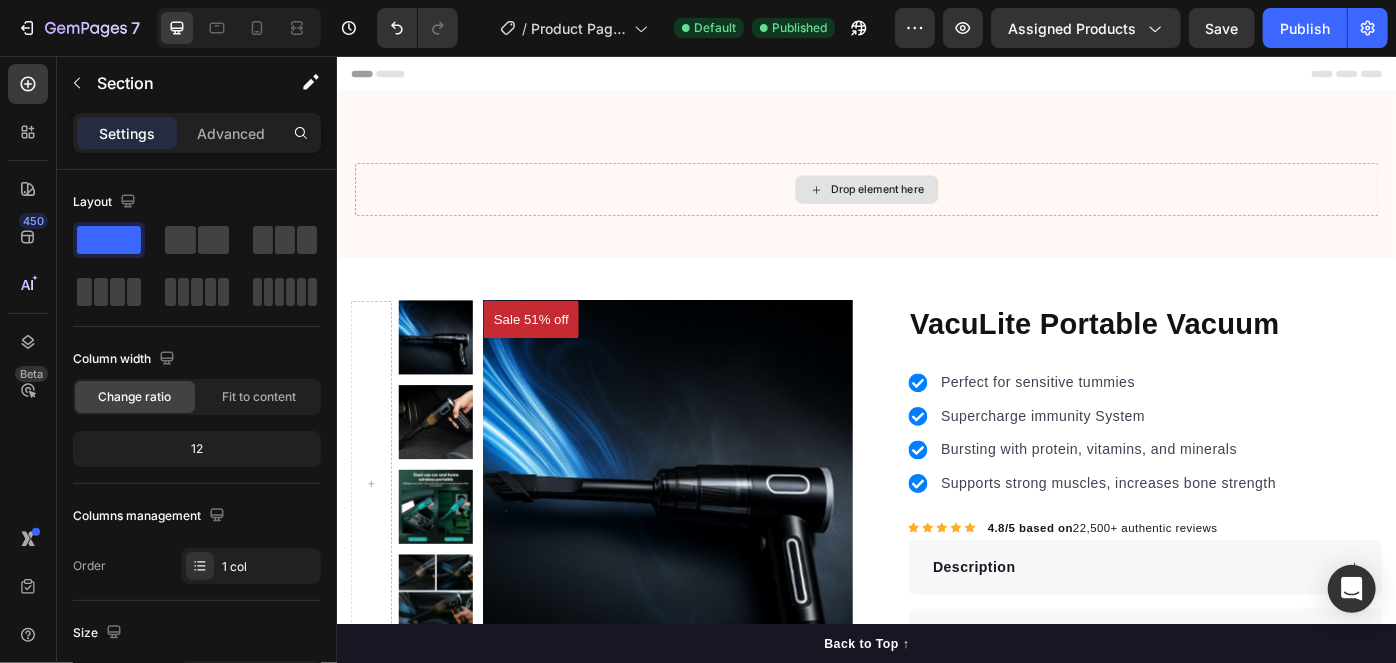 click on "Drop element here" at bounding box center [936, 206] 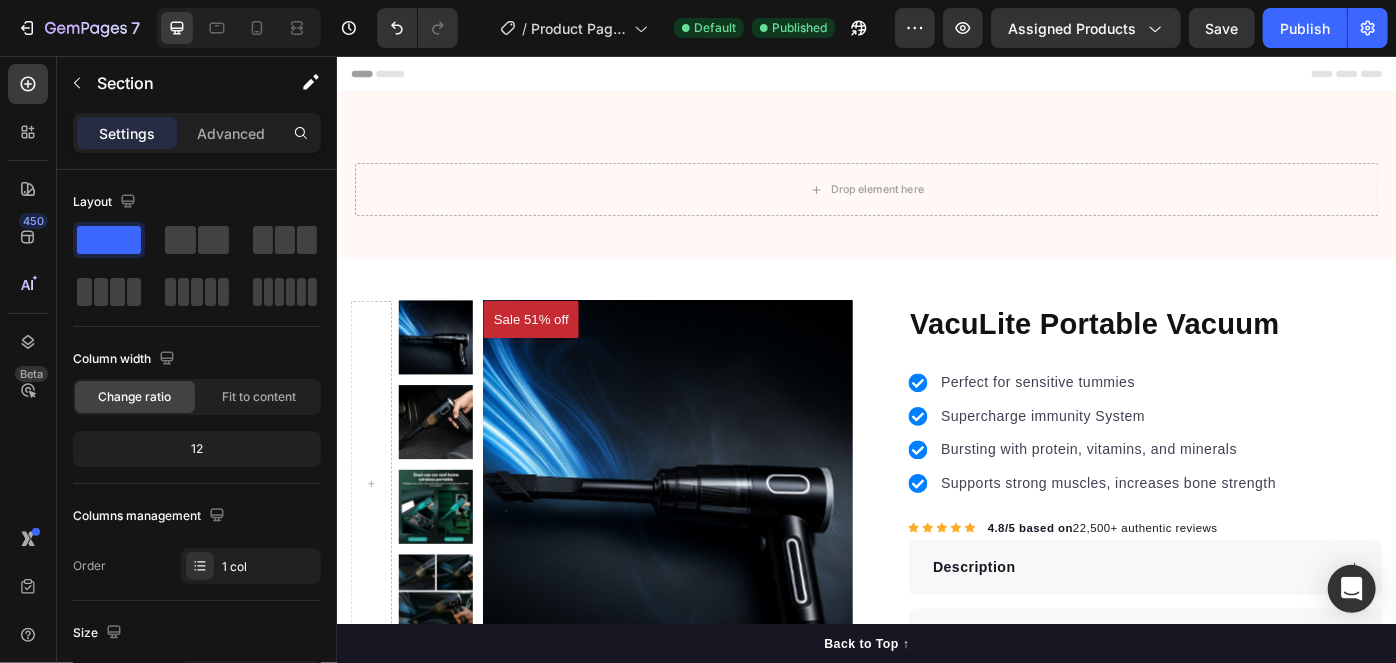 click on "Drop element here Section 1" at bounding box center (936, 190) 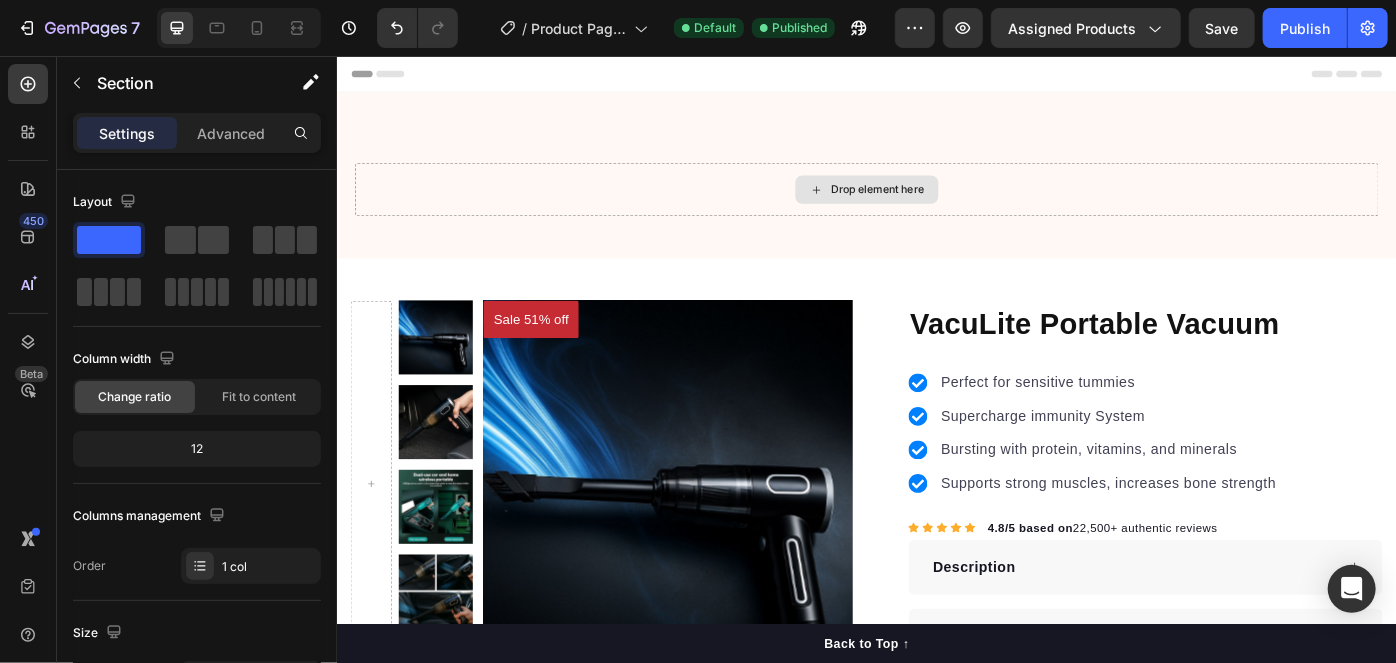 click on "Drop element here" at bounding box center [936, 206] 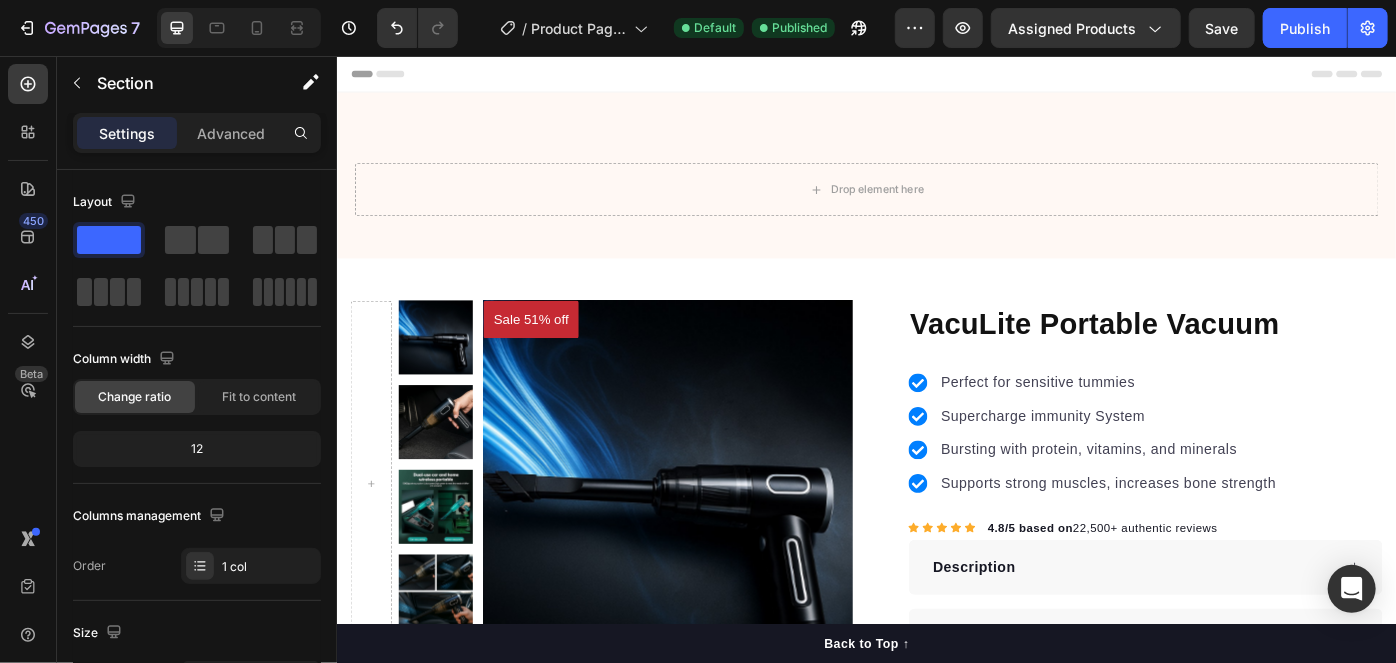 drag, startPoint x: 1369, startPoint y: 113, endPoint x: 1339, endPoint y: 68, distance: 54.08327 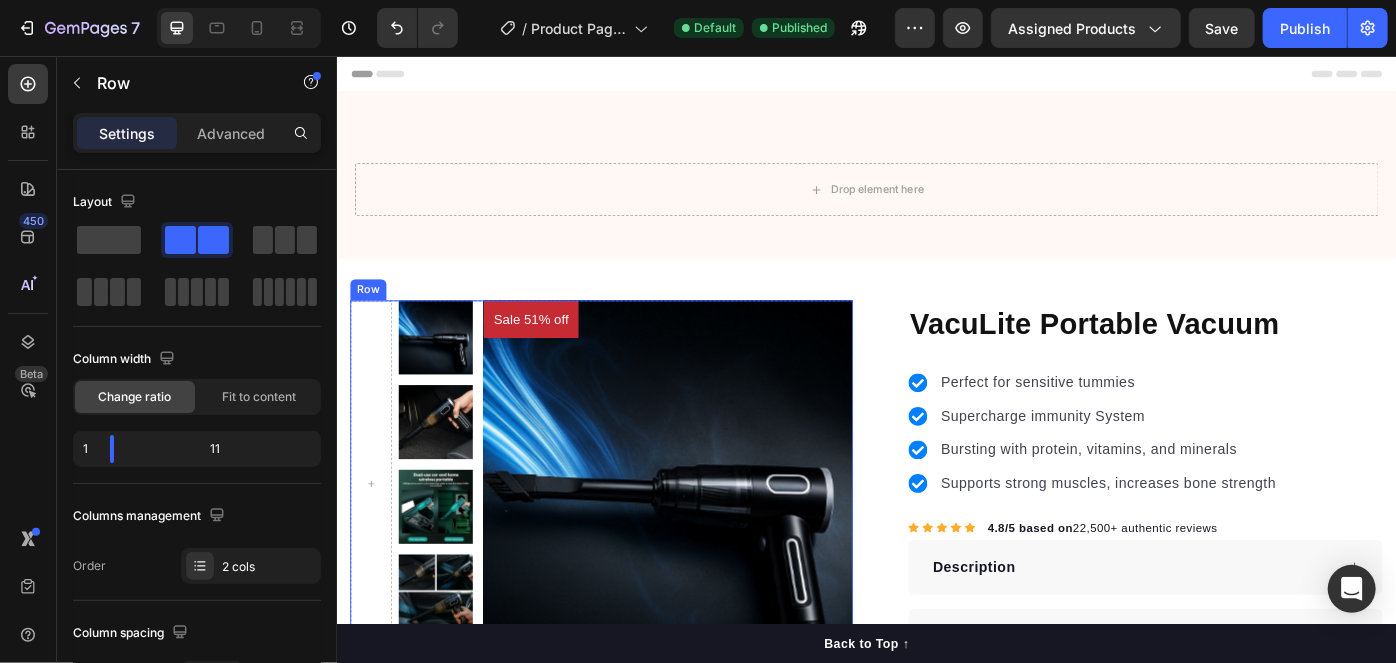 click on "Row" at bounding box center [371, 320] 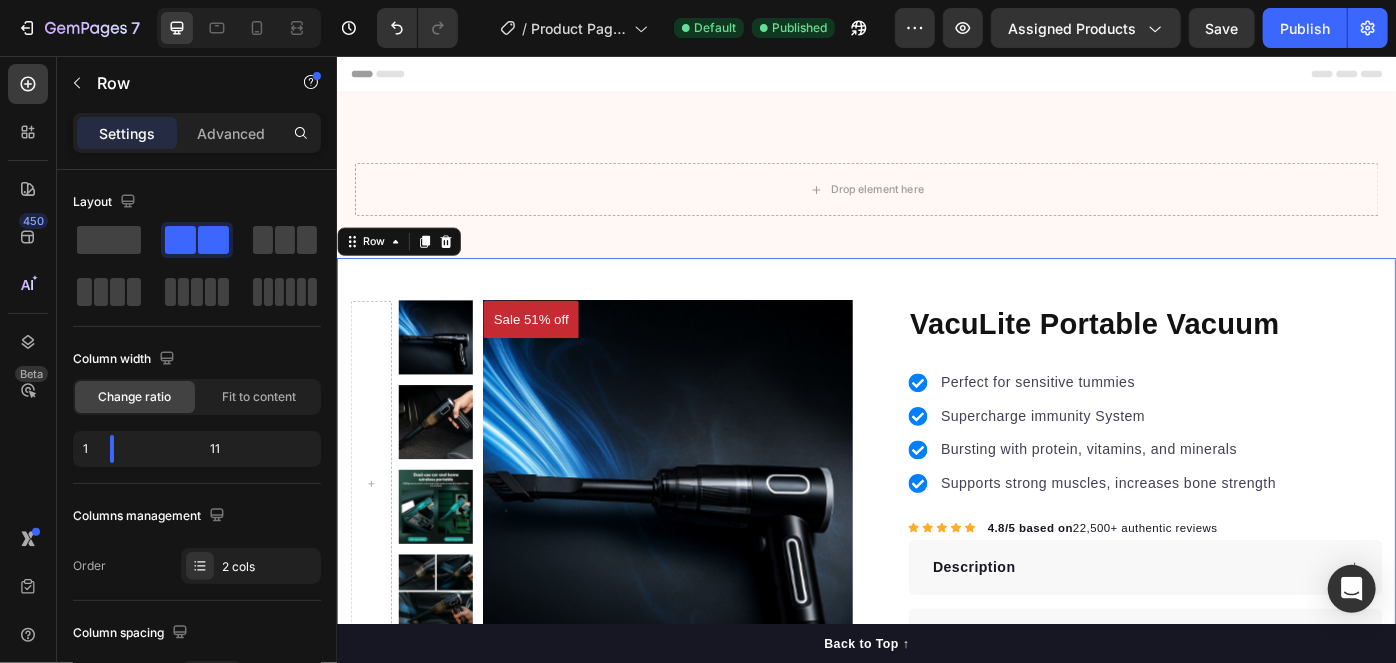 click on "Sale 51% off Product Badge Product Images Row "The transformation in my dog's overall health since switching to this food has been remarkable. Their coat is shinier, their energy levels have increased, and they seem happier than ever before." Text block -Daisy Text block
Verified buyer Item list Row Row Row VacuLite Portable Vacuum Product Title 2025 TOP RATED CLEANING PRODUCT Text block Row Perfect for sensitive tummies Supercharge immunity System Bursting with protein, vitamins, and minerals Supports strong muscles, increases bone strength Item list Icon Icon Icon Icon Icon Icon List Hoz 4.8/5 based on  22,500+ authentic reviews Text block Row Strong suction in a small size — gets dust, crumbs, and pet hair fast Clean, modern design that looks premium and feels solid Charges fast with USB-C, no bulky base needed Perfect for cars, desks, drawers, and small spaces anywhere Item list
Description
How to use it? Accordion $41.98 Product Price 1" at bounding box center [936, 660] 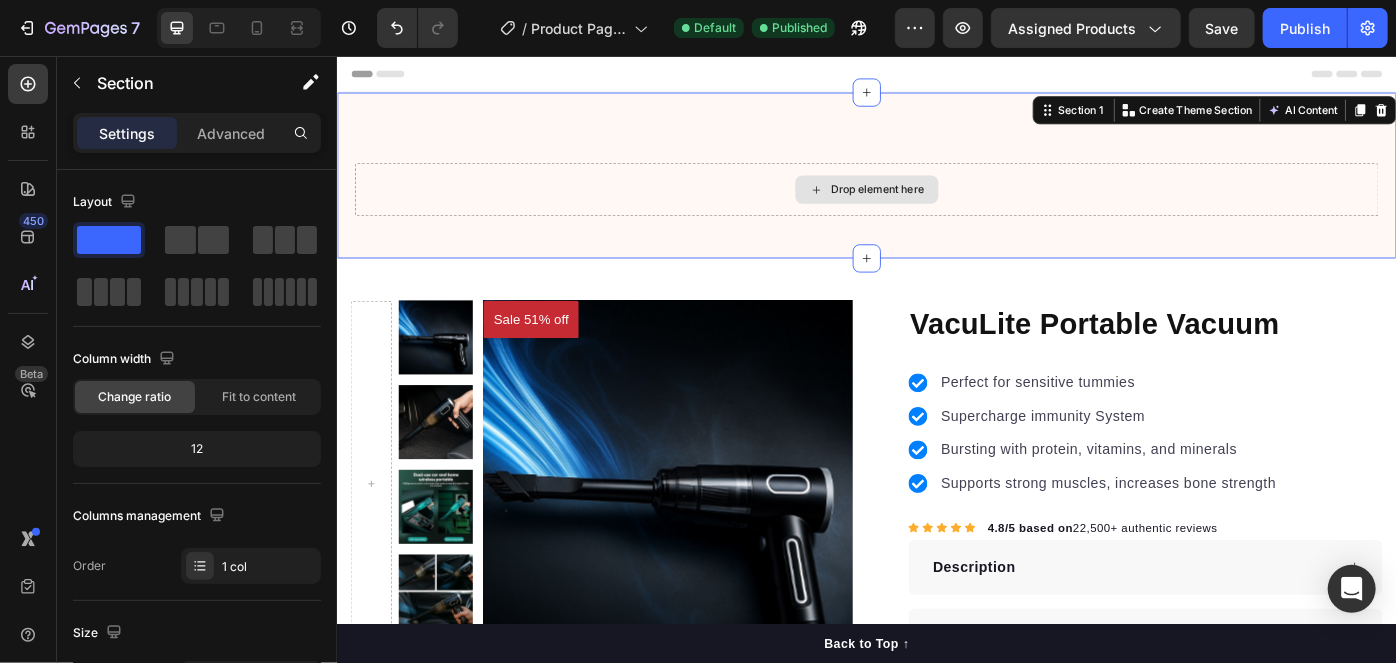 click on "Drop element here" at bounding box center (936, 206) 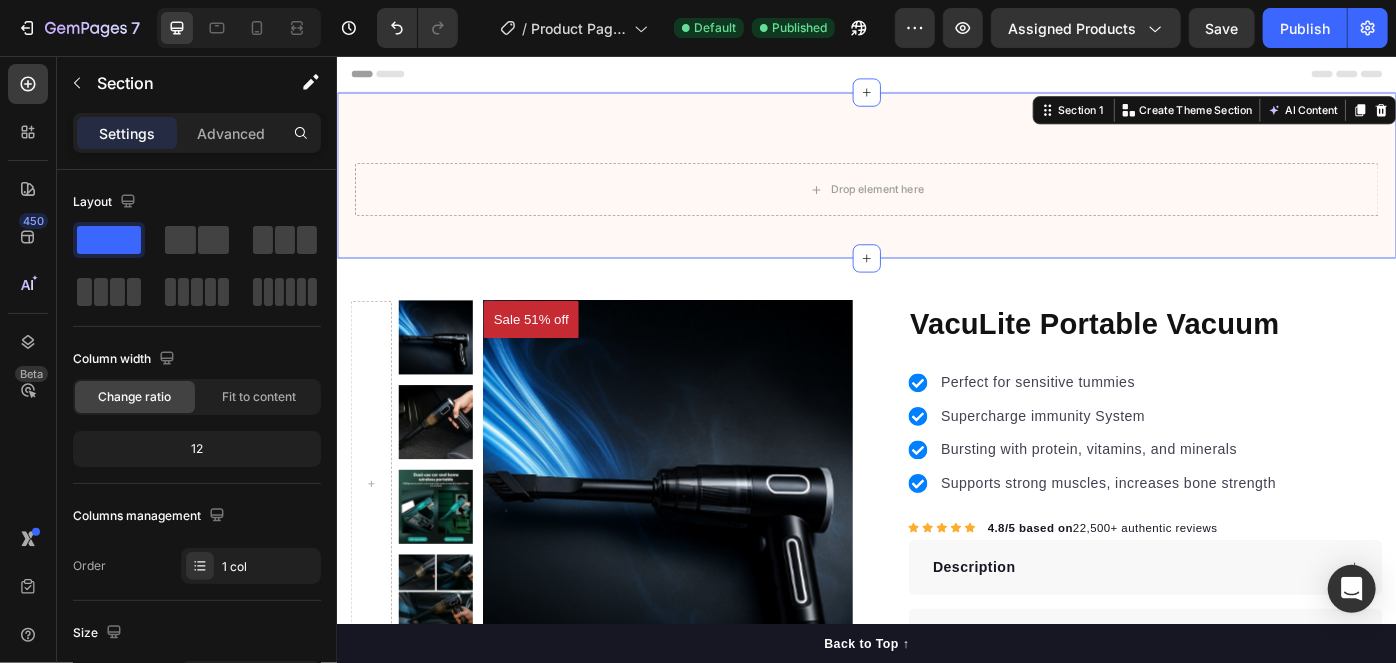 click at bounding box center [1519, 116] 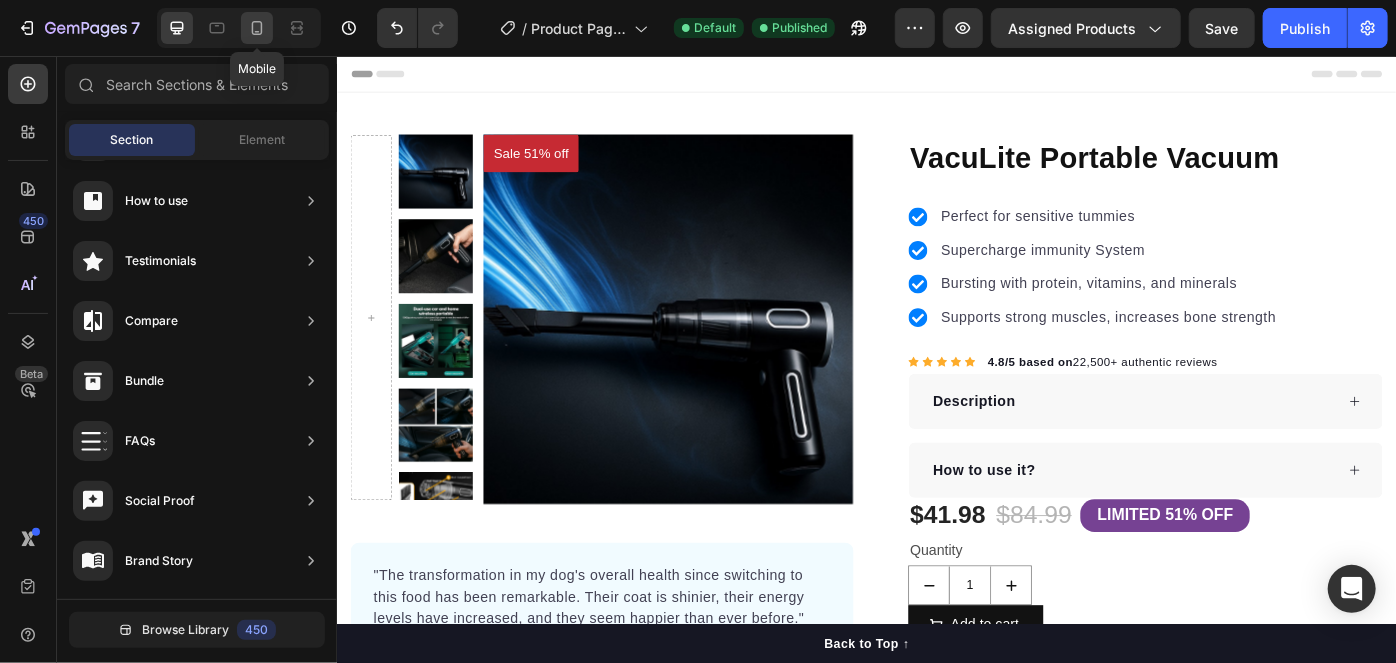 click 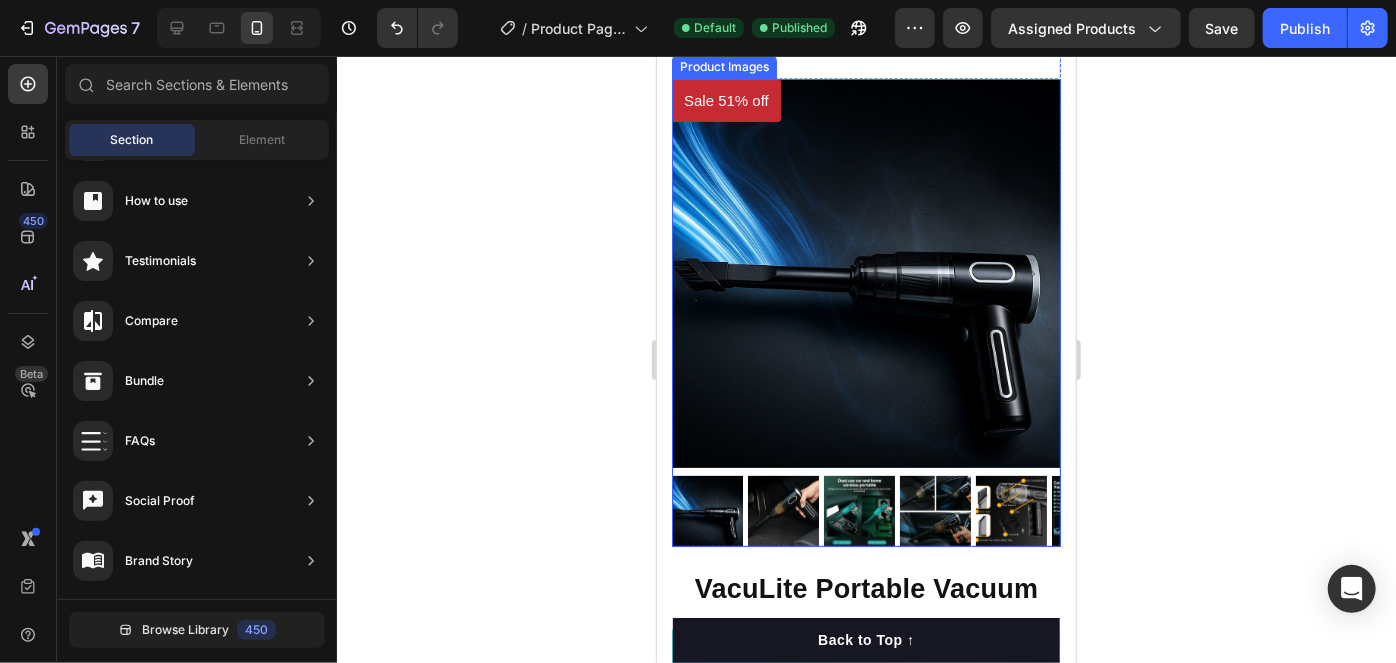 scroll, scrollTop: 181, scrollLeft: 0, axis: vertical 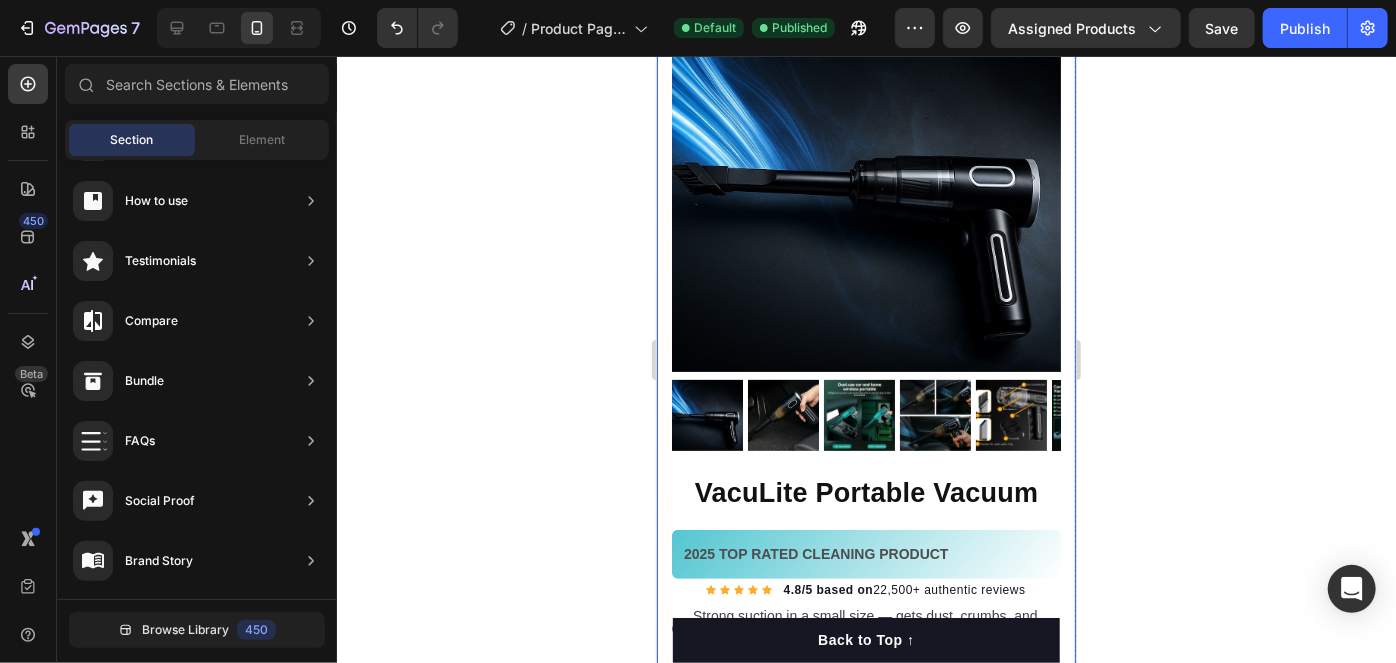 click at bounding box center [1010, 414] 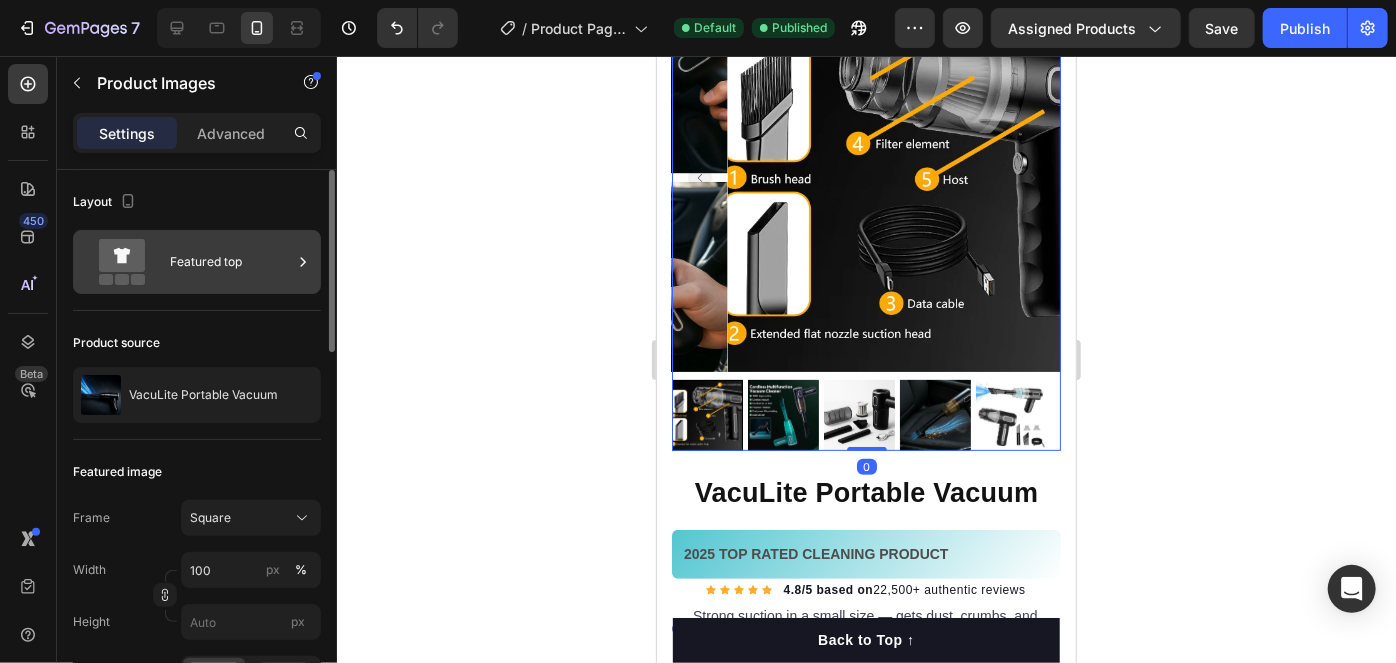 click on "Featured top" at bounding box center (231, 262) 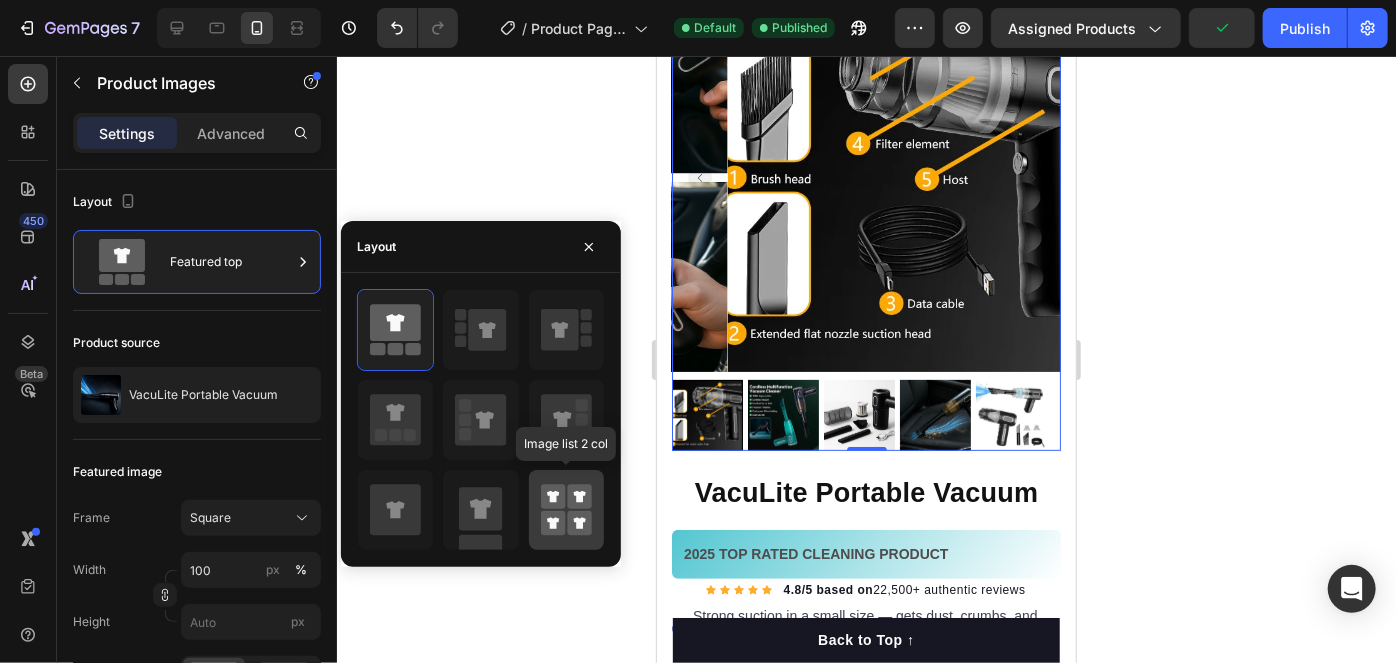 drag, startPoint x: 417, startPoint y: 524, endPoint x: 575, endPoint y: 495, distance: 160.63934 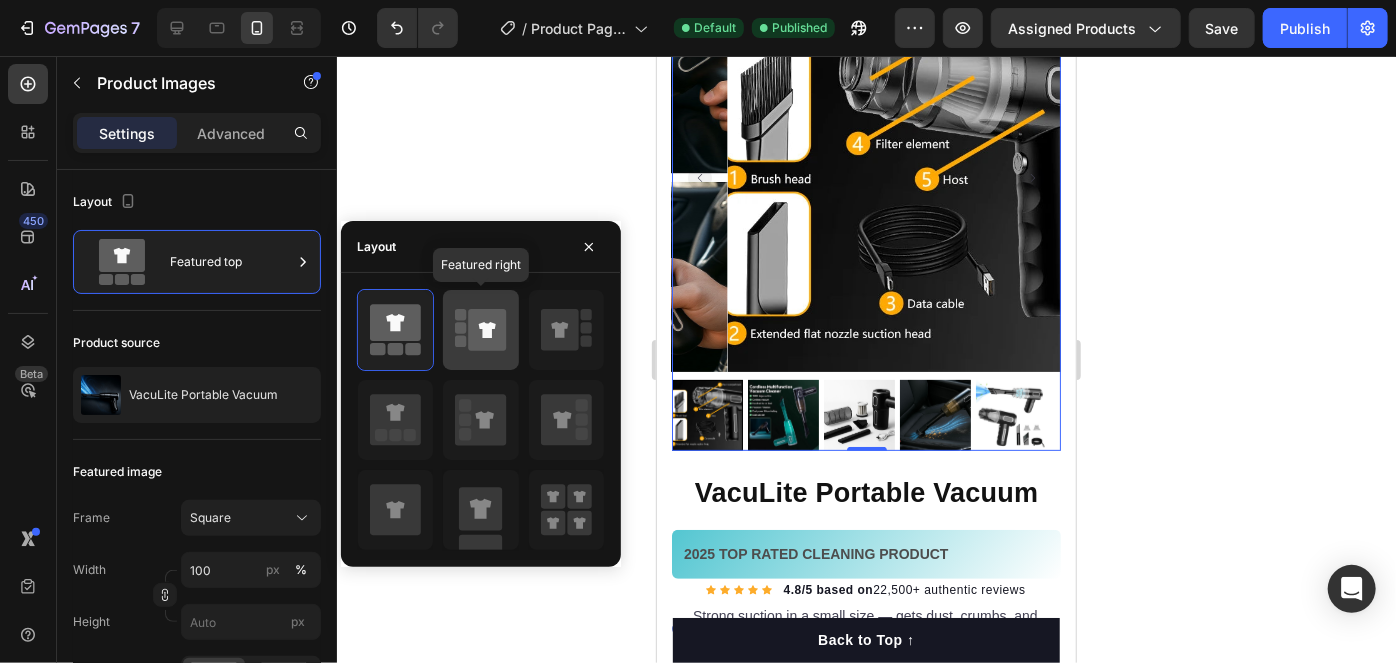 click 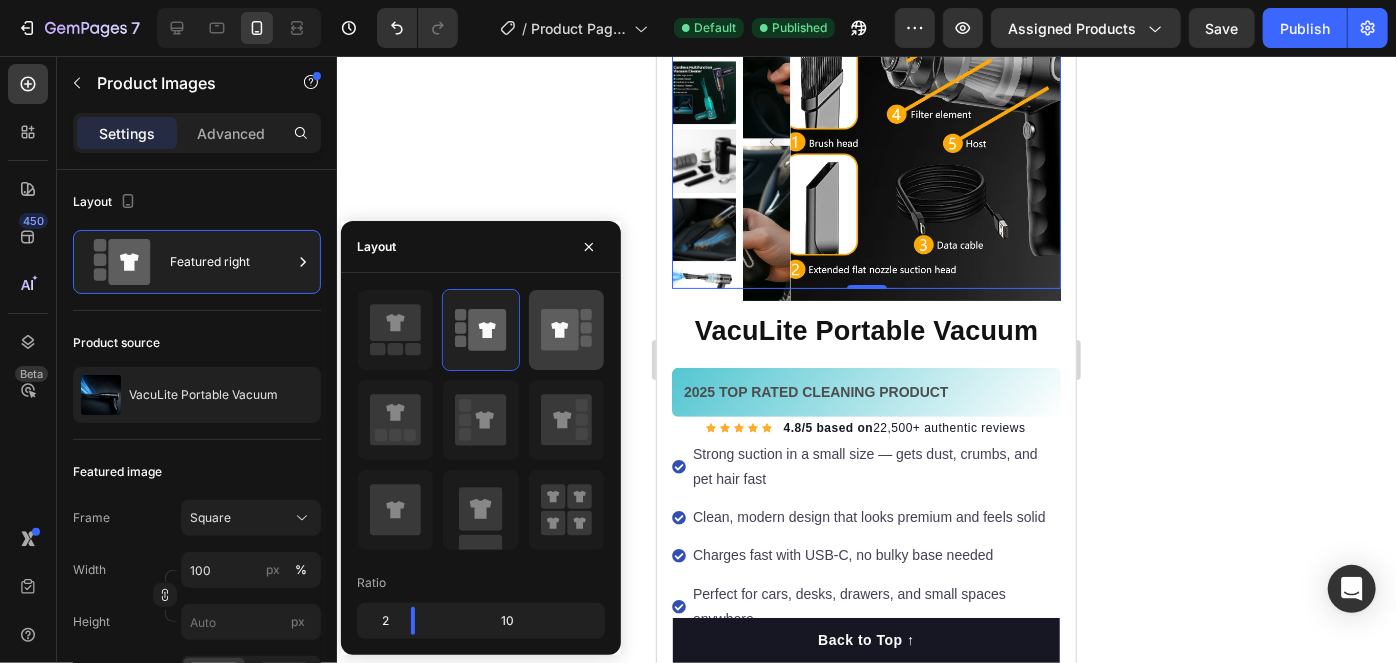 scroll, scrollTop: 146, scrollLeft: 0, axis: vertical 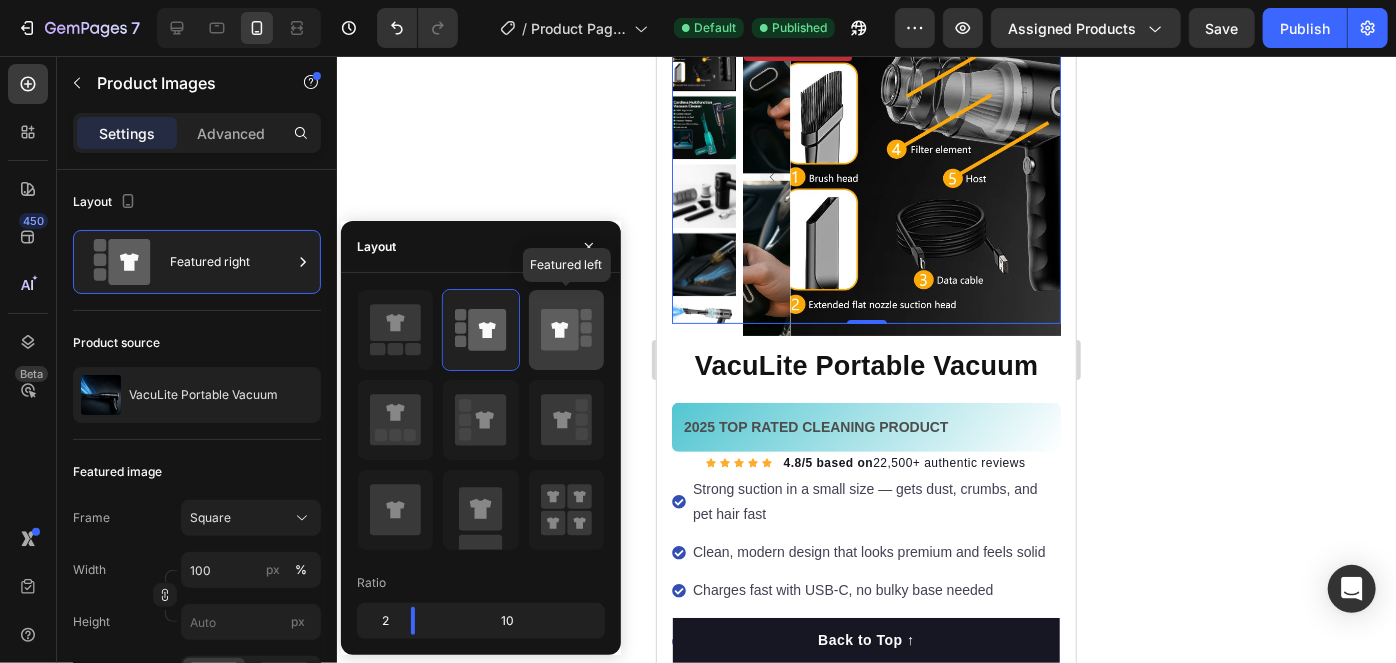 click 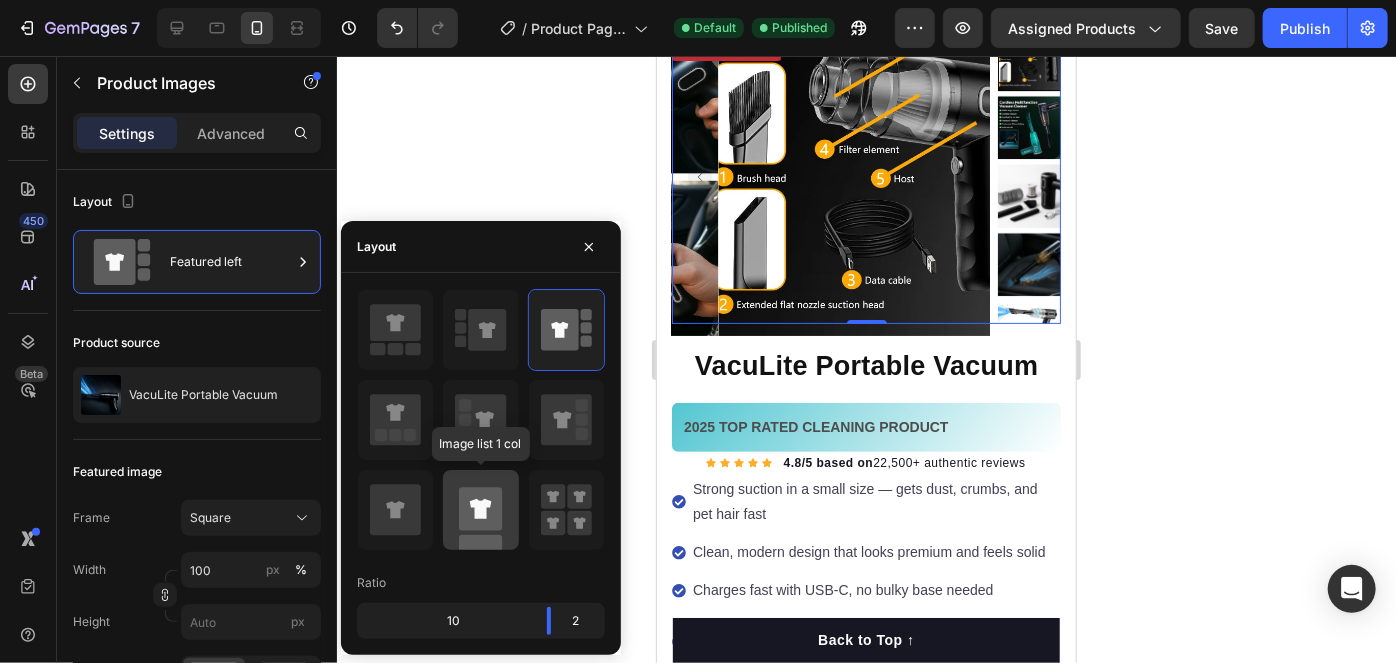 click 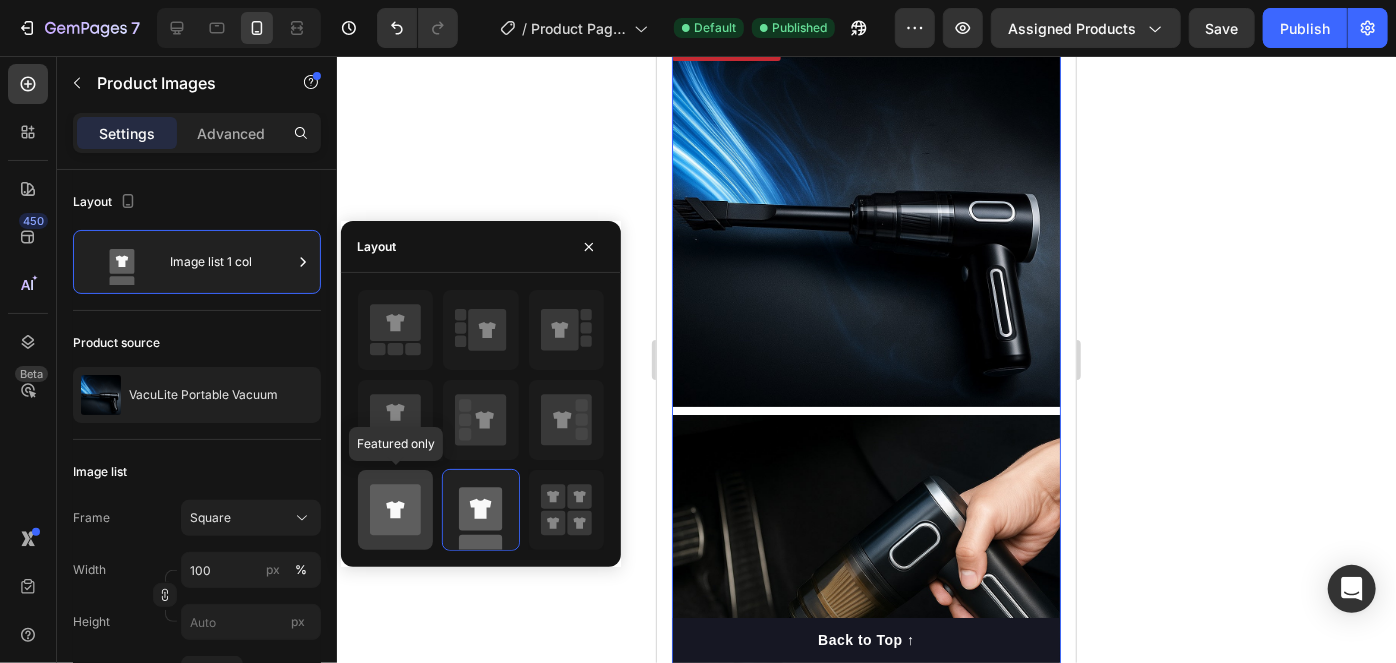 click 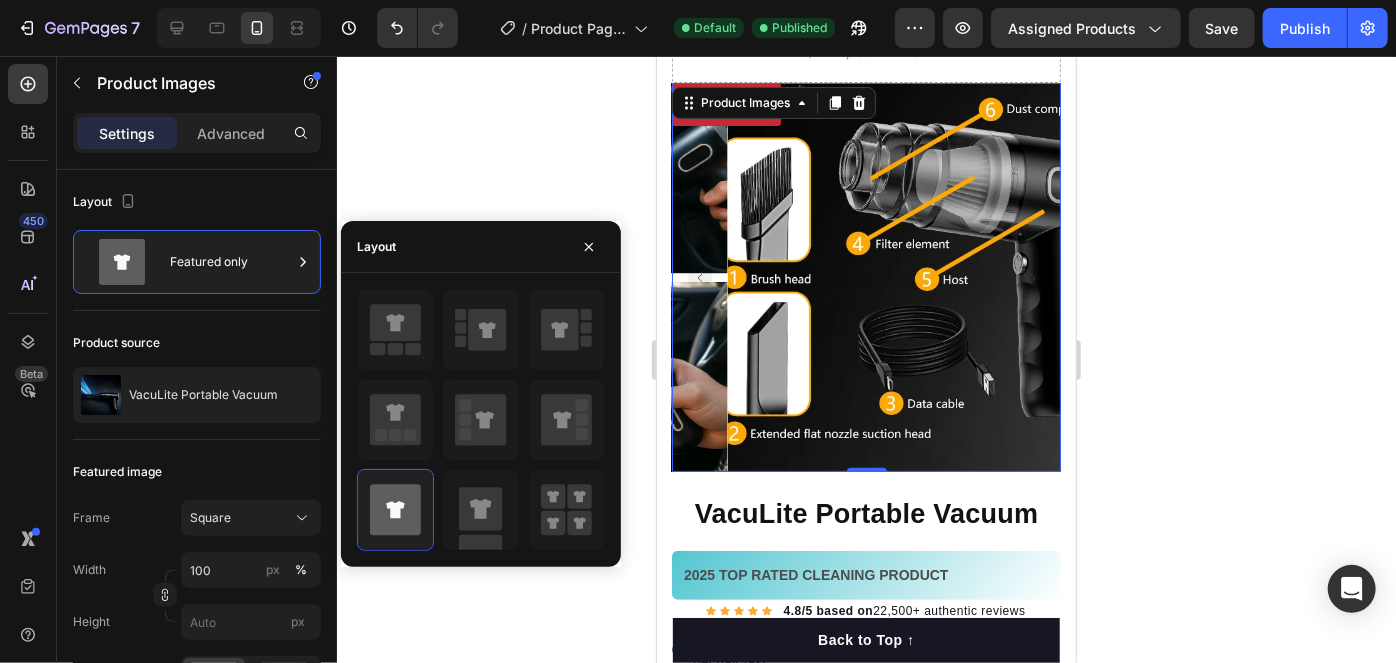 scroll, scrollTop: 0, scrollLeft: 0, axis: both 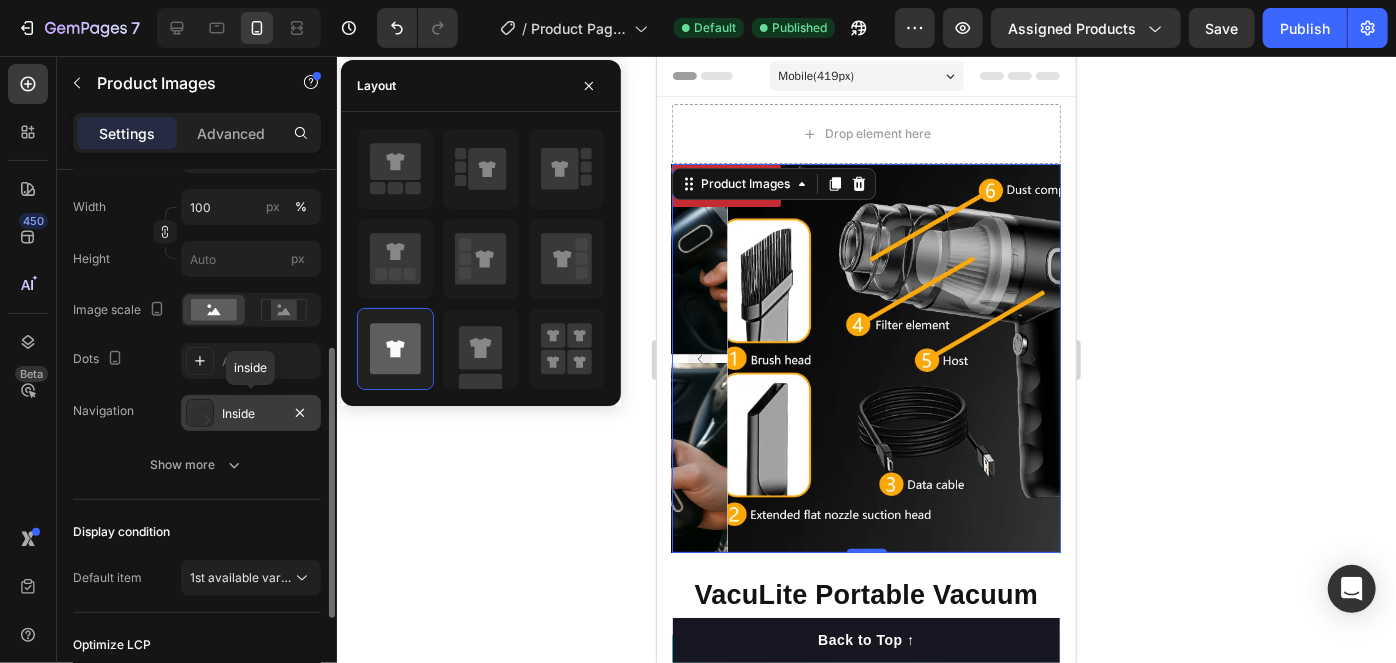 click on "Inside" at bounding box center (251, 413) 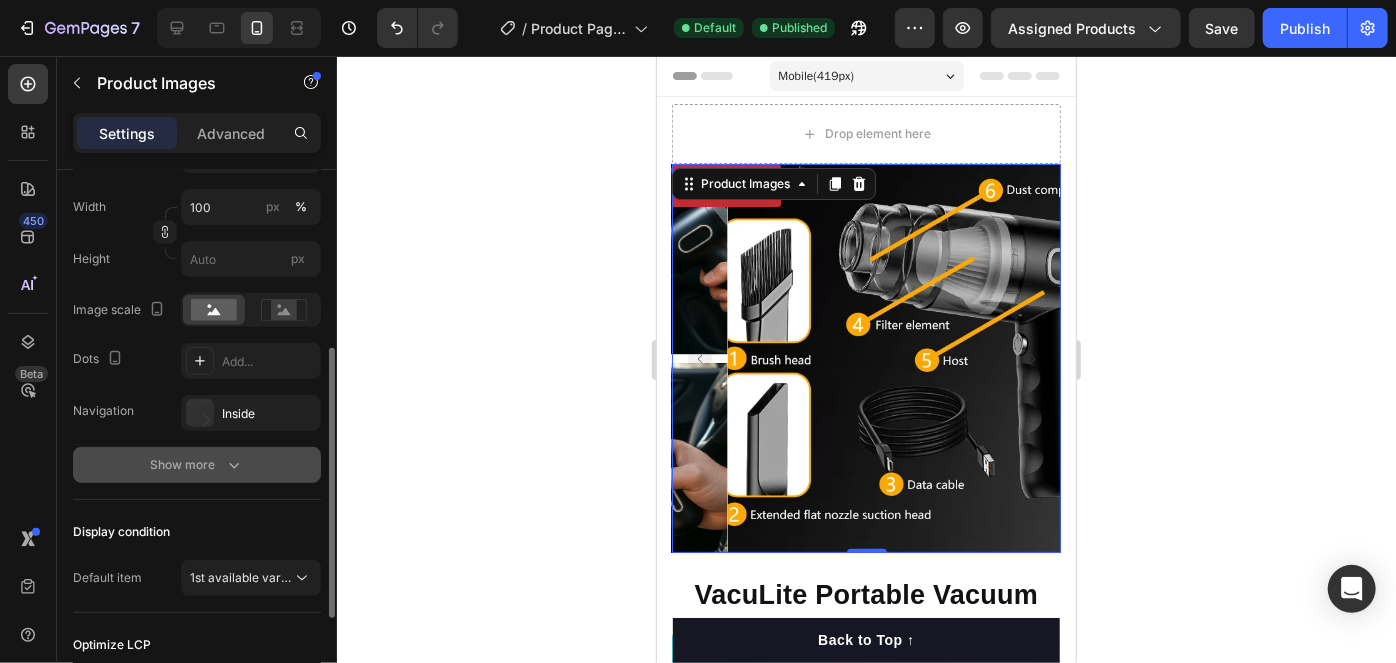 click on "Show more" at bounding box center [197, 465] 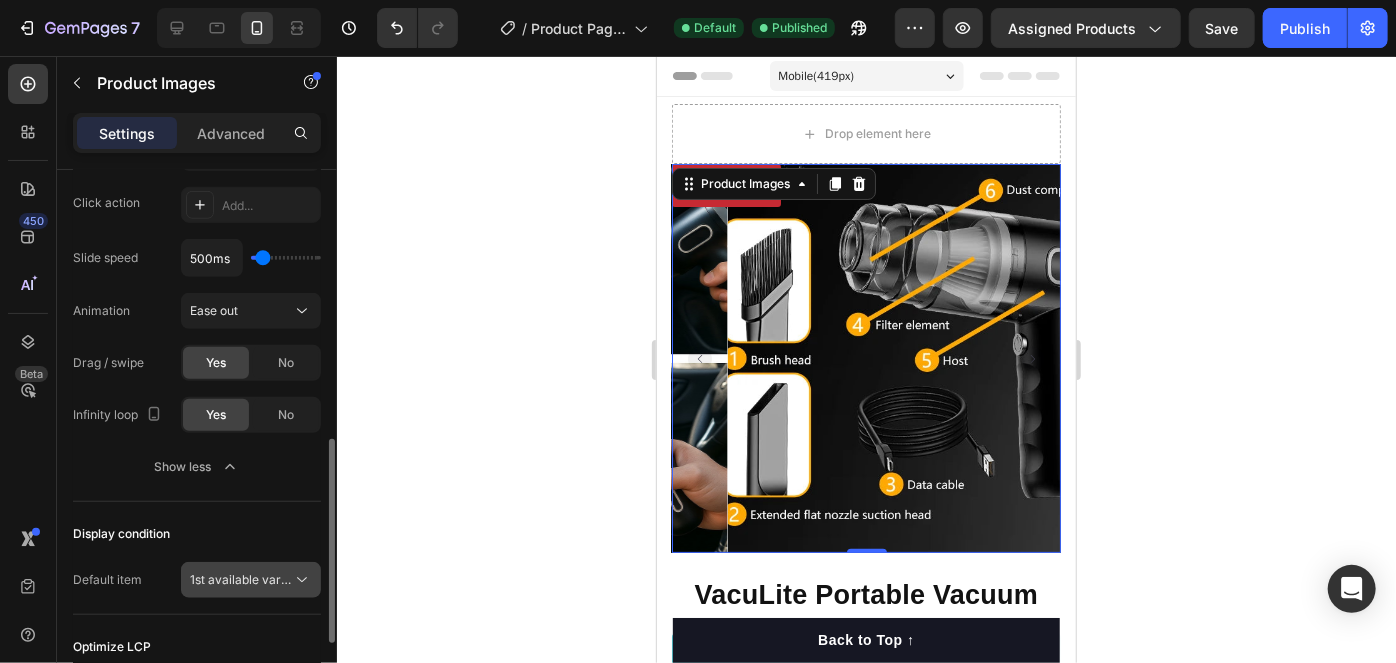 scroll, scrollTop: 909, scrollLeft: 0, axis: vertical 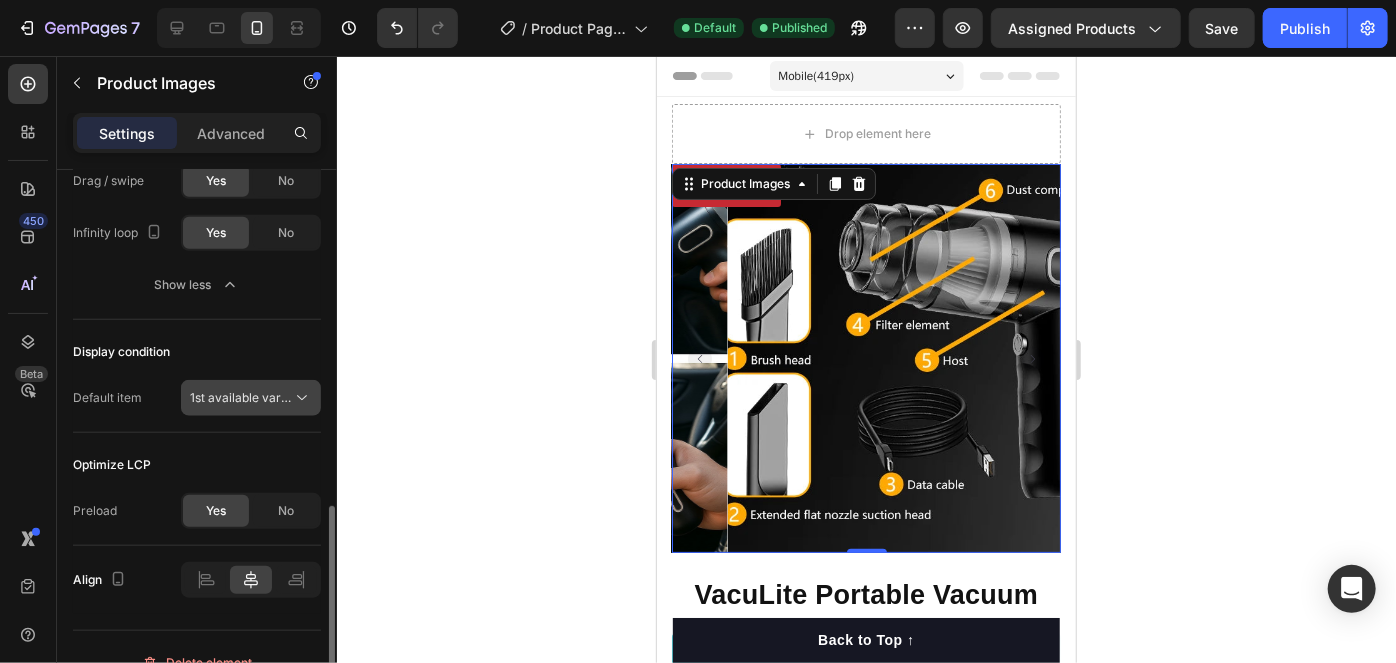 click on "1st available variant" at bounding box center (246, 397) 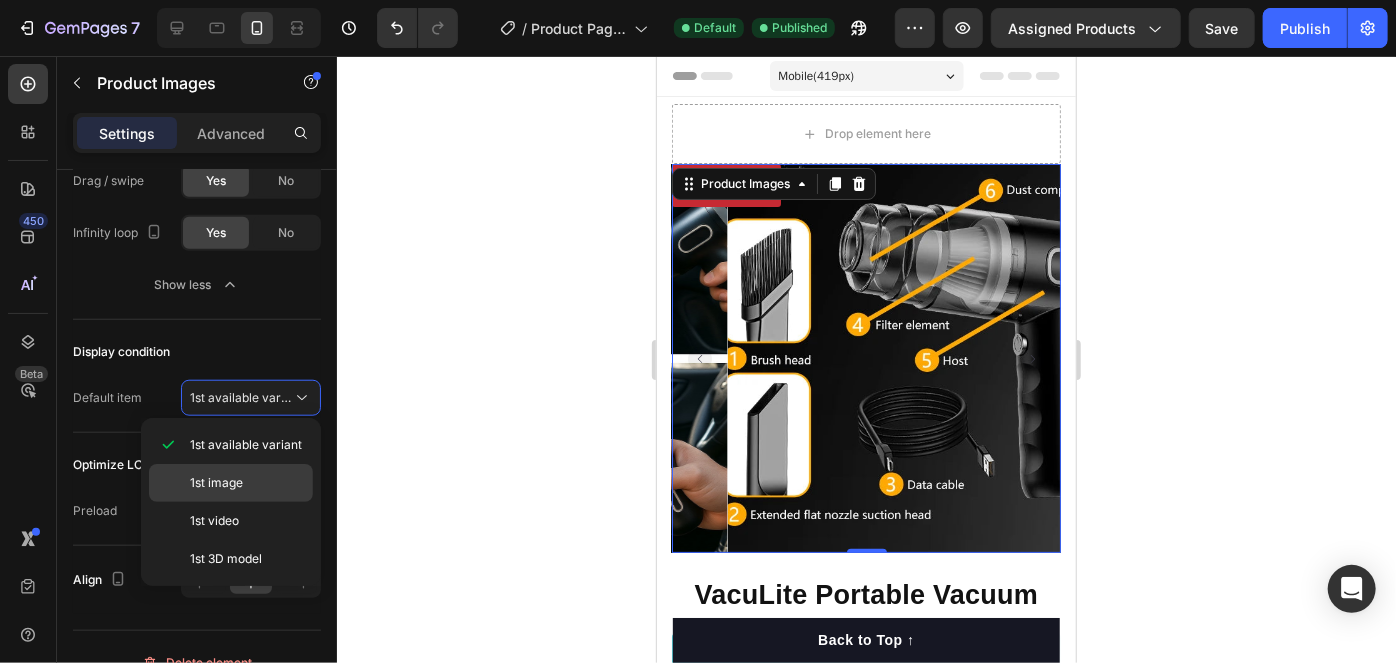 click on "1st image" at bounding box center (247, 483) 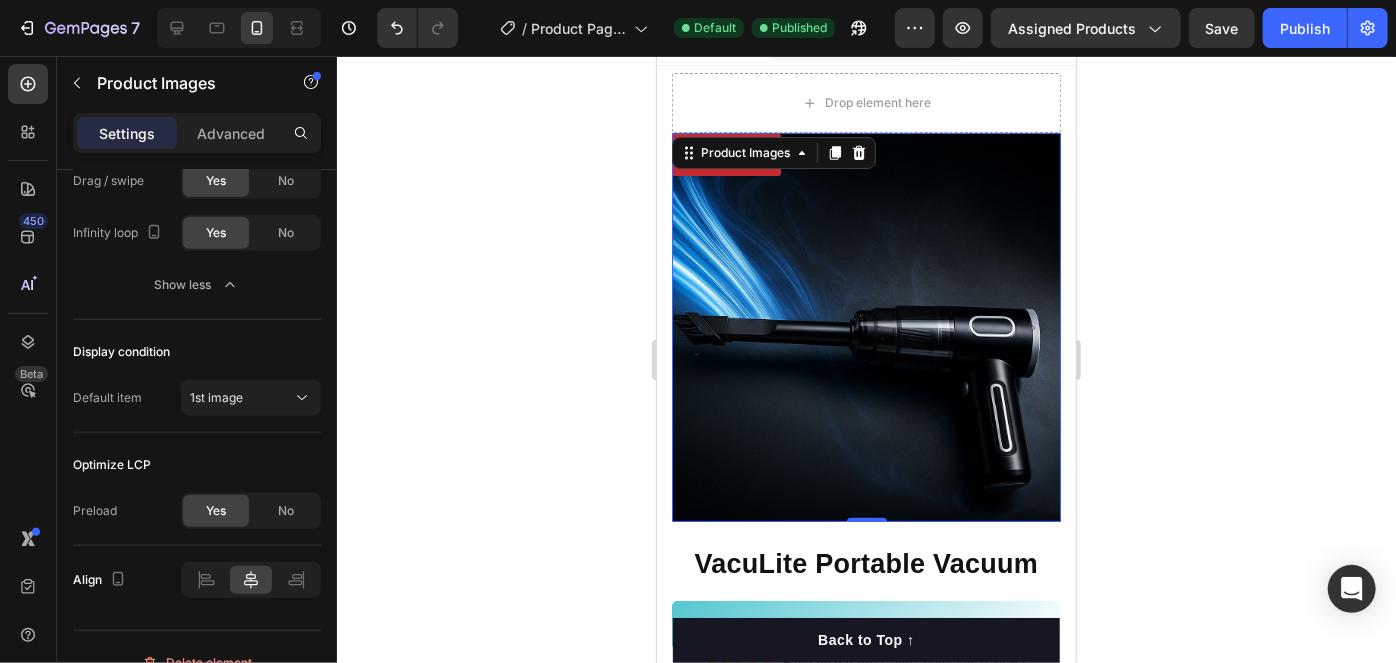 scroll, scrollTop: 0, scrollLeft: 0, axis: both 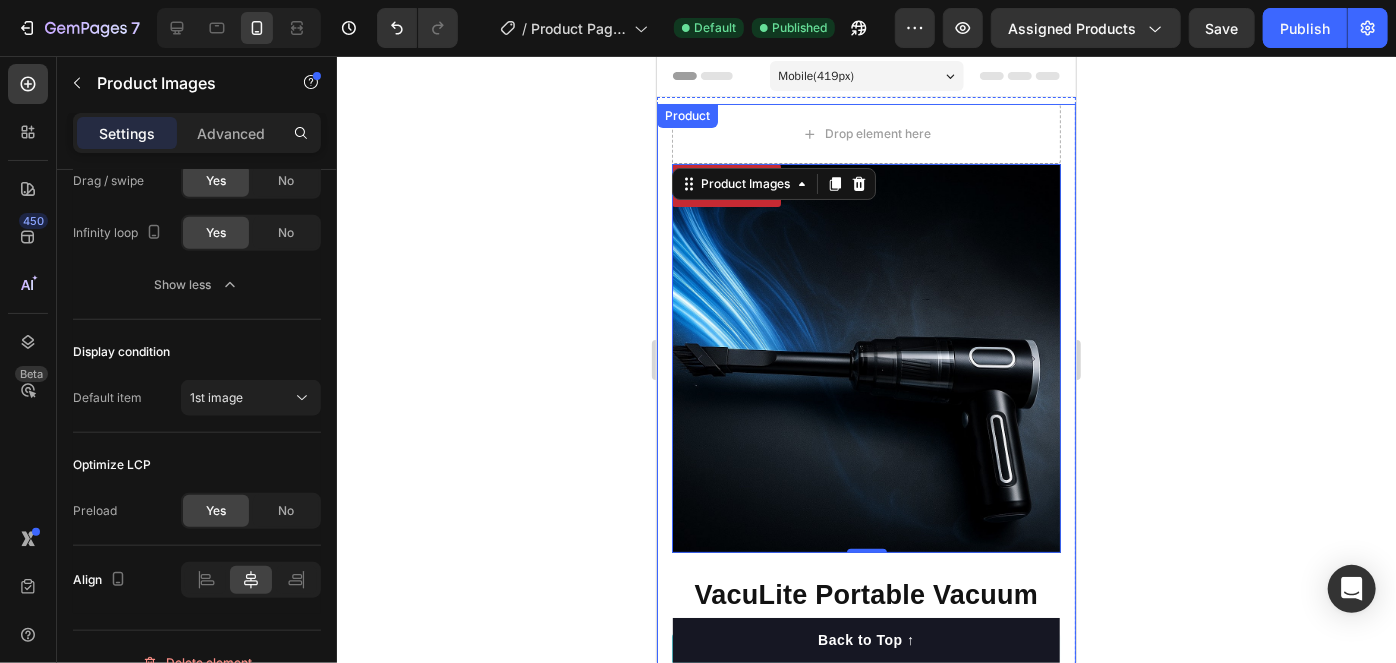 click on "Drop element here
Sale 51% off Product Badge Product Images   0 Row "The transformation in my dog's overall health since switching to this food has been remarkable. Their coat is shinier, their energy levels have increased, and they seem happier than ever before." Text block -Daisy Text block
Verified buyer Item list Row Row Row VacuLite Portable Vacuum Product Title 2025 TOP RATED CLEANING PRODUCT Text block Row Perfect for sensitive tummies Supercharge immunity System Bursting with protein, vitamins, and minerals Supports strong muscles, increases bone strength Item list Icon Icon Icon Icon Icon Icon List Hoz 4.8/5 based on  22,500+ authentic reviews Text block Row Strong suction in a small size — gets dust, crumbs, and pet hair fast Clean, modern design that looks premium and feels solid Charges fast with USB-C, no bulky base needed Perfect for cars, desks, drawers, and small spaces anywhere Item list
Description
How to use it?" at bounding box center [865, 652] 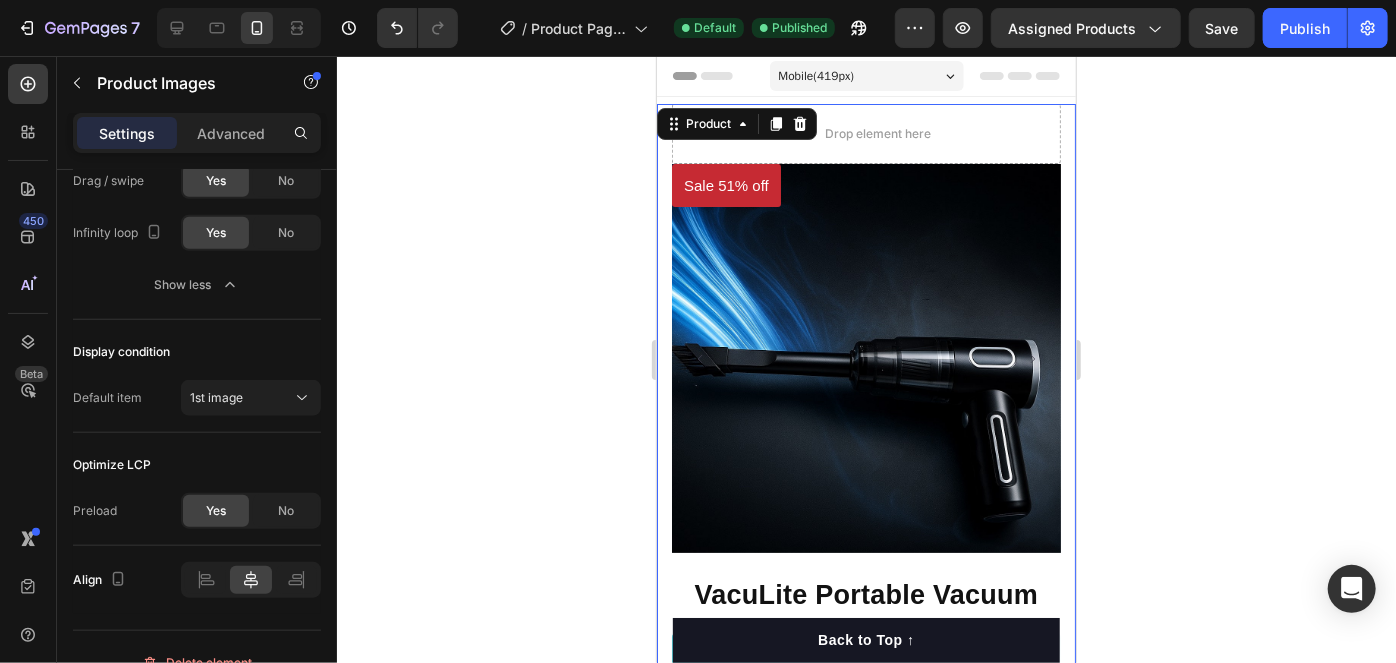 scroll, scrollTop: 0, scrollLeft: 0, axis: both 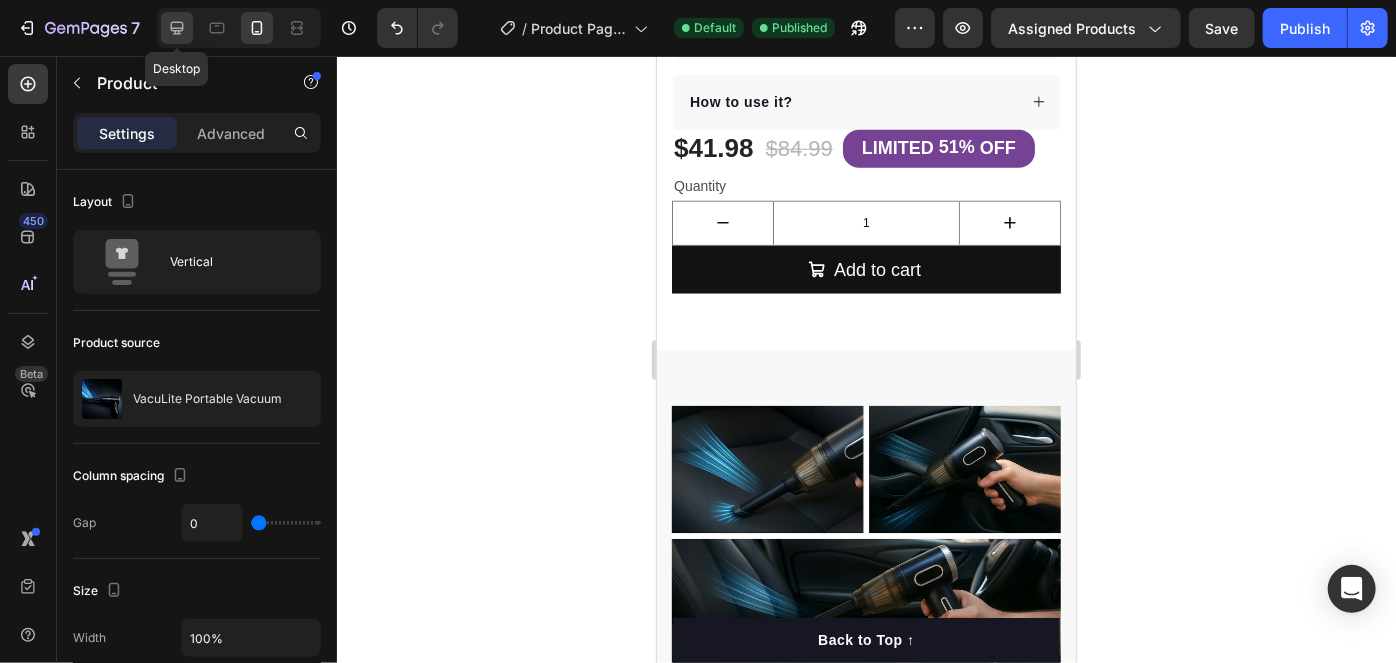 click 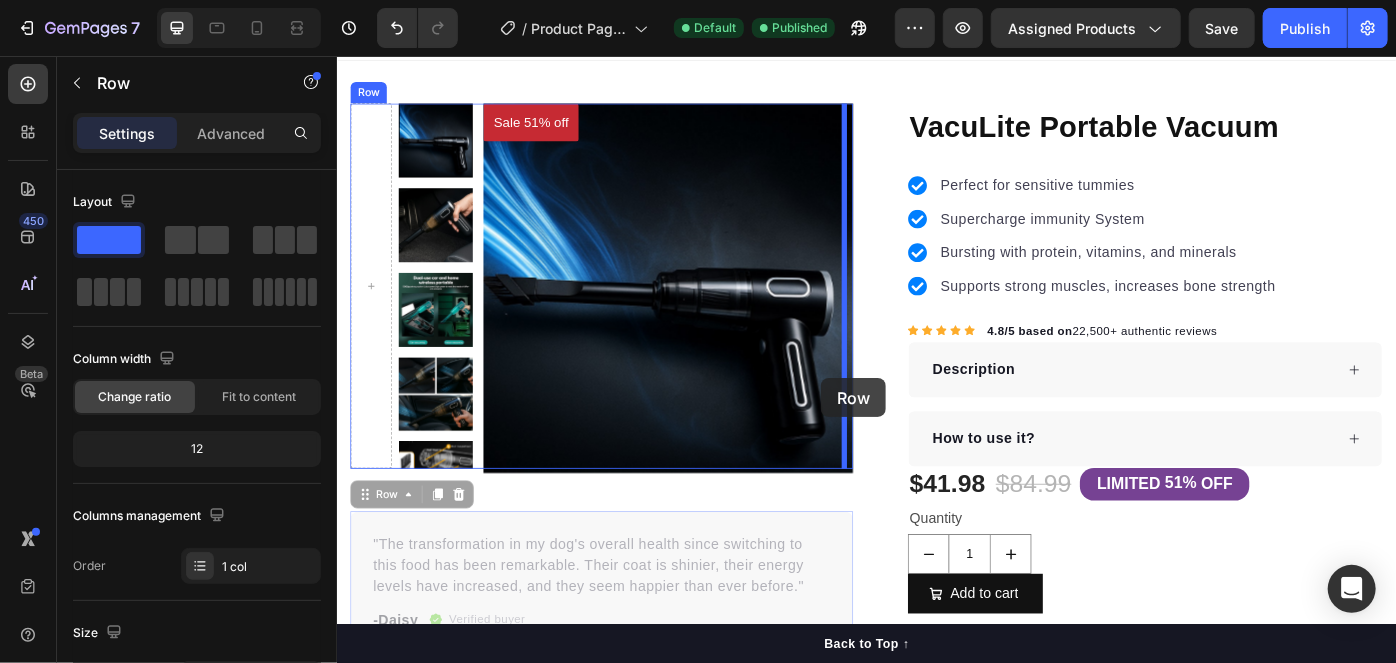 scroll, scrollTop: 0, scrollLeft: 0, axis: both 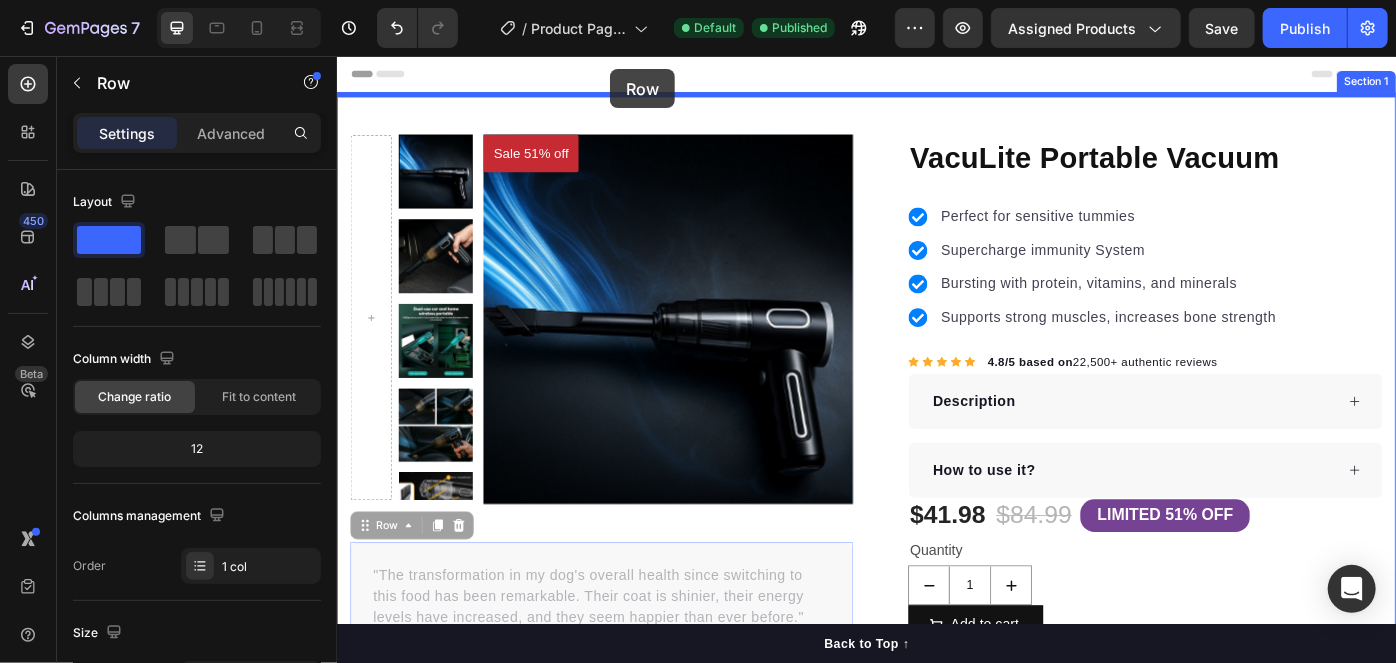 drag, startPoint x: 905, startPoint y: 587, endPoint x: 643, endPoint y: 70, distance: 579.5973 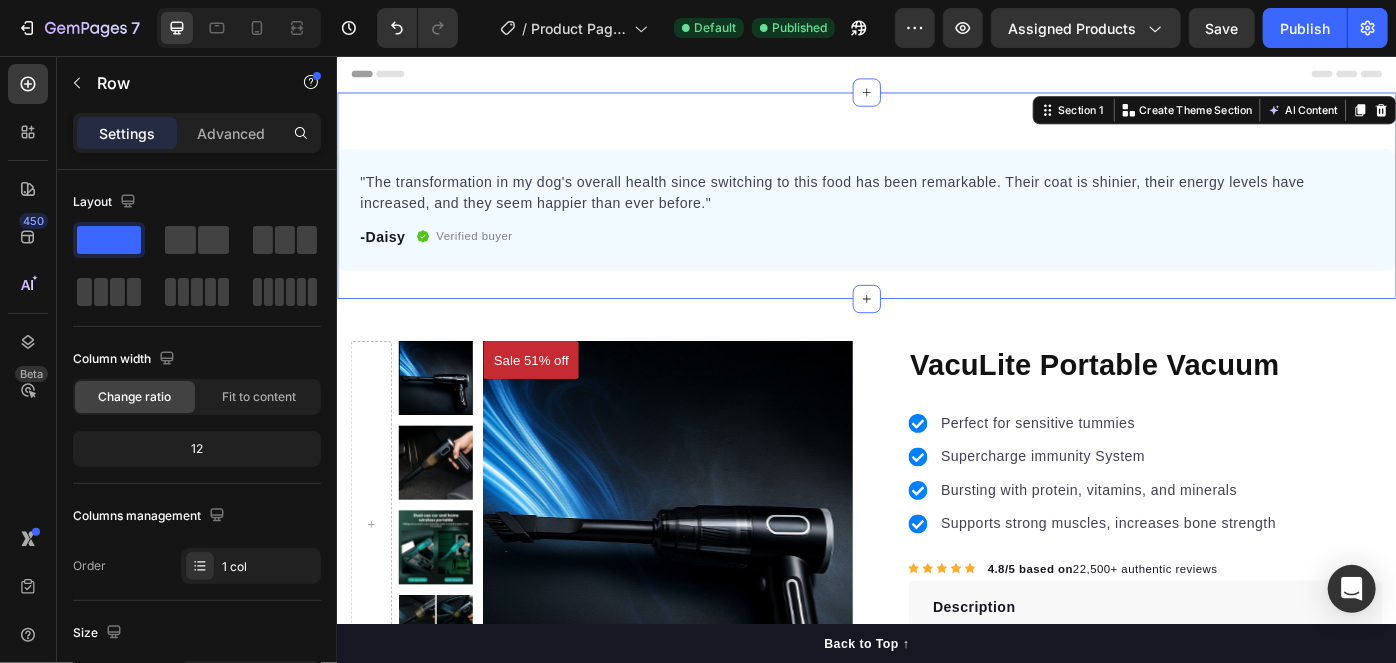click on ""The transformation in my dog's overall health since switching to this food has been remarkable. Their coat is shinier, their energy levels have increased, and they seem happier than ever before." Text block -Daisy Text block
Verified buyer Item list Row Row Section 1   You can create reusable sections Create Theme Section AI Content Write with GemAI What would you like to describe here? Tone and Voice Persuasive Product Show more Generate" at bounding box center [936, 213] 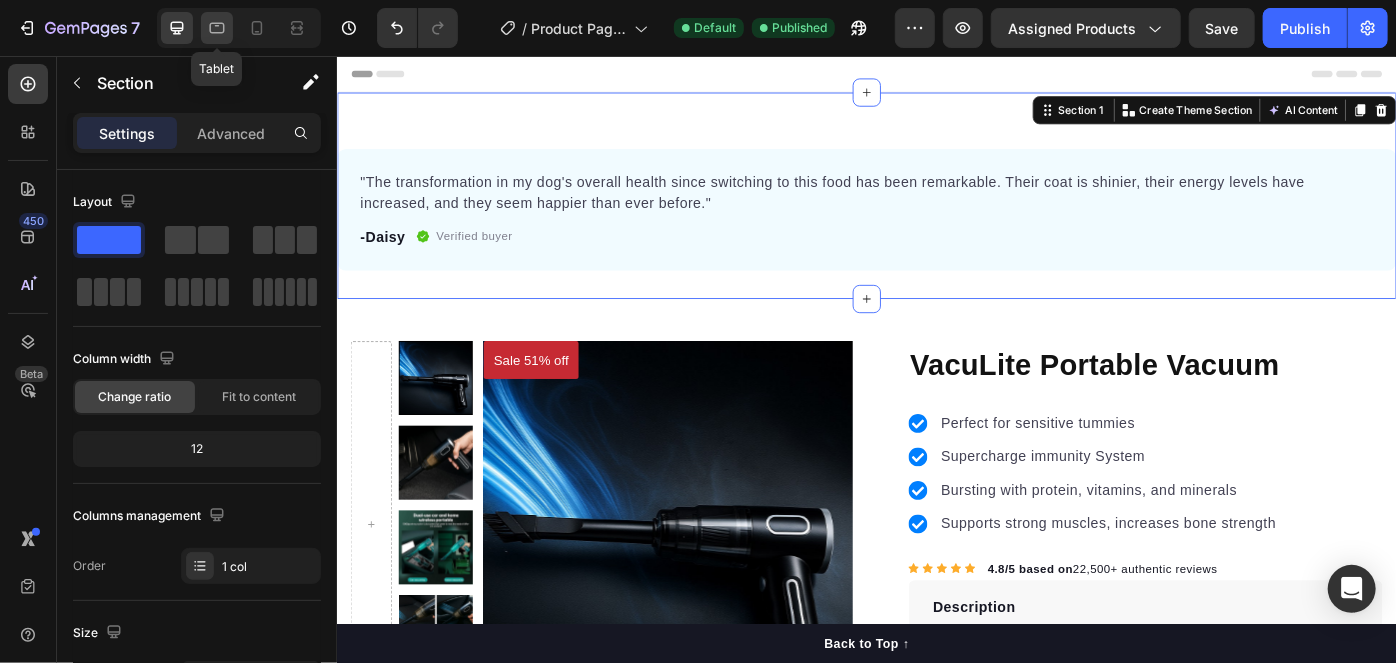 click 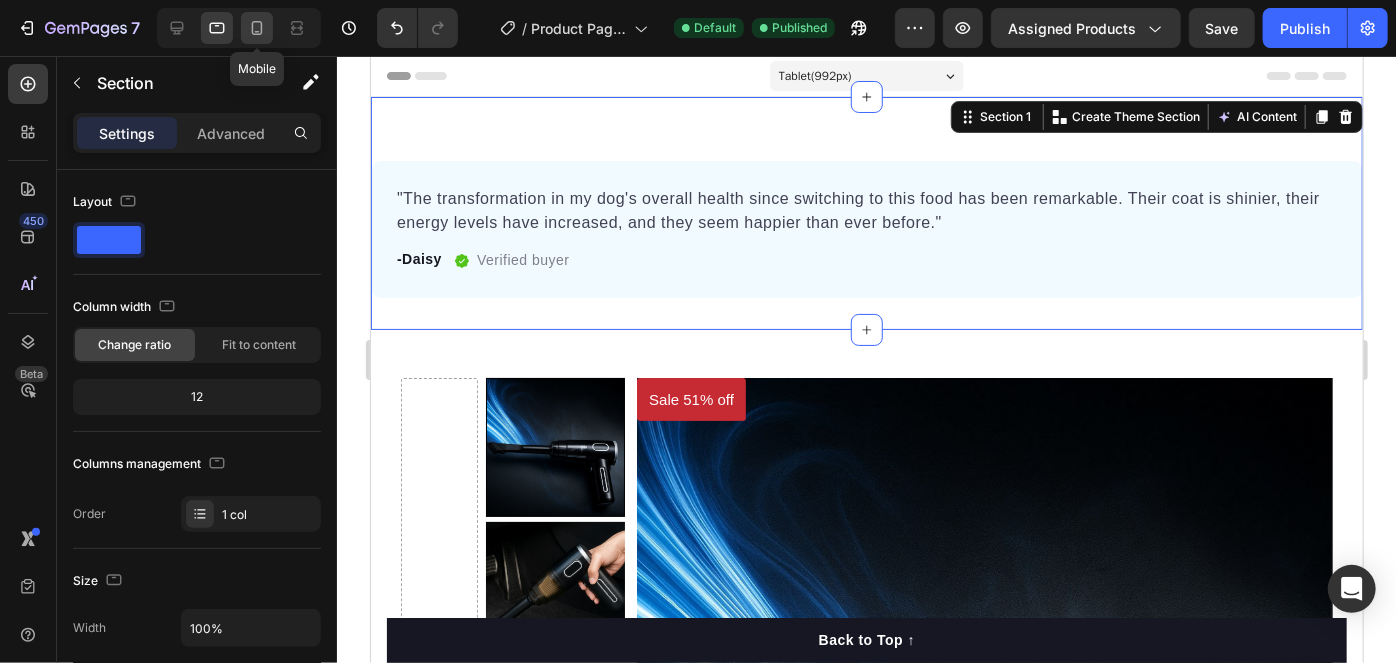 click 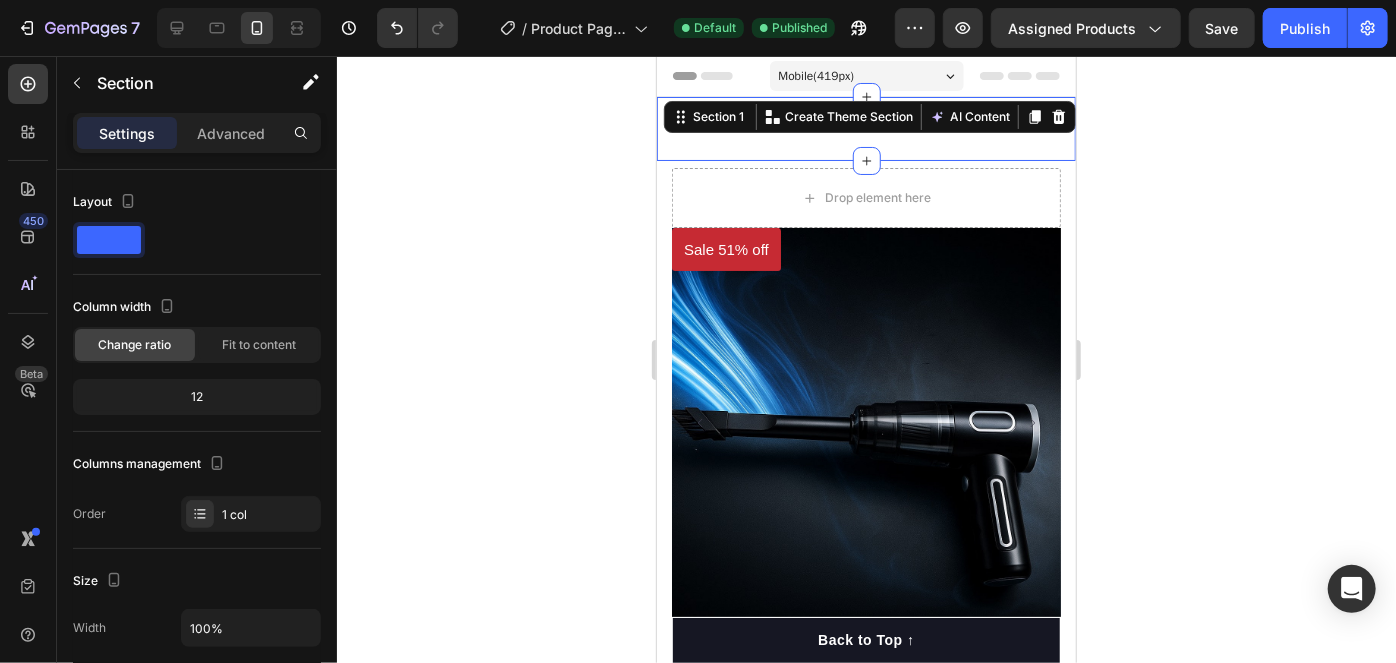 click 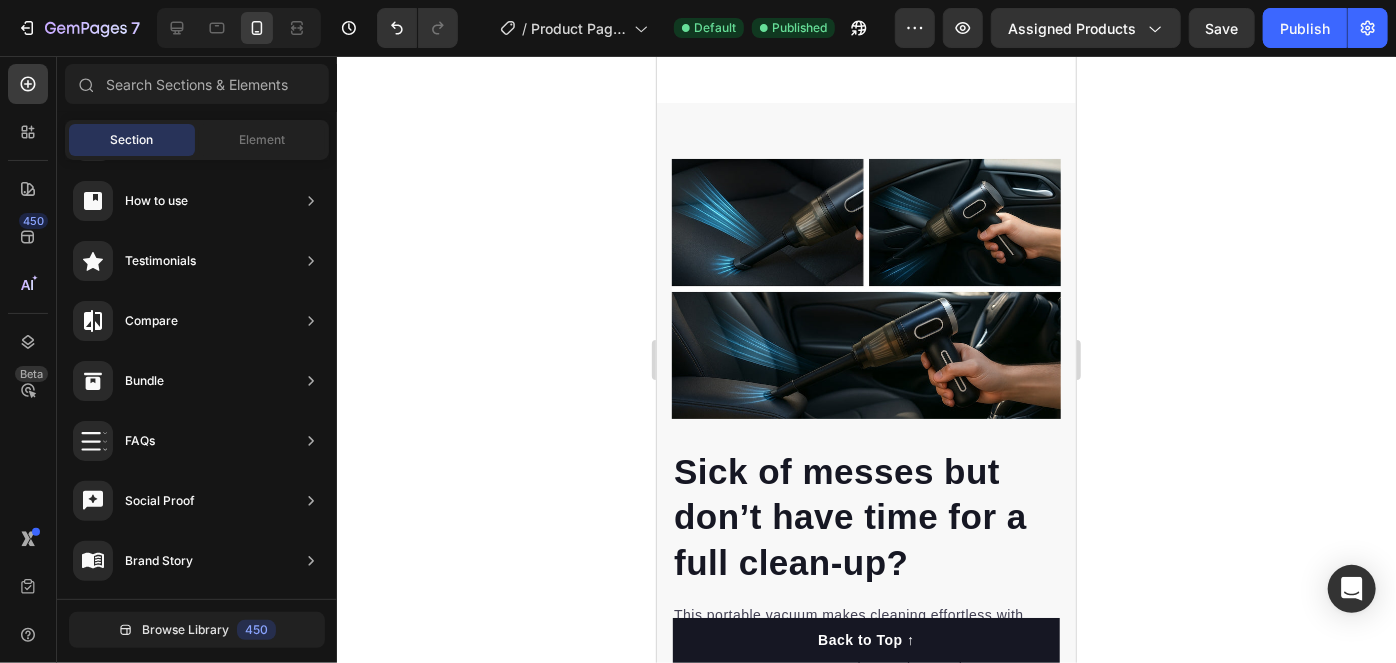 scroll, scrollTop: 0, scrollLeft: 0, axis: both 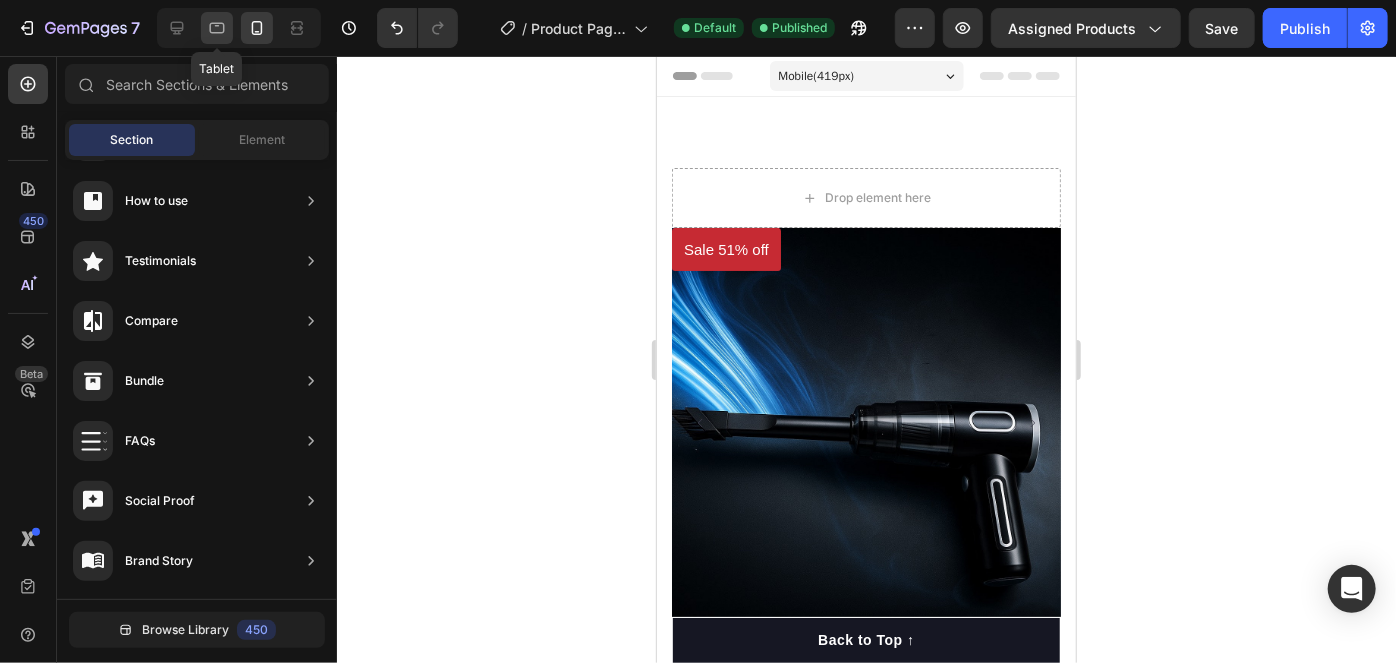 click 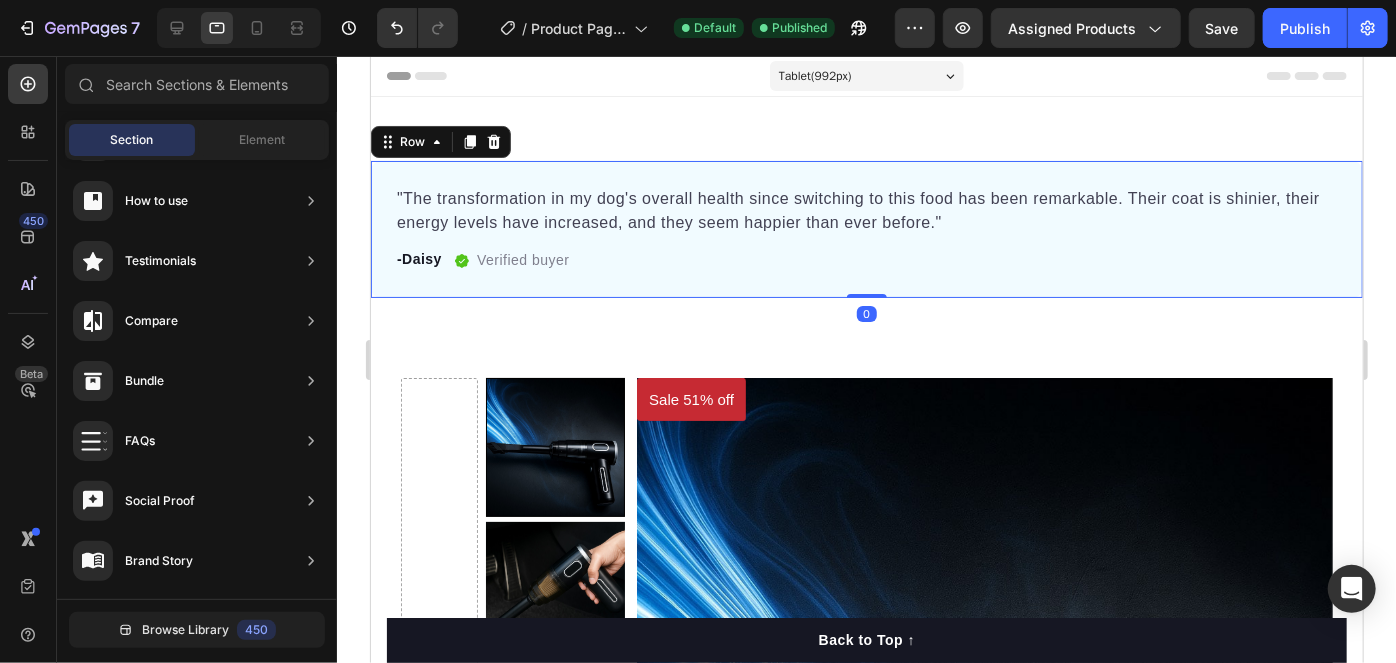 click on ""The transformation in my dog's overall health since switching to this food has been remarkable. Their coat is shinier, their energy levels have increased, and they seem happier than ever before." Text block -Daisy Text block
Verified buyer Item list Row Row   0" at bounding box center [866, 228] 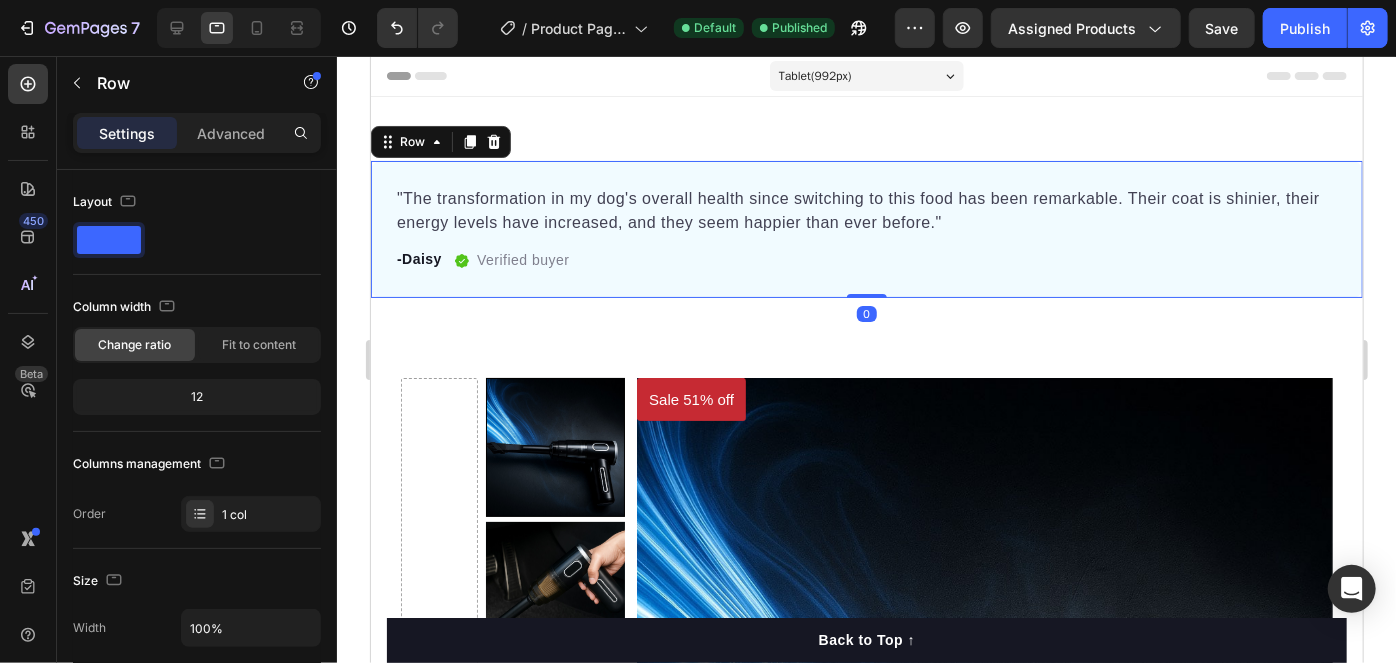 click on ""The transformation in my dog's overall health since switching to this food has been remarkable. Their coat is shinier, their energy levels have increased, and they seem happier than ever before." Text block -Daisy Text block
Verified buyer Item list Row Row   0" at bounding box center [866, 228] 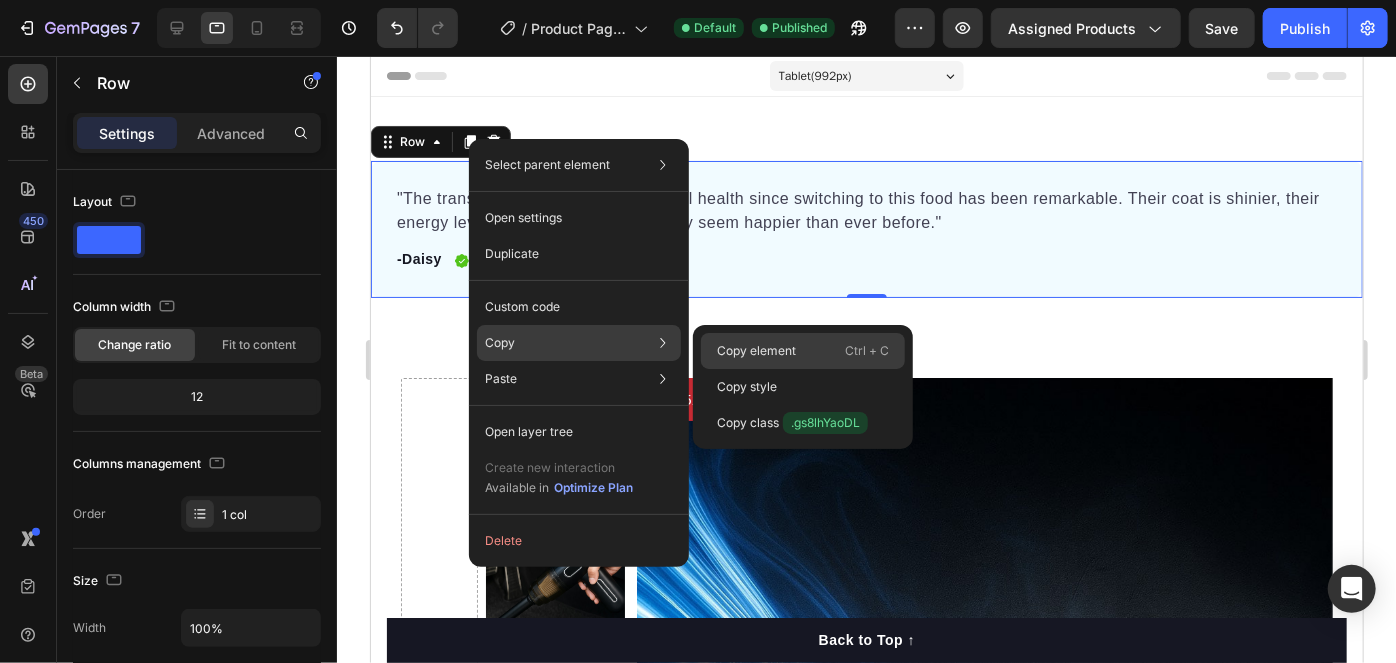 click on "Copy element" at bounding box center (756, 351) 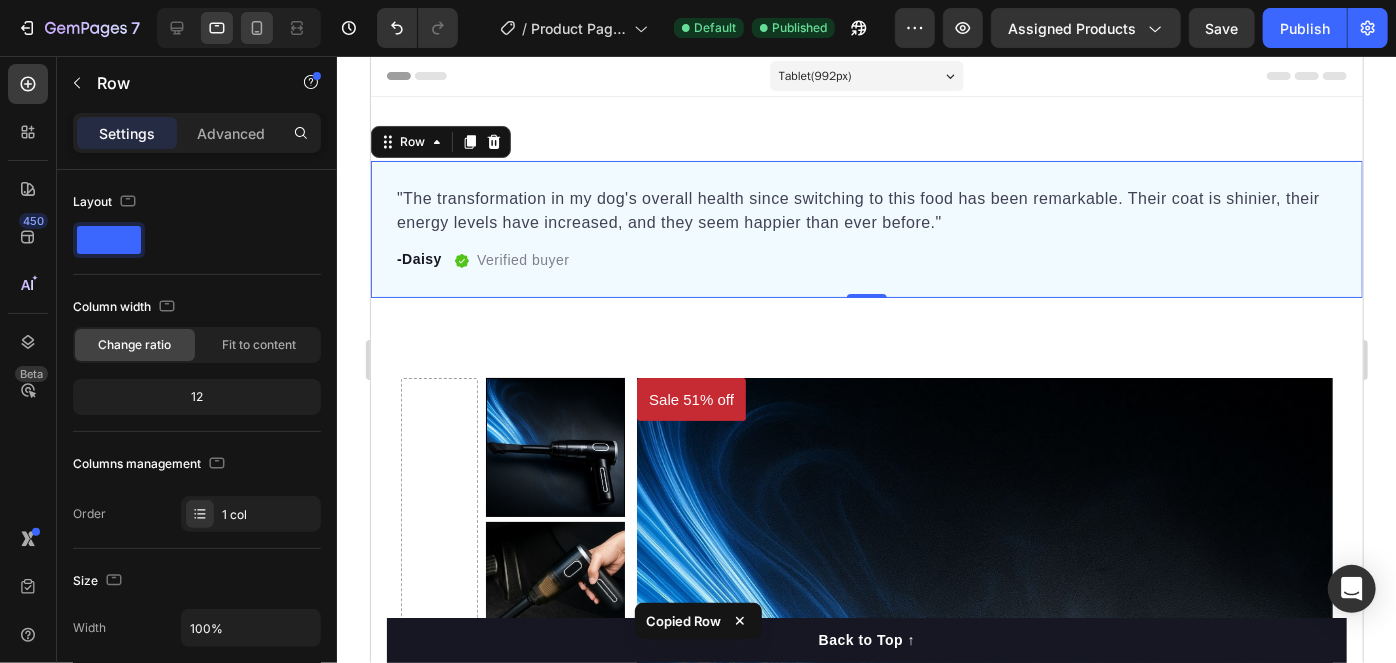 click 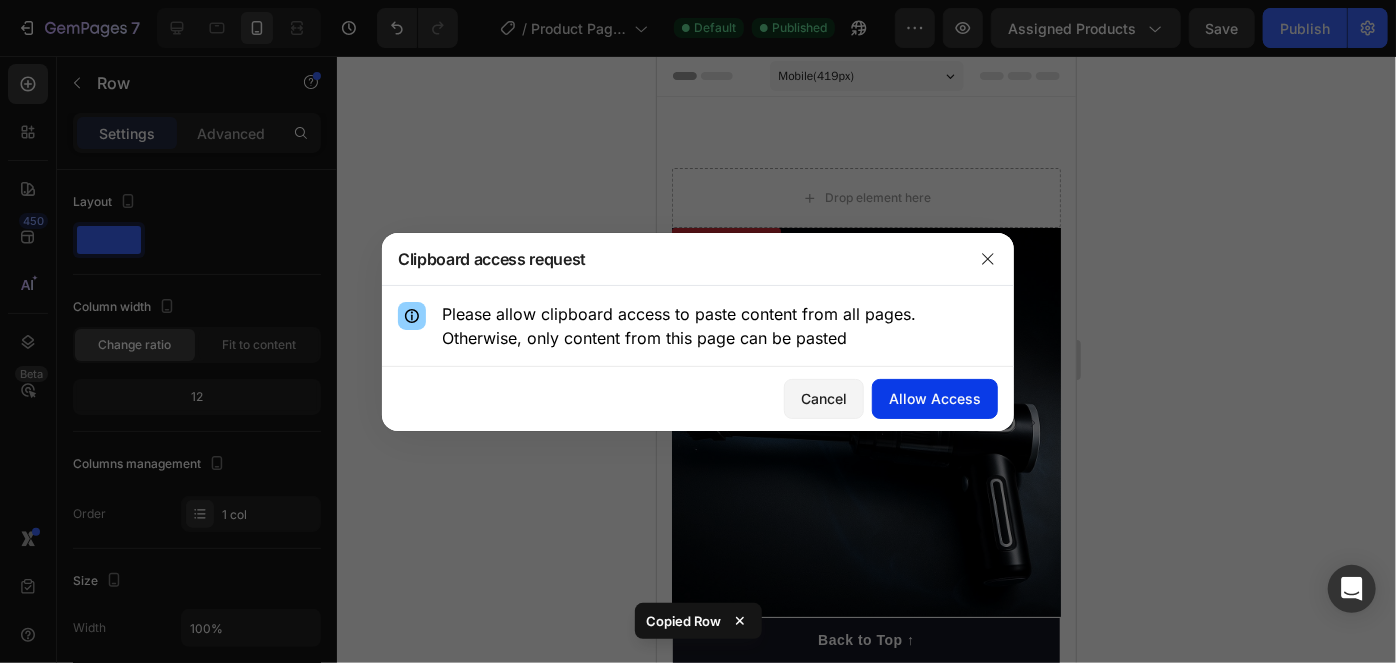 click on "Allow Access" at bounding box center [935, 398] 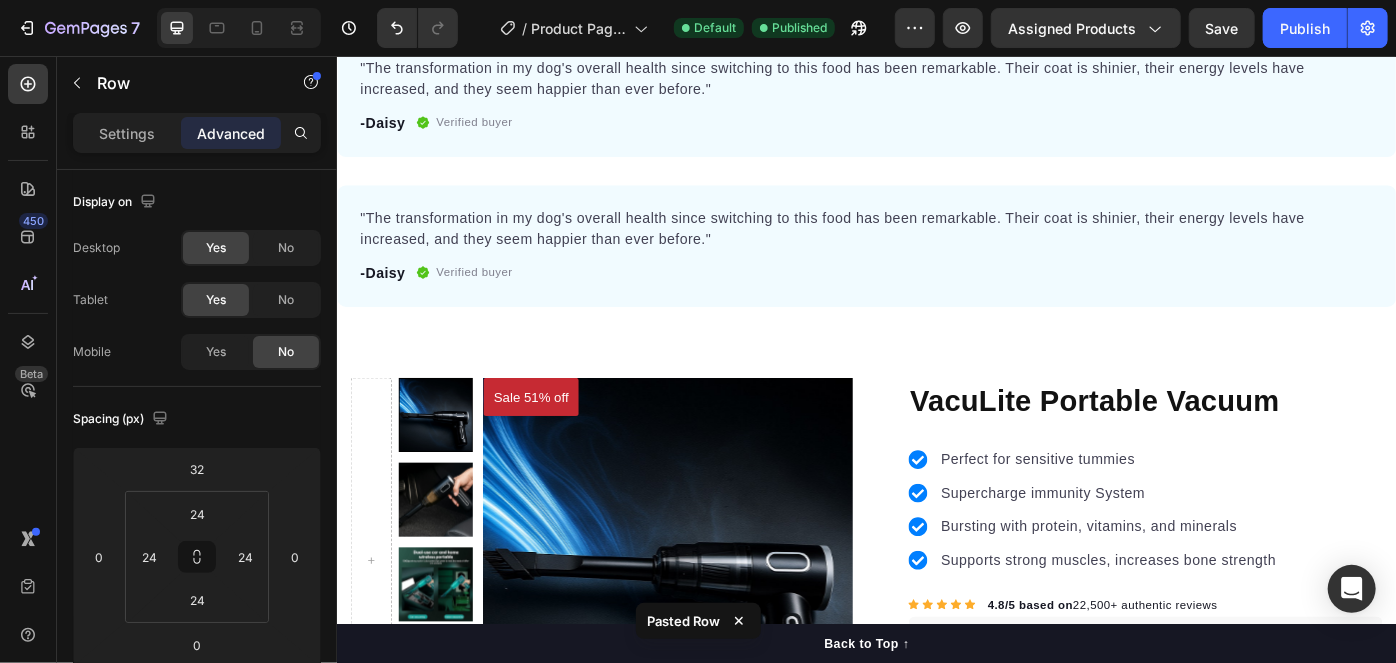 scroll, scrollTop: 125, scrollLeft: 0, axis: vertical 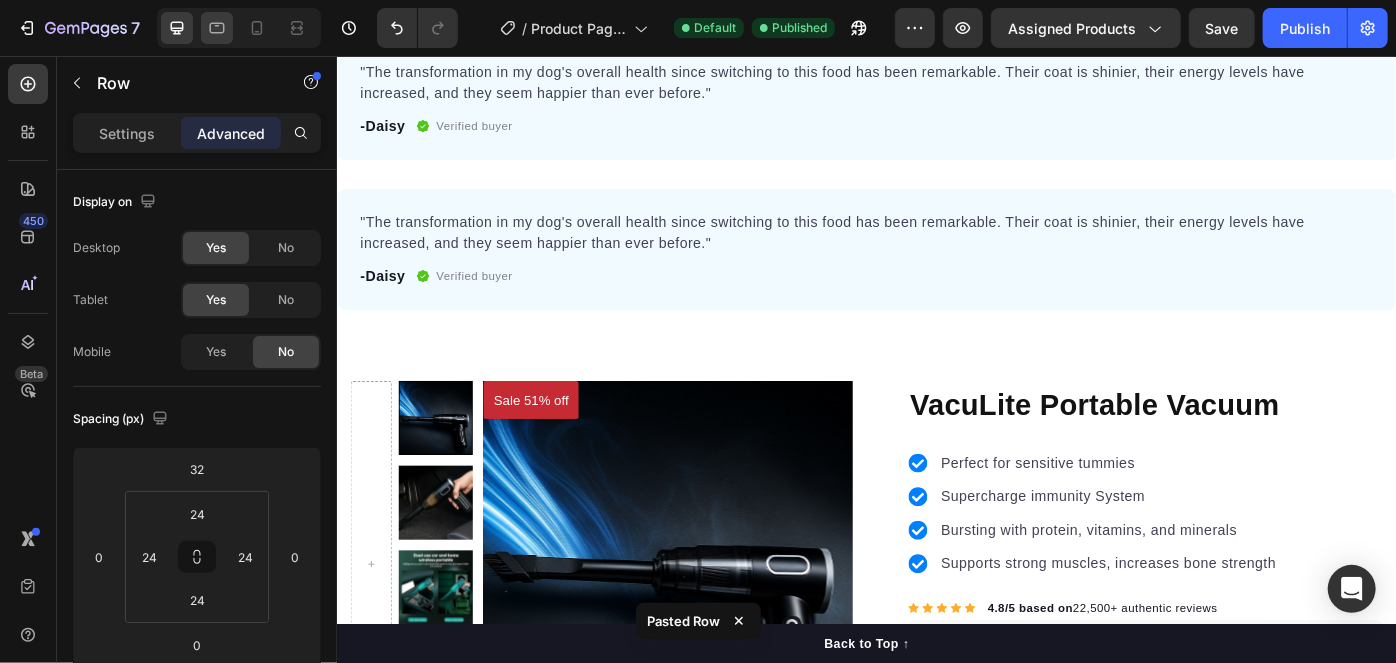 click 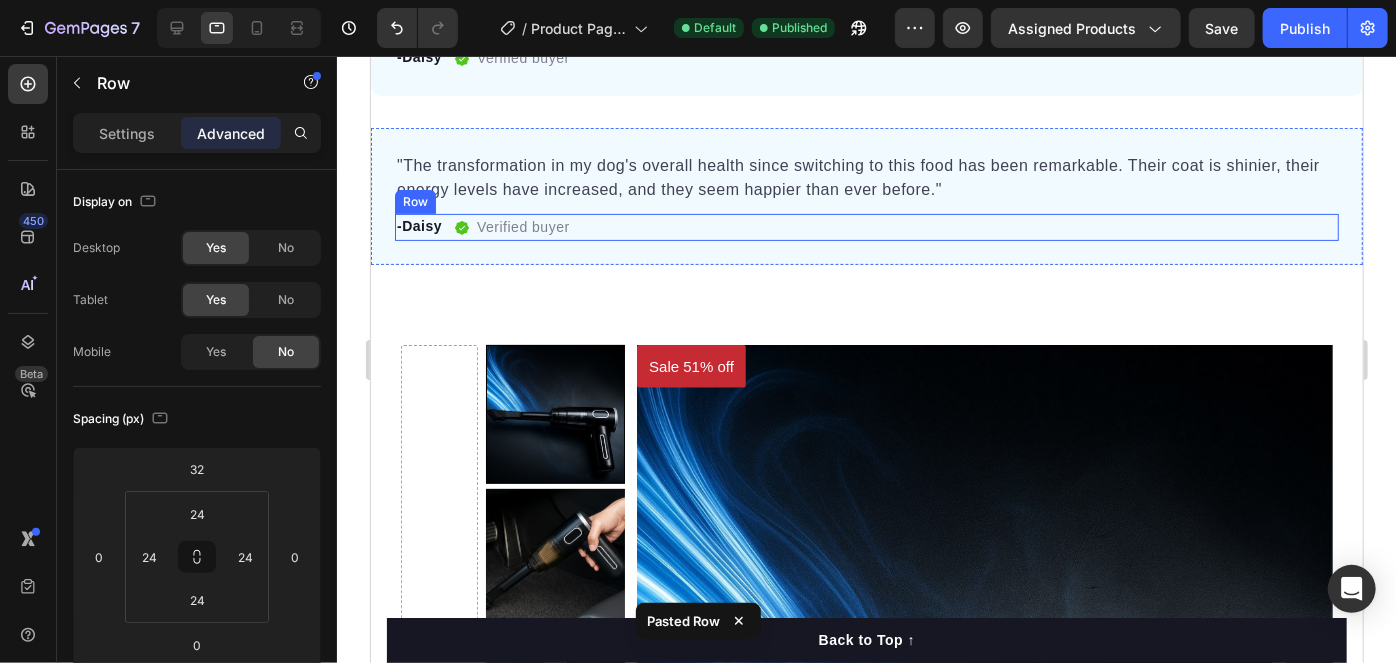 scroll, scrollTop: 384, scrollLeft: 0, axis: vertical 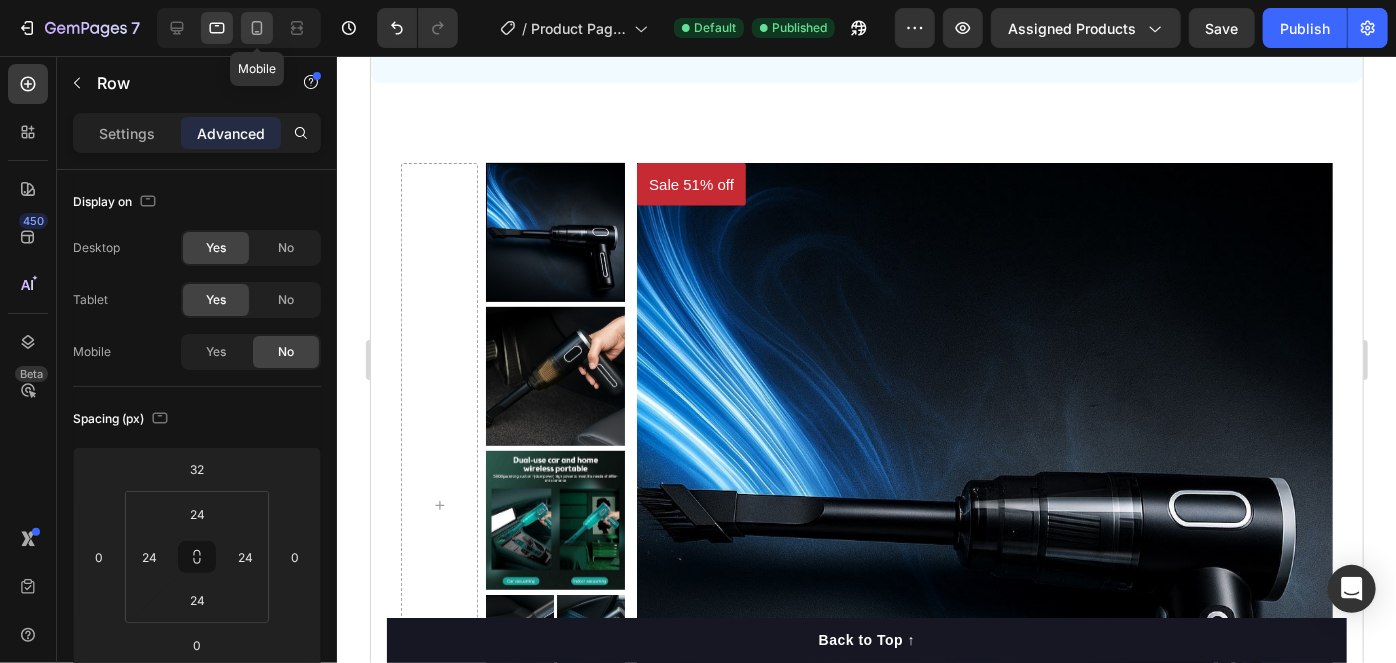 click 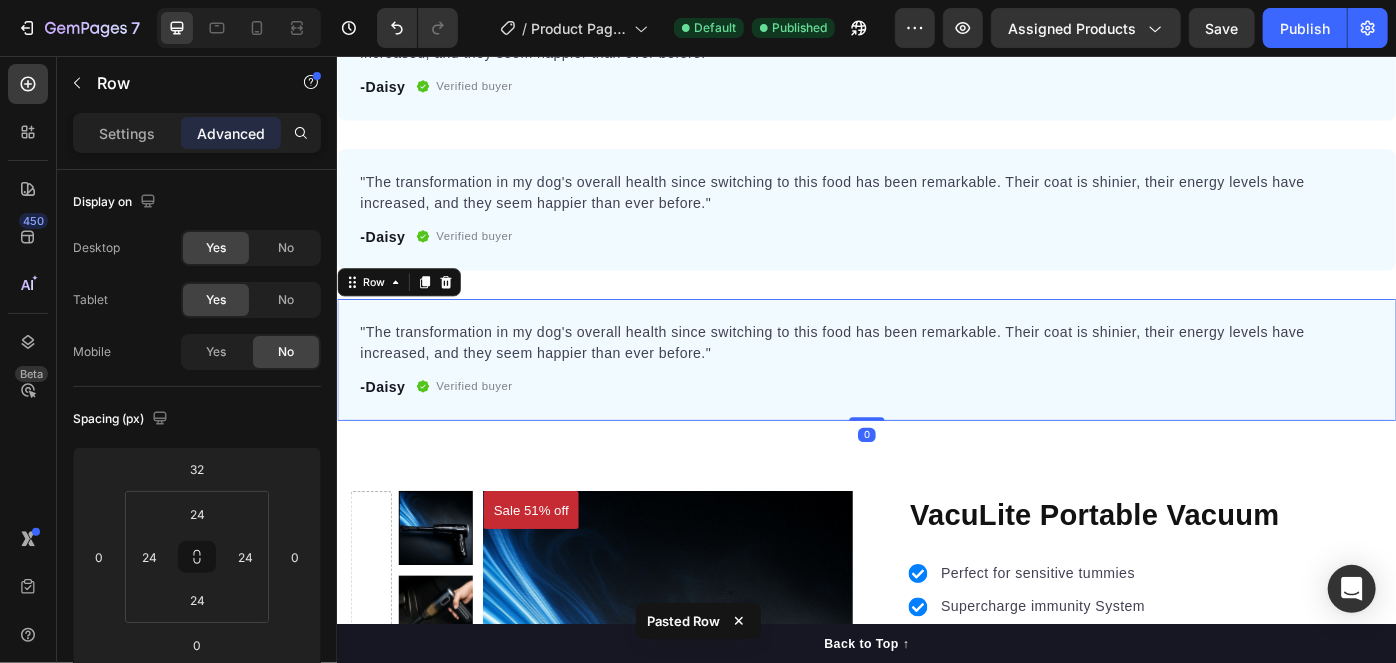 scroll, scrollTop: 205, scrollLeft: 0, axis: vertical 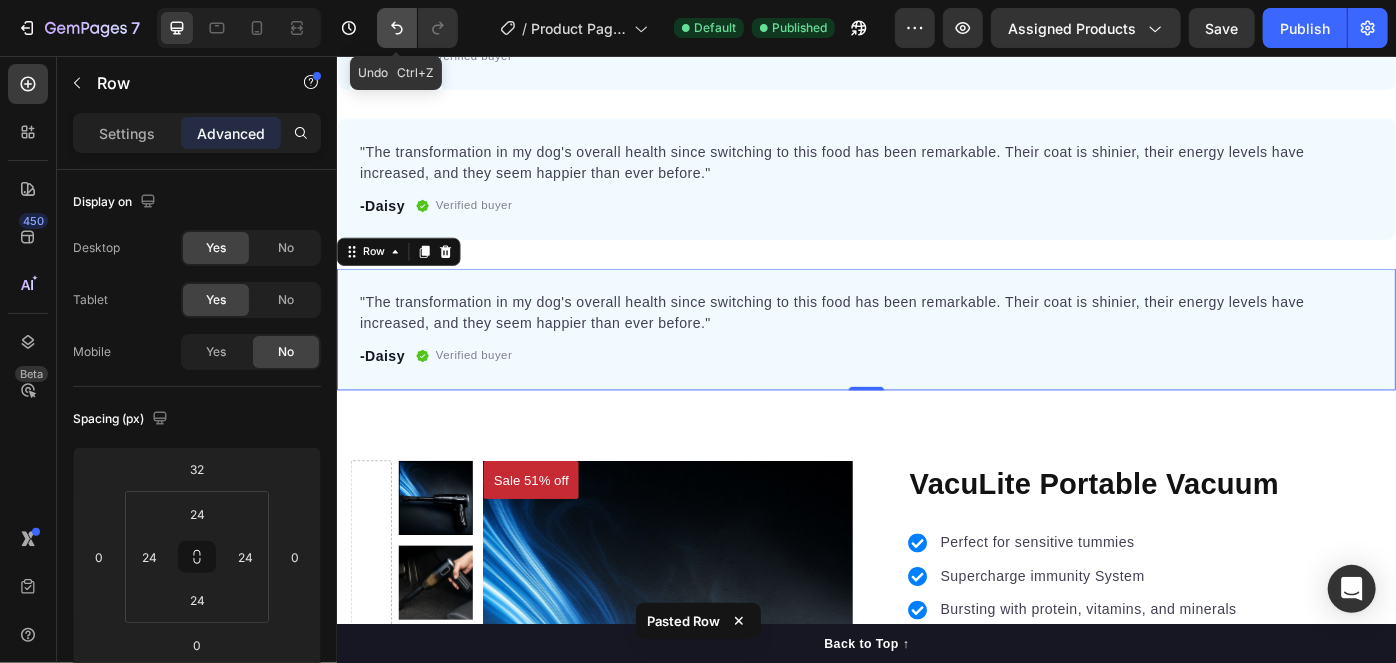 drag, startPoint x: 397, startPoint y: 32, endPoint x: 141, endPoint y: 4, distance: 257.5267 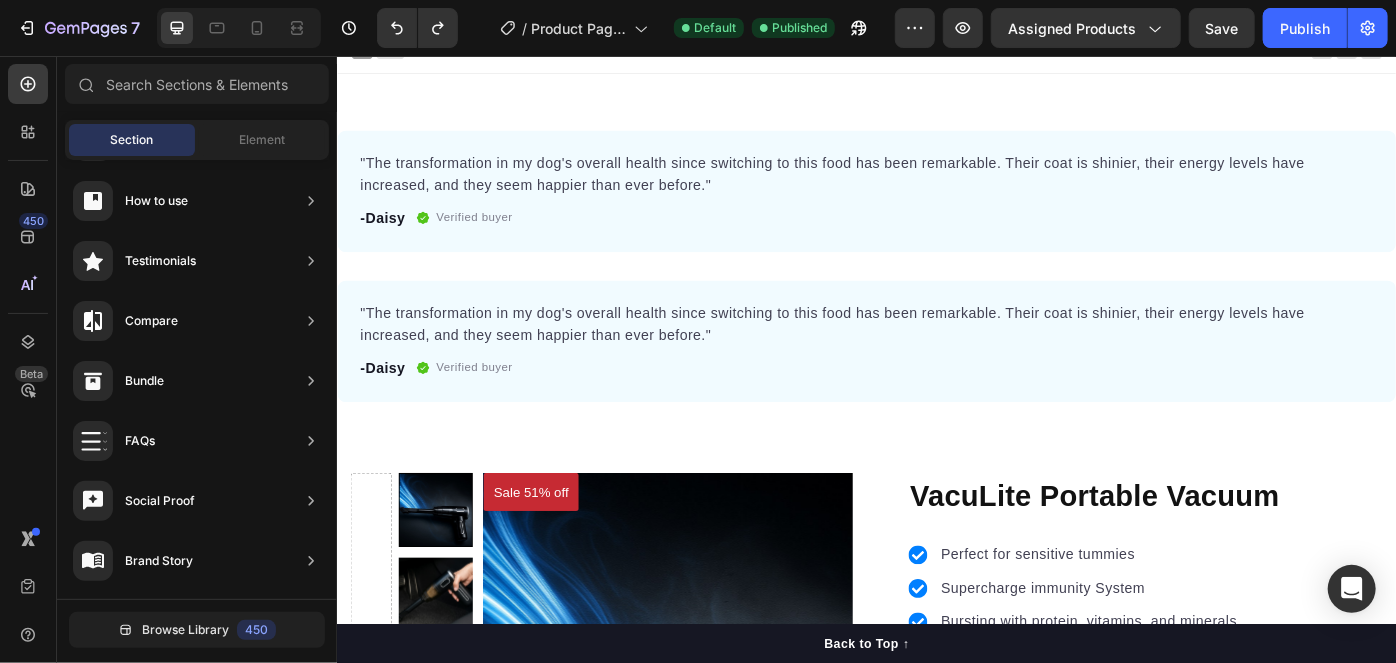 scroll, scrollTop: 0, scrollLeft: 0, axis: both 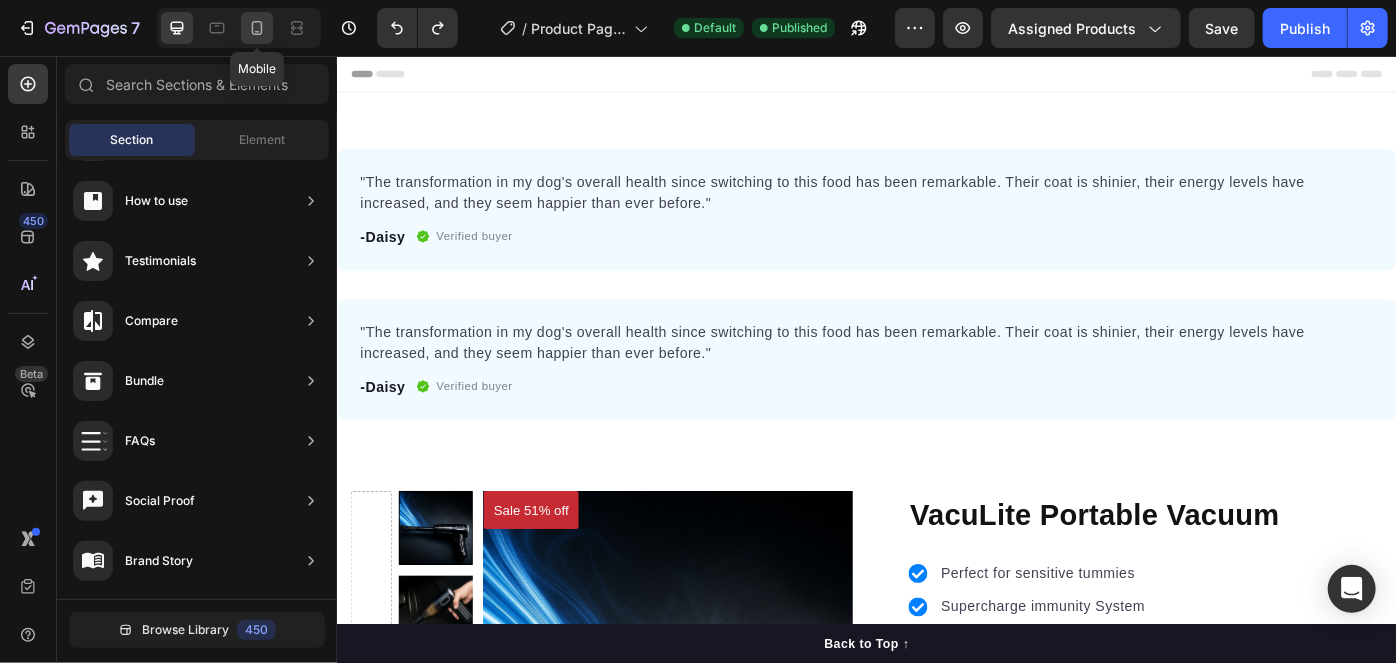 drag, startPoint x: 268, startPoint y: 23, endPoint x: 113, endPoint y: 51, distance: 157.50873 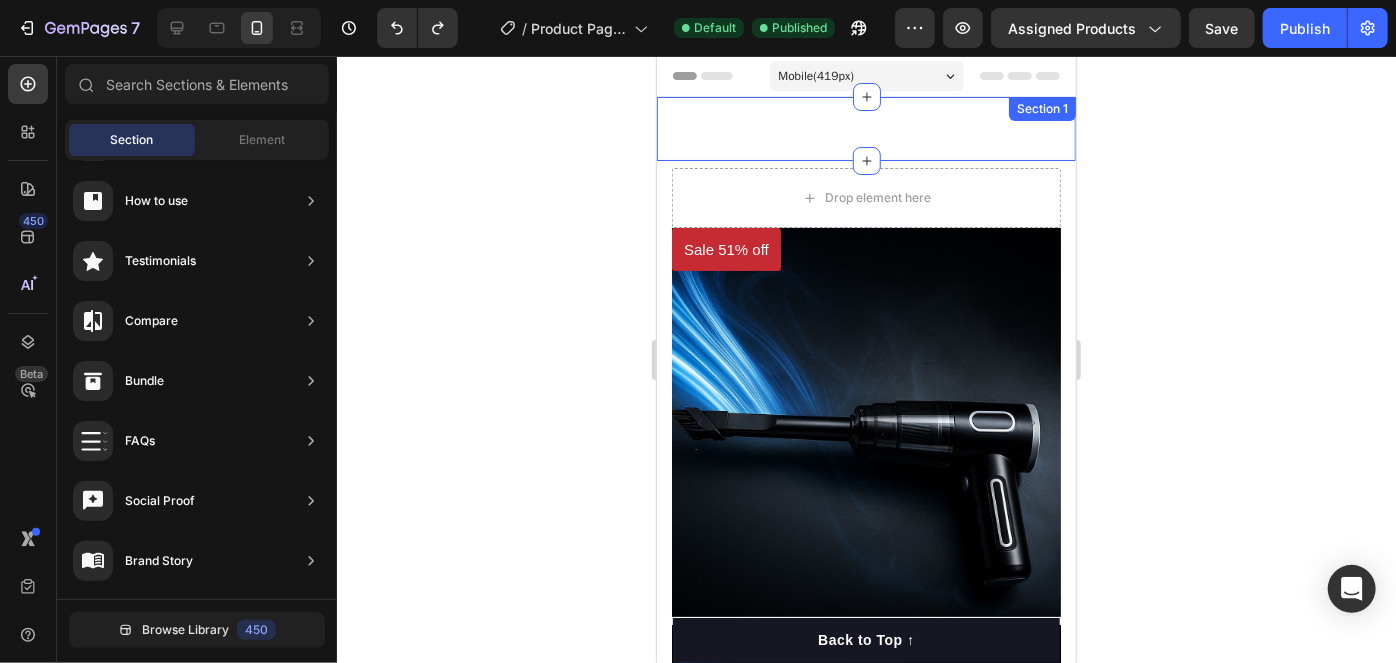 click on ""The transformation in my dog's overall health since switching to this food has been remarkable. Their coat is shinier, their energy levels have increased, and they seem happier than ever before." Text block -Daisy Text block
Verified buyer Item list Row Row "The transformation in my dog's overall health since switching to this food has been remarkable. Their coat is shinier, their energy levels have increased, and they seem happier than ever before." Text block -Daisy Text block
Verified buyer Item list Row Row Section 1" at bounding box center [865, 128] 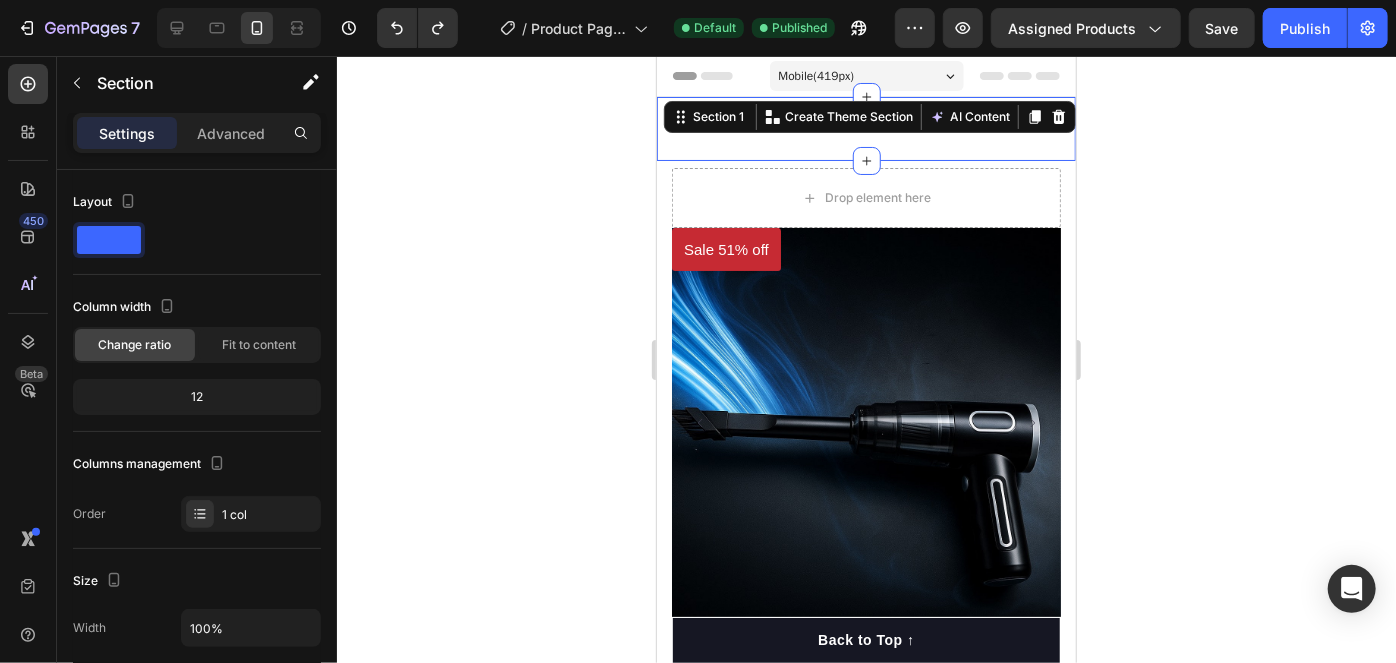 click on ""The transformation in my dog's overall health since switching to this food has been remarkable. Their coat is shinier, their energy levels have increased, and they seem happier than ever before." Text block -Daisy Text block
Verified buyer Item list Row Row "The transformation in my dog's overall health since switching to this food has been remarkable. Their coat is shinier, their energy levels have increased, and they seem happier than ever before." Text block -Daisy Text block
Verified buyer Item list Row Row Section 1   You can create reusable sections Create Theme Section AI Content Write with GemAI What would you like to describe here? Tone and Voice Persuasive Product VacuLite Portable Vacuum Show more Generate" at bounding box center (865, 128) 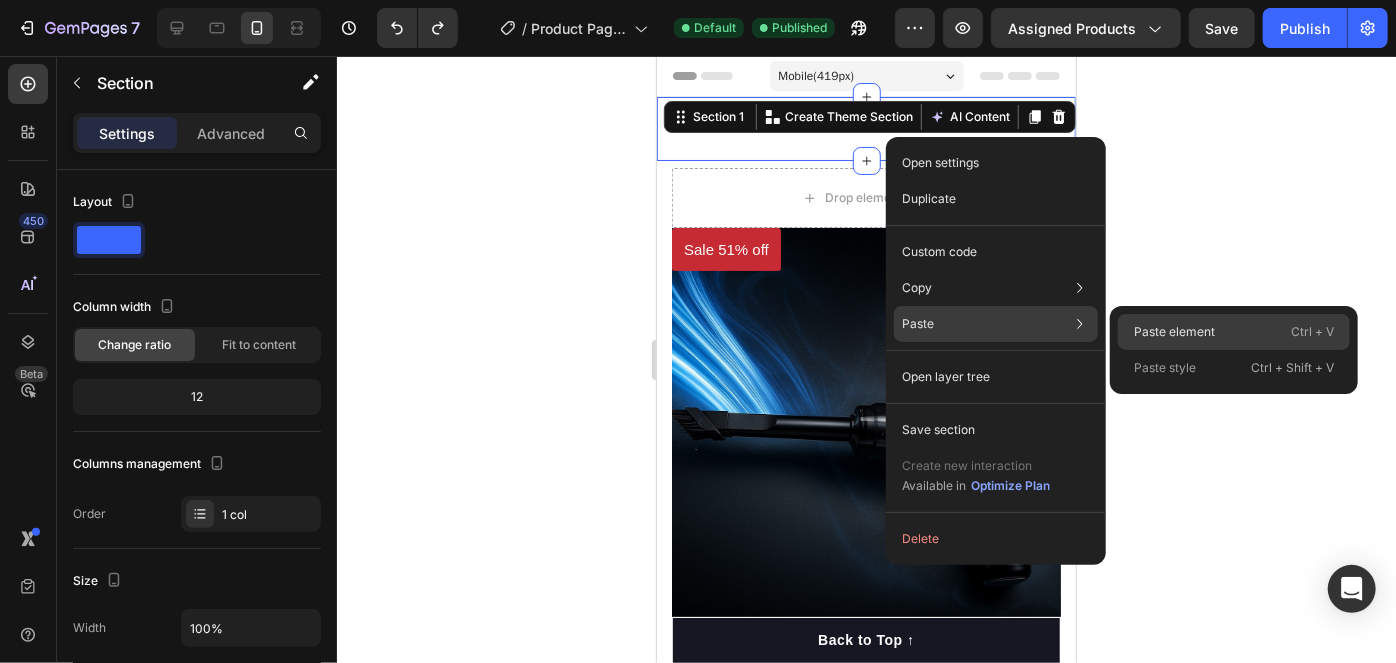 click on "Paste element" at bounding box center (1174, 332) 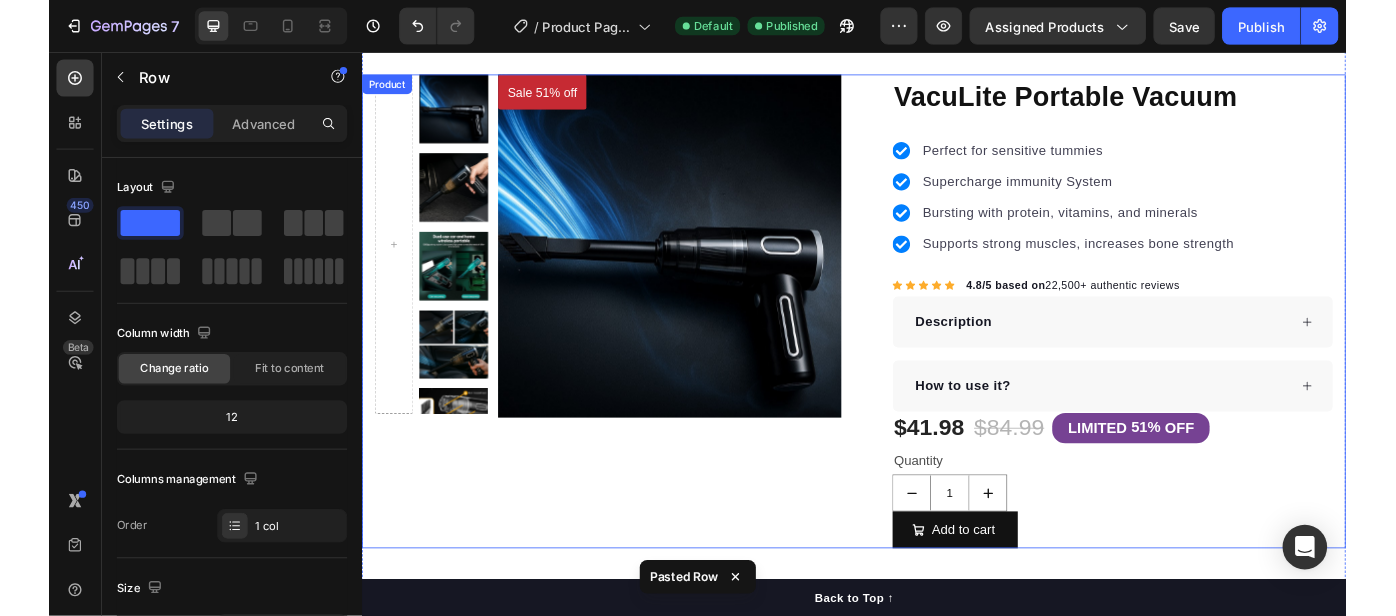 scroll, scrollTop: 0, scrollLeft: 0, axis: both 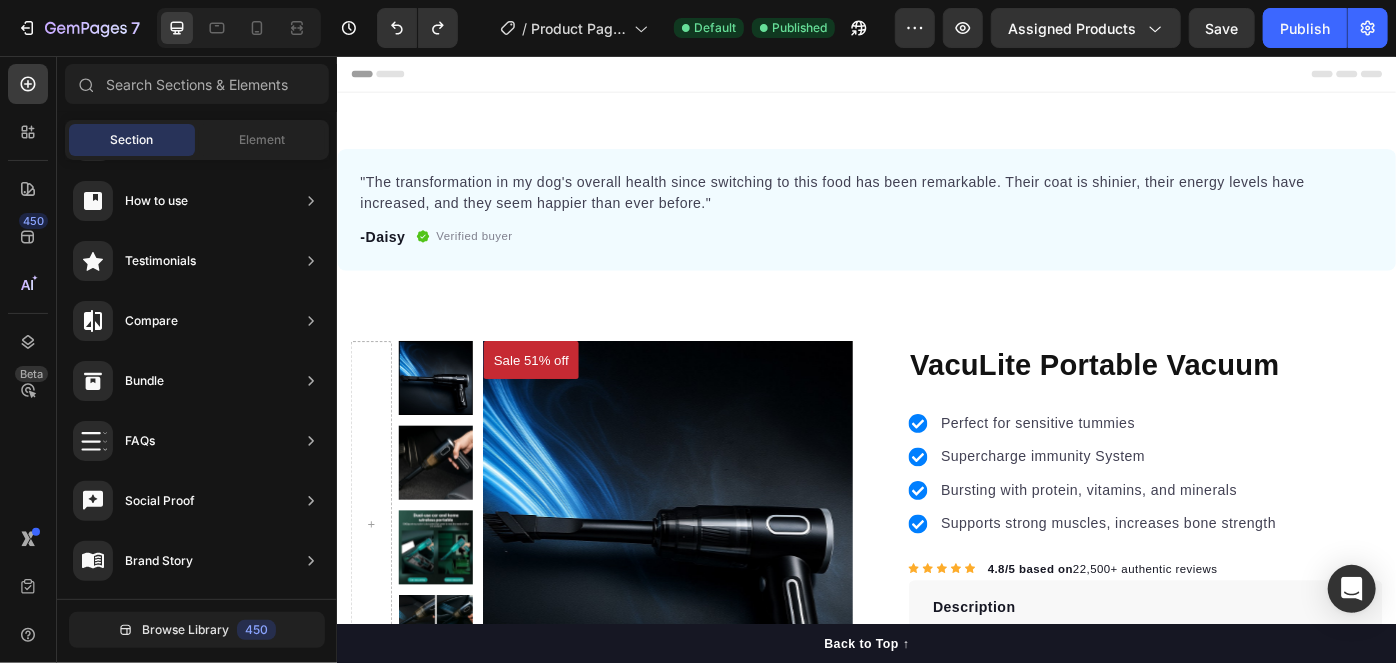 click on "Header" at bounding box center (936, 75) 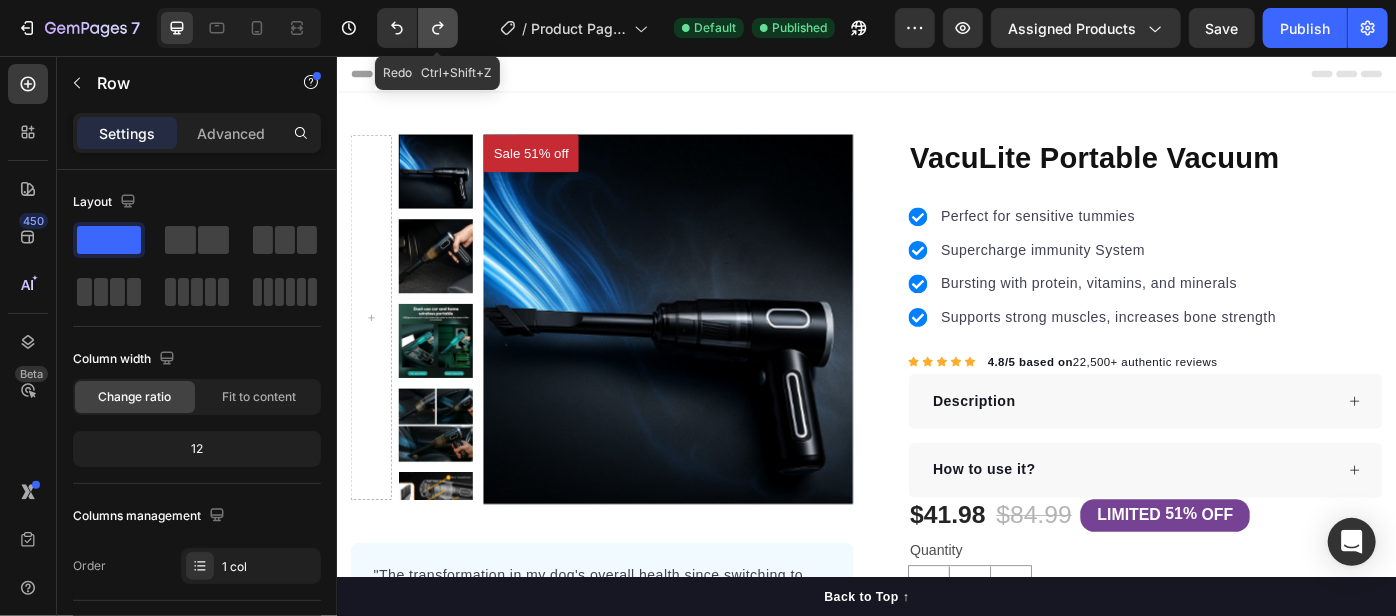 drag, startPoint x: 422, startPoint y: 8, endPoint x: 442, endPoint y: 15, distance: 21.189621 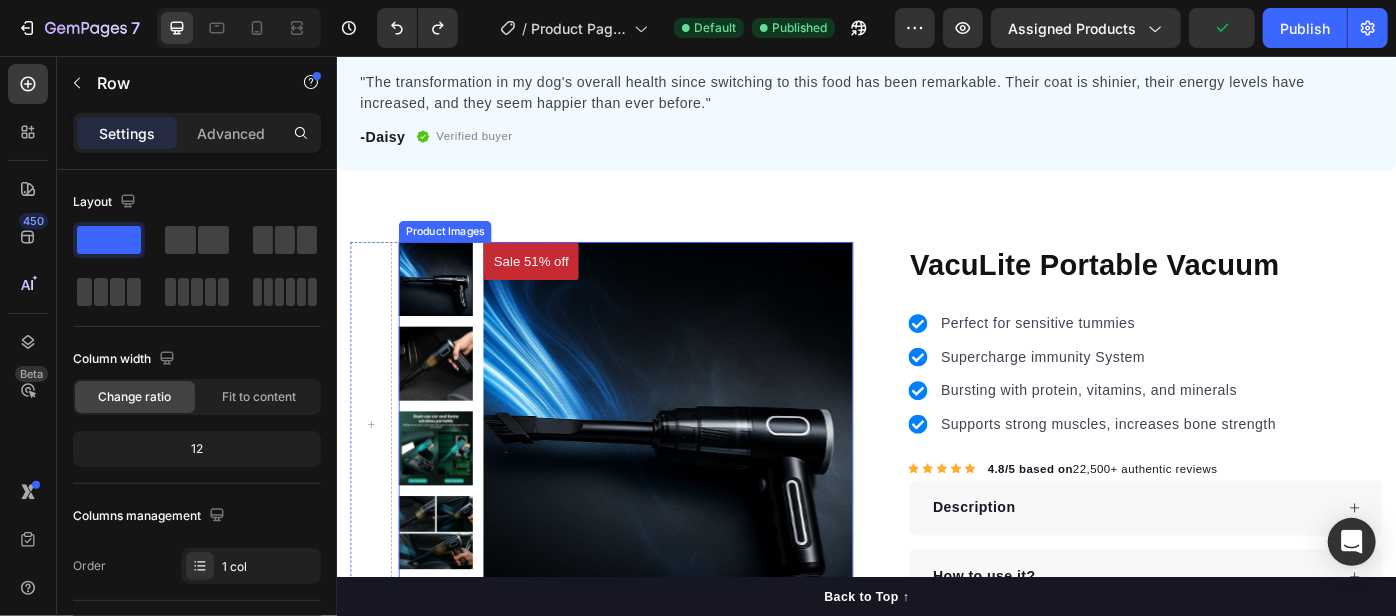 scroll, scrollTop: 181, scrollLeft: 0, axis: vertical 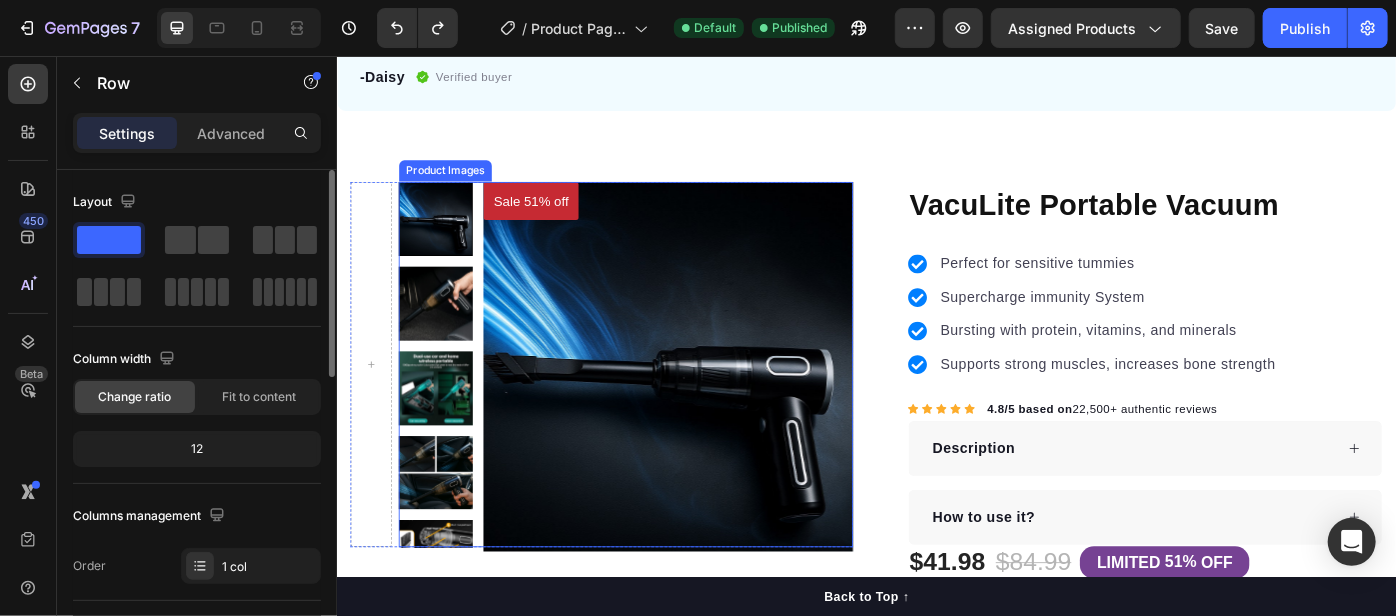 click at bounding box center [711, 407] 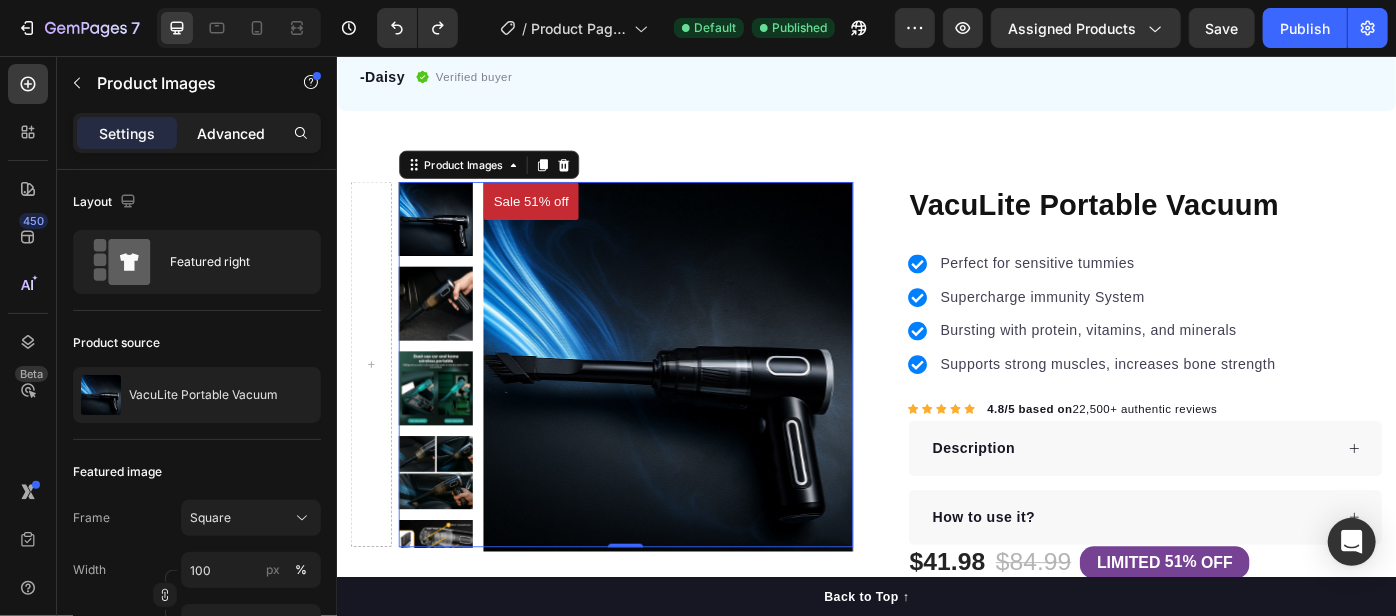 click on "Advanced" at bounding box center (231, 133) 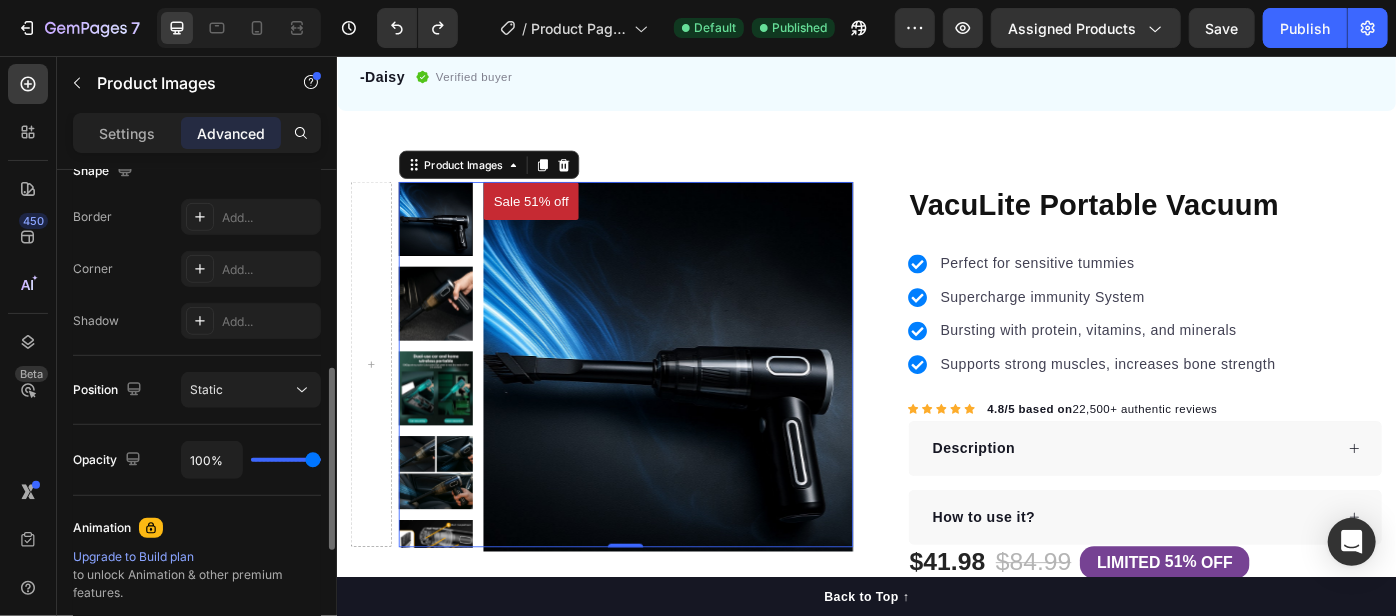 scroll, scrollTop: 882, scrollLeft: 0, axis: vertical 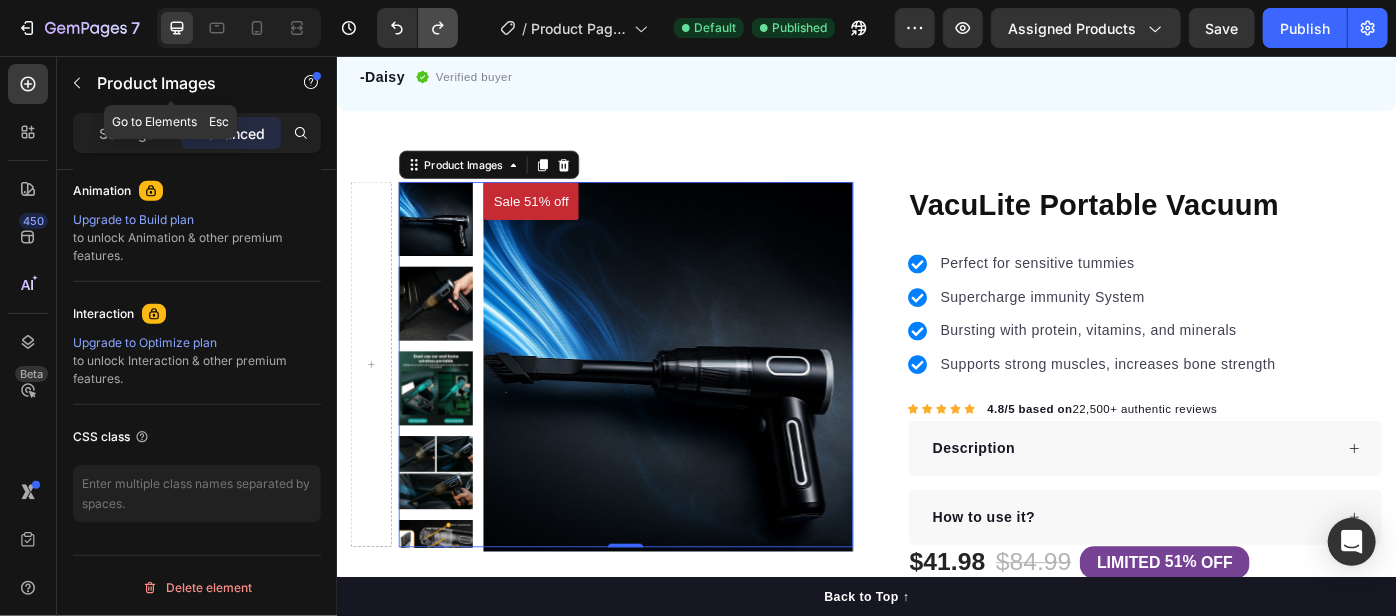 drag, startPoint x: 74, startPoint y: 76, endPoint x: 455, endPoint y: 32, distance: 383.53226 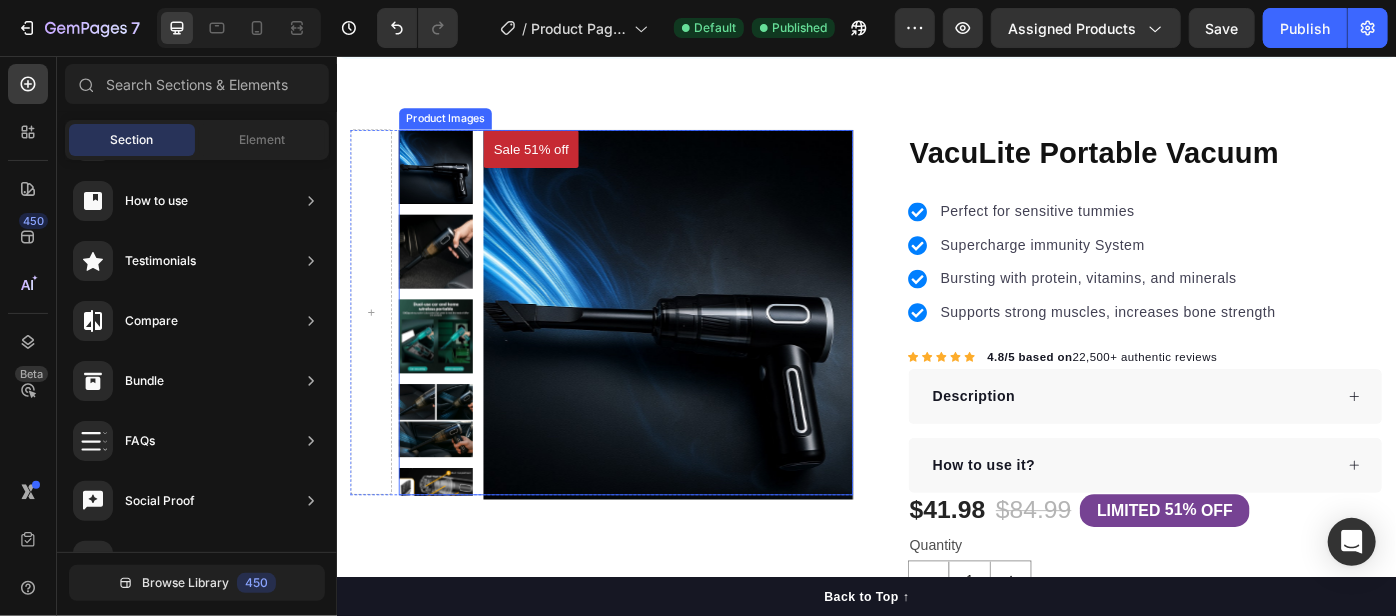 scroll, scrollTop: 272, scrollLeft: 0, axis: vertical 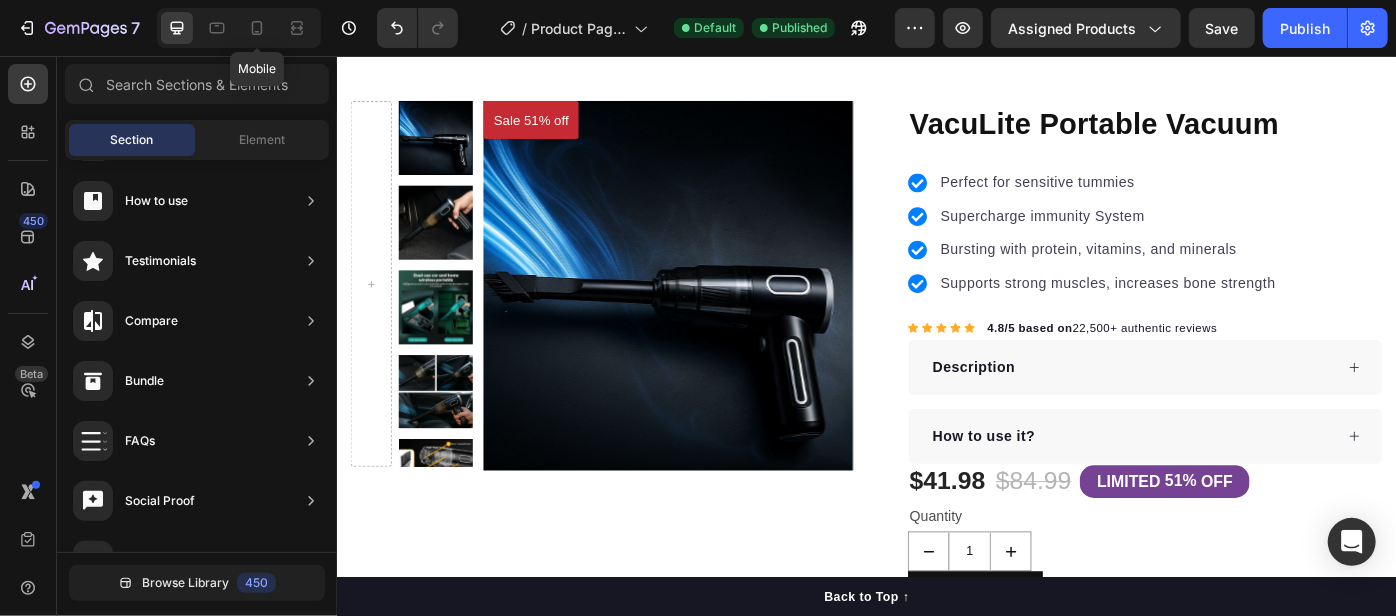 click on "Mobile" at bounding box center (239, 28) 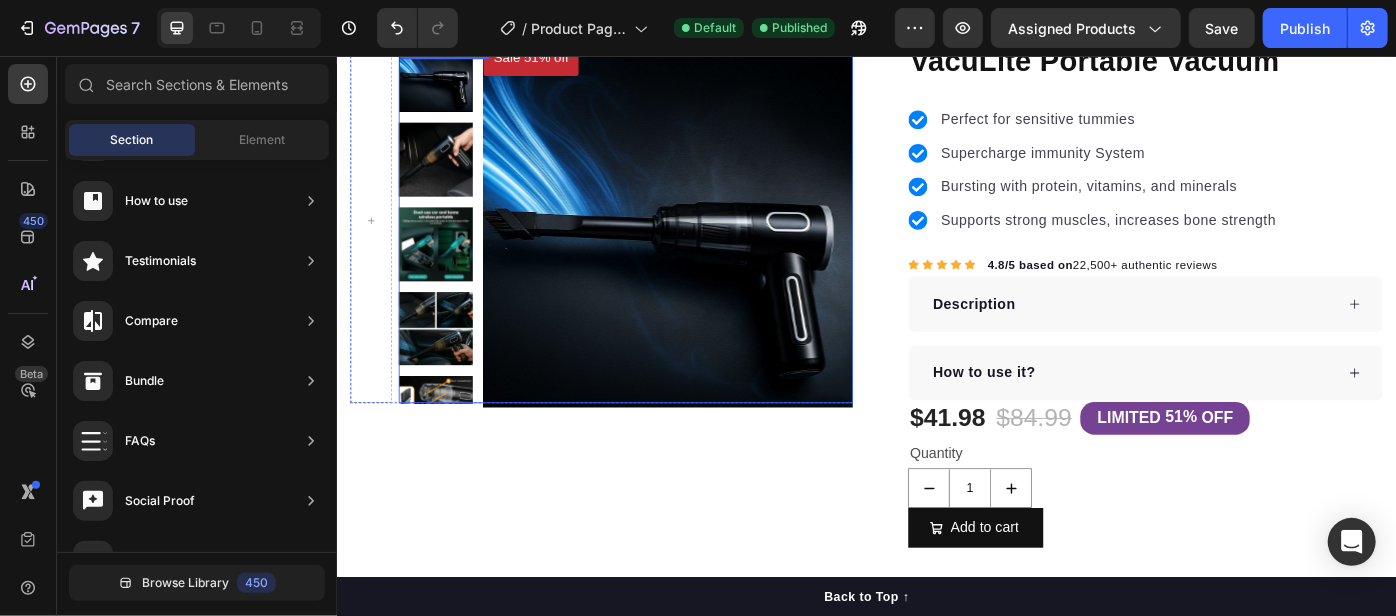 scroll, scrollTop: 454, scrollLeft: 0, axis: vertical 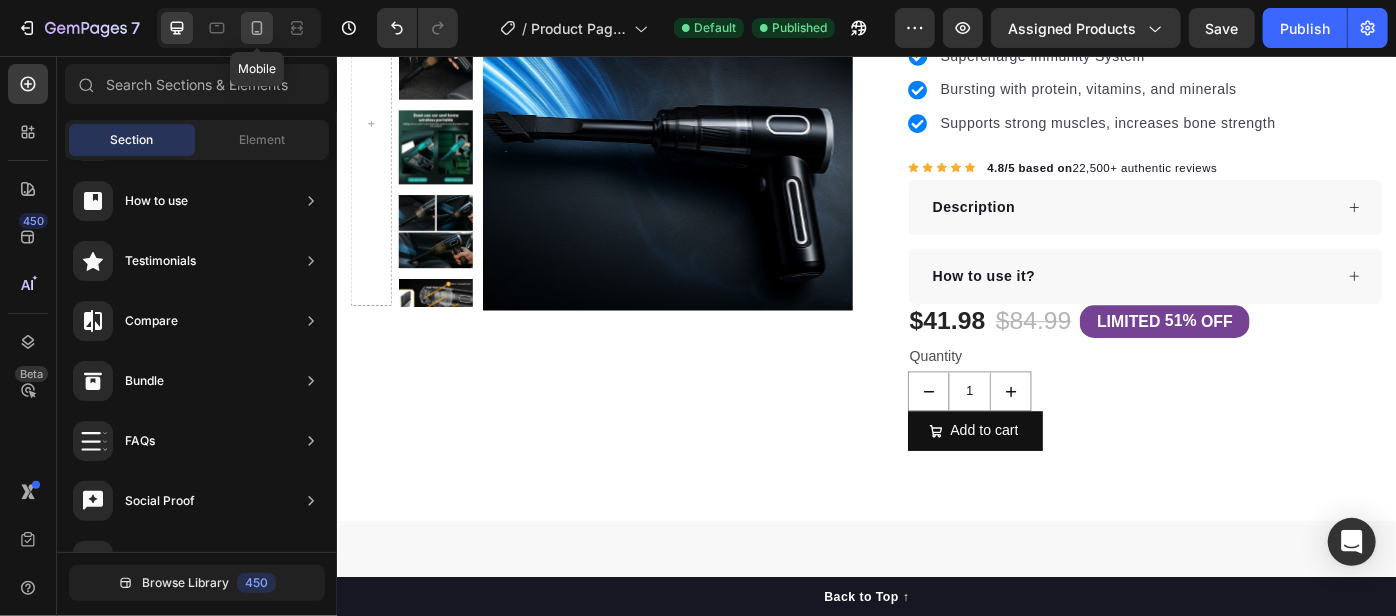click 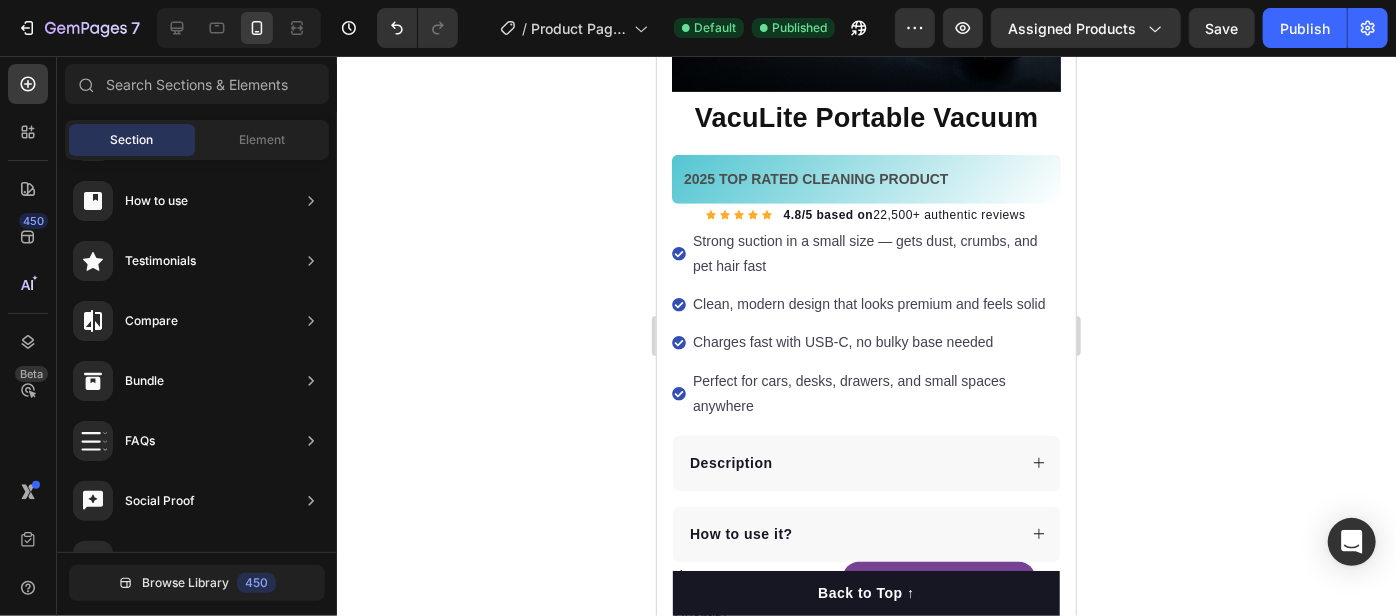 scroll, scrollTop: 664, scrollLeft: 0, axis: vertical 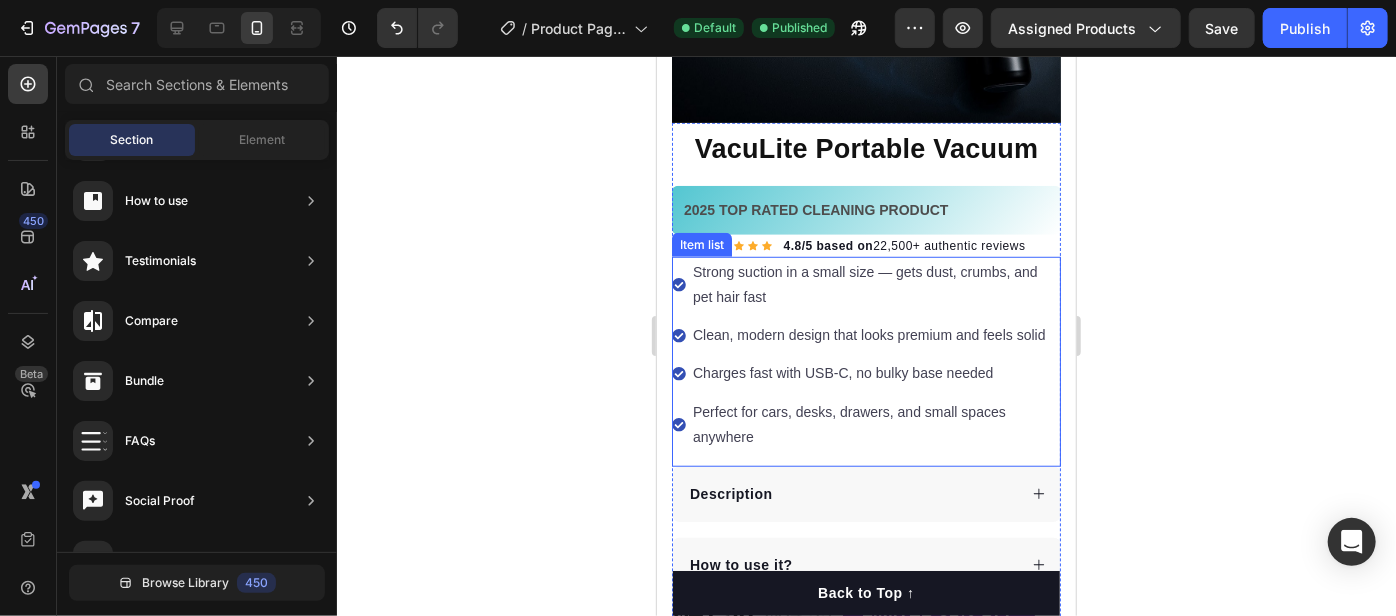 click on "Strong suction in a small size — gets dust, crumbs, and pet hair fast" at bounding box center [874, 284] 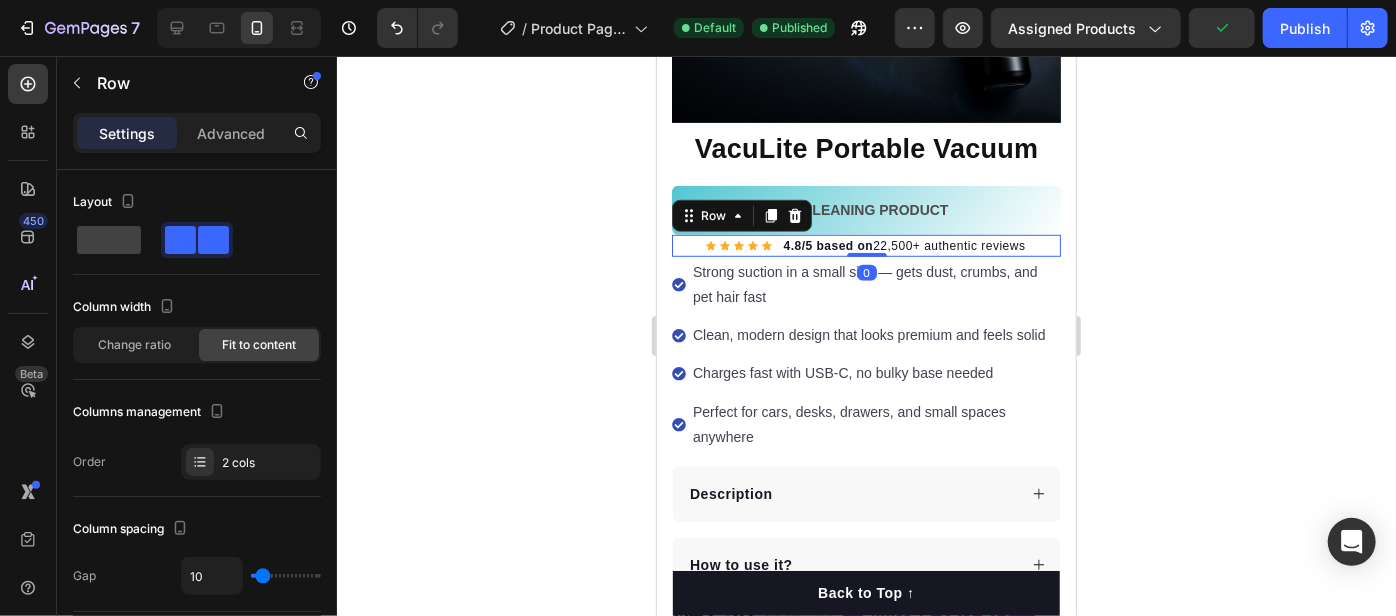 click on "Icon Icon Icon Icon Icon Icon List Hoz 4.8/5 based on  22,500+ authentic reviews Text block Row   0" at bounding box center (865, 245) 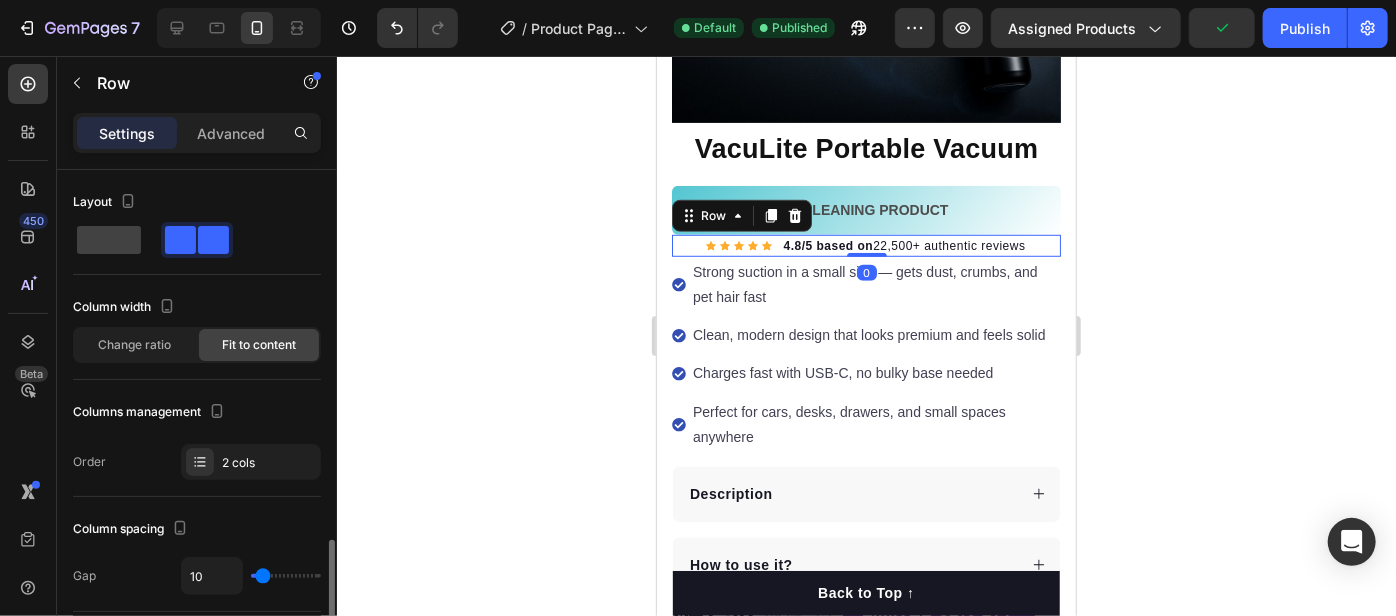 scroll, scrollTop: 363, scrollLeft: 0, axis: vertical 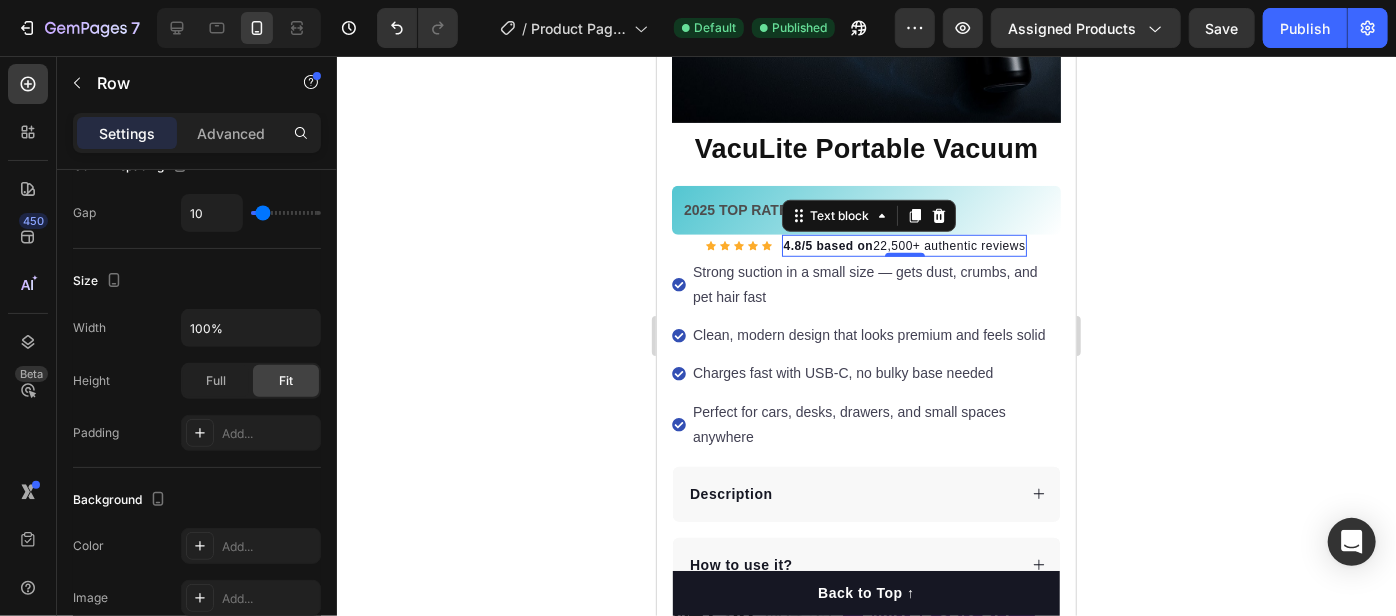 click on "4.8/5 based on  22,500+ authentic reviews" at bounding box center (904, 245) 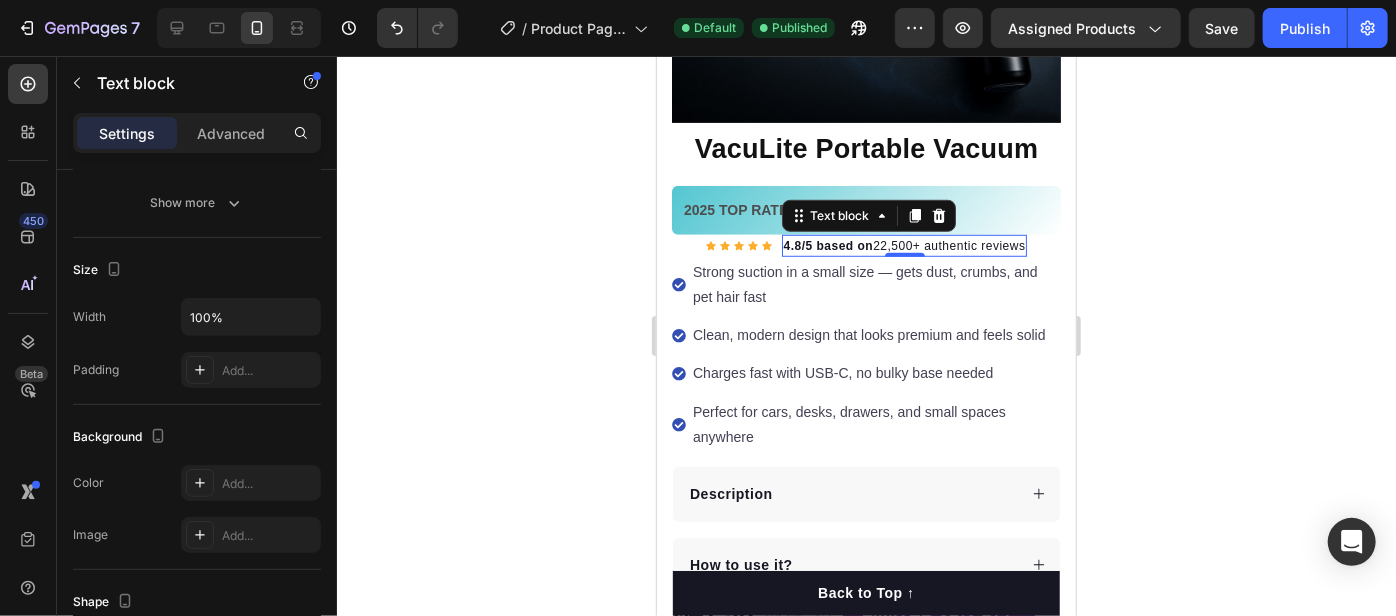 scroll, scrollTop: 0, scrollLeft: 0, axis: both 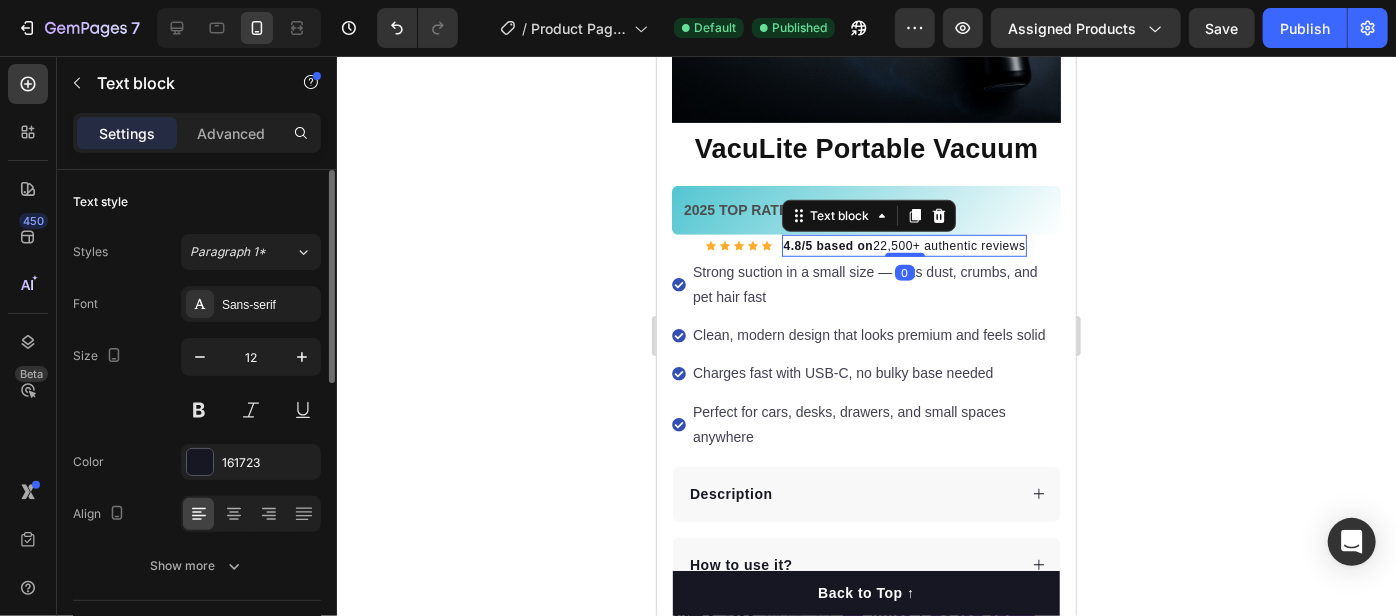 click on "4.8/5 based on  22,500+ authentic reviews" at bounding box center (904, 245) 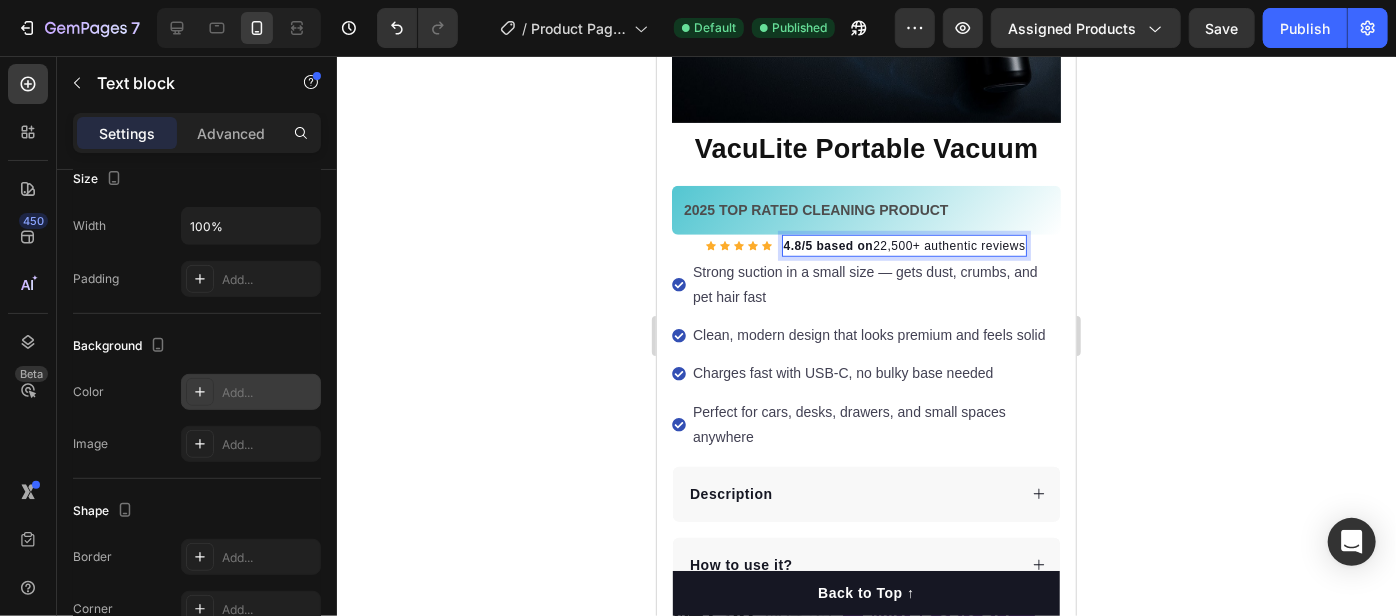 scroll, scrollTop: 679, scrollLeft: 0, axis: vertical 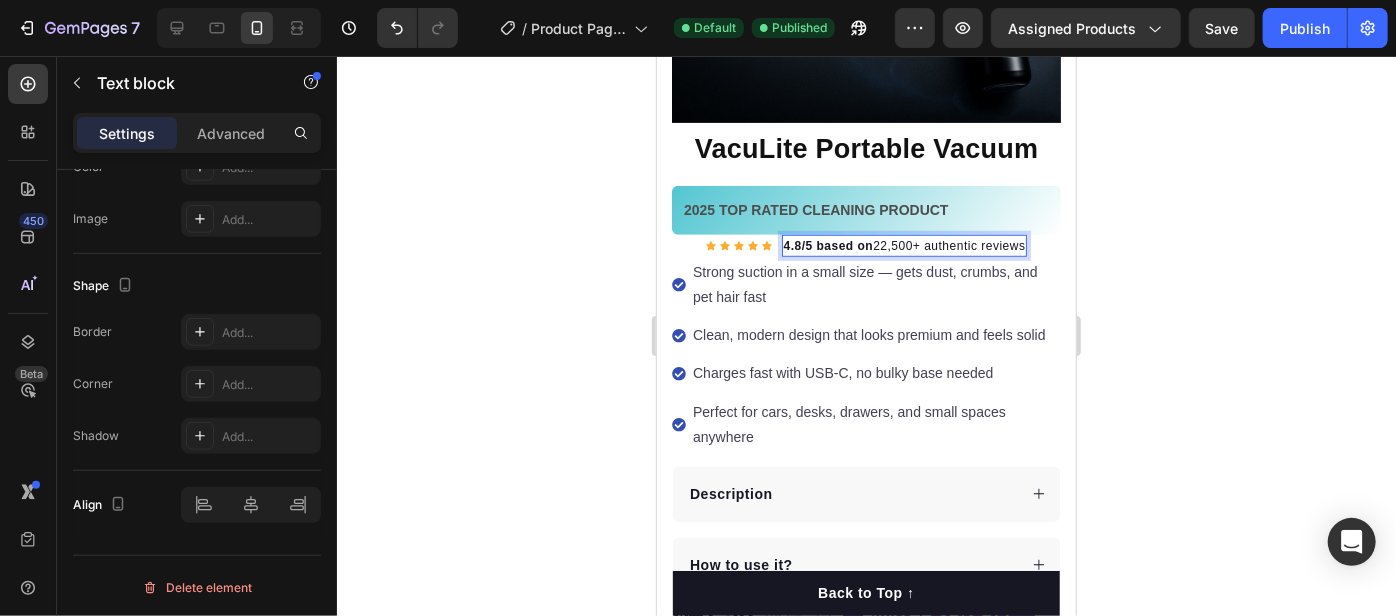 click on "4.8/5 based on  22,500+ authentic reviews" at bounding box center [904, 245] 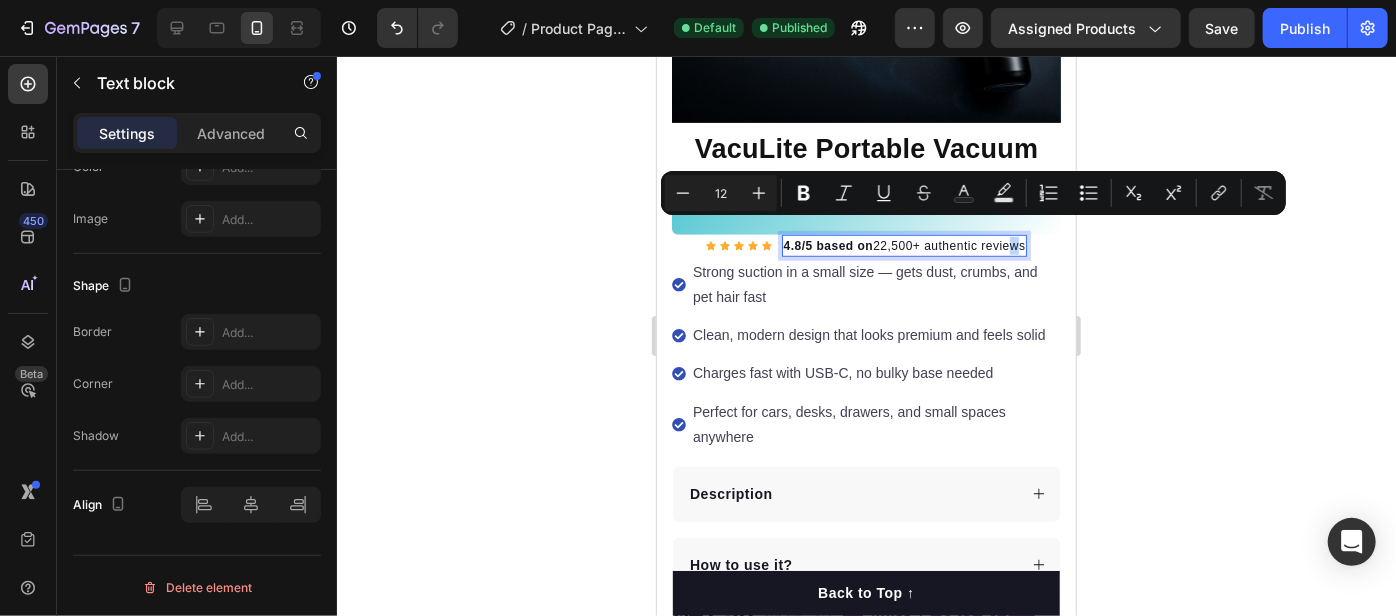 click on "4.8/5 based on  22,500+ authentic reviews" at bounding box center (904, 245) 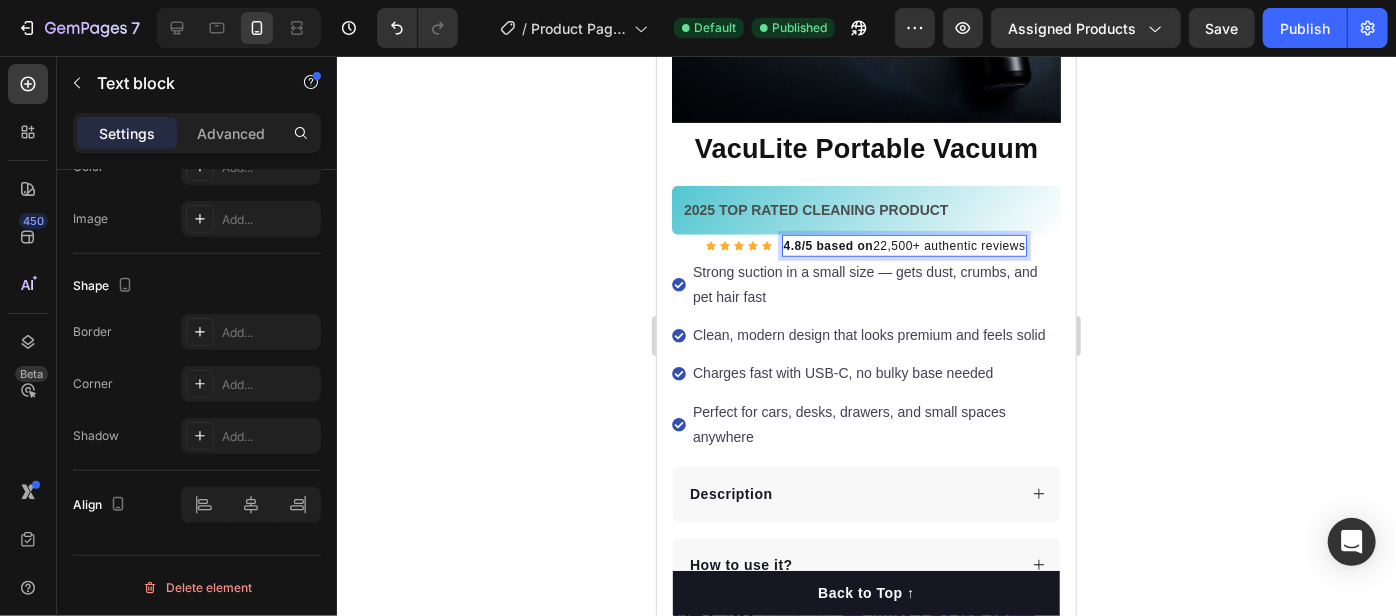 click on "4.8/5 based on  22,500+ authentic reviews" at bounding box center [904, 245] 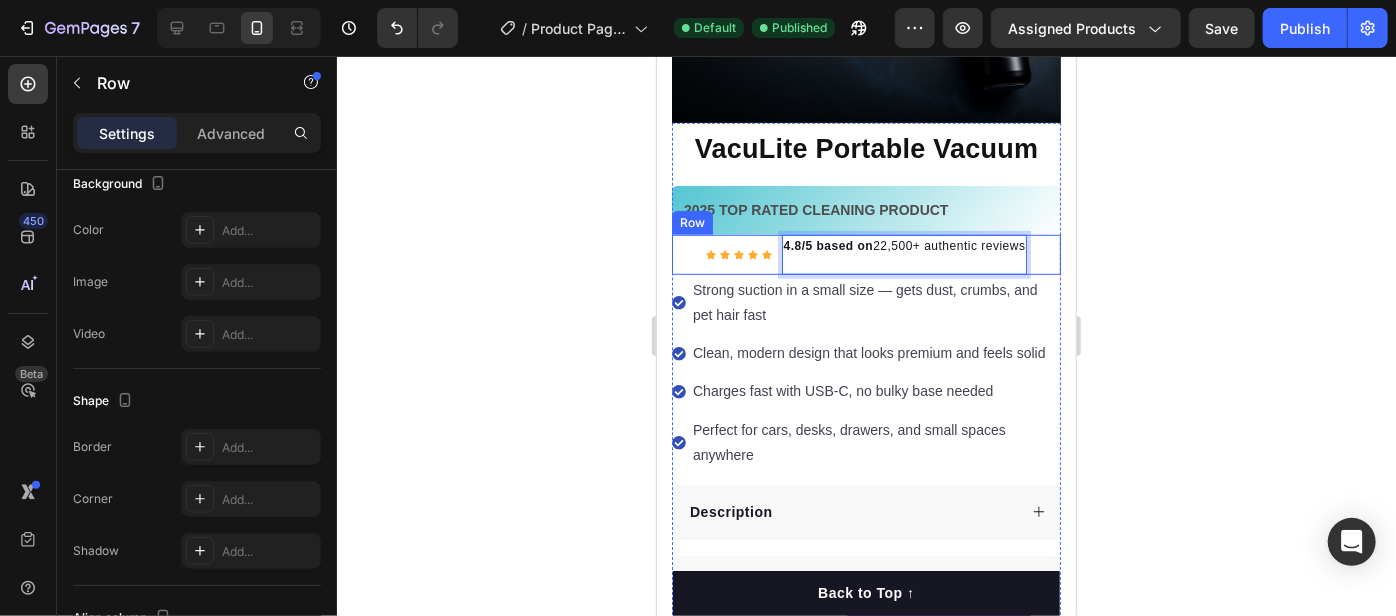 click on "Icon Icon Icon Icon Icon Icon List Hoz 4.8/5 based on  22,500+ authentic reviews Text block   0 Row" at bounding box center [865, 254] 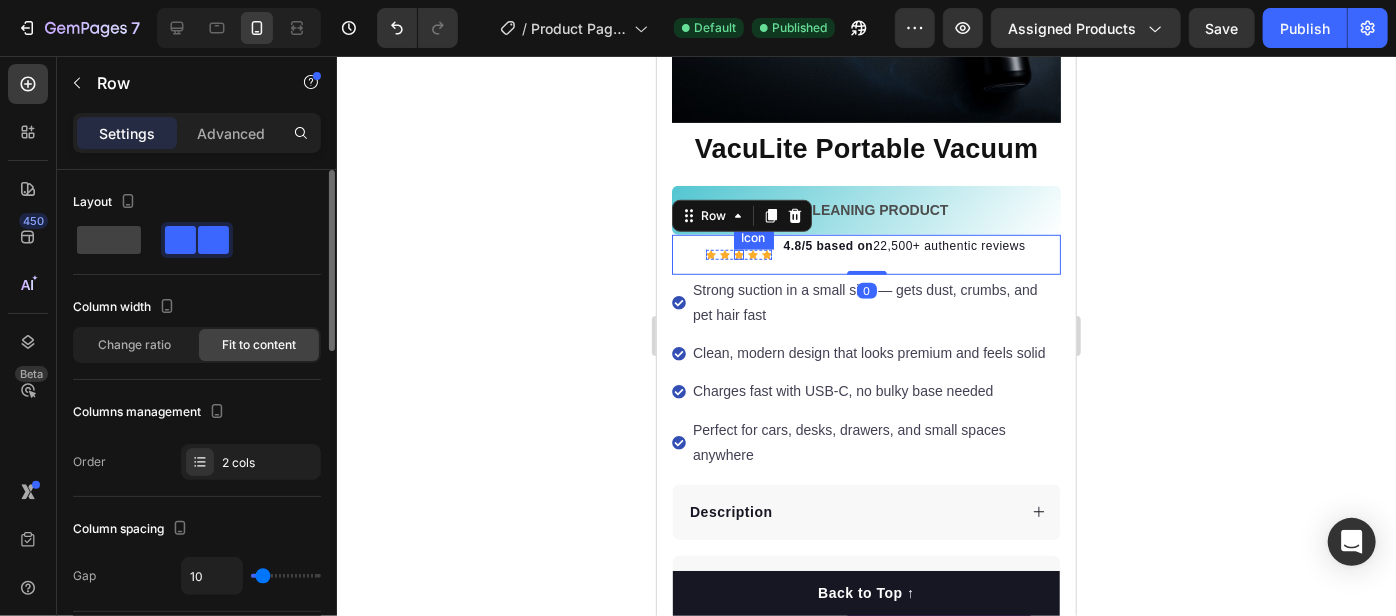 click on "Icon Icon Icon Icon Icon" at bounding box center [738, 254] 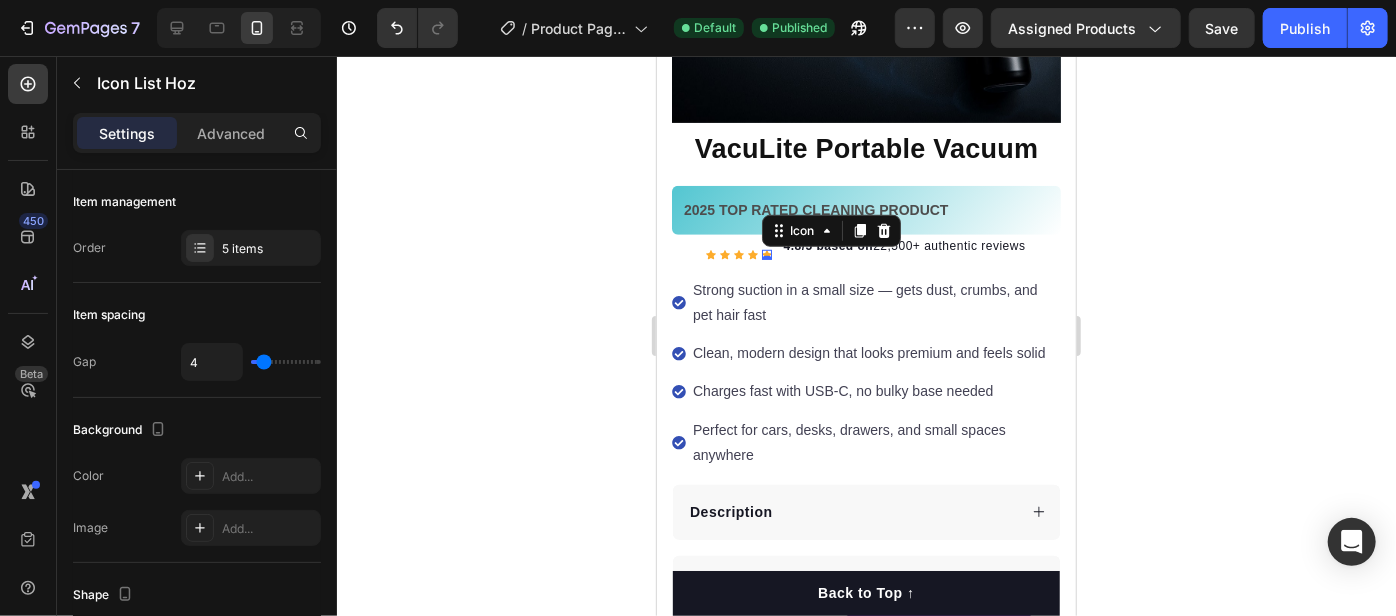 click on "Icon   0" at bounding box center (766, 254) 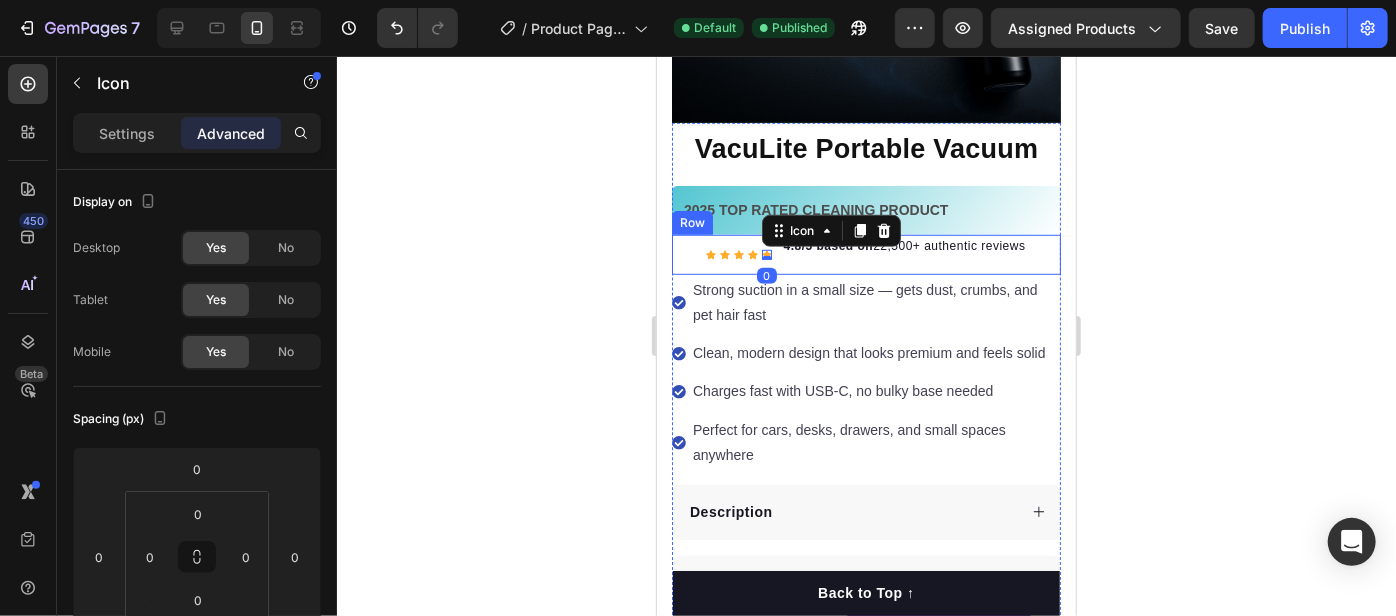 click 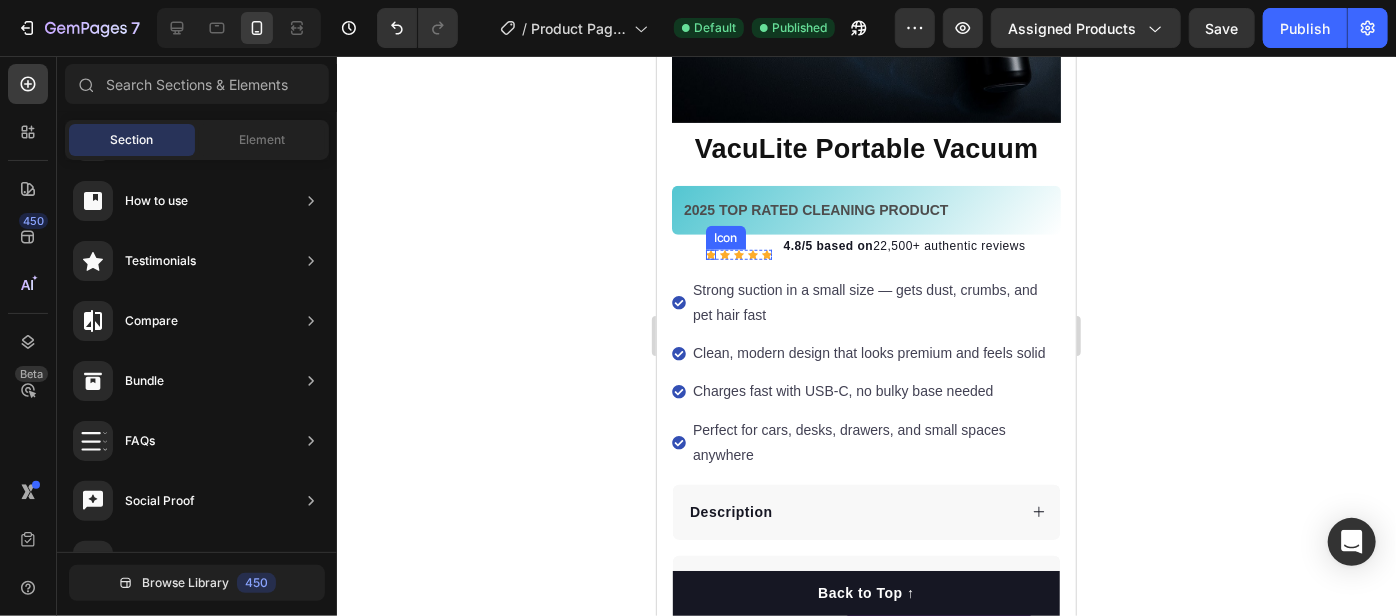 click on "Icon Icon Icon Icon Icon" at bounding box center [738, 254] 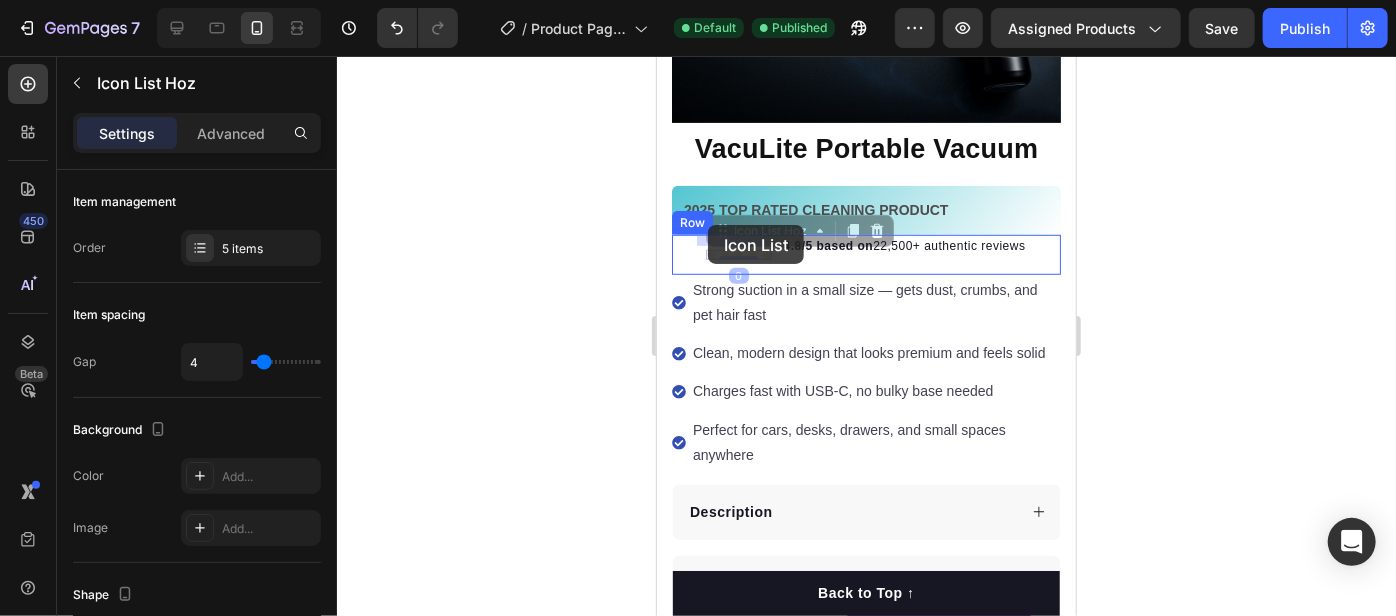 drag, startPoint x: 707, startPoint y: 237, endPoint x: 707, endPoint y: 224, distance: 13 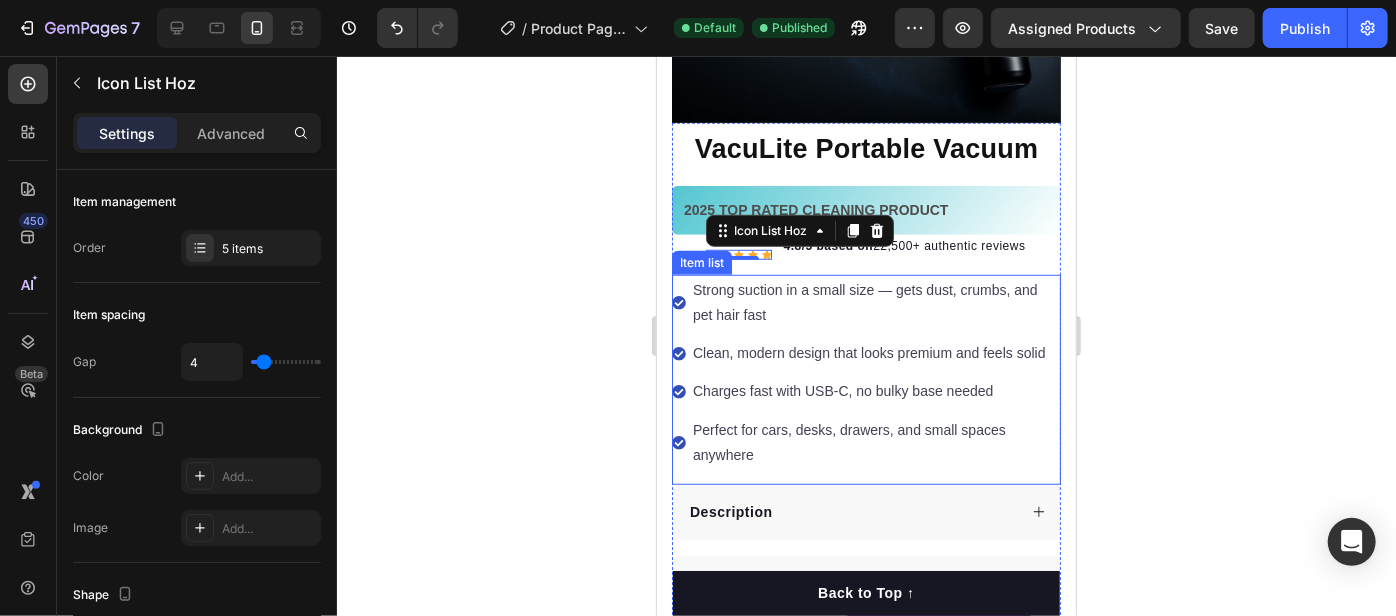 click 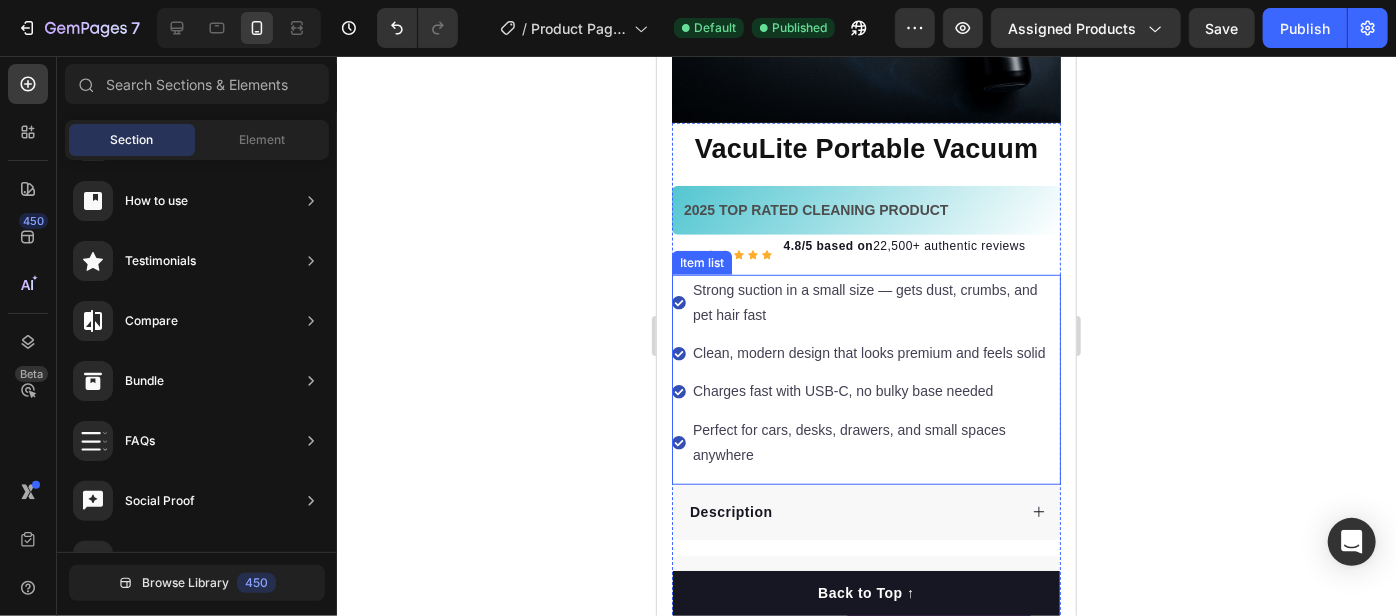 click 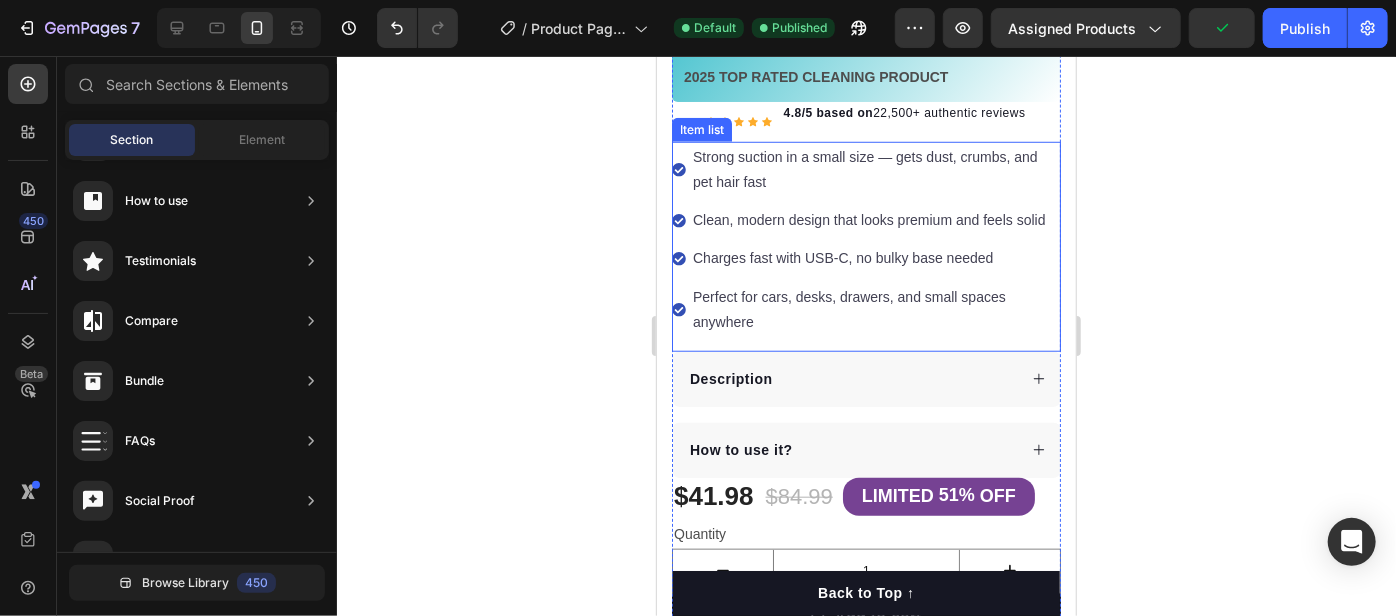 scroll, scrollTop: 426, scrollLeft: 0, axis: vertical 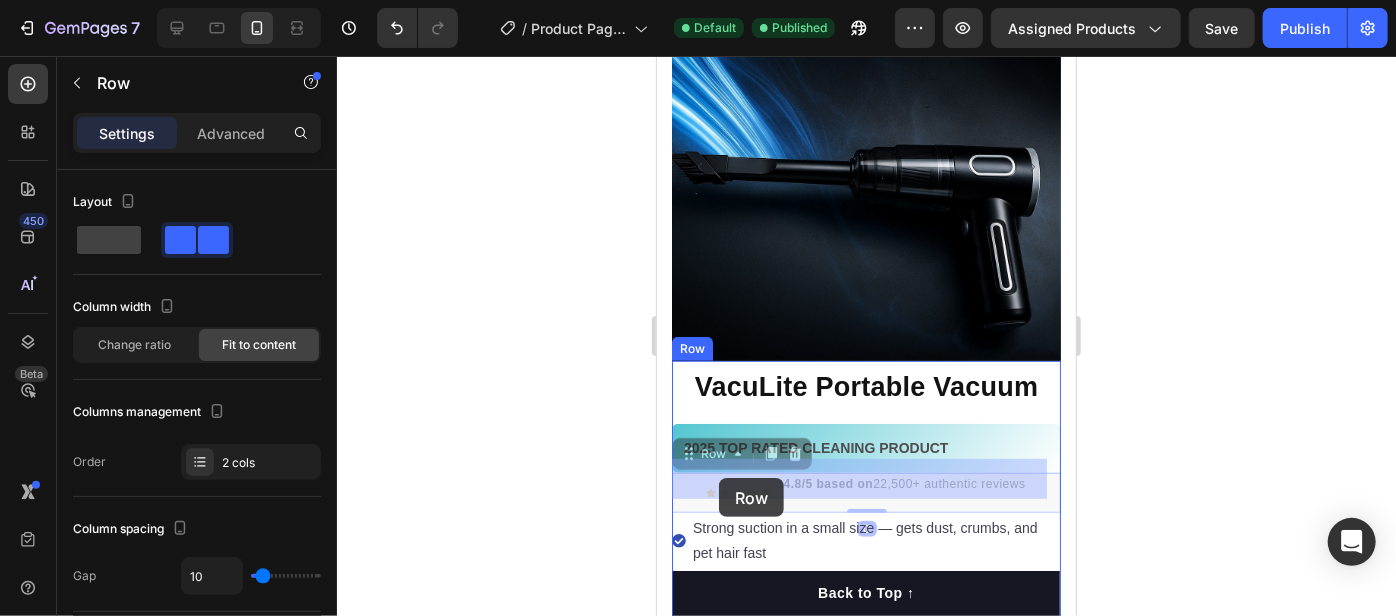 drag, startPoint x: 761, startPoint y: 477, endPoint x: 724, endPoint y: 476, distance: 37.01351 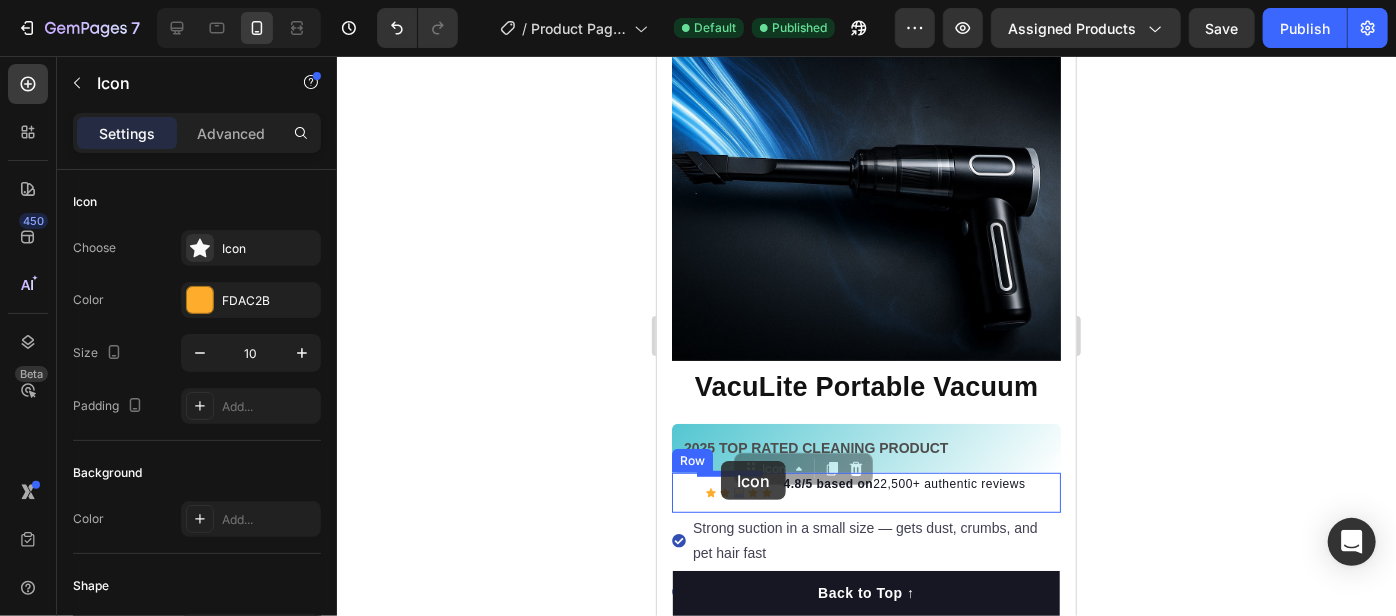 drag, startPoint x: 722, startPoint y: 479, endPoint x: 720, endPoint y: 460, distance: 19.104973 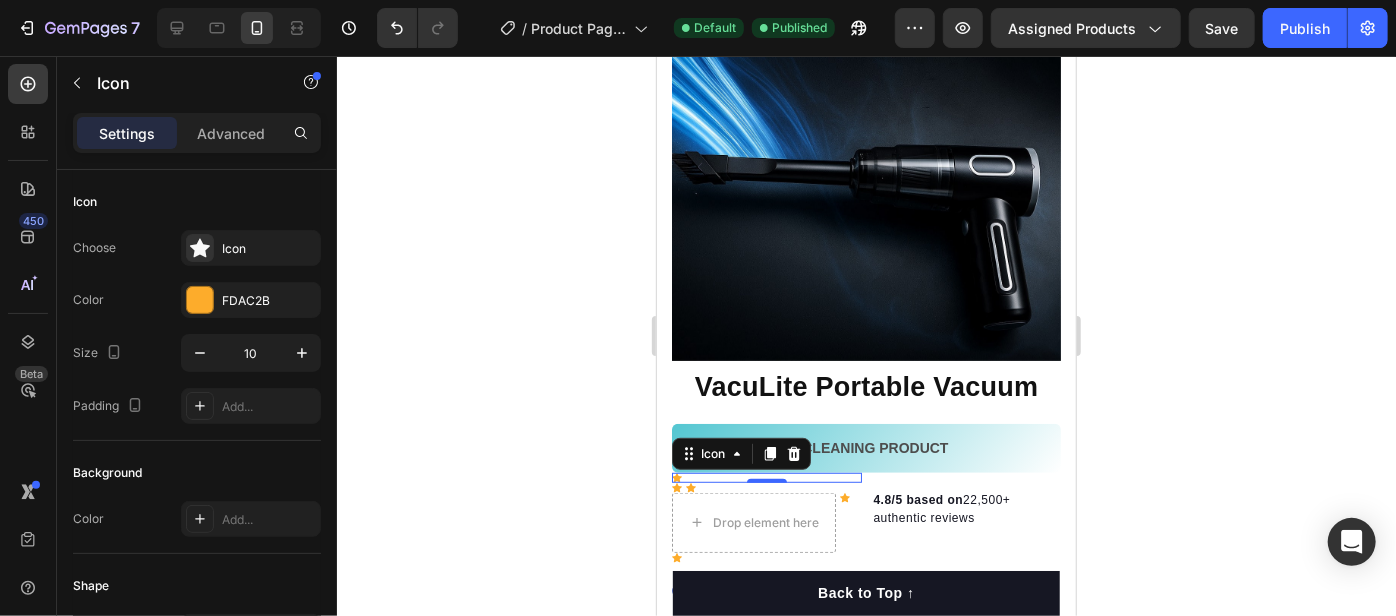 click 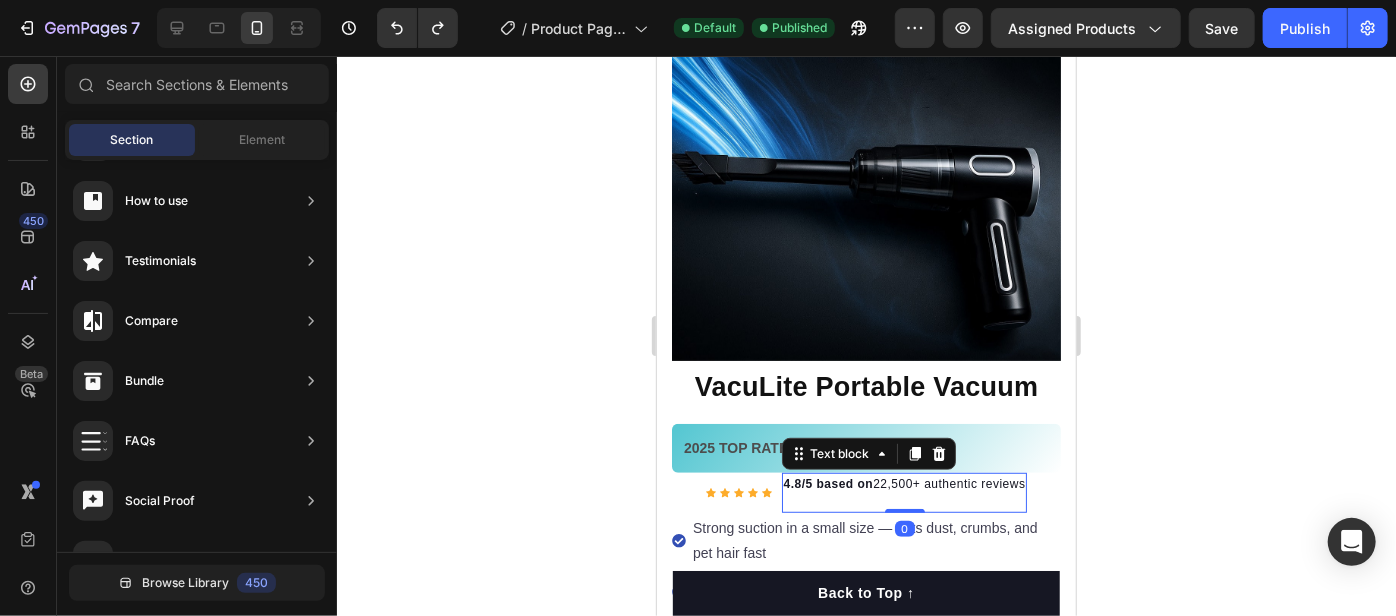 click on "4.8/5 based on  22,500+ authentic reviews" at bounding box center [904, 492] 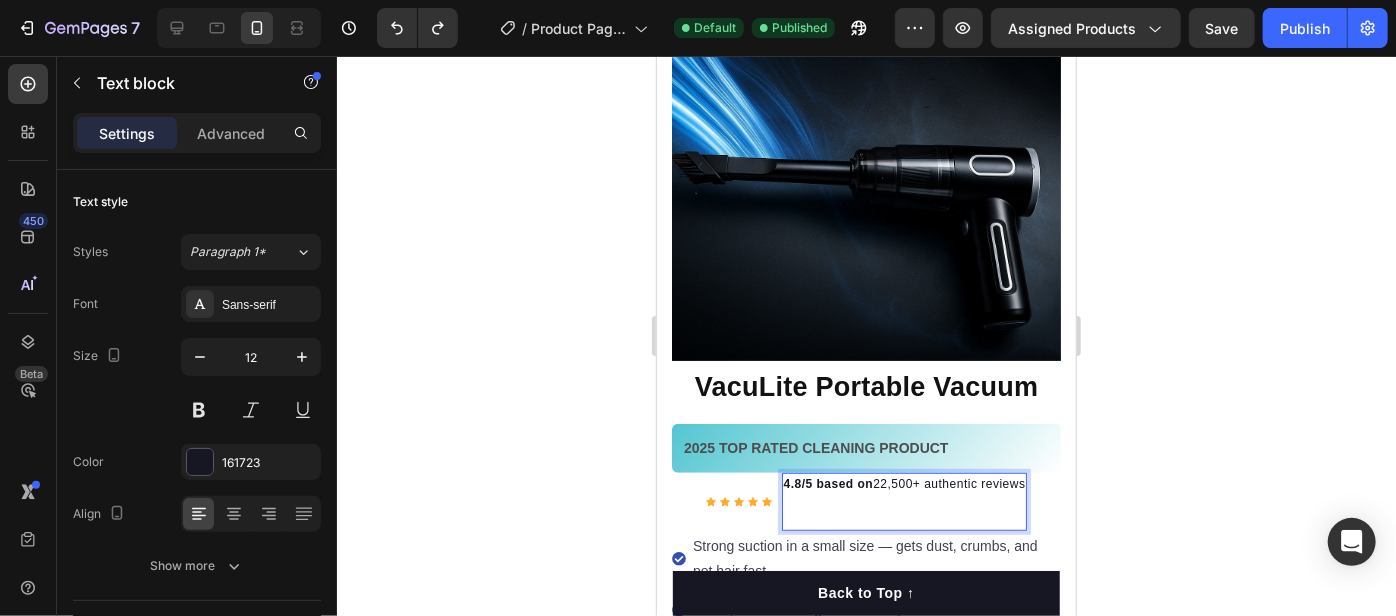 click on "4.8/5 based on" at bounding box center (828, 483) 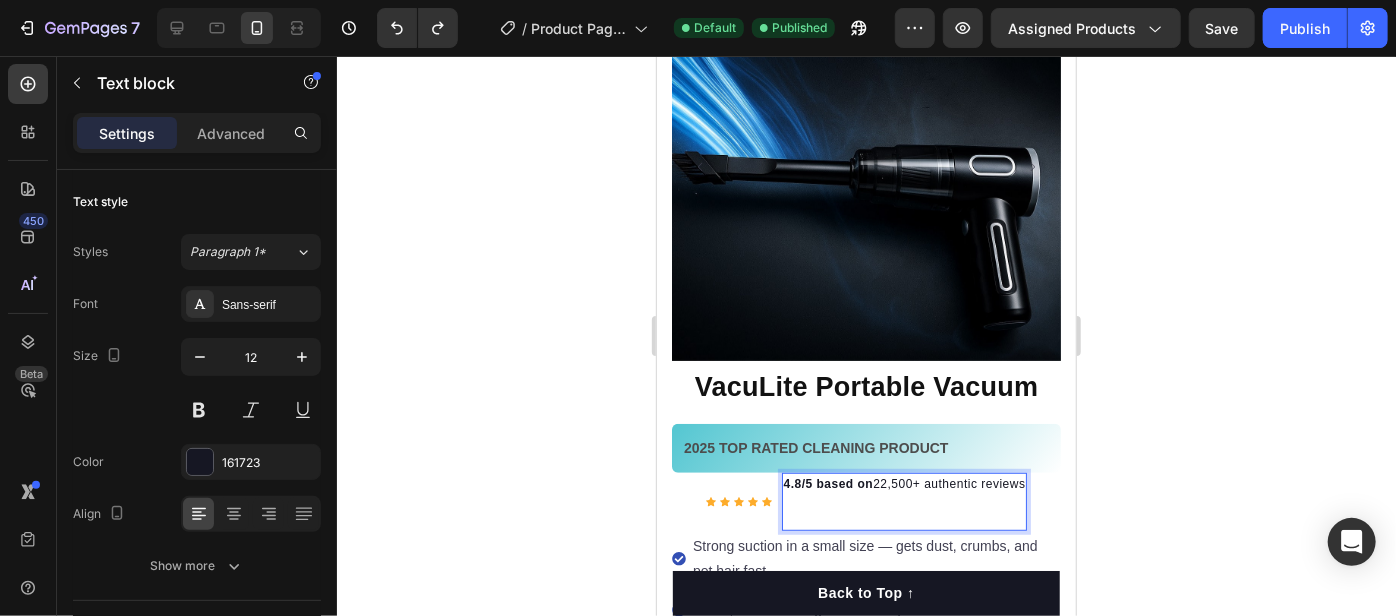 click on "4.8/5 based on  22,500+ authentic reviews ⁠⁠⁠⁠⁠⁠⁠" at bounding box center (904, 501) 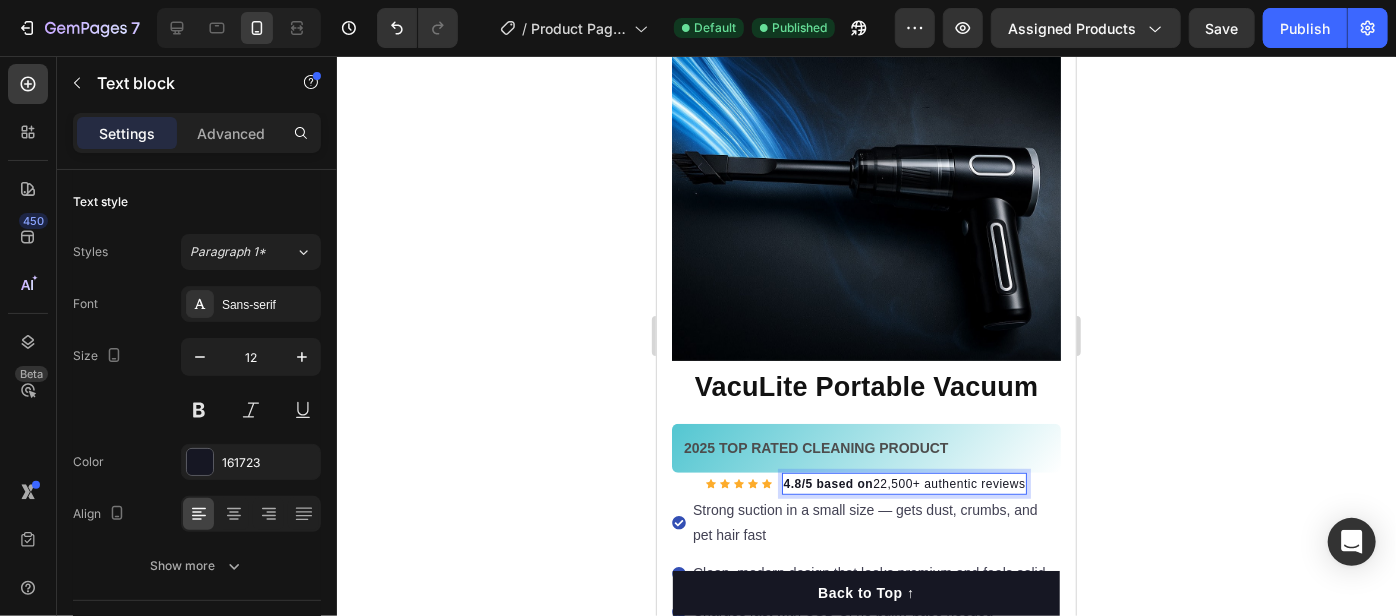 click 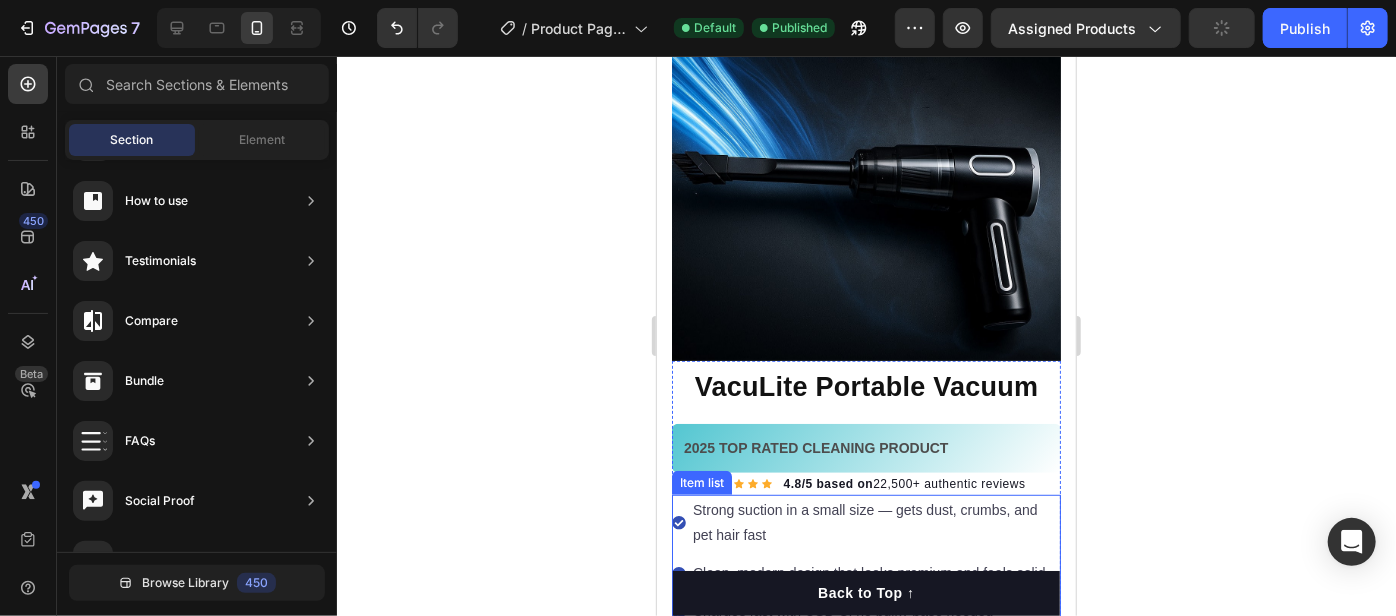 click 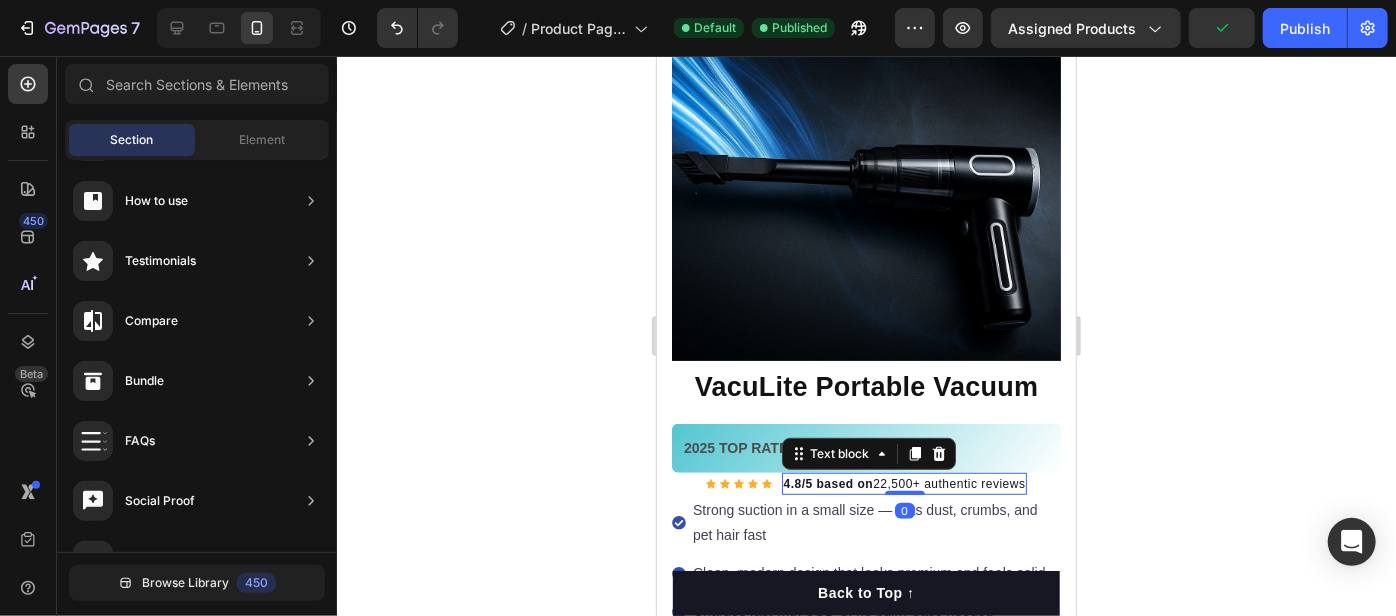 click on "4.8/5 based on  22,500+ authentic reviews" at bounding box center [904, 483] 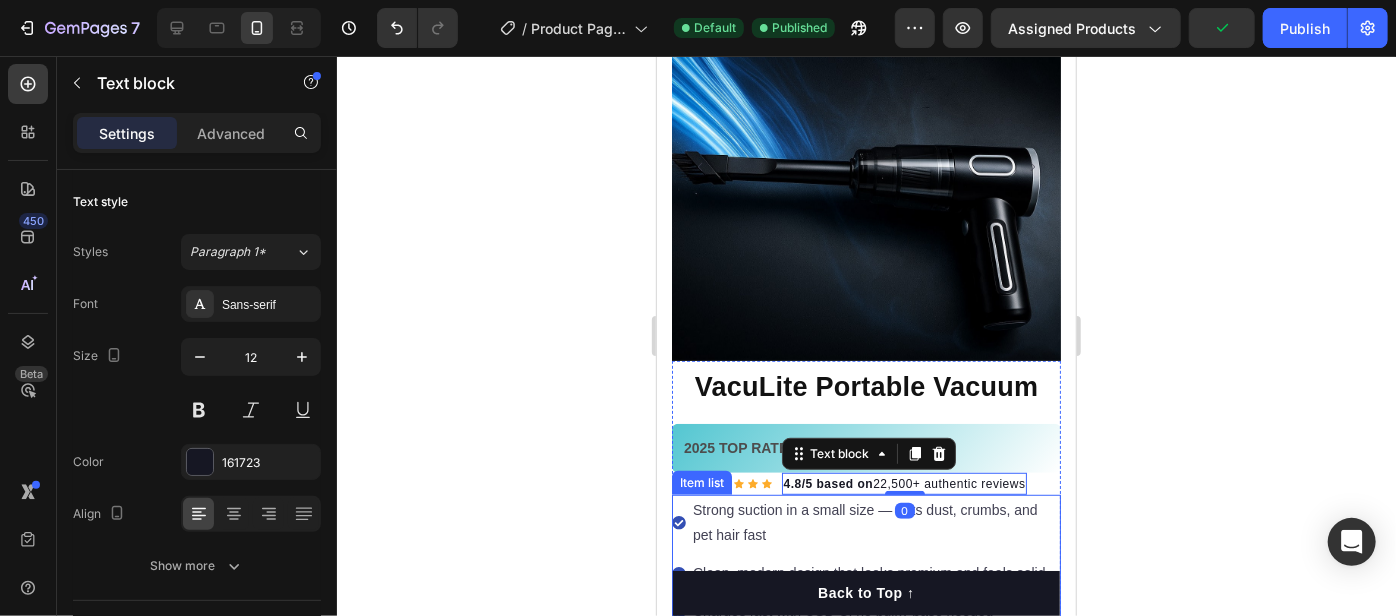 drag, startPoint x: 530, startPoint y: 406, endPoint x: 566, endPoint y: 374, distance: 48.166378 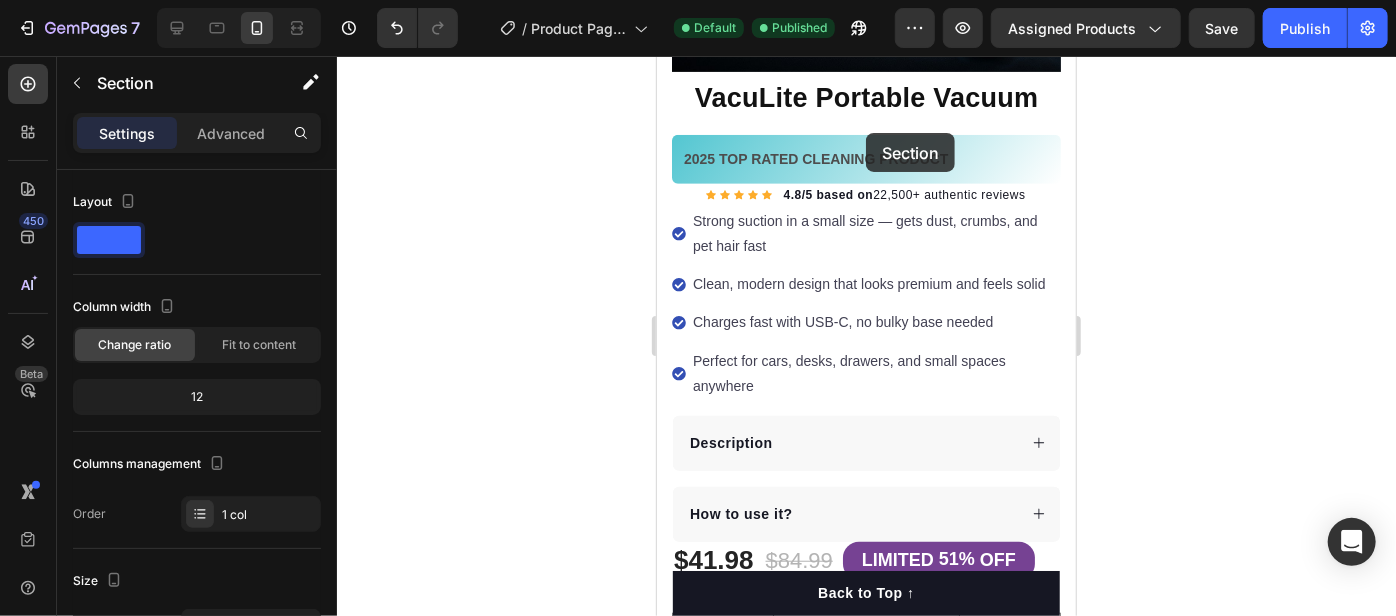 scroll, scrollTop: 533, scrollLeft: 0, axis: vertical 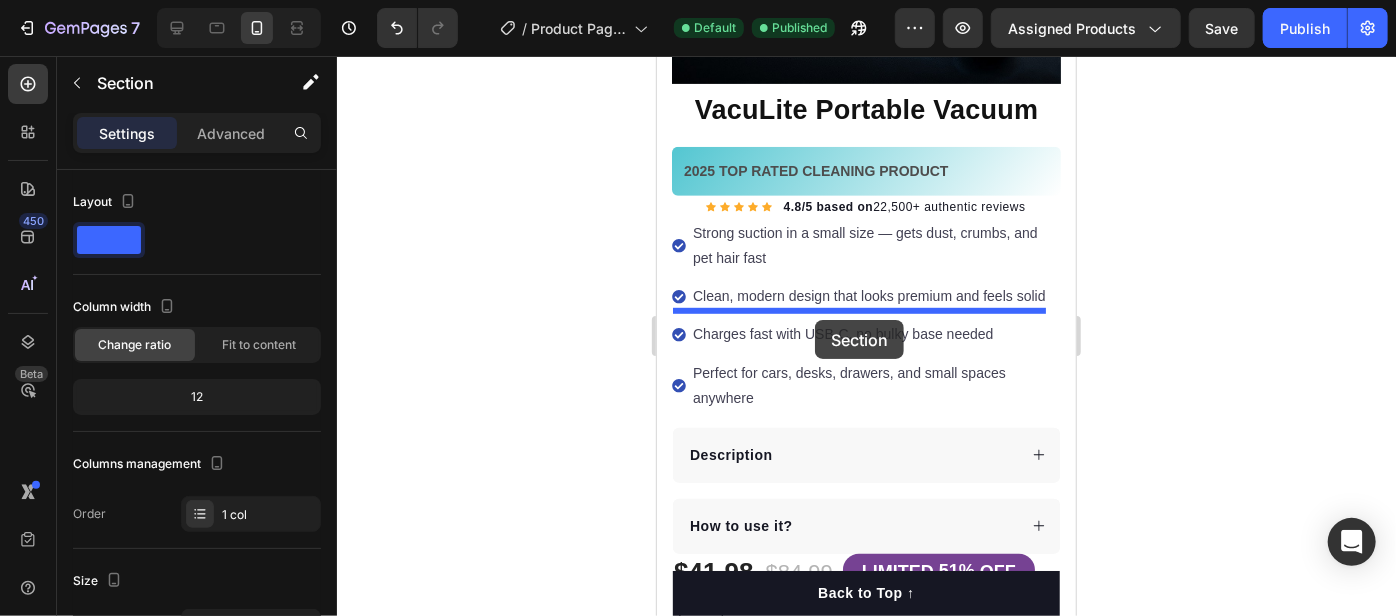 drag, startPoint x: 896, startPoint y: 127, endPoint x: 813, endPoint y: 319, distance: 209.17218 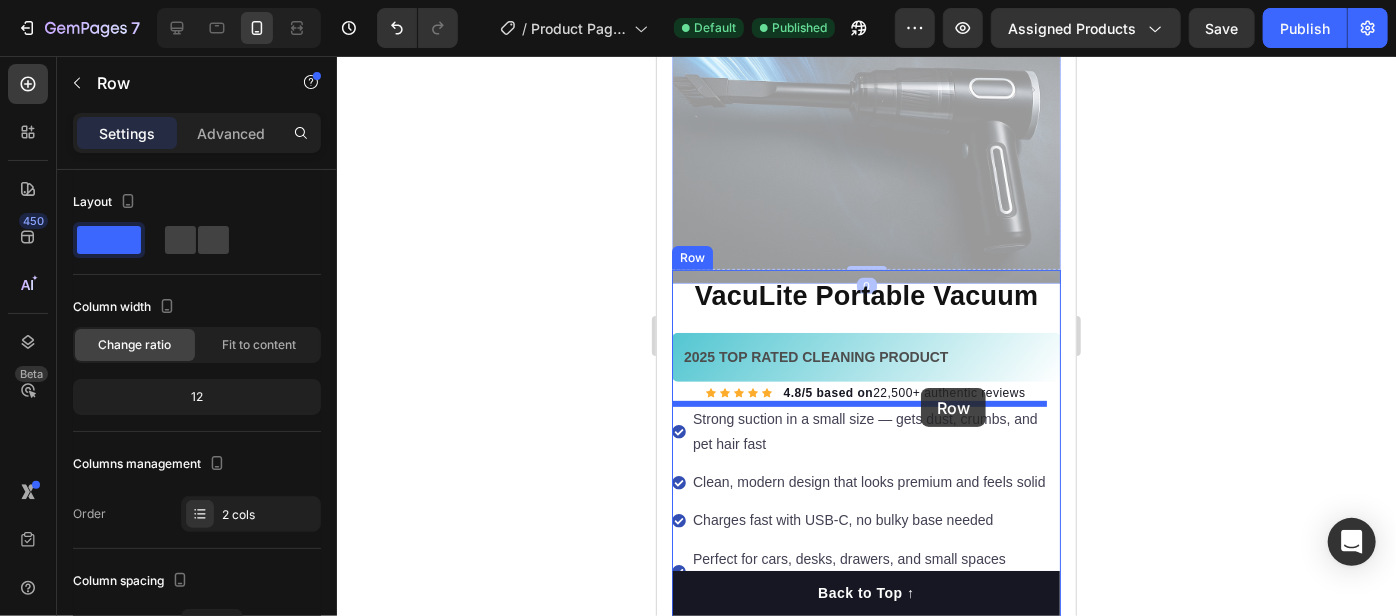 scroll, scrollTop: 272, scrollLeft: 0, axis: vertical 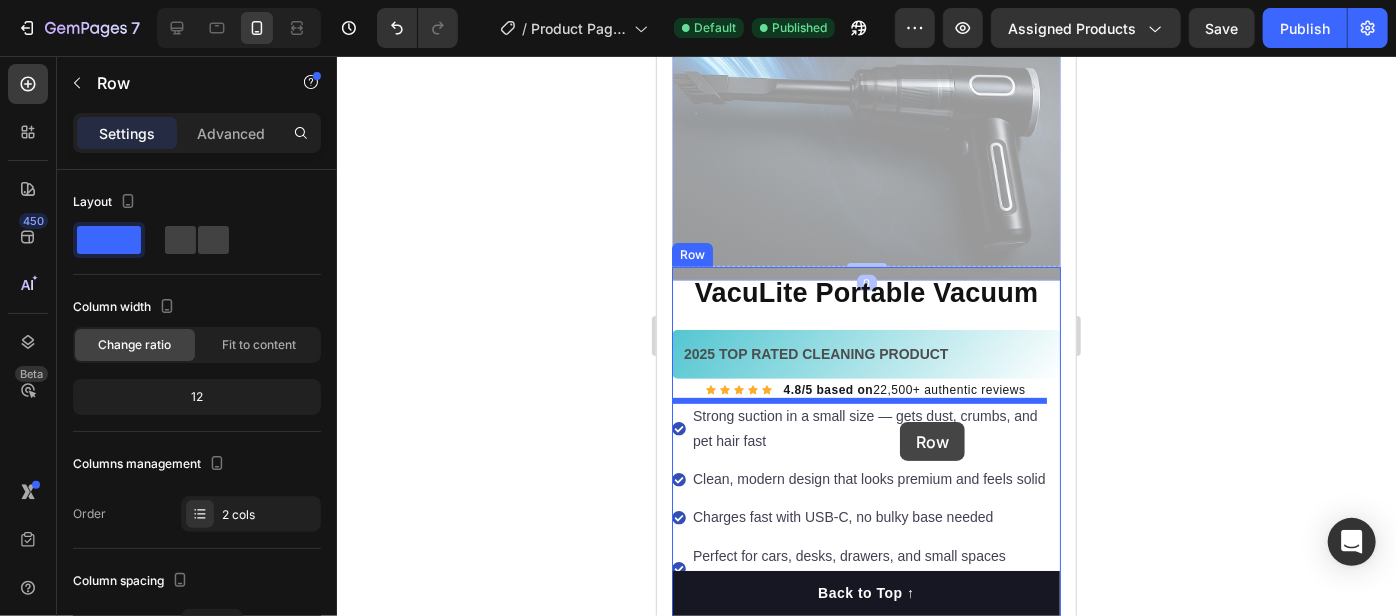 drag, startPoint x: 885, startPoint y: 109, endPoint x: 899, endPoint y: 419, distance: 310.31598 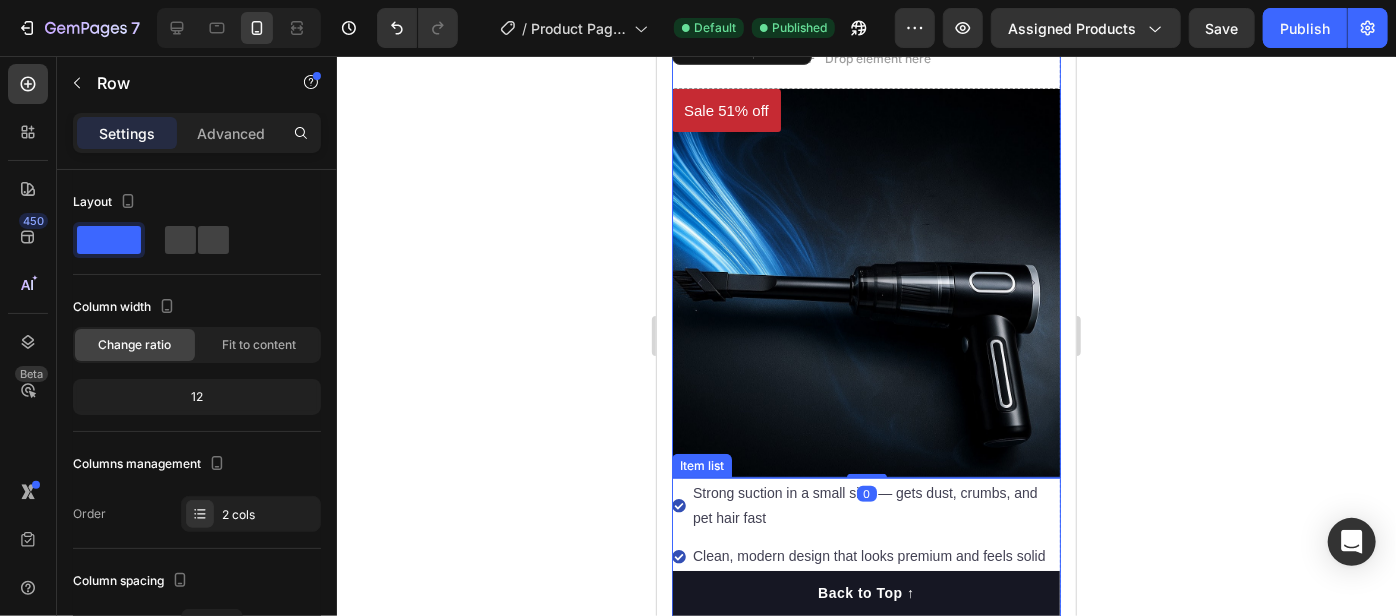 scroll, scrollTop: 0, scrollLeft: 0, axis: both 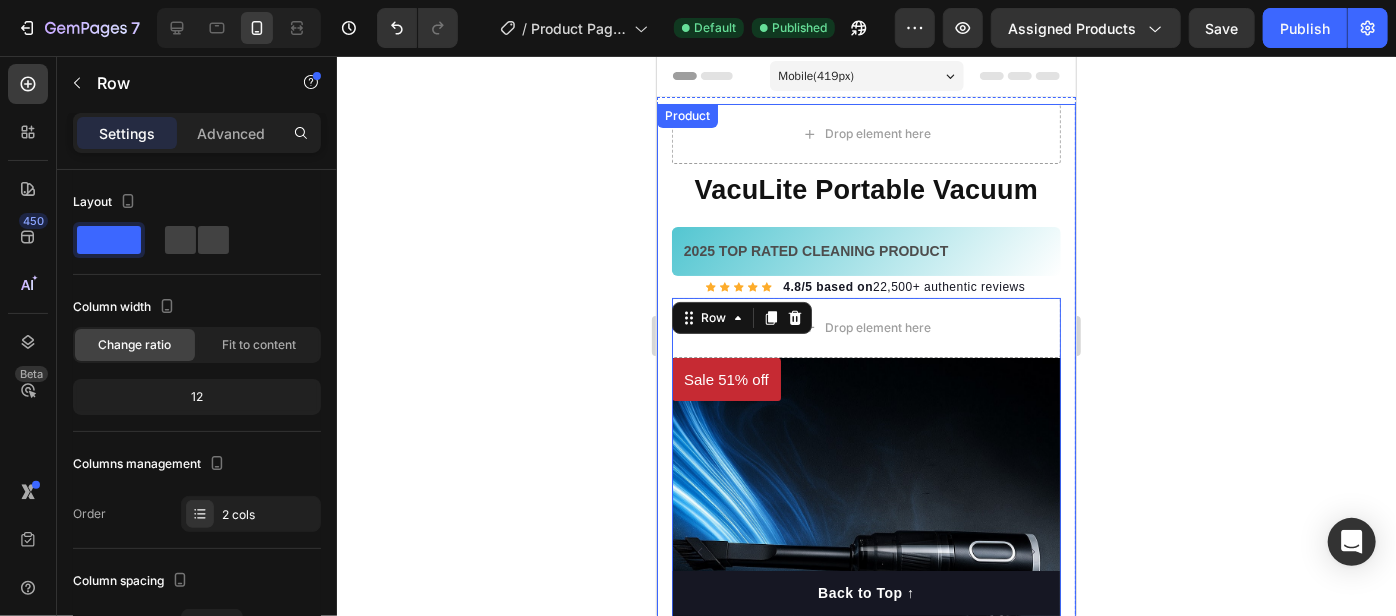 click 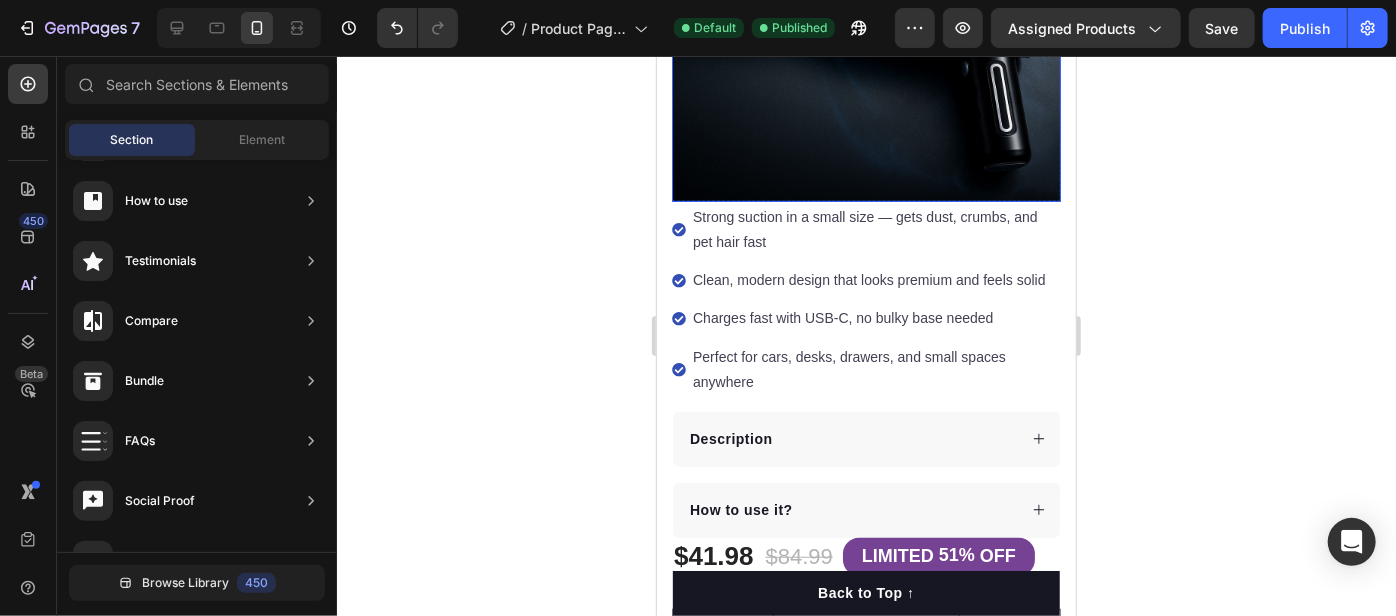 scroll, scrollTop: 0, scrollLeft: 0, axis: both 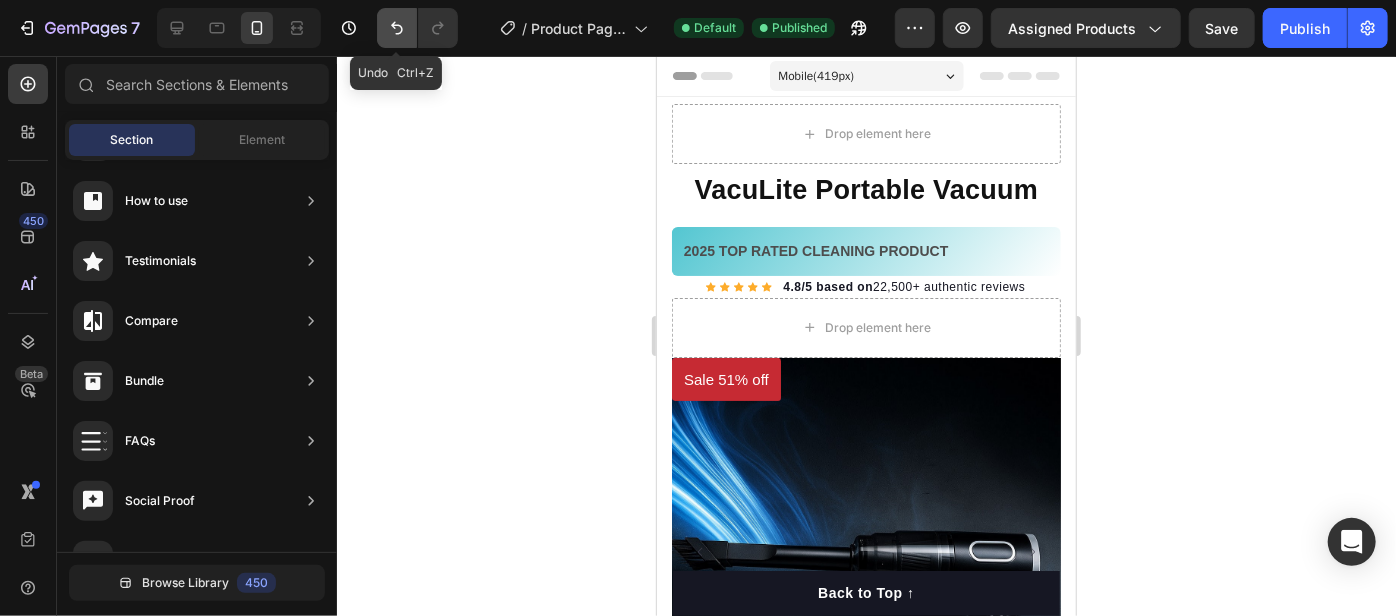 click 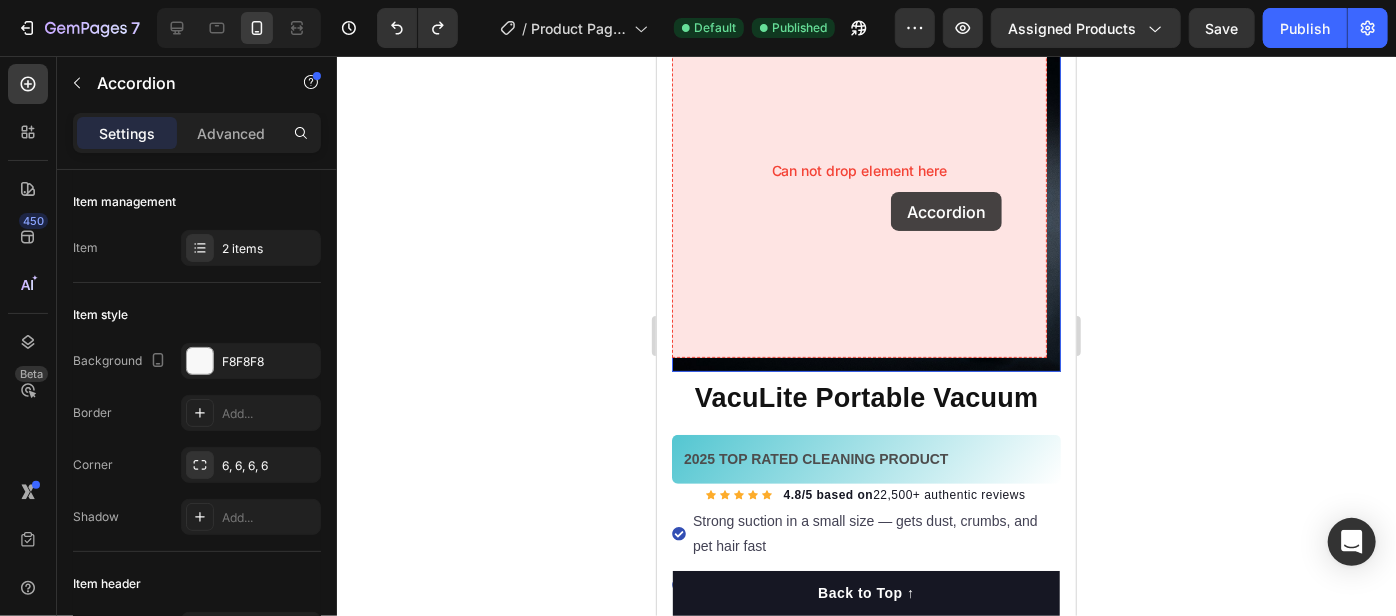 scroll, scrollTop: 0, scrollLeft: 0, axis: both 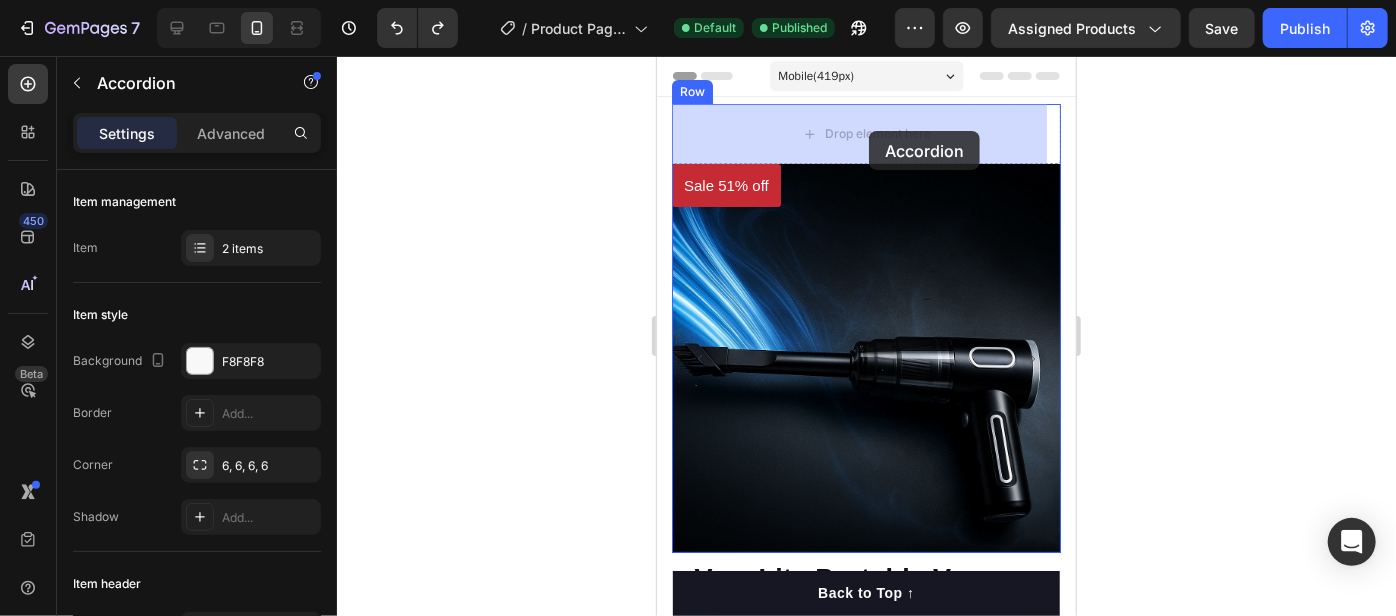 drag, startPoint x: 861, startPoint y: 280, endPoint x: 868, endPoint y: 130, distance: 150.16324 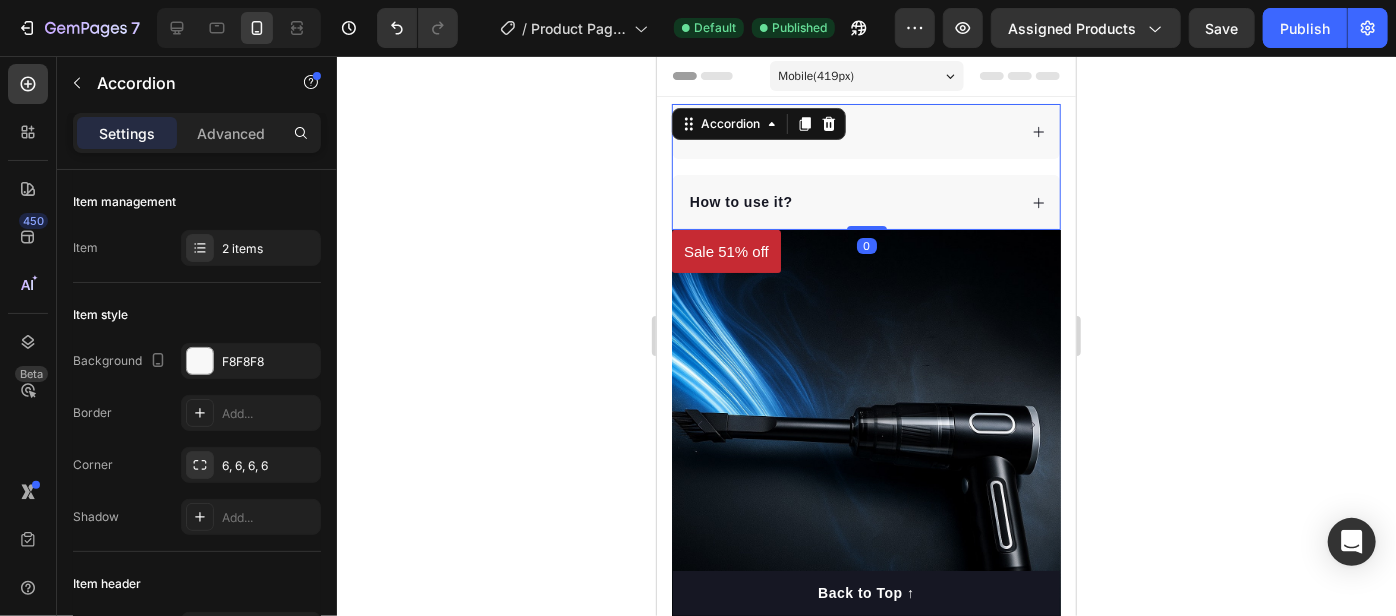 click 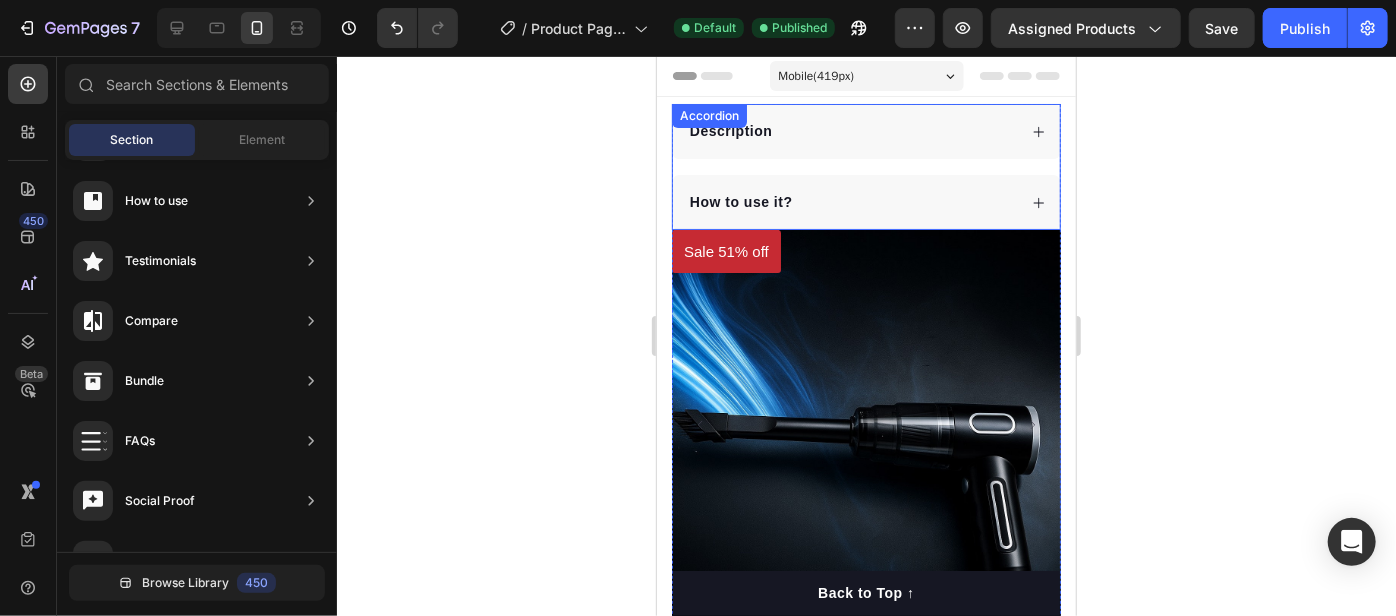 click on "How to use it?" at bounding box center (850, 201) 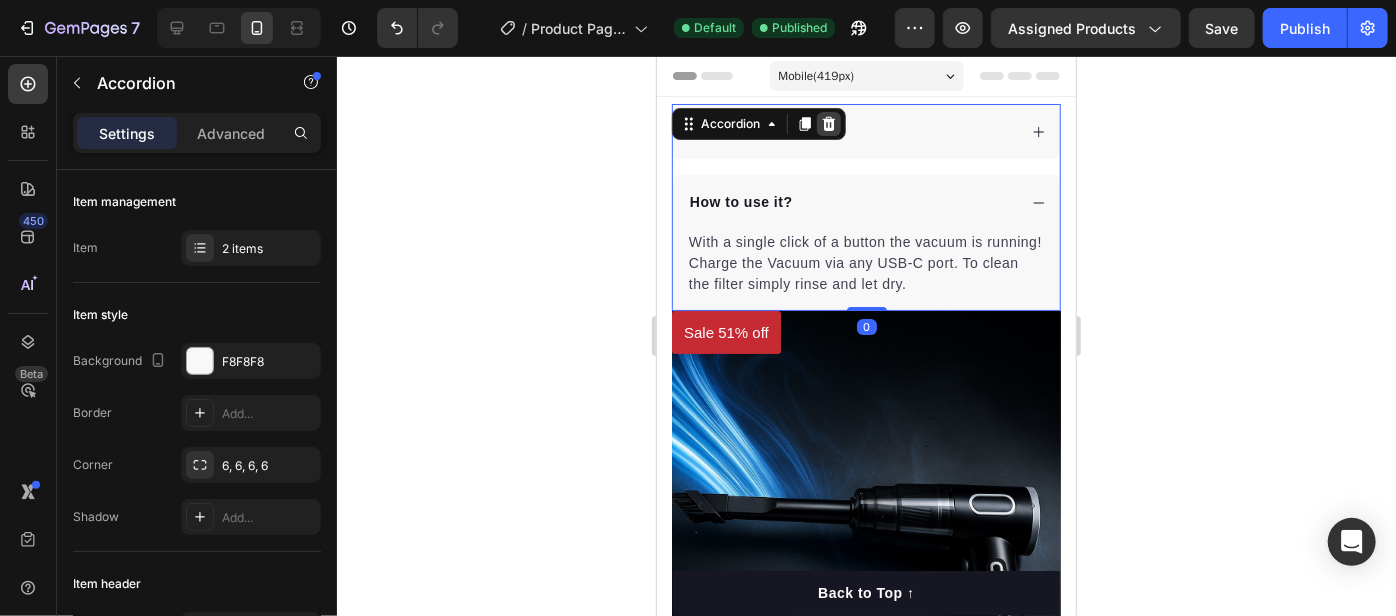 click 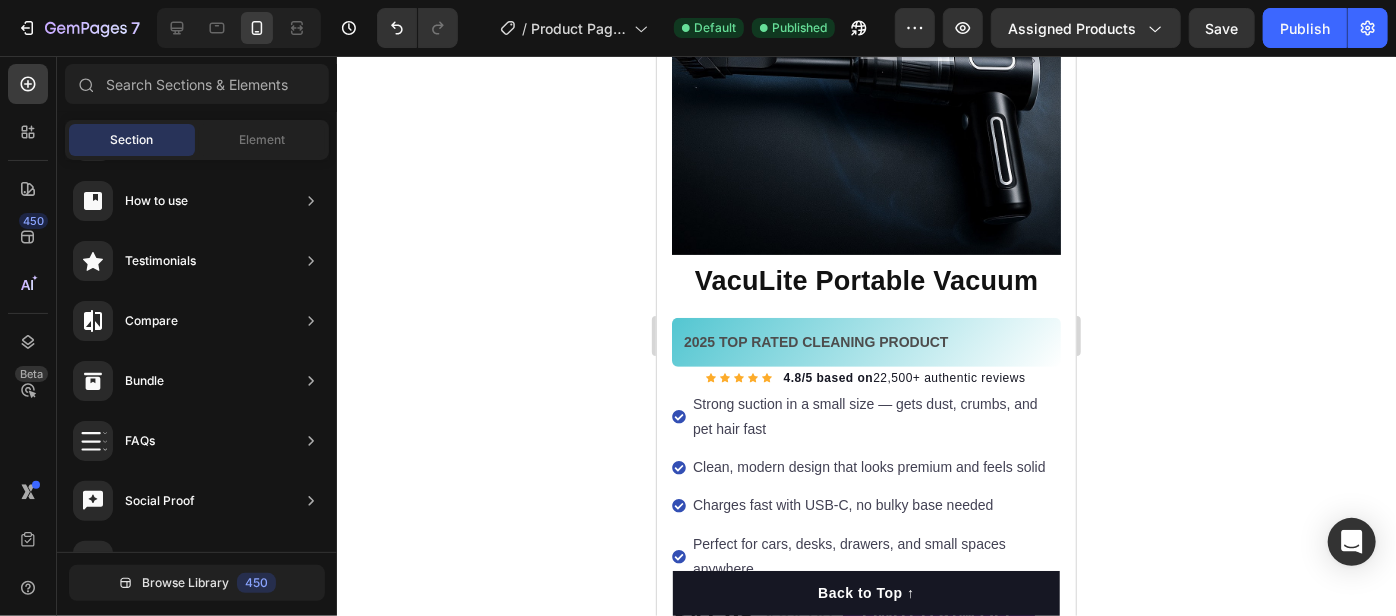 scroll, scrollTop: 272, scrollLeft: 0, axis: vertical 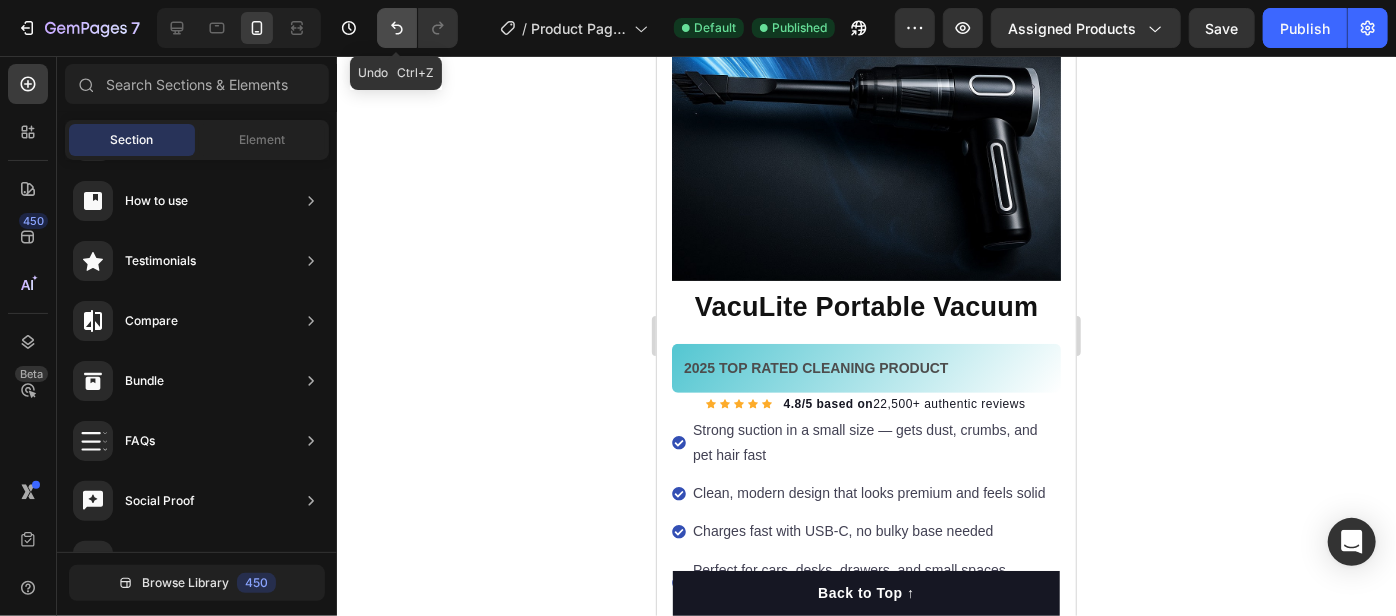 click 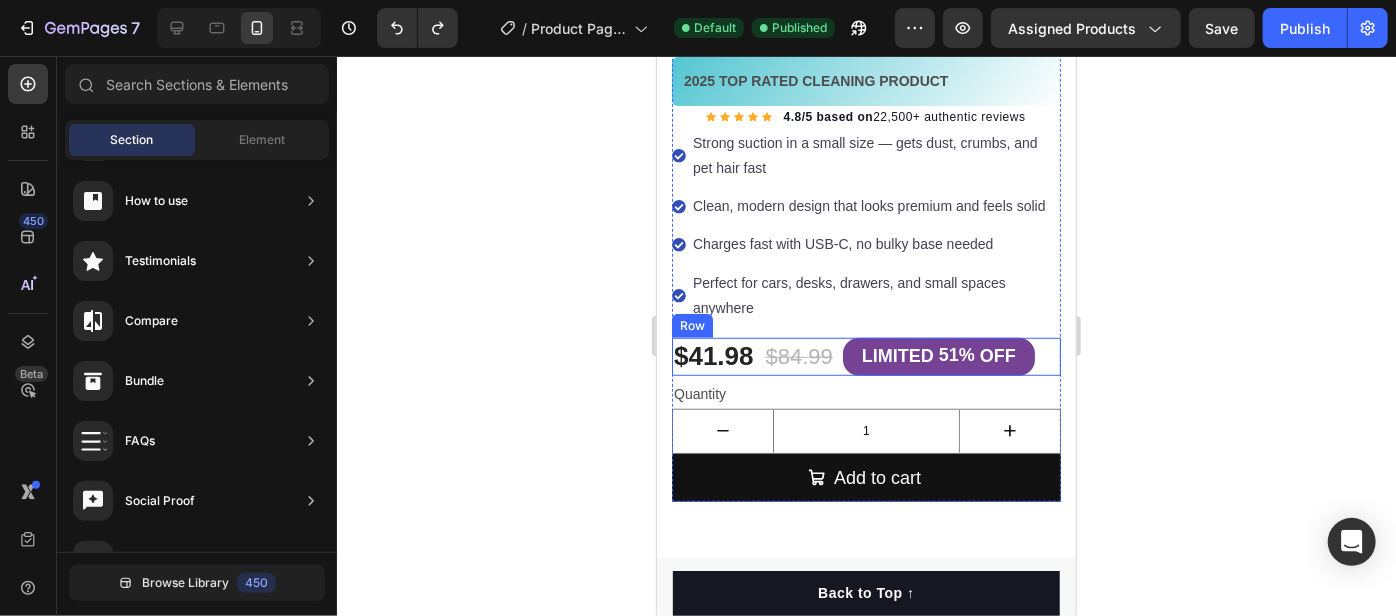 scroll, scrollTop: 0, scrollLeft: 0, axis: both 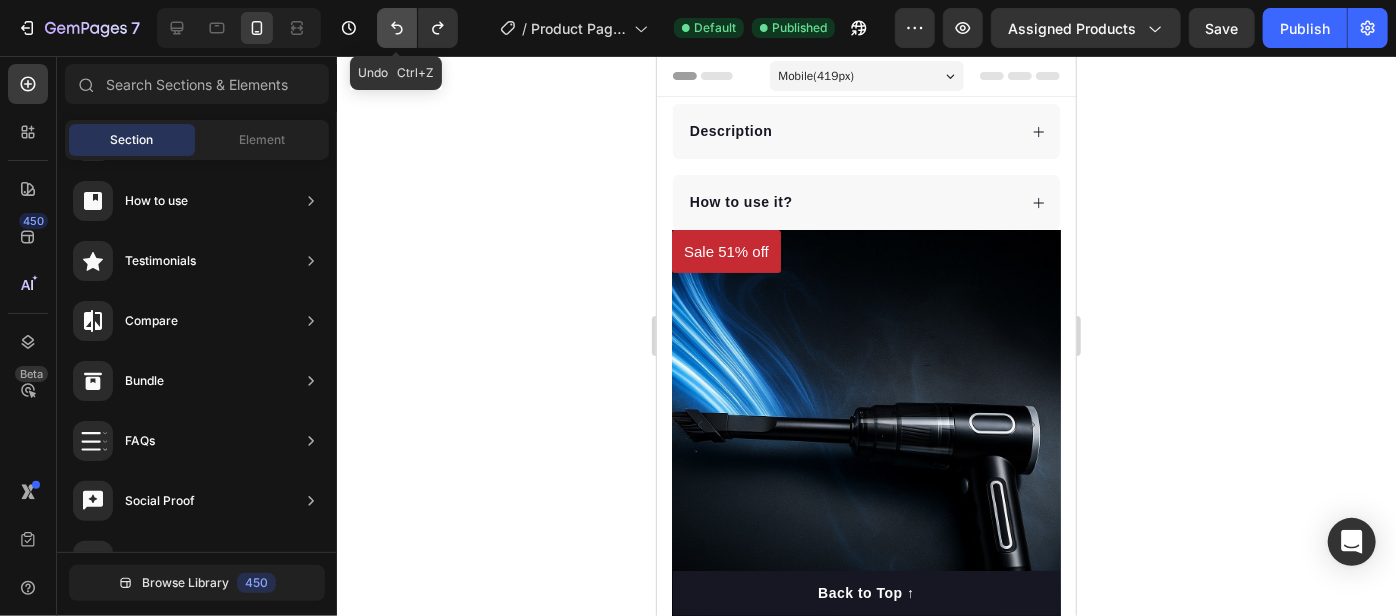 click 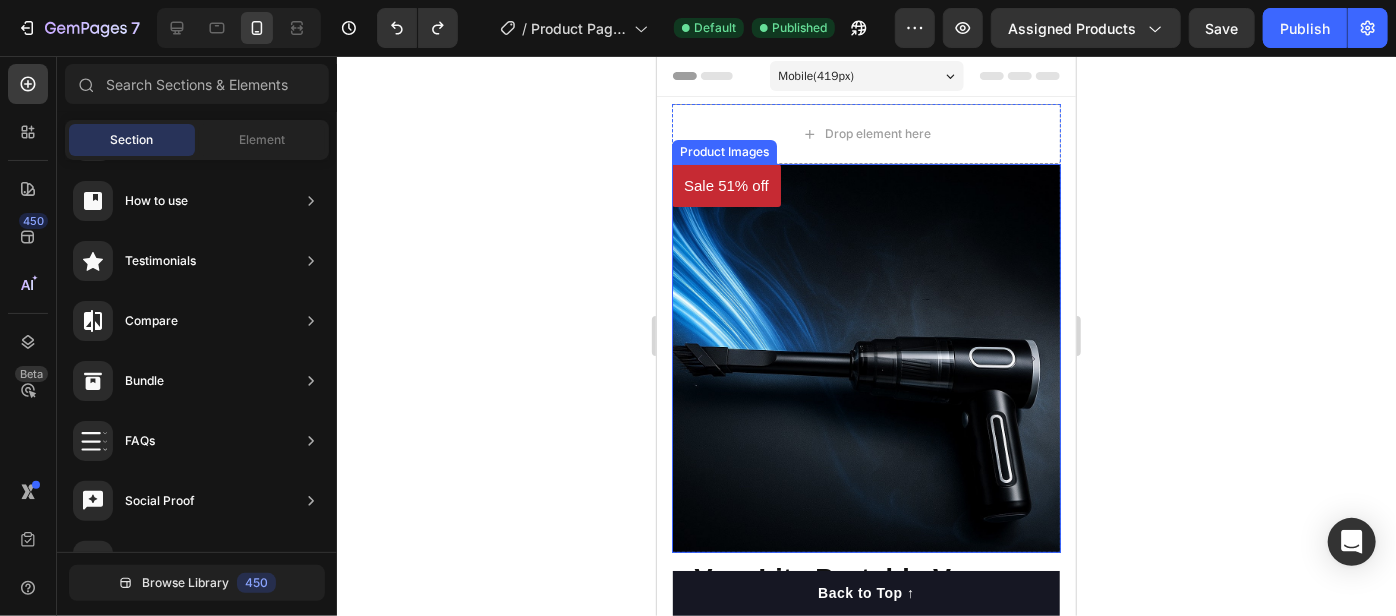 scroll, scrollTop: 454, scrollLeft: 0, axis: vertical 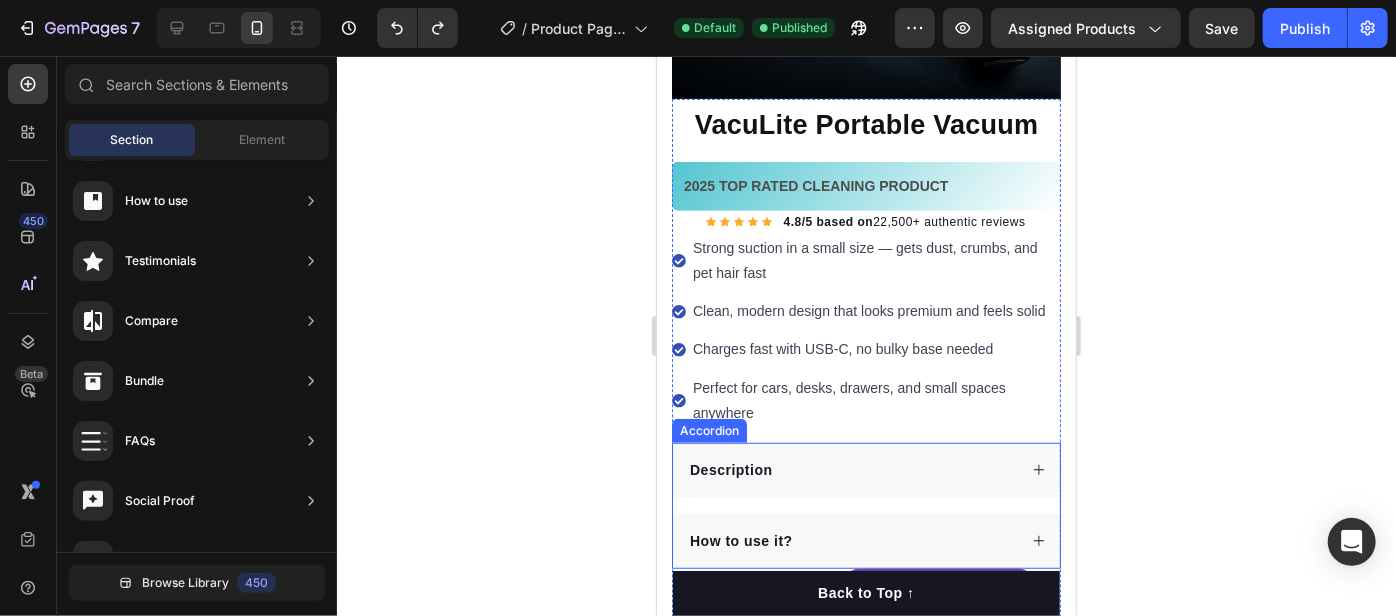click on "Description" at bounding box center (850, 469) 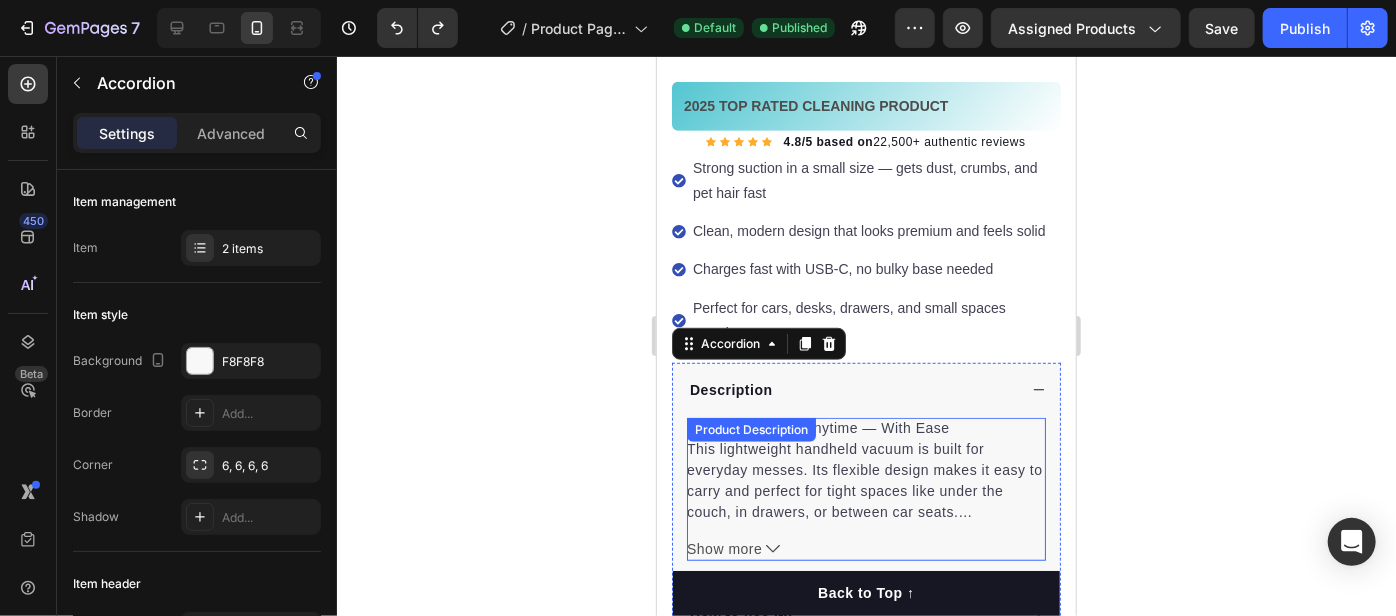 scroll, scrollTop: 636, scrollLeft: 0, axis: vertical 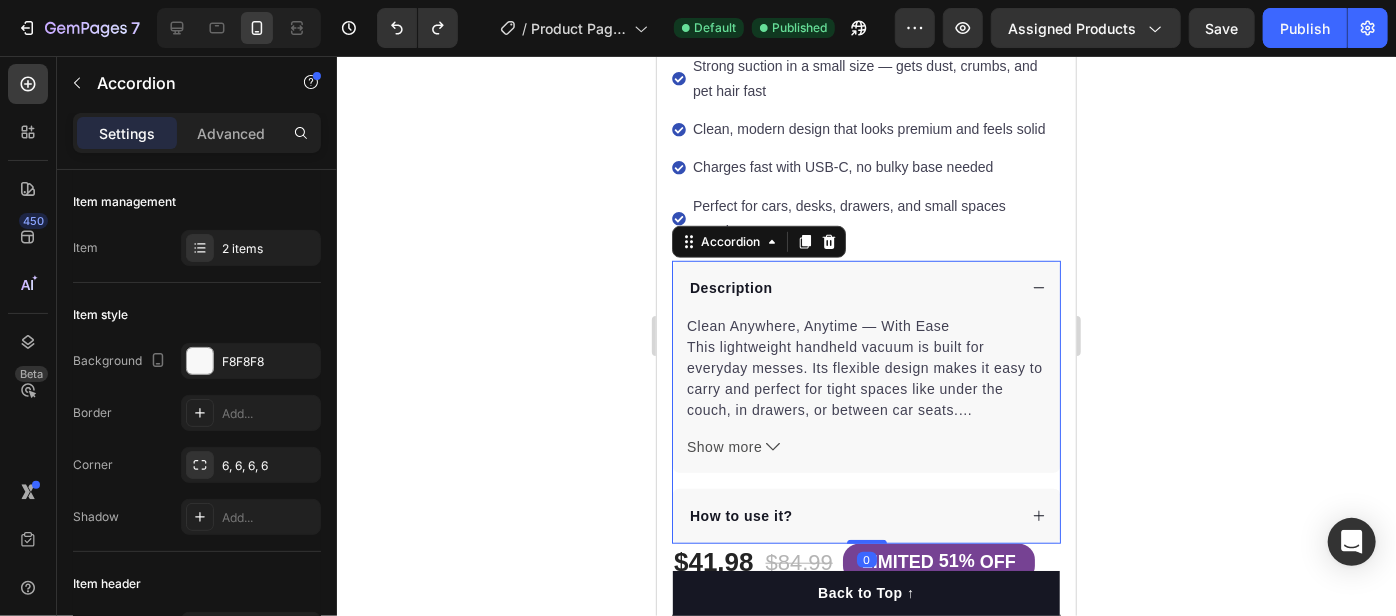 drag, startPoint x: 865, startPoint y: 468, endPoint x: 848, endPoint y: 486, distance: 24.758837 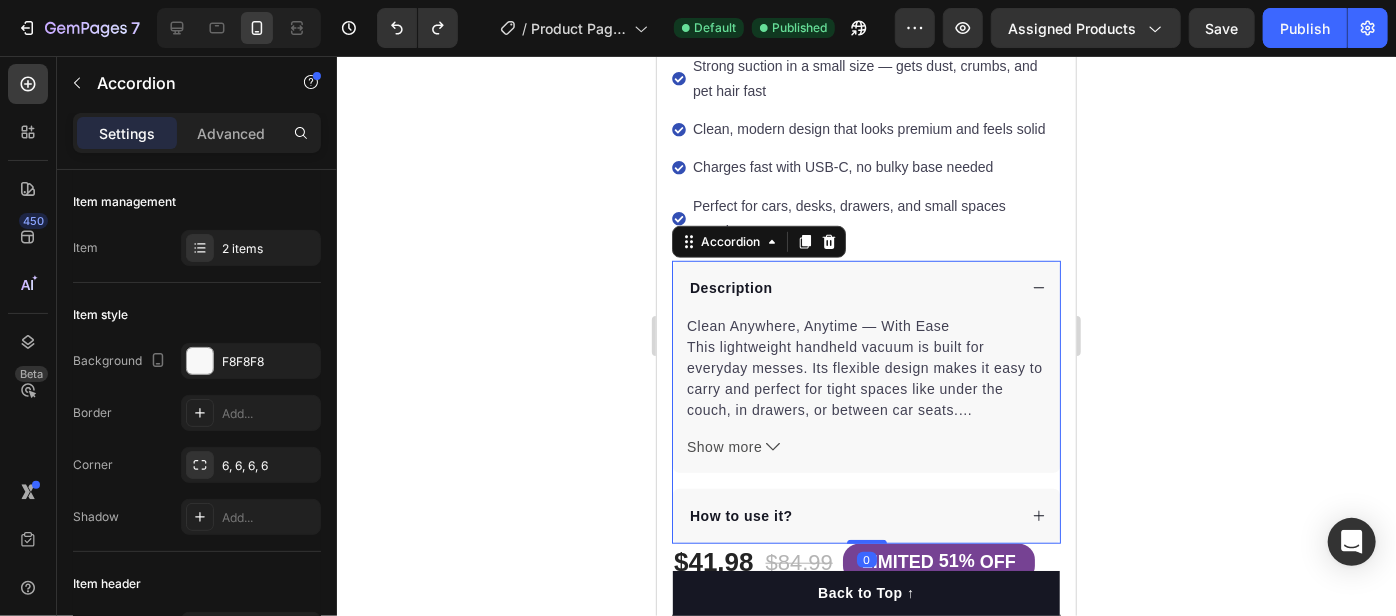 click on "How to use it?" at bounding box center [865, 515] 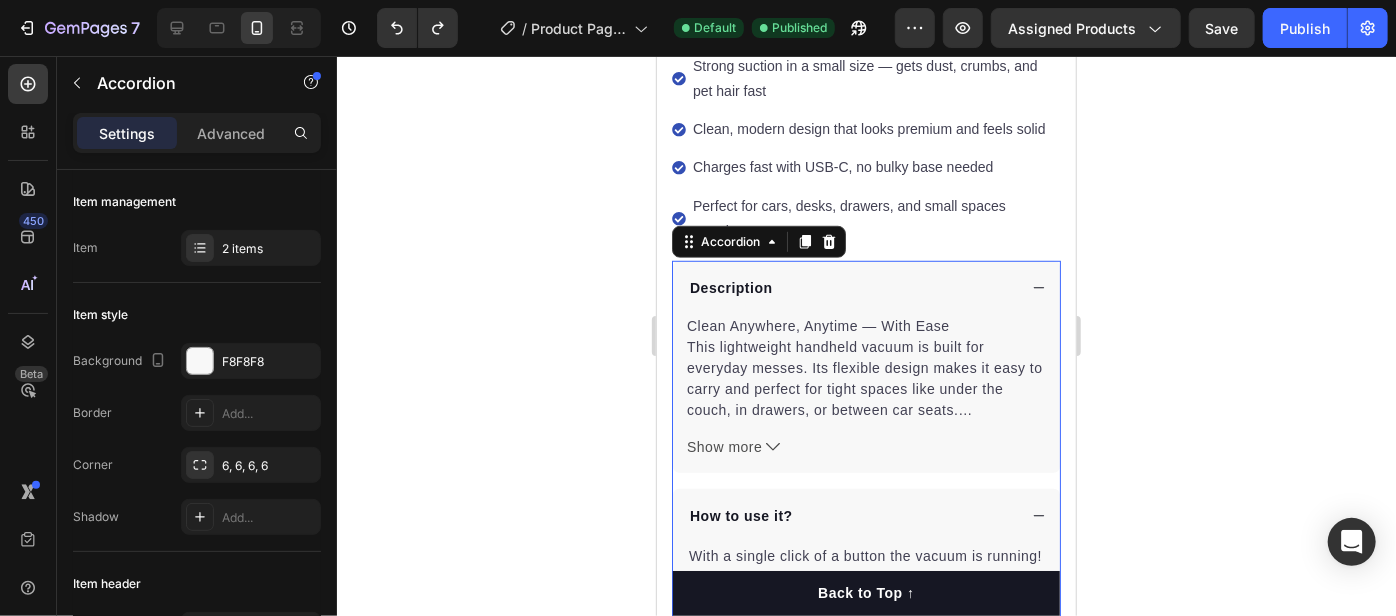 click on "How to use it?" at bounding box center (865, 515) 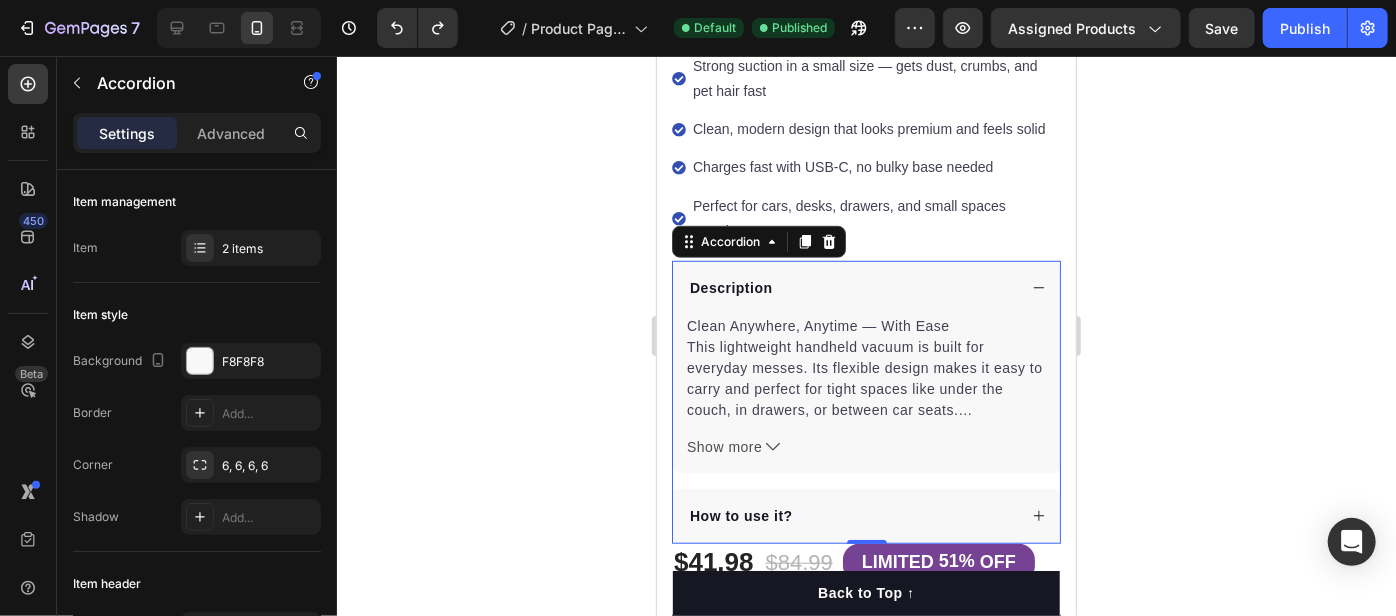 click on "How to use it?" at bounding box center (850, 515) 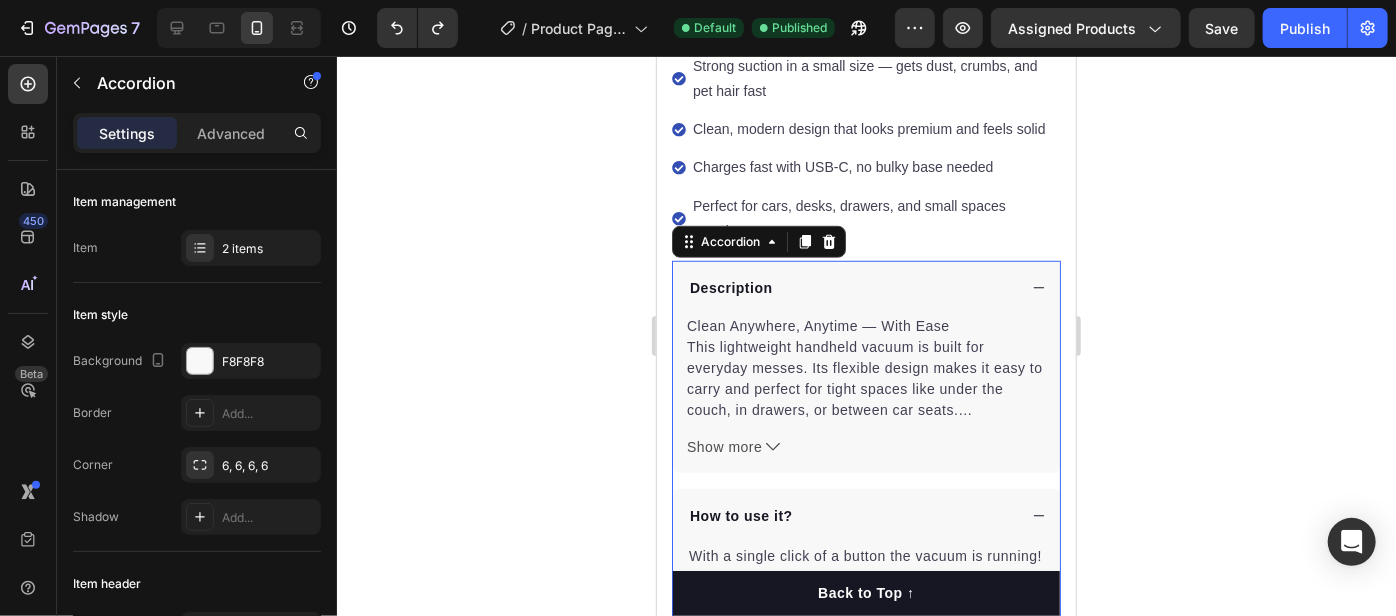 click on "How to use it?" at bounding box center (850, 515) 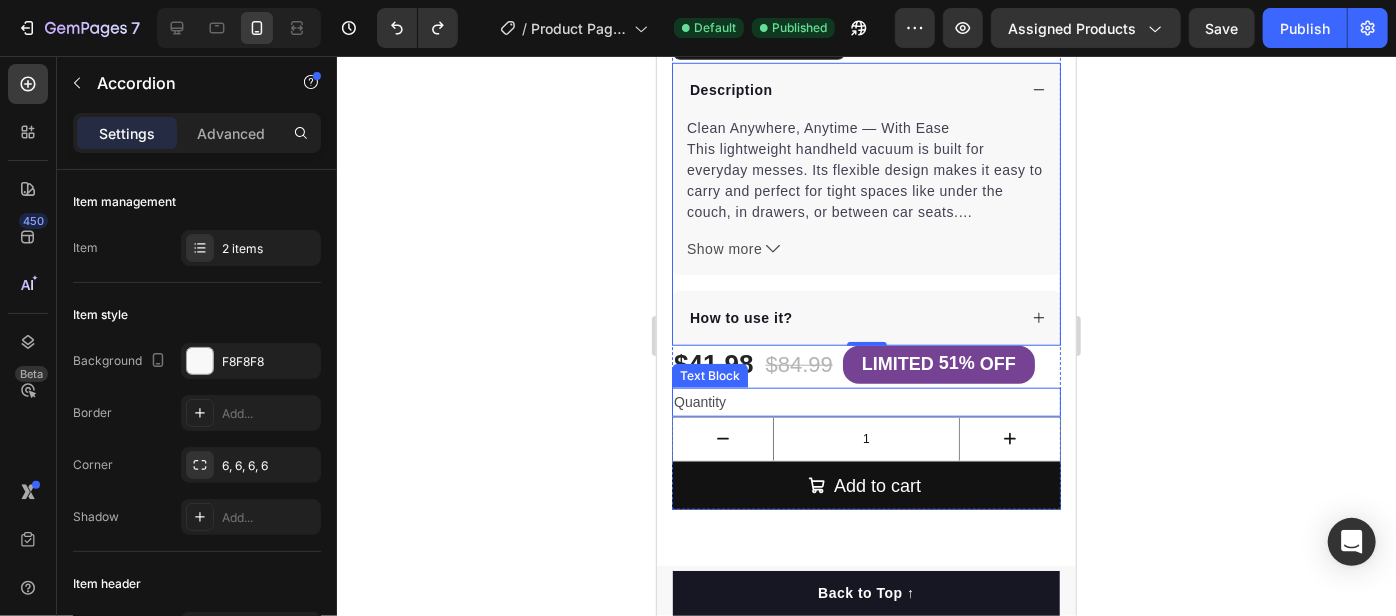 scroll, scrollTop: 727, scrollLeft: 0, axis: vertical 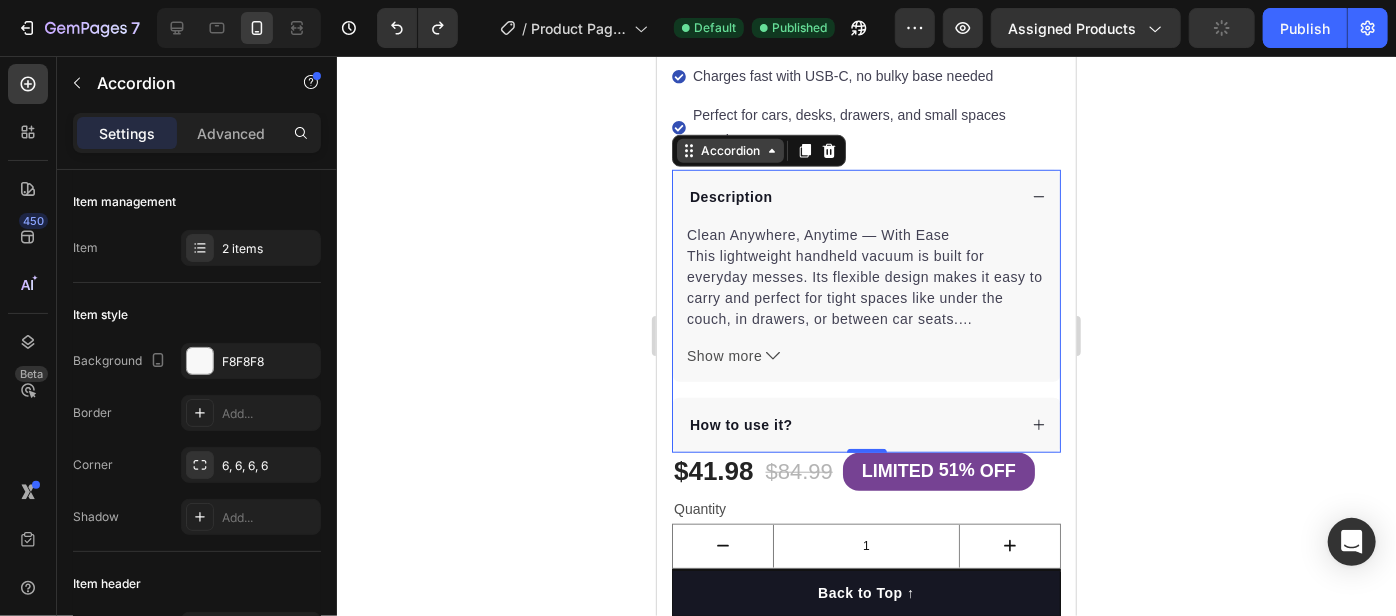click on "Accordion" at bounding box center (729, 150) 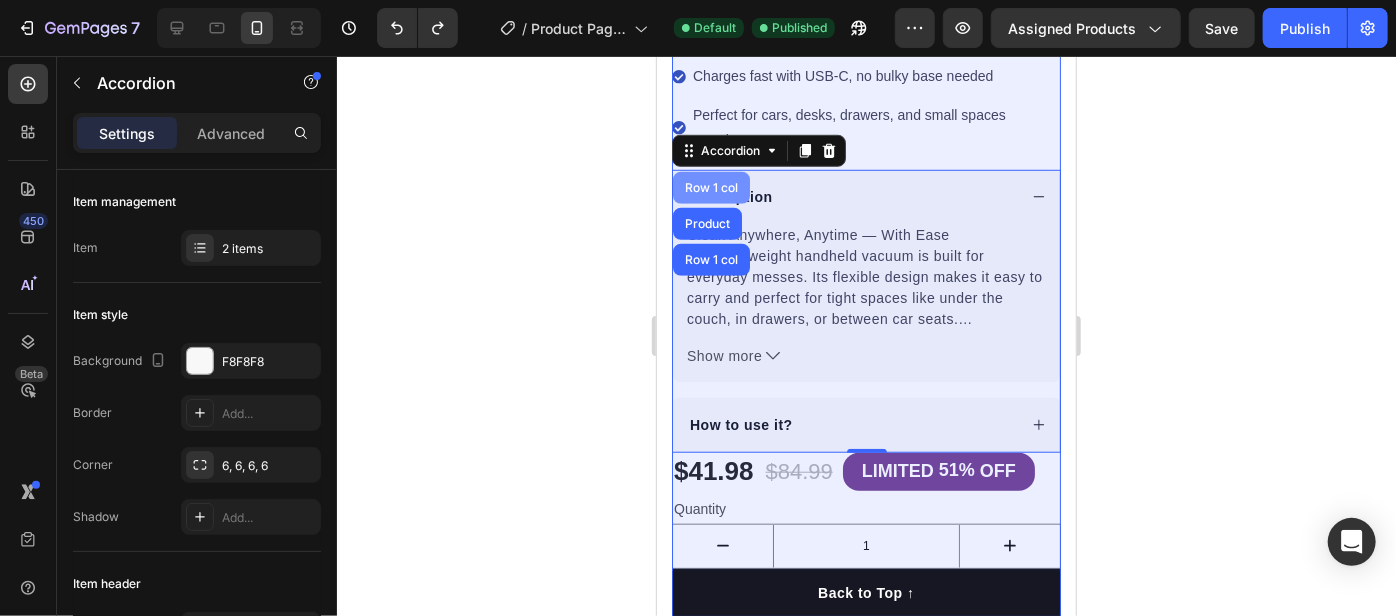 click on "Row 1 col" at bounding box center (710, 187) 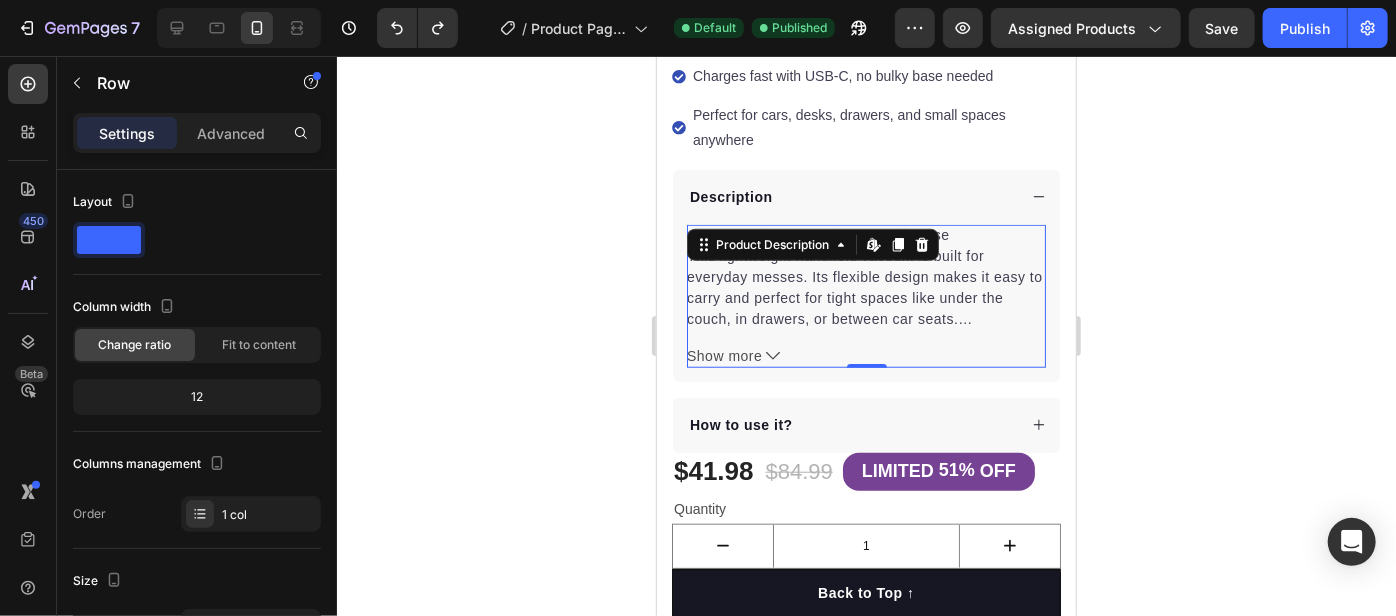 click on "Show more" at bounding box center [865, 355] 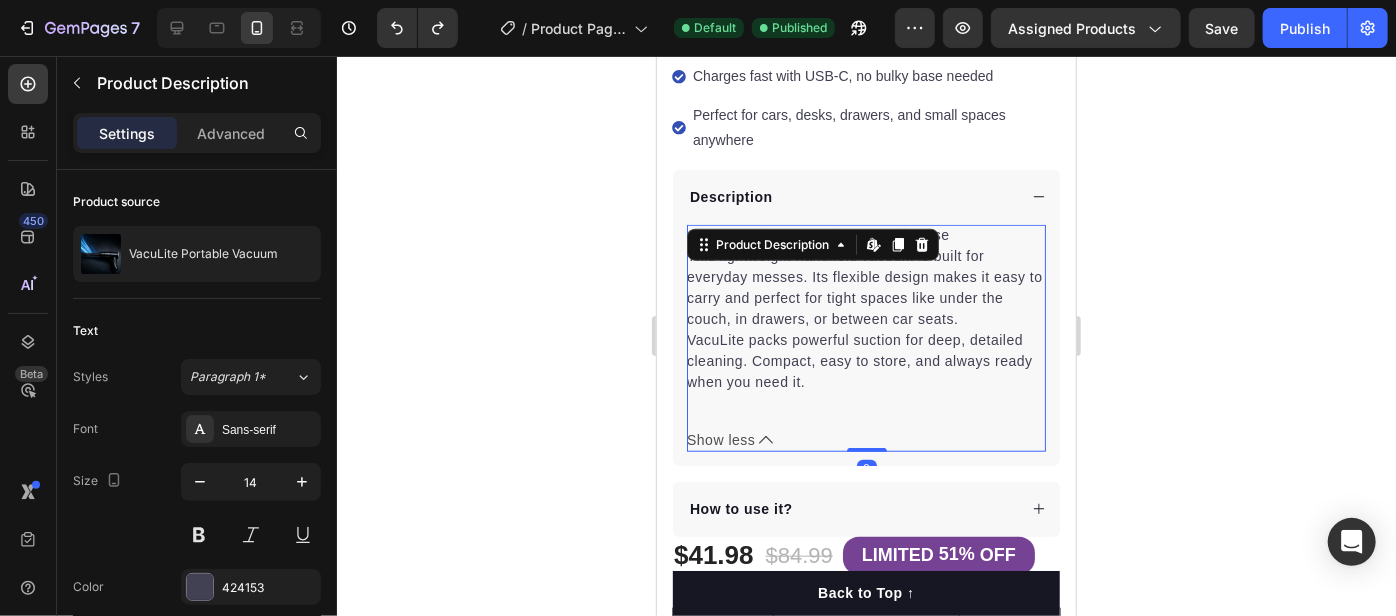 click on "Clean Anywhere, Anytime — With Ease
This lightweight handheld vacuum is built for everyday messes. Its flexible design makes it easy to carry and perfect for tight spaces like under the couch, in drawers, or between car seats. VacuLite packs powerful suction for deep, detailed cleaning. Compact, easy to store, and always ready when you need it." at bounding box center (865, 318) 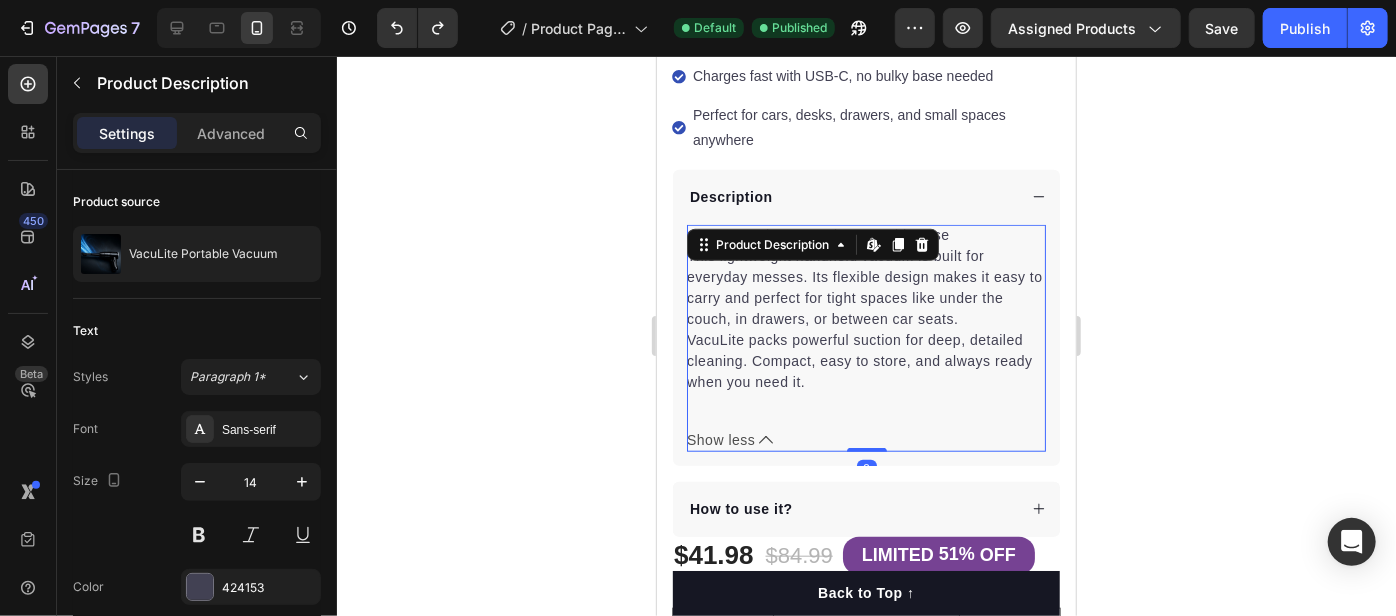 click on "Show less" at bounding box center [720, 439] 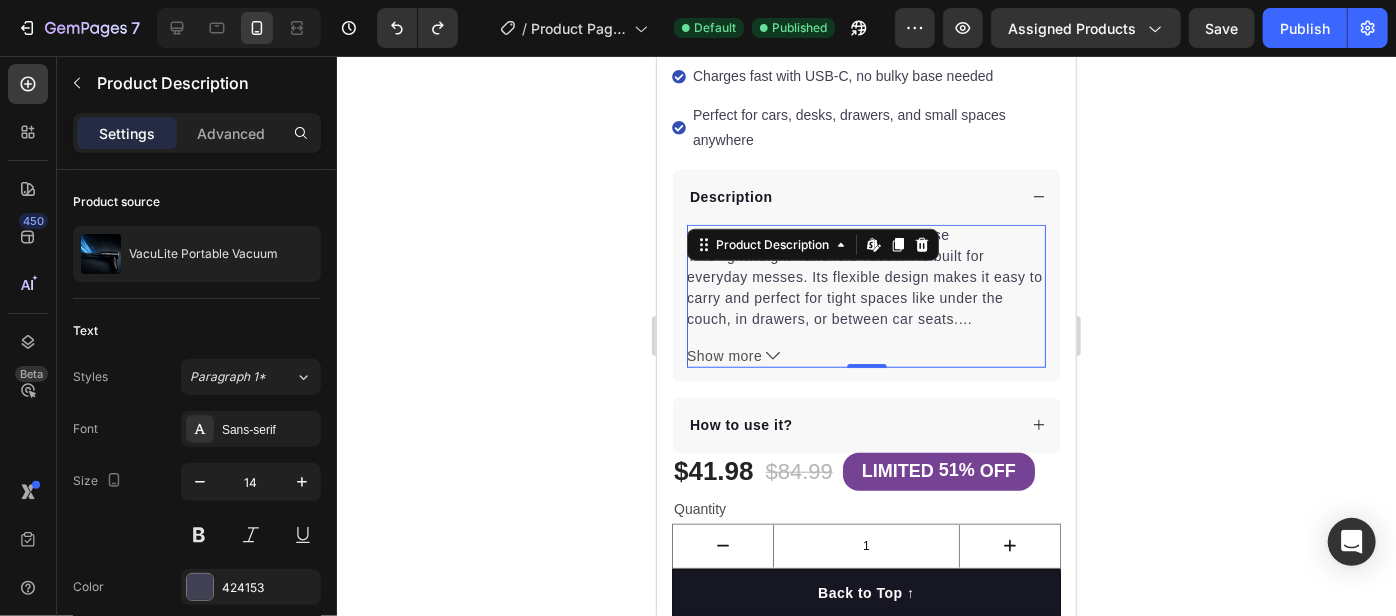 drag, startPoint x: 1160, startPoint y: 358, endPoint x: 1128, endPoint y: 348, distance: 33.526108 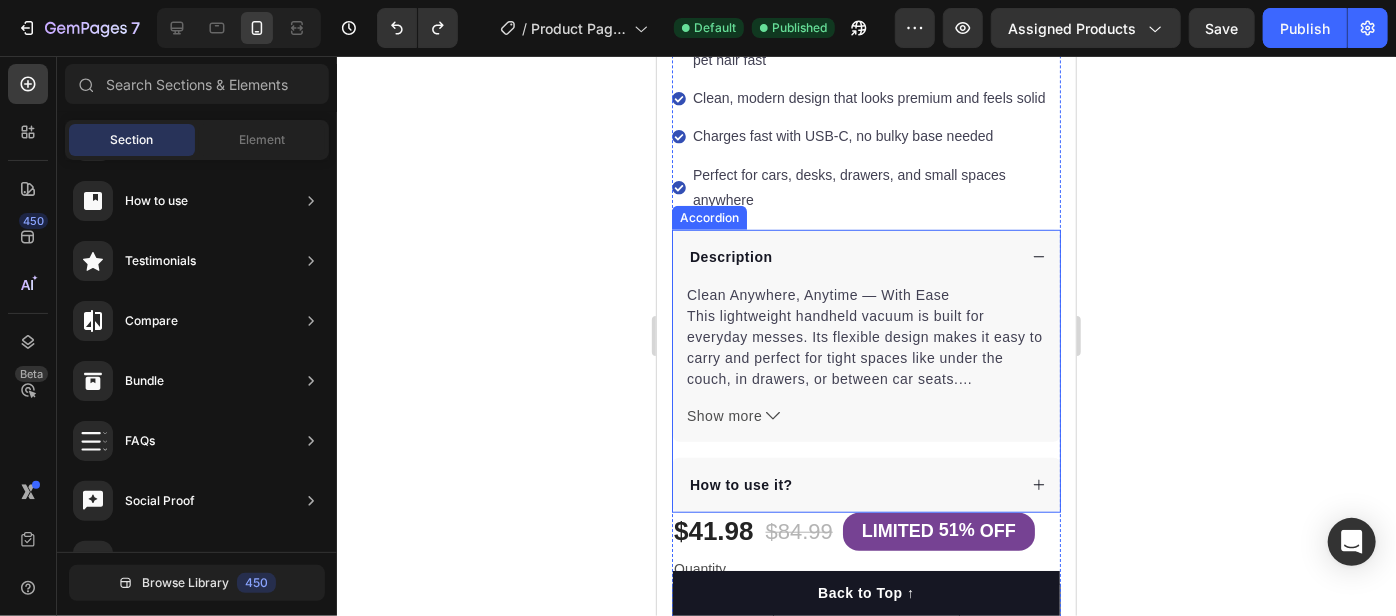 scroll, scrollTop: 636, scrollLeft: 0, axis: vertical 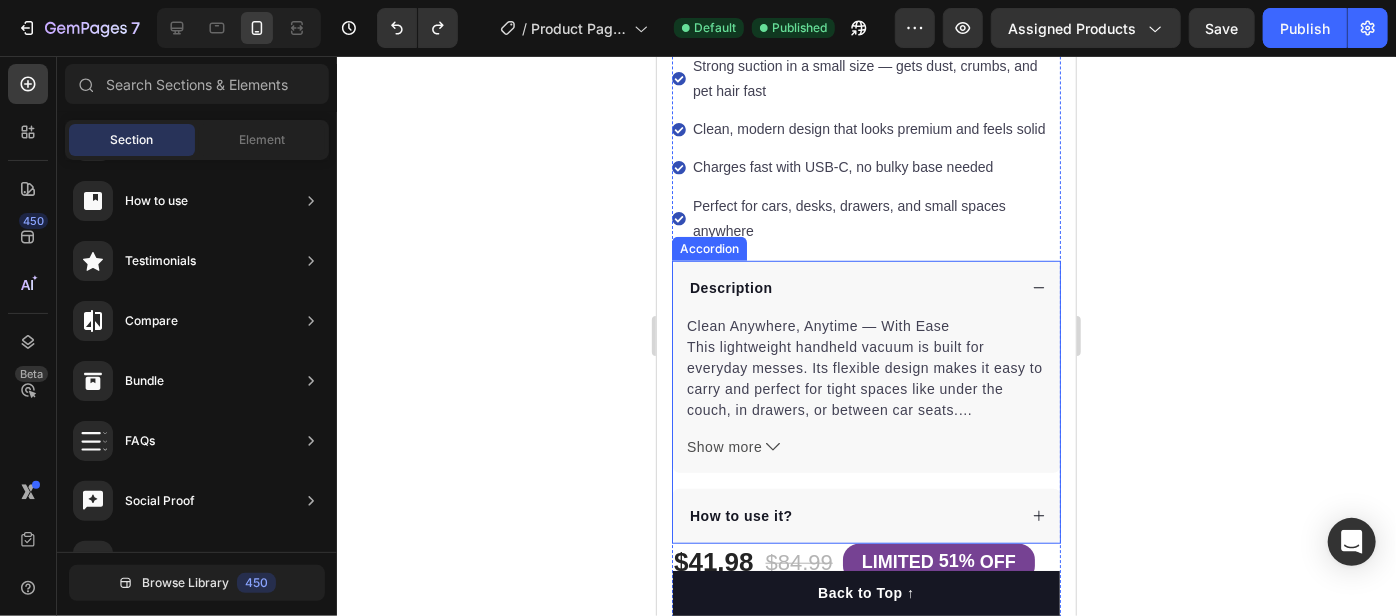 click 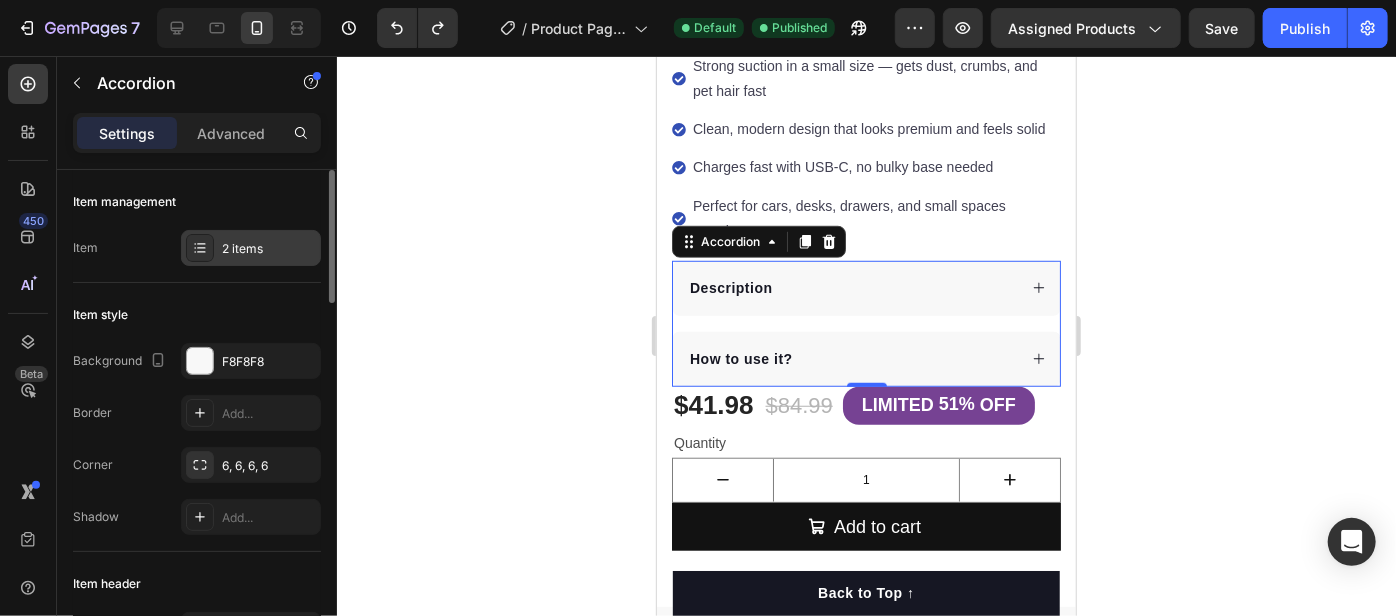 click on "2 items" at bounding box center (269, 249) 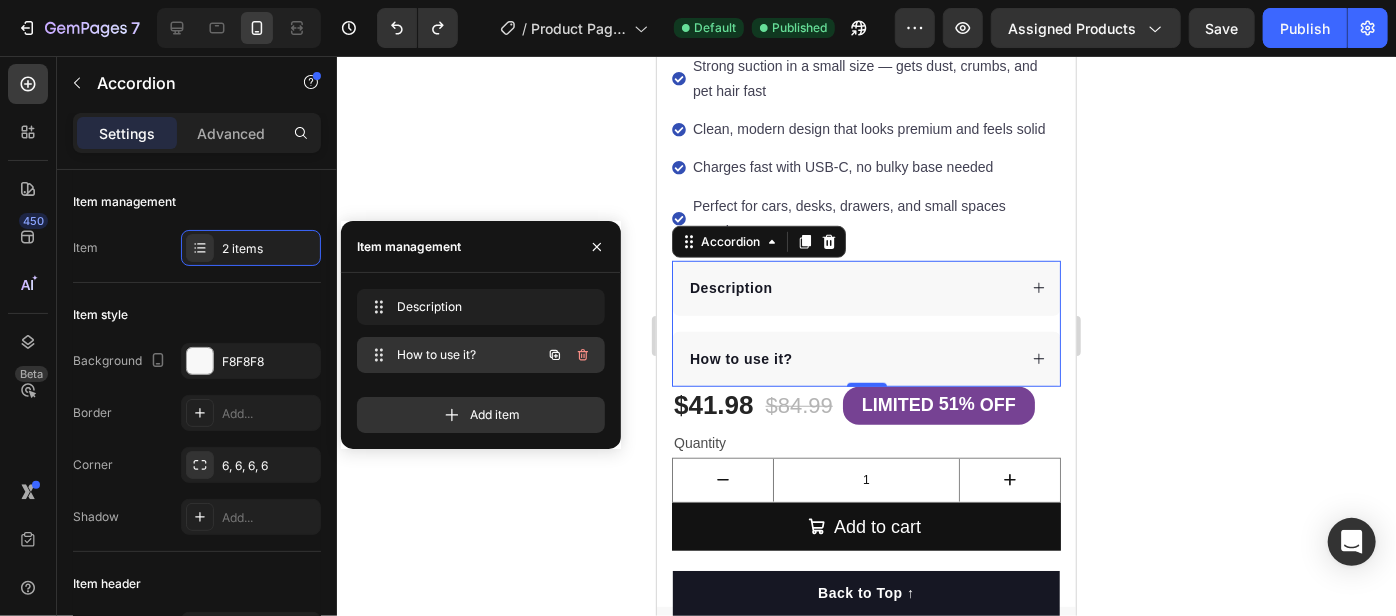 click 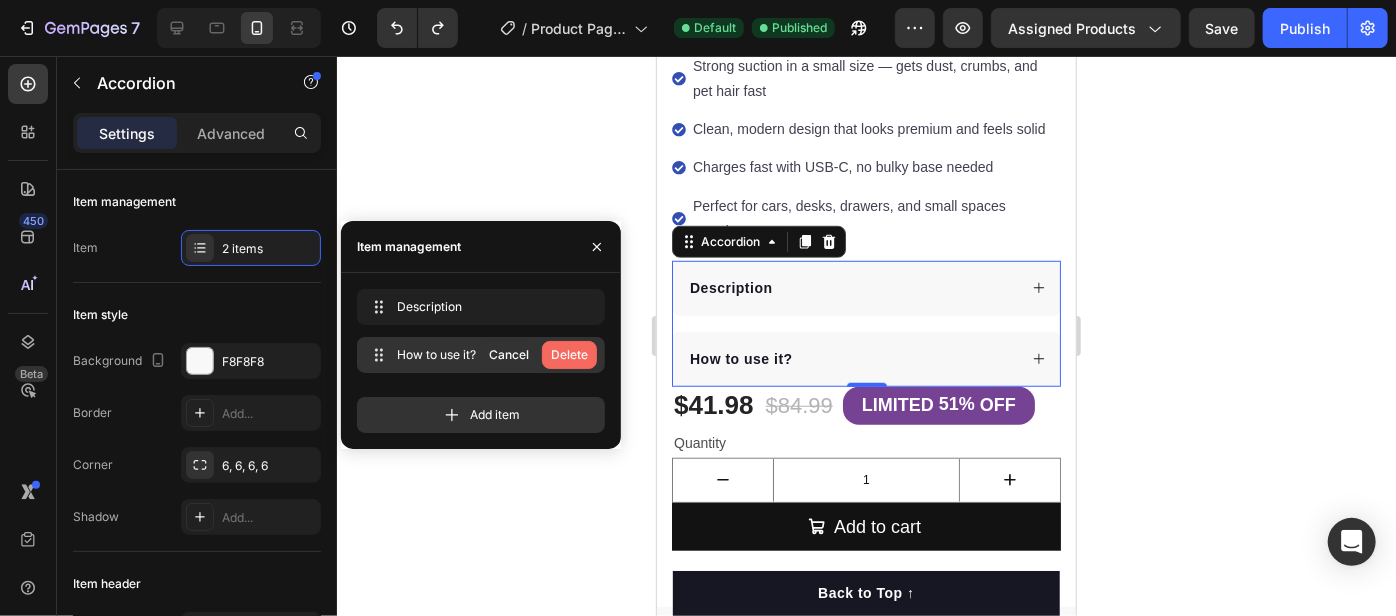 click on "Delete" at bounding box center (569, 355) 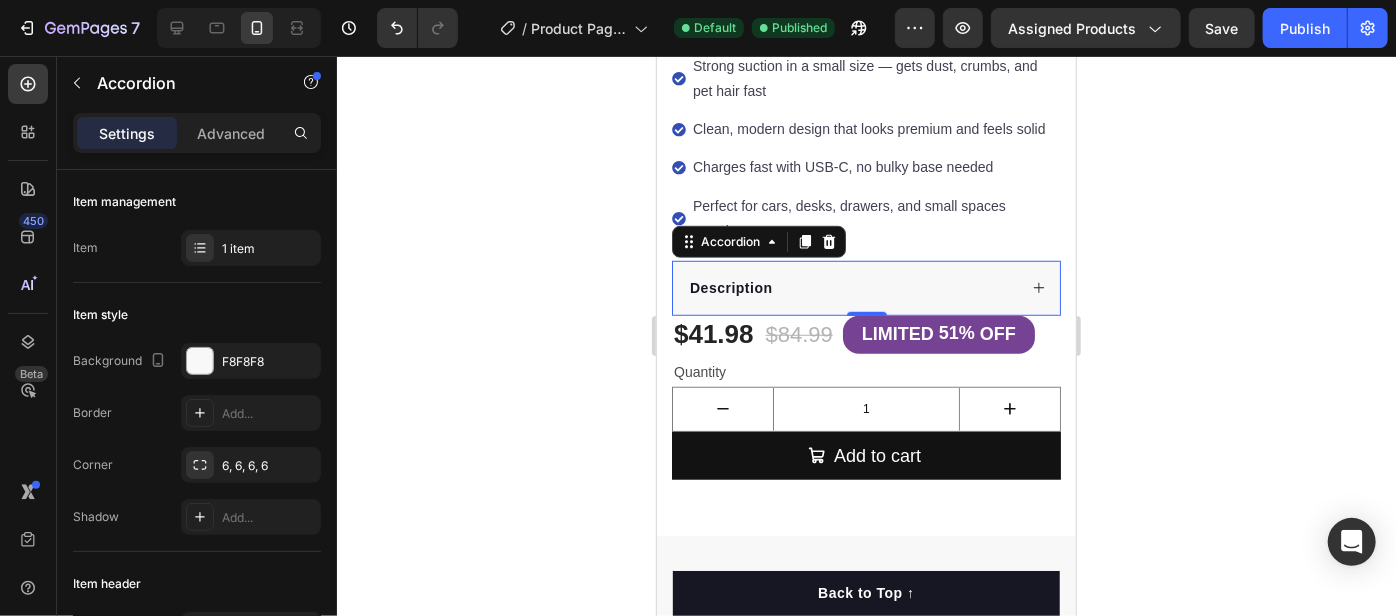 click 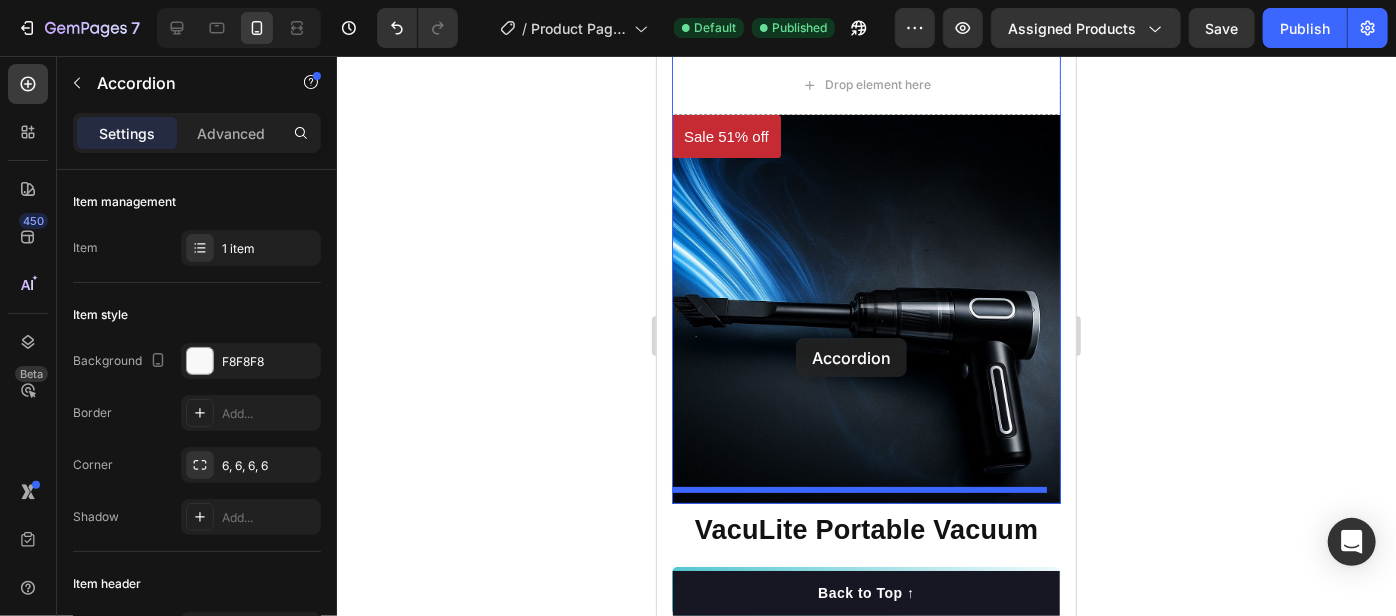 scroll, scrollTop: 0, scrollLeft: 0, axis: both 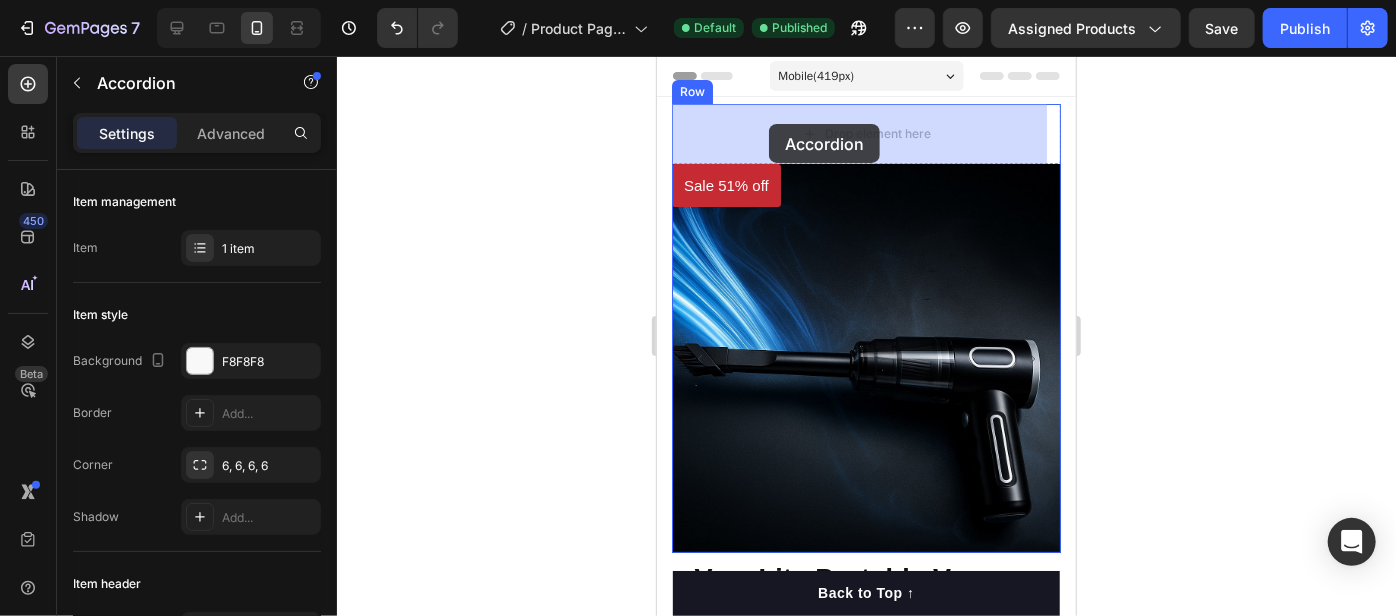 drag, startPoint x: 823, startPoint y: 282, endPoint x: 766, endPoint y: 122, distance: 169.84993 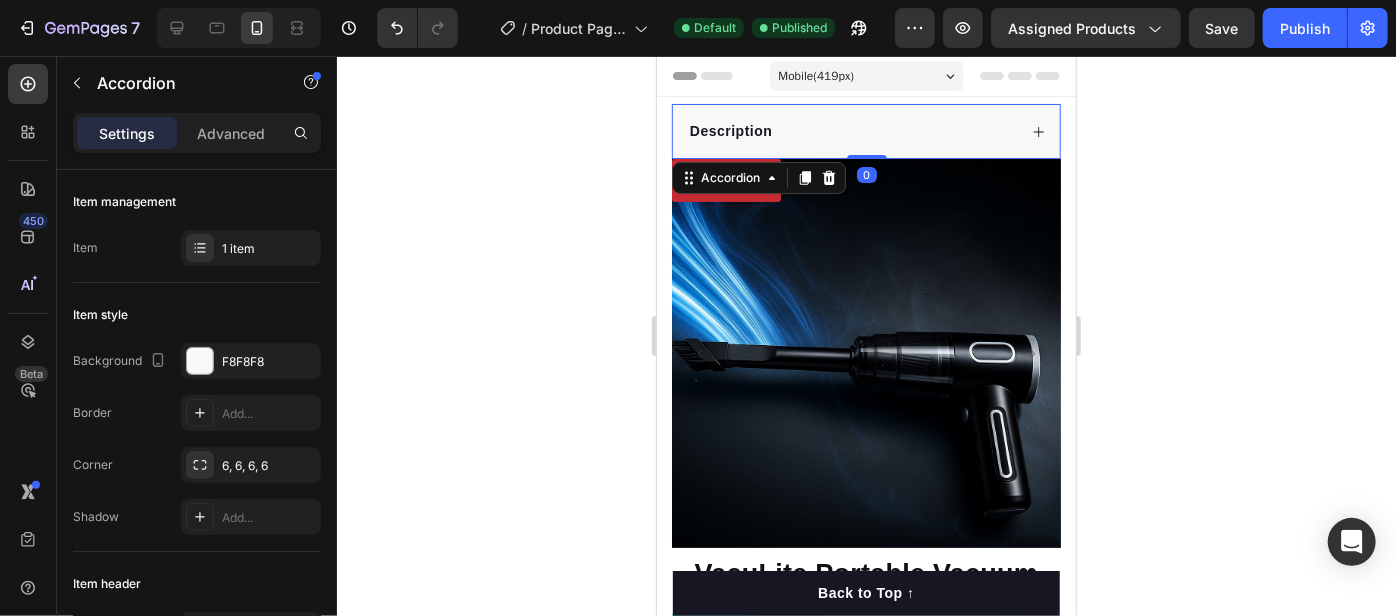 click 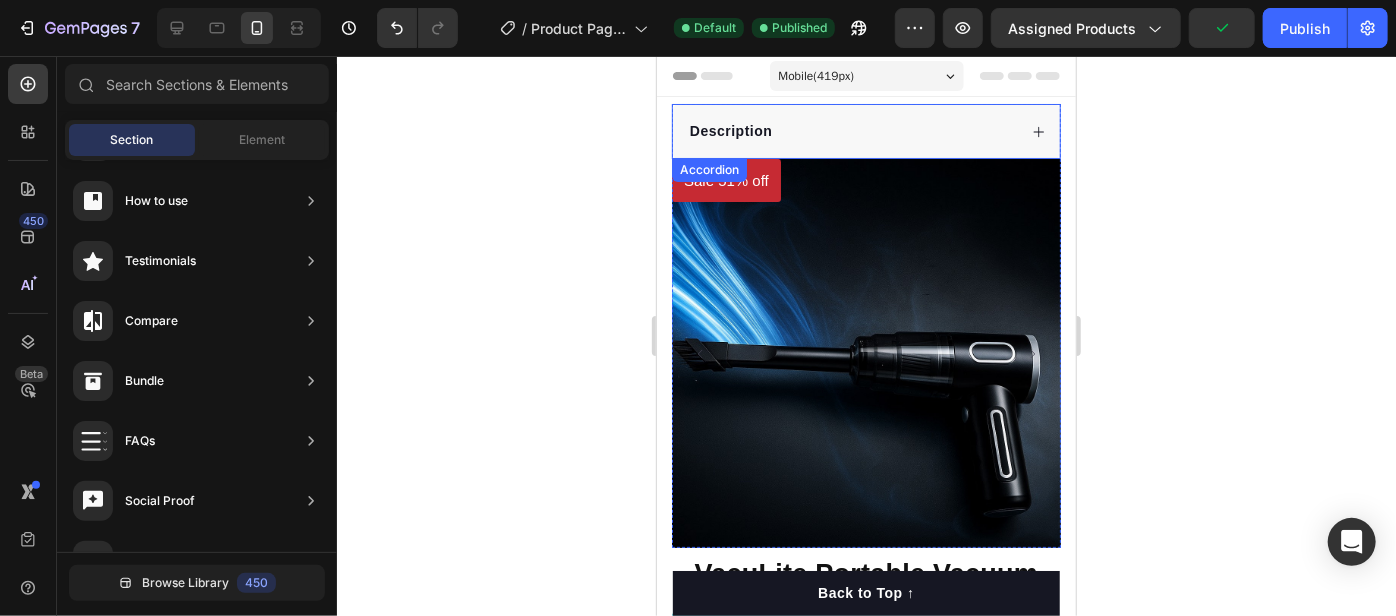 click on "Description" at bounding box center [850, 130] 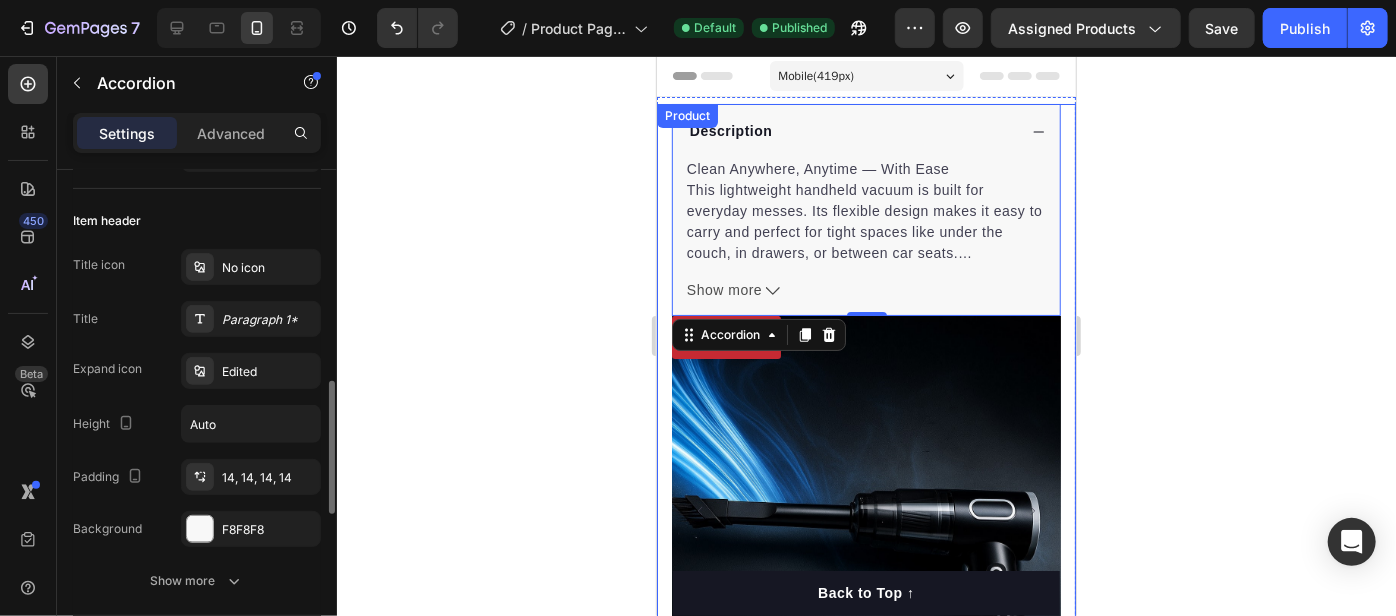 scroll, scrollTop: 454, scrollLeft: 0, axis: vertical 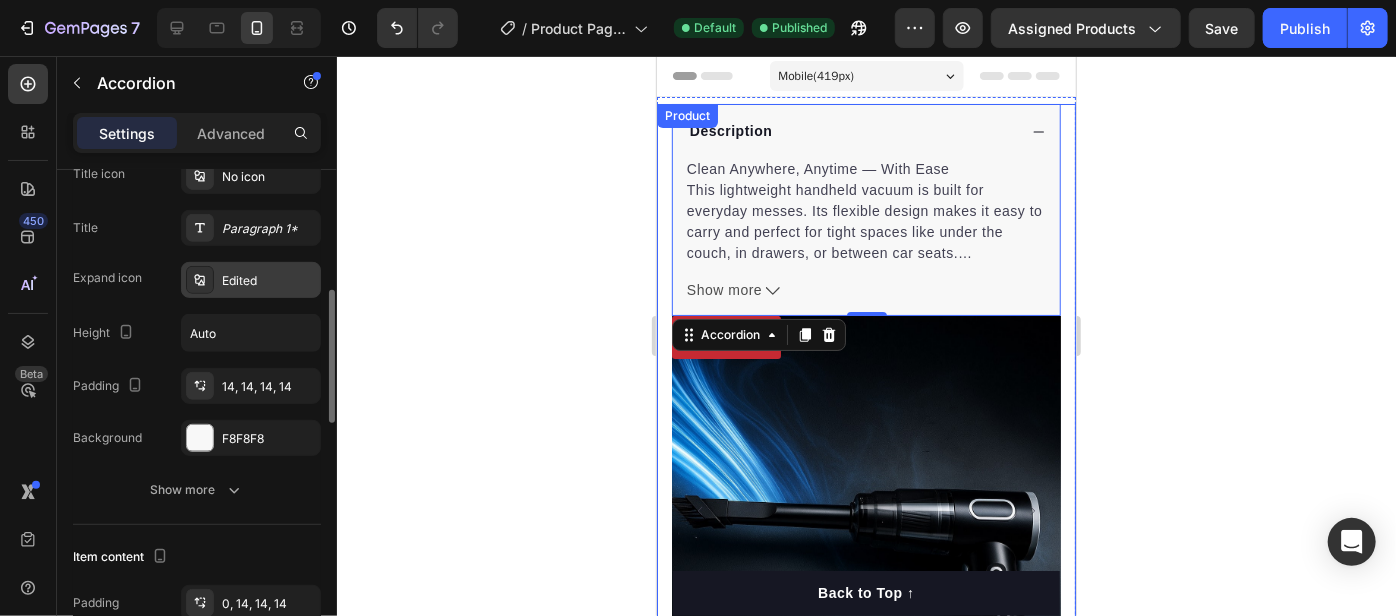 click on "Edited" at bounding box center [251, 280] 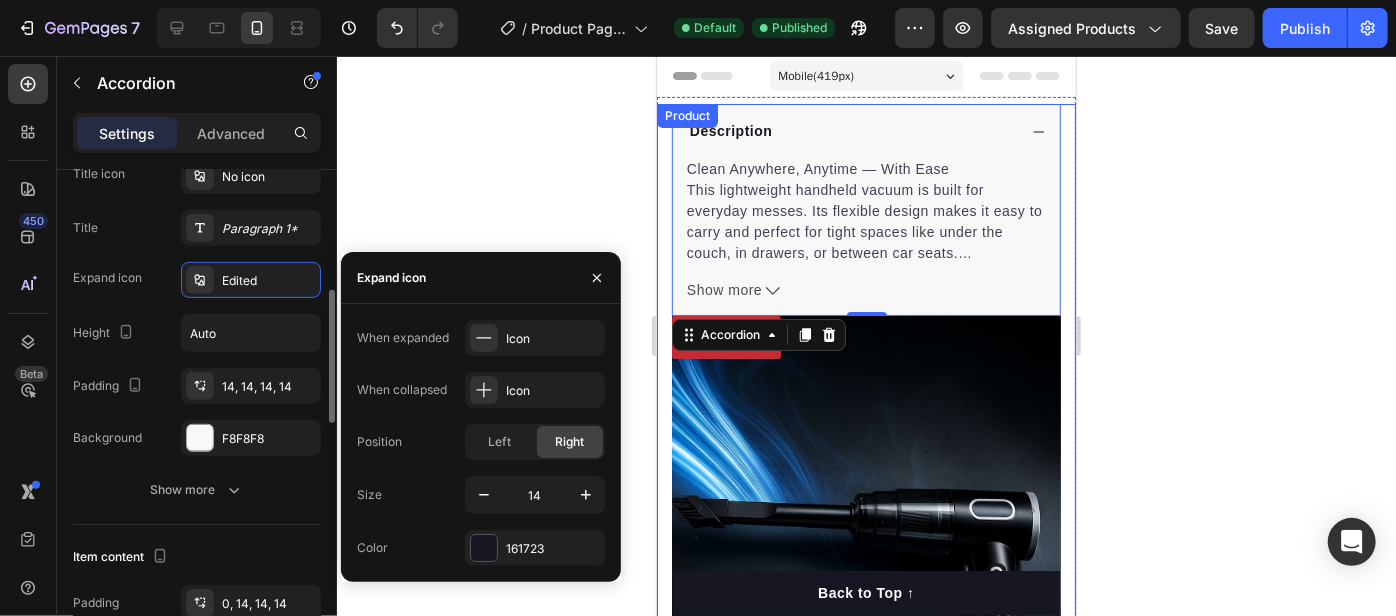 click on "Item content" at bounding box center [197, 557] 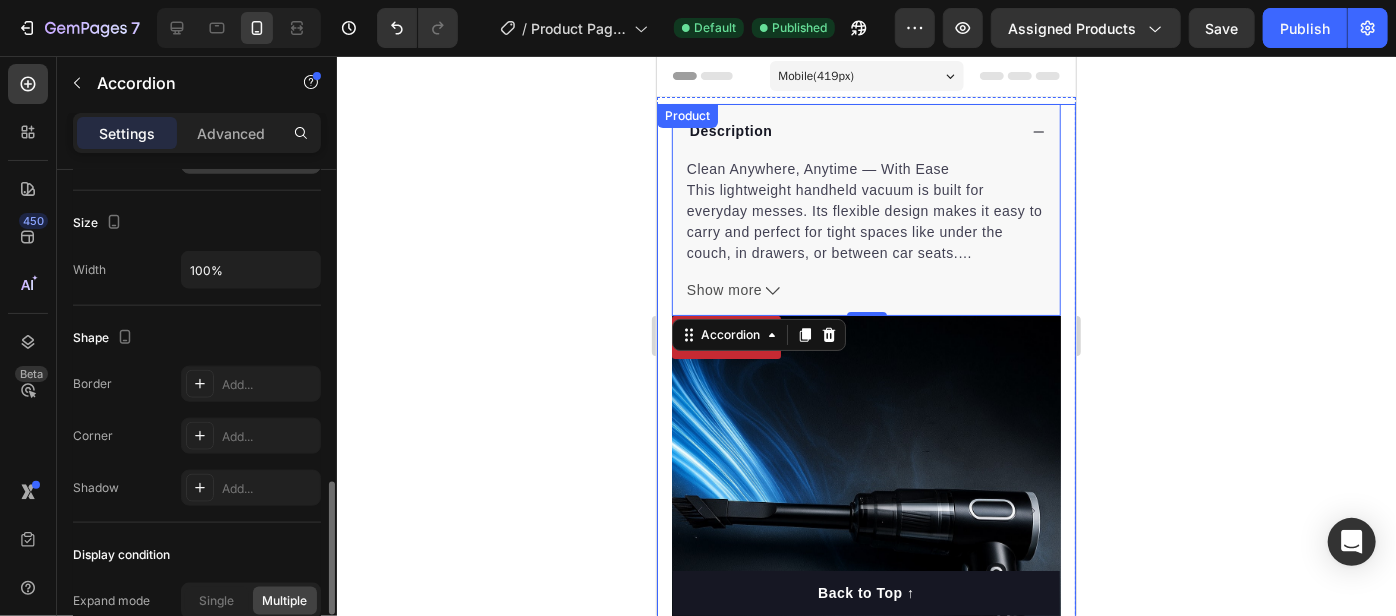 scroll, scrollTop: 1000, scrollLeft: 0, axis: vertical 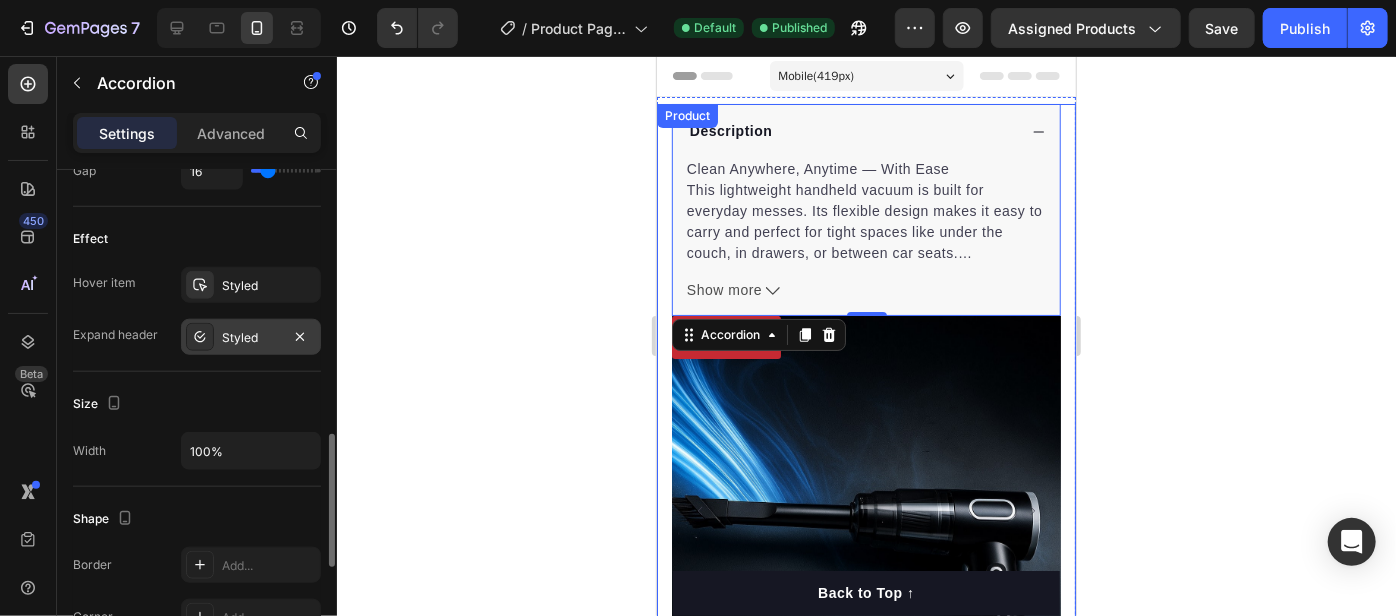 click on "Styled" at bounding box center (251, 337) 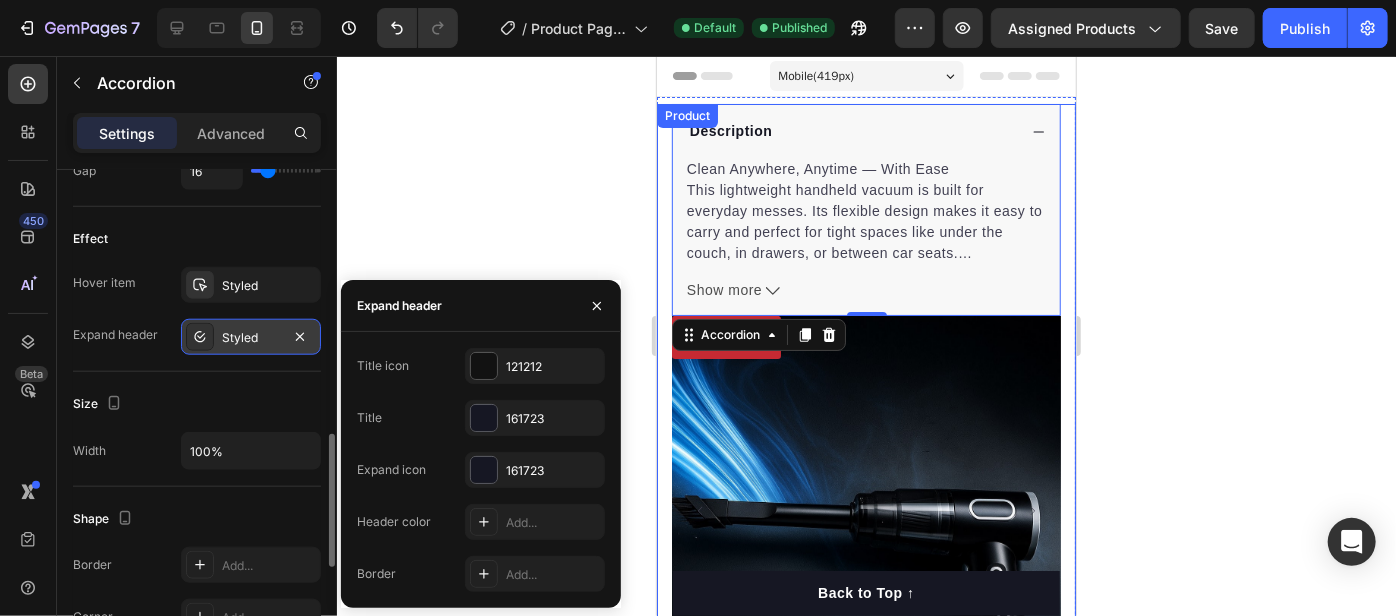 click on "Styled" at bounding box center [251, 337] 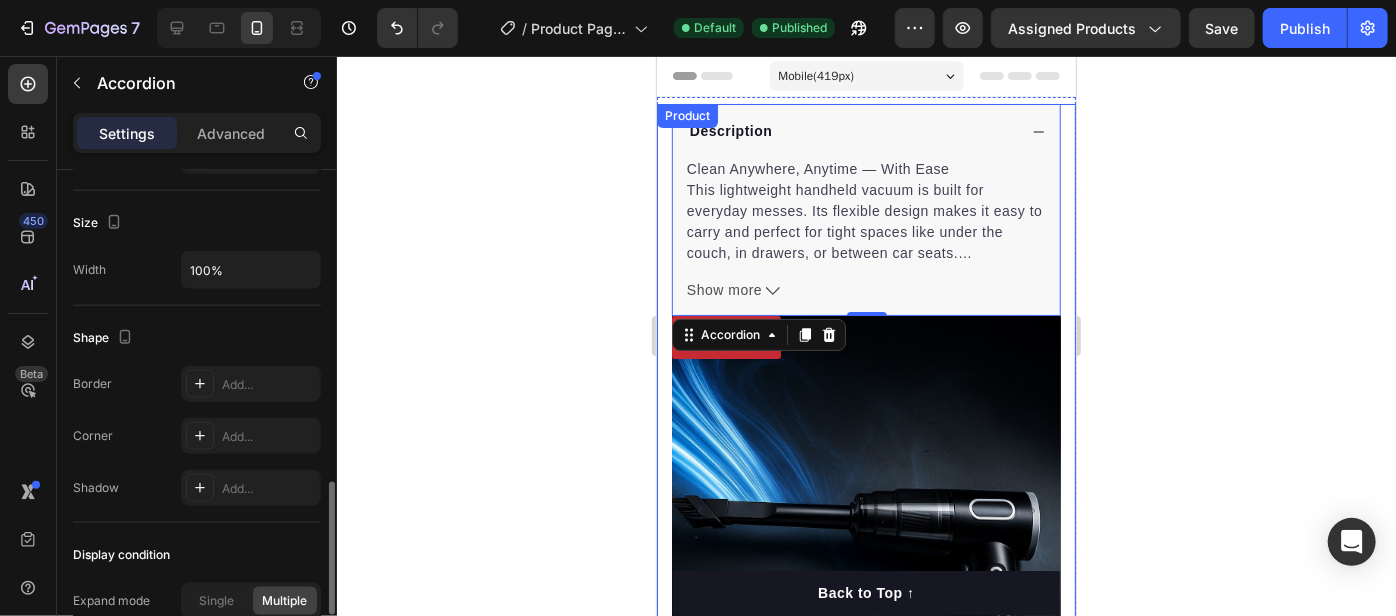 scroll, scrollTop: 1396, scrollLeft: 0, axis: vertical 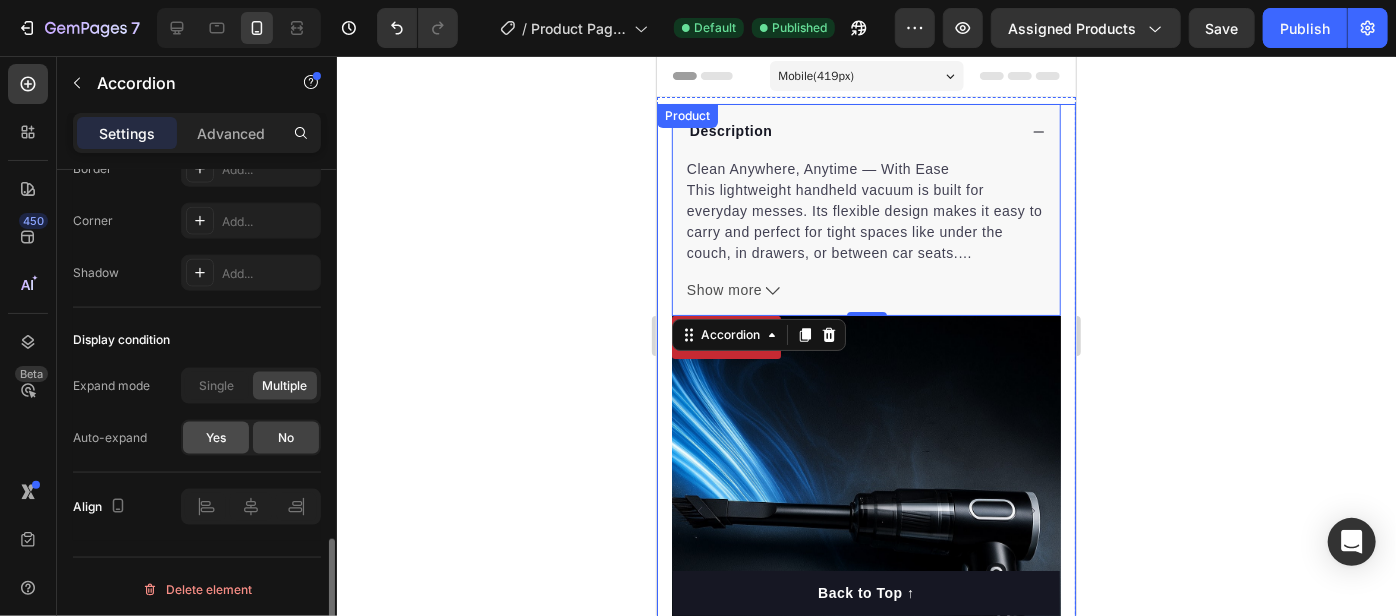 click on "Yes" 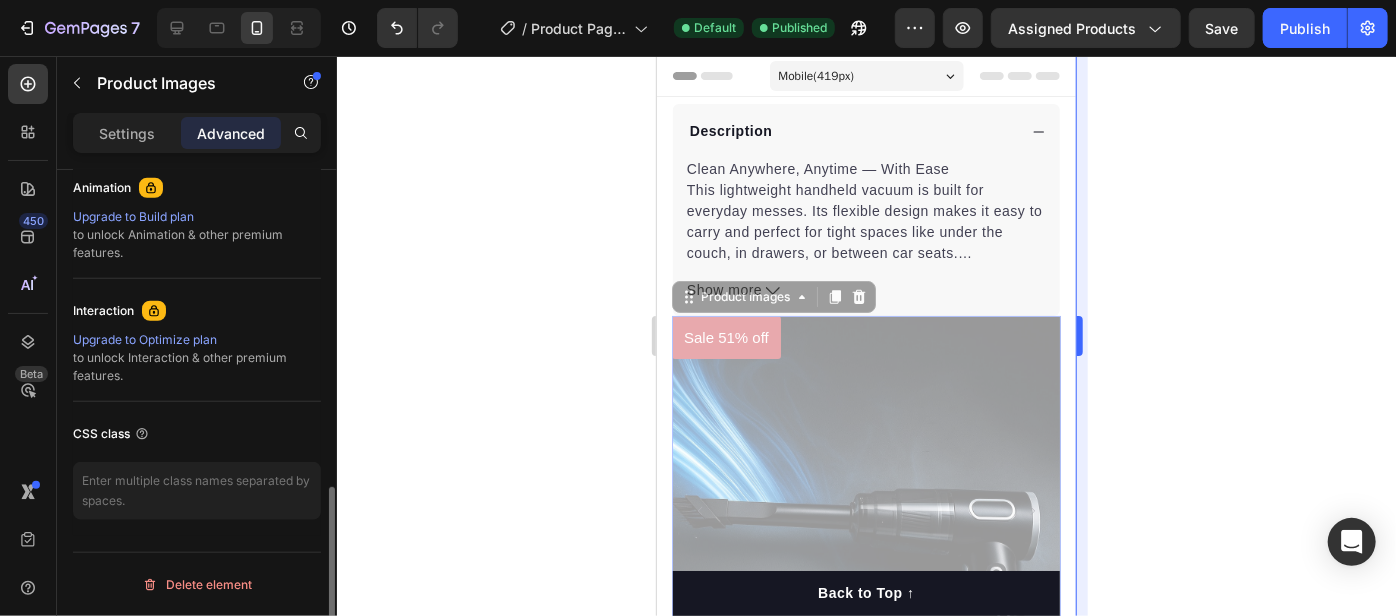scroll, scrollTop: 0, scrollLeft: 0, axis: both 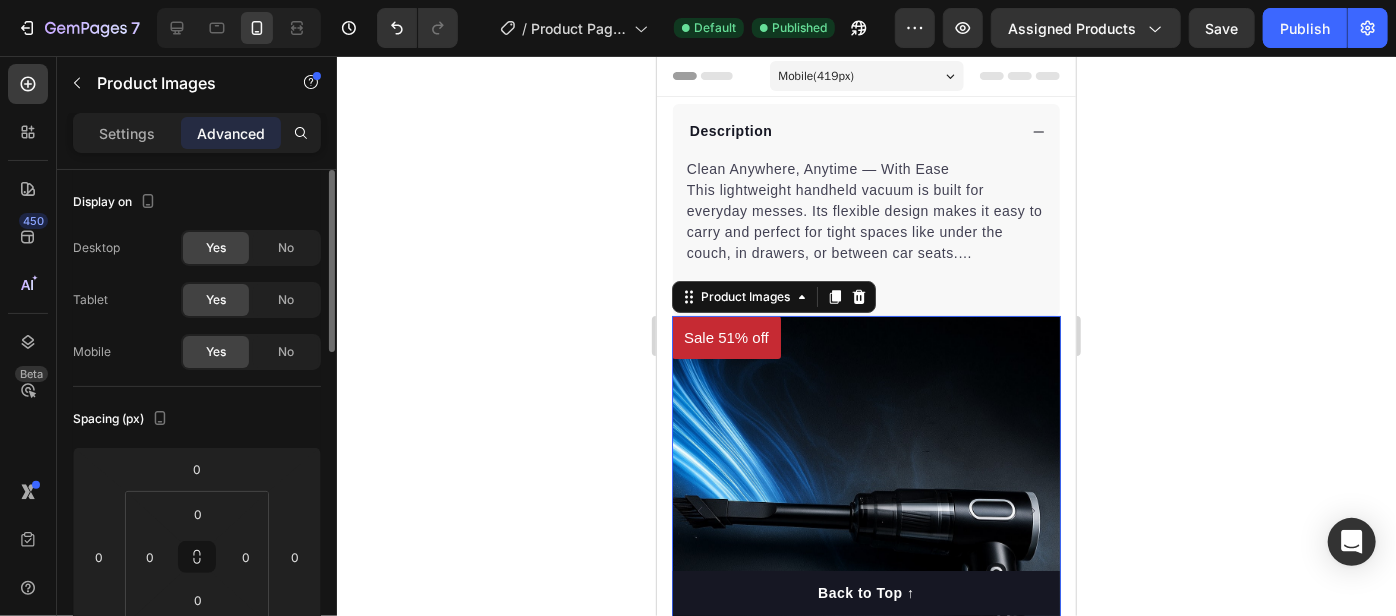click 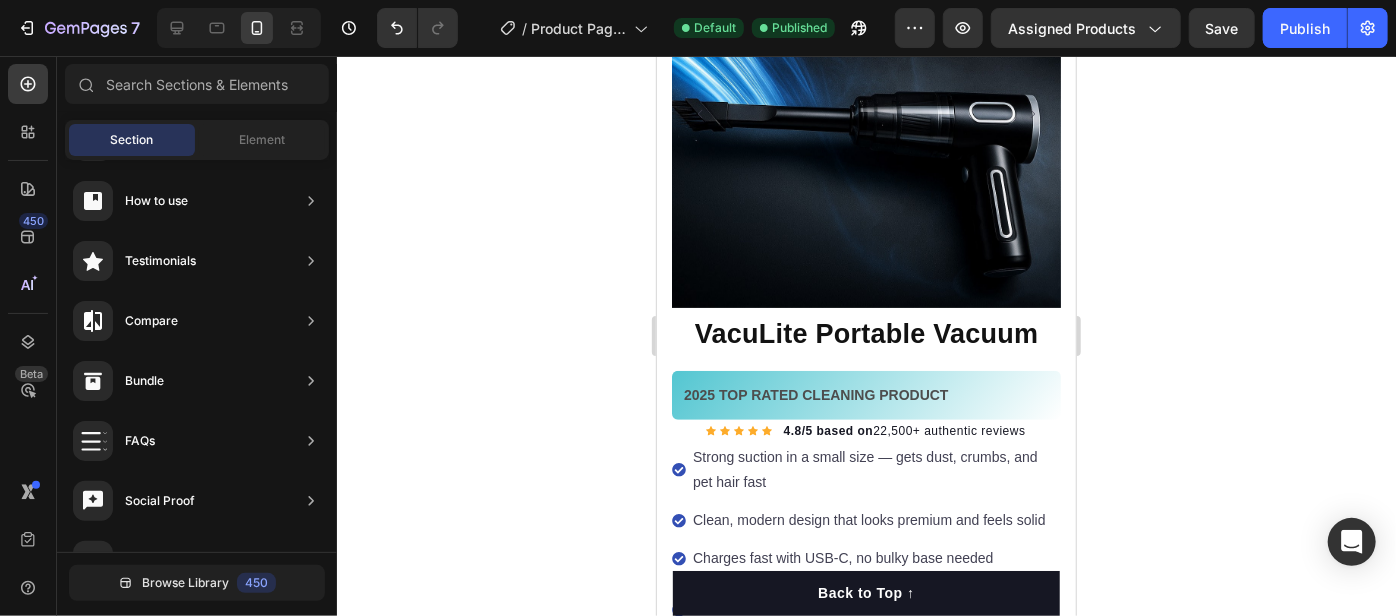 scroll, scrollTop: 0, scrollLeft: 0, axis: both 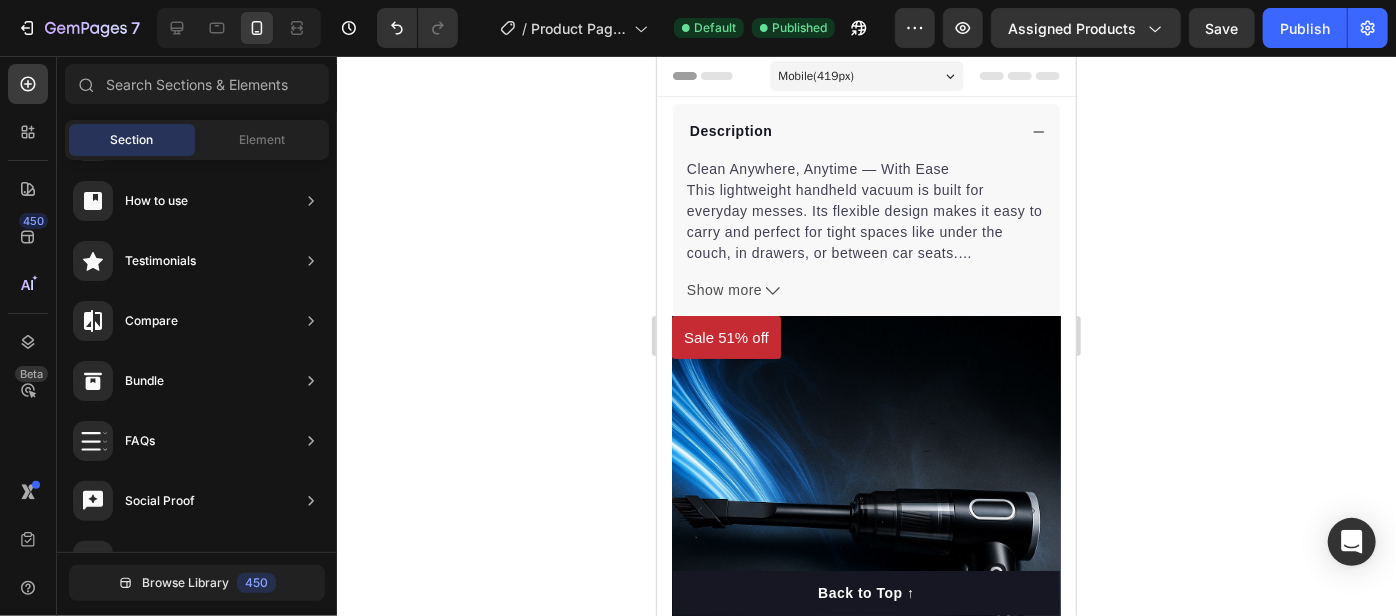 click at bounding box center (413, 28) 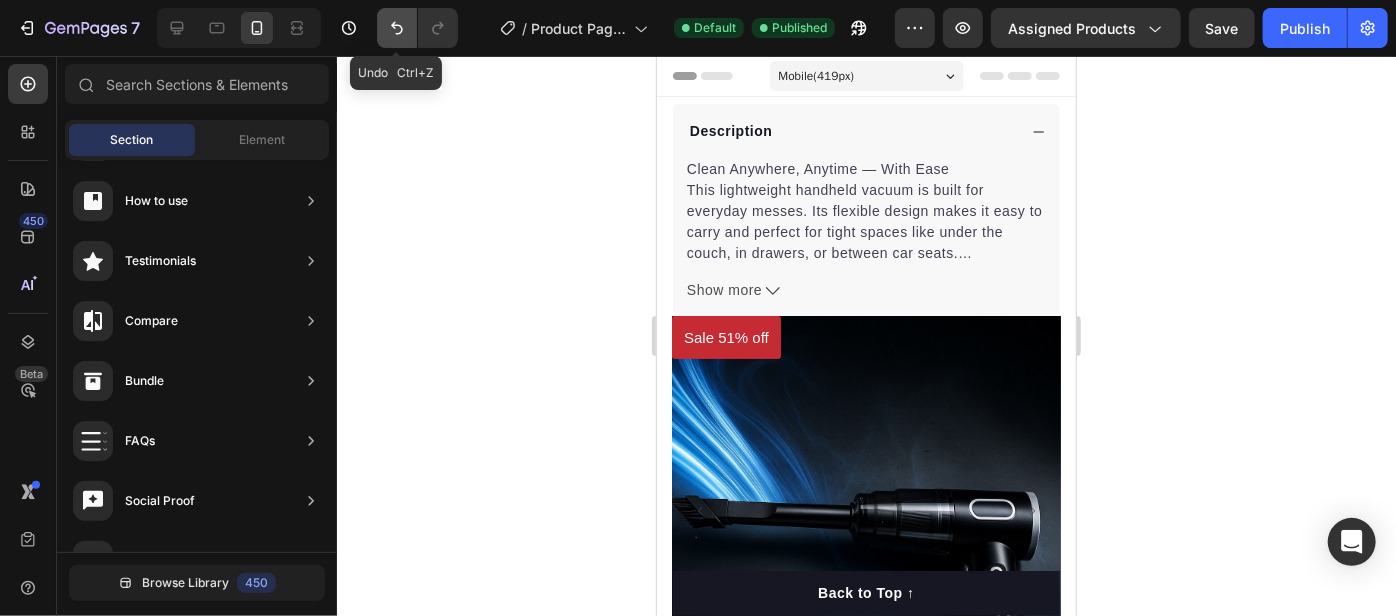 click 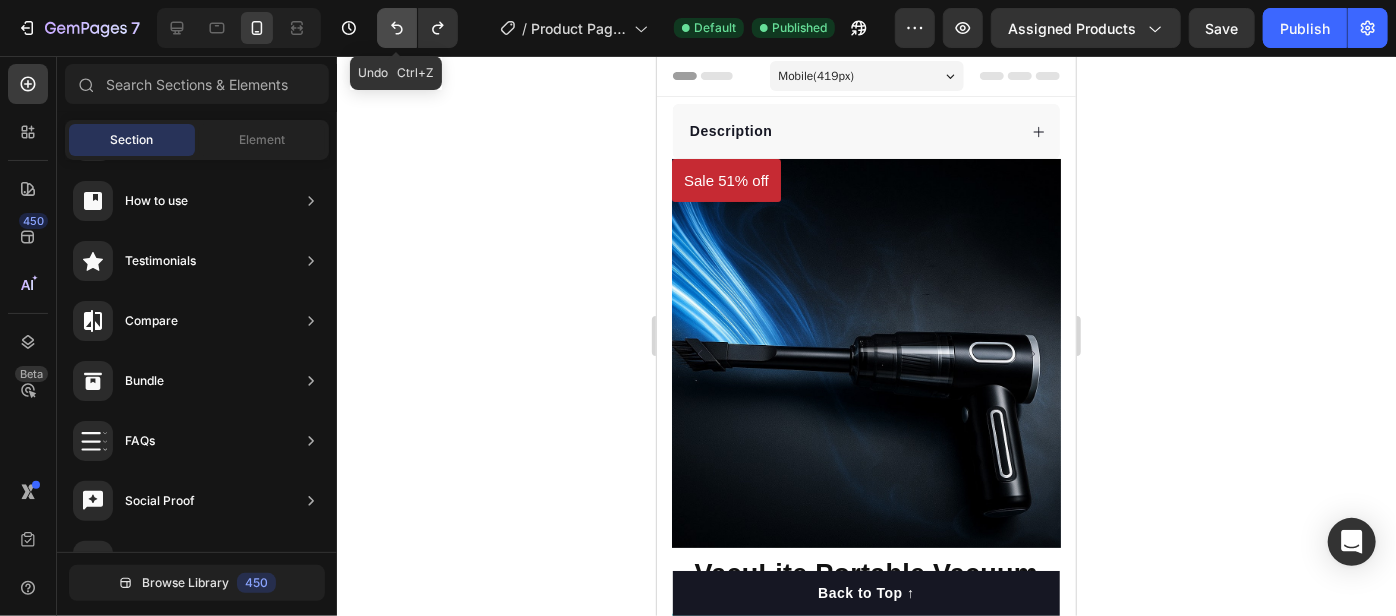 click 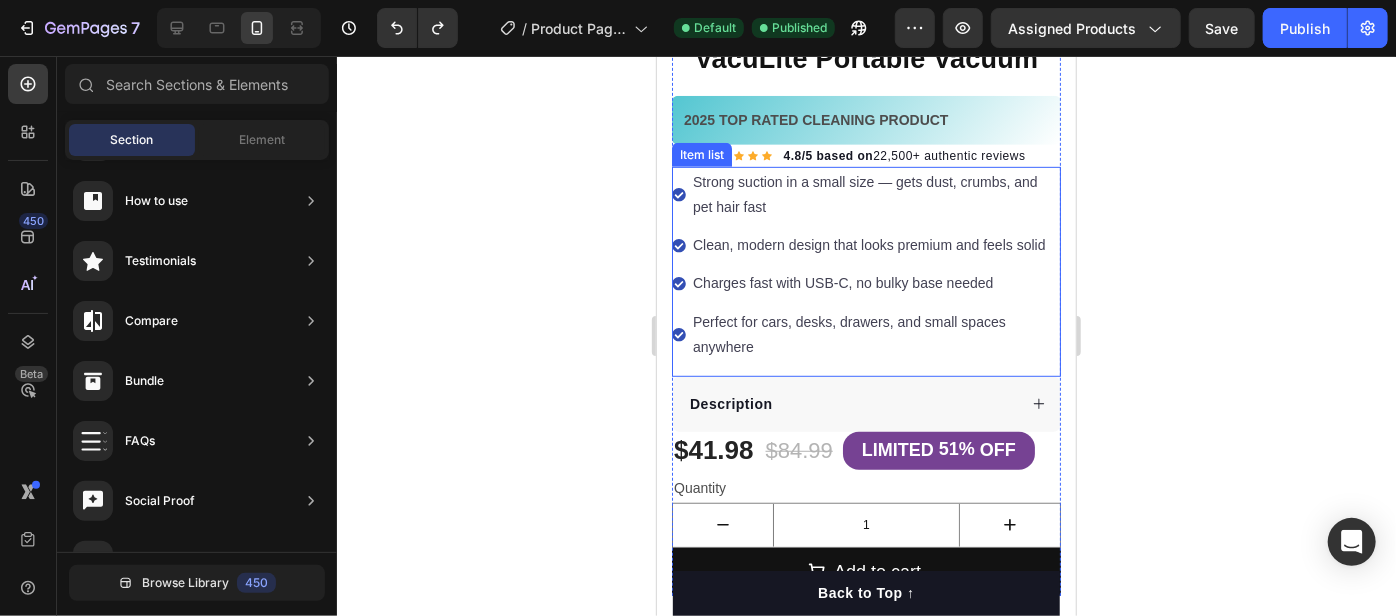 scroll, scrollTop: 636, scrollLeft: 0, axis: vertical 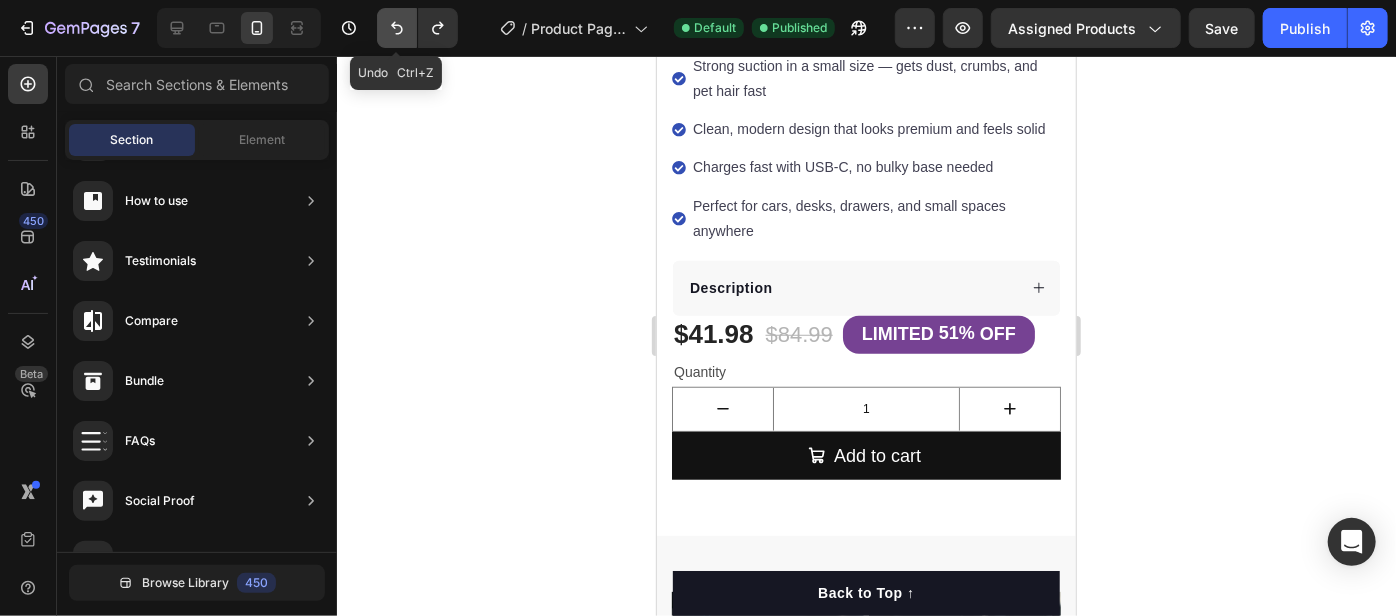 click 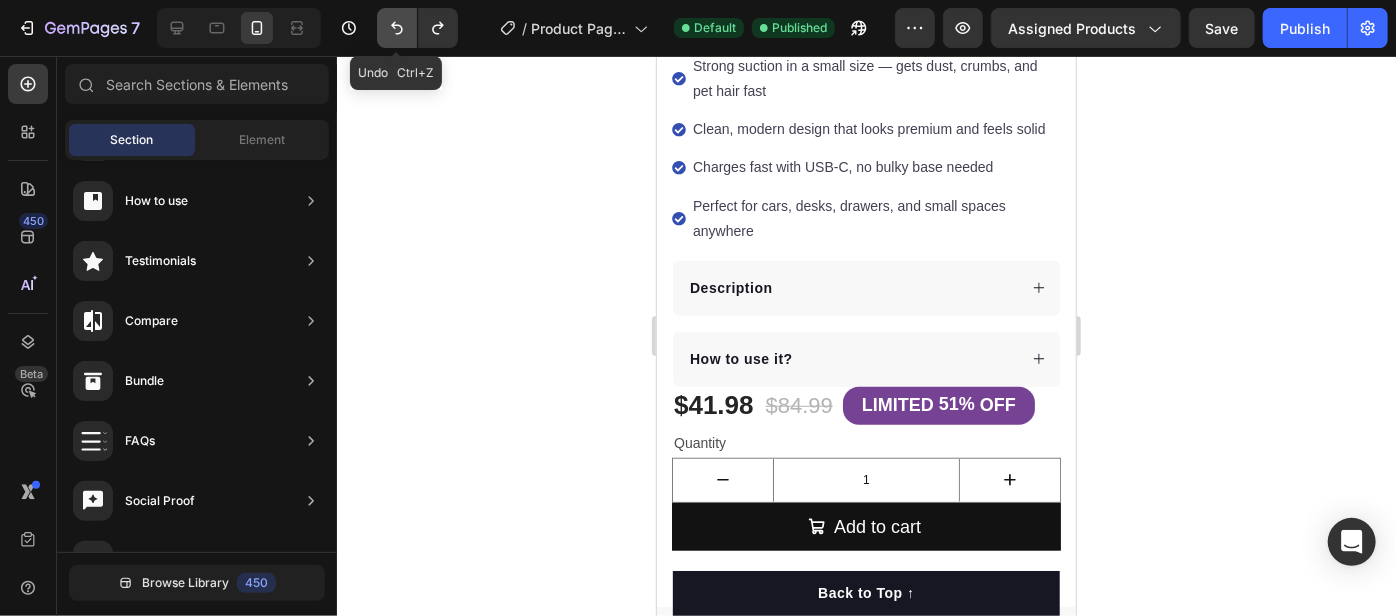 click 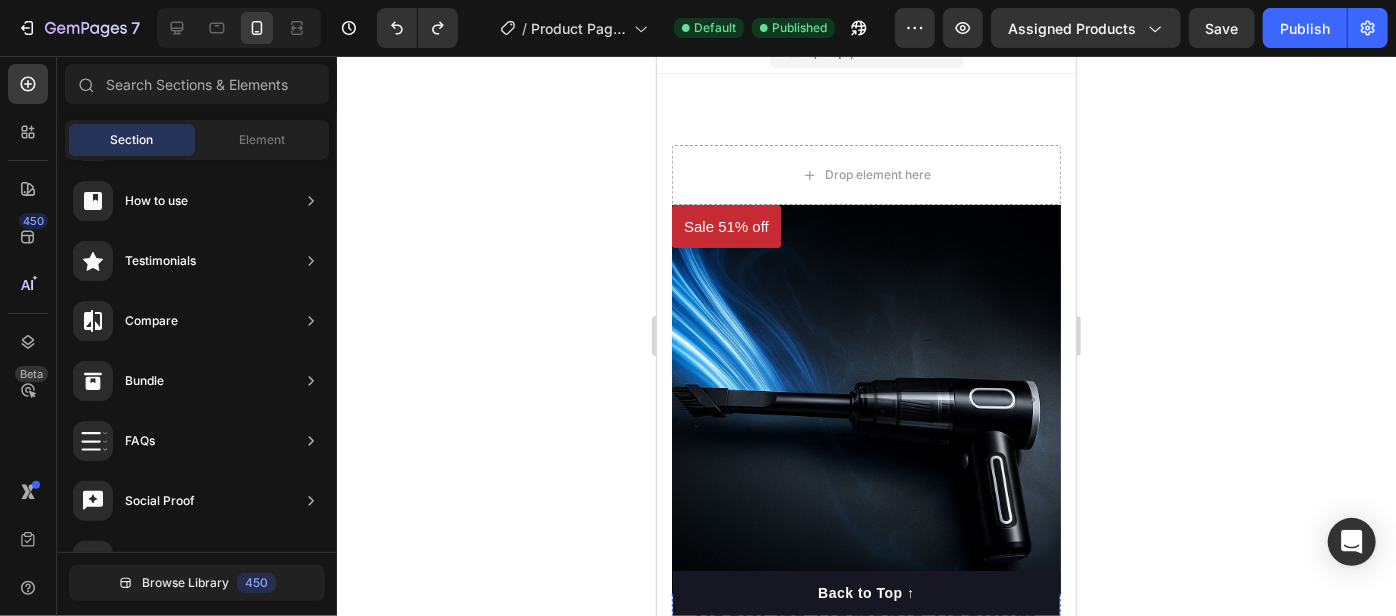 scroll, scrollTop: 0, scrollLeft: 0, axis: both 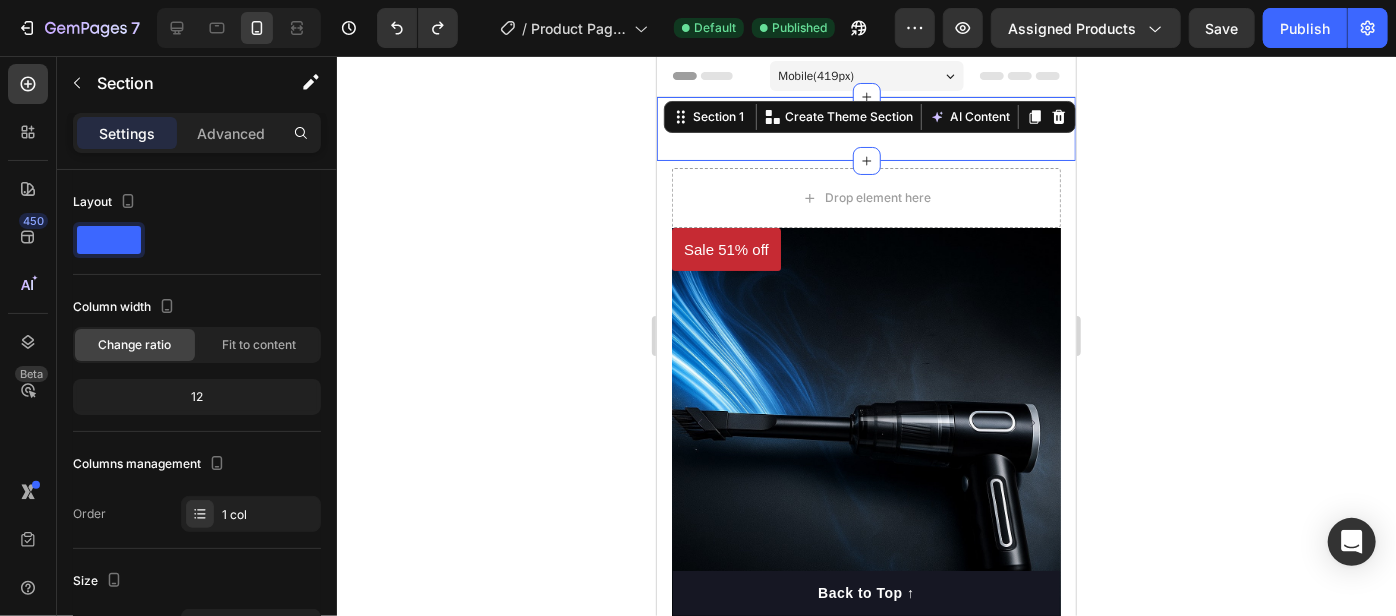 click on ""The transformation in my dog's overall health since switching to this food has been remarkable. Their coat is shinier, their energy levels have increased, and they seem happier than ever before." Text block -Daisy Text block
Verified buyer Item list Row Row Section 1   You can create reusable sections Create Theme Section AI Content Write with GemAI What would you like to describe here? Tone and Voice Persuasive Product Show more Generate" at bounding box center [865, 128] 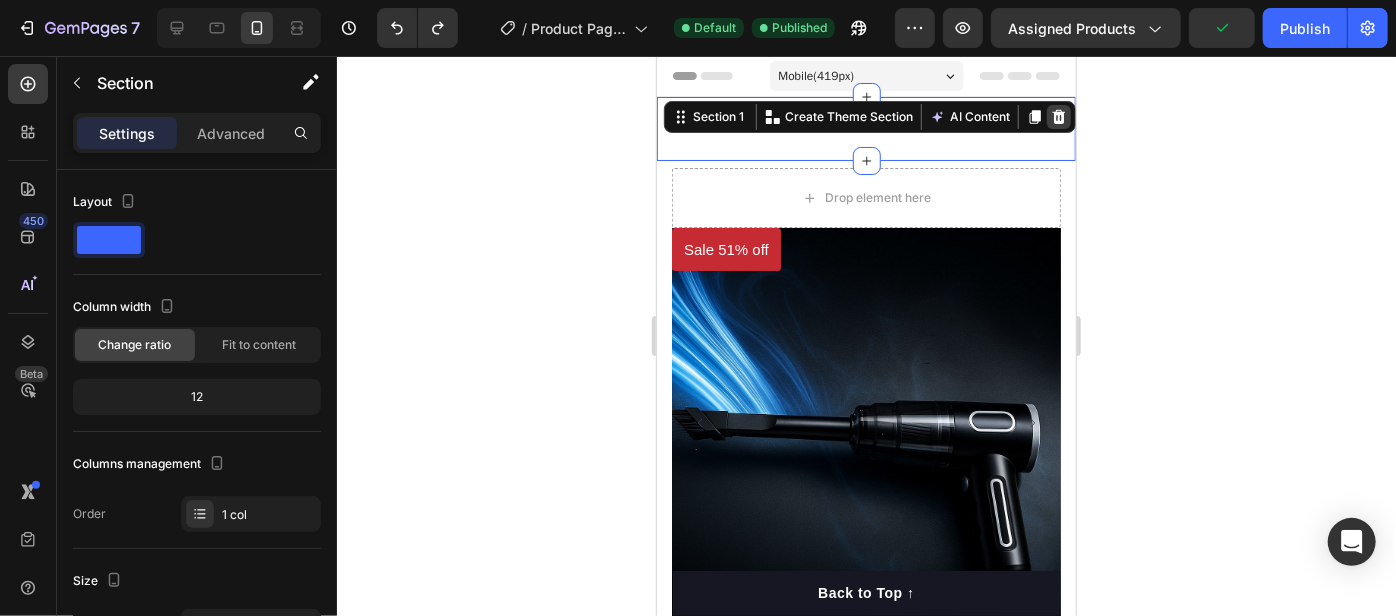 click 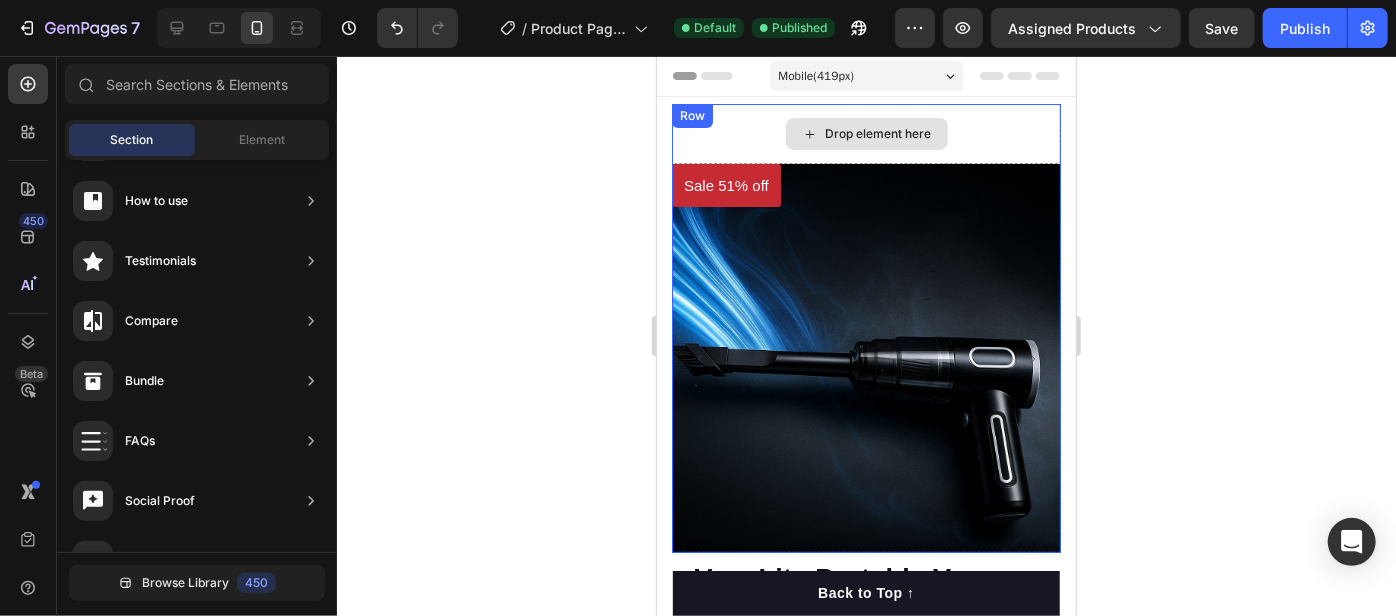 click on "Drop element here" at bounding box center (878, 133) 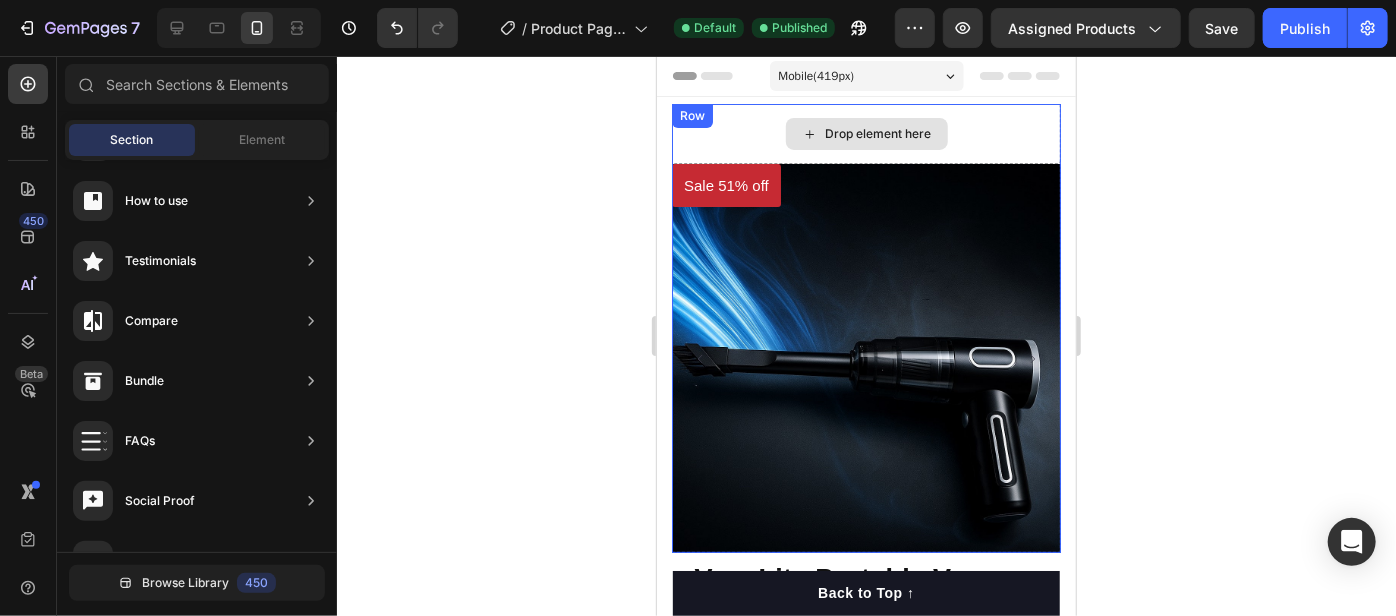 click on "Drop element here" at bounding box center (878, 133) 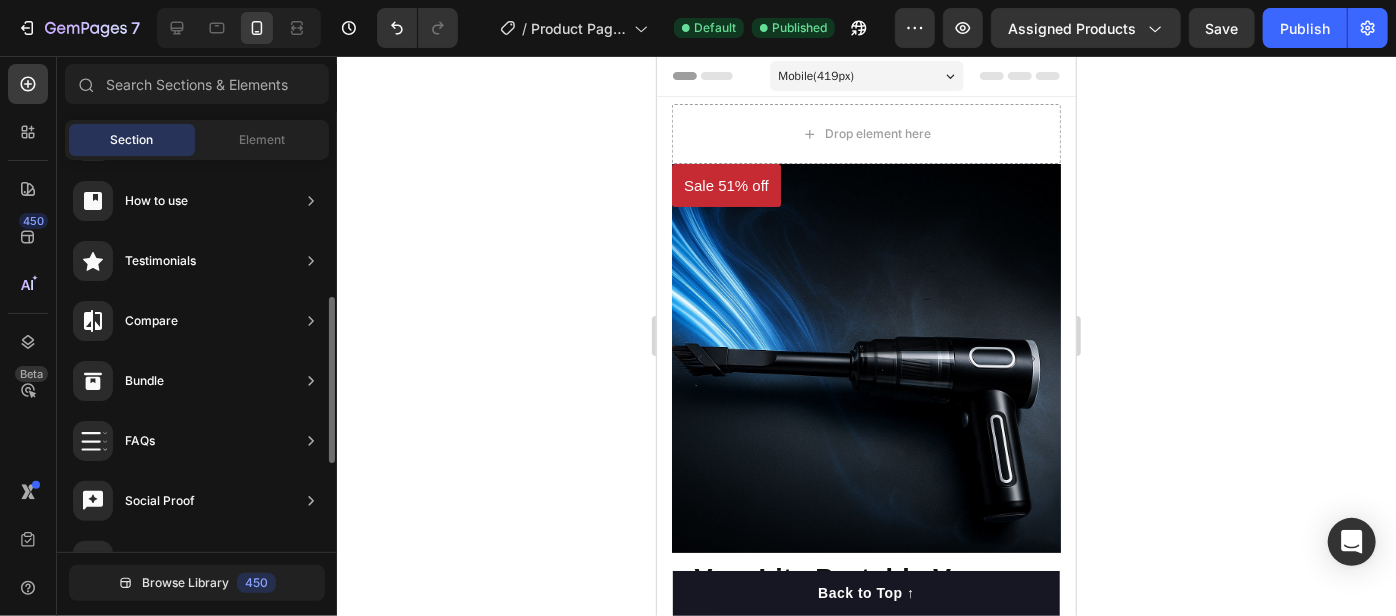 scroll, scrollTop: 125, scrollLeft: 0, axis: vertical 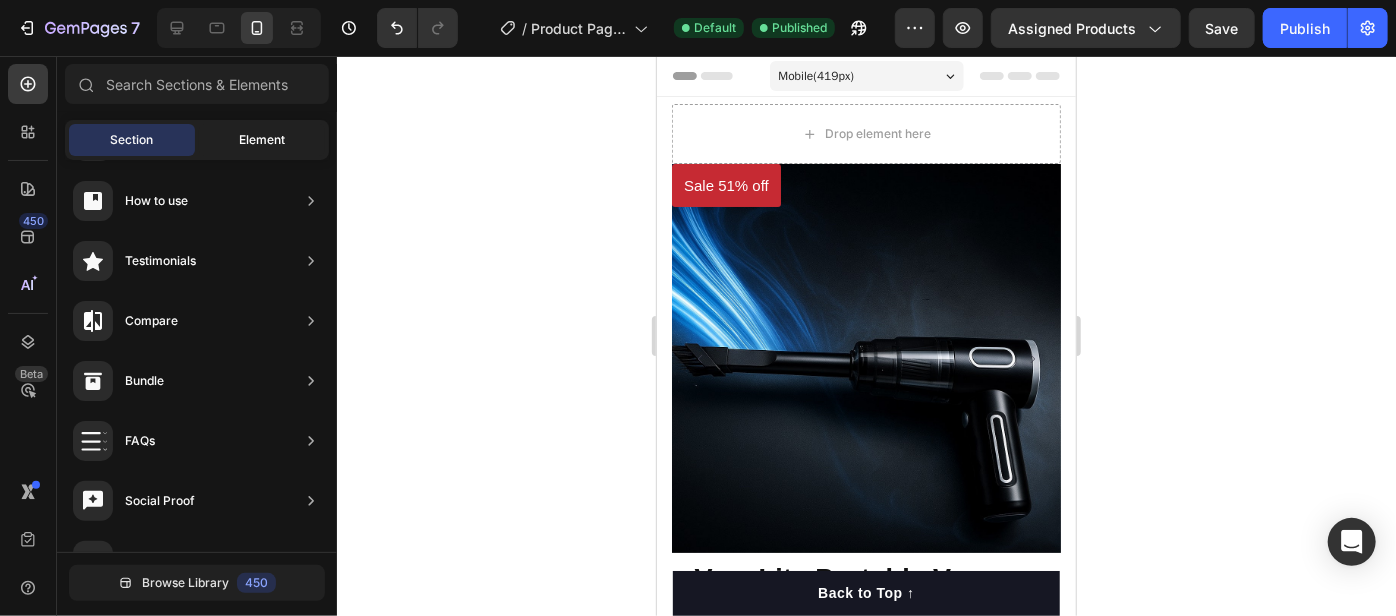 click on "Element" 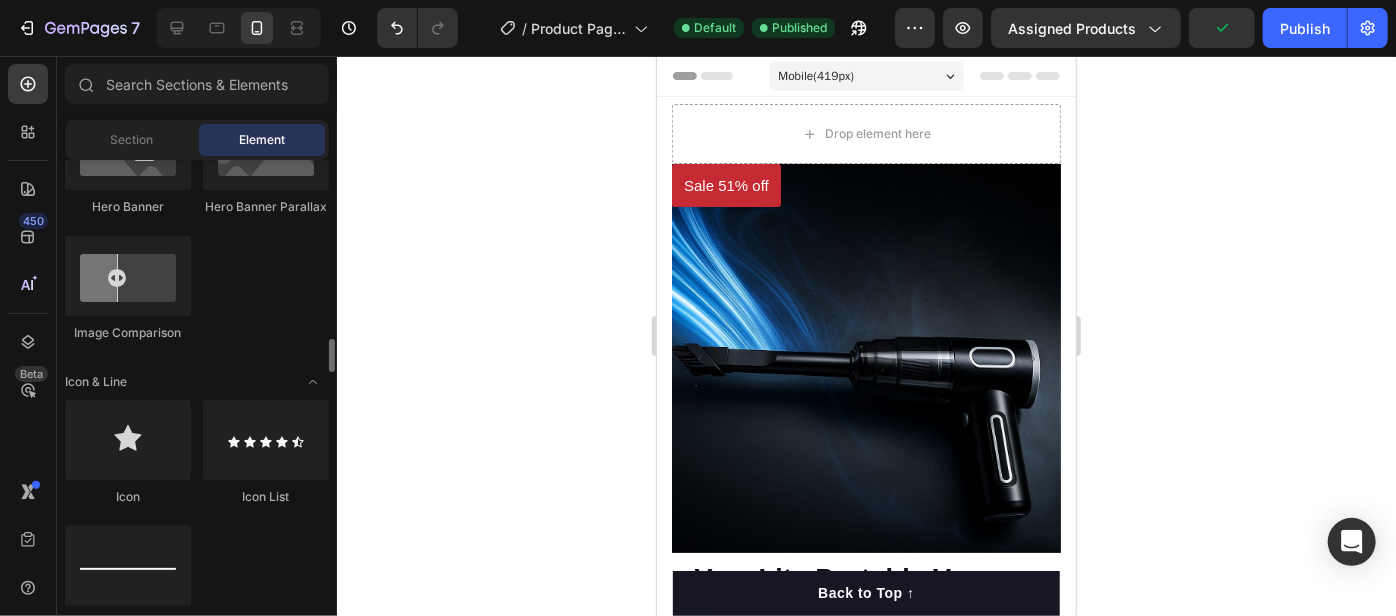 scroll, scrollTop: 1272, scrollLeft: 0, axis: vertical 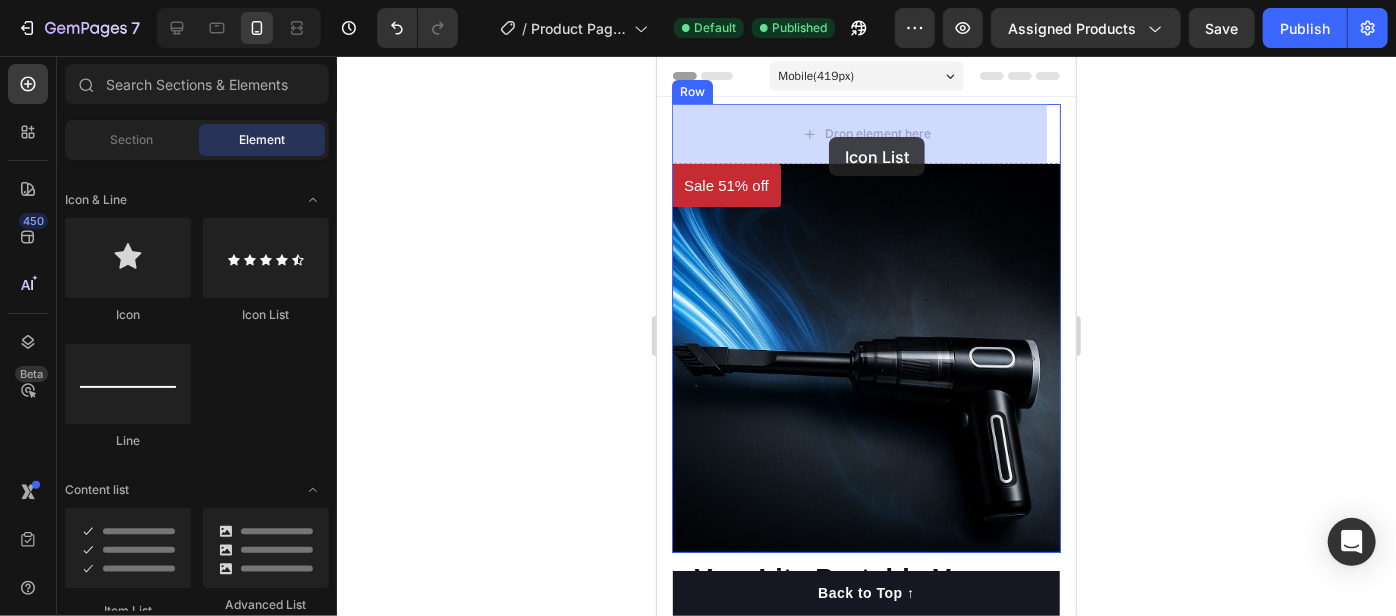 drag, startPoint x: 909, startPoint y: 303, endPoint x: 828, endPoint y: 136, distance: 185.60712 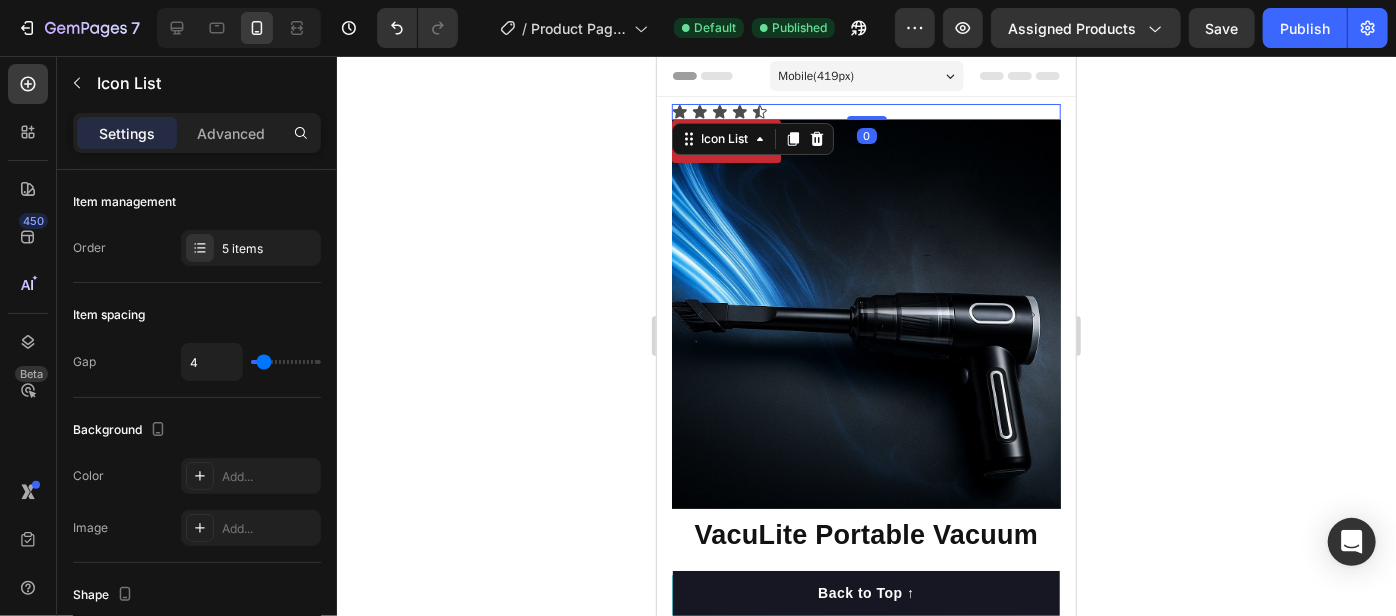 click 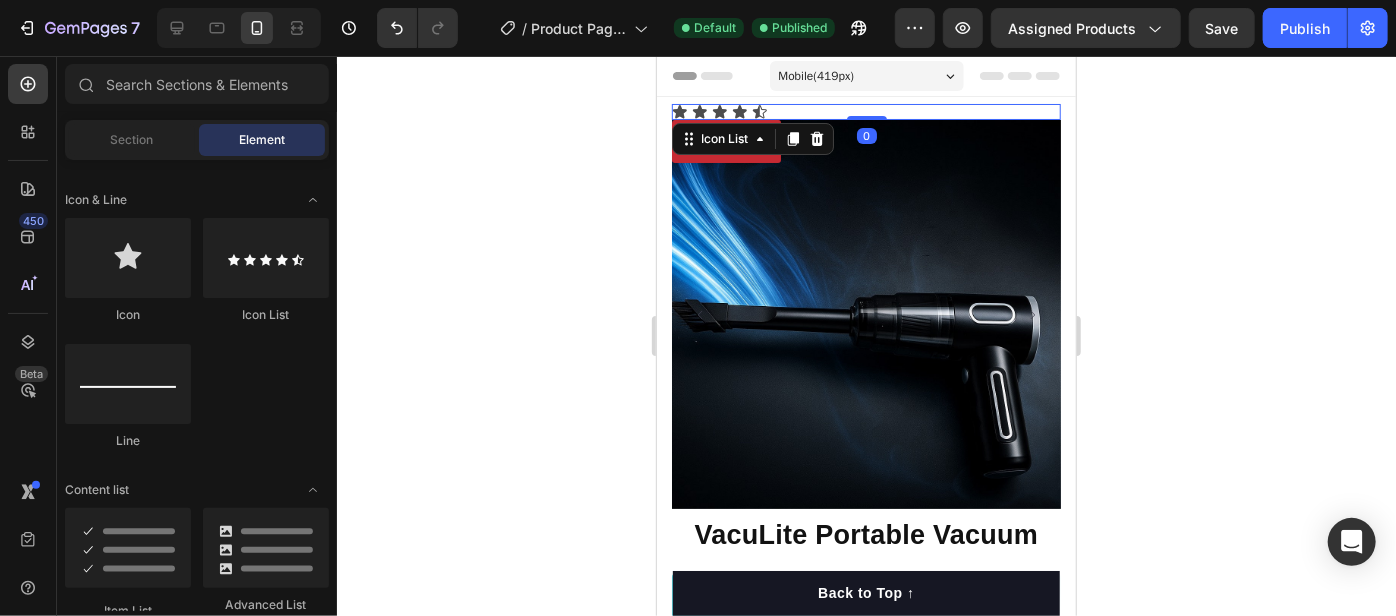 click on "Icon Icon Icon Icon Icon" at bounding box center [865, 111] 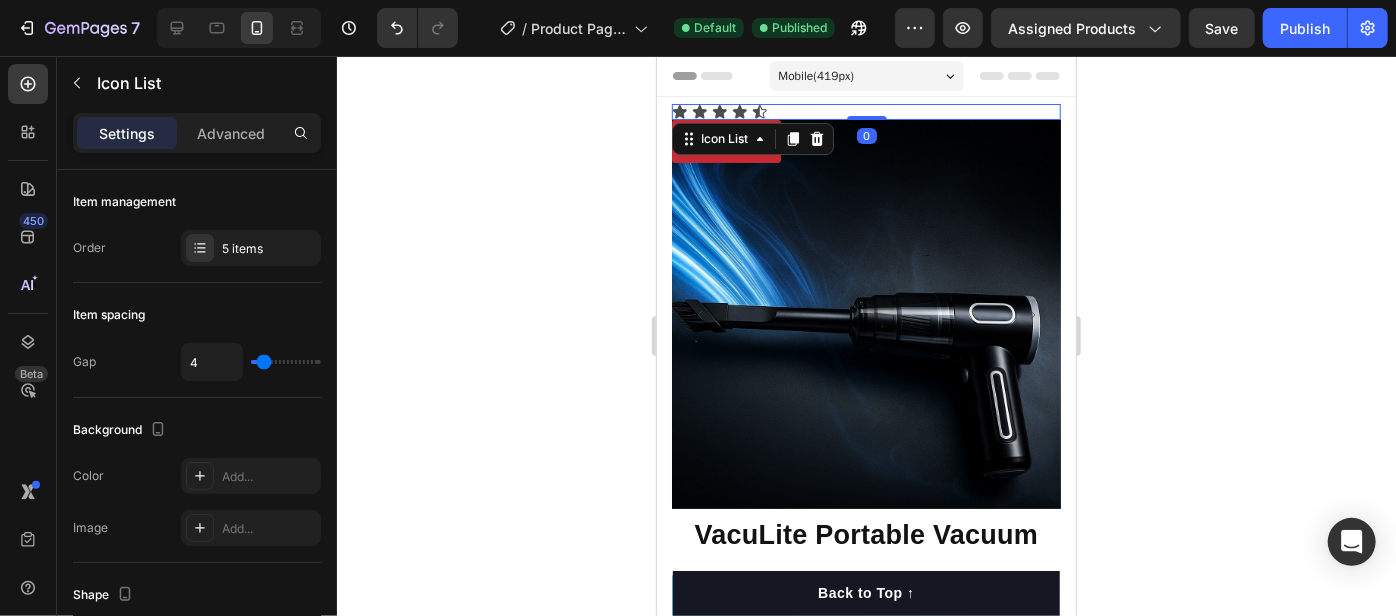 click 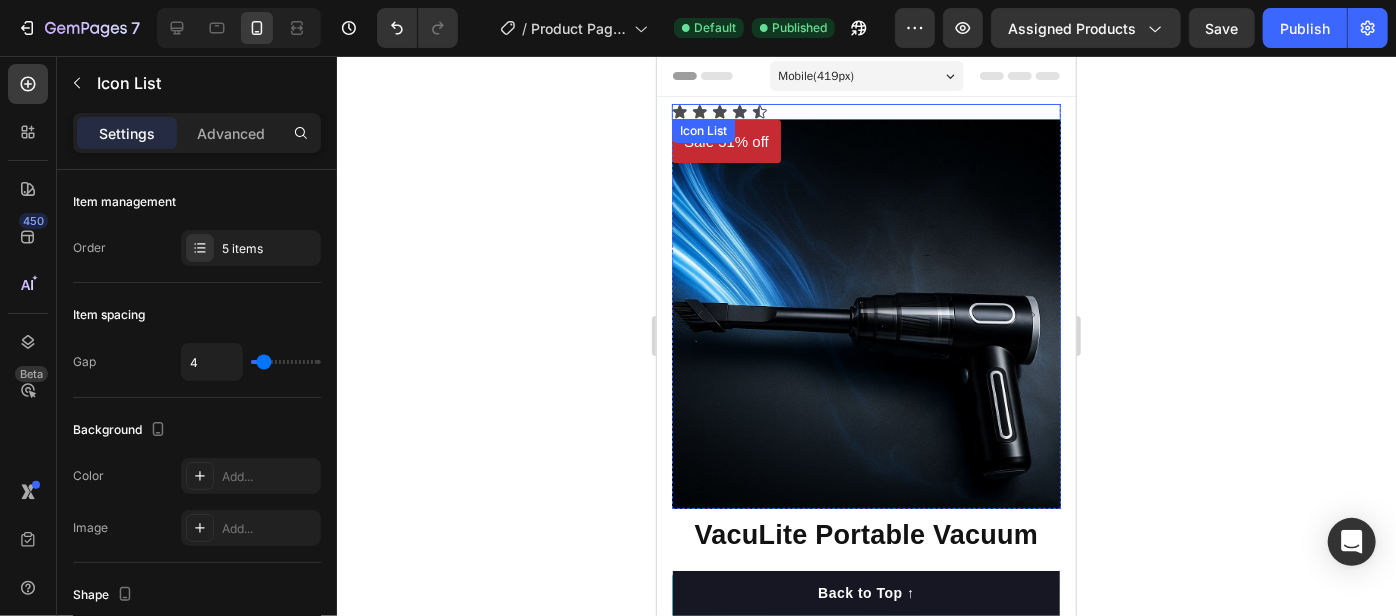 click on "Icon Icon Icon Icon Icon" at bounding box center (865, 111) 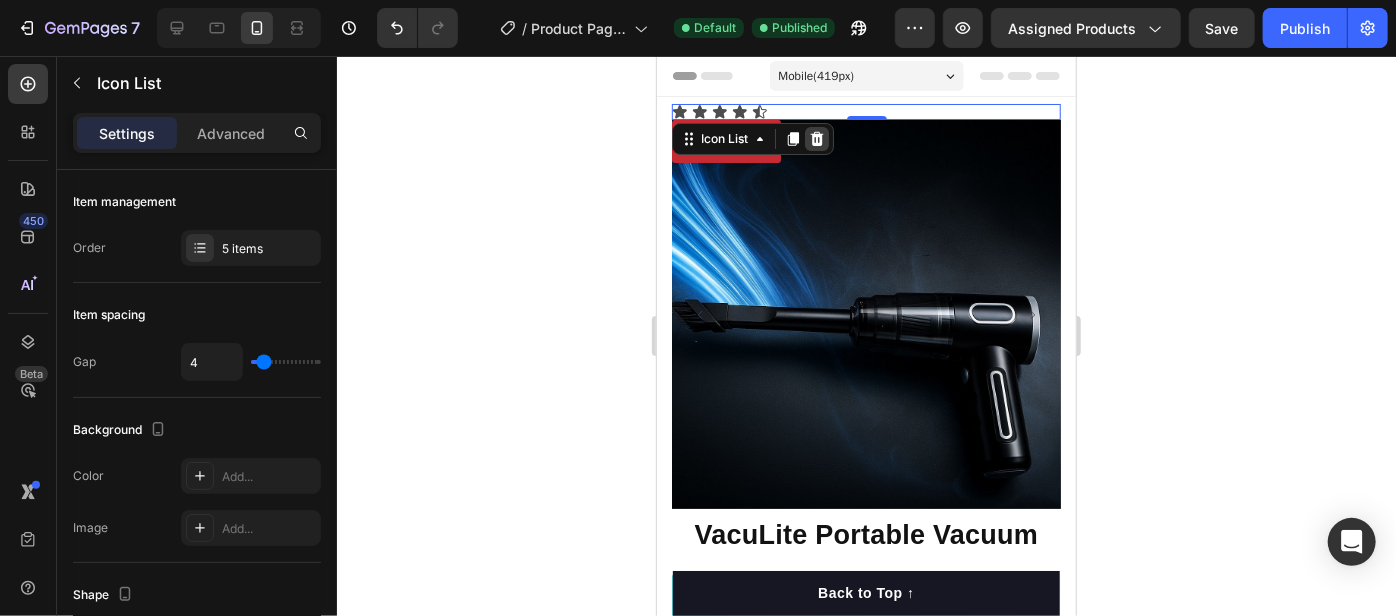 click 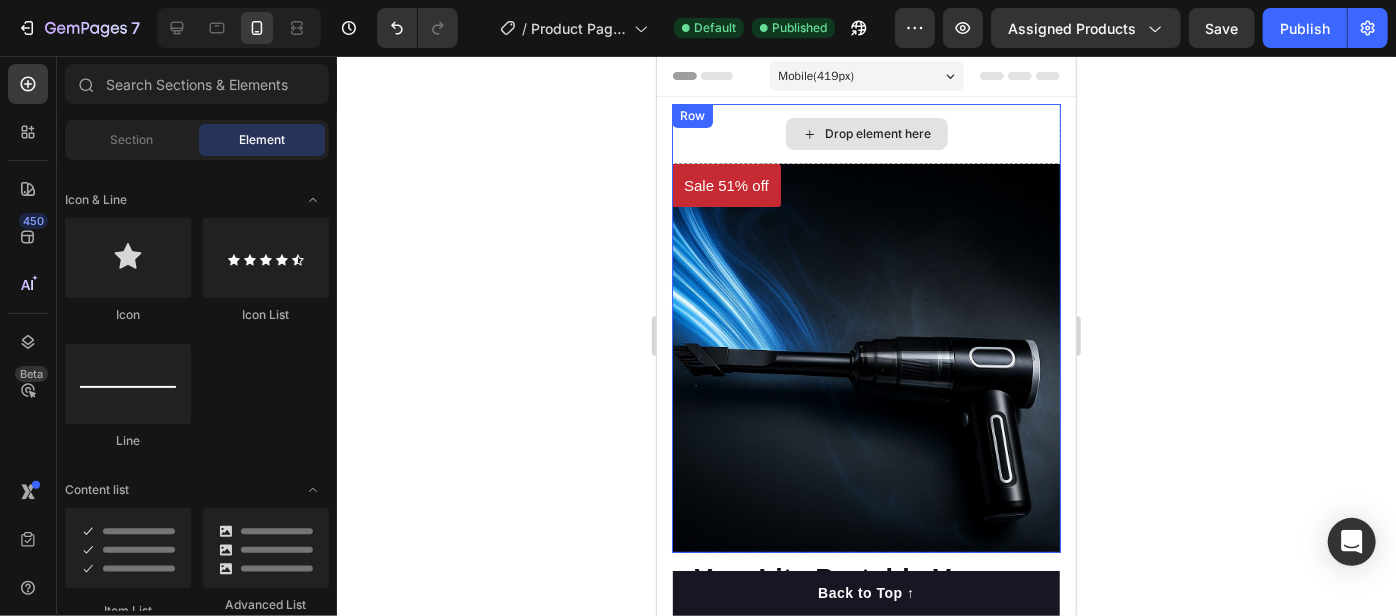 click on "Drop element here" at bounding box center [878, 133] 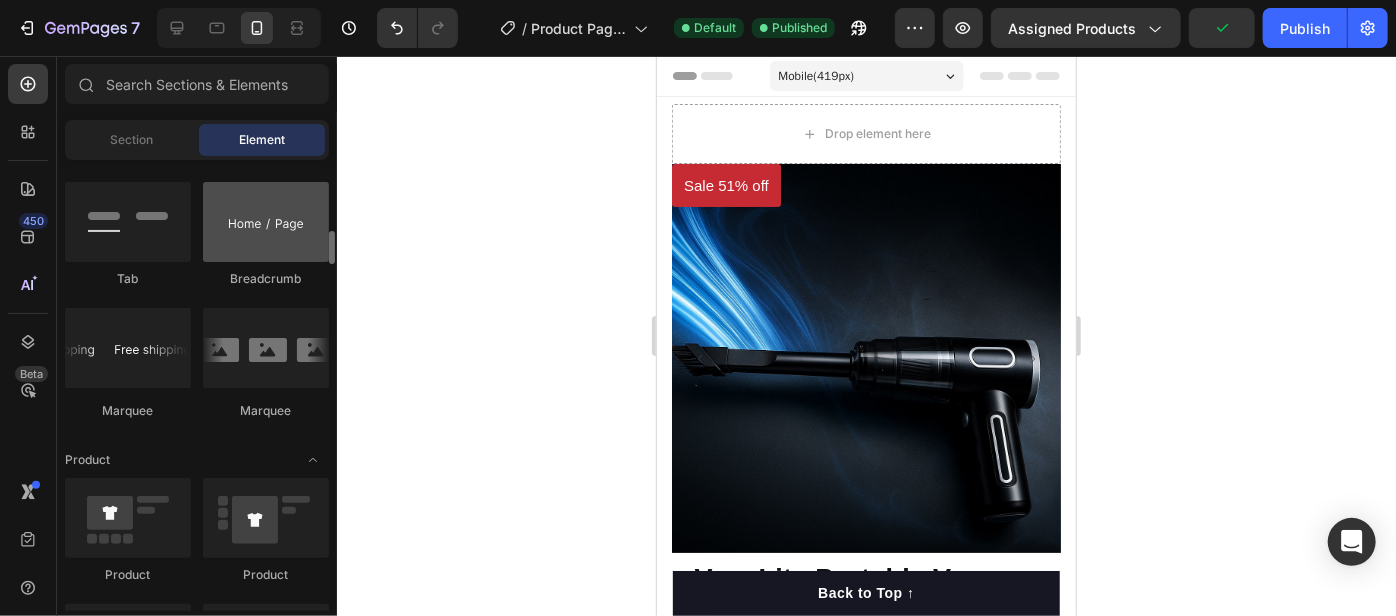 scroll, scrollTop: 2181, scrollLeft: 0, axis: vertical 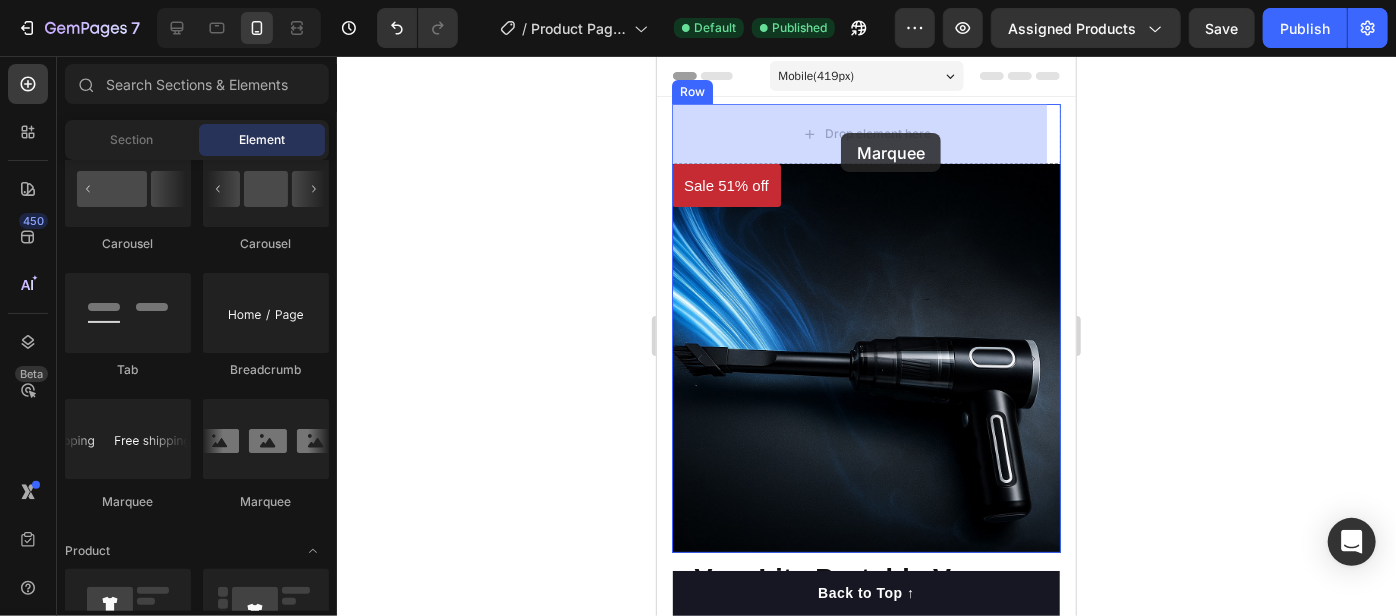 drag, startPoint x: 814, startPoint y: 488, endPoint x: 840, endPoint y: 132, distance: 356.94818 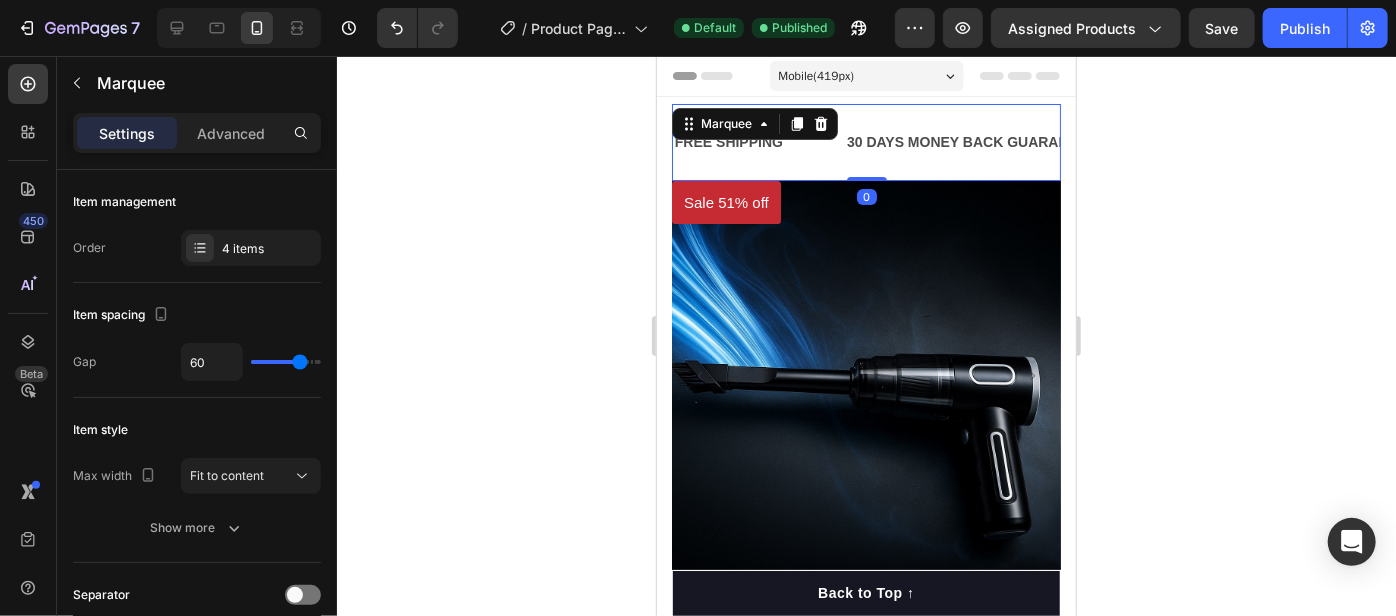 click 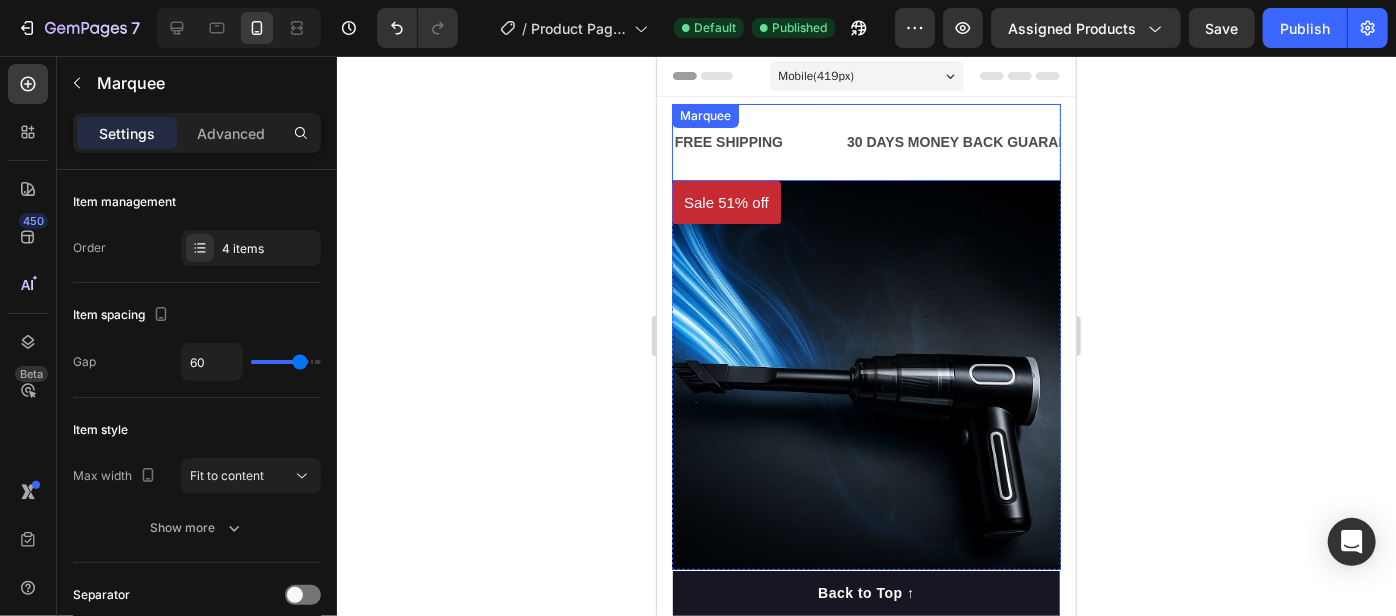 click on "FREE SHIPPING Text Block 30 DAYS MONEY BACK GUARANTEE Text Block LIMITED TIME 50% OFF SALE Text Block LIFE TIME WARRANTY Text Block FREE SHIPPING Text Block 30 DAYS MONEY BACK GUARANTEE Text Block LIMITED TIME 50% OFF SALE Text Block LIFE TIME WARRANTY Text Block Marquee" at bounding box center (865, 141) 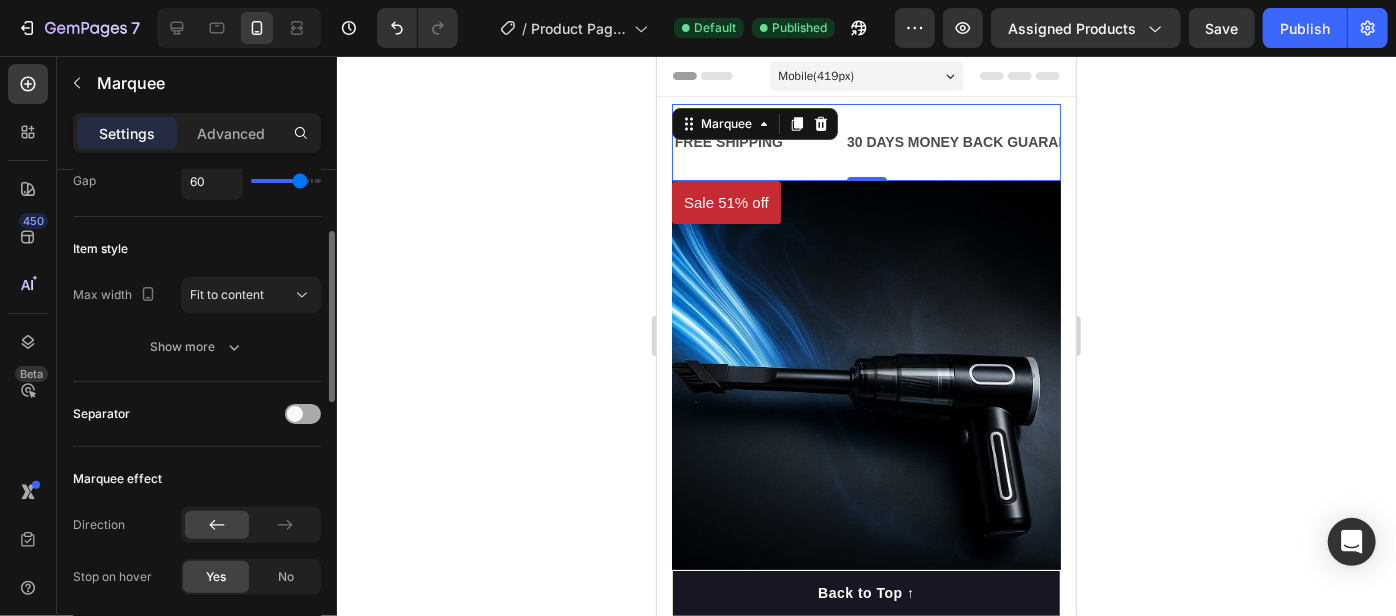scroll, scrollTop: 363, scrollLeft: 0, axis: vertical 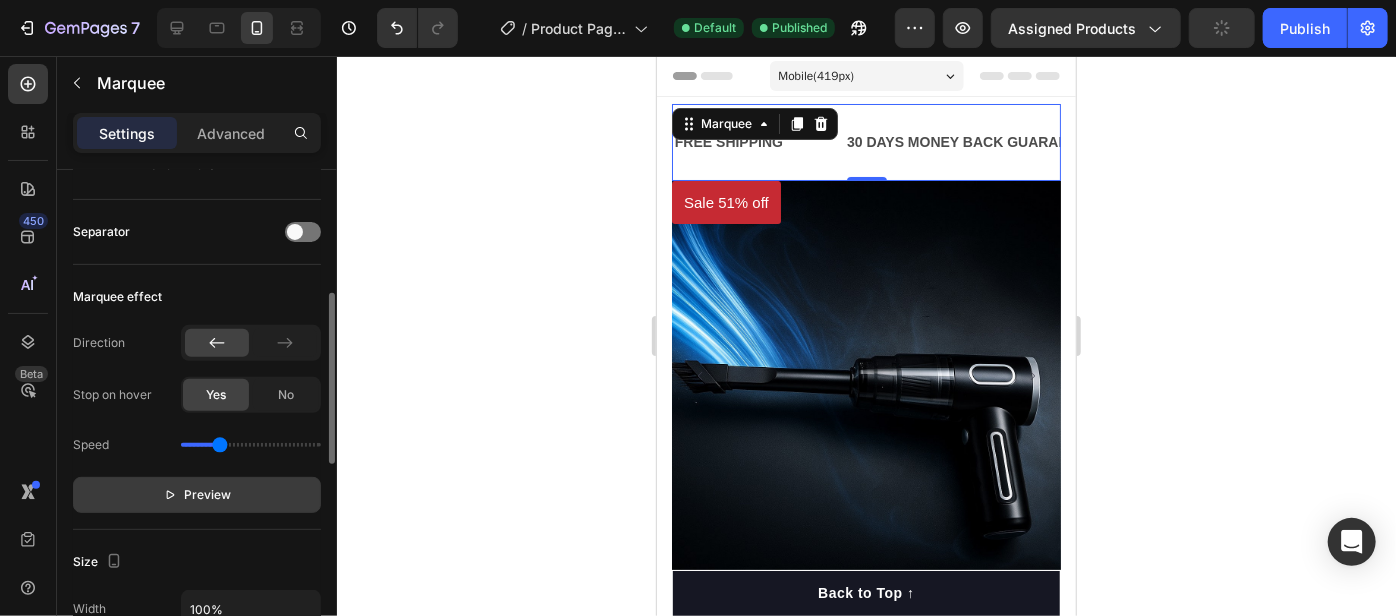 click on "Preview" at bounding box center (208, 495) 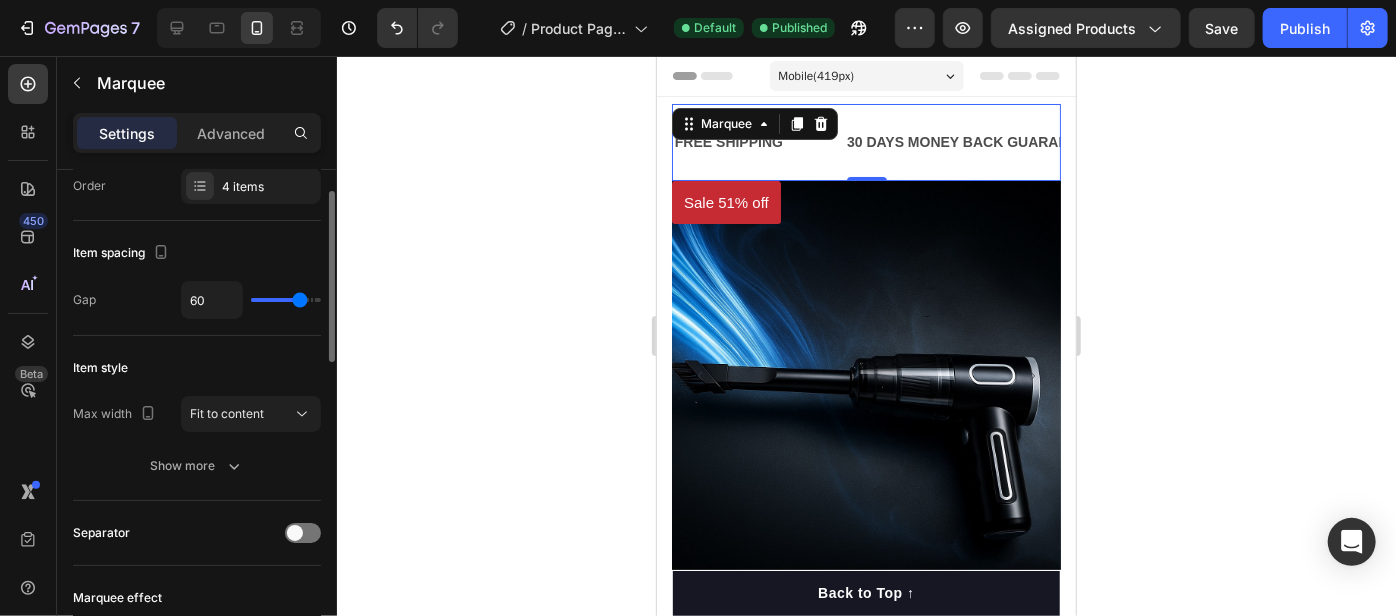 scroll, scrollTop: 0, scrollLeft: 0, axis: both 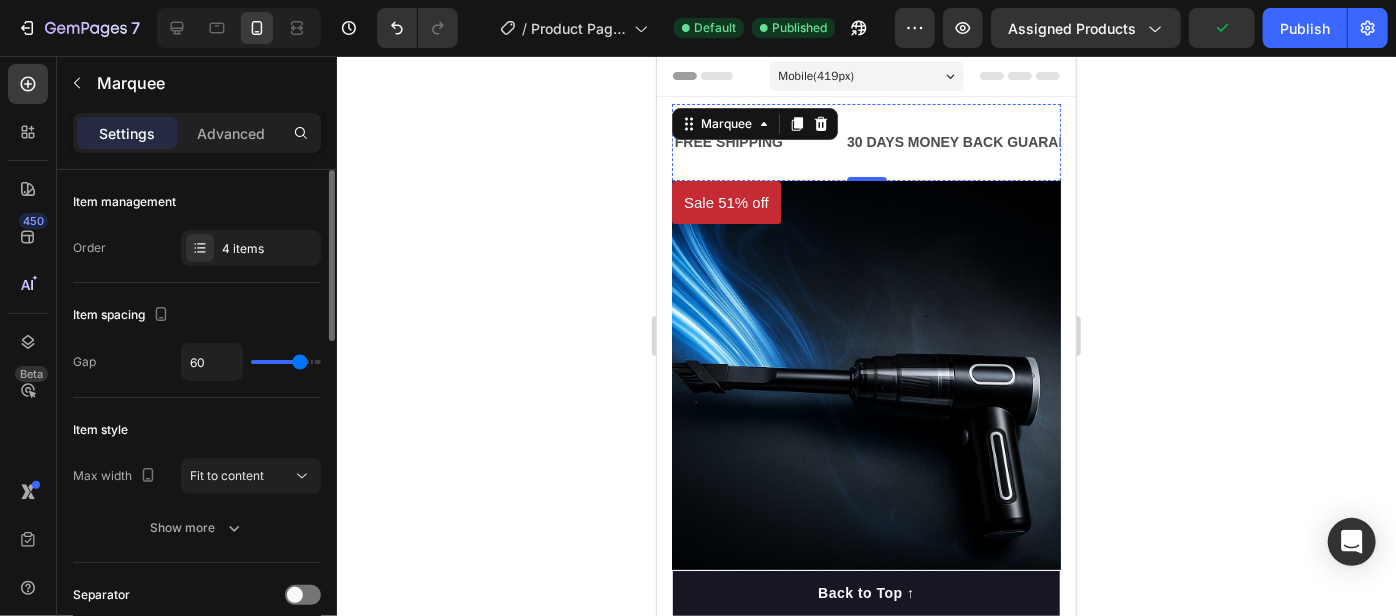 click on "30 DAYS MONEY BACK GUARANTEE" at bounding box center [1909, 141] 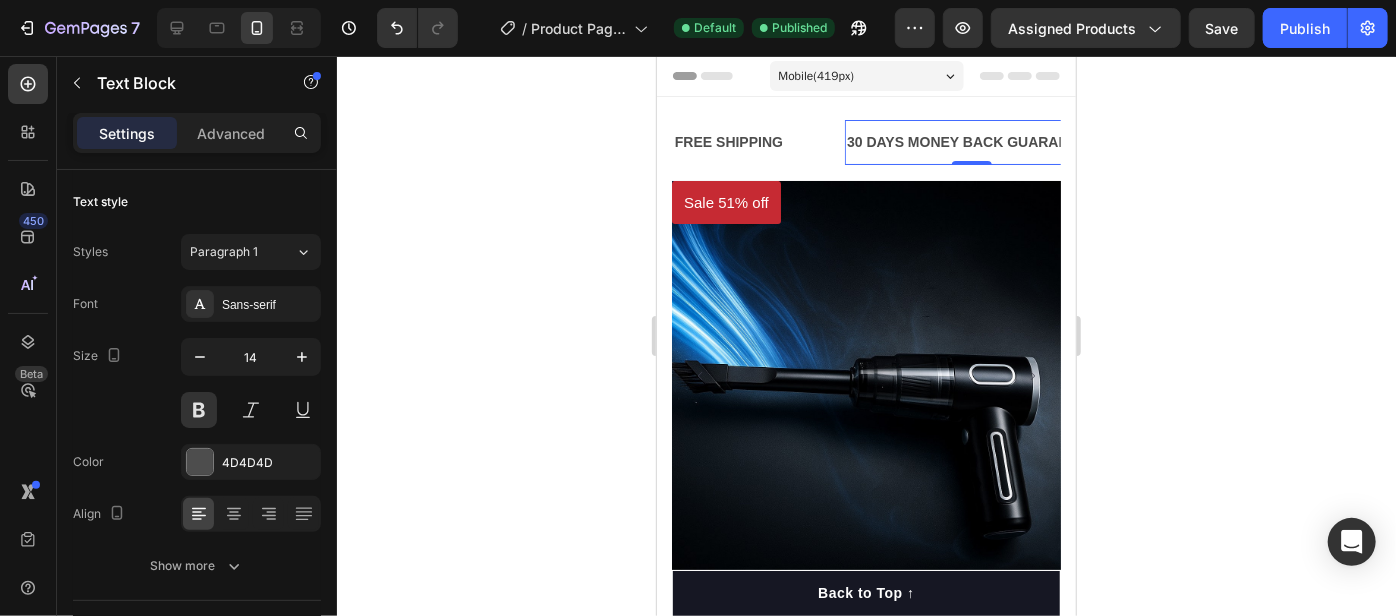 click on "30 DAYS MONEY BACK GUARANTEE" at bounding box center (935, 141) 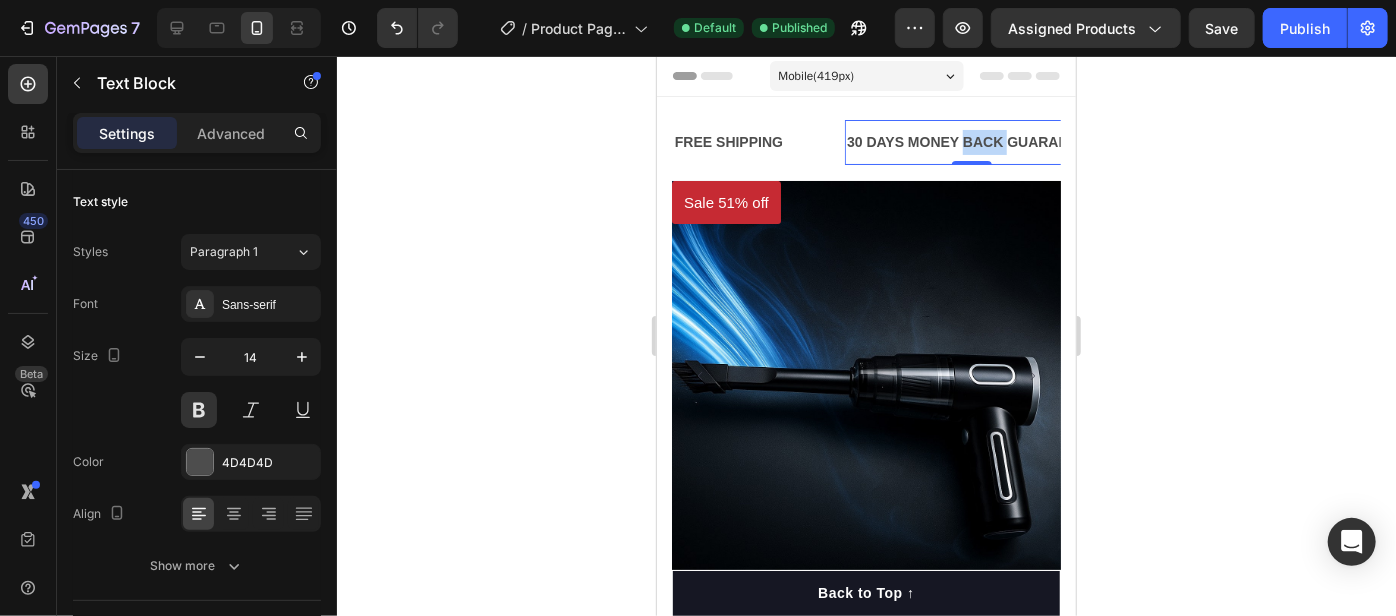 click on "30 DAYS MONEY BACK GUARANTEE" at bounding box center (932, 141) 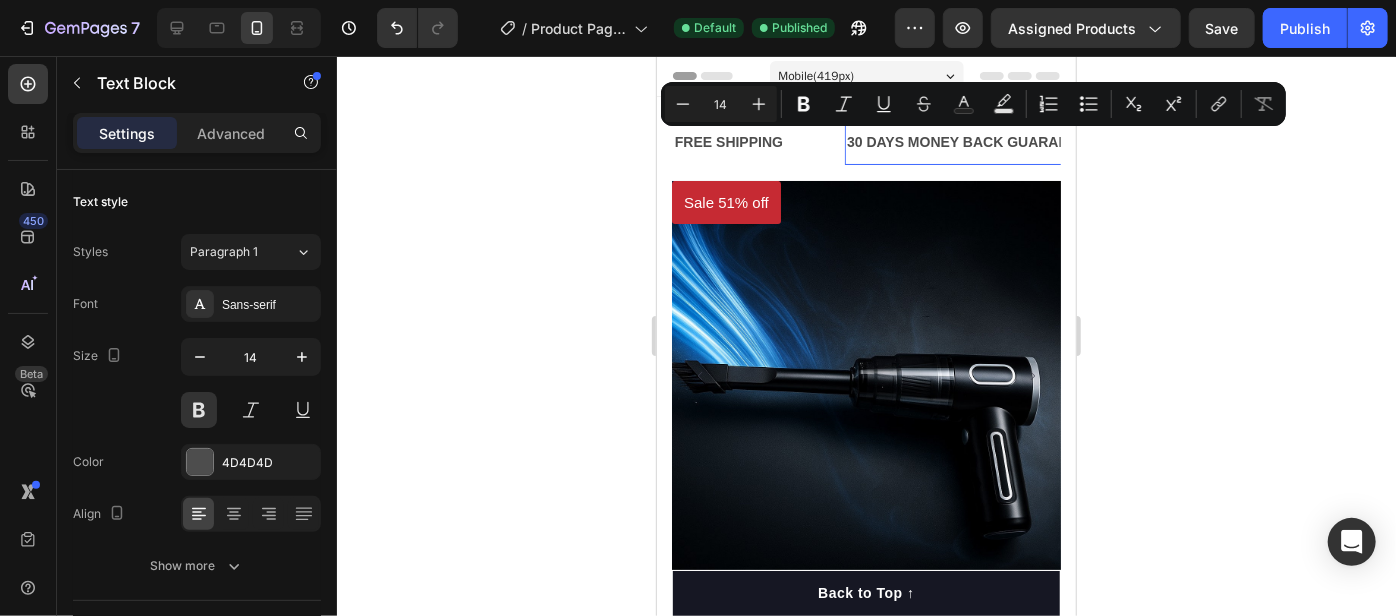 click on "30 DAYS MONEY BACK GUARANTEE" at bounding box center (960, 141) 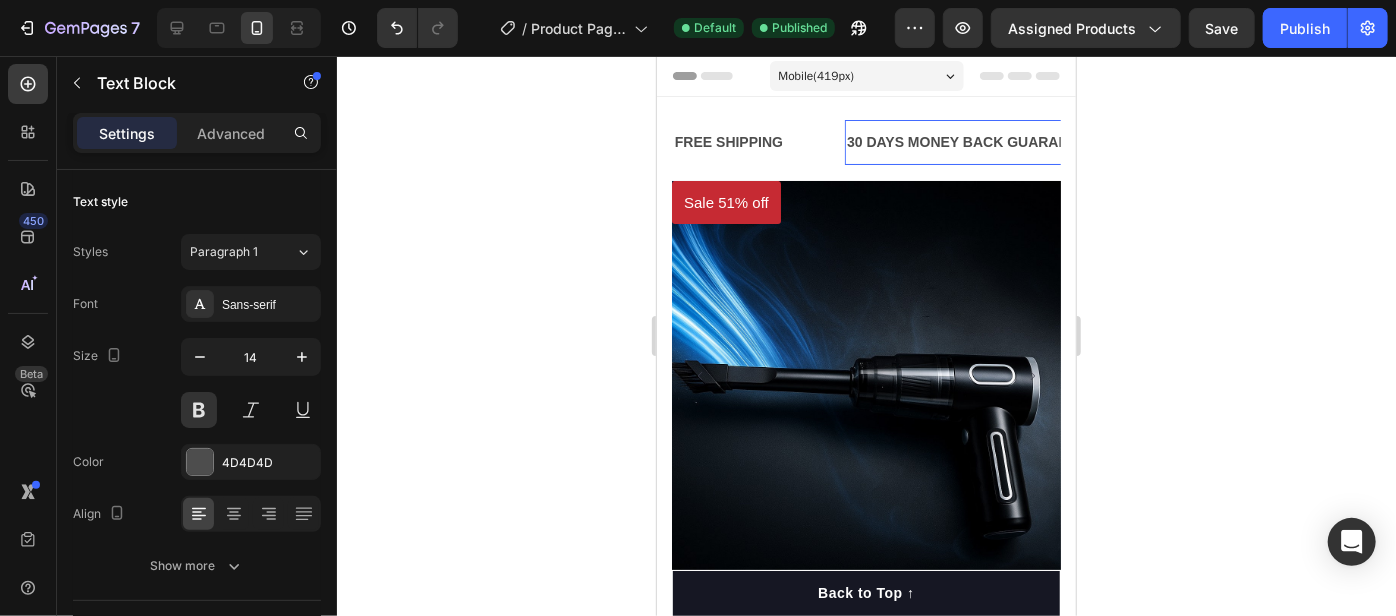 click on "30 DAYS MONEY BACK GUARANTEE" at bounding box center (965, 141) 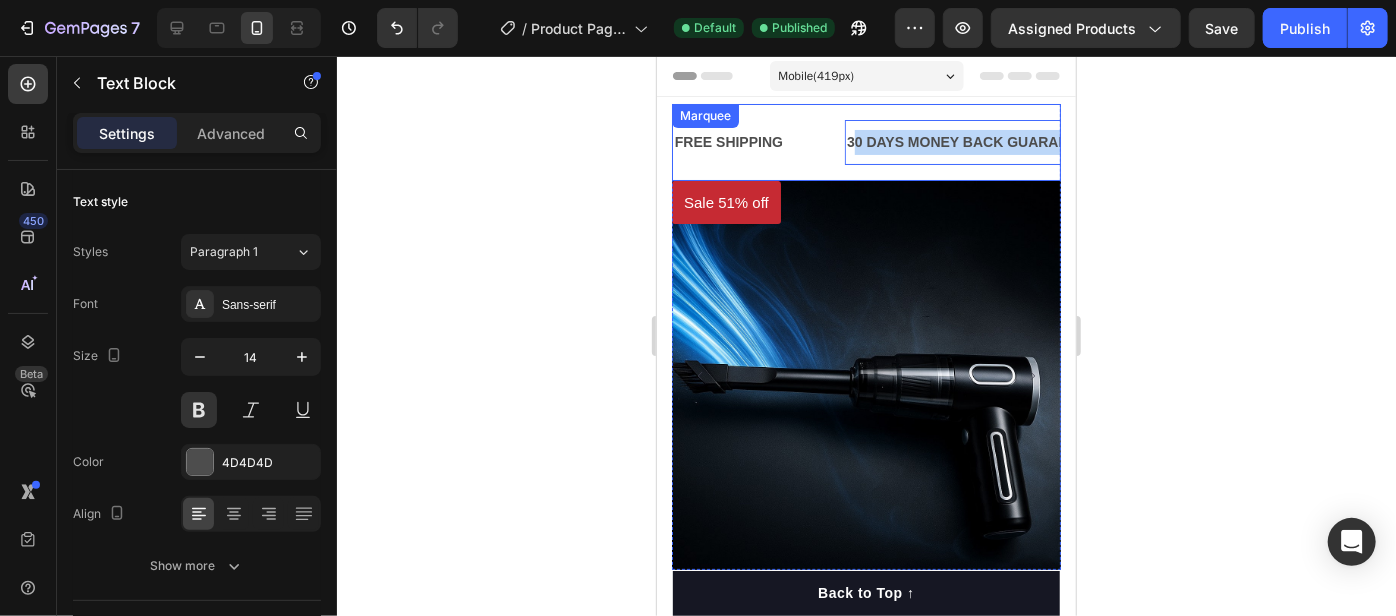 drag, startPoint x: 801, startPoint y: 143, endPoint x: 1049, endPoint y: 138, distance: 248.0504 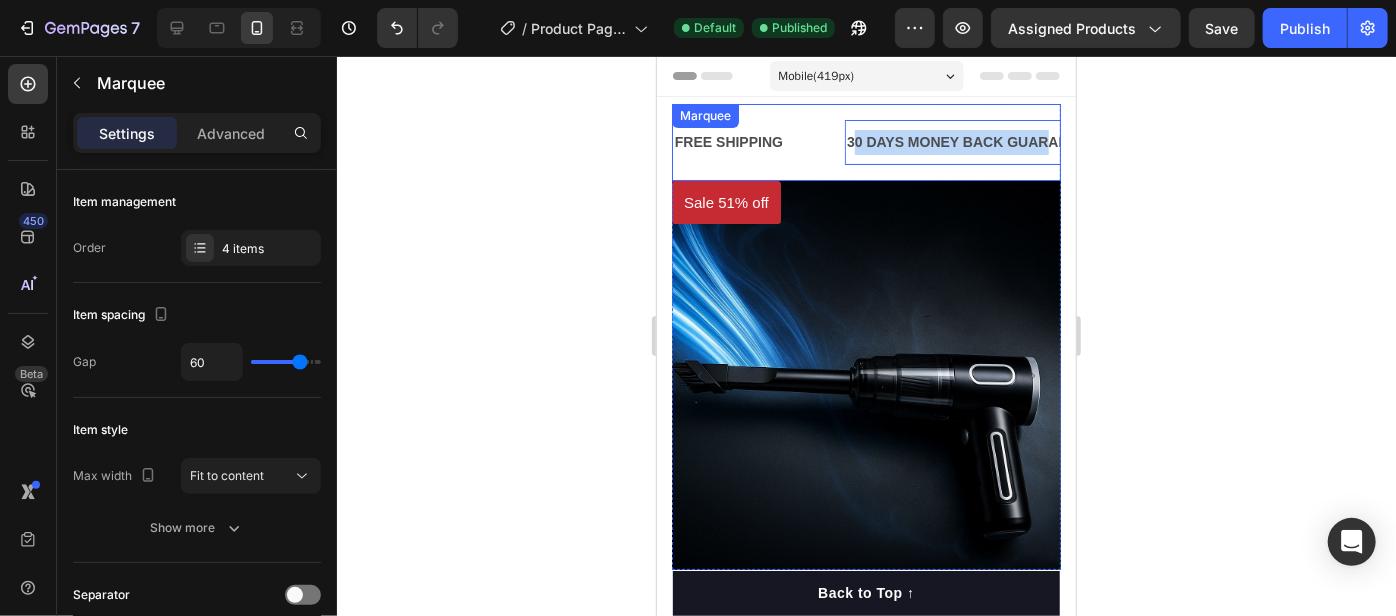 click on "FREE SHIPPING Text Block" at bounding box center (736, 141) 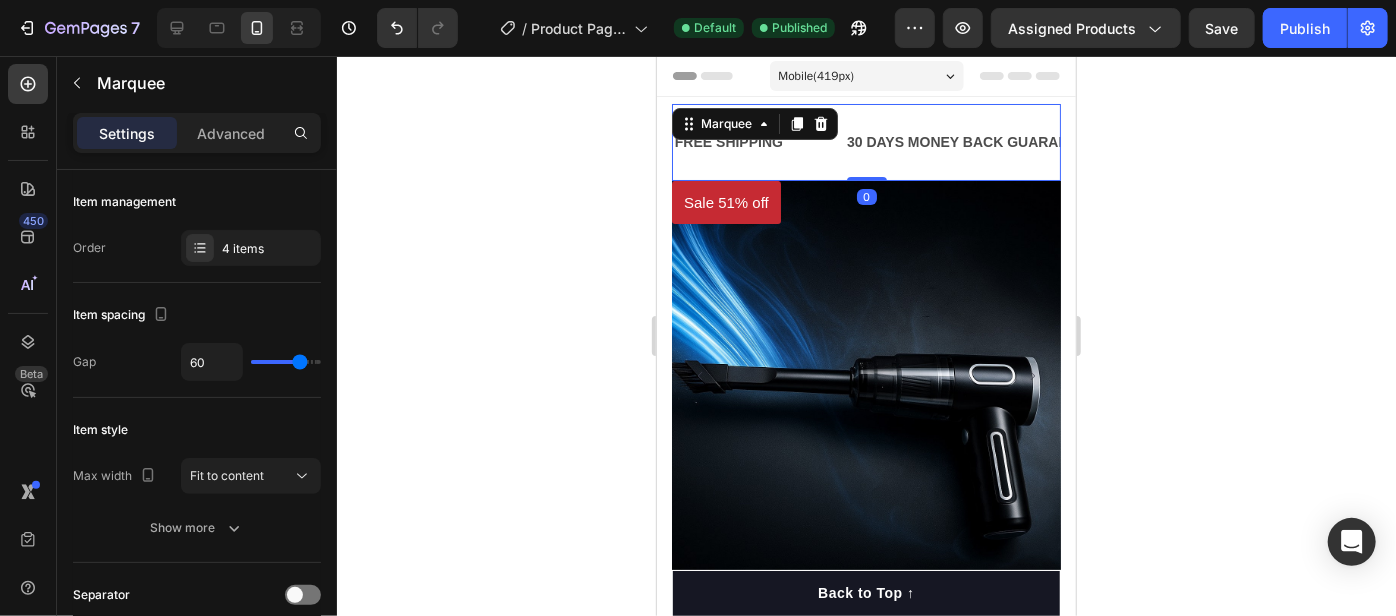 click 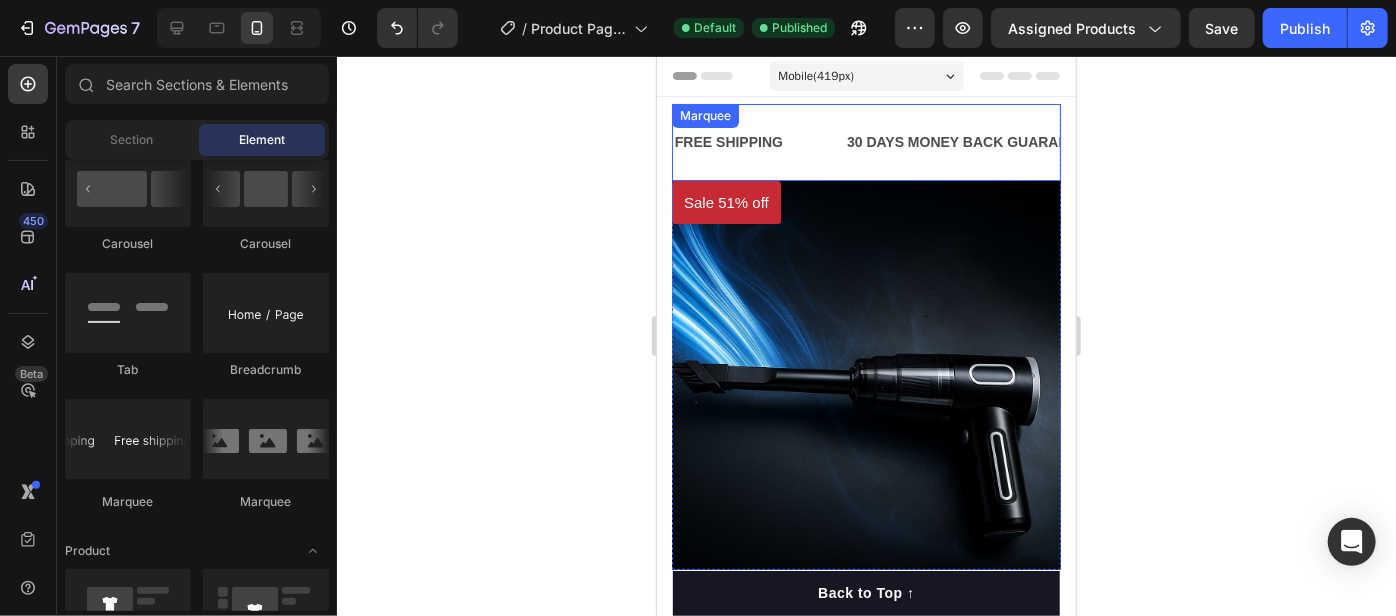 click on "LIMITED TIME 50% OFF SALE" at bounding box center [1061, 141] 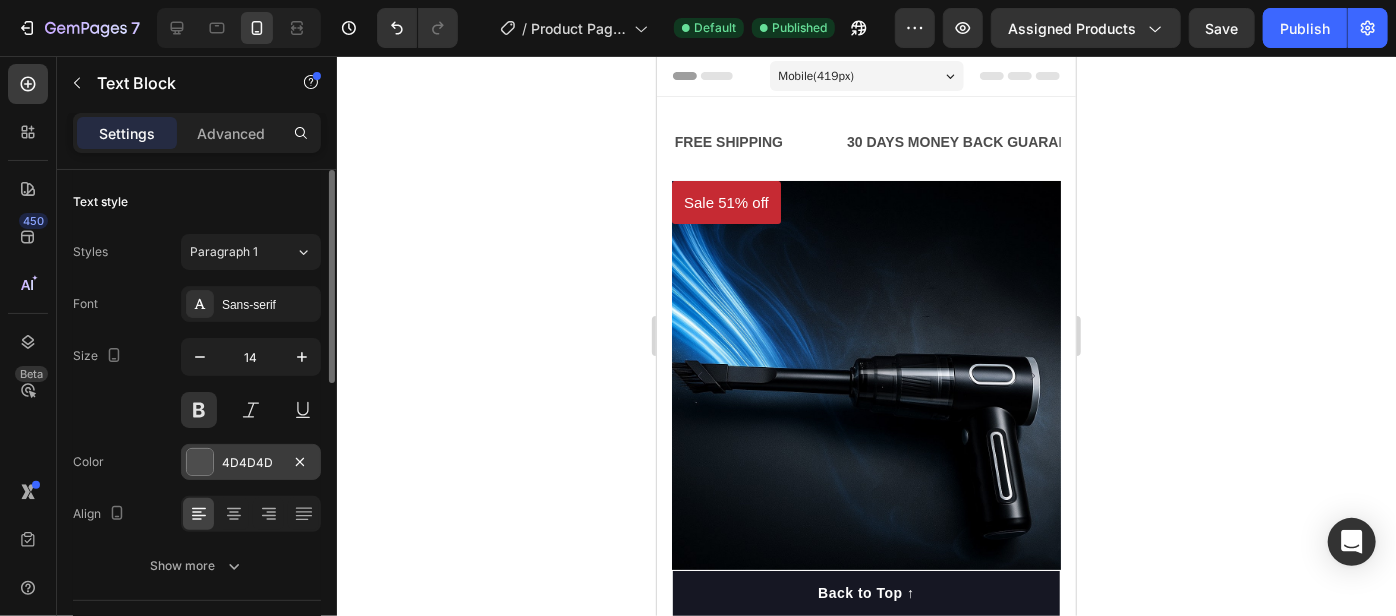 click on "4D4D4D" at bounding box center [251, 463] 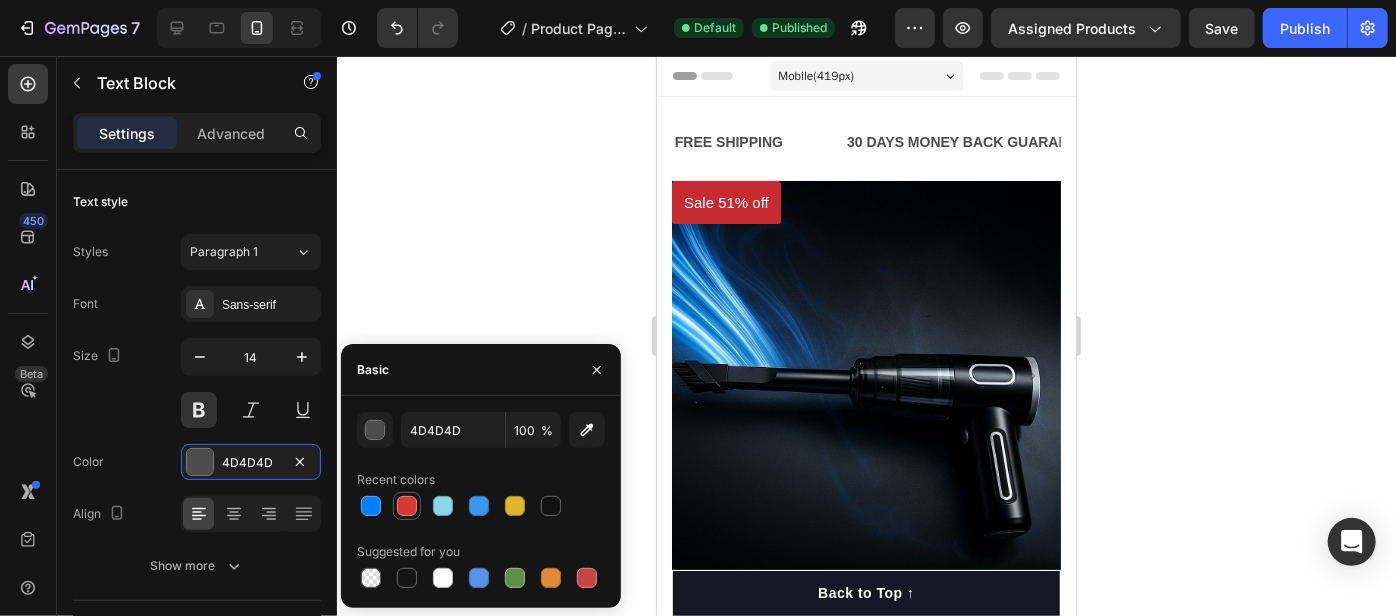 click at bounding box center (407, 506) 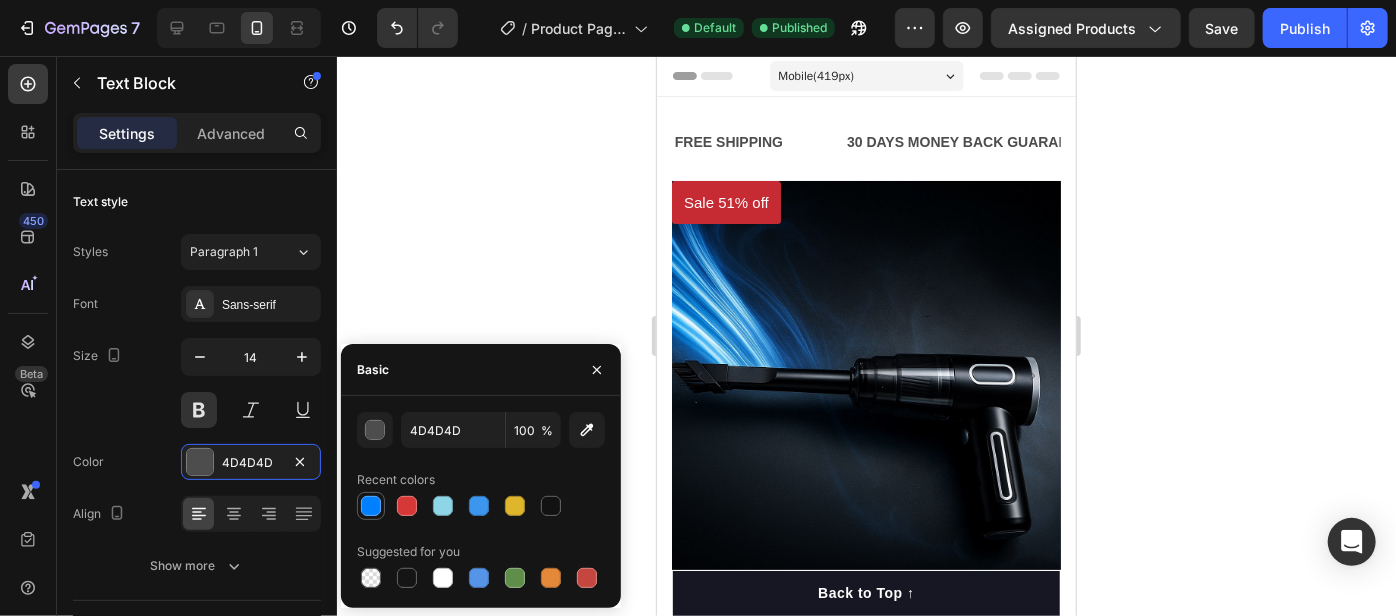 type on "D63837" 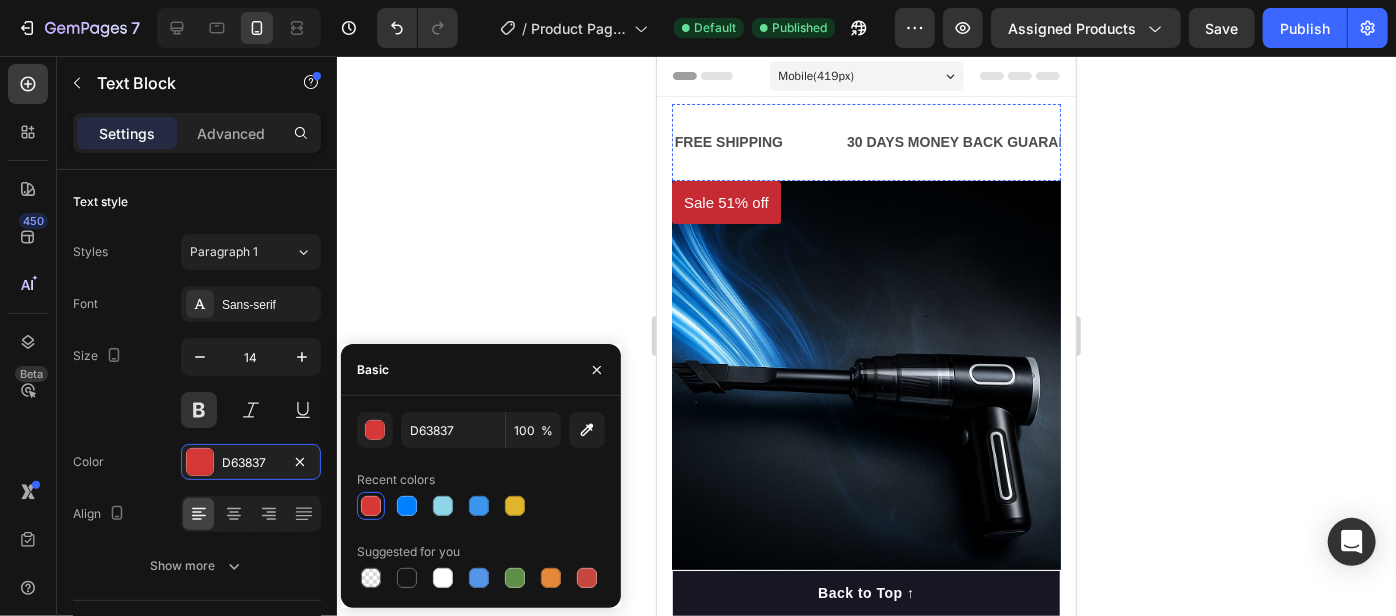 click on "FREE SHIPPING" at bounding box center [1537, 141] 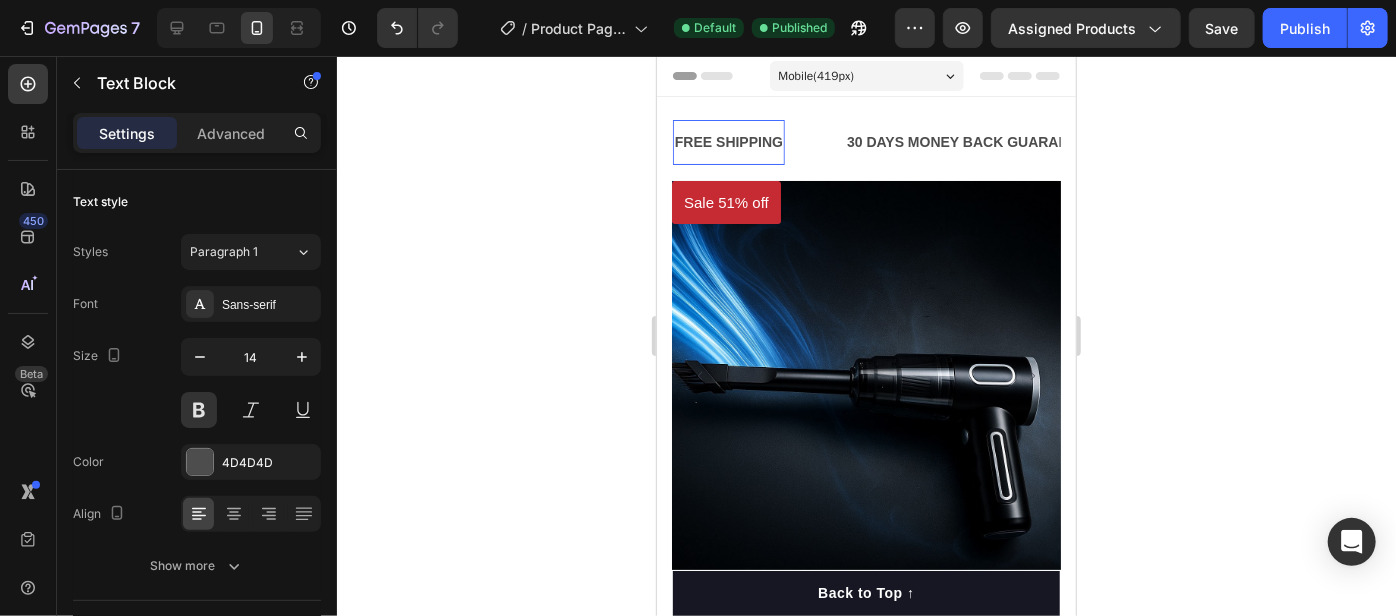 click on "FREE SHIPPING" at bounding box center [1435, 141] 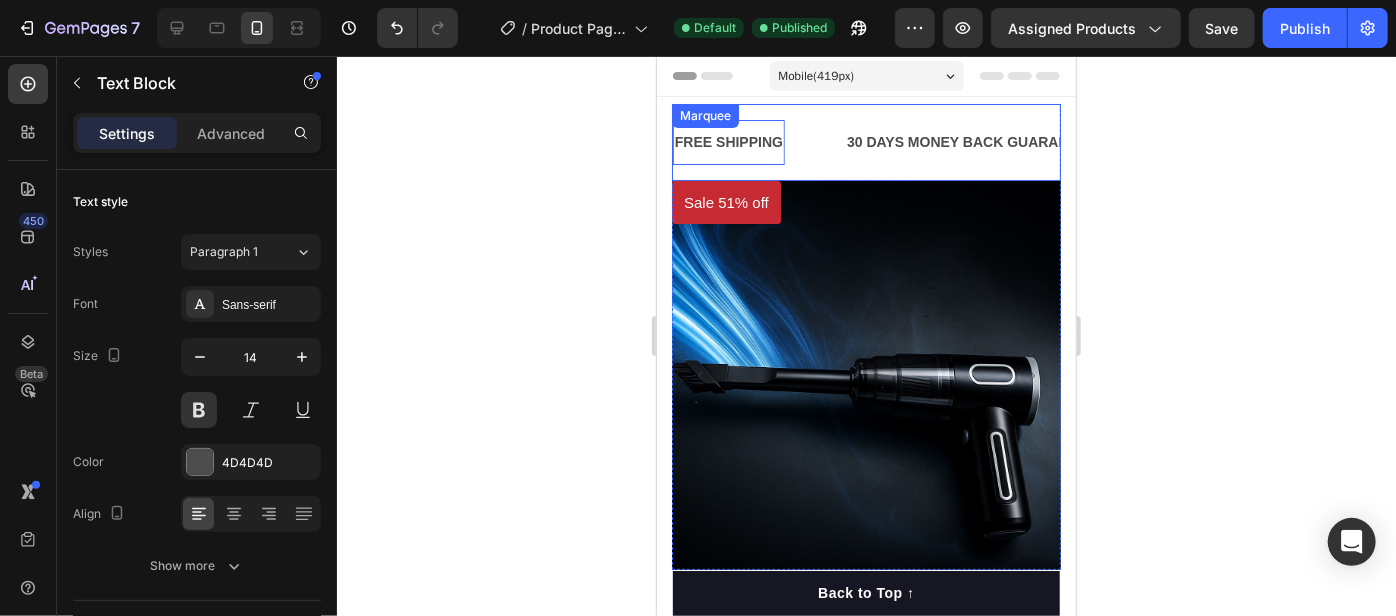 click on "FREE SHIPPING Text Block   0" at bounding box center (1715, 141) 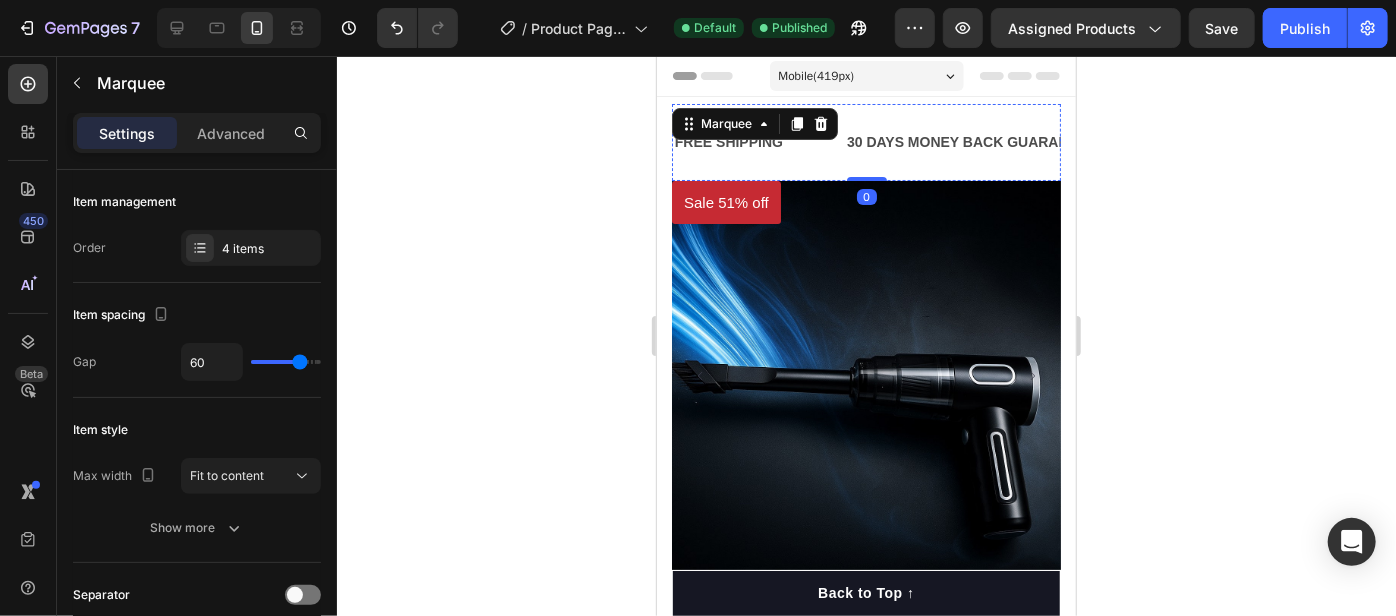 click on "FREE SHIPPING" at bounding box center (1684, 141) 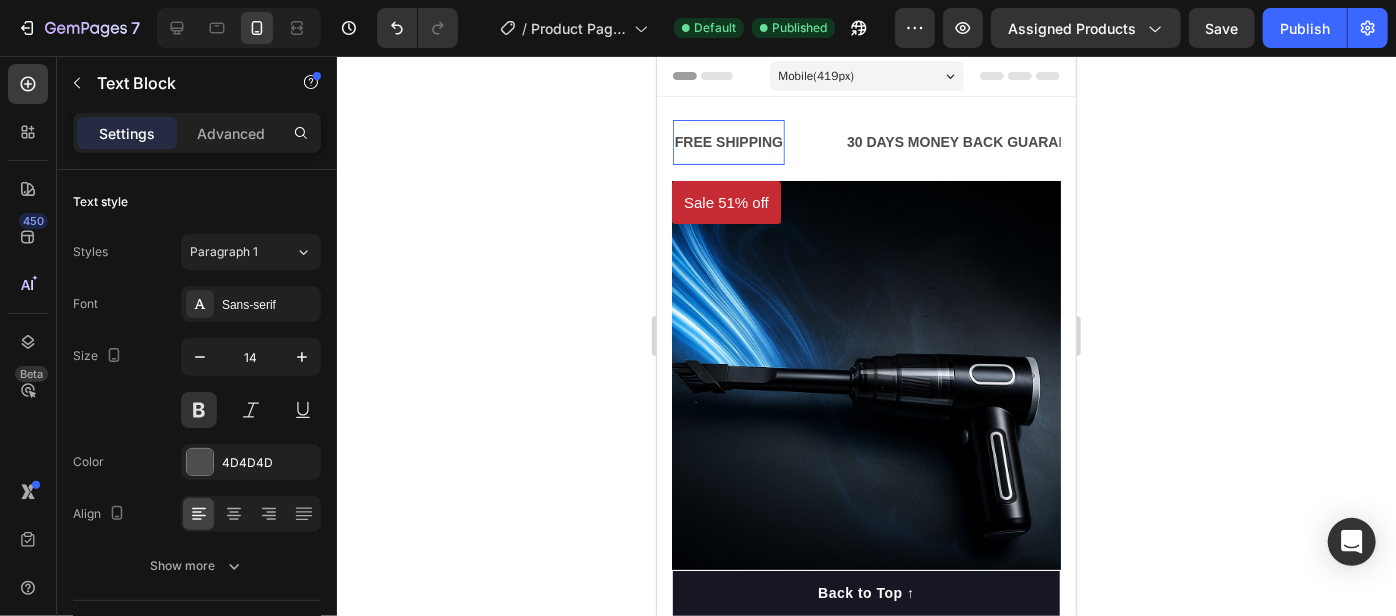 click on "FREE SHIPPING" at bounding box center (1652, 141) 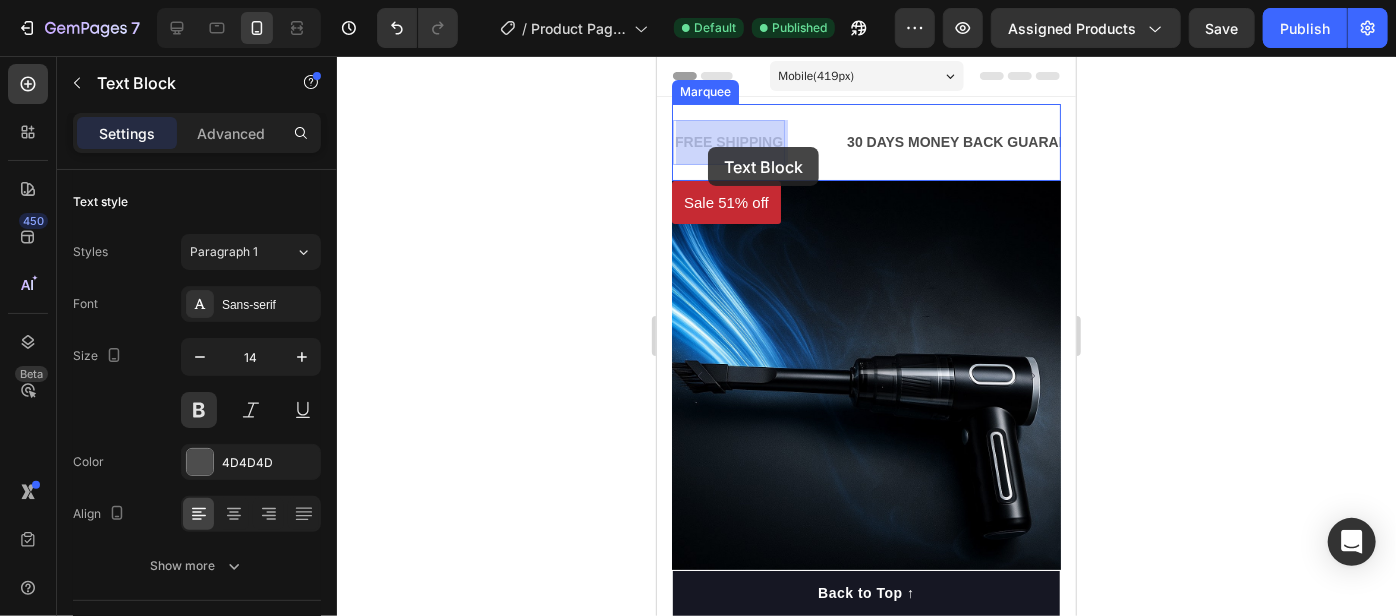 drag, startPoint x: 780, startPoint y: 135, endPoint x: 707, endPoint y: 146, distance: 73.82411 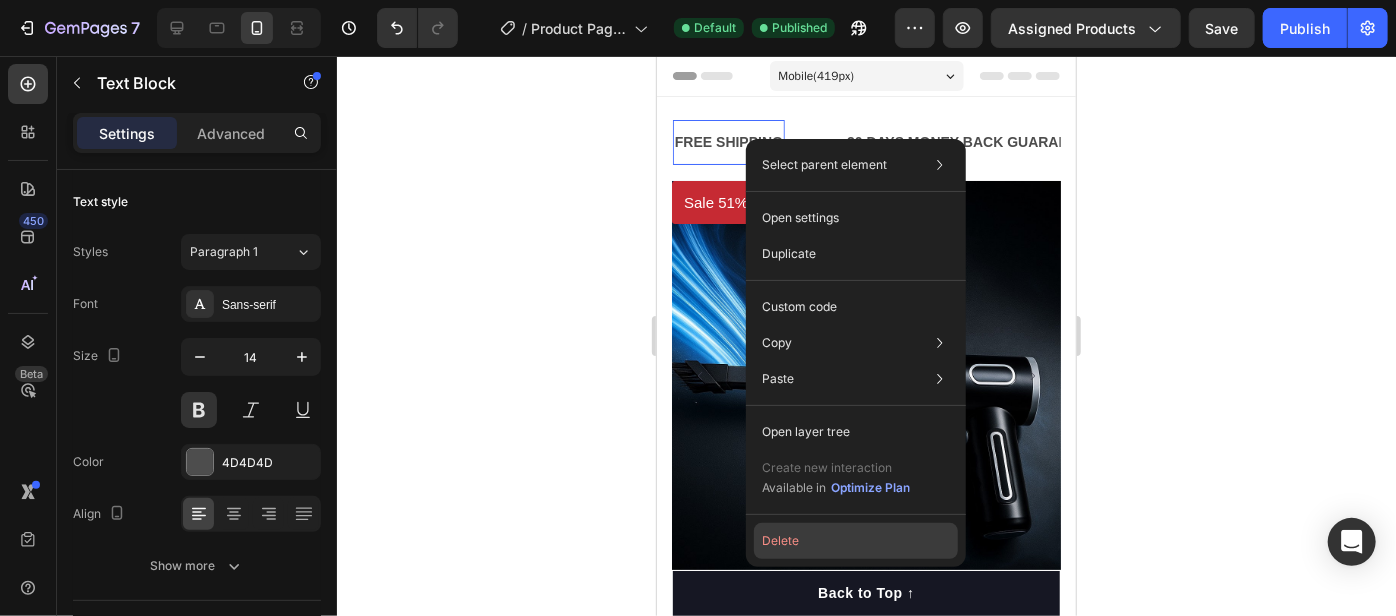 click on "Delete" 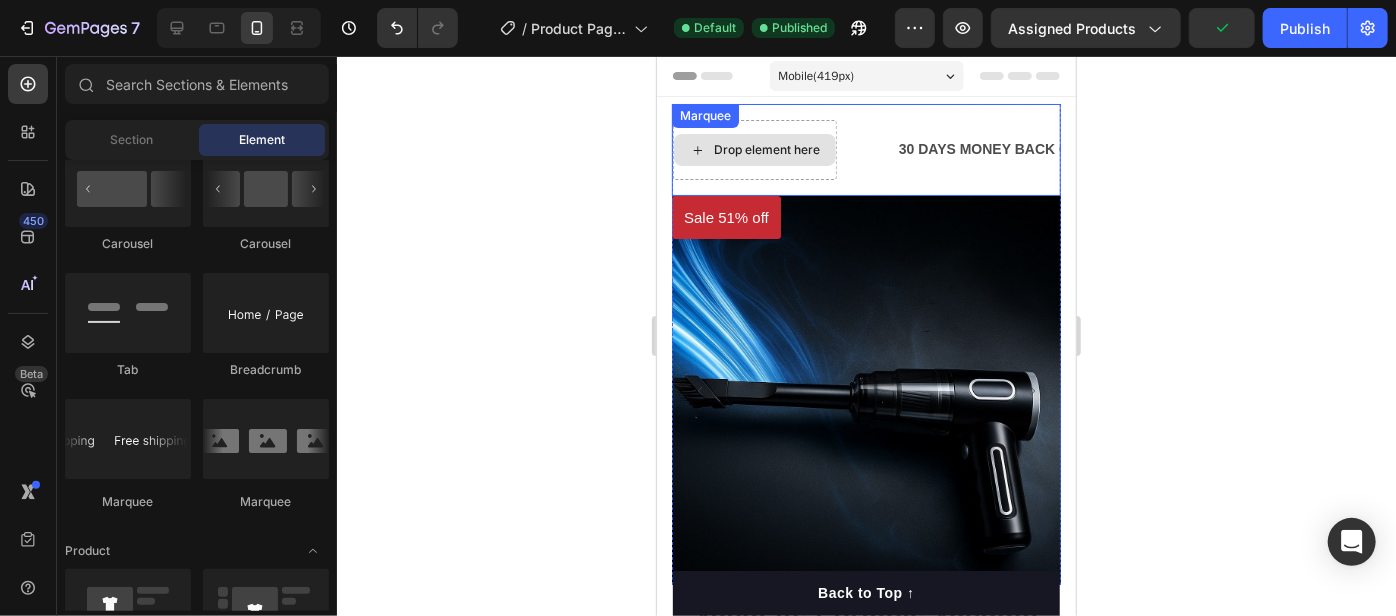 click on "Drop element here" at bounding box center (657, 149) 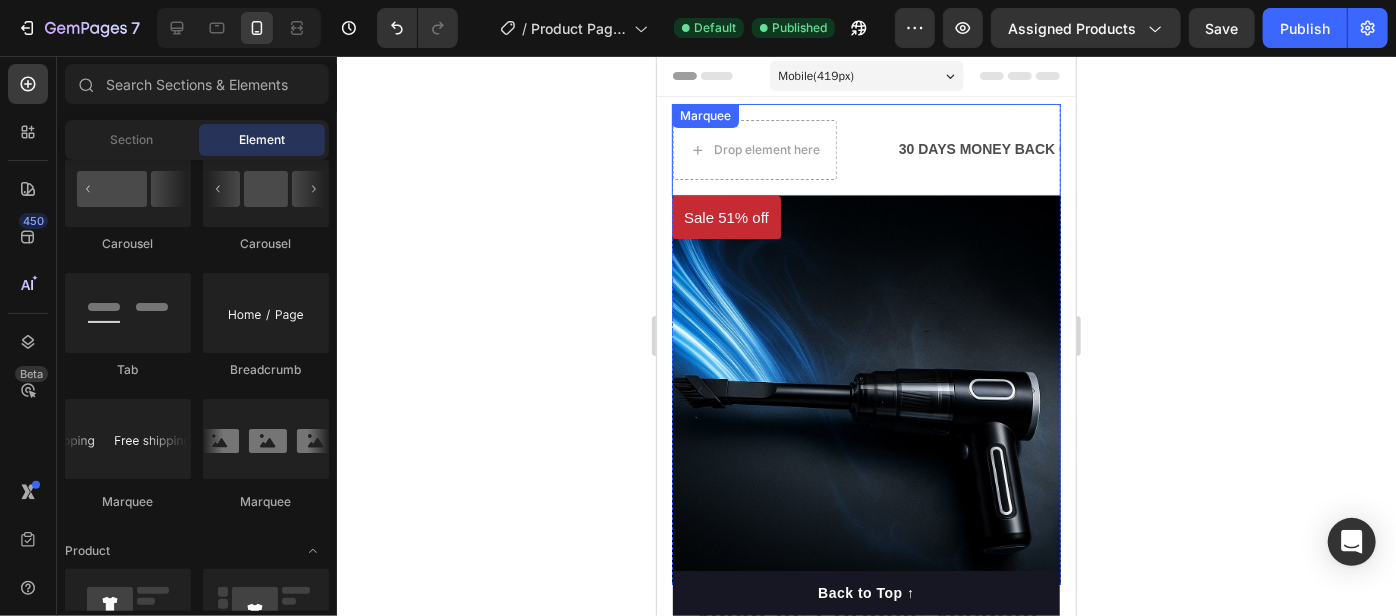 click on "30 DAYS MONEY BACK GUARANTEE Text Block" at bounding box center [593, 148] 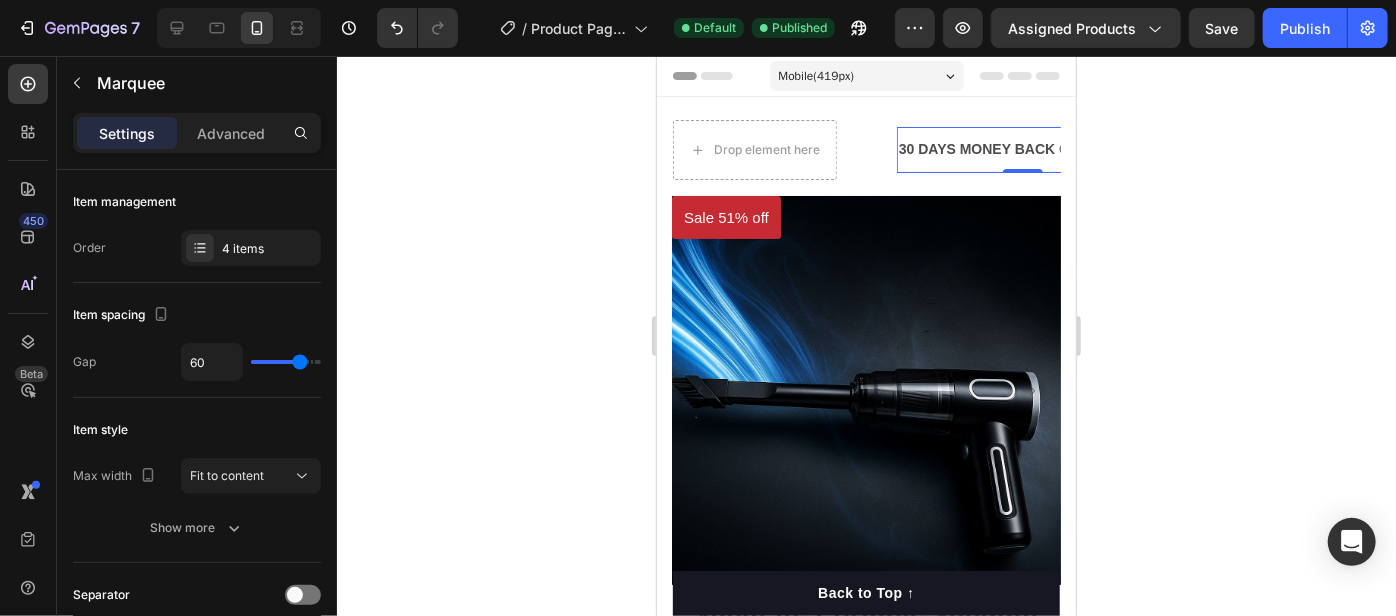 click on "30 DAYS MONEY BACK GUARANTEE" at bounding box center [997, 148] 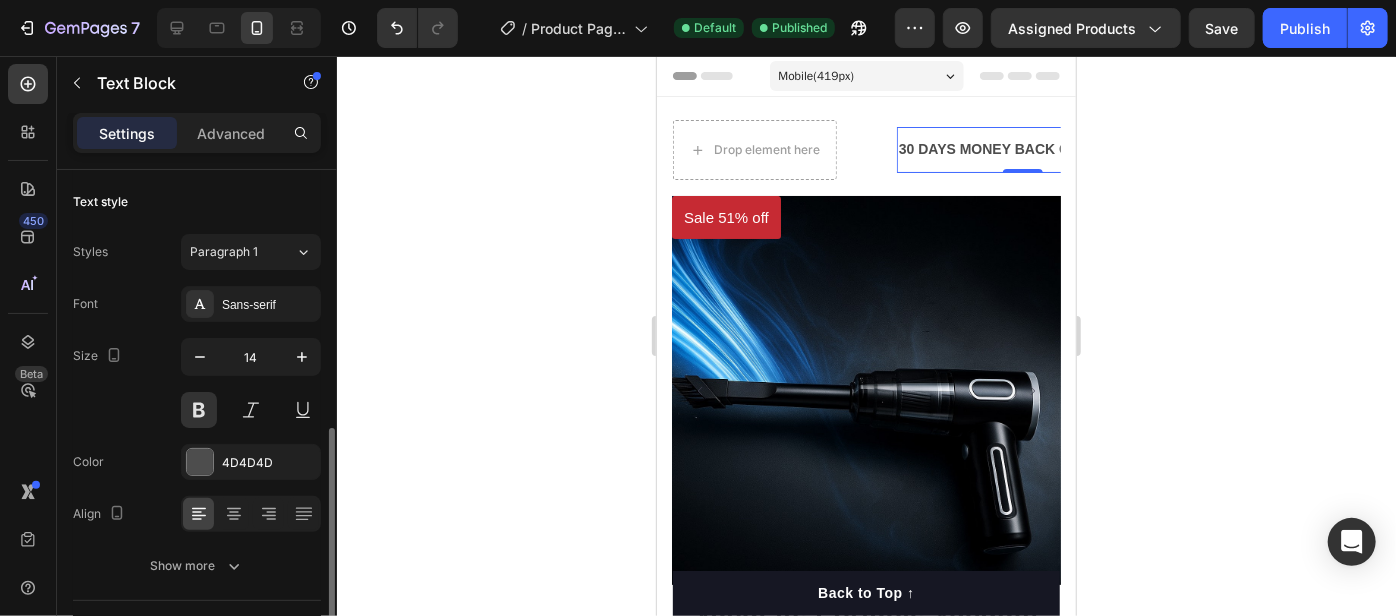 scroll, scrollTop: 181, scrollLeft: 0, axis: vertical 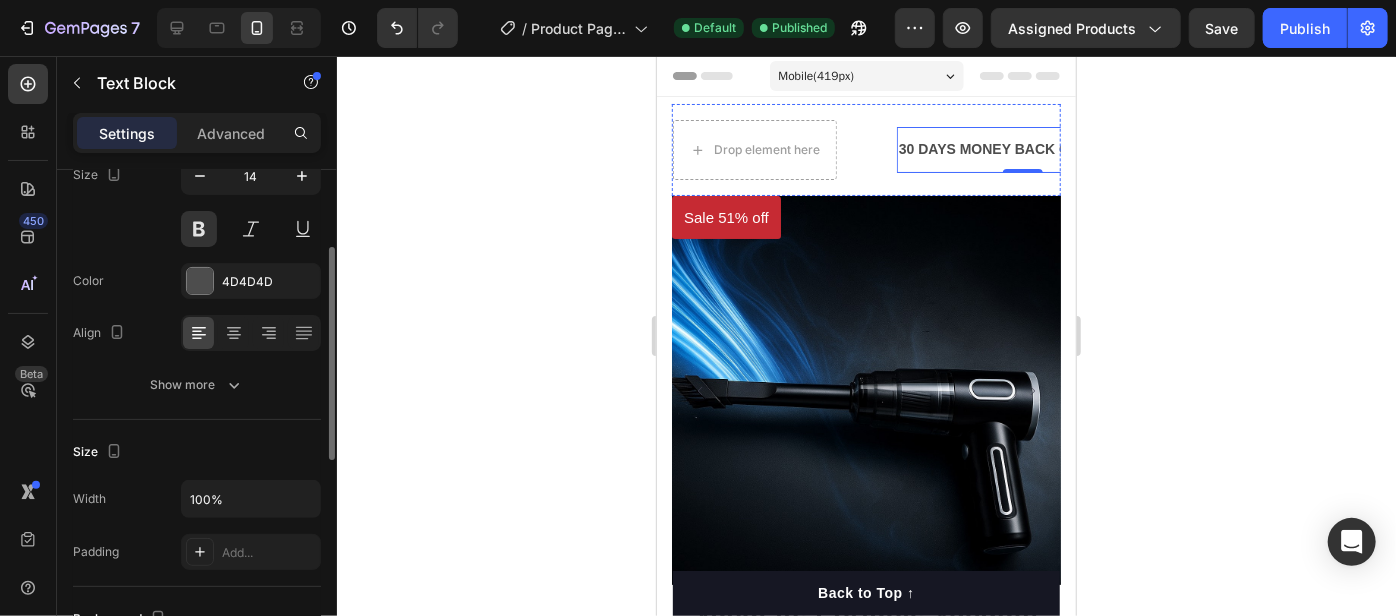 click on "LIMITED TIME 50% OFF SALE" at bounding box center [1043, 148] 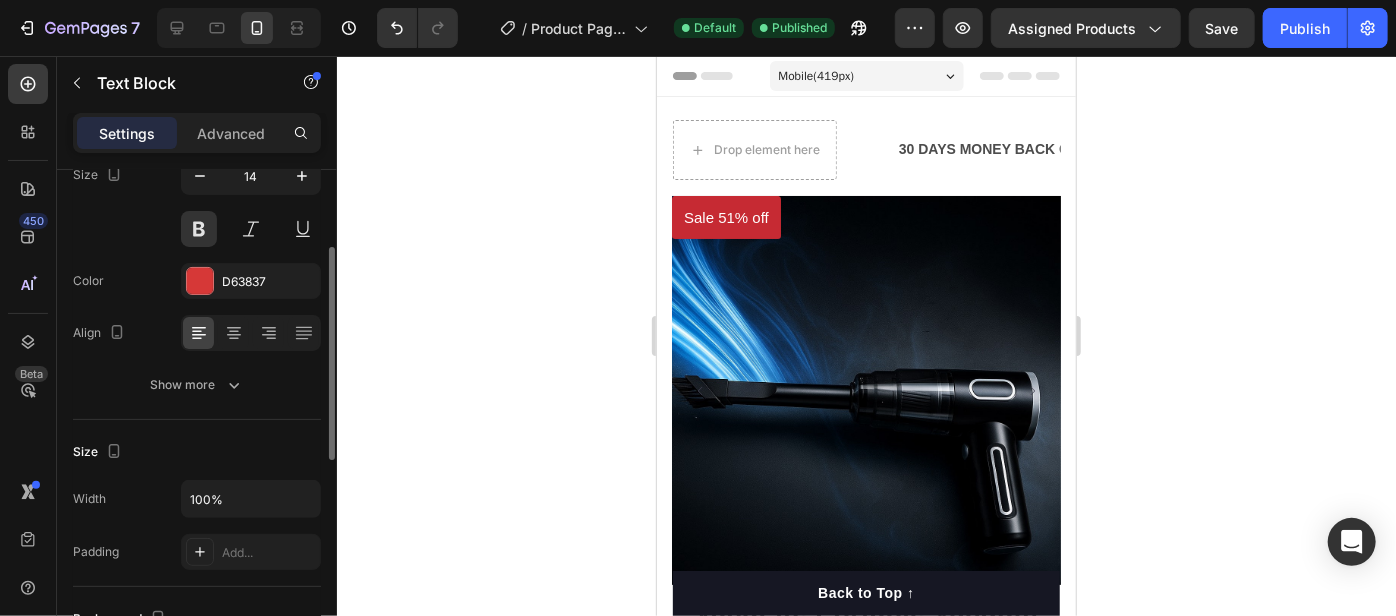 scroll, scrollTop: 181, scrollLeft: 0, axis: vertical 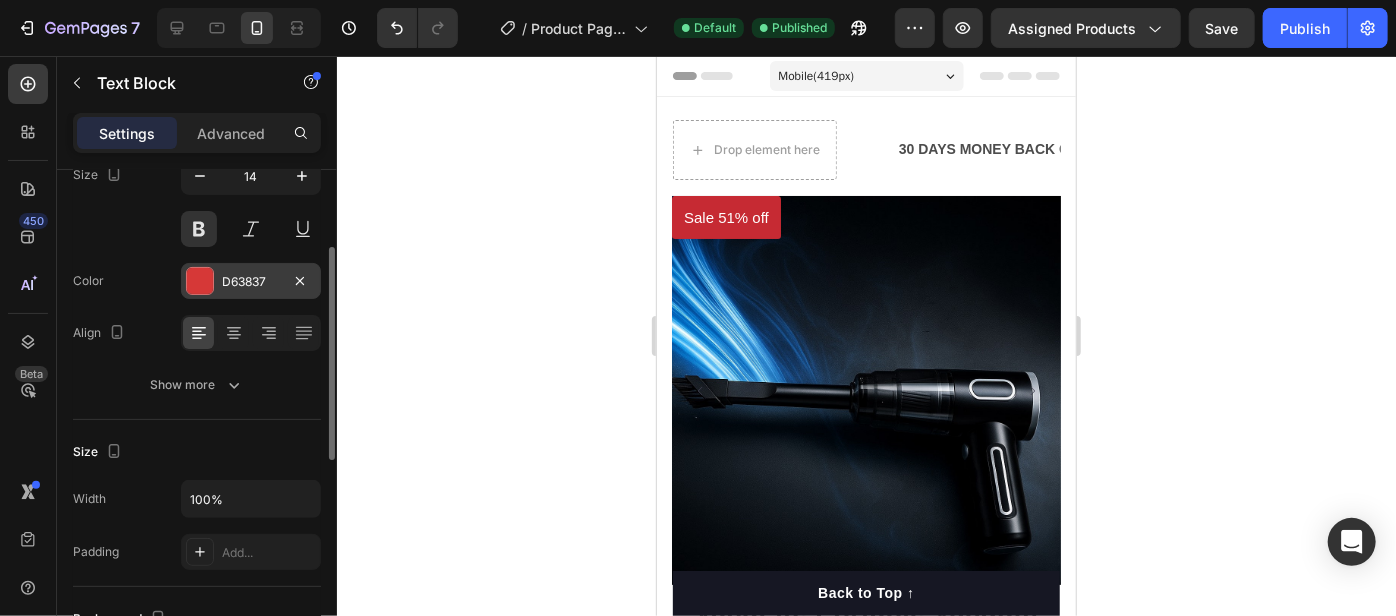 click on "D63837" at bounding box center [251, 282] 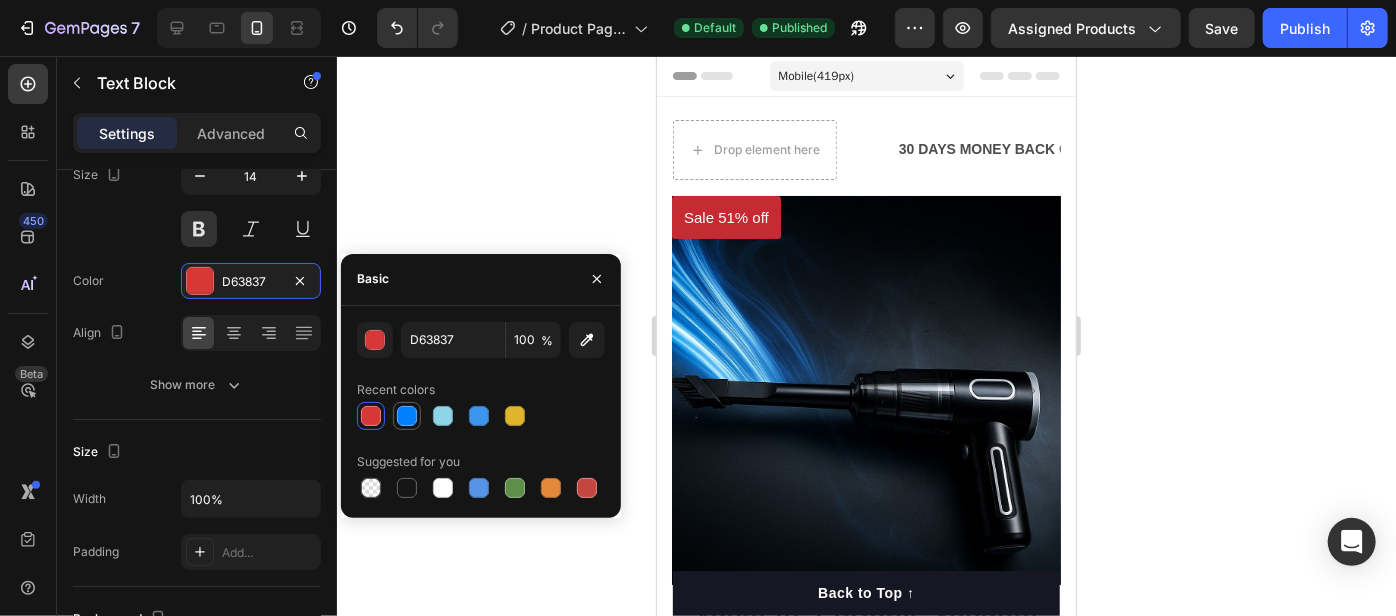 click at bounding box center (407, 416) 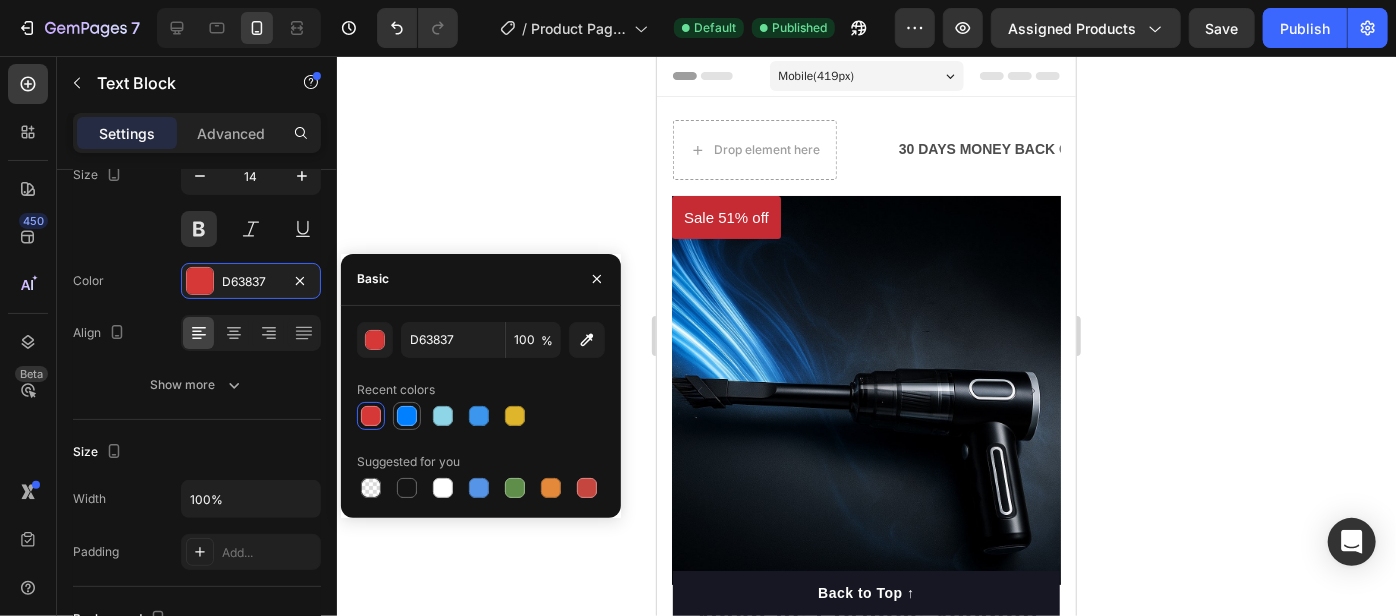 type on "007FFF" 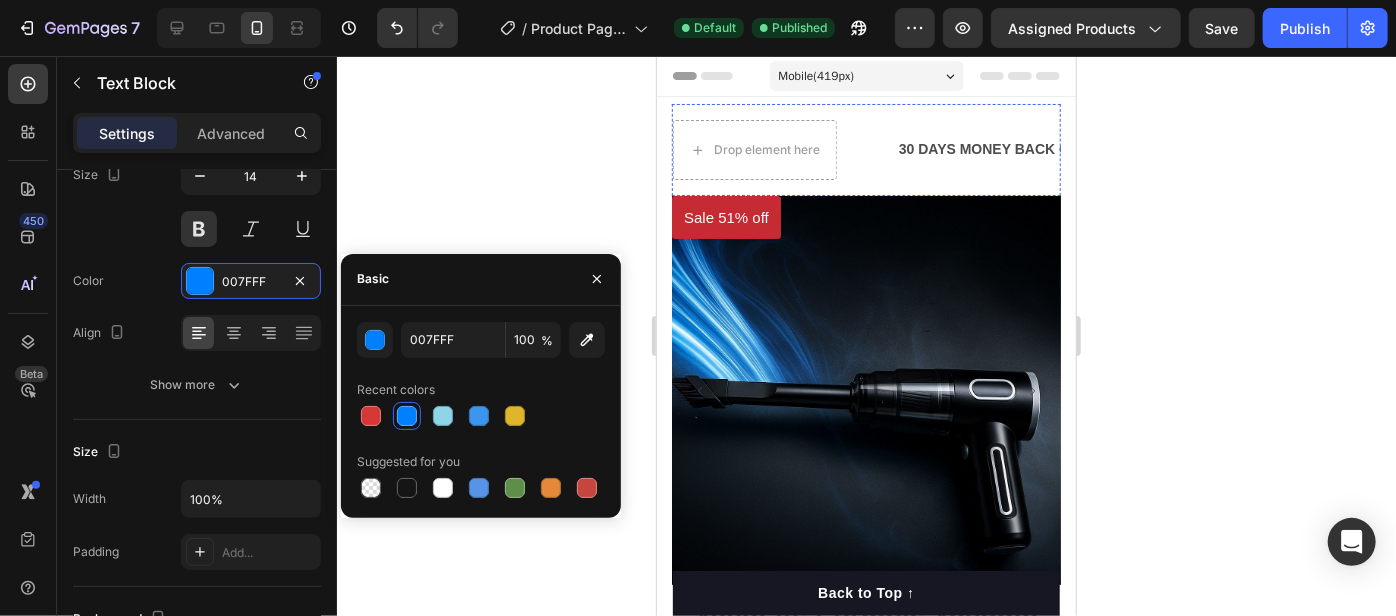 click on "LIFE TIME WARRANTY" at bounding box center (1444, 148) 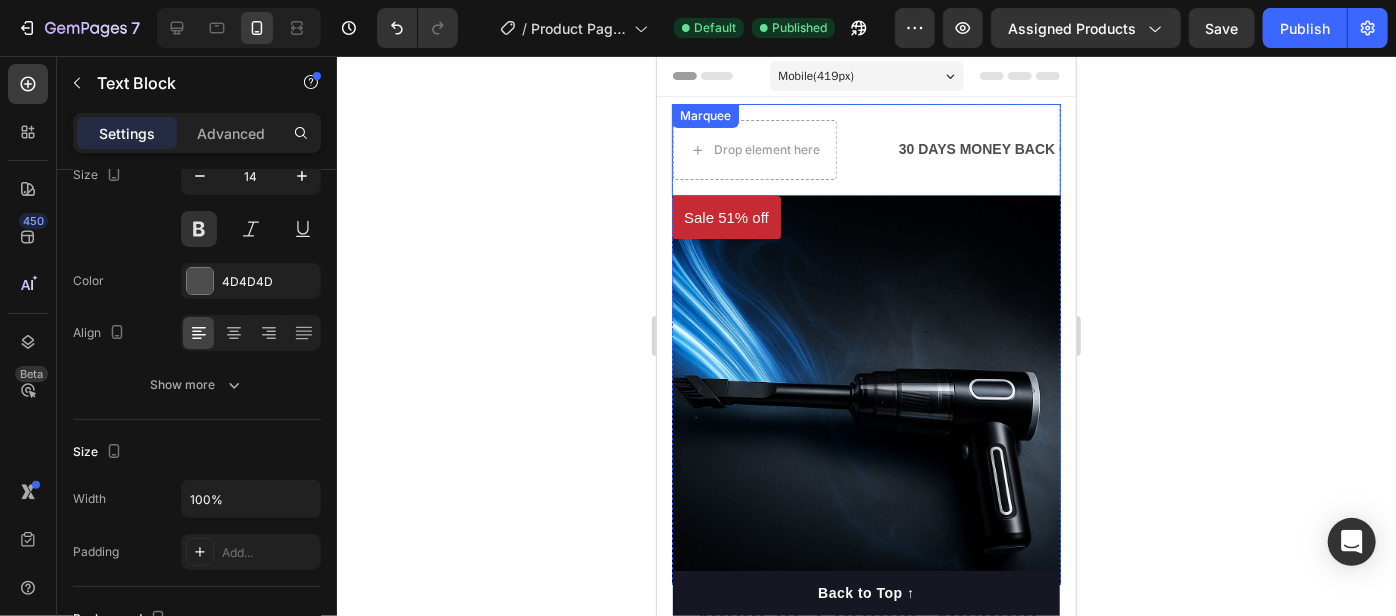 click on "Drop element here" at bounding box center (1463, 149) 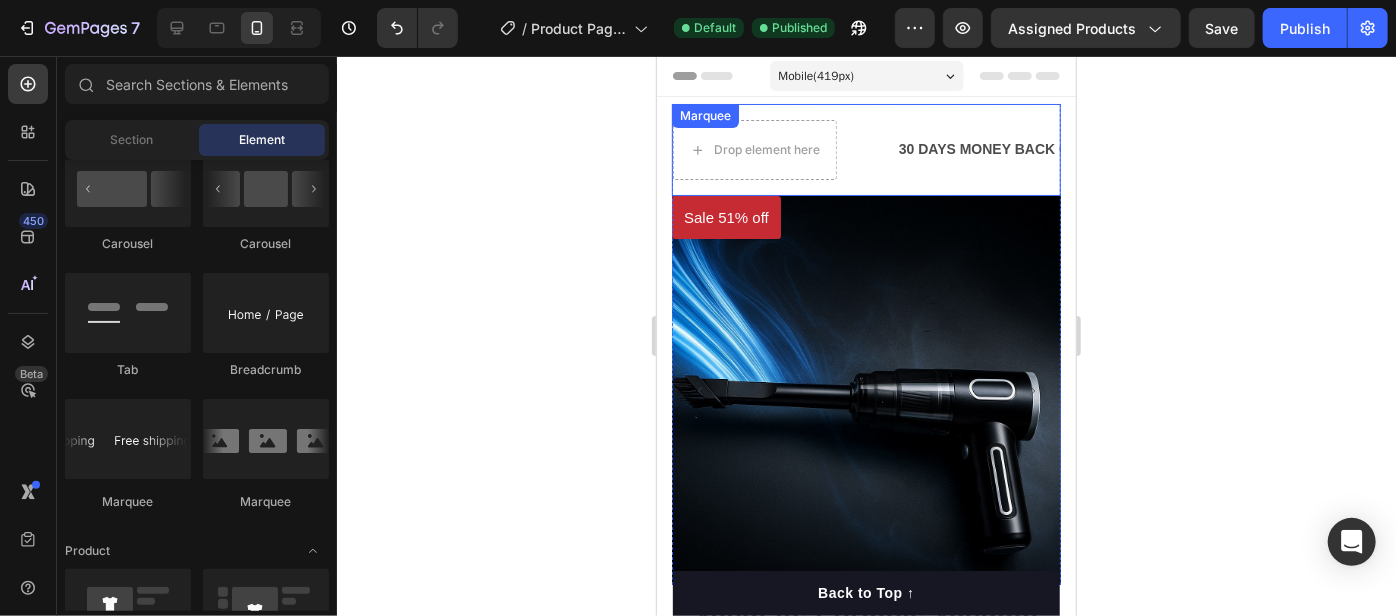 click on "Drop element here" at bounding box center [1748, 149] 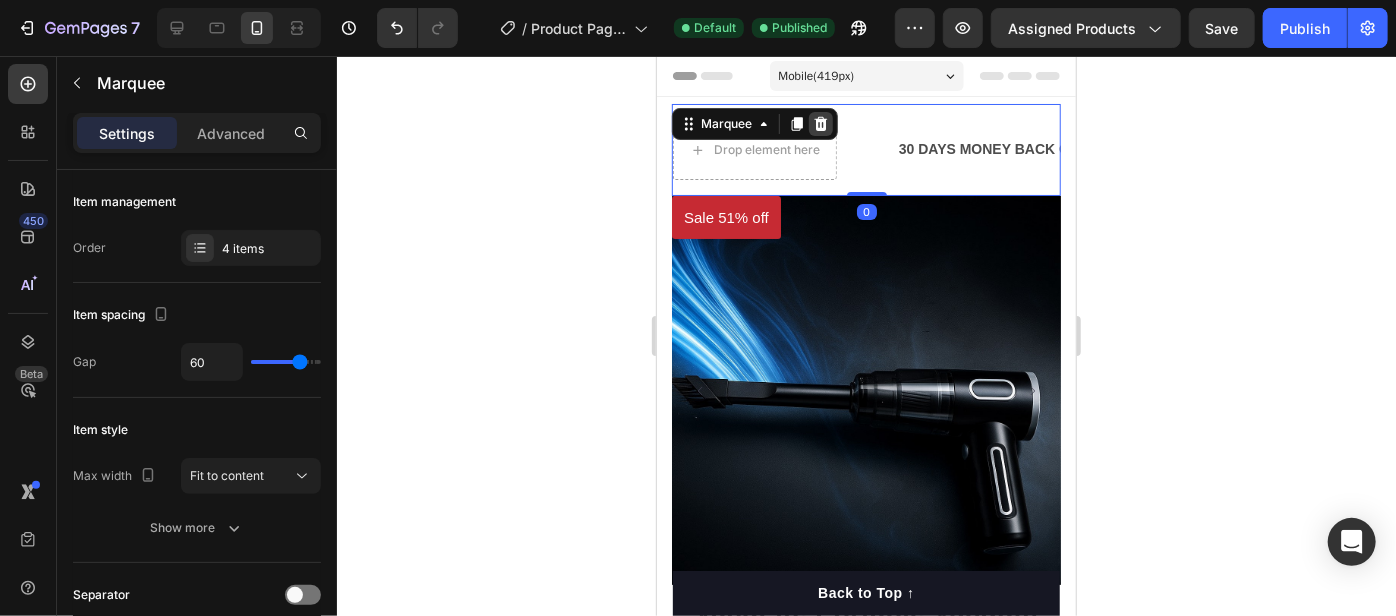 click at bounding box center (820, 123) 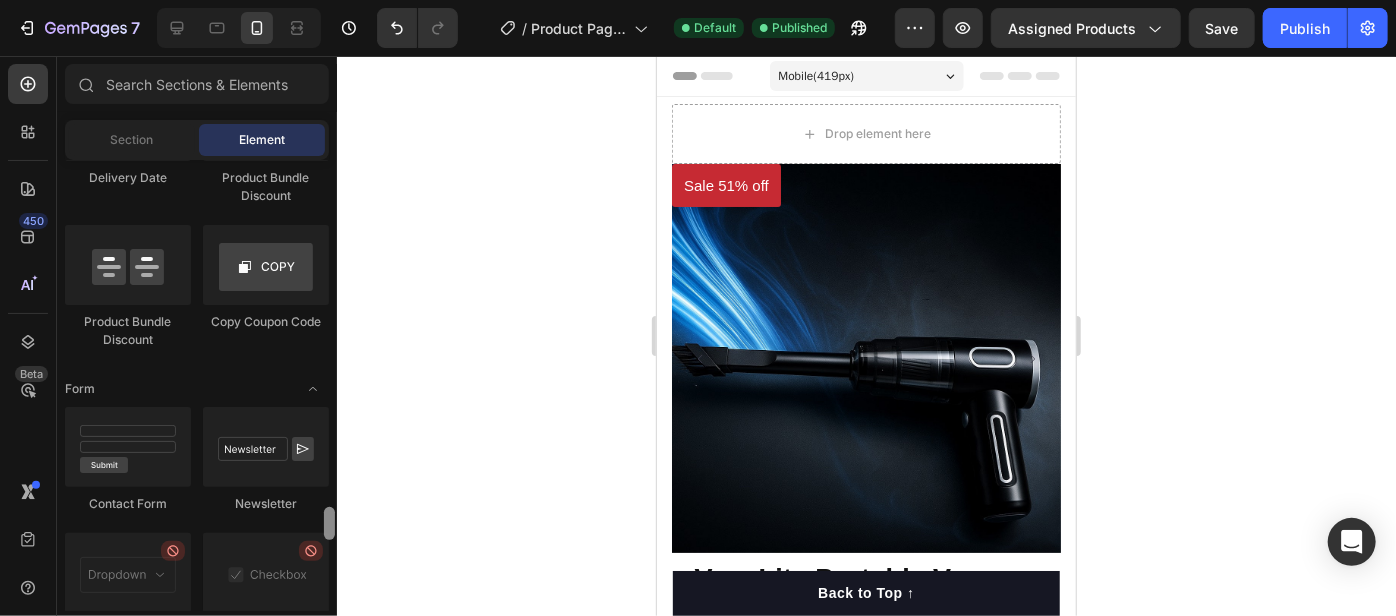 scroll, scrollTop: 4490, scrollLeft: 0, axis: vertical 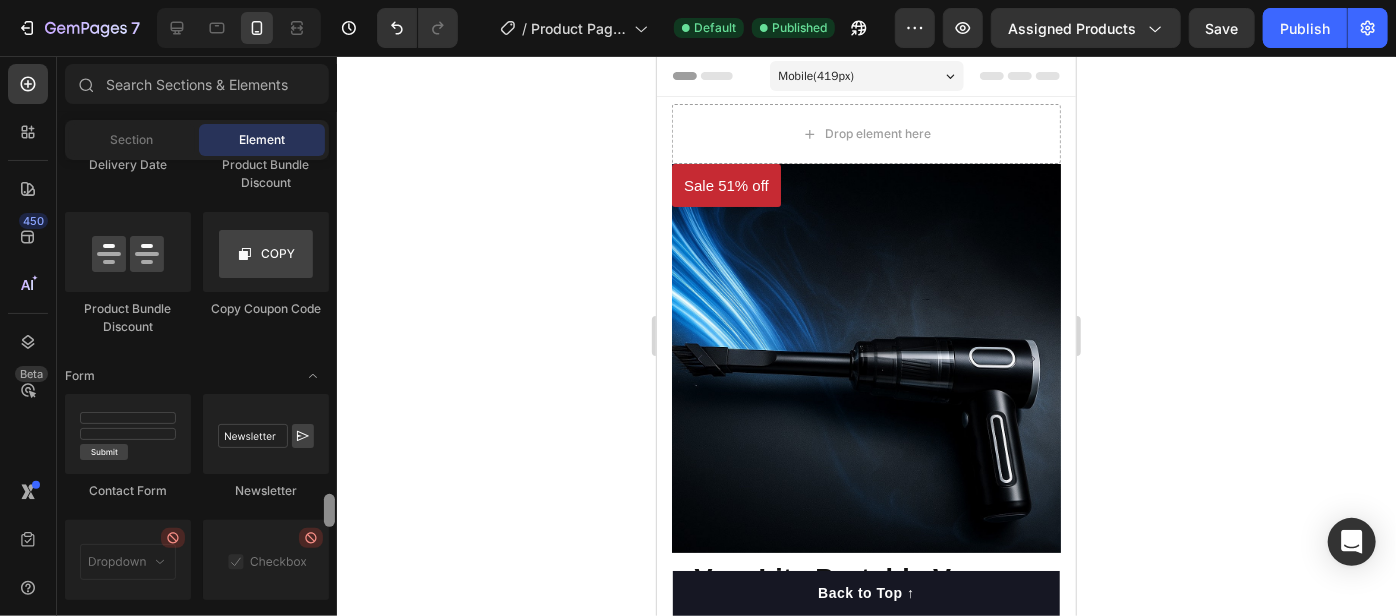 drag, startPoint x: 333, startPoint y: 366, endPoint x: 300, endPoint y: 511, distance: 148.70776 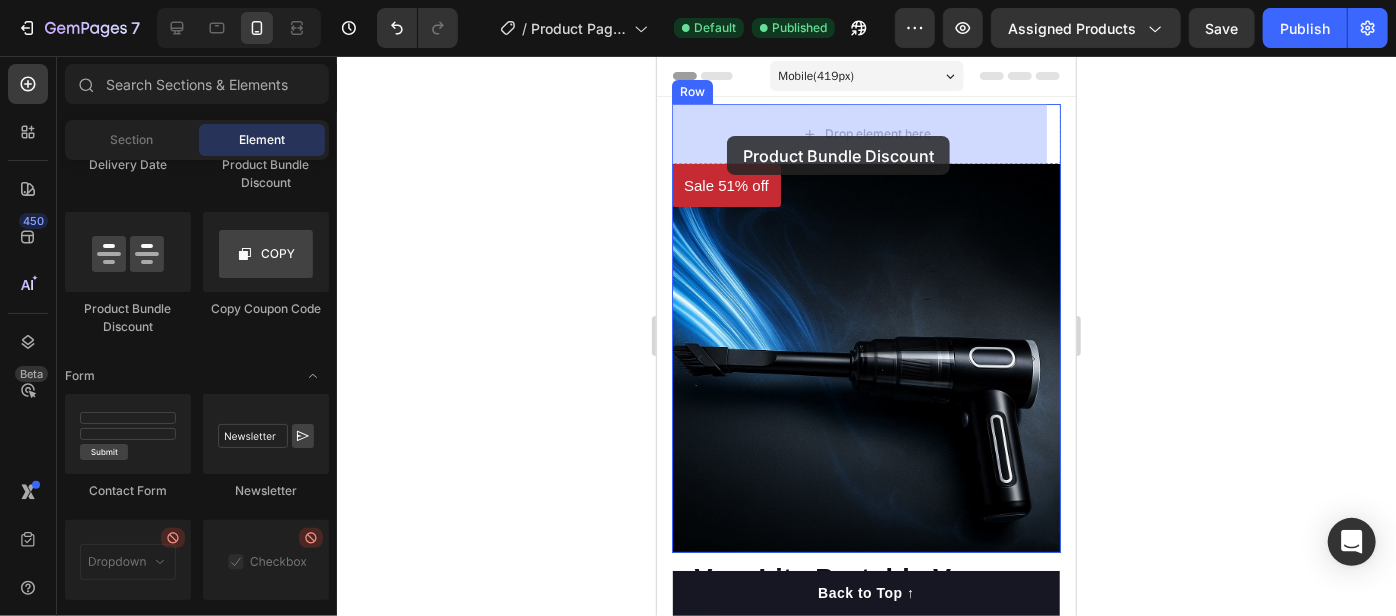 drag, startPoint x: 757, startPoint y: 309, endPoint x: 726, endPoint y: 134, distance: 177.7245 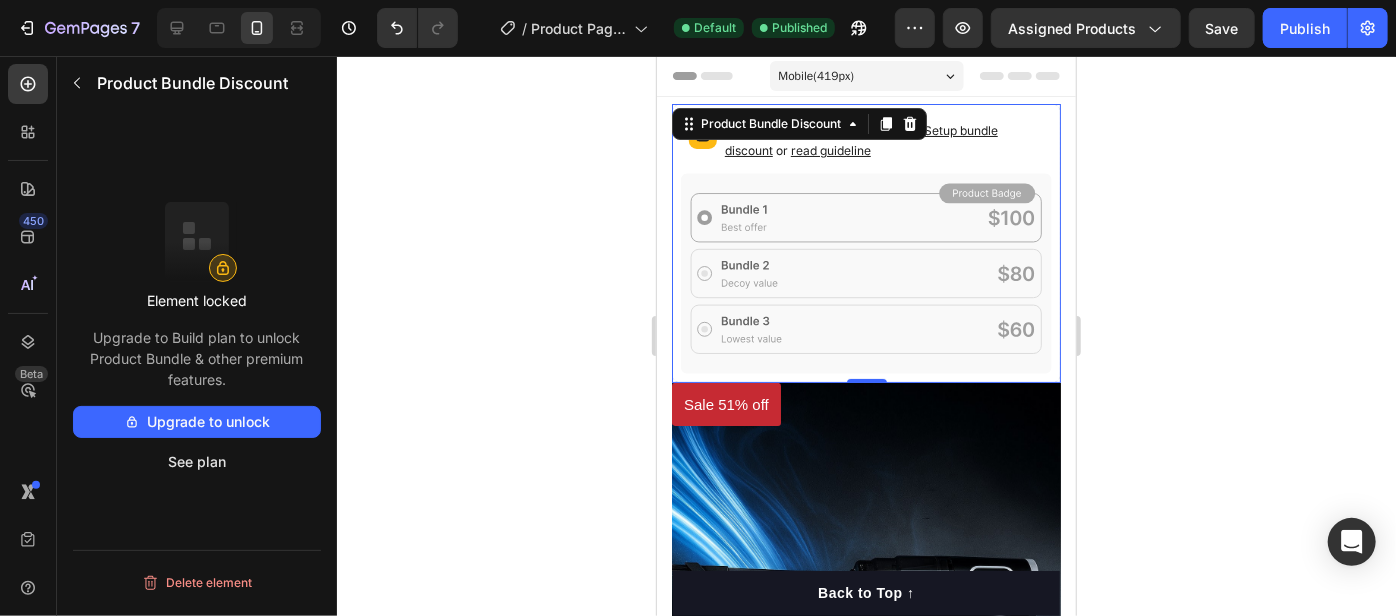 click 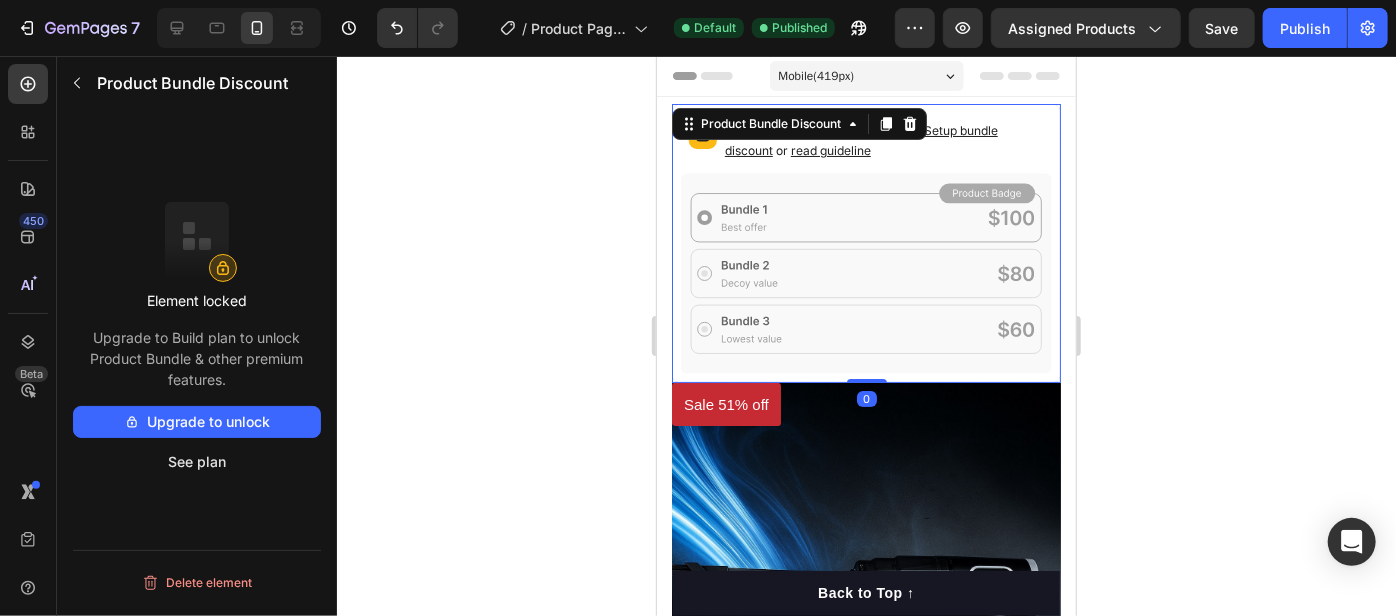 click 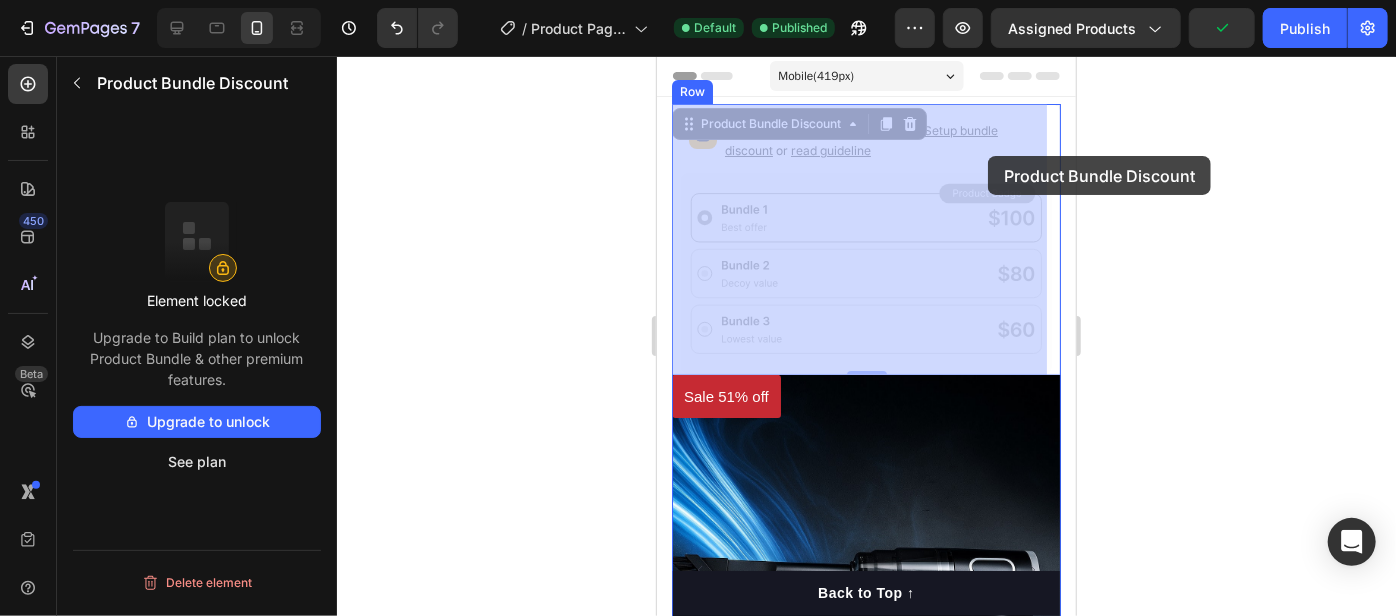 drag, startPoint x: 931, startPoint y: 235, endPoint x: 987, endPoint y: 155, distance: 97.65244 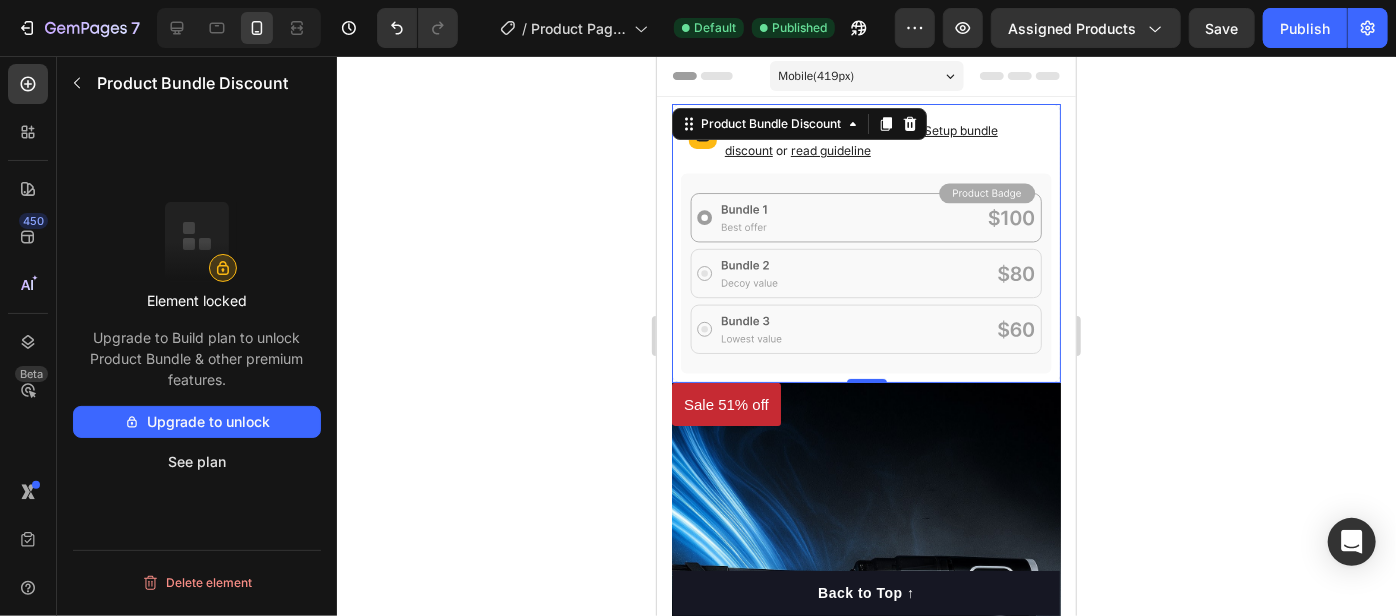 click 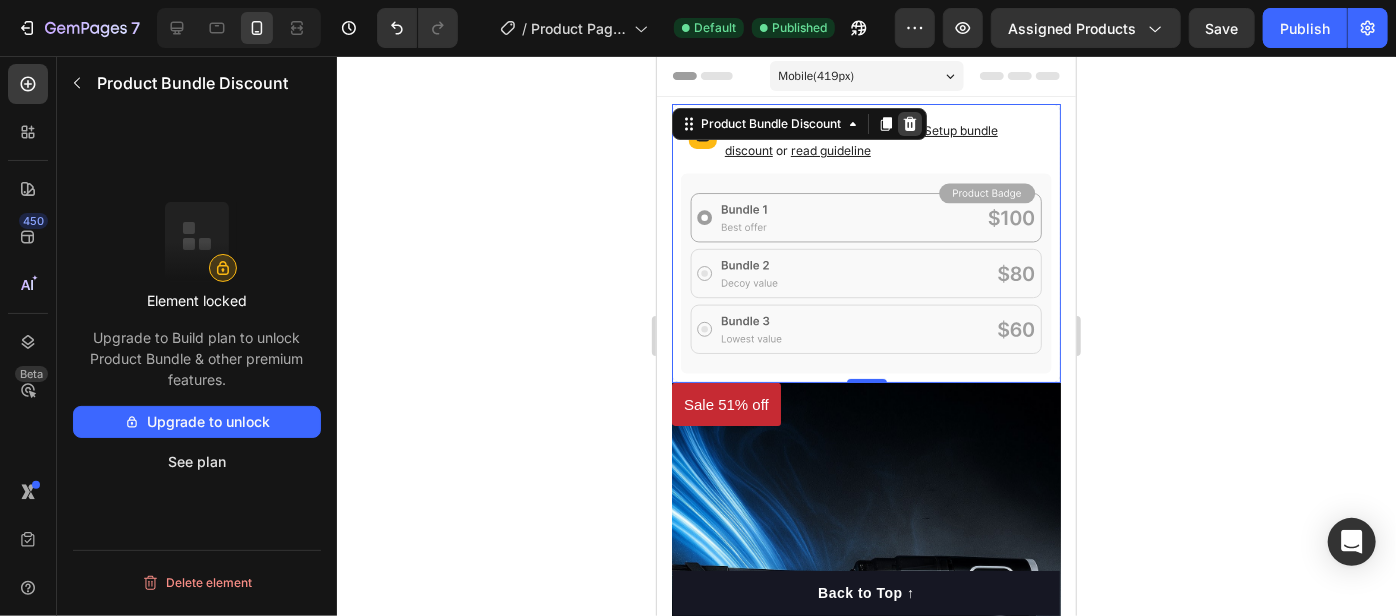 click 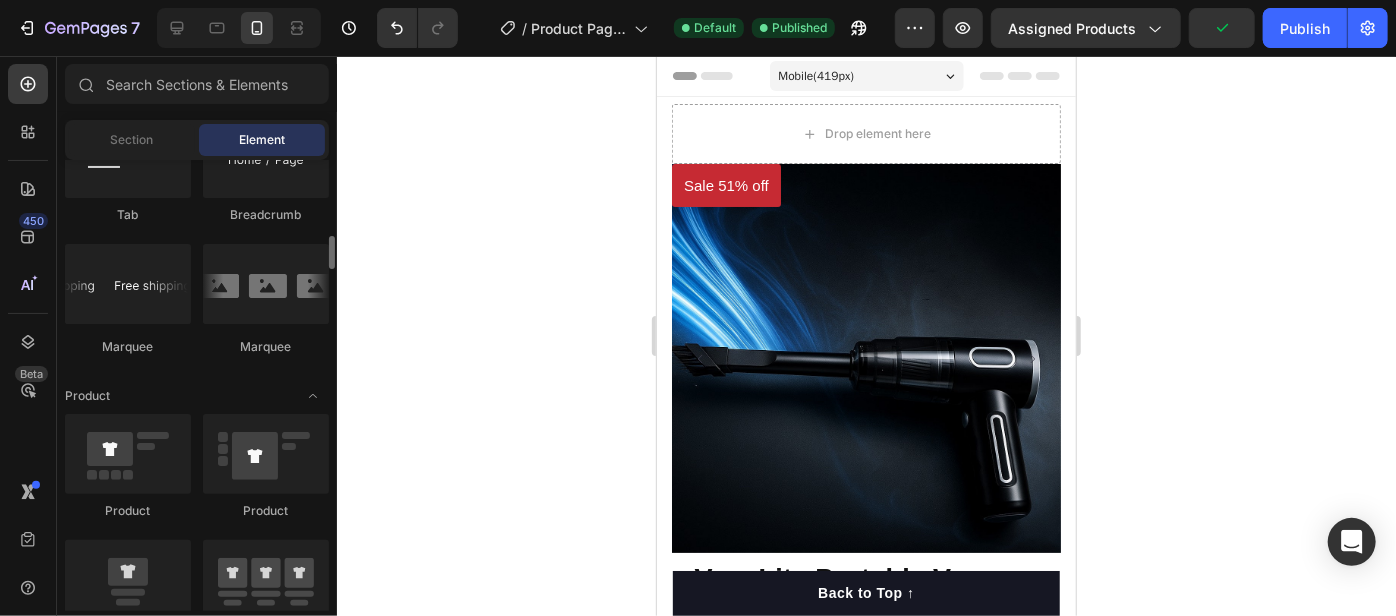 scroll, scrollTop: 2245, scrollLeft: 0, axis: vertical 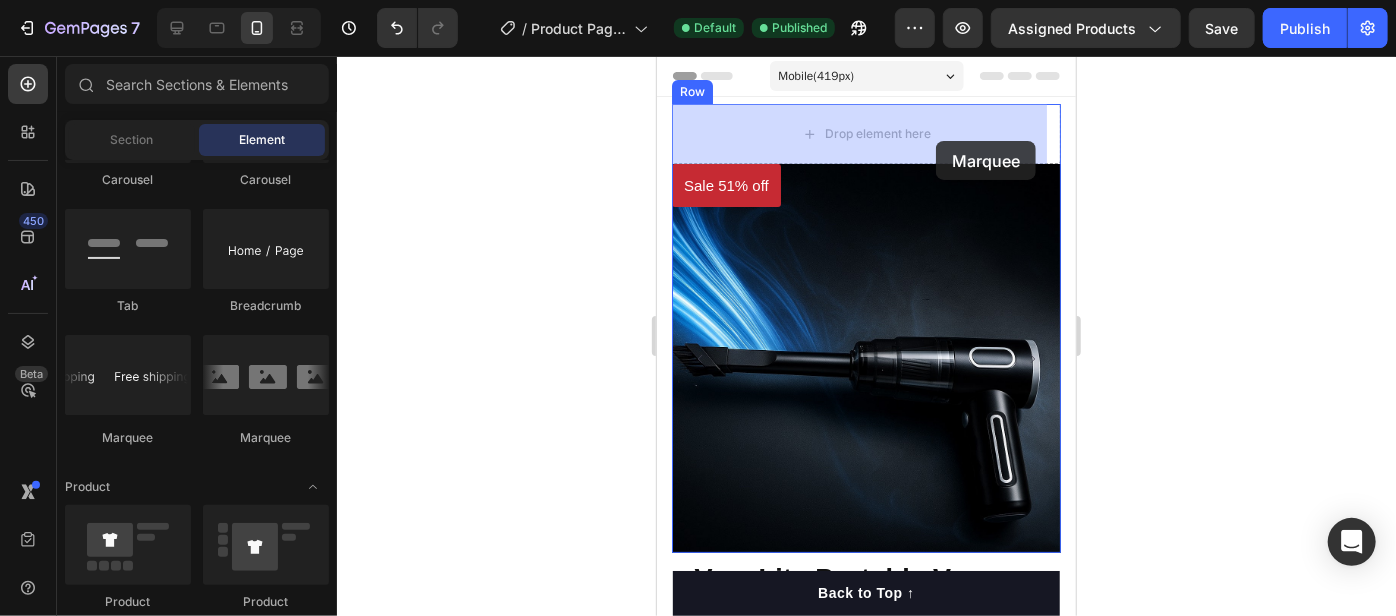 drag, startPoint x: 787, startPoint y: 432, endPoint x: 772, endPoint y: 101, distance: 331.3397 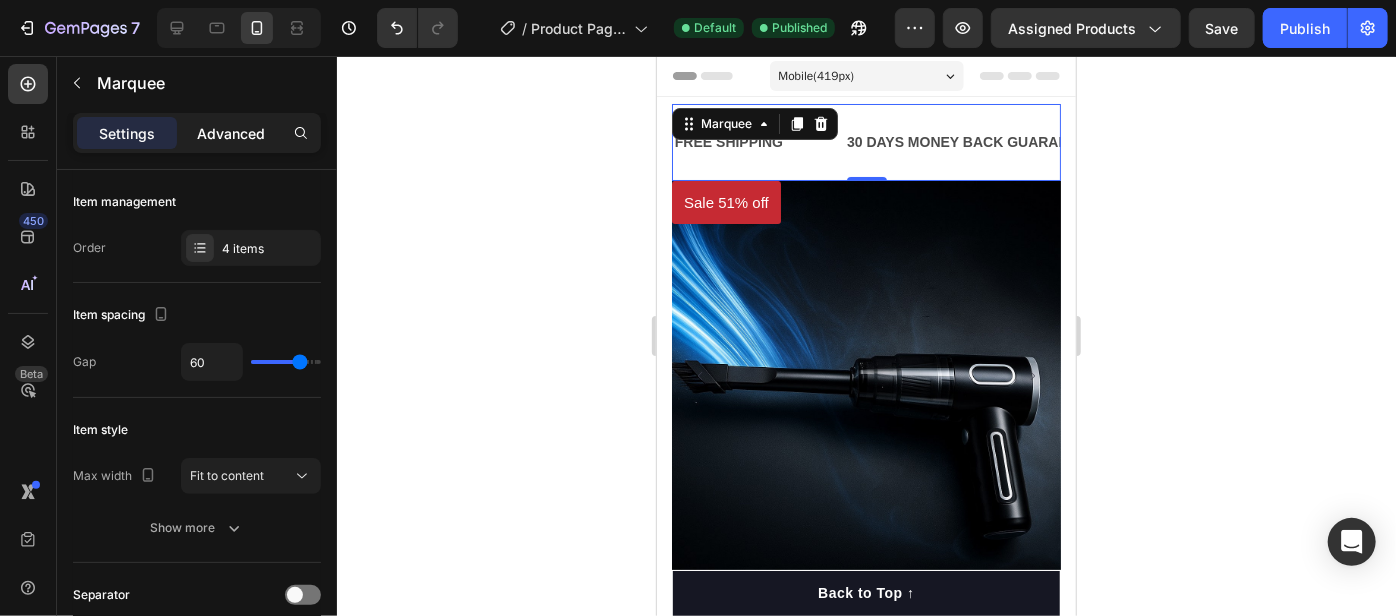 click on "Advanced" 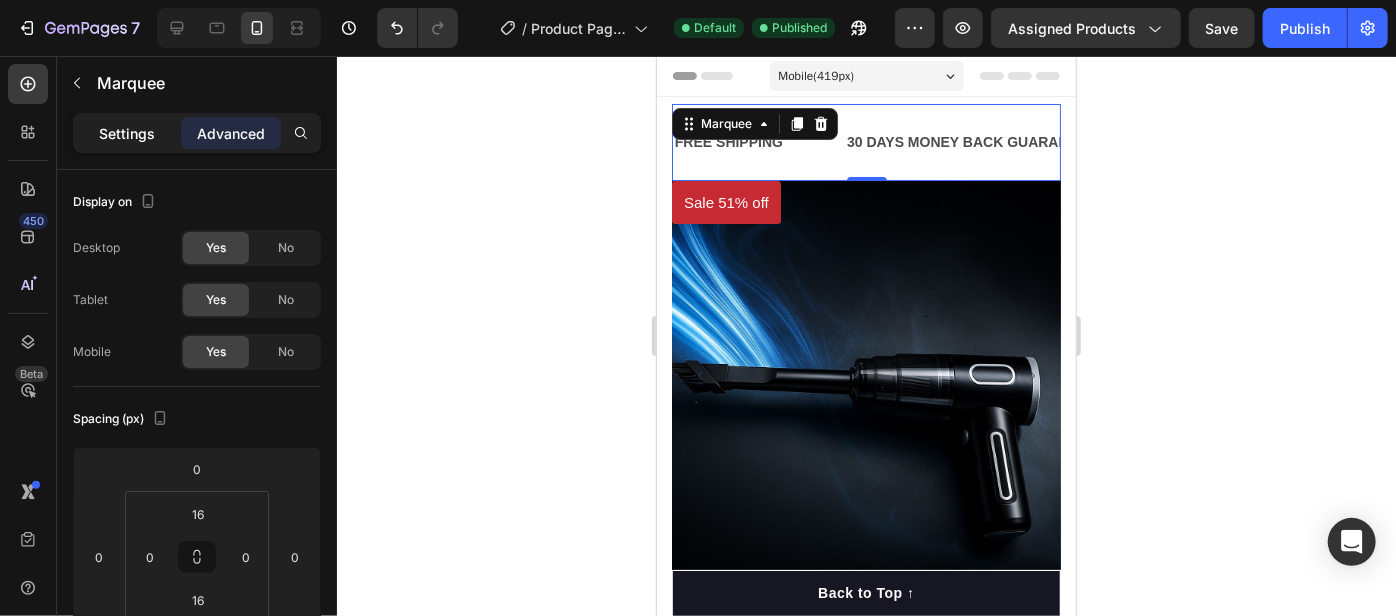 click on "Settings" at bounding box center (127, 133) 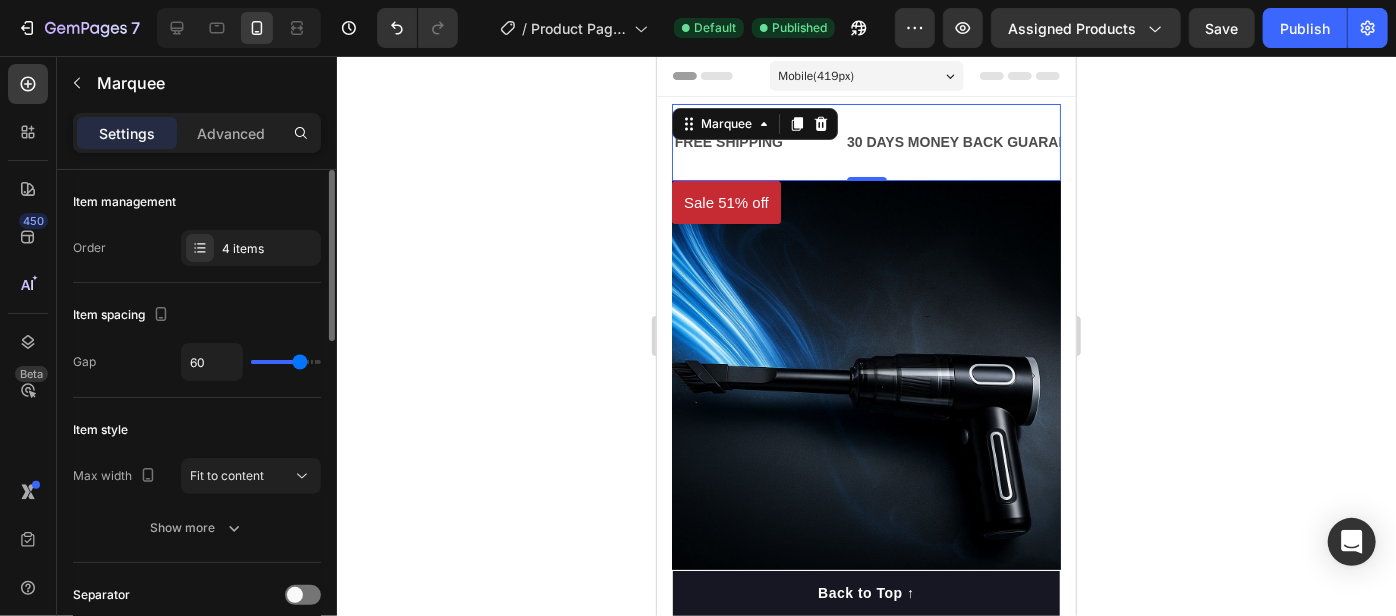 scroll, scrollTop: 181, scrollLeft: 0, axis: vertical 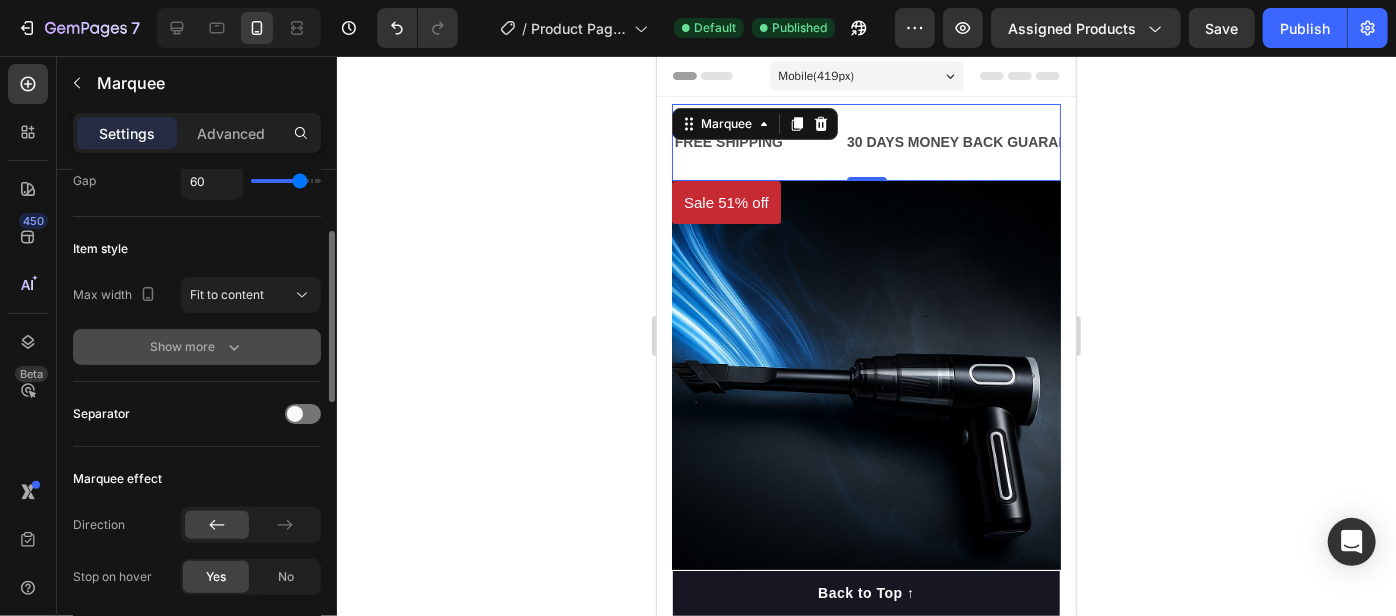 click on "Show more" at bounding box center (197, 347) 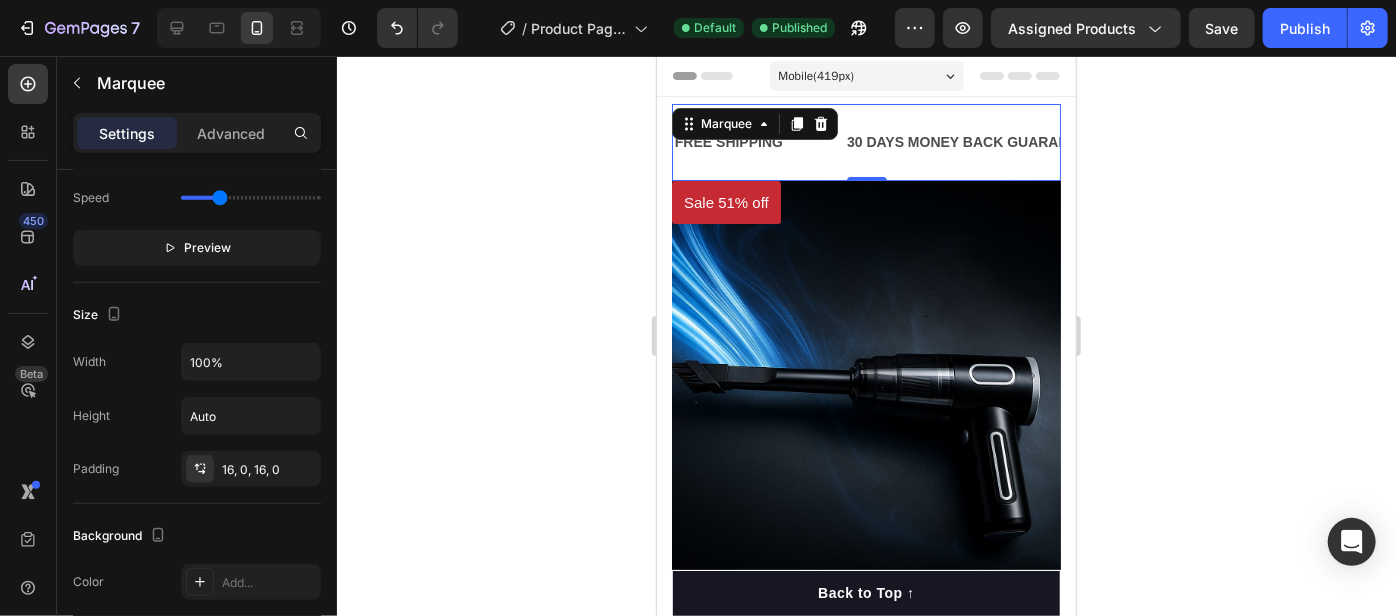 scroll, scrollTop: 1090, scrollLeft: 0, axis: vertical 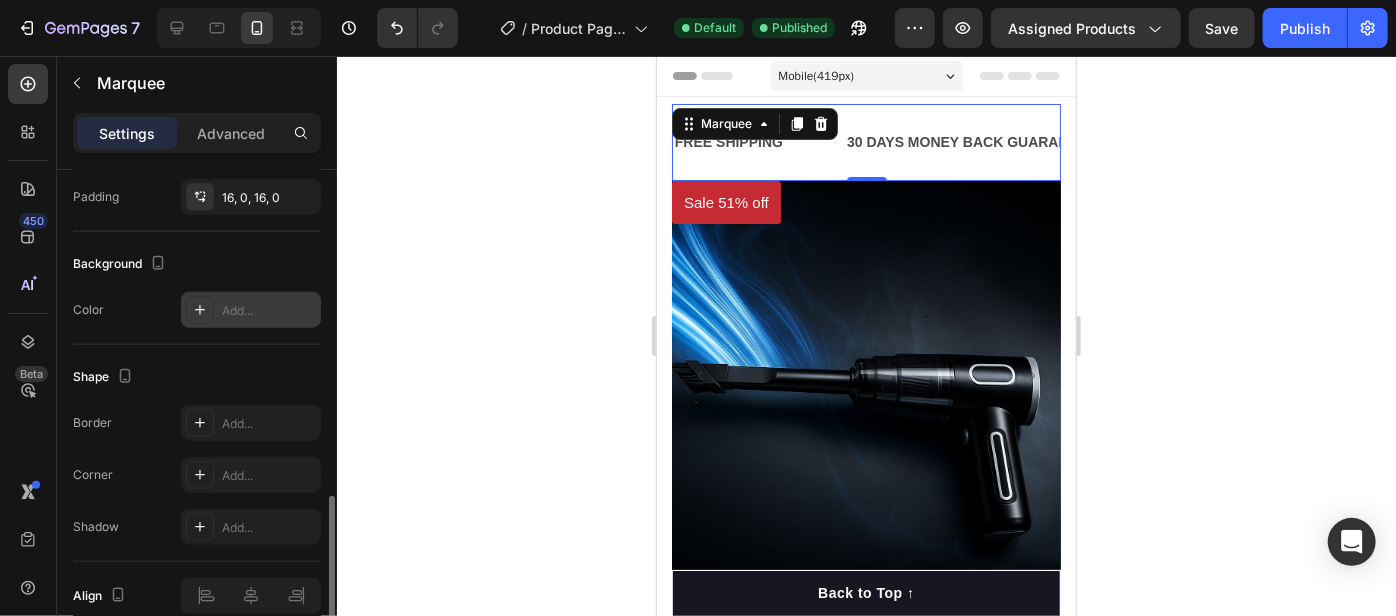 click on "Add..." at bounding box center (251, 310) 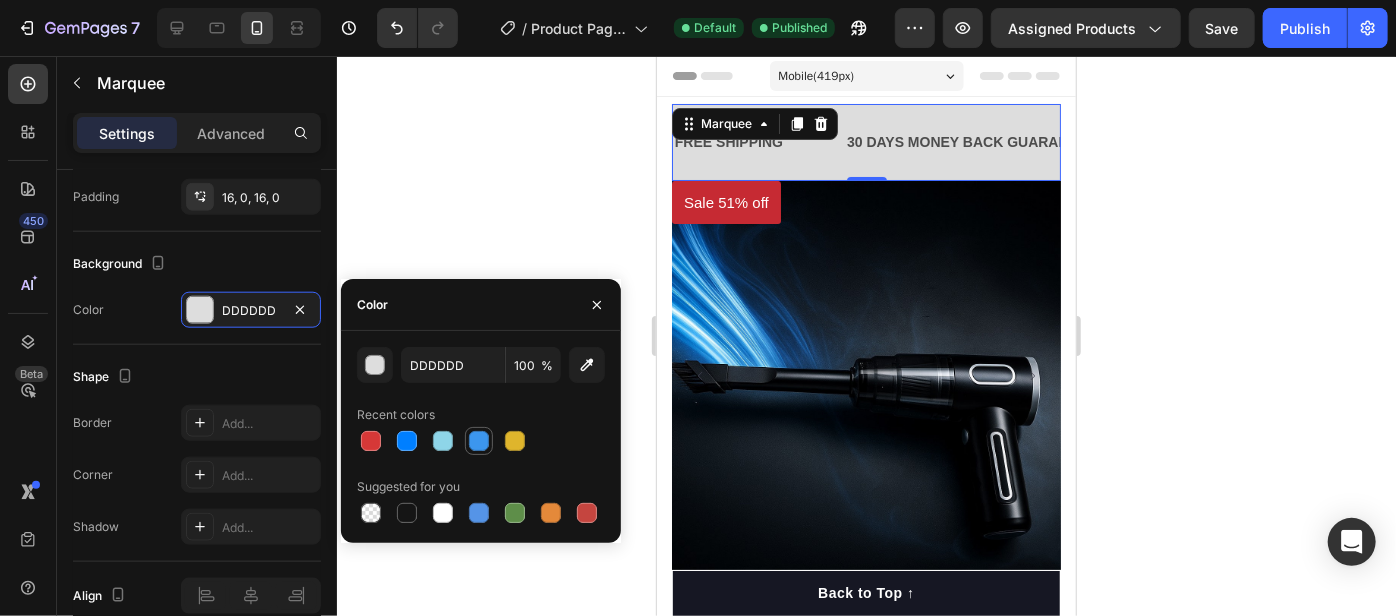 click at bounding box center (479, 441) 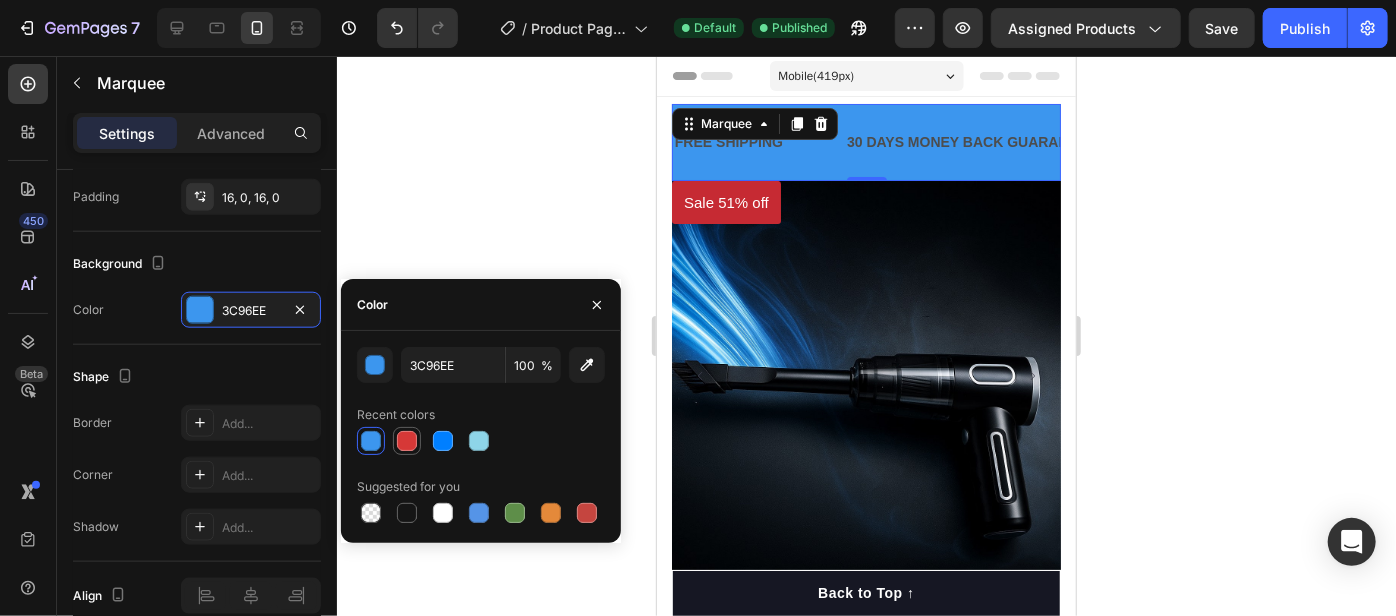click at bounding box center [407, 441] 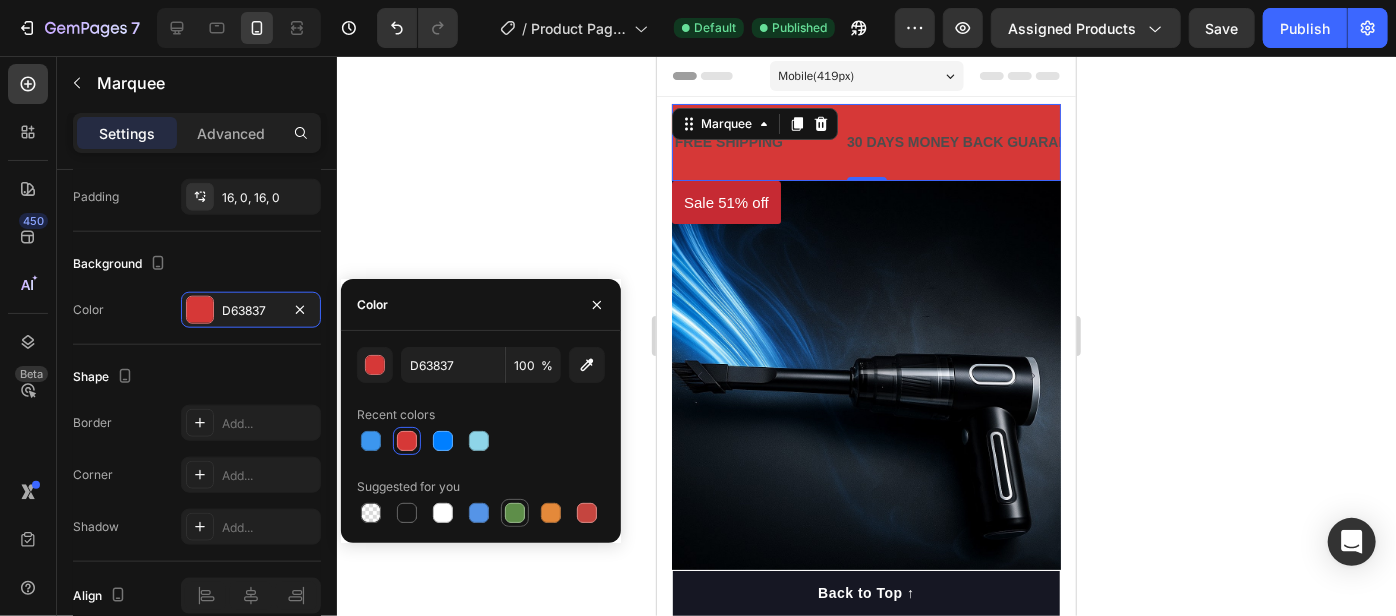 click at bounding box center [515, 513] 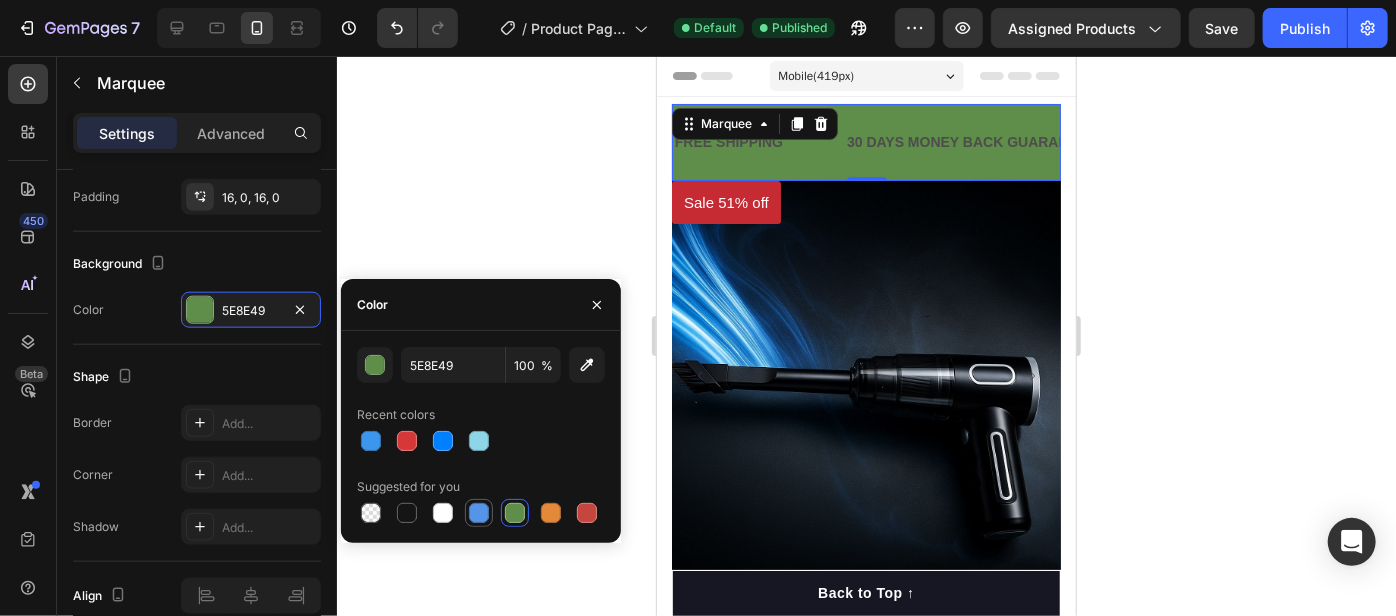 click at bounding box center (479, 513) 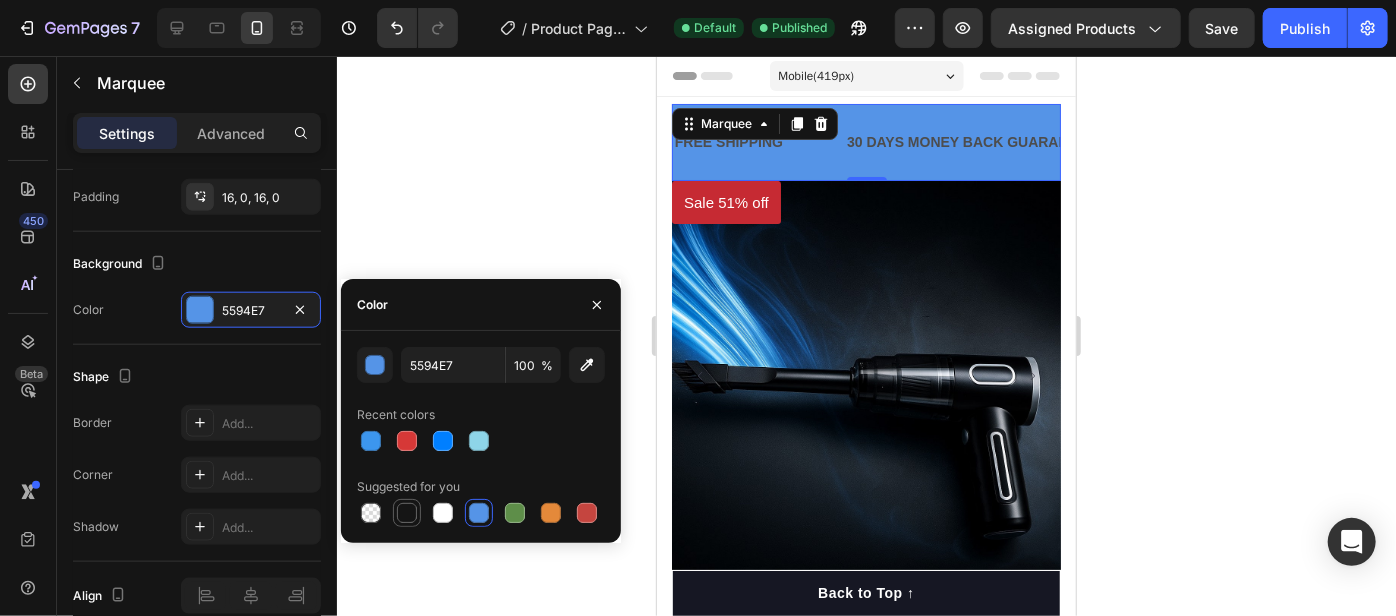 click at bounding box center [407, 513] 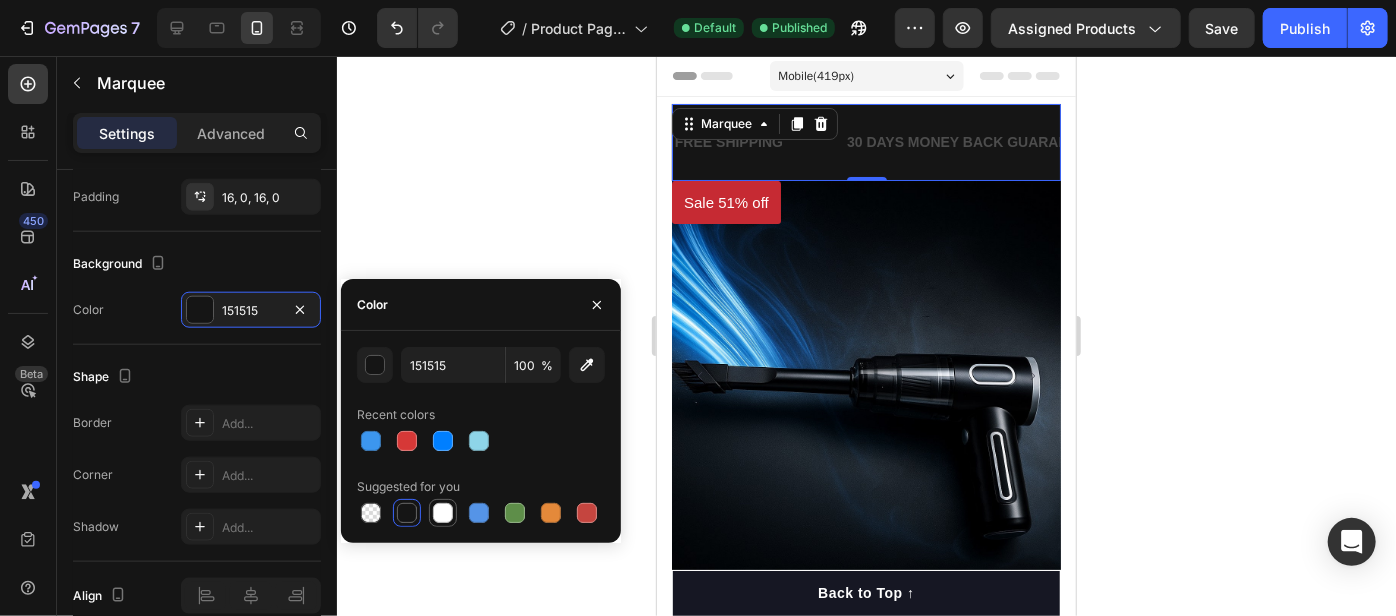 click at bounding box center (443, 513) 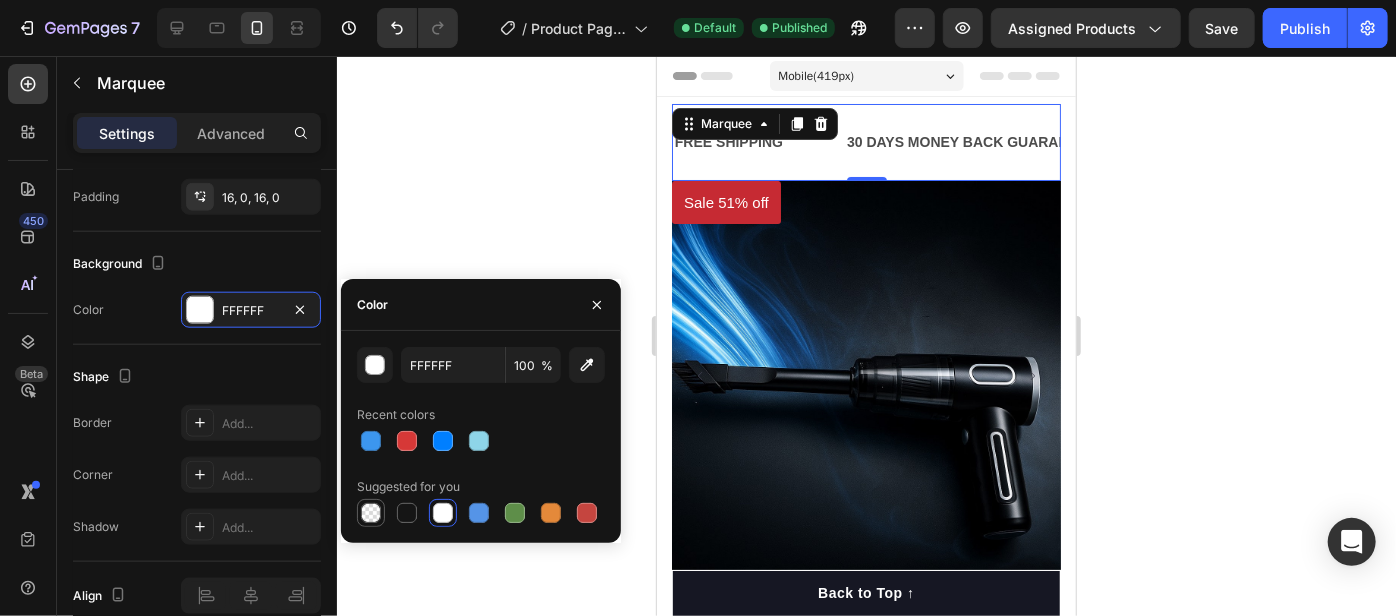 click at bounding box center (371, 513) 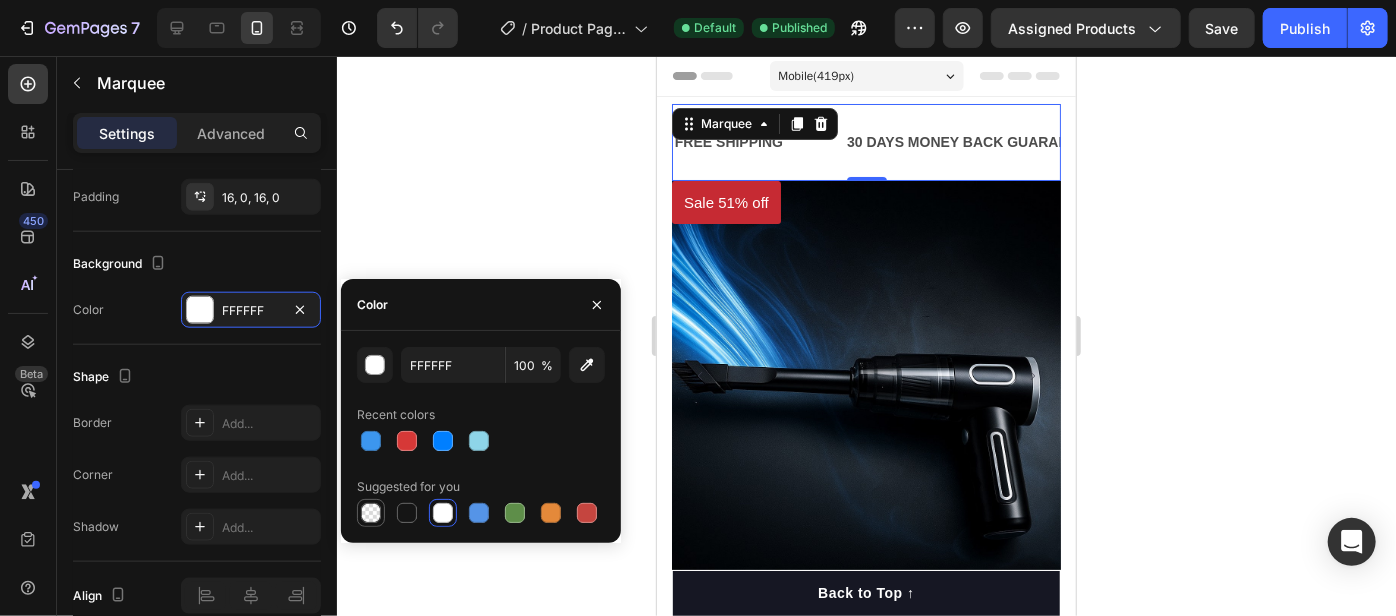 type on "000000" 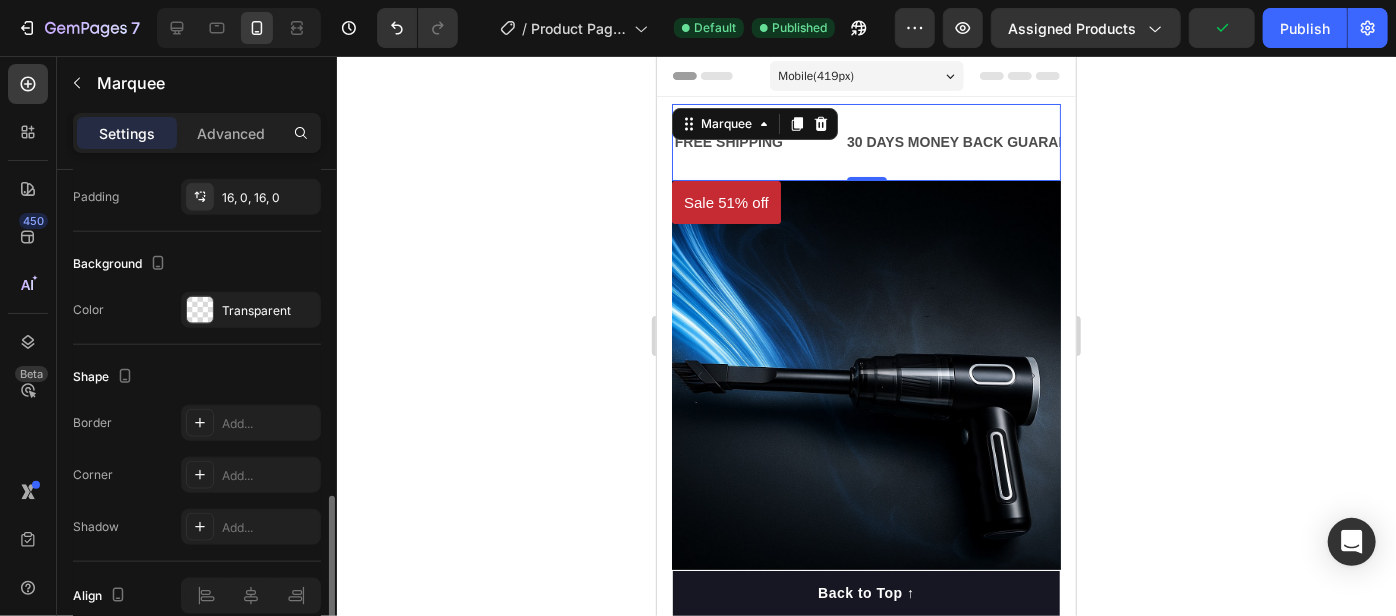 click on "Shape" at bounding box center (197, 377) 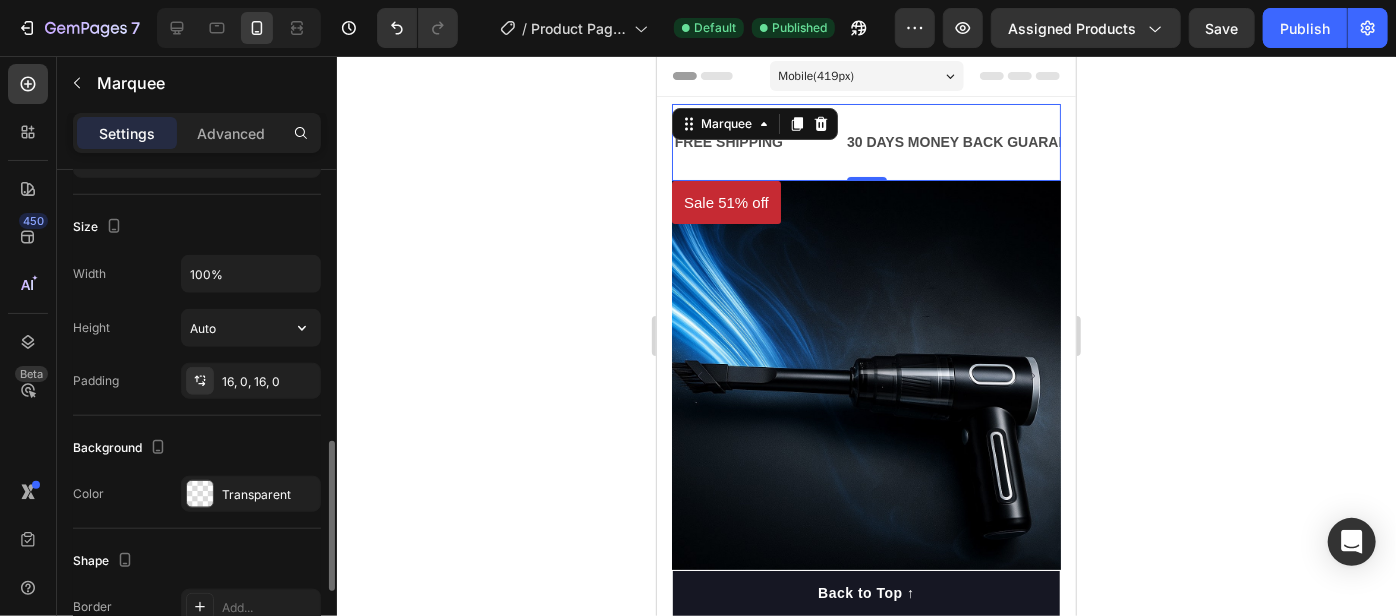 scroll, scrollTop: 634, scrollLeft: 0, axis: vertical 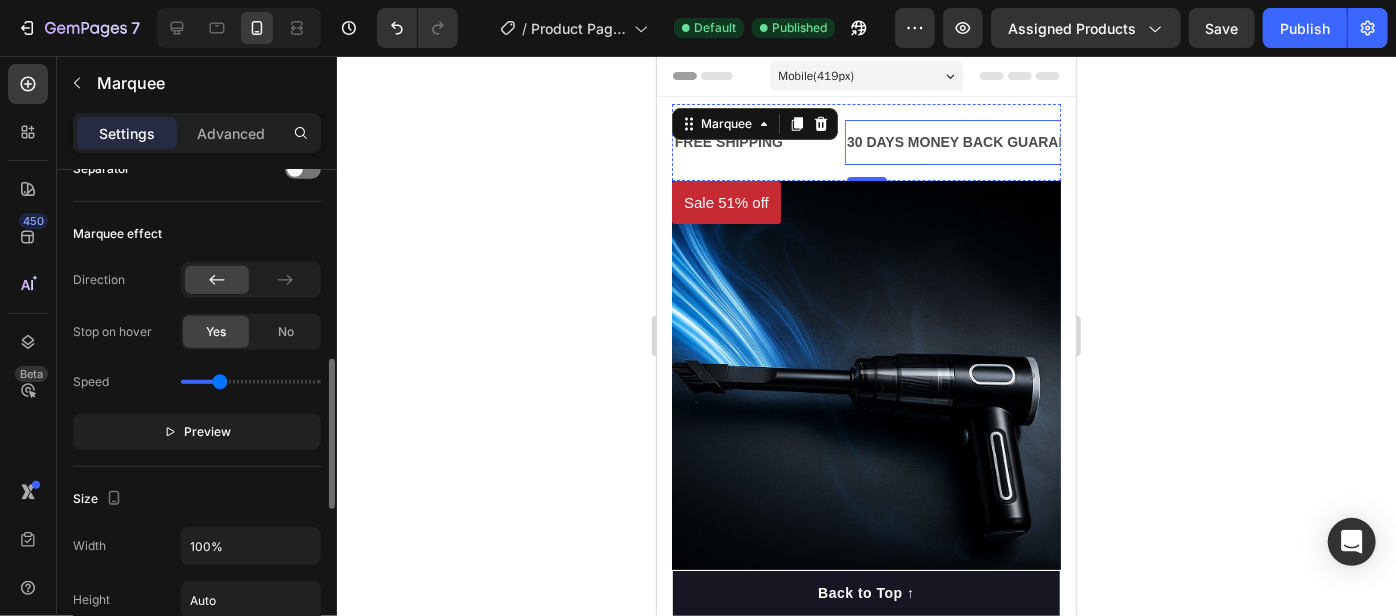 click on "30 DAYS MONEY BACK GUARANTEE Text Block" at bounding box center (970, 141) 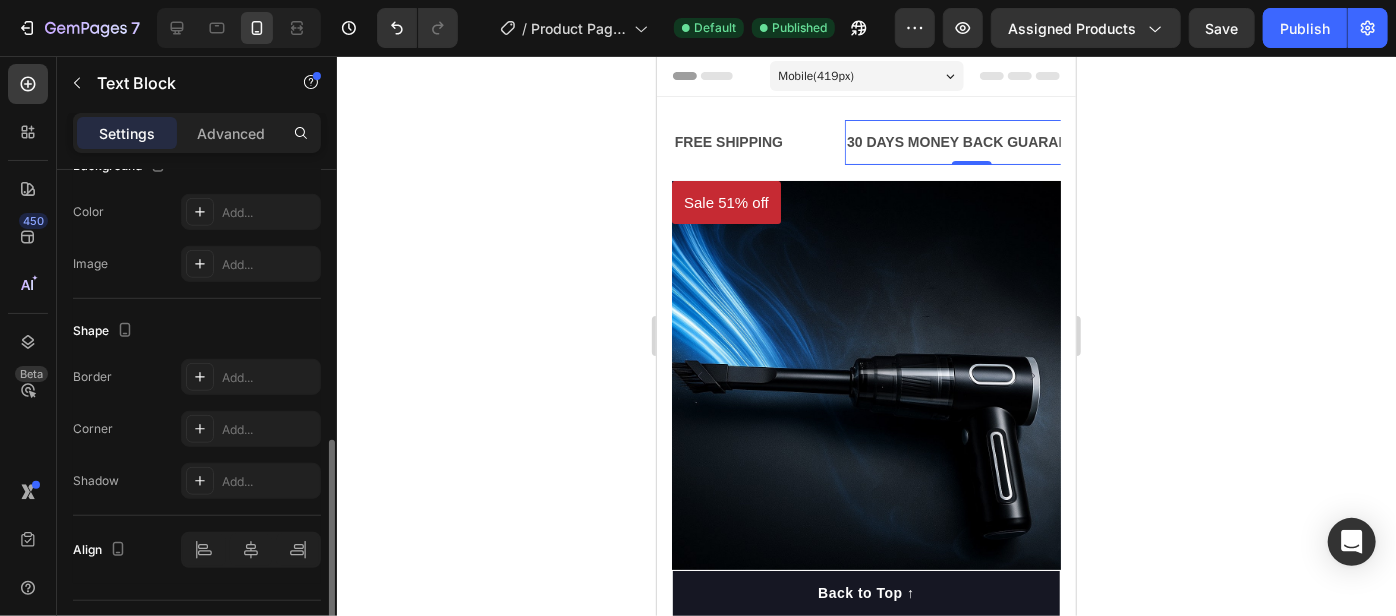 scroll, scrollTop: 0, scrollLeft: 0, axis: both 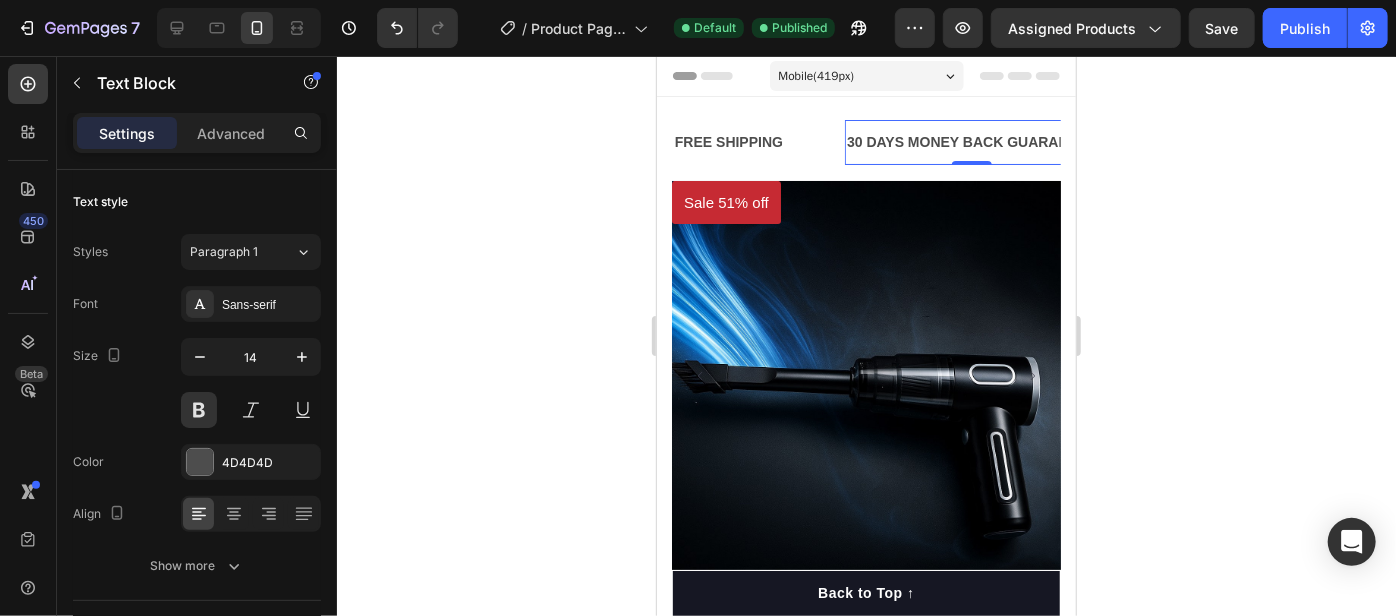 click on "30 DAYS MONEY BACK GUARANTEE" at bounding box center (970, 141) 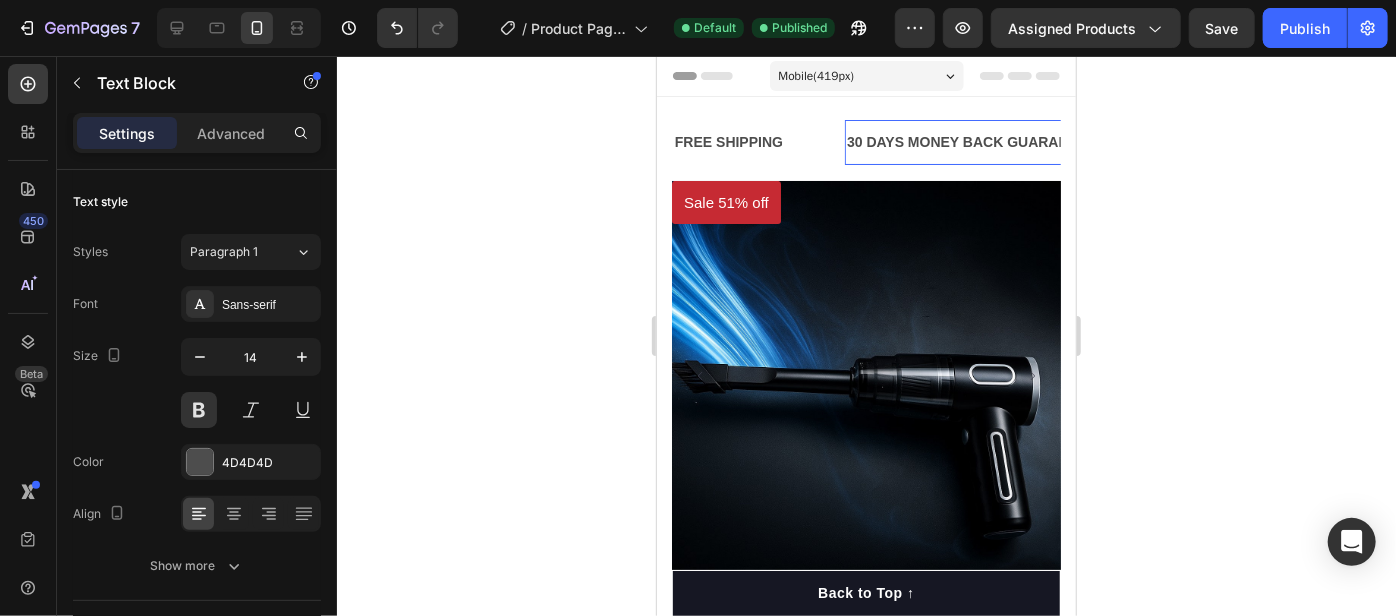 click on "30 DAYS MONEY BACK GUARANTEE" at bounding box center (970, 141) 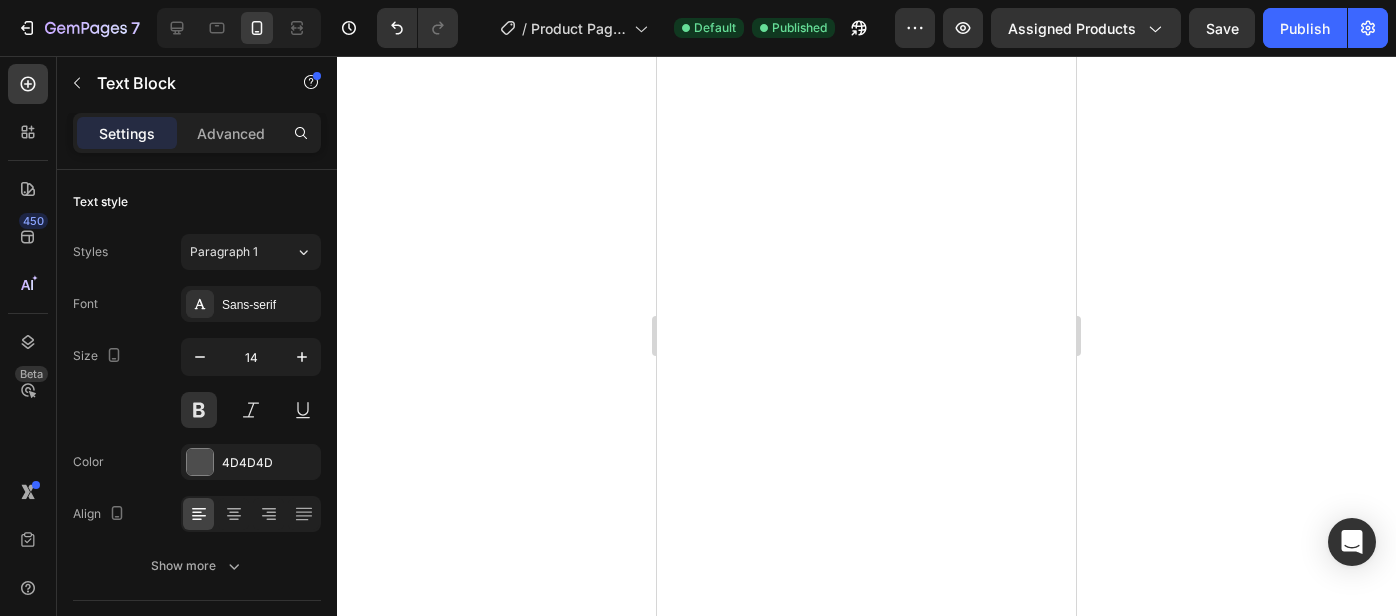 scroll, scrollTop: 0, scrollLeft: 0, axis: both 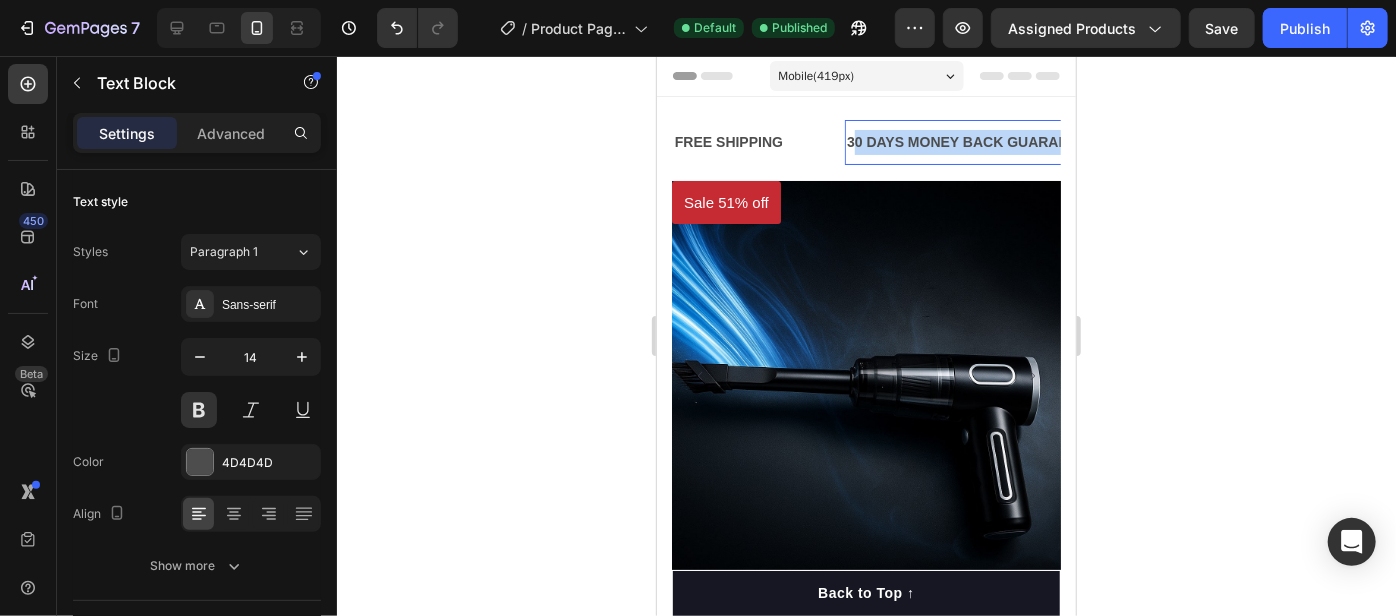 click on "Mobile  ( 419 px) iPhone 13 Mini iPhone 13 Pro iPhone 11 Pro Max iPhone 15 Pro Max Pixel 7 Galaxy S8+ Galaxy S20 Ultra iPad Mini iPad Air iPad Pro Header FREE SHIPPING Text Block 30 DAYS MONEY BACK GUARANTEE Text Block   0 LIMITED TIME 50% OFF SALE Text Block LIFE TIME WARRANTY Text Block FREE SHIPPING Text Block 30 DAYS MONEY BACK GUARANTEE Text Block   0 LIMITED TIME 50% OFF SALE Text Block LIFE TIME WARRANTY Text Block Marquee
Sale 51% off Product Badge Product Images Row Row VacuLite Portable Vacuum Product Title 2025 TOP RATED CLEANING PRODUCT Text block Row Perfect for sensitive tummies Supercharge immunity System Bursting with protein, vitamins, and minerals Supports strong muscles, increases bone strength Item list Icon Icon Icon Icon Icon Icon List Hoz 4.8/5 based on  22,500+ authentic reviews Text block Row Strong suction in a small size — gets dust, crumbs, and pet hair fast Clean, modern design that looks premium and feels solid Charges fast with USB-C, no bulky base needed Item list" at bounding box center [865, 3575] 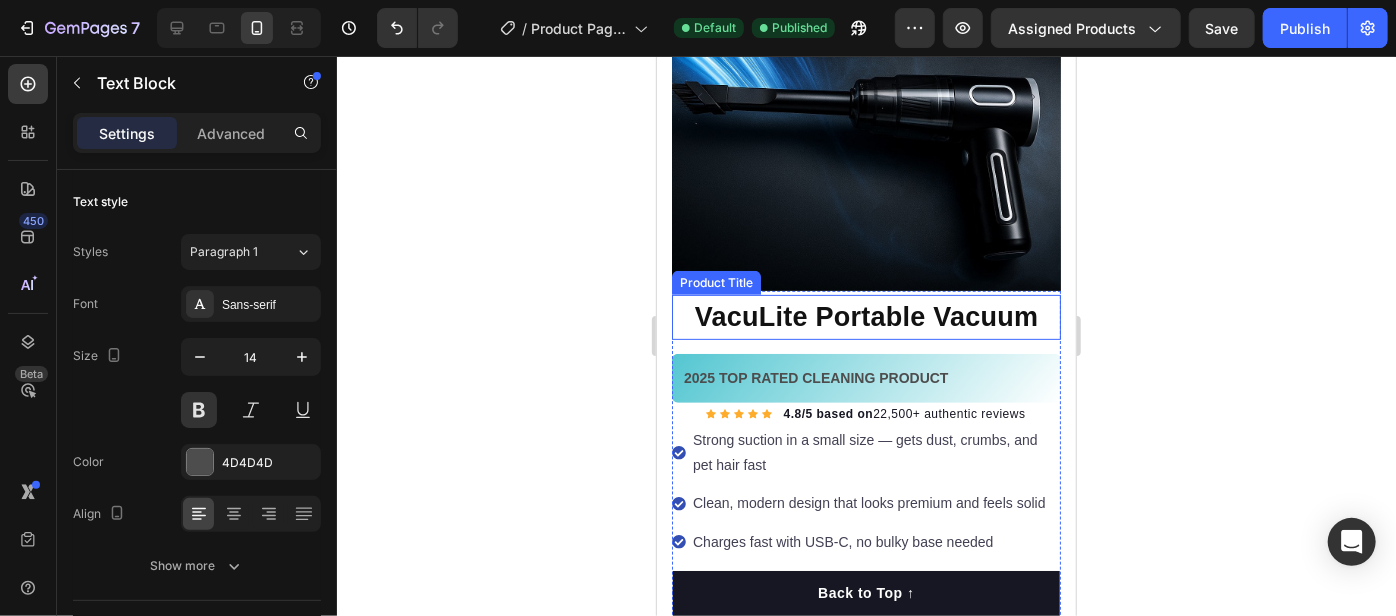 scroll, scrollTop: 0, scrollLeft: 0, axis: both 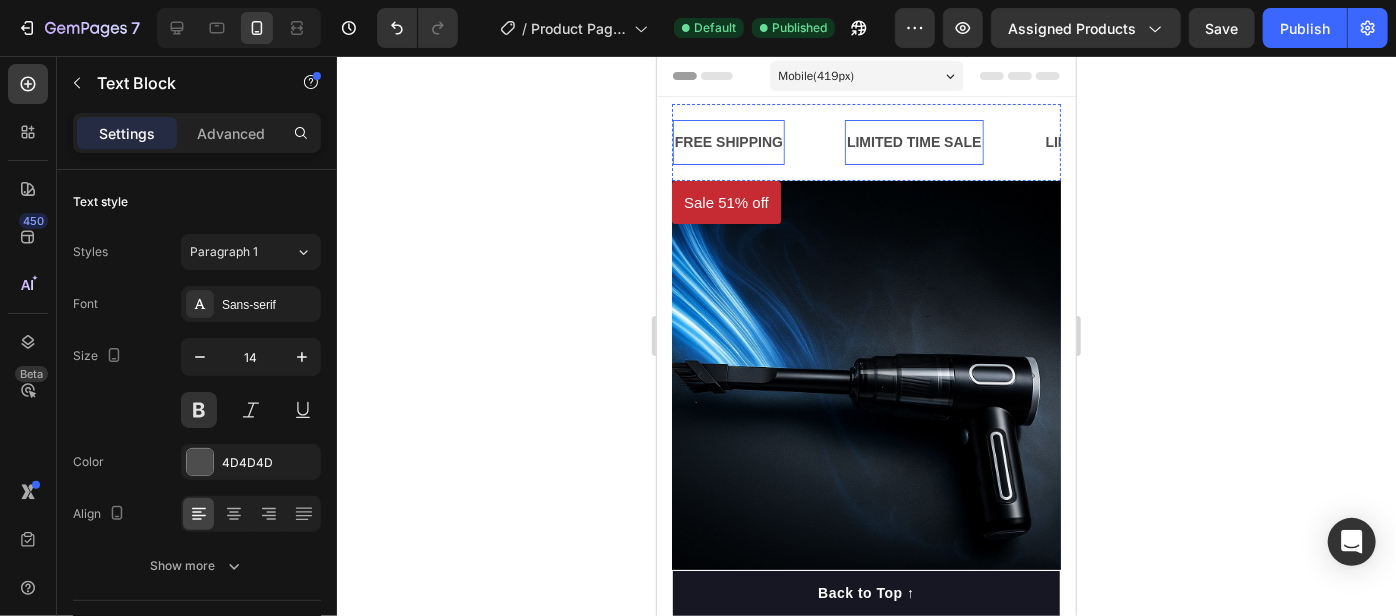 click on "FREE SHIPPING" at bounding box center (728, 141) 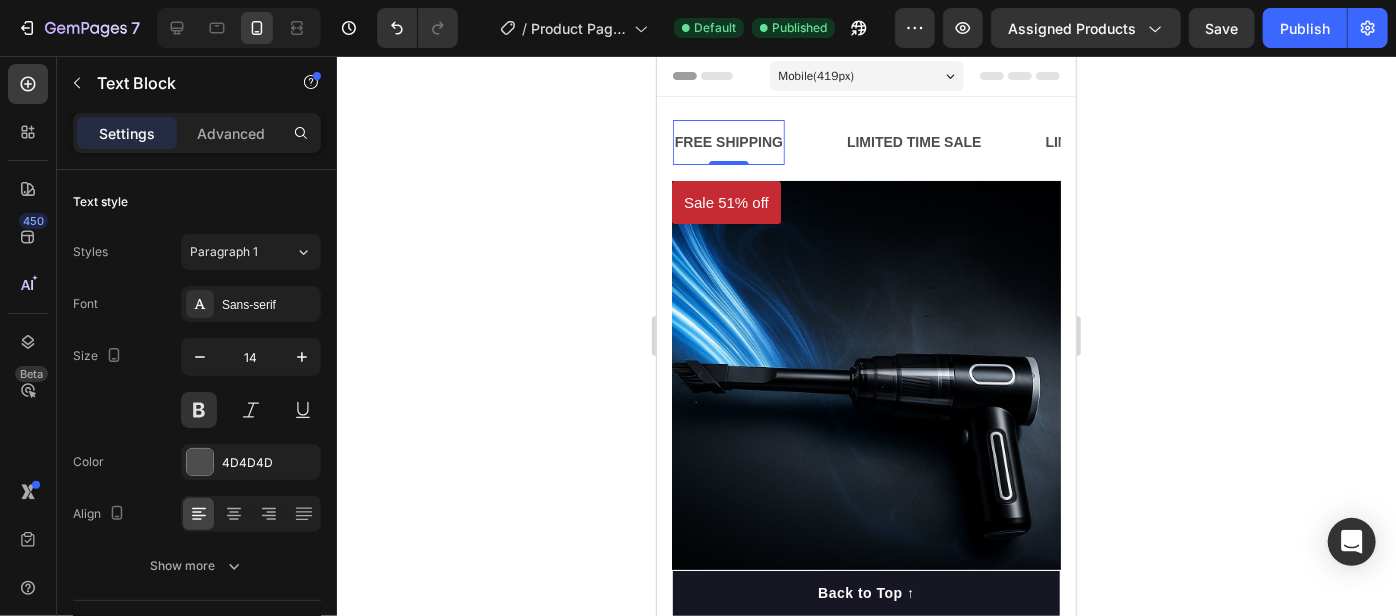 click on "FREE SHIPPING" at bounding box center (728, 141) 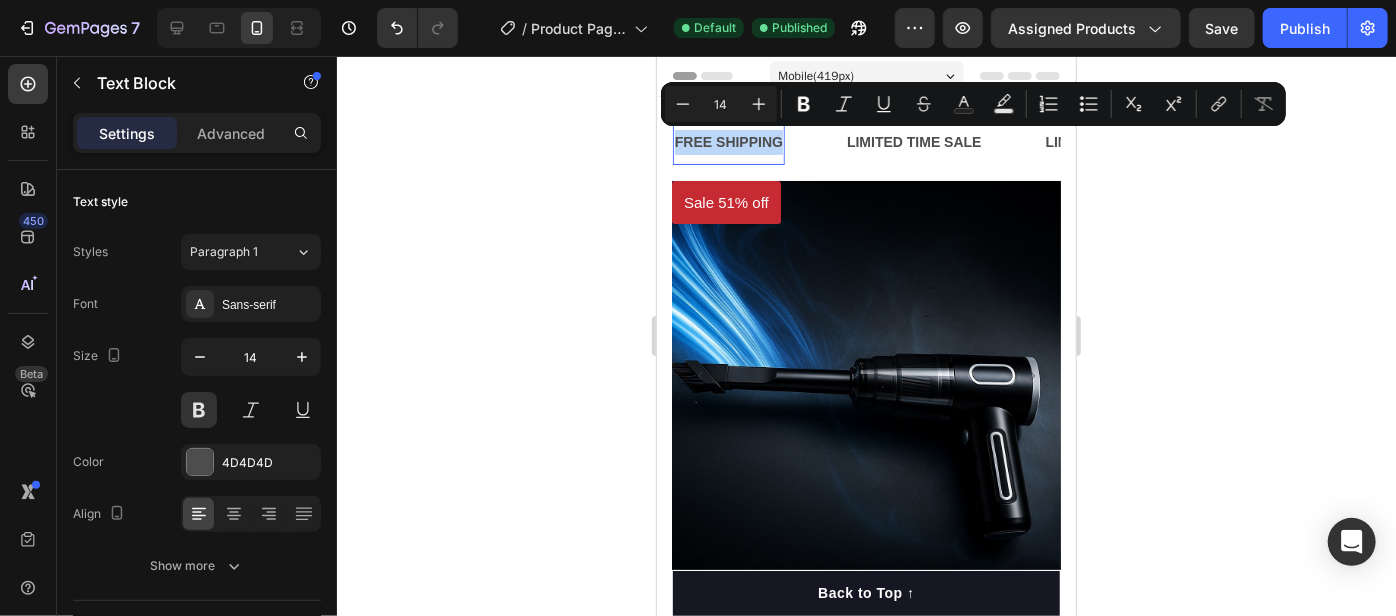 drag, startPoint x: 779, startPoint y: 140, endPoint x: 639, endPoint y: 125, distance: 140.80128 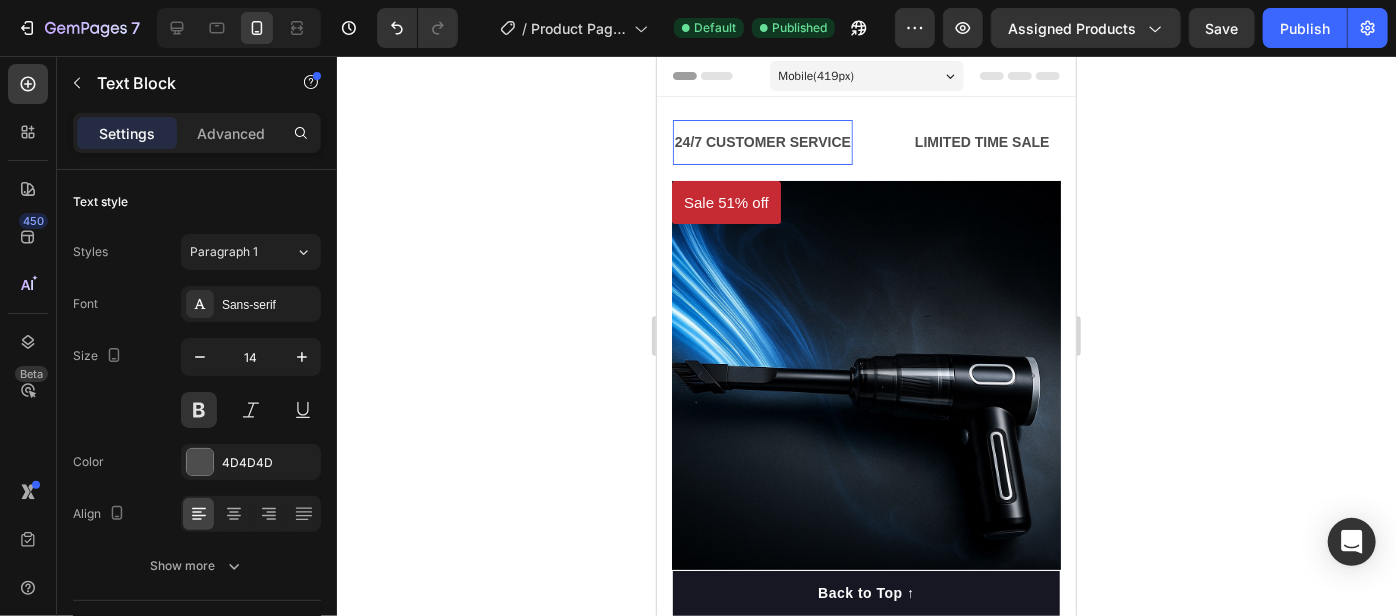 click on "LIMITED TIME SALE" at bounding box center [981, 141] 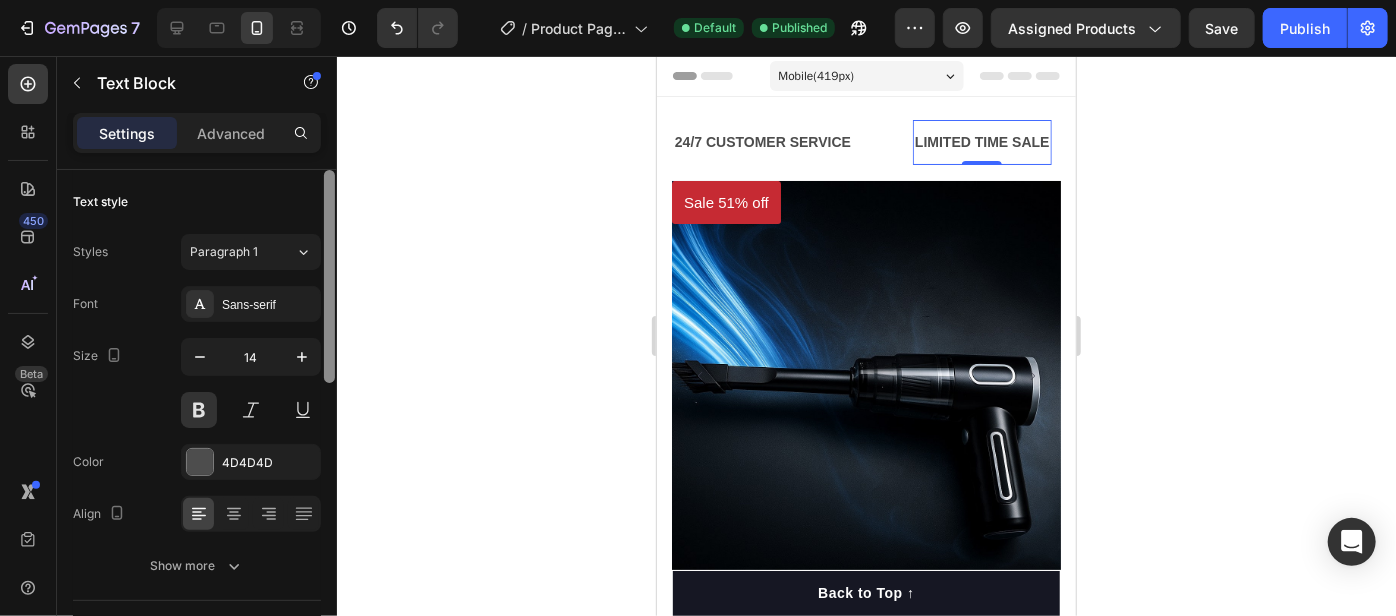 click at bounding box center [329, 276] 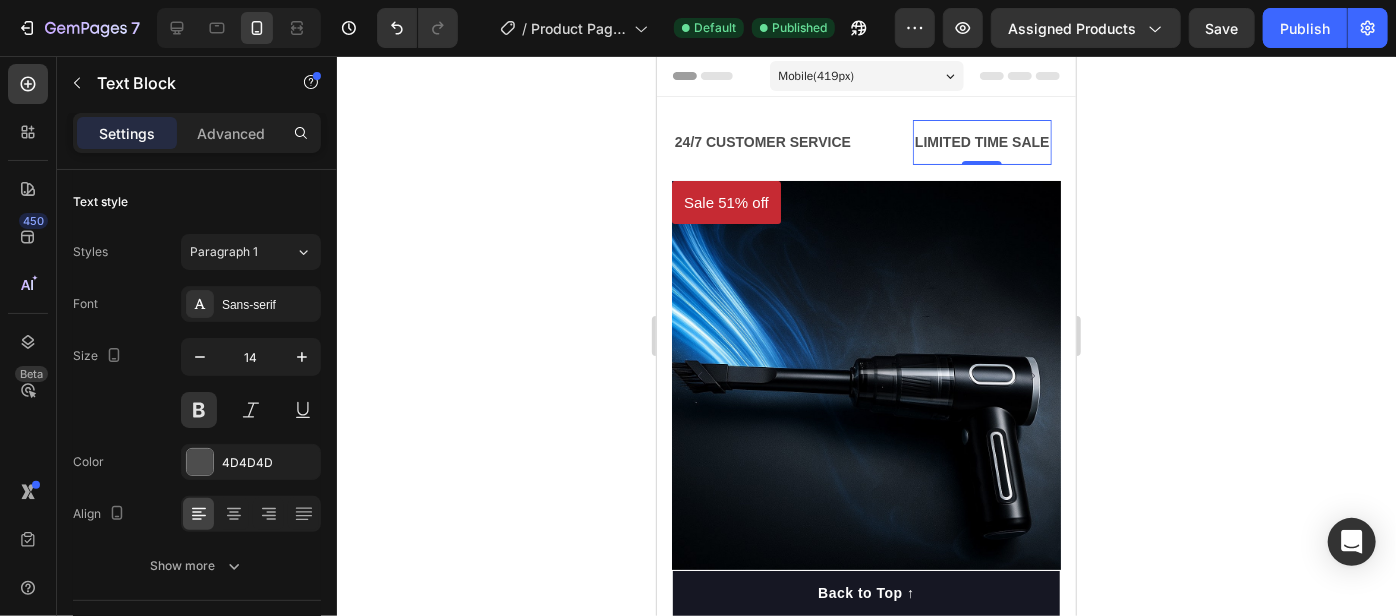 click 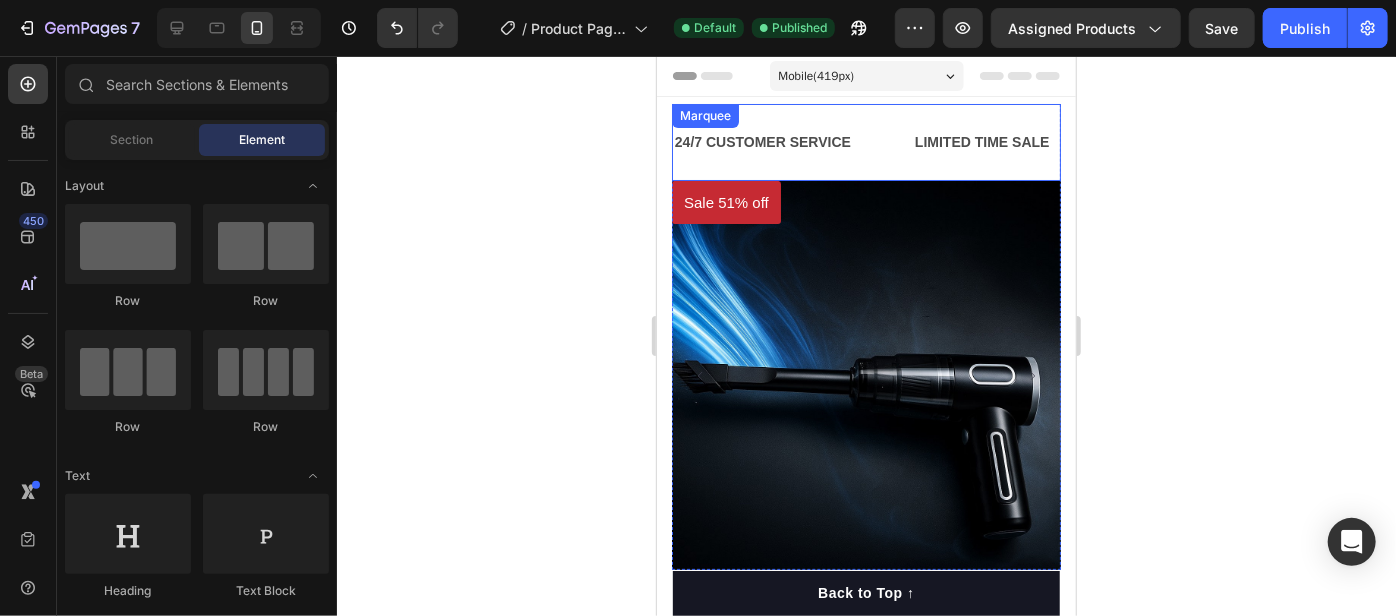 click on "24/7 CUSTOMER SERVICE Text Block LIMITED TIME SALE Text Block LIMITED TIME 50% OFF SALE Text Block LIFE TIME WARRANTY Text Block 24/7 CUSTOMER SERVICE Text Block LIMITED TIME SALE Text Block LIMITED TIME 50% OFF SALE Text Block LIFE TIME WARRANTY Text Block Marquee" at bounding box center [865, 141] 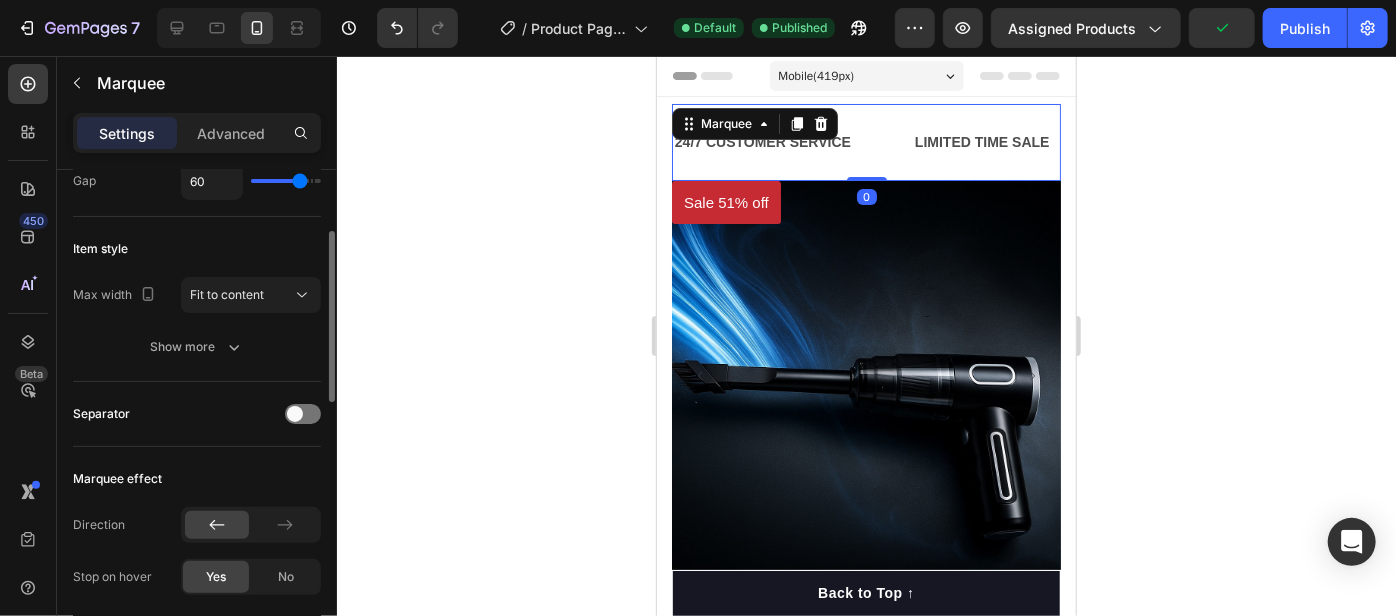 scroll, scrollTop: 454, scrollLeft: 0, axis: vertical 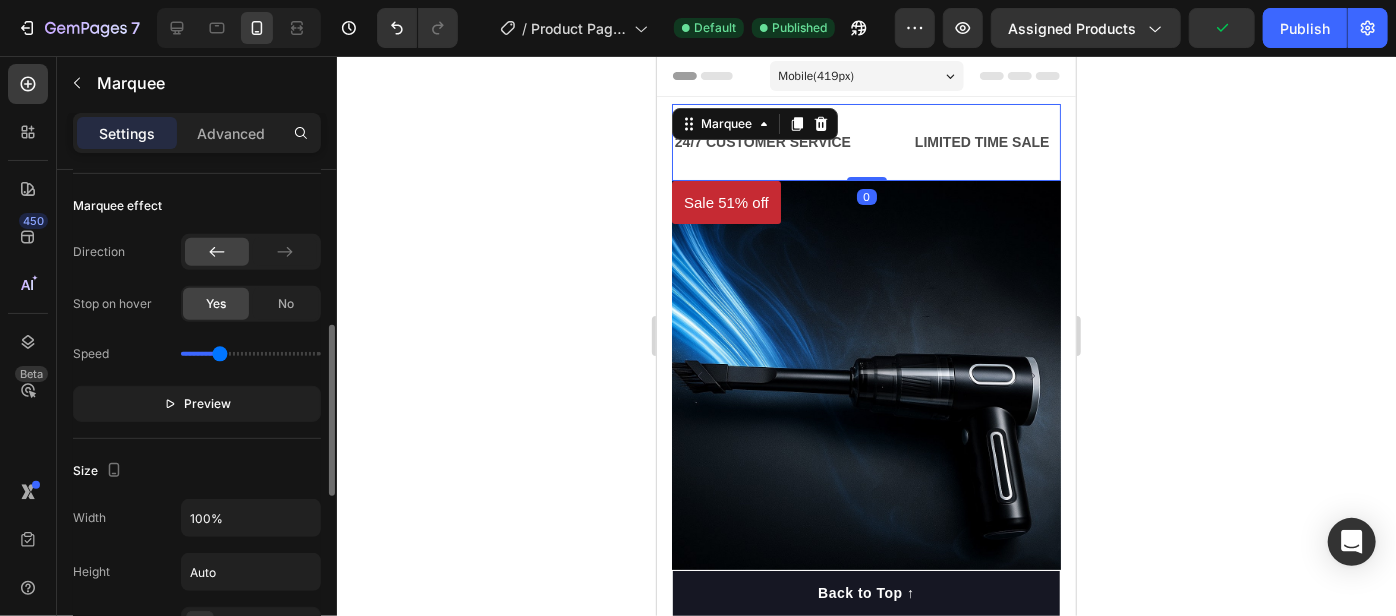 click on "Marquee effect Direction Stop on hover Yes No Speed Preview" 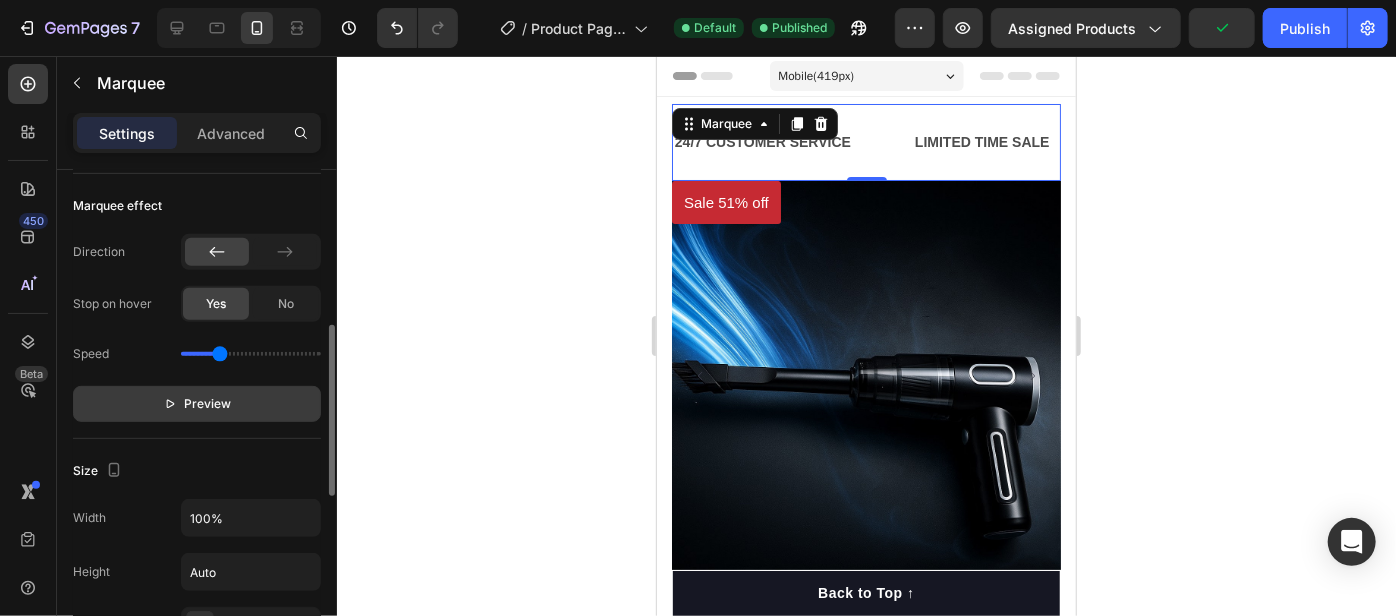 click on "Preview" at bounding box center (197, 404) 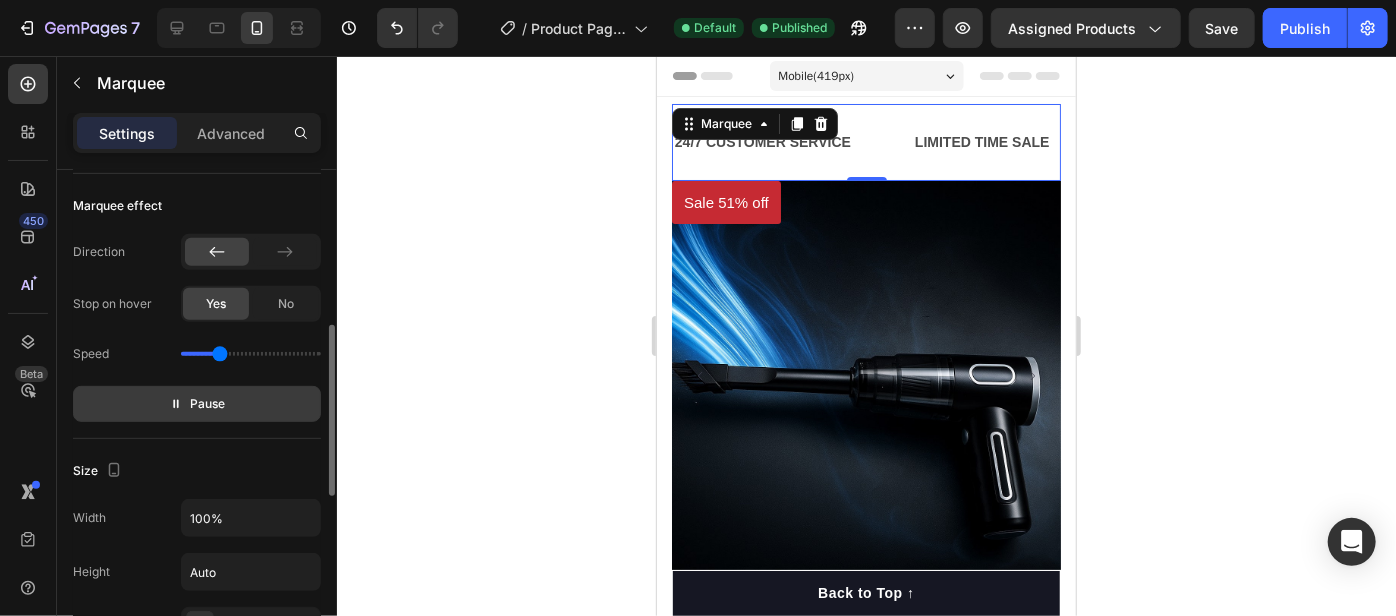 click on "Pause" at bounding box center (197, 404) 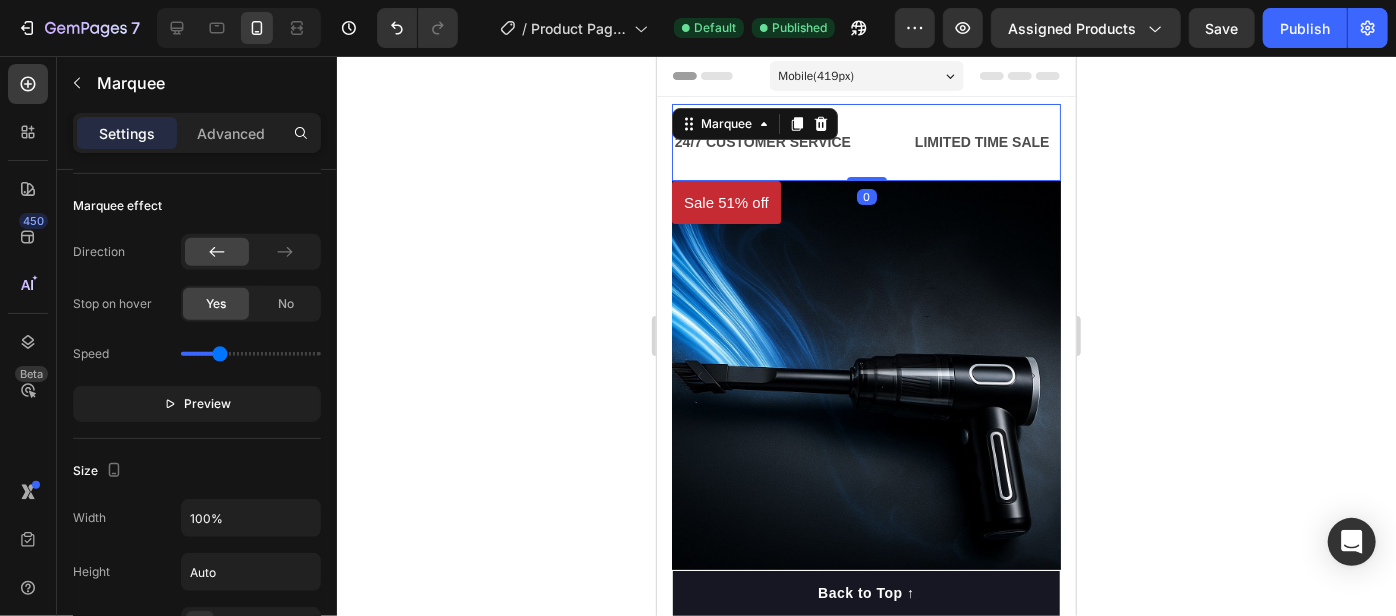 drag, startPoint x: 849, startPoint y: 176, endPoint x: 868, endPoint y: 175, distance: 19.026299 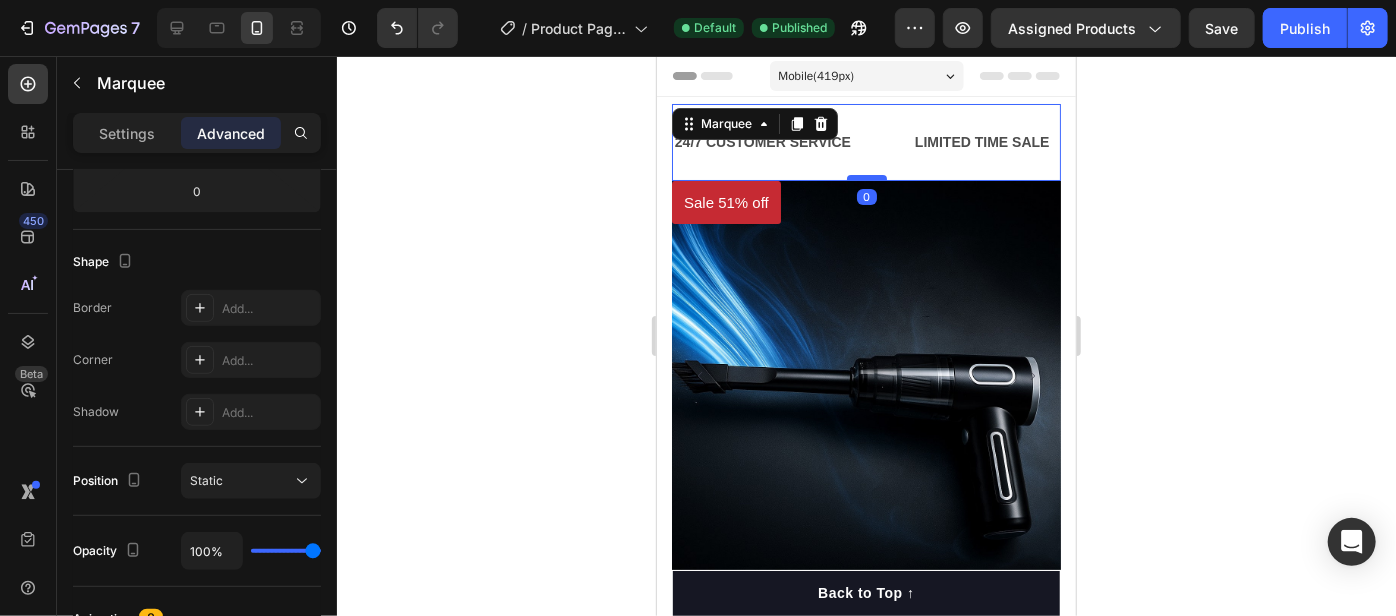 click at bounding box center (866, 177) 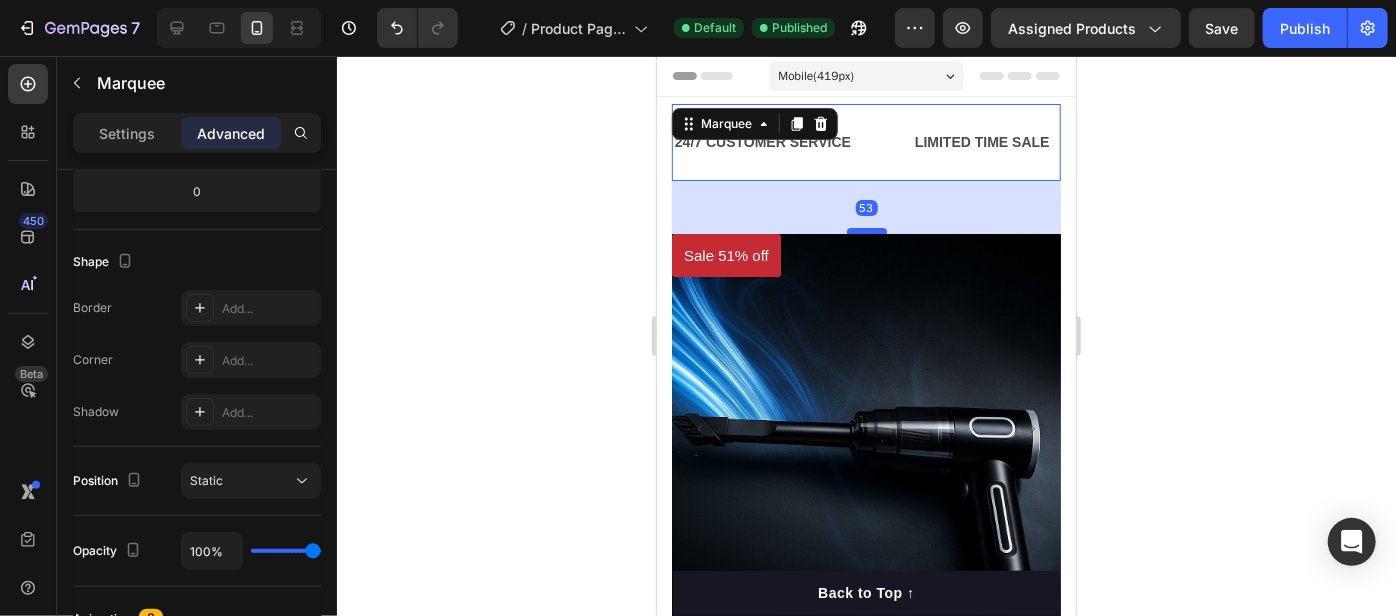 drag, startPoint x: 866, startPoint y: 176, endPoint x: 871, endPoint y: 229, distance: 53.235325 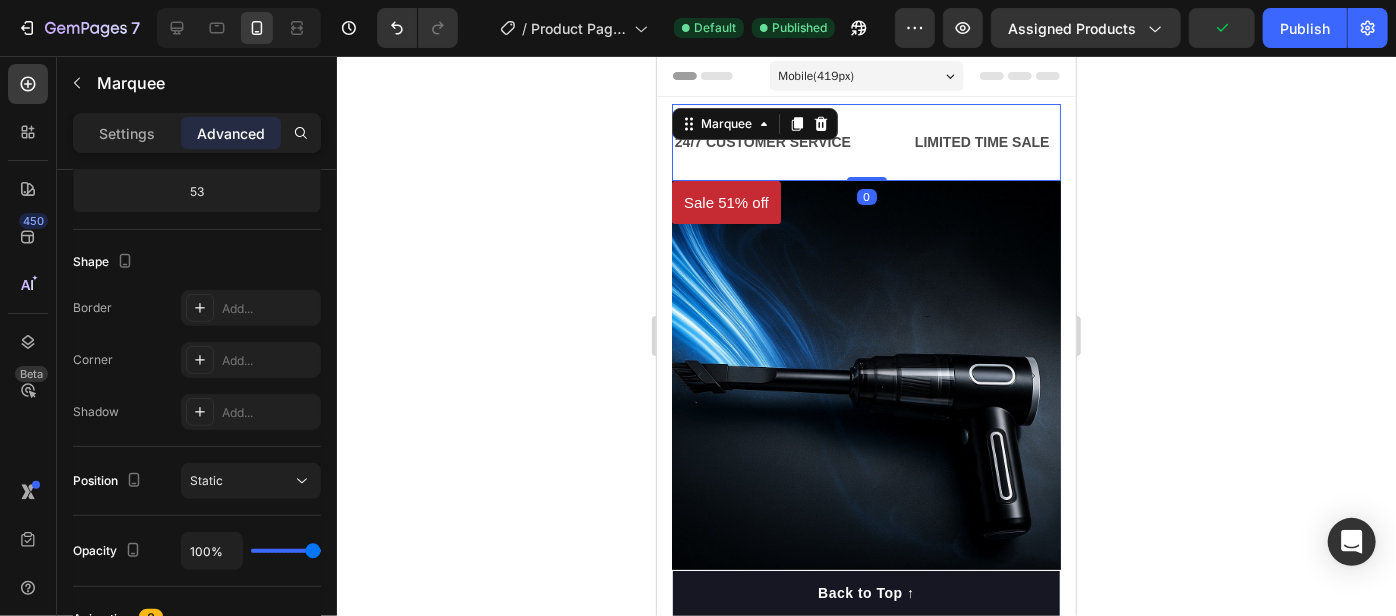 drag, startPoint x: 869, startPoint y: 228, endPoint x: 969, endPoint y: 159, distance: 121.49486 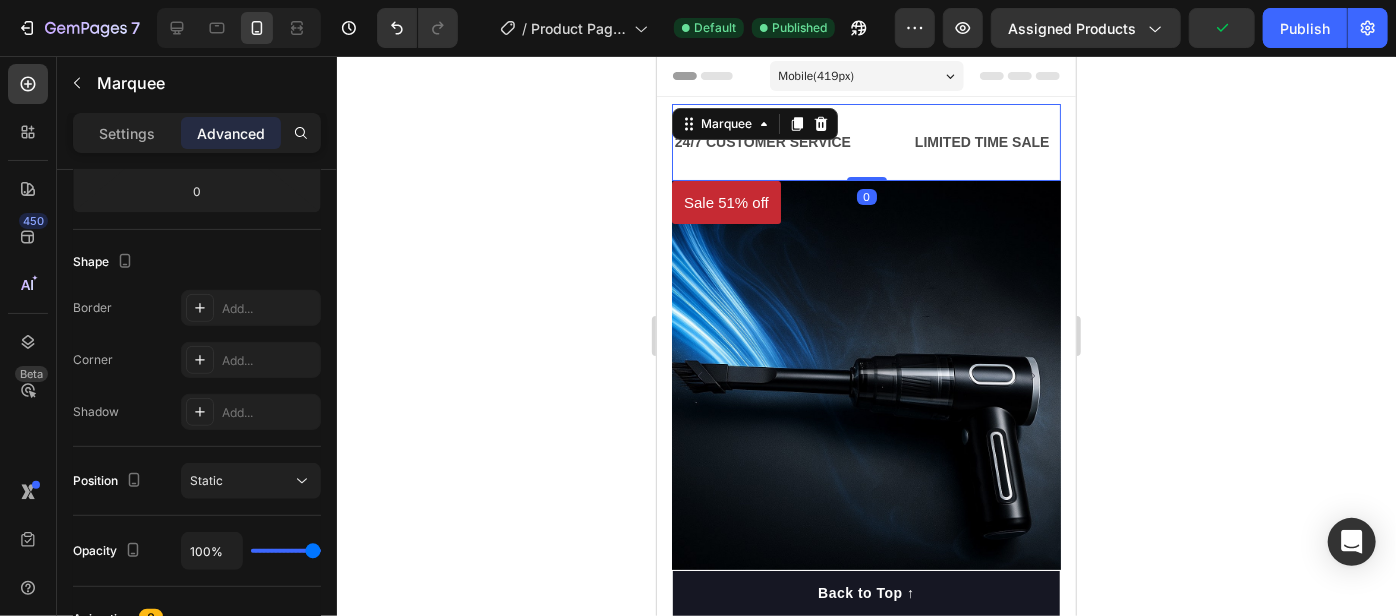 click 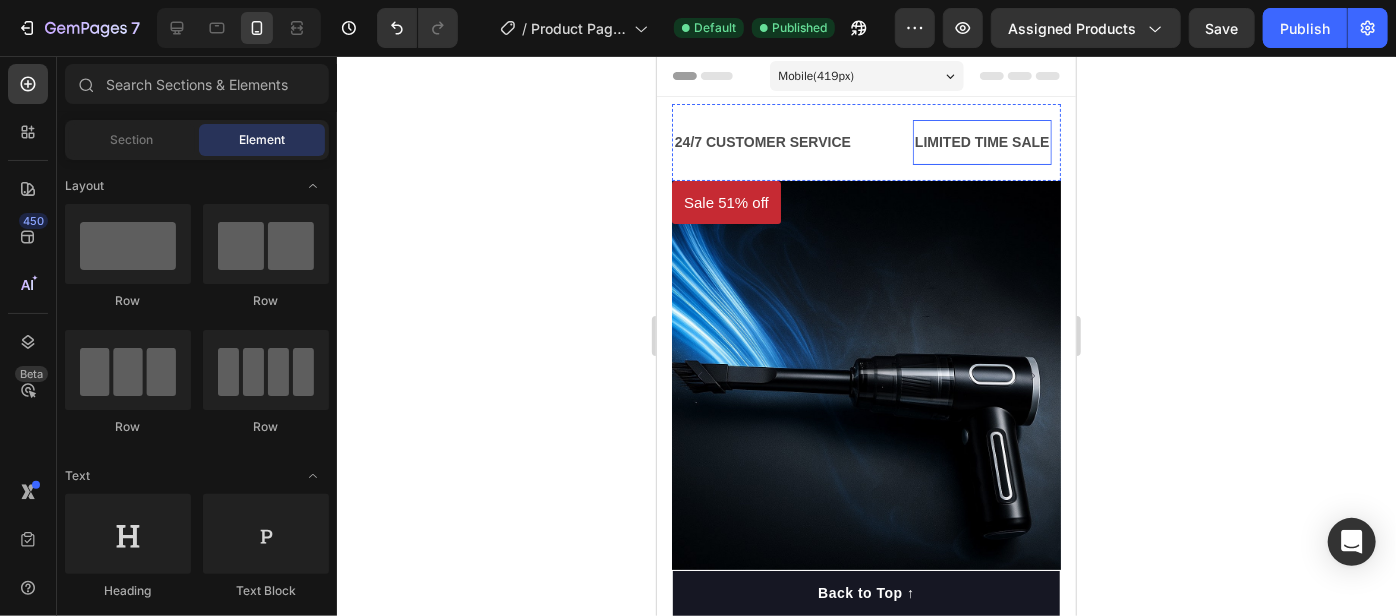 click on "LIMITED TIME SALE" at bounding box center (731, 141) 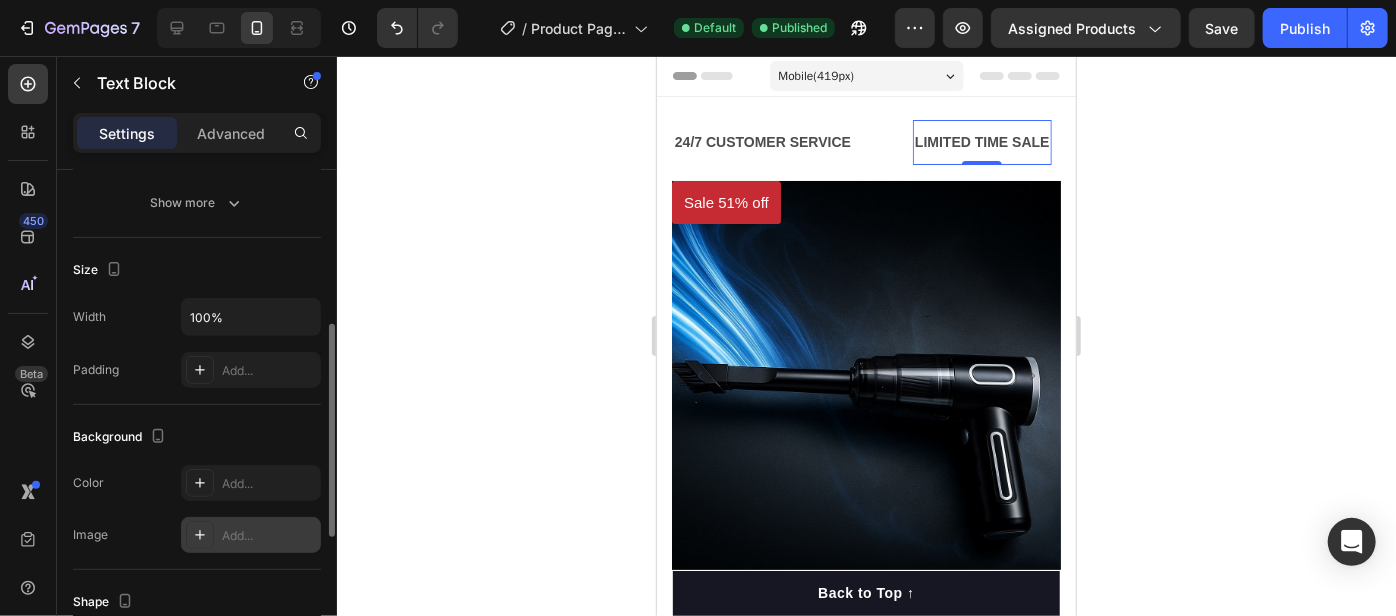 scroll, scrollTop: 679, scrollLeft: 0, axis: vertical 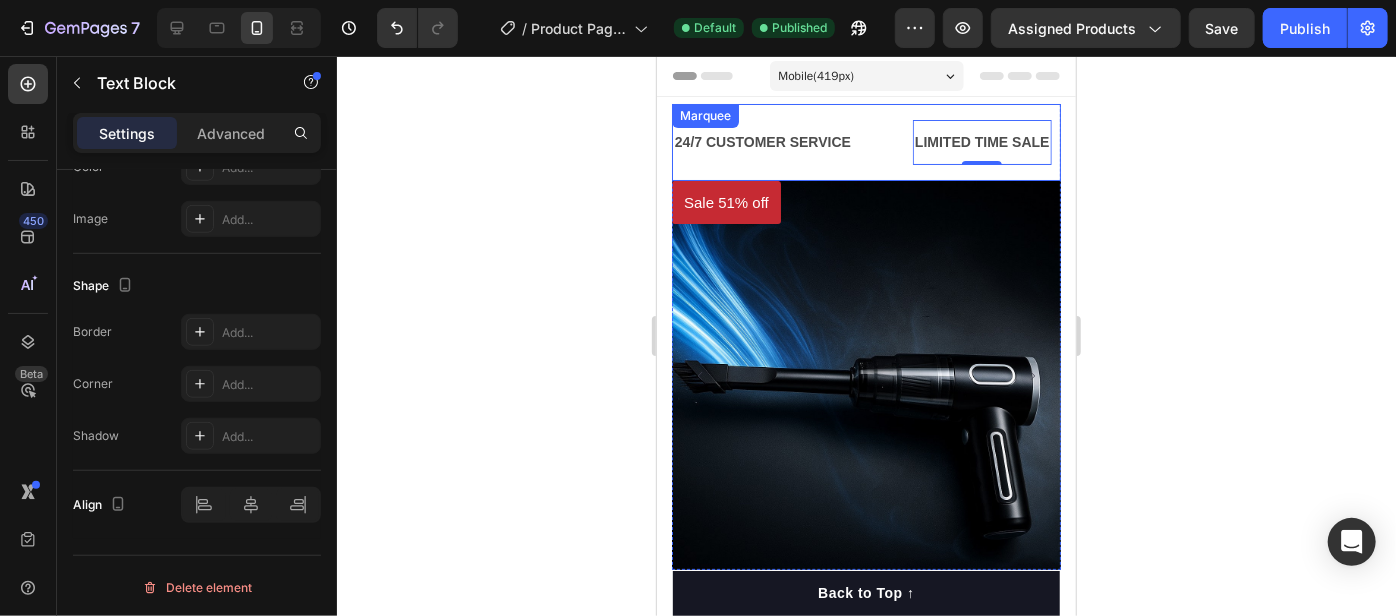 click on "24/7 CUSTOMER SERVICE Text Block LIMITED TIME SALE Text Block   0 LIMITED TIME 50% OFF SALE Text Block LIFE TIME WARRANTY Text Block 24/7 CUSTOMER SERVICE Text Block LIMITED TIME SALE Text Block   0 LIMITED TIME 50% OFF SALE Text Block LIFE TIME WARRANTY Text Block Marquee" at bounding box center (865, 141) 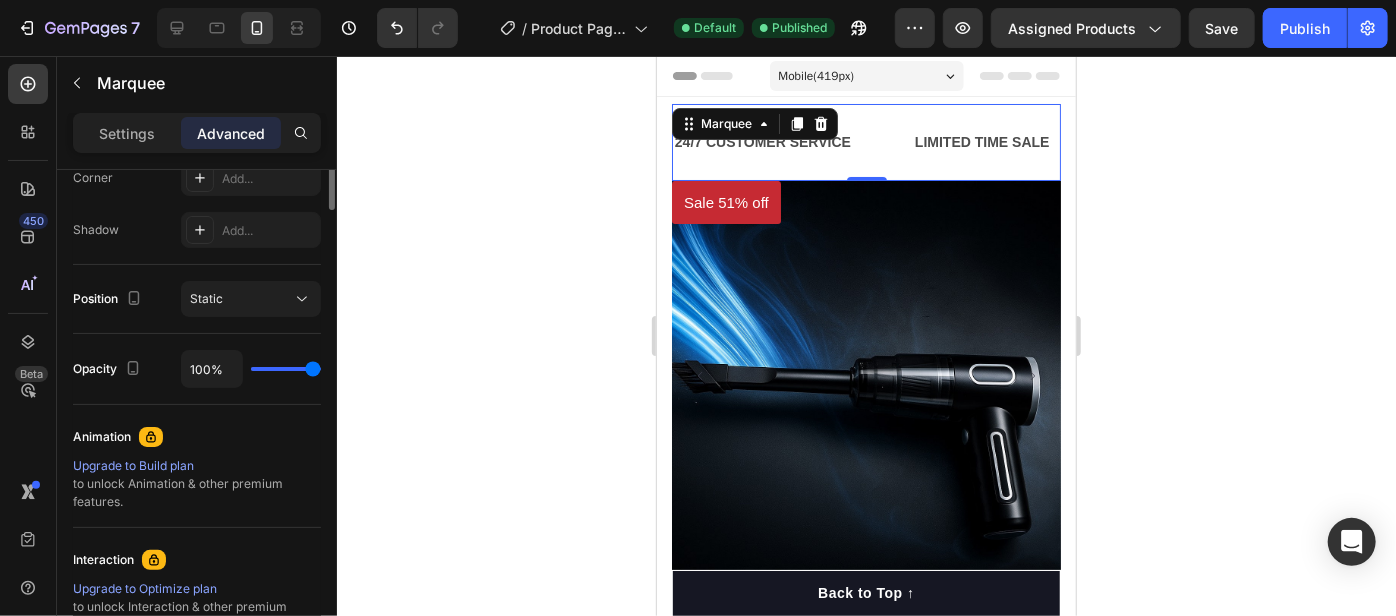 scroll, scrollTop: 363, scrollLeft: 0, axis: vertical 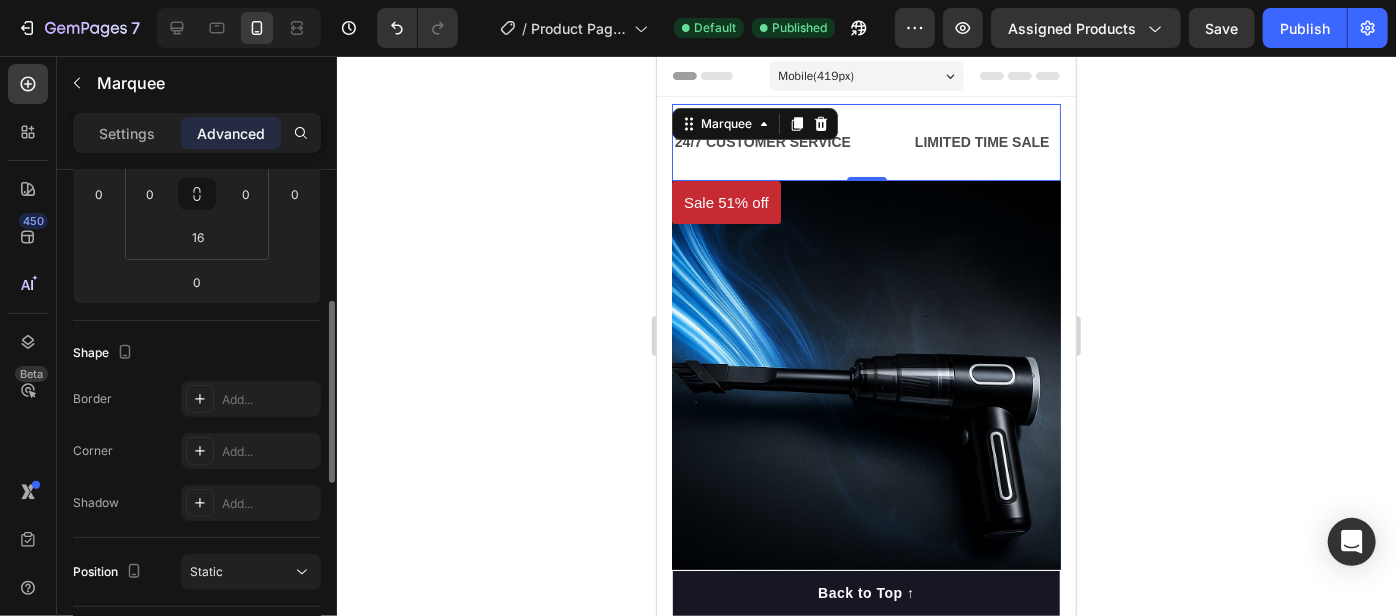 click on "24/7 CUSTOMER SERVICE Text Block LIMITED TIME SALE Text Block LIMITED TIME 50% OFF SALE Text Block LIFE TIME WARRANTY Text Block 24/7 CUSTOMER SERVICE Text Block LIMITED TIME SALE Text Block LIMITED TIME 50% OFF SALE Text Block LIFE TIME WARRANTY Text Block Marquee   0" at bounding box center (865, 141) 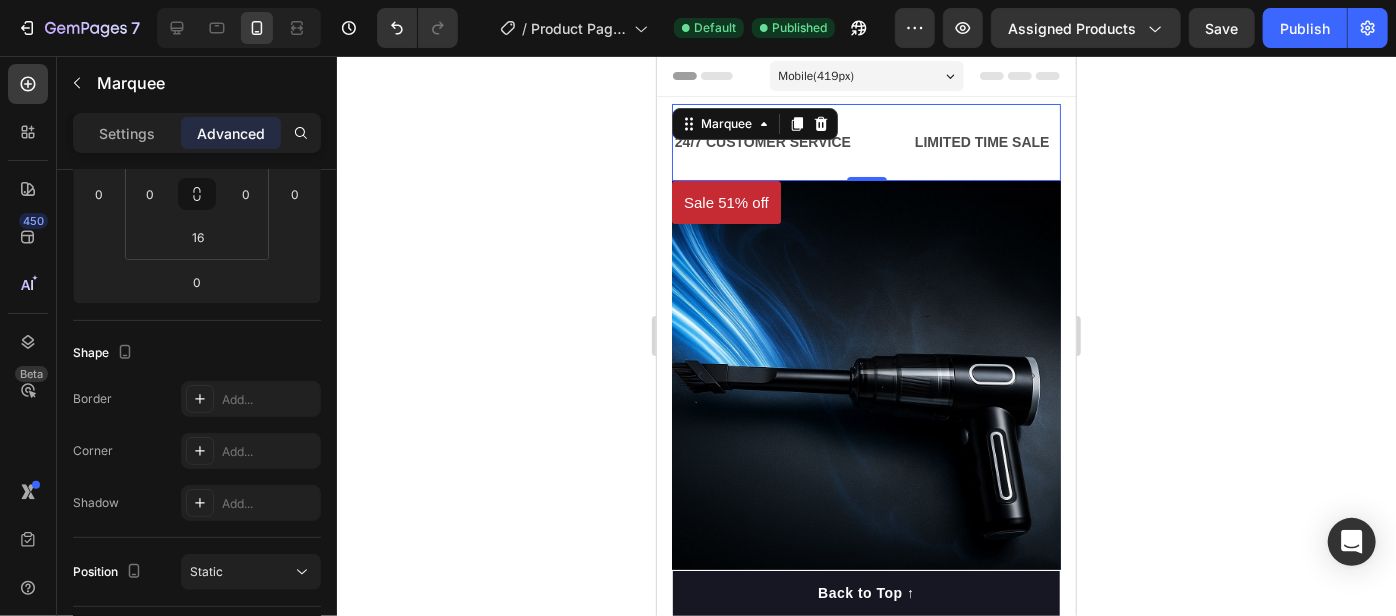 click on "24/7 CUSTOMER SERVICE Text Block LIMITED TIME SALE Text Block LIMITED TIME 50% OFF SALE Text Block LIFE TIME WARRANTY Text Block 24/7 CUSTOMER SERVICE Text Block LIMITED TIME SALE Text Block LIMITED TIME 50% OFF SALE Text Block LIFE TIME WARRANTY Text Block Marquee   0" at bounding box center [865, 141] 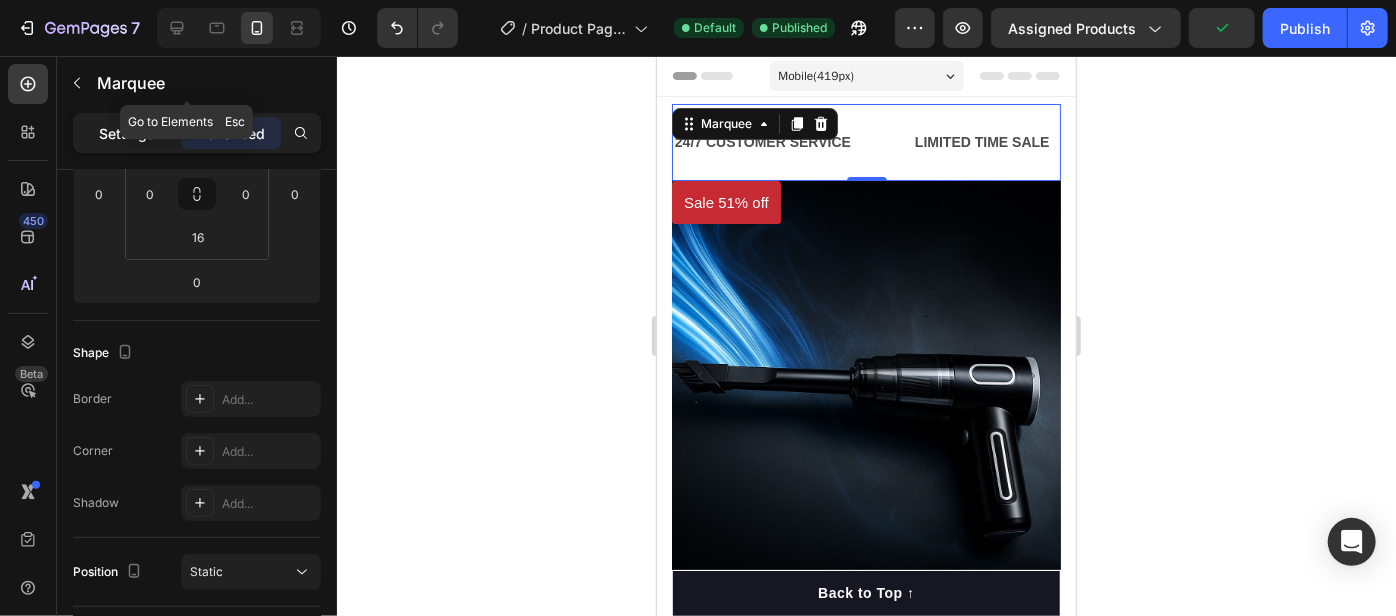 click on "Settings" 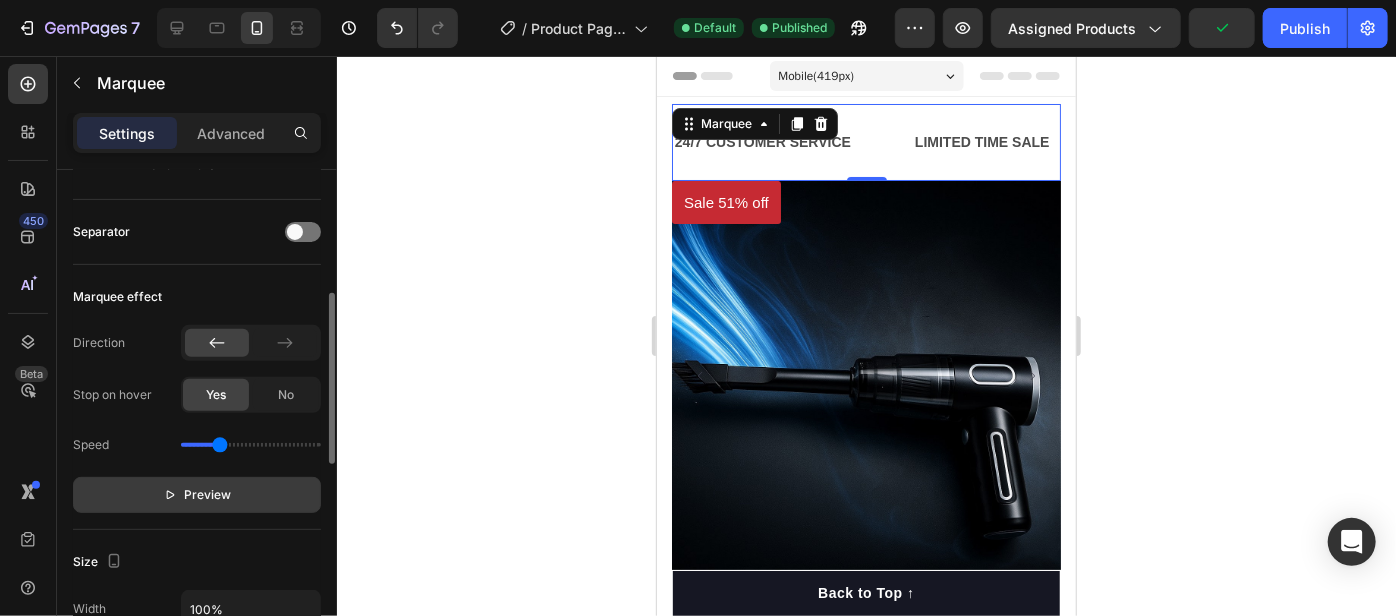 click on "Preview" at bounding box center (208, 495) 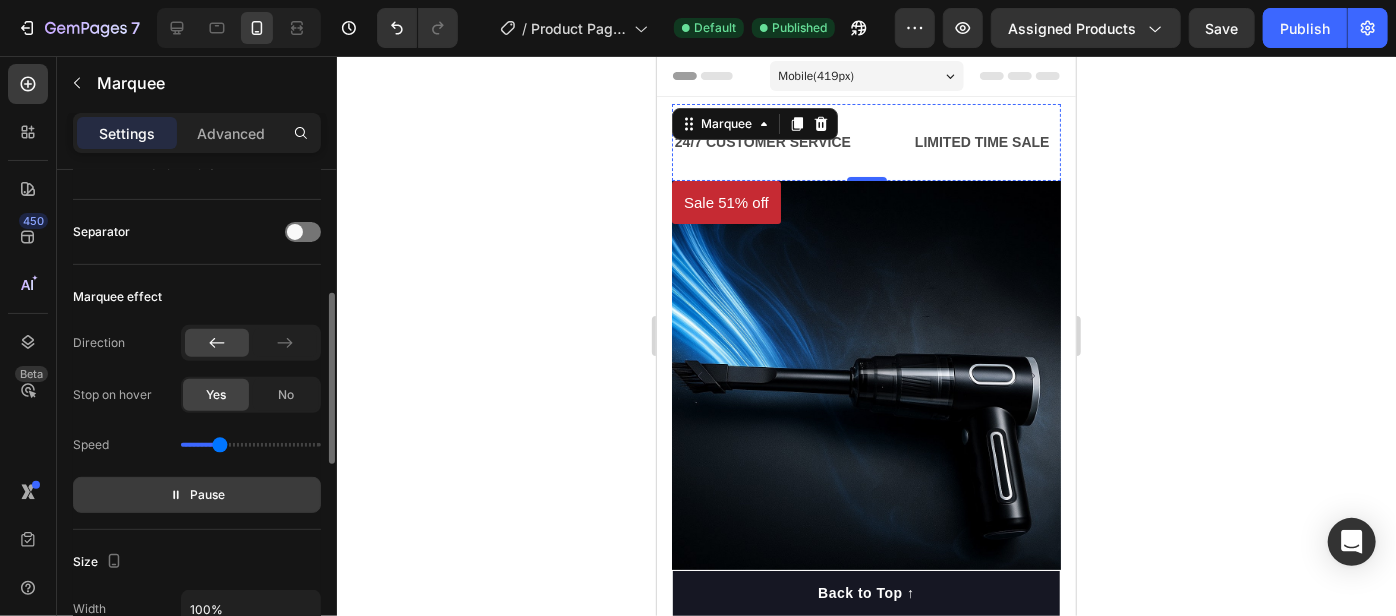 click on "LIMITED TIME 50% OFF SALE" at bounding box center (1017, 141) 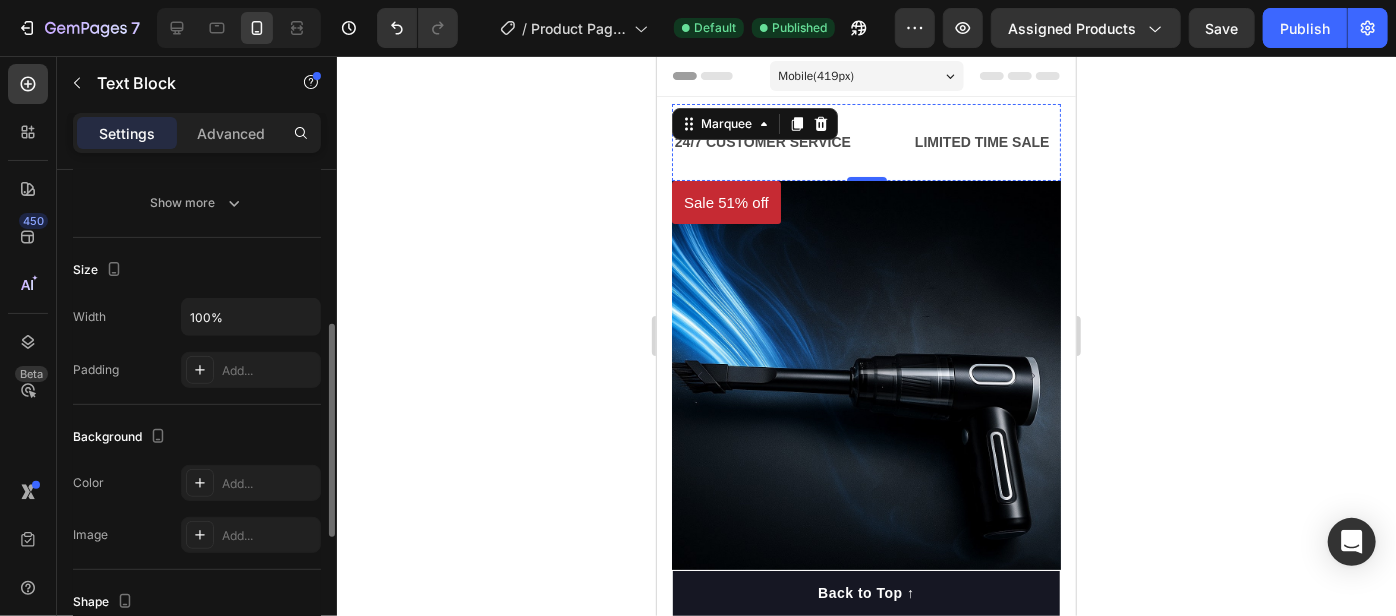 click on "LIMITED TIME 50% OFF SALE" at bounding box center (1120, 141) 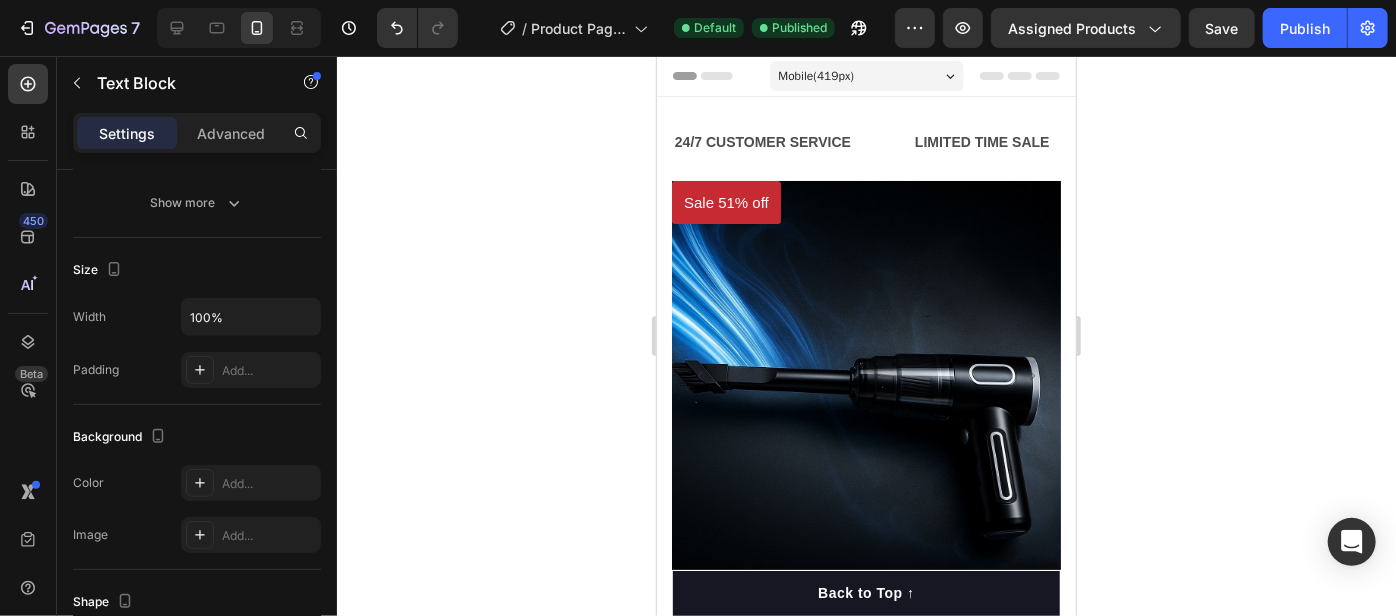 scroll, scrollTop: 0, scrollLeft: 0, axis: both 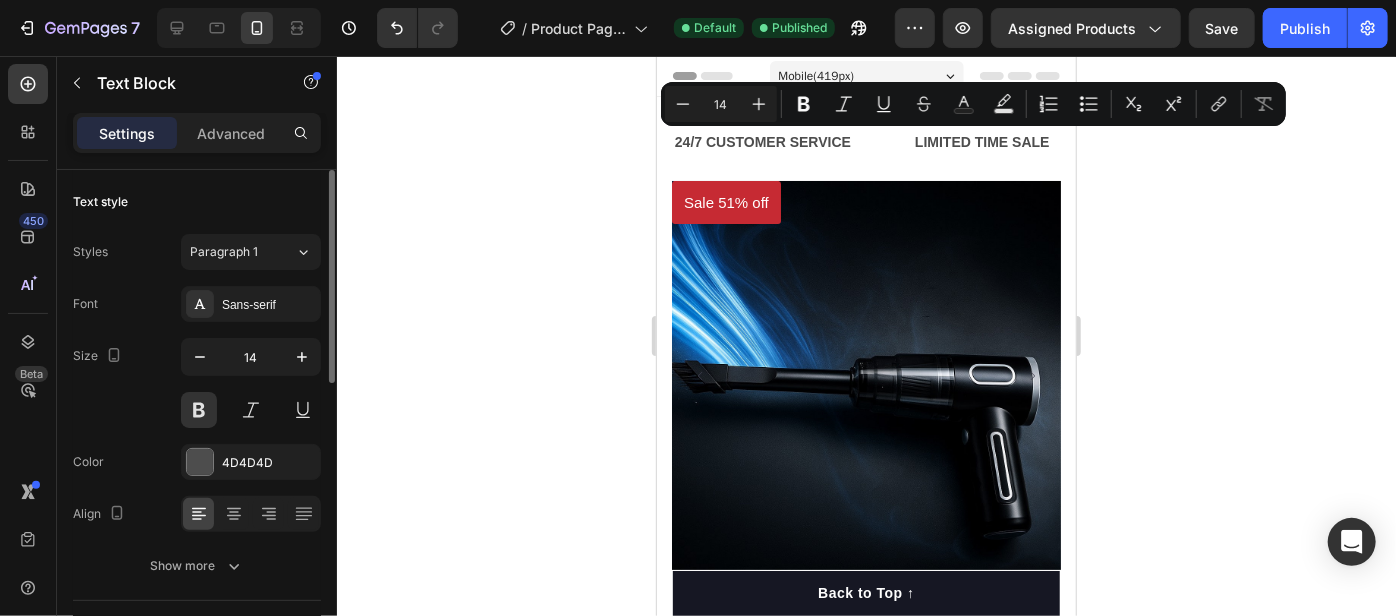 click on "LIMITED TIME 50% OFF SALE" at bounding box center (1198, 141) 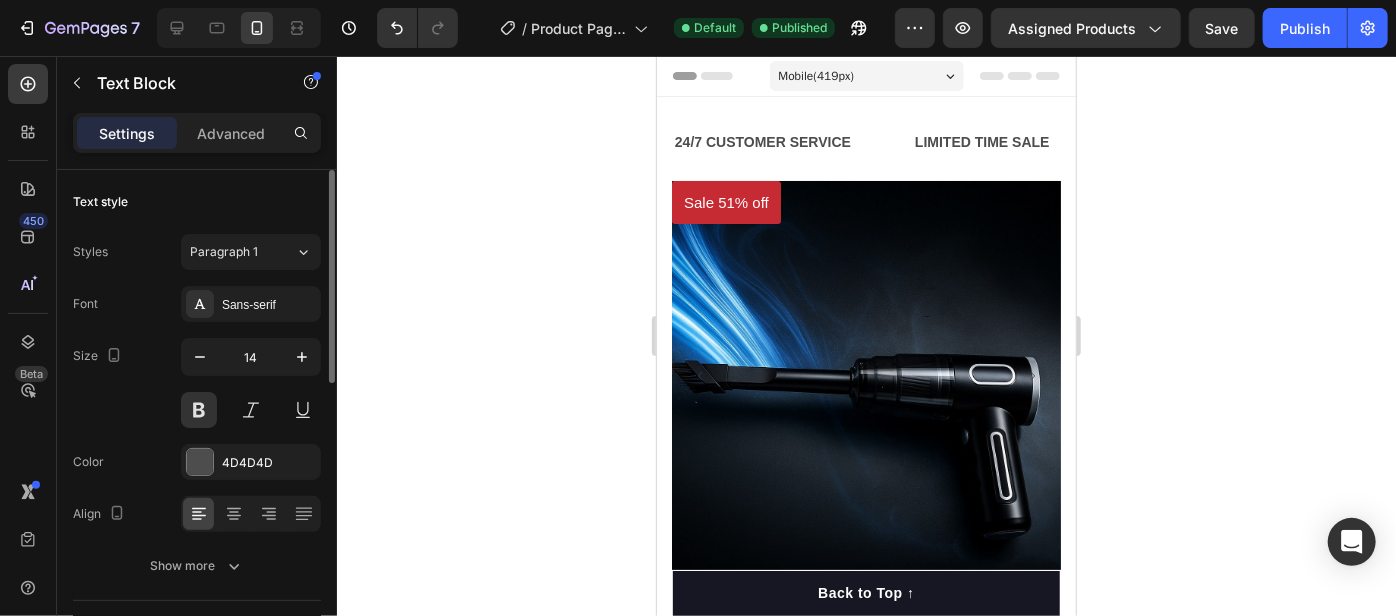 drag, startPoint x: 894, startPoint y: 137, endPoint x: 1190, endPoint y: 163, distance: 297.1397 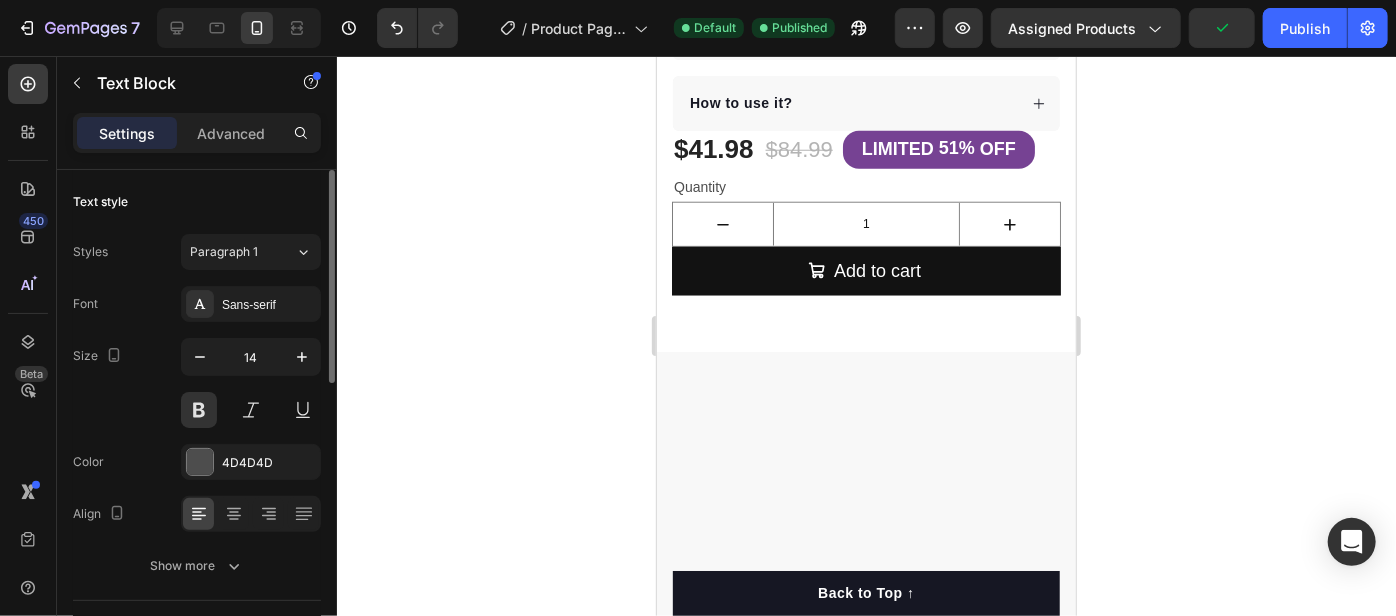 scroll, scrollTop: 0, scrollLeft: 0, axis: both 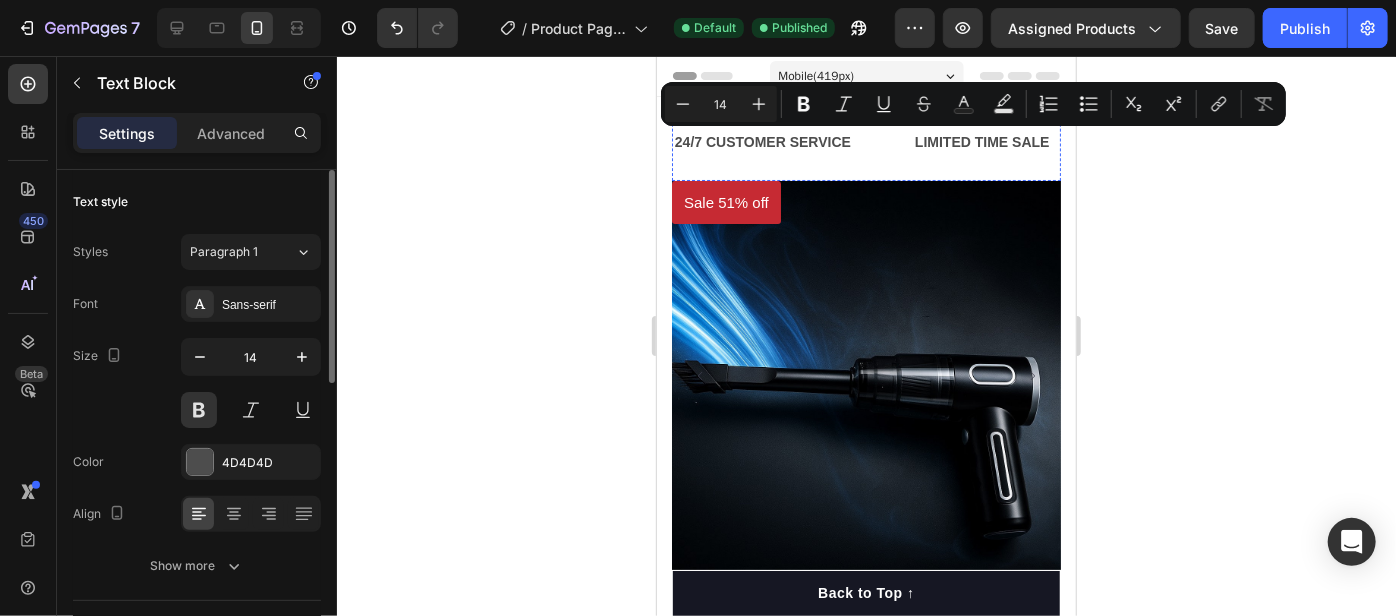 click on "LIFE TIME WARRANTY" at bounding box center [1346, 141] 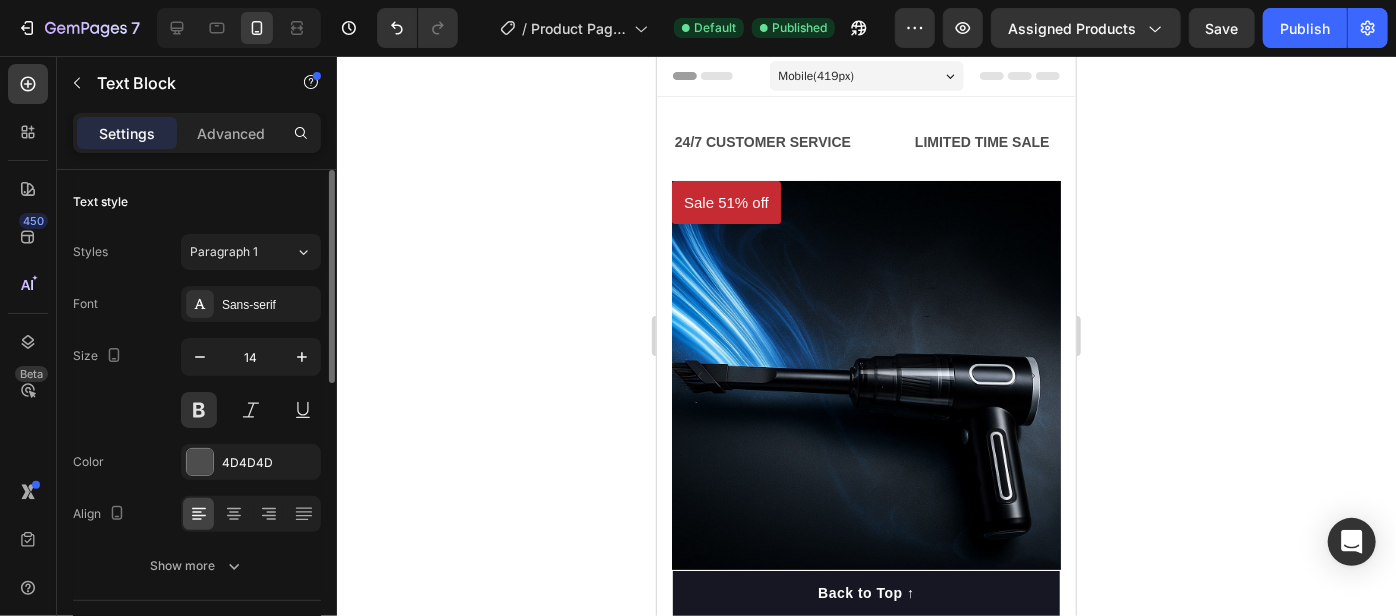 click on "LIFE TIME WARRANTY" at bounding box center (1316, 141) 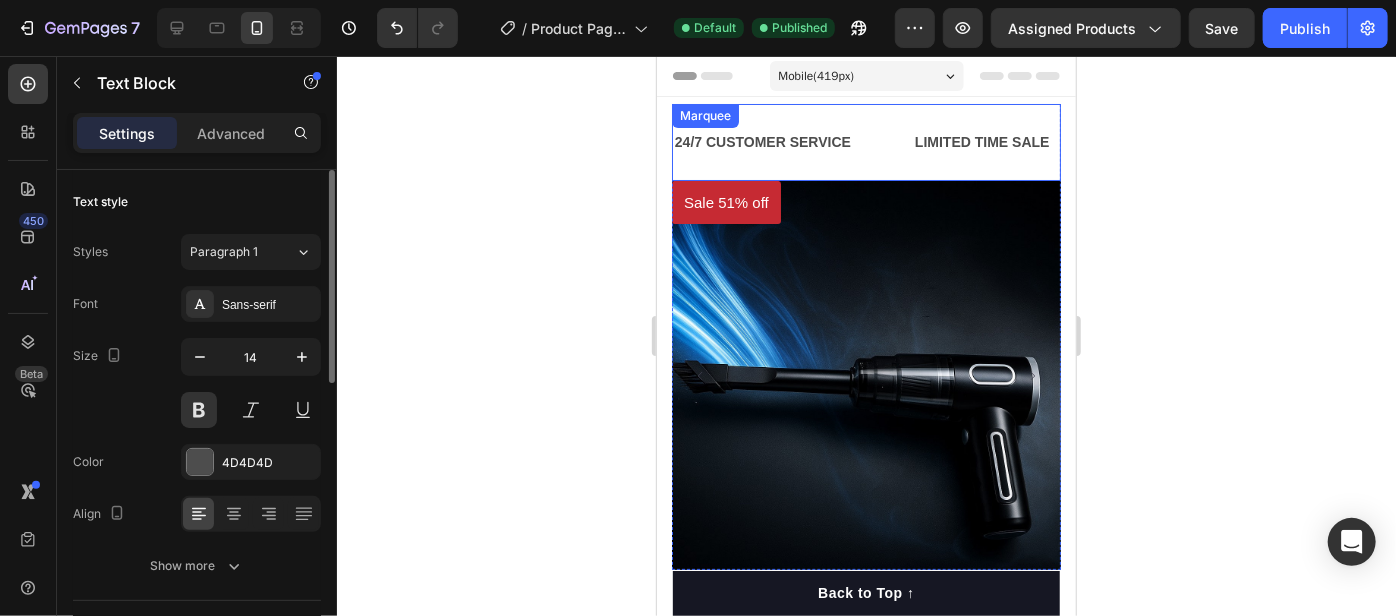 drag, startPoint x: 995, startPoint y: 138, endPoint x: 828, endPoint y: 130, distance: 167.19151 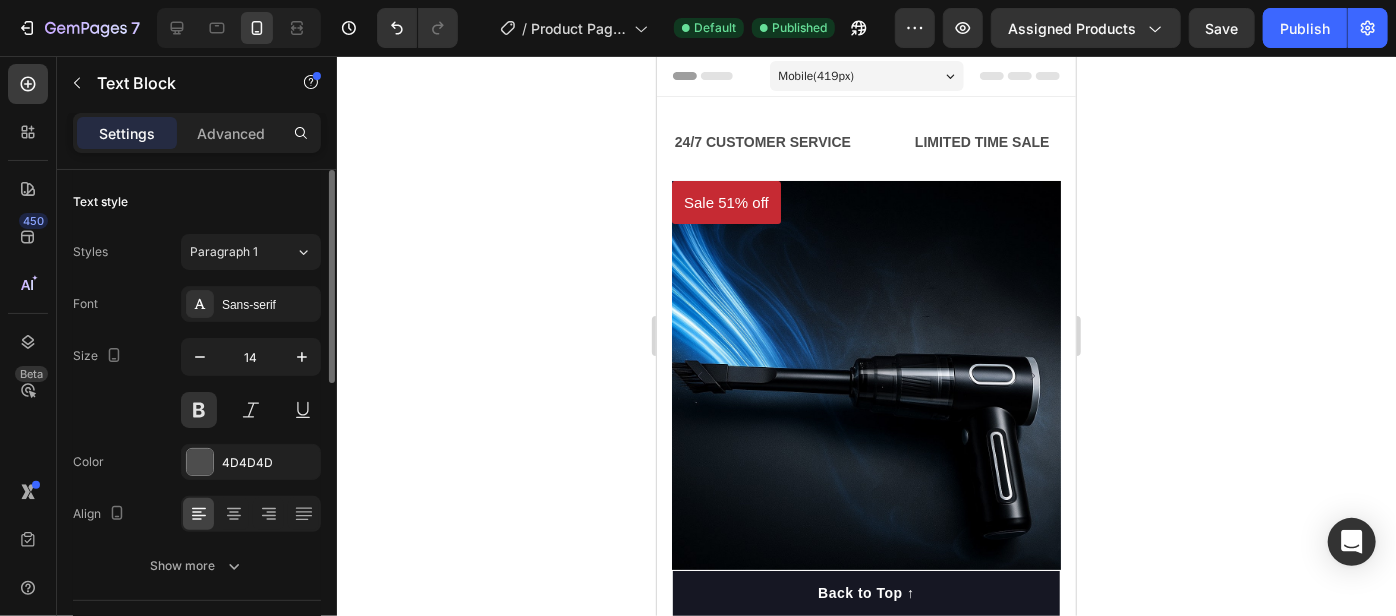 click 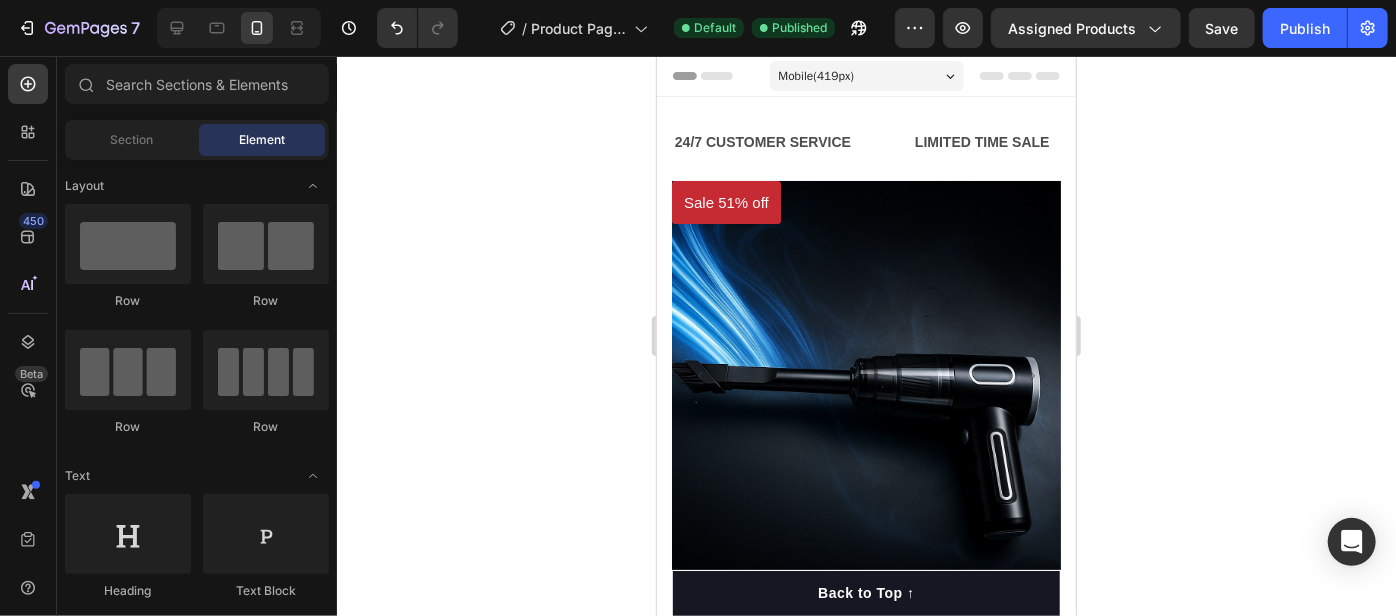 scroll, scrollTop: 2699, scrollLeft: 0, axis: vertical 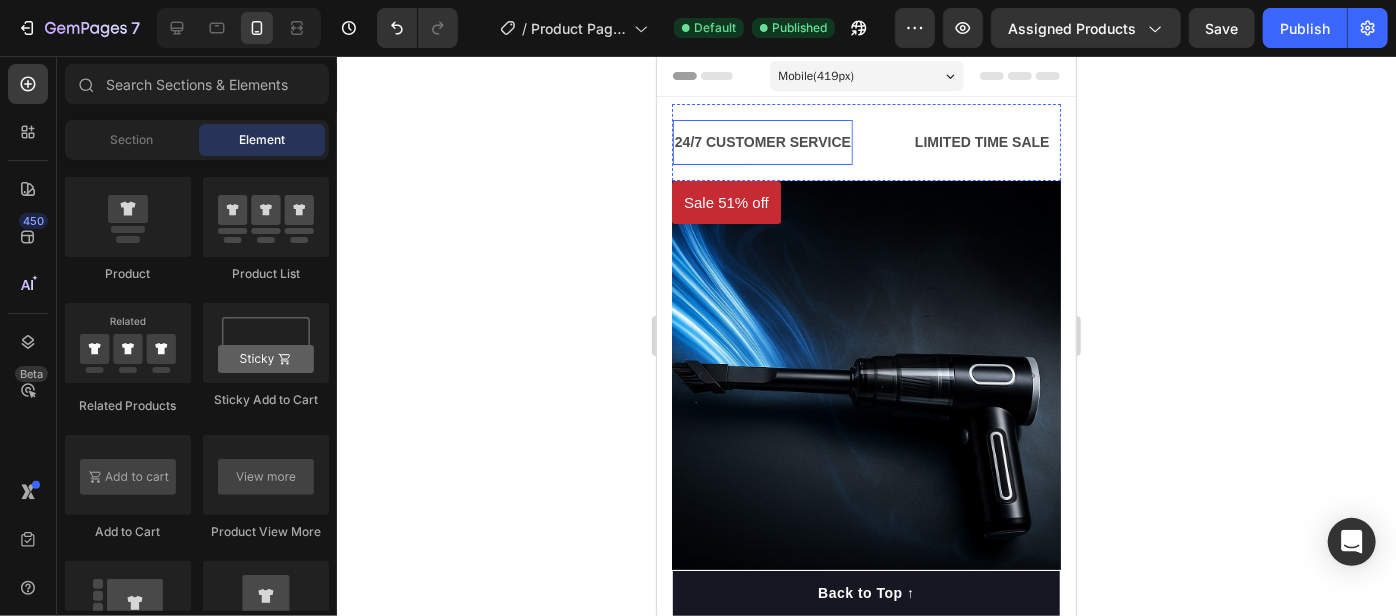 click on "24/7 CUSTOMER SERVICE" at bounding box center (748, 141) 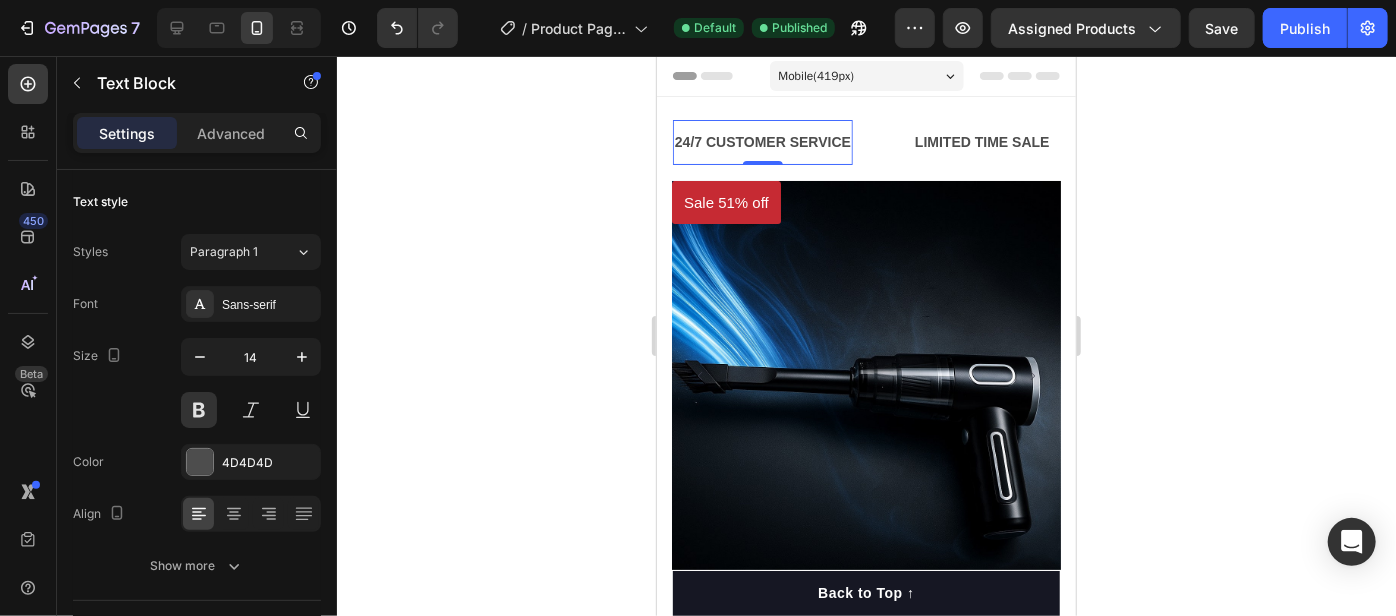 click on "24/7 CUSTOMER SERVICE Text Block   0 LIMITED TIME SALE Text Block LIMITED TIME 50% OFF SALE Text Block Text Block 24/7 CUSTOMER SERVICE Text Block   0 LIMITED TIME SALE Text Block LIMITED TIME 50% OFF SALE Text Block Text Block Marquee" at bounding box center (865, 141) 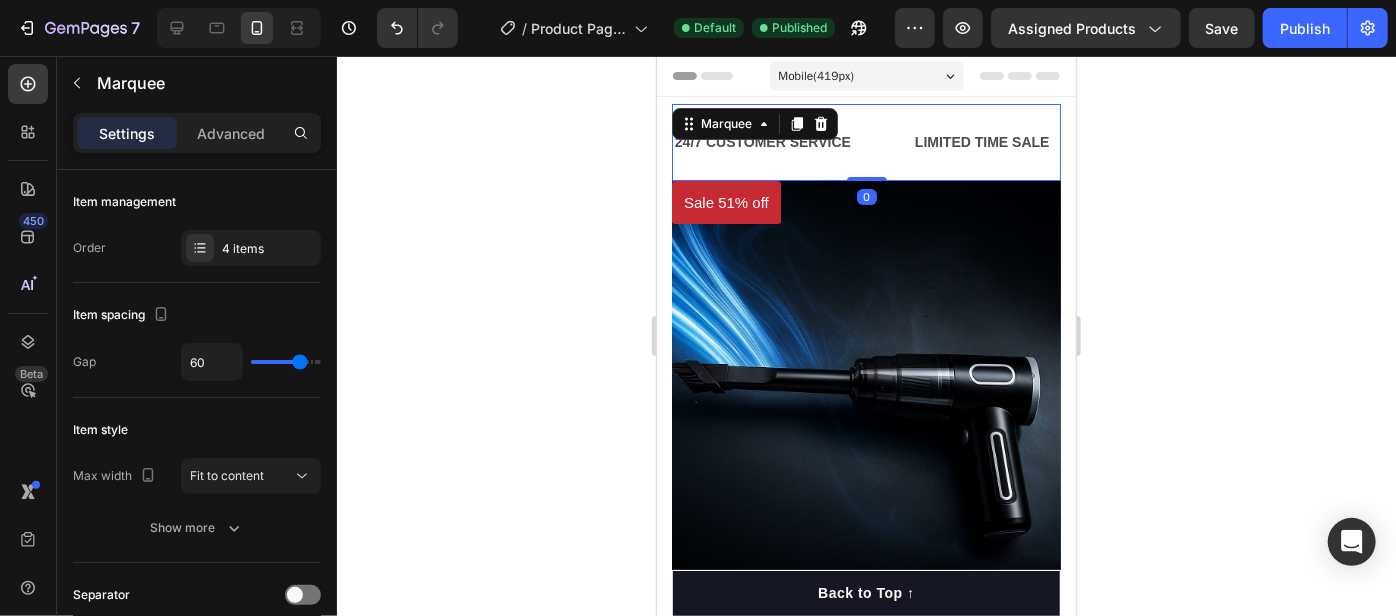 drag, startPoint x: 710, startPoint y: 124, endPoint x: 704, endPoint y: 138, distance: 15.231546 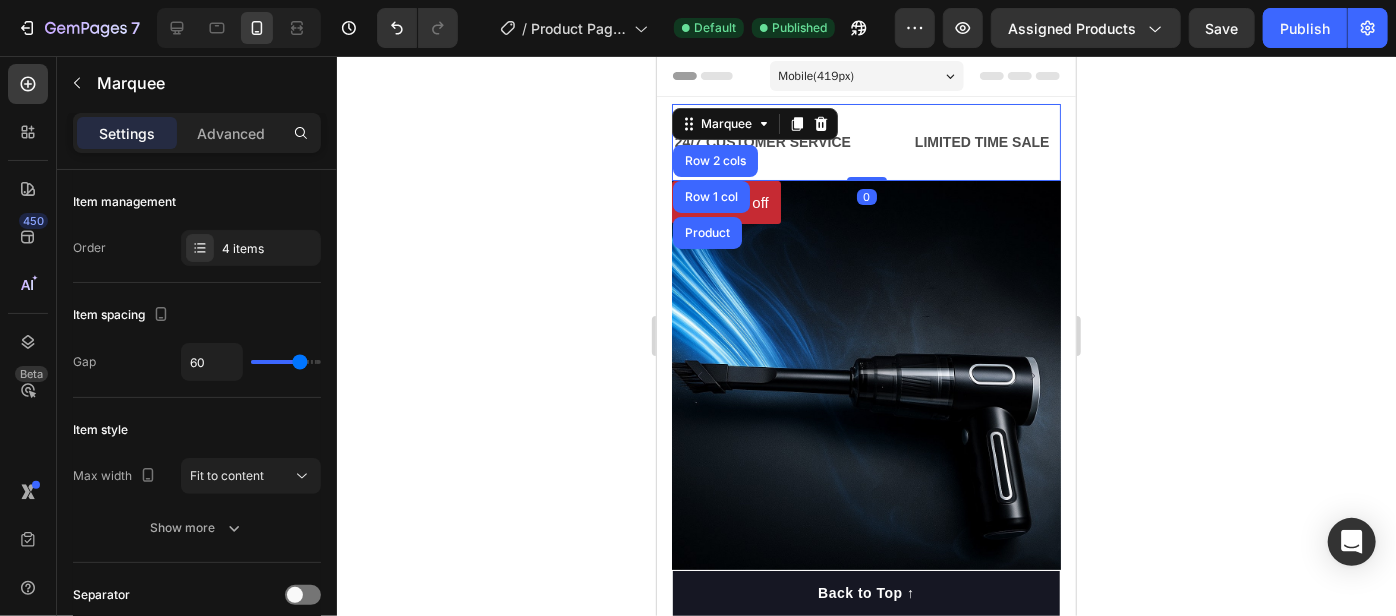 click 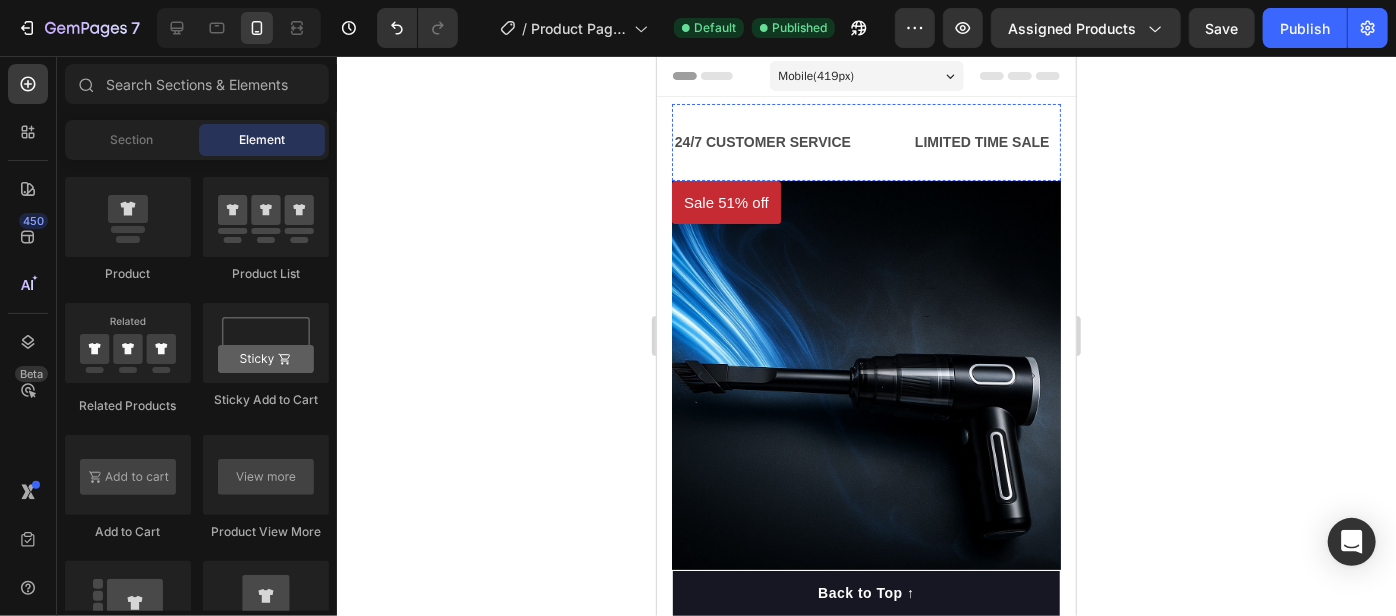 click on "LIMITED TIME 50% OFF SALE" at bounding box center (1189, 141) 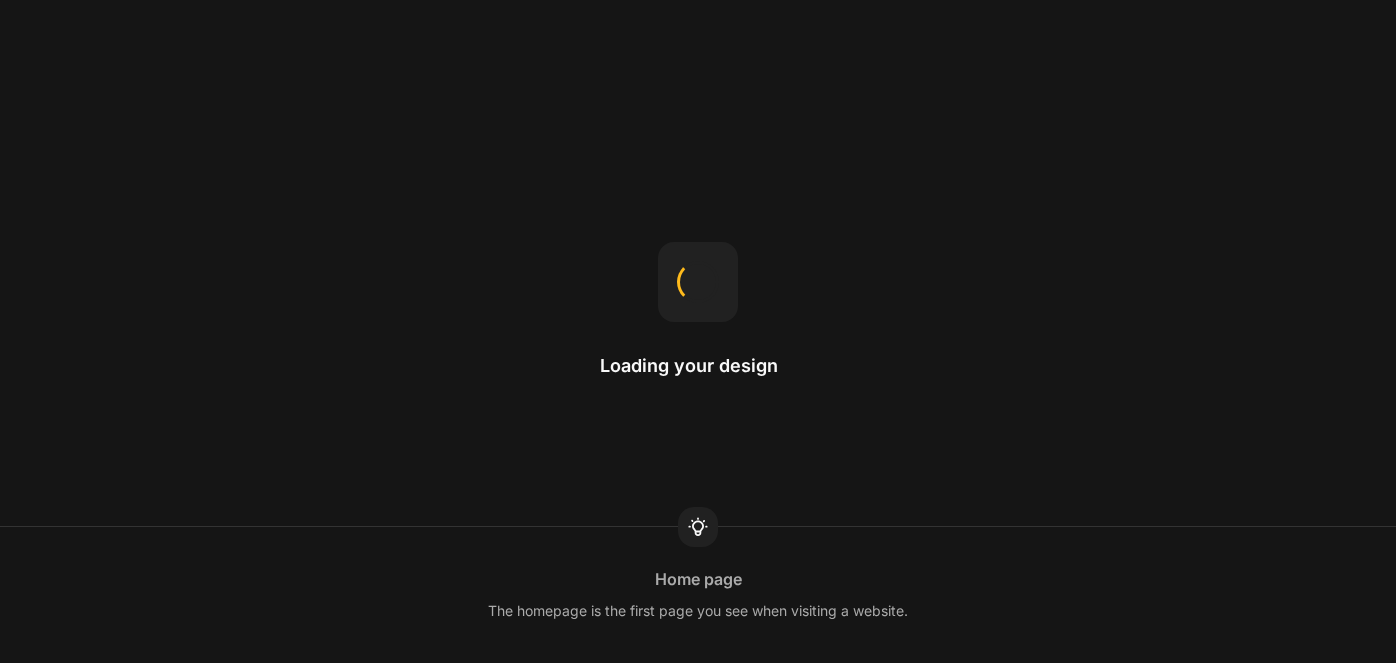 scroll, scrollTop: 0, scrollLeft: 0, axis: both 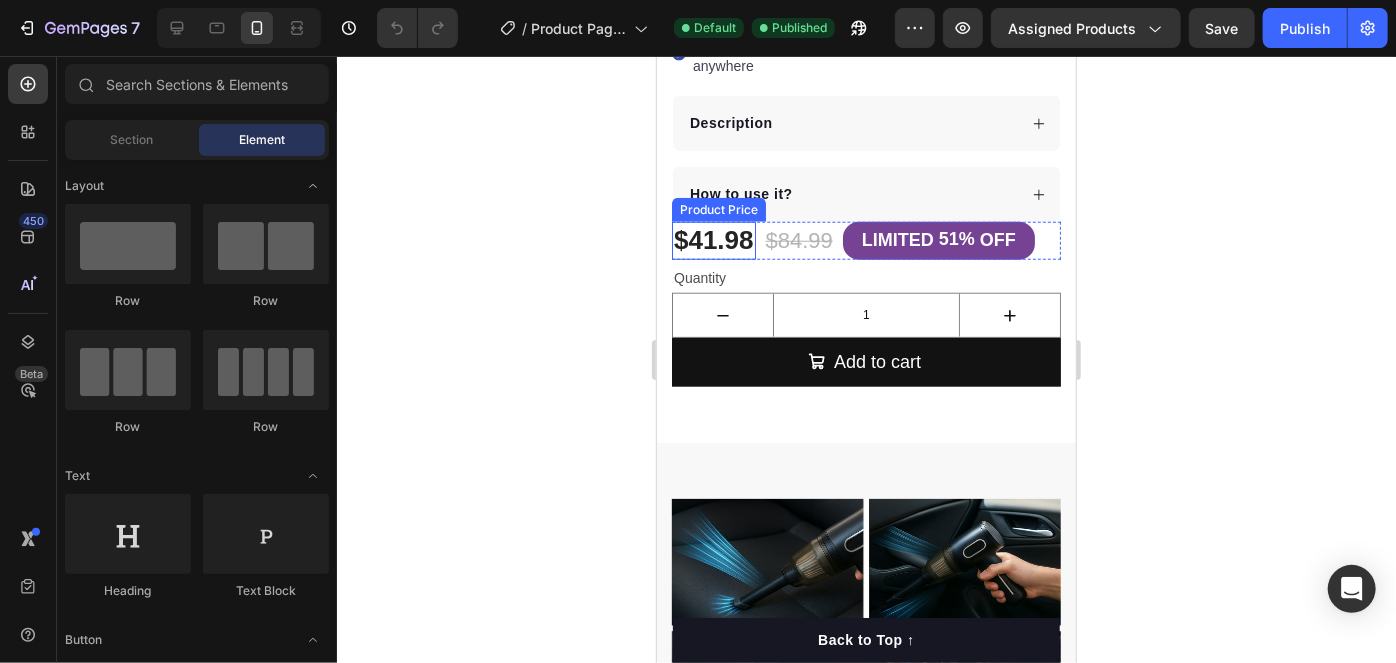 click on "$41.98" at bounding box center (713, 240) 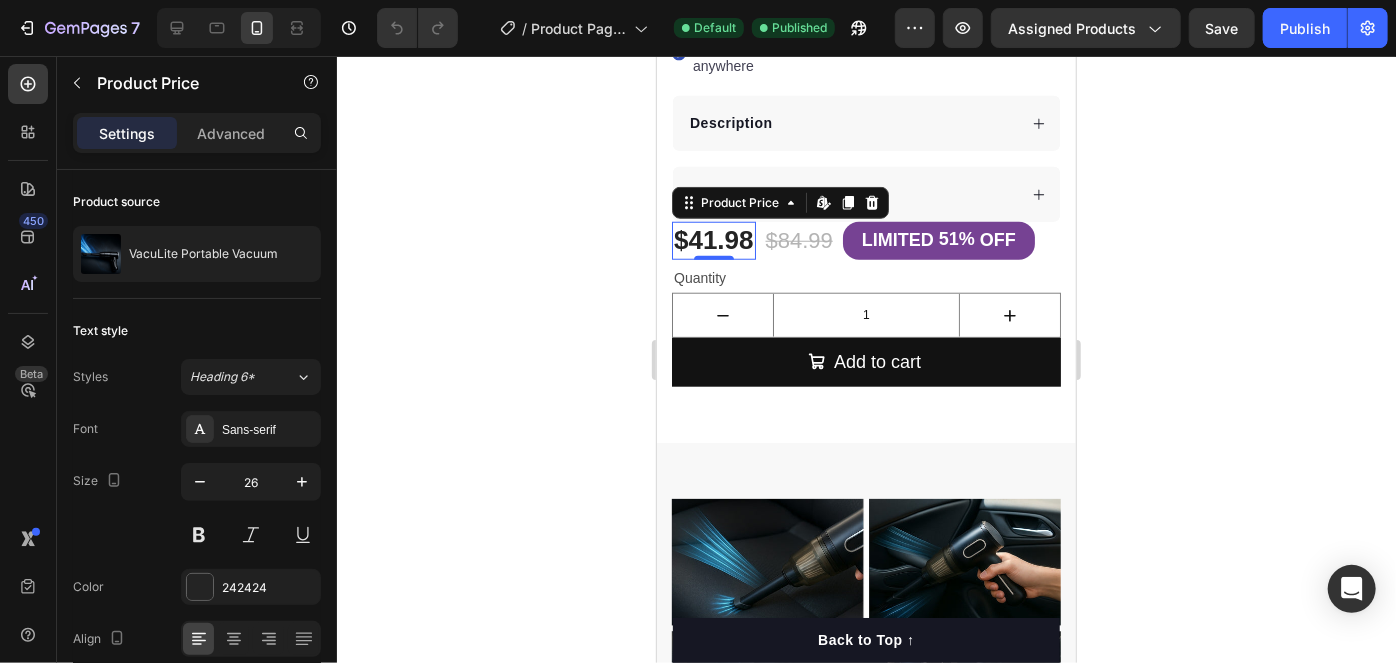 click on "$41.98" at bounding box center [713, 240] 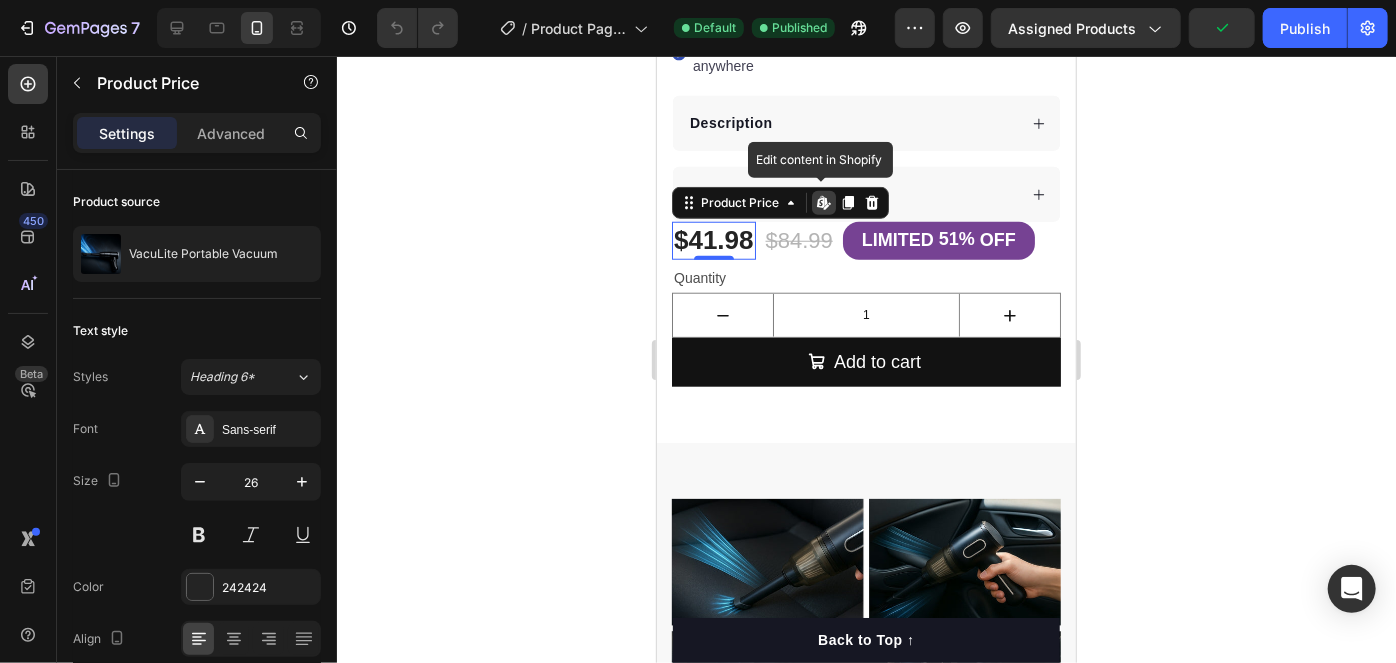 click on "$41.98" at bounding box center (713, 240) 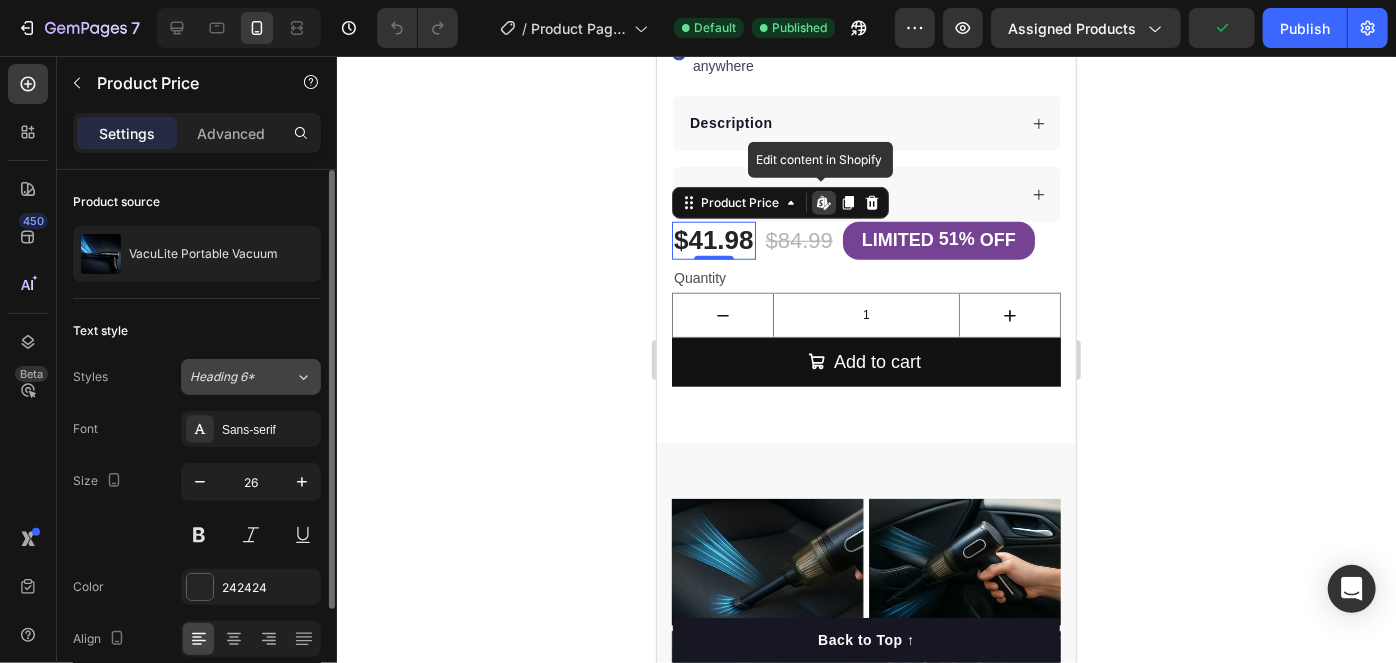 scroll, scrollTop: 140, scrollLeft: 0, axis: vertical 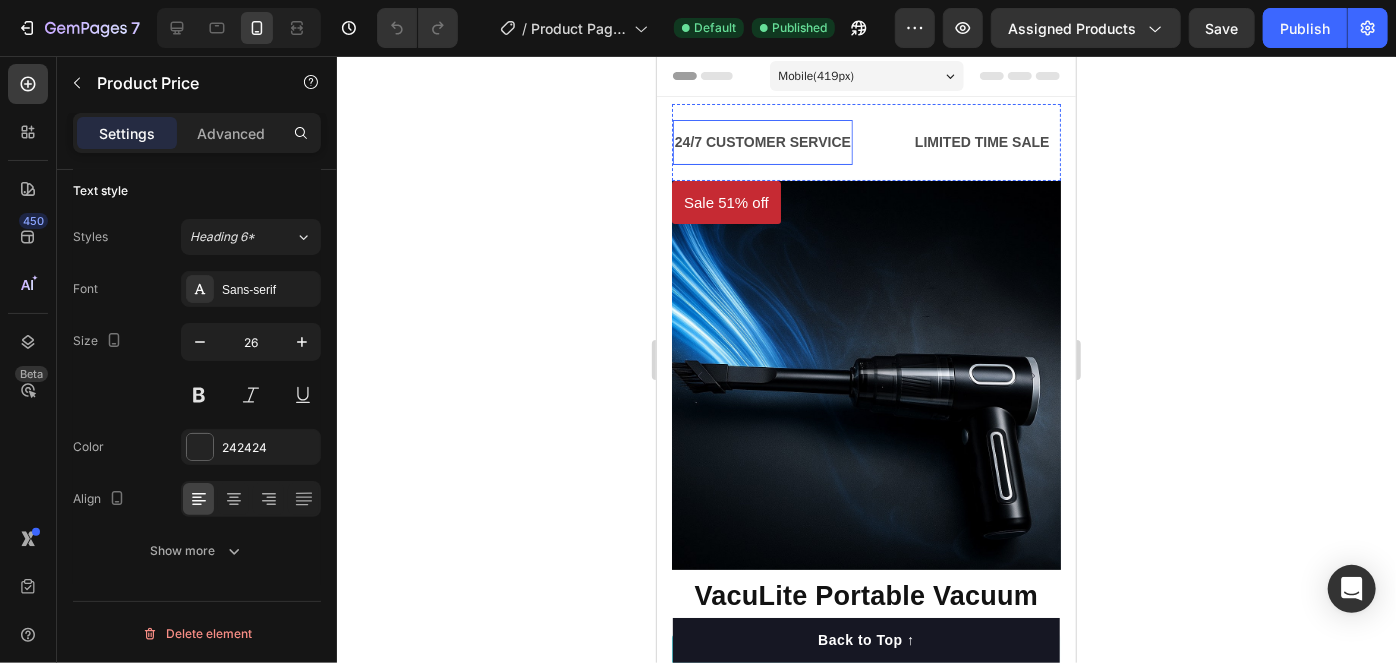 click on "24/7 CUSTOMER SERVICE Text Block" at bounding box center [762, 141] 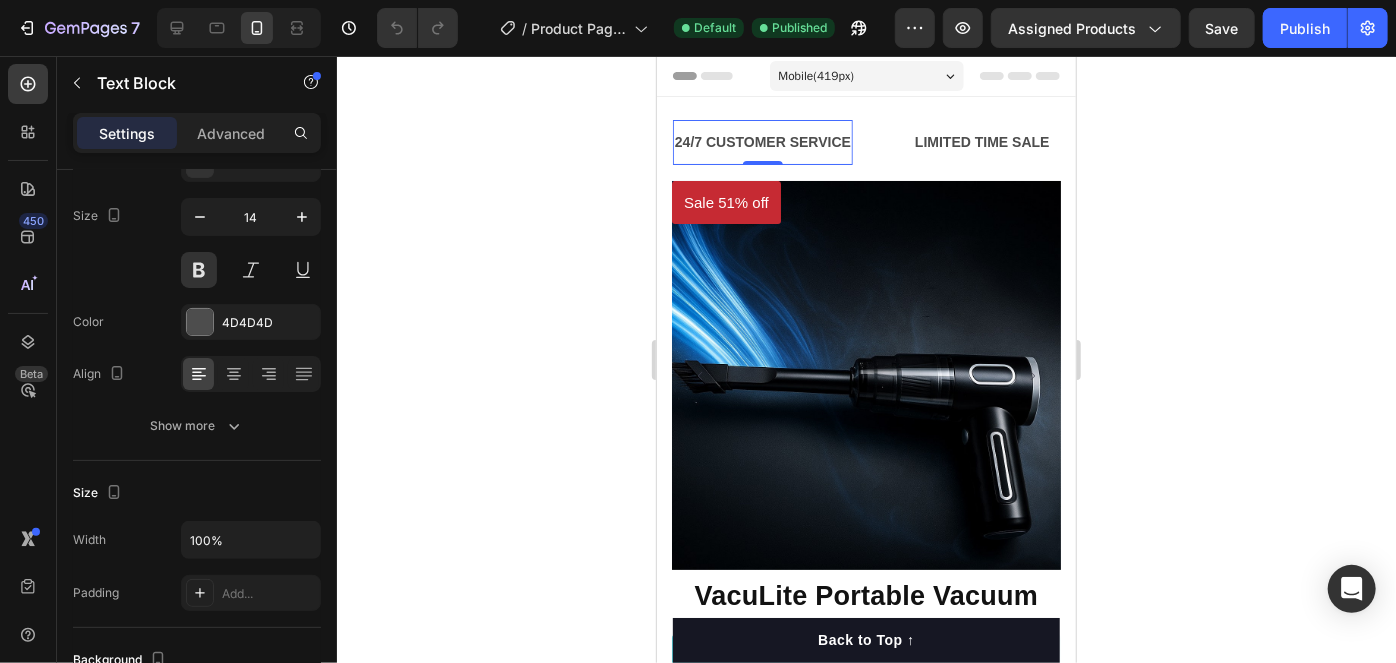 scroll, scrollTop: 0, scrollLeft: 0, axis: both 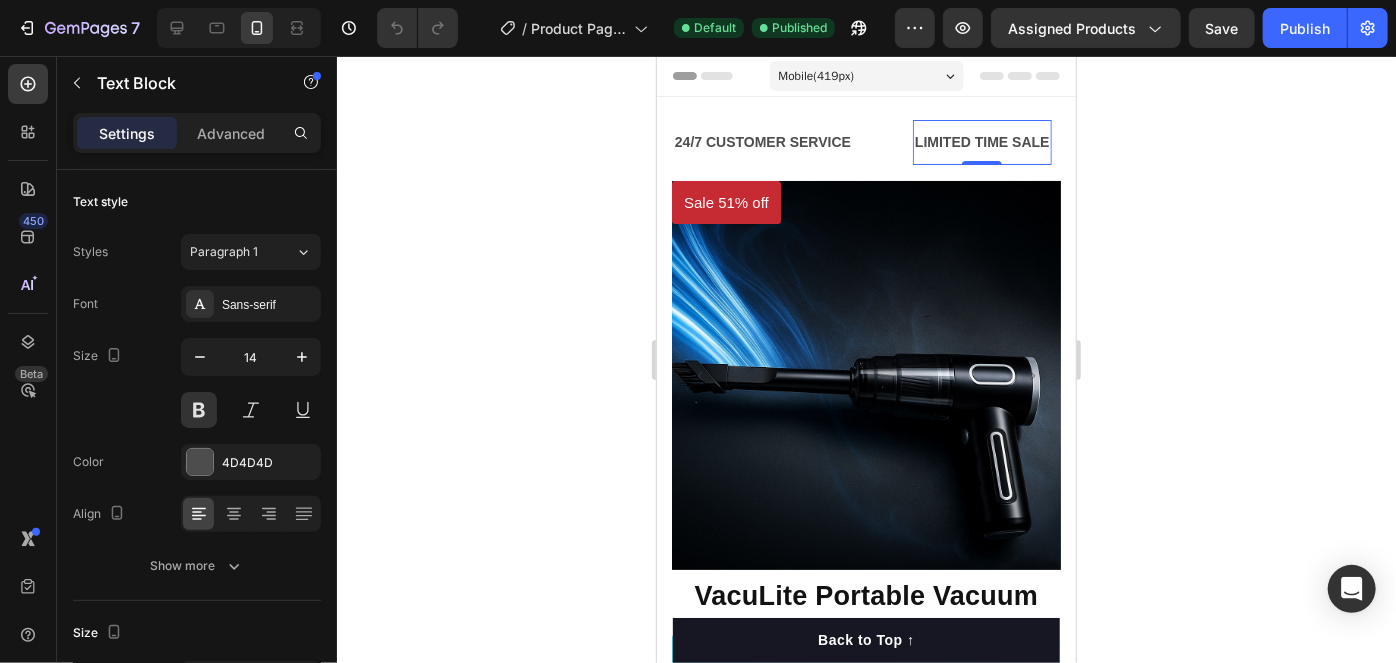 click on "LIMITED TIME SALE" at bounding box center (981, 141) 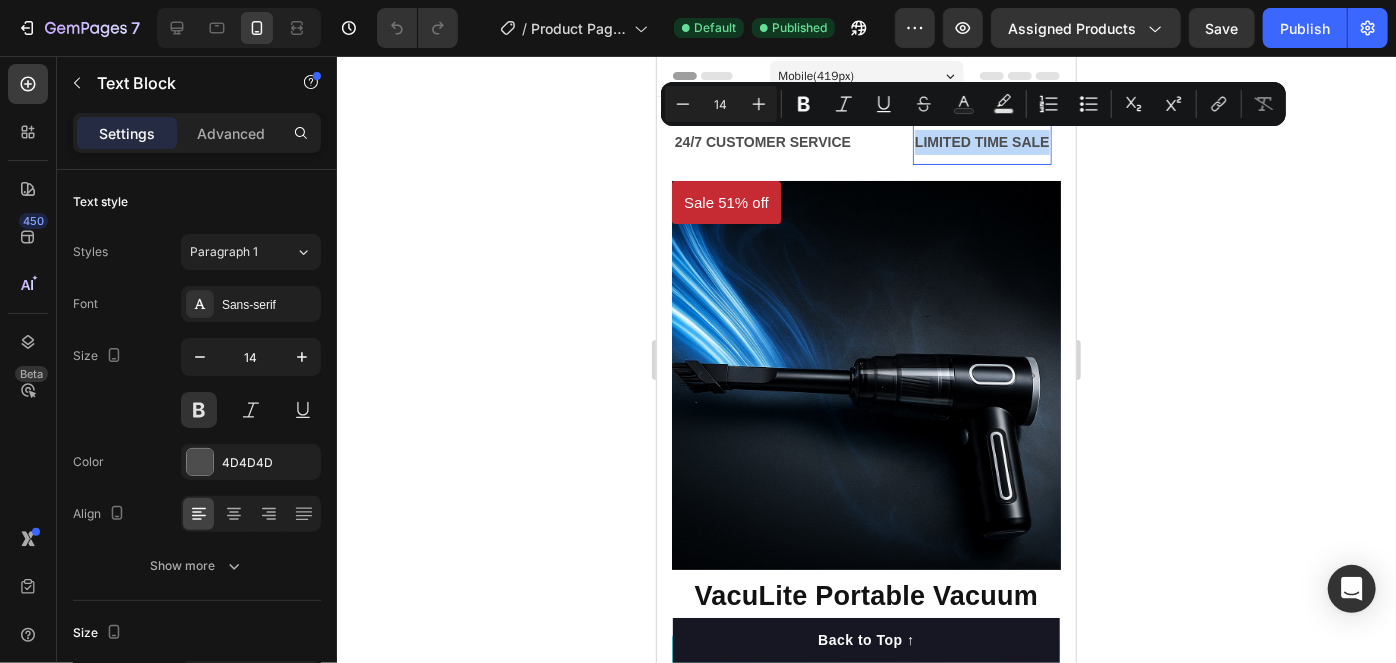 drag, startPoint x: 918, startPoint y: 147, endPoint x: 1091, endPoint y: 155, distance: 173.18488 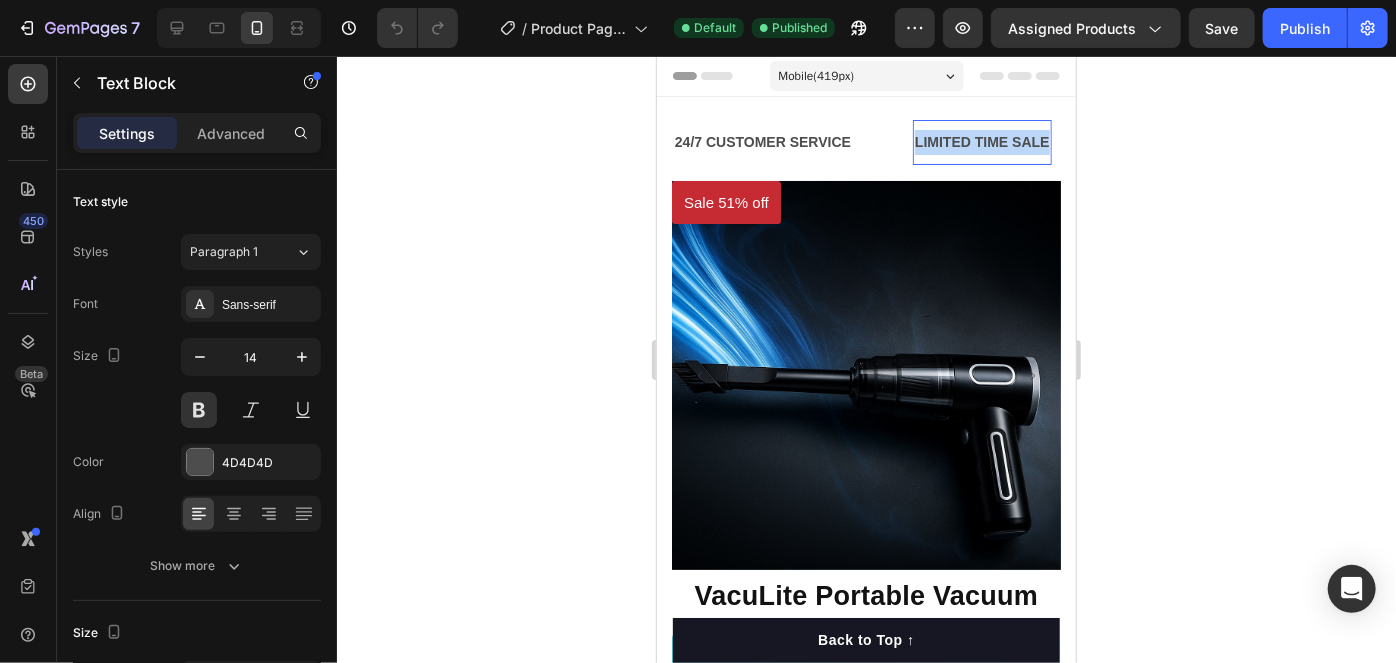 scroll, scrollTop: 0, scrollLeft: 2, axis: horizontal 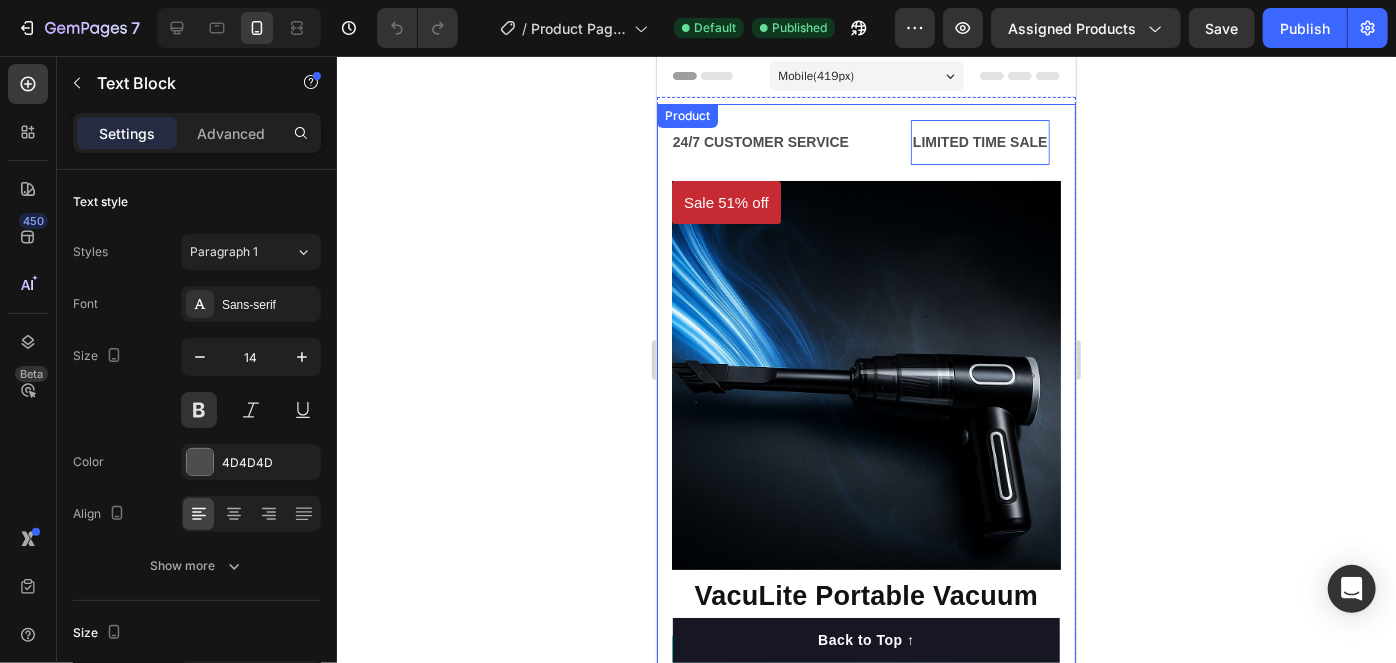 click on "LIMITED TIME SALE" at bounding box center [979, 141] 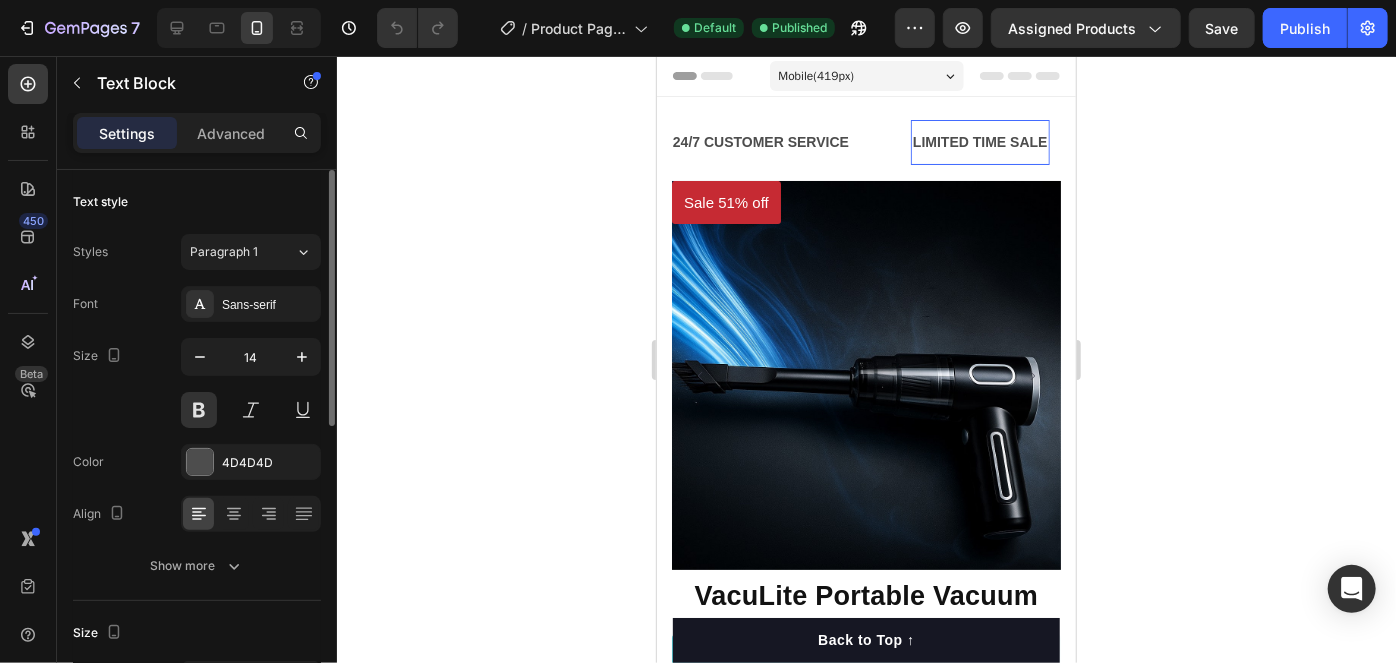 scroll, scrollTop: 363, scrollLeft: 0, axis: vertical 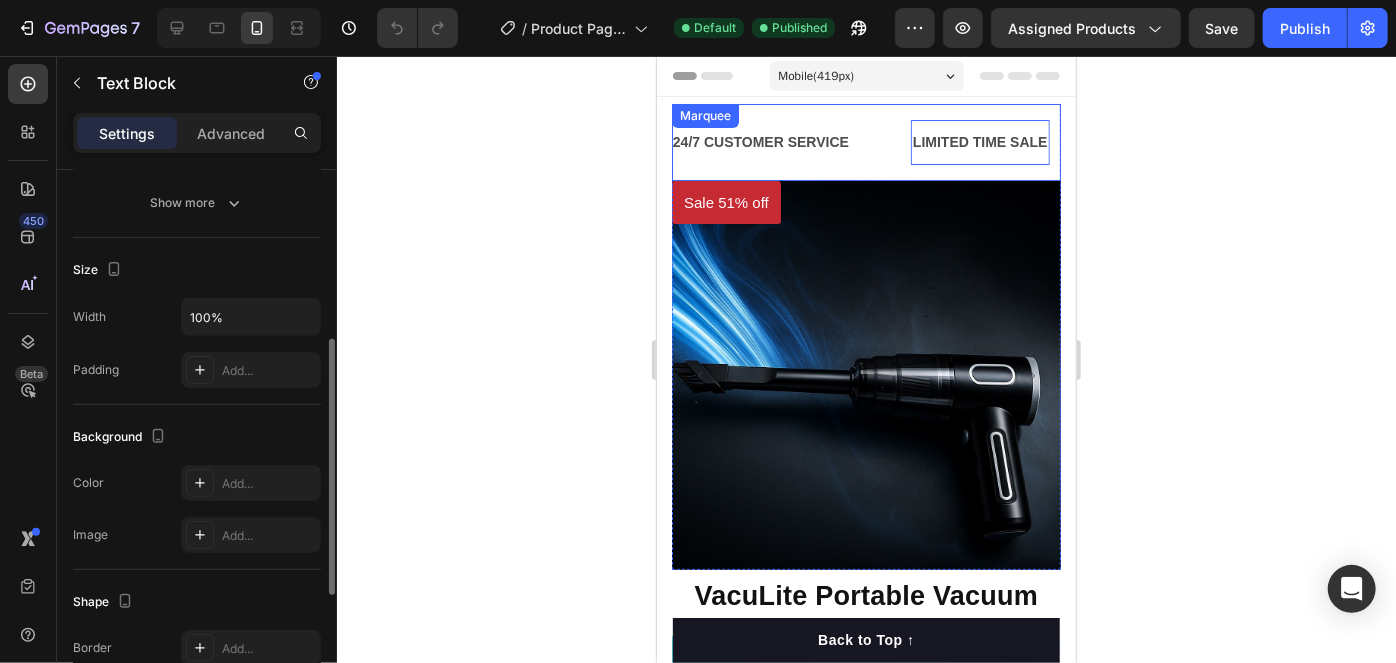 click on "24/7 CUSTOMER SERVICE Text Block LIMITED TIME SALE Text Block   0 LIMITED TIME 50% OFF SALE Text Block Text Block 24/7 CUSTOMER SERVICE Text Block LIMITED TIME SALE Text Block   0 LIMITED TIME 50% OFF SALE Text Block Text Block Marquee" at bounding box center (865, 141) 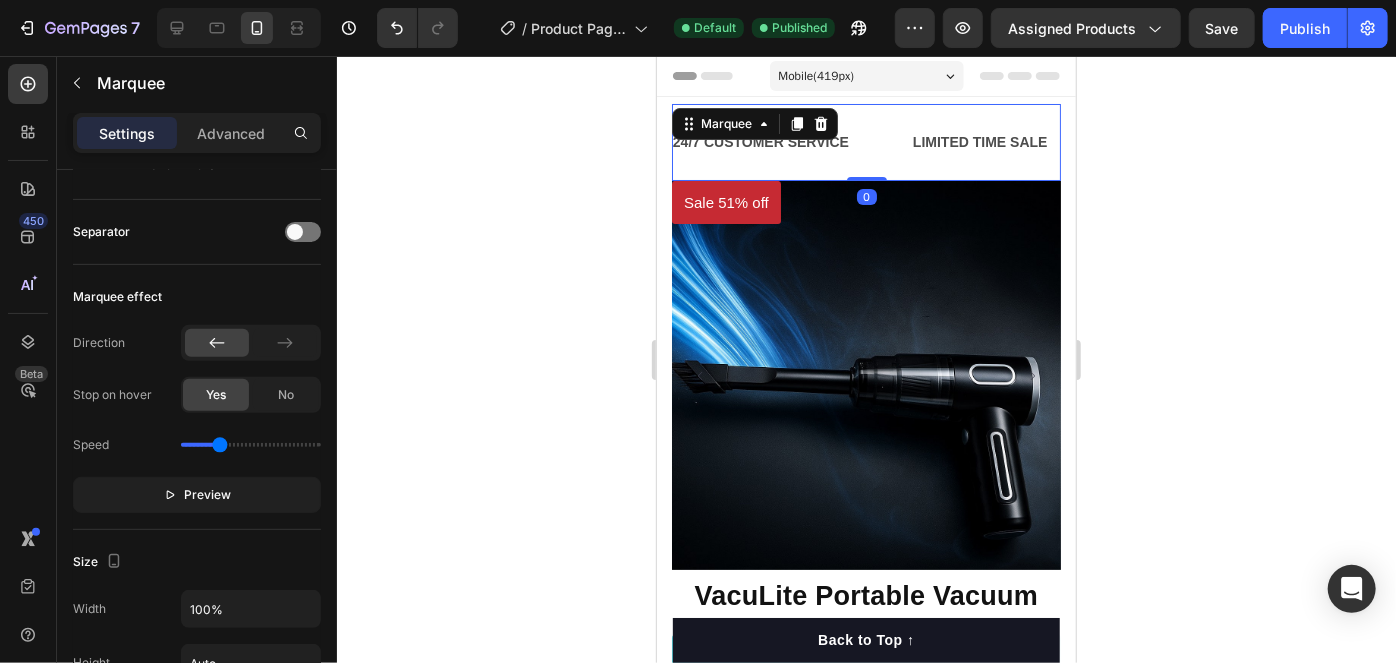 scroll, scrollTop: 0, scrollLeft: 0, axis: both 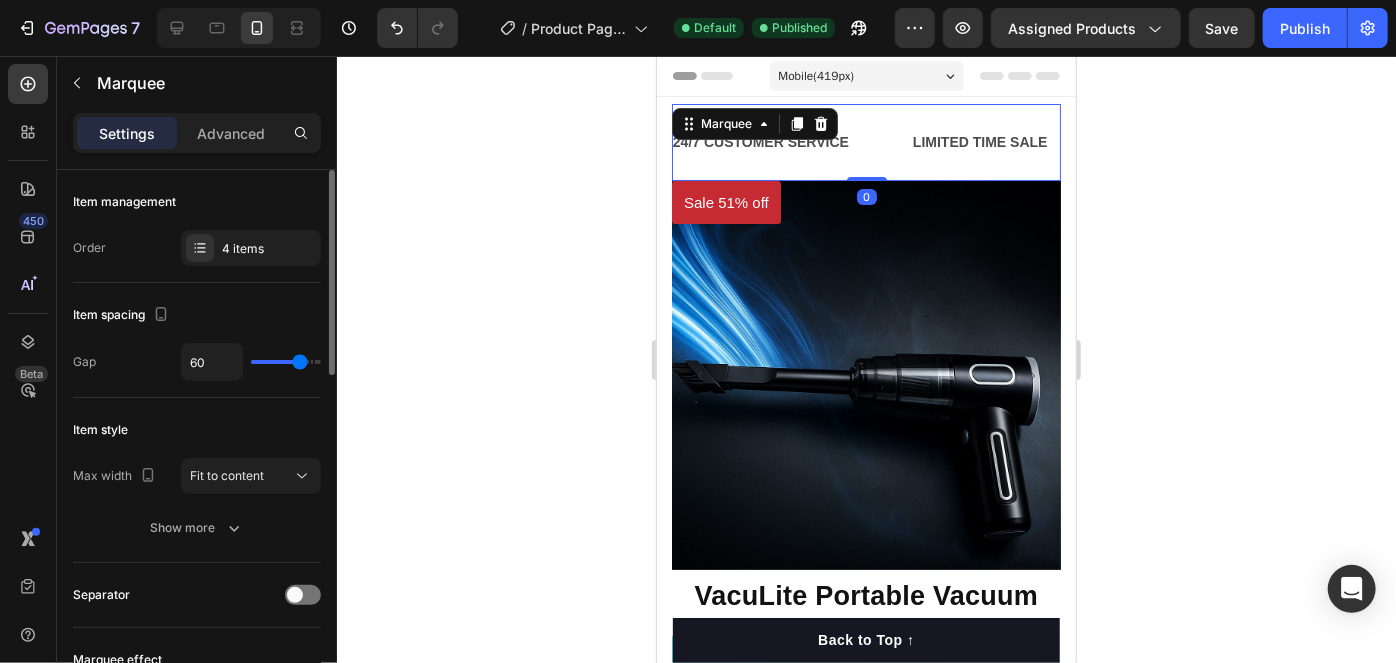click on "24/7 CUSTOMER SERVICE Text Block LIMITED TIME SALE Text Block LIMITED TIME 50% OFF SALE Text Block Text Block 24/7 CUSTOMER SERVICE Text Block LIMITED TIME SALE Text Block LIMITED TIME 50% OFF SALE Text Block Text Block Marquee   0" at bounding box center (865, 141) 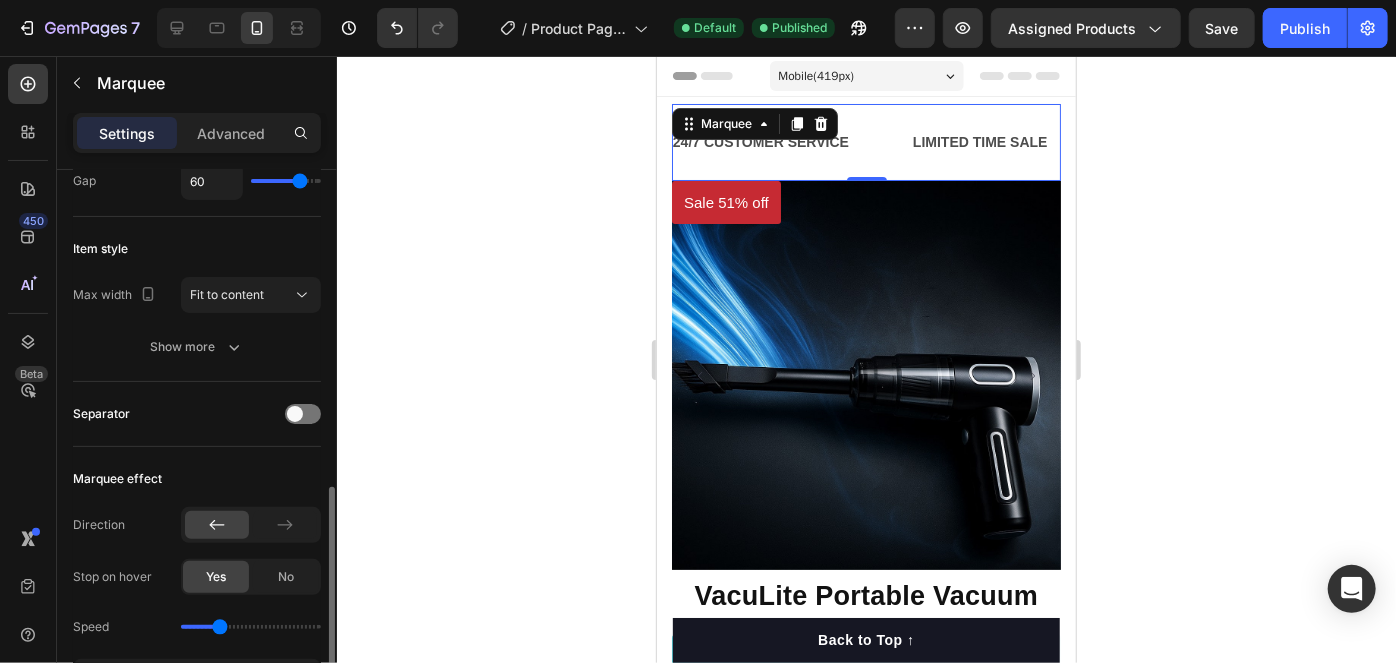 scroll, scrollTop: 545, scrollLeft: 0, axis: vertical 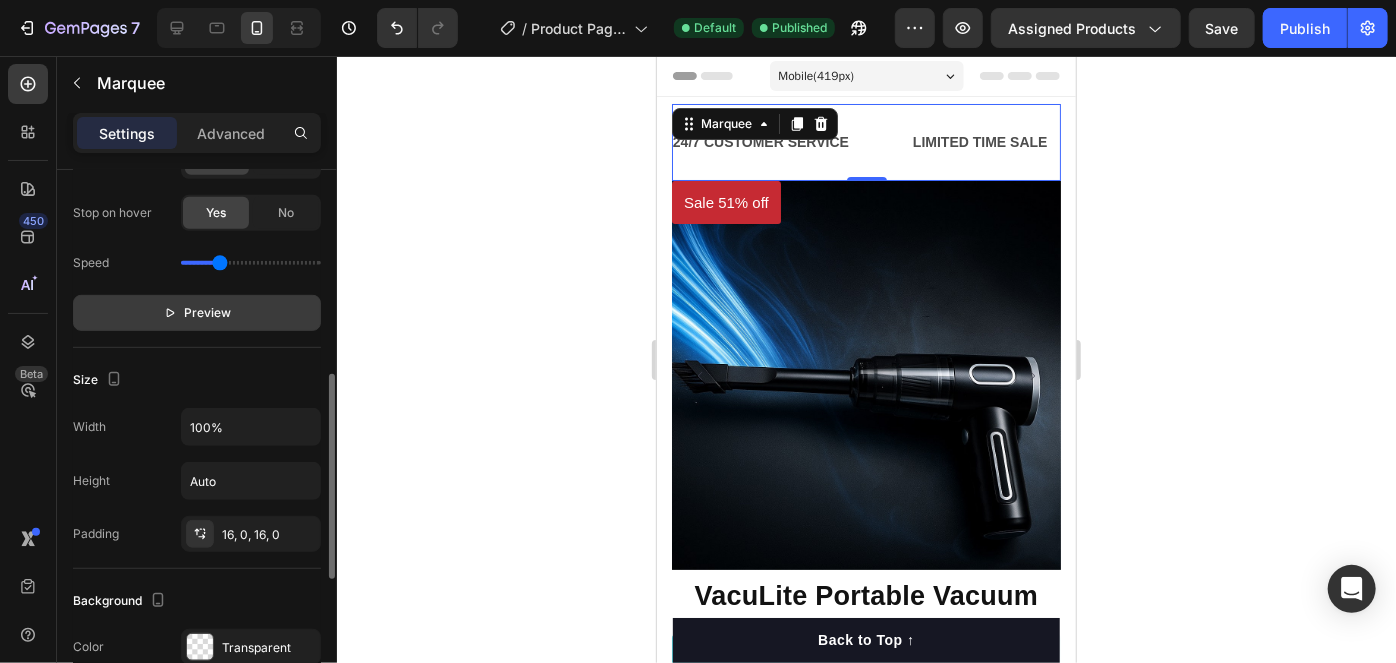 click on "Preview" at bounding box center (208, 313) 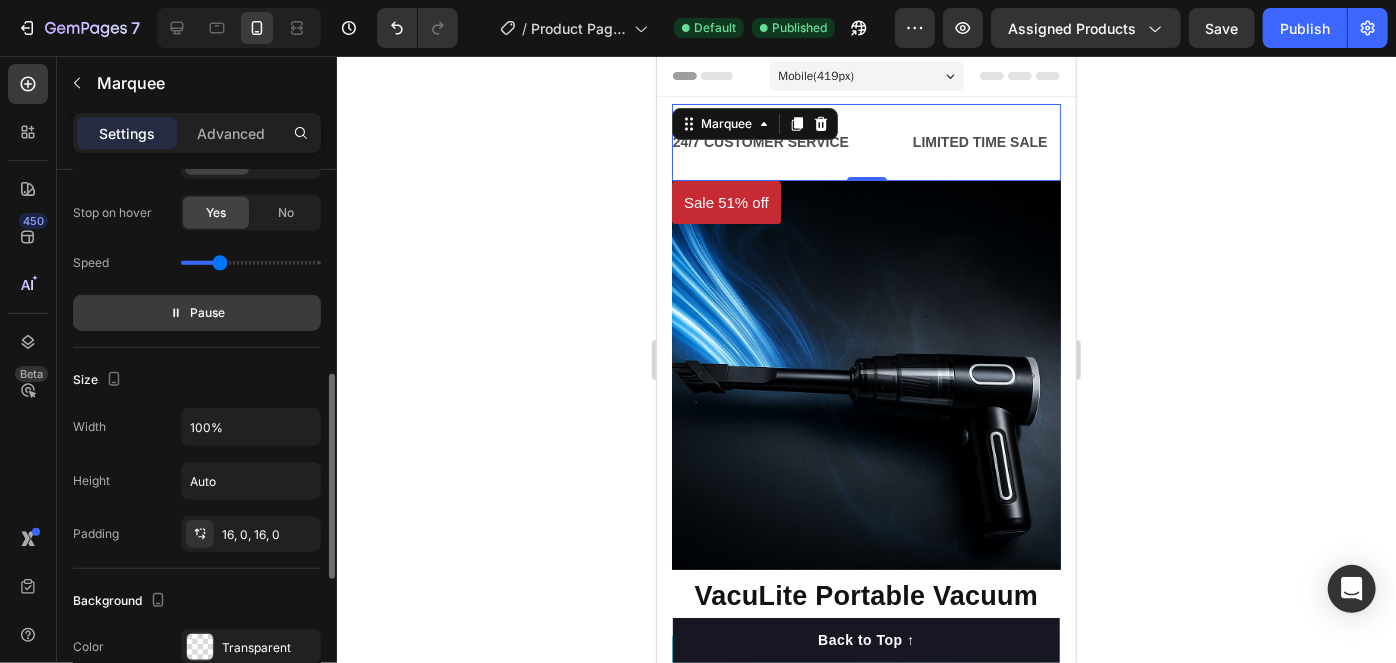 scroll, scrollTop: 454, scrollLeft: 0, axis: vertical 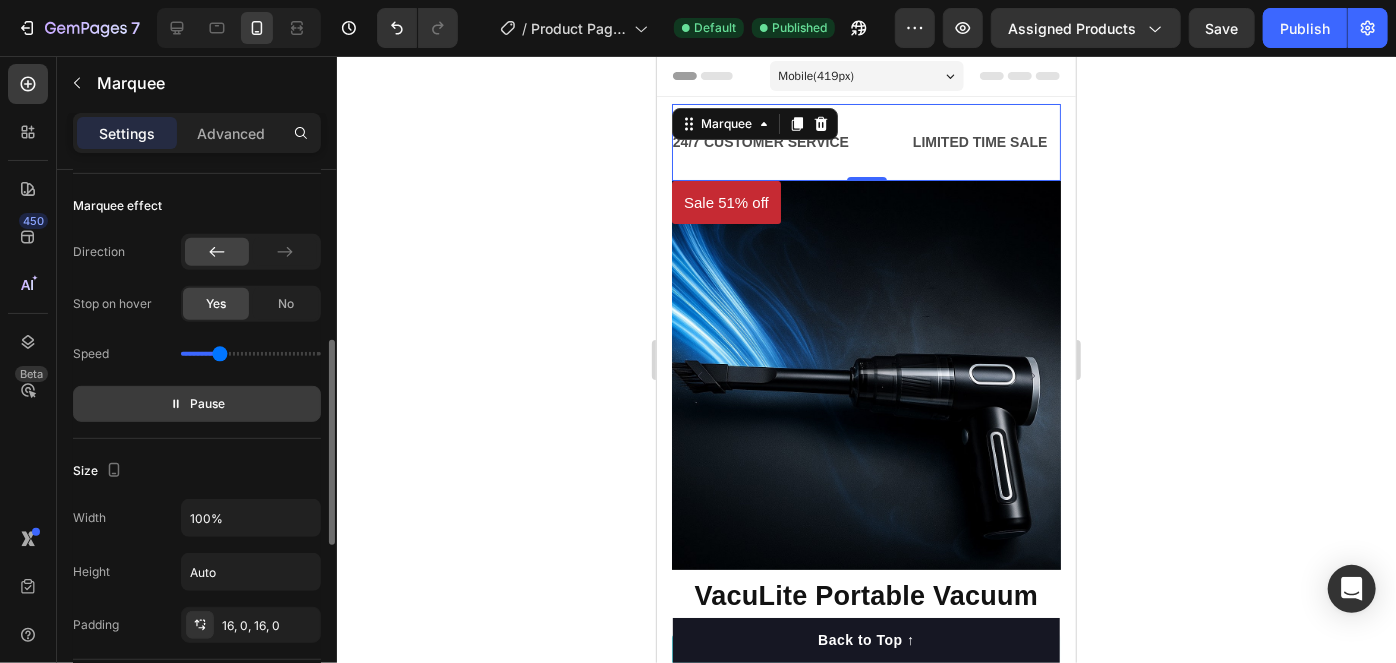 click on "Pause" at bounding box center (197, 404) 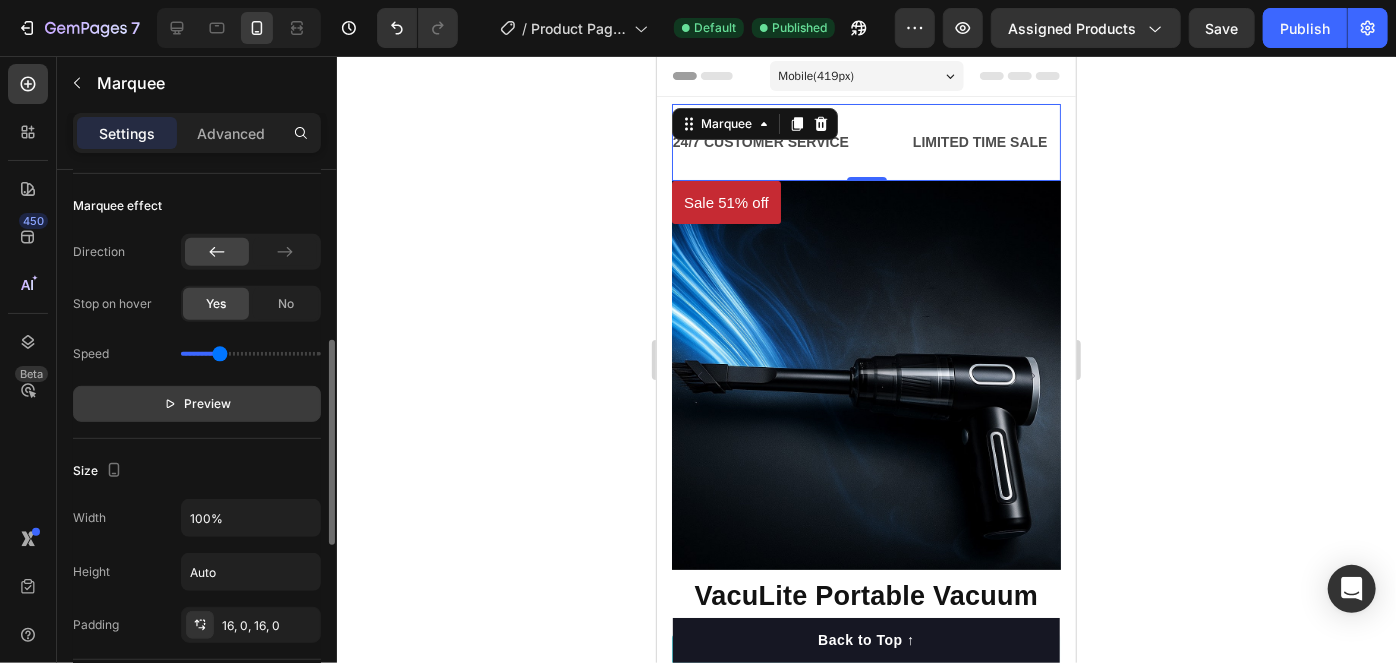 scroll, scrollTop: 0, scrollLeft: 0, axis: both 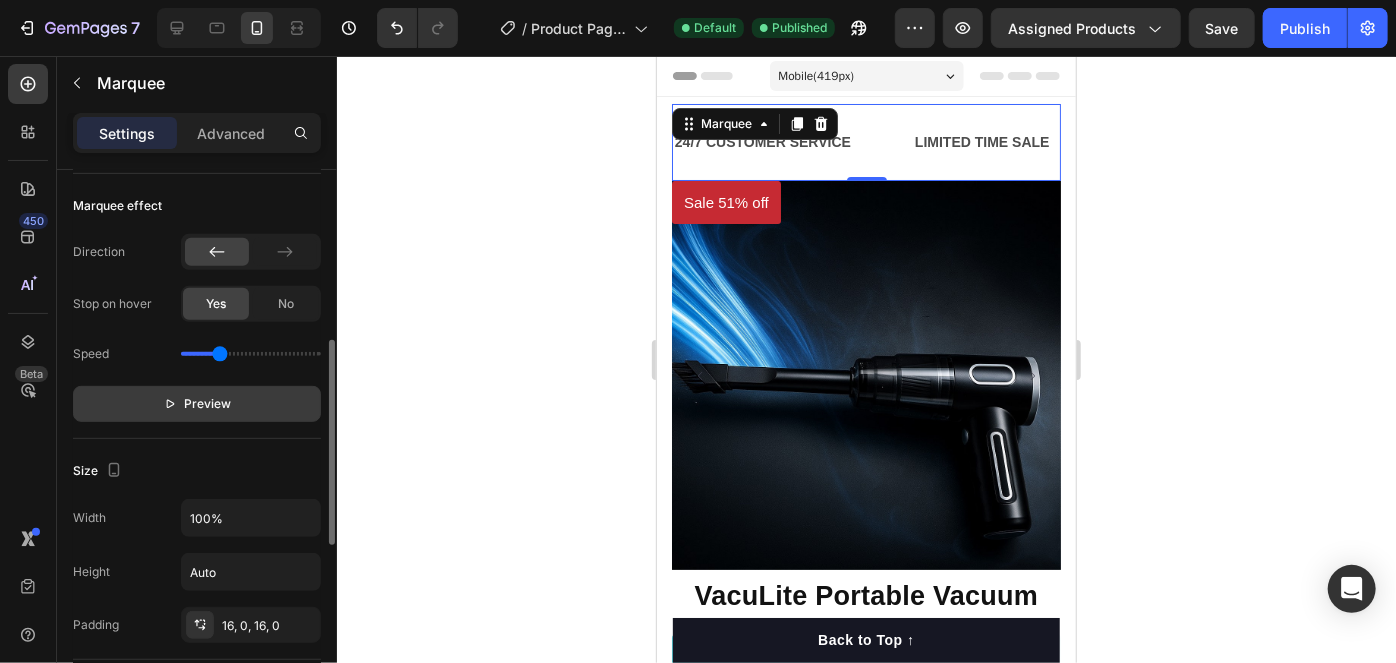 click on "Preview" at bounding box center [197, 404] 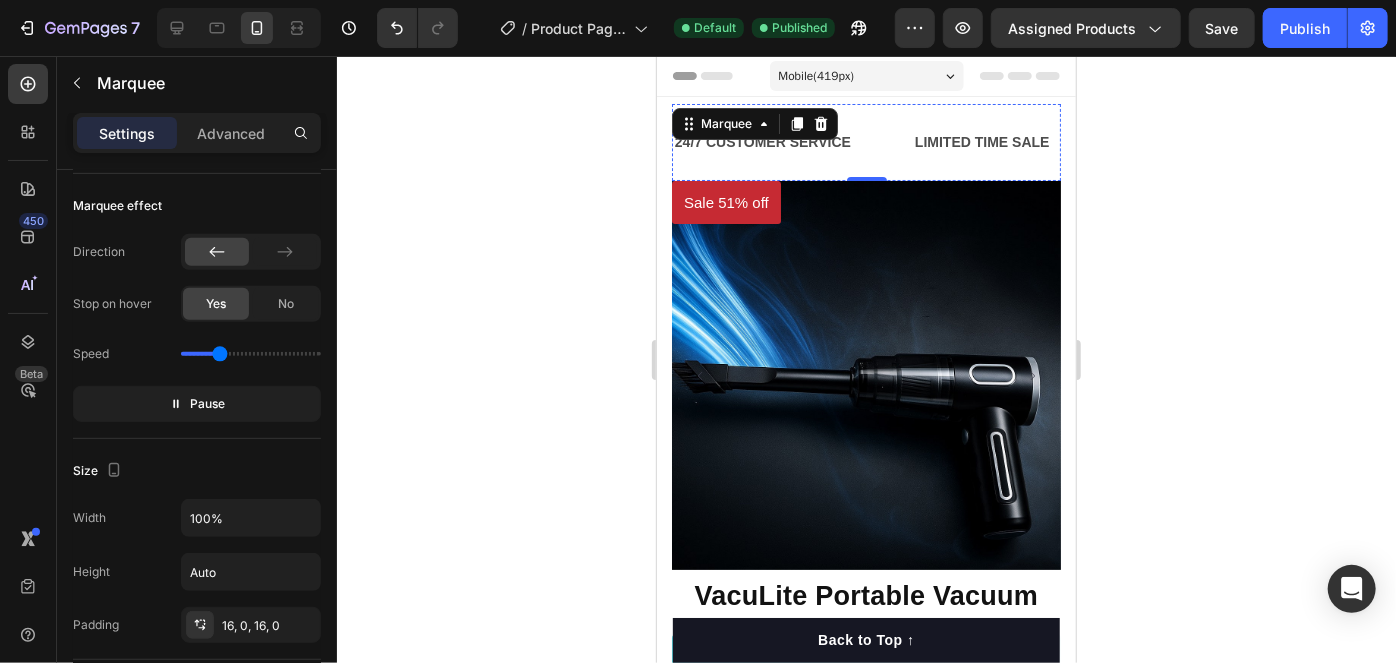 click on "24/7 CUSTOMER SERVICE" at bounding box center (1502, 141) 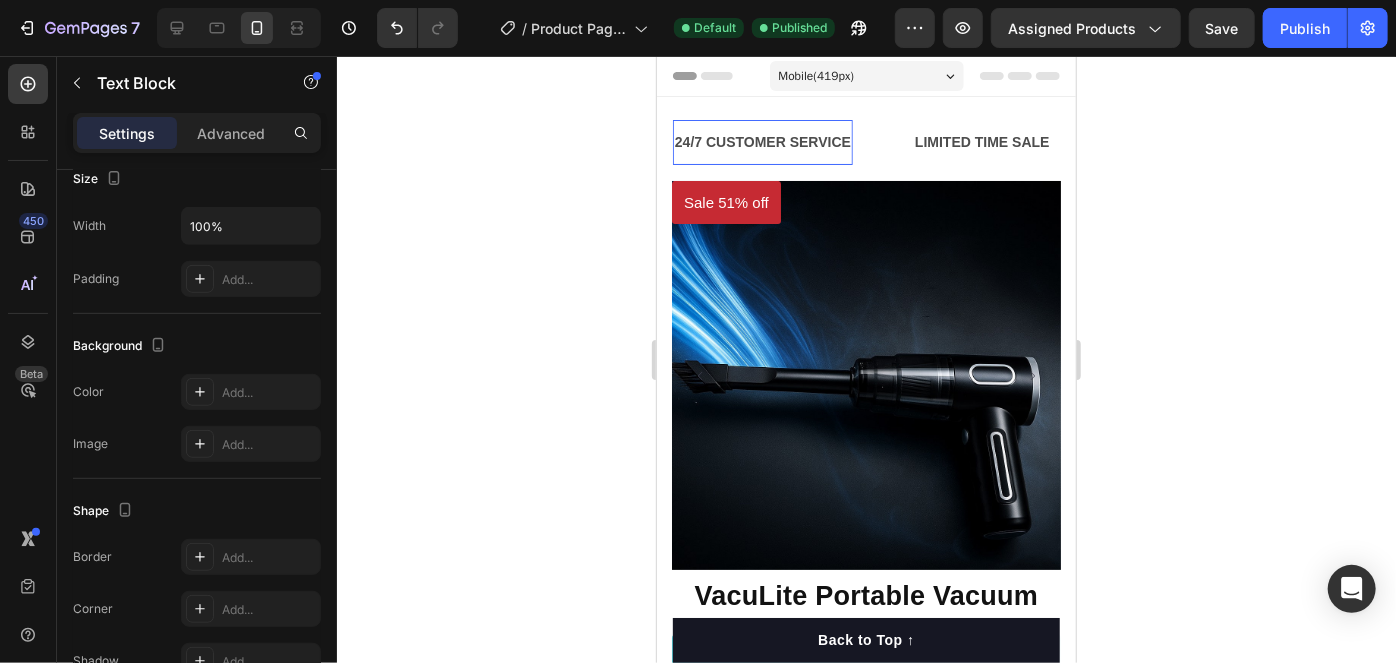 scroll, scrollTop: 0, scrollLeft: 0, axis: both 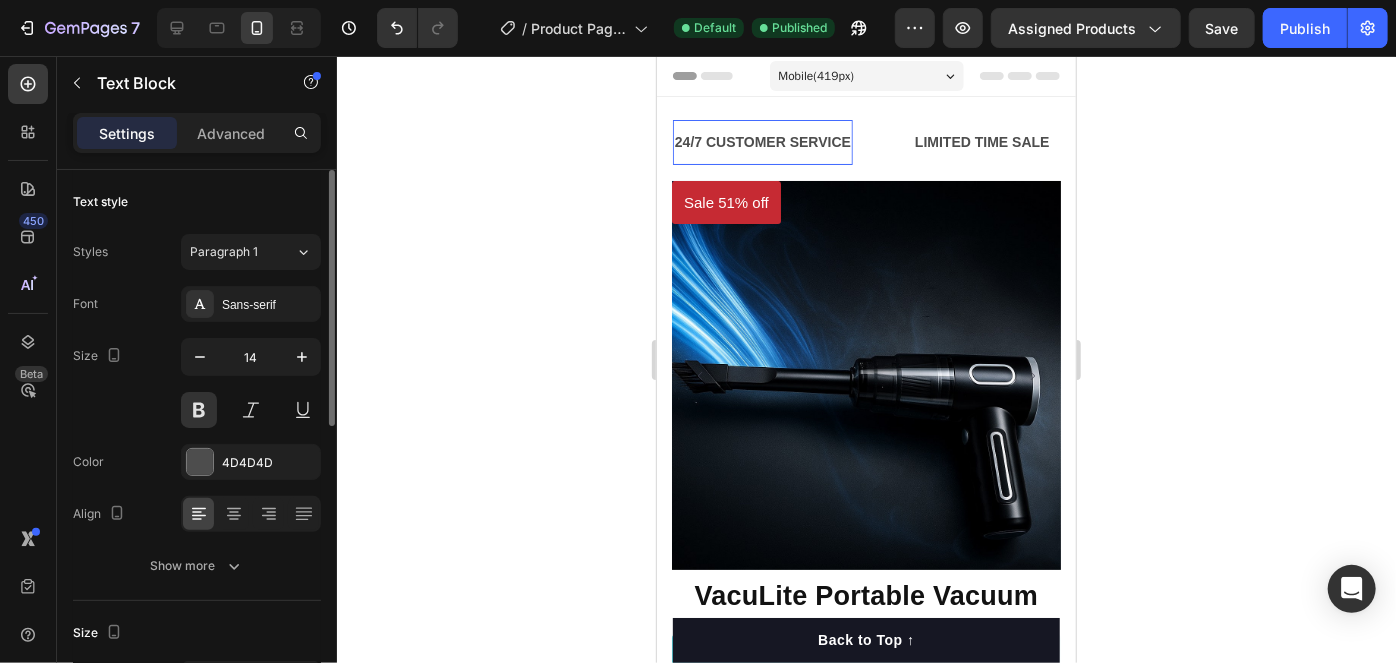 click on "24/7 CUSTOMER SERVICE" at bounding box center (1365, 141) 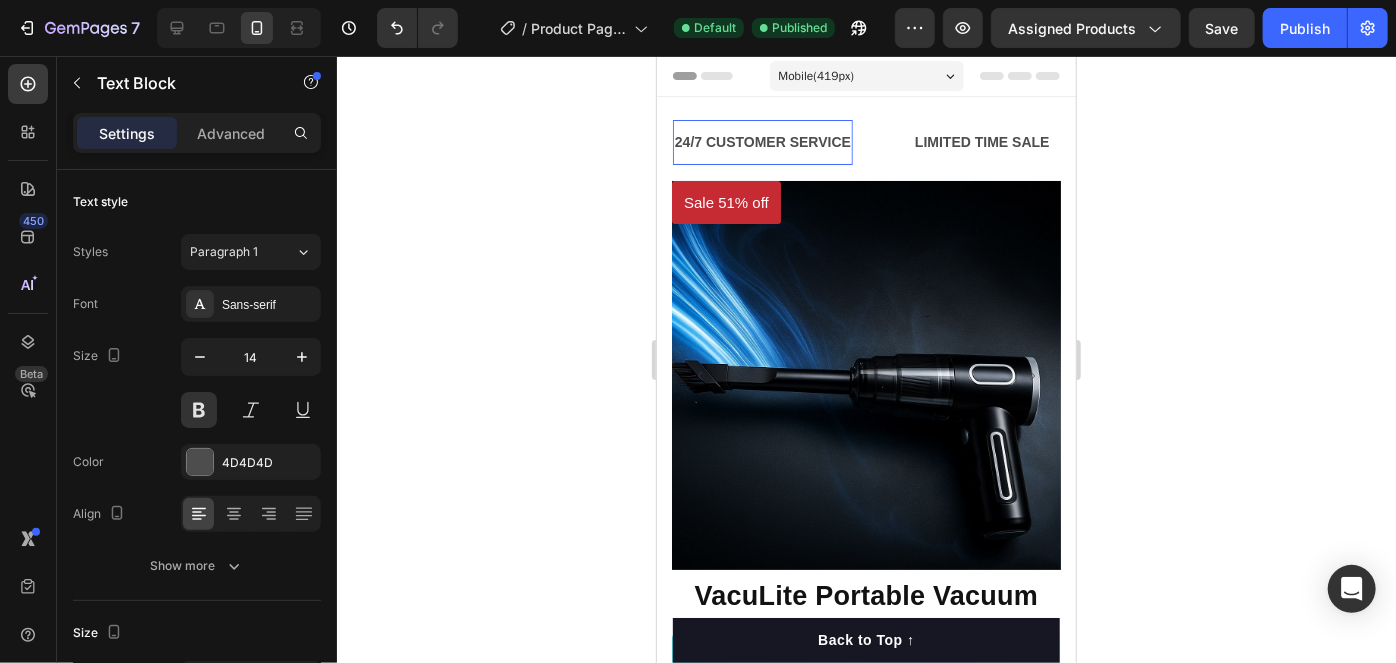click on "24/7 CUSTOMER SERVICE" at bounding box center (1500, 141) 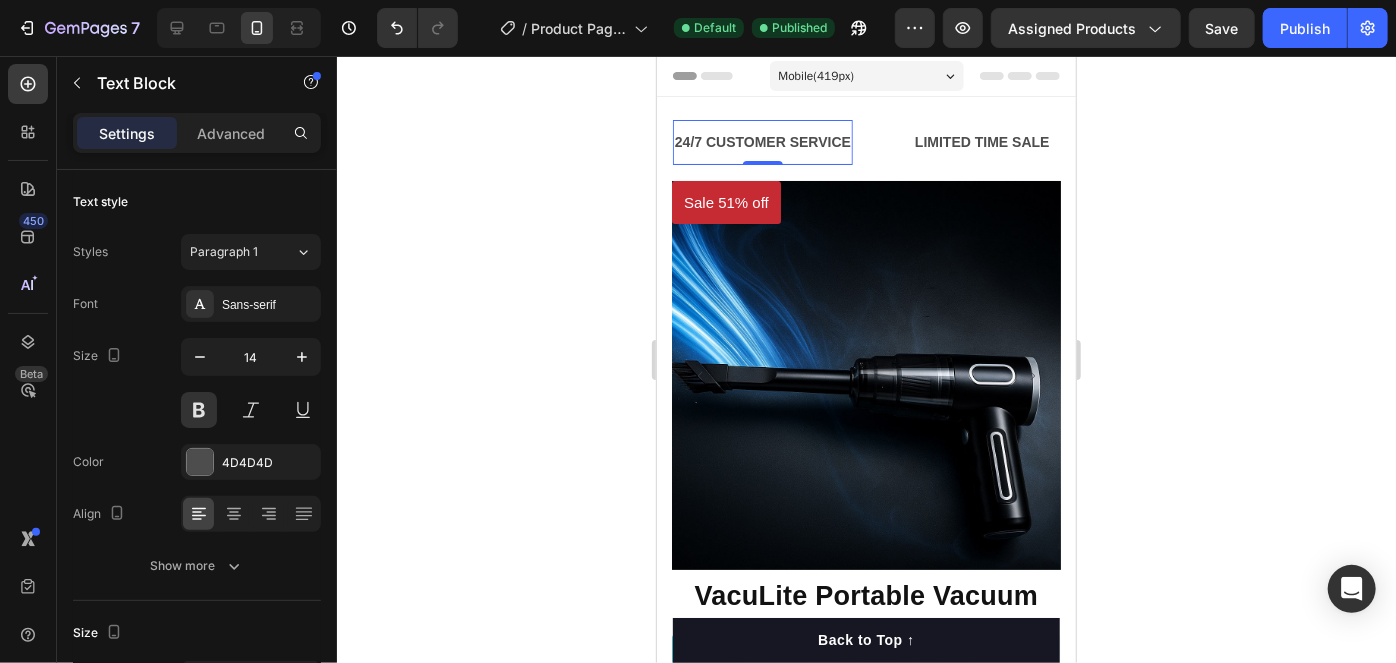 click on "24/7 CUSTOMER SERVICE" at bounding box center (1504, 141) 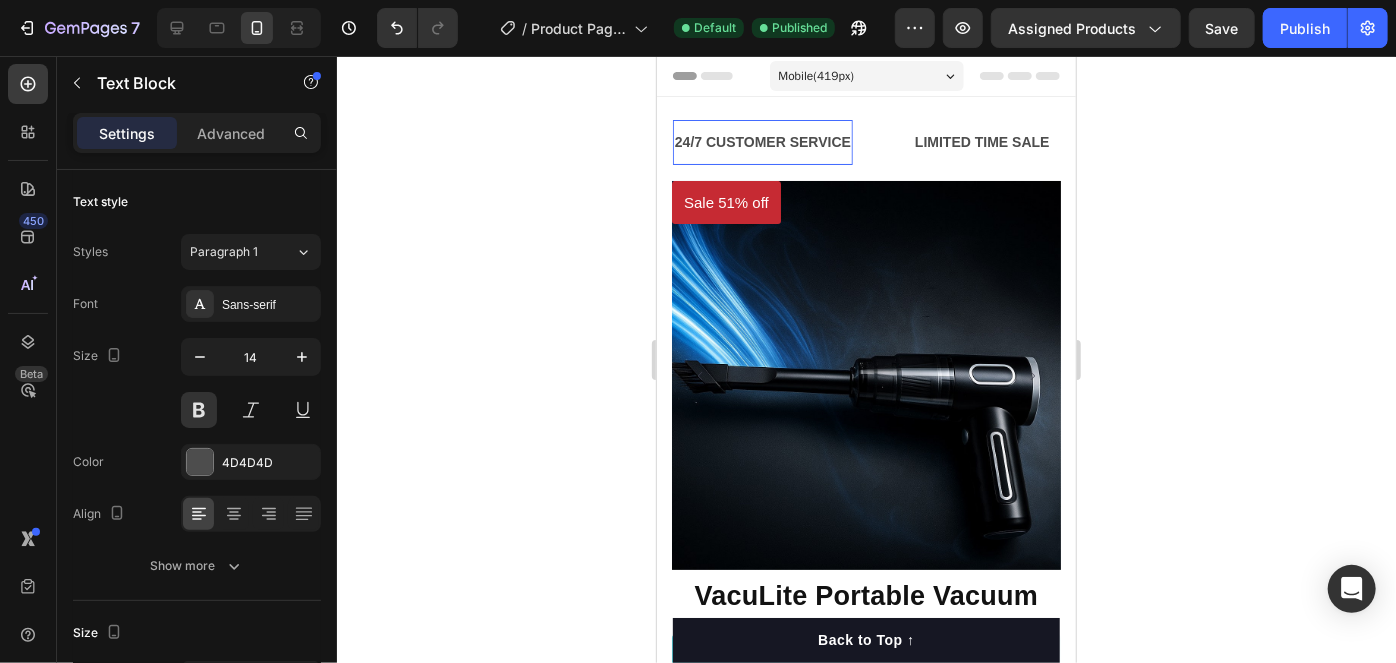 click on "24/7 CUSTOMER SERVICE" at bounding box center (1490, 141) 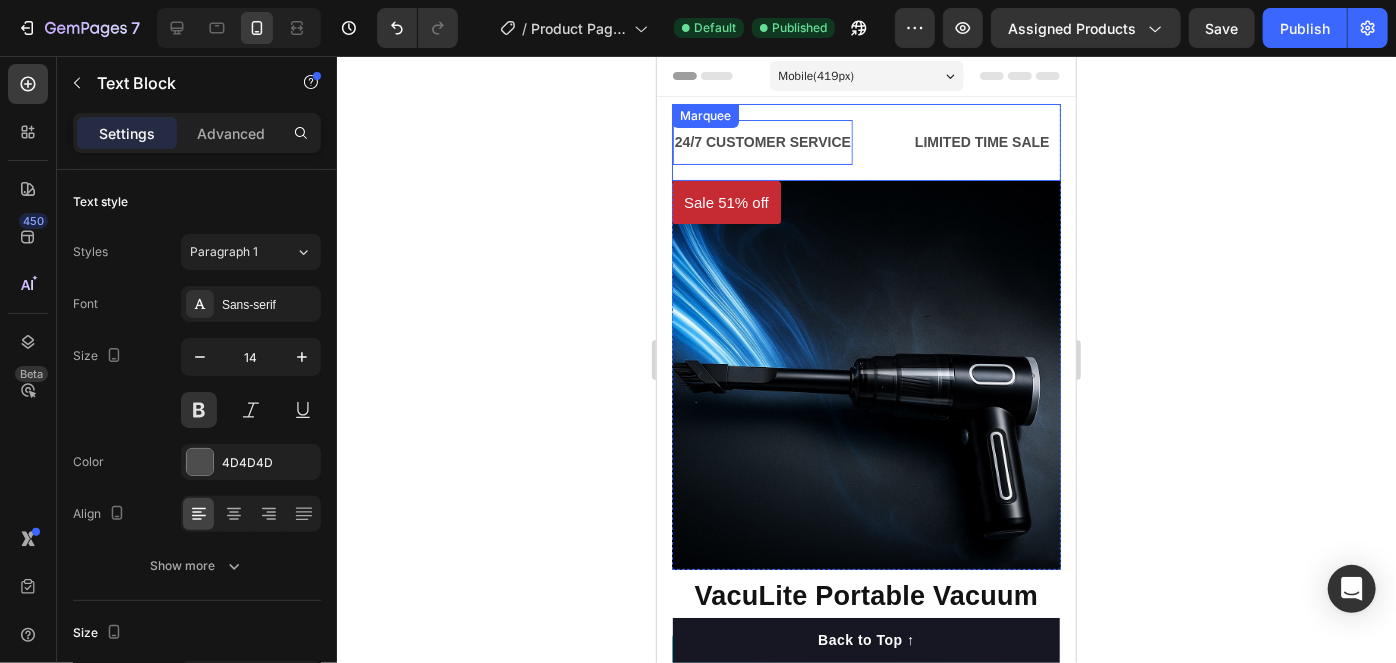 click on "24/7 CUSTOMER SERVICE Text Block   0" at bounding box center [1540, 141] 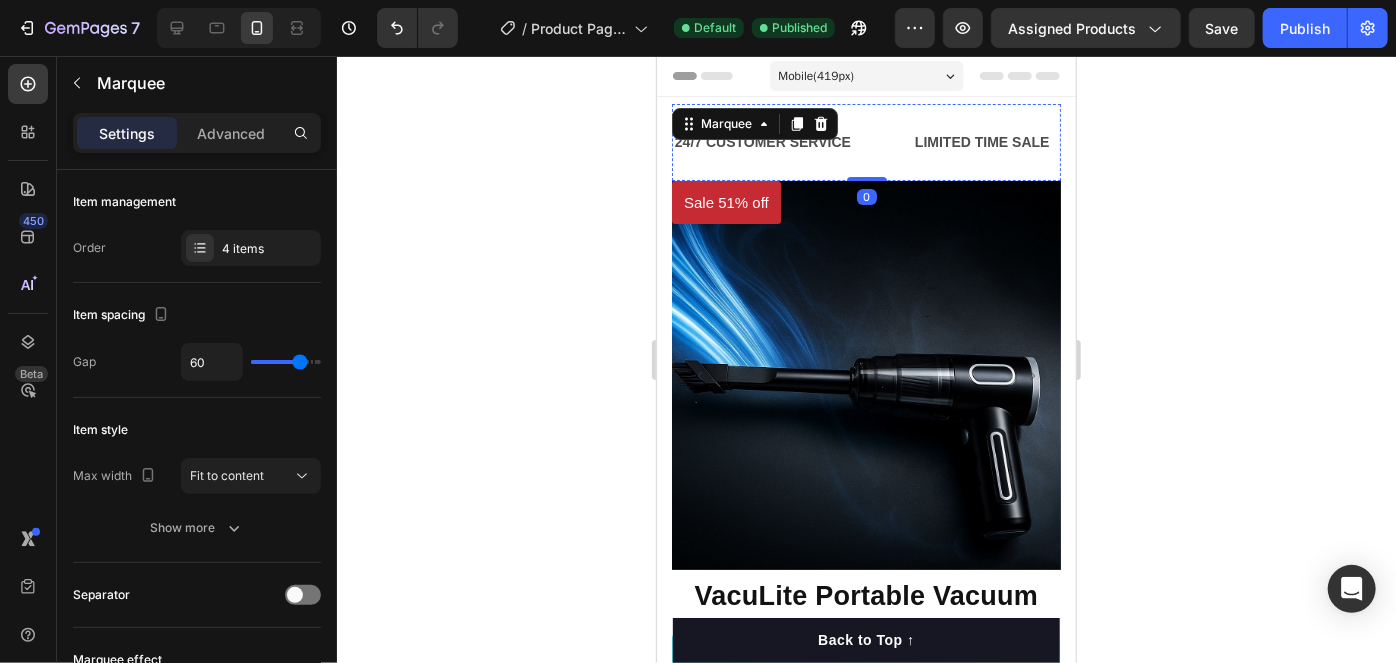 click on "24/7 CUSTOMER SERVICE" at bounding box center (1505, 141) 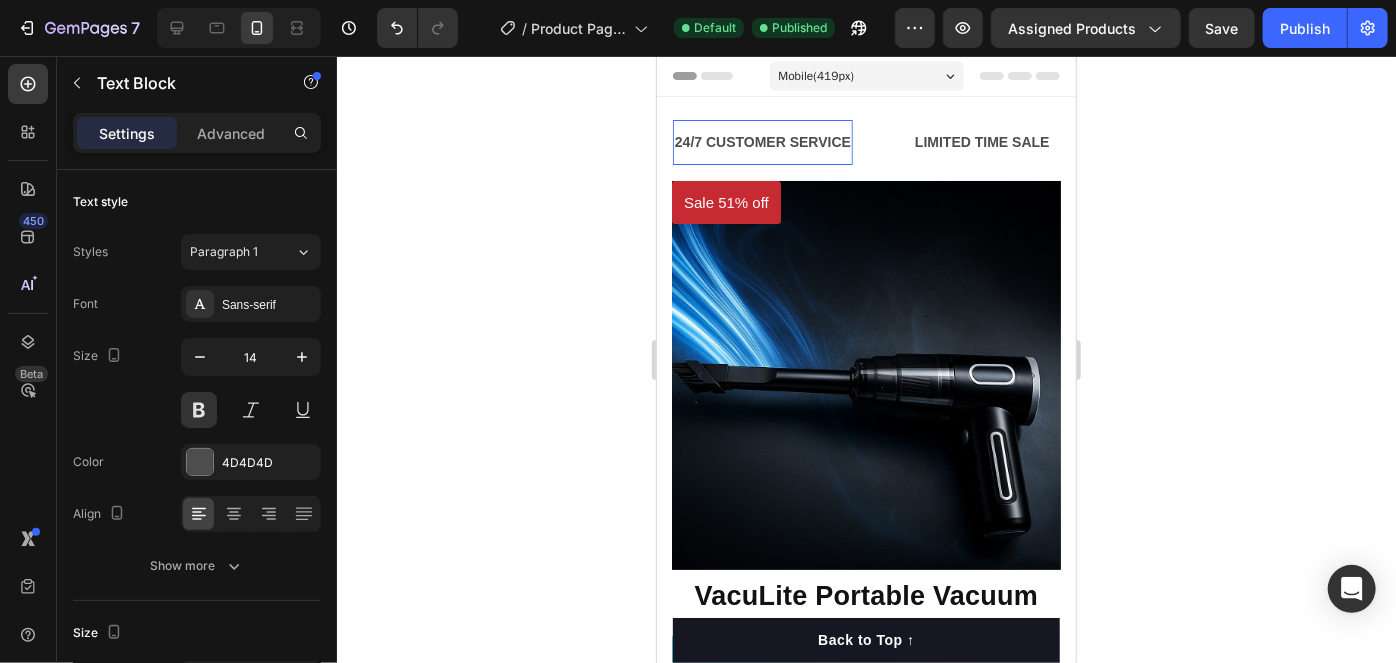 click on "24/7 CUSTOMER SERVICE" at bounding box center (1517, 141) 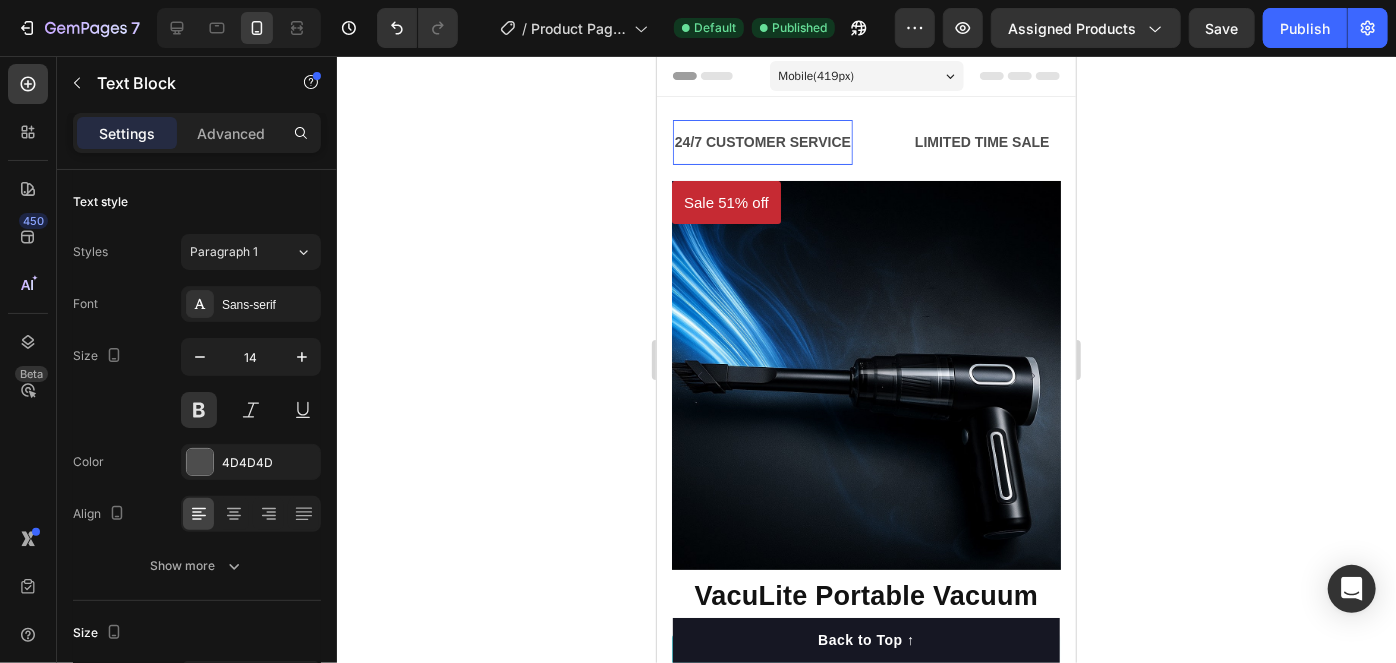 click on "24/7 CUSTOMER SERVICE" at bounding box center (647, 141) 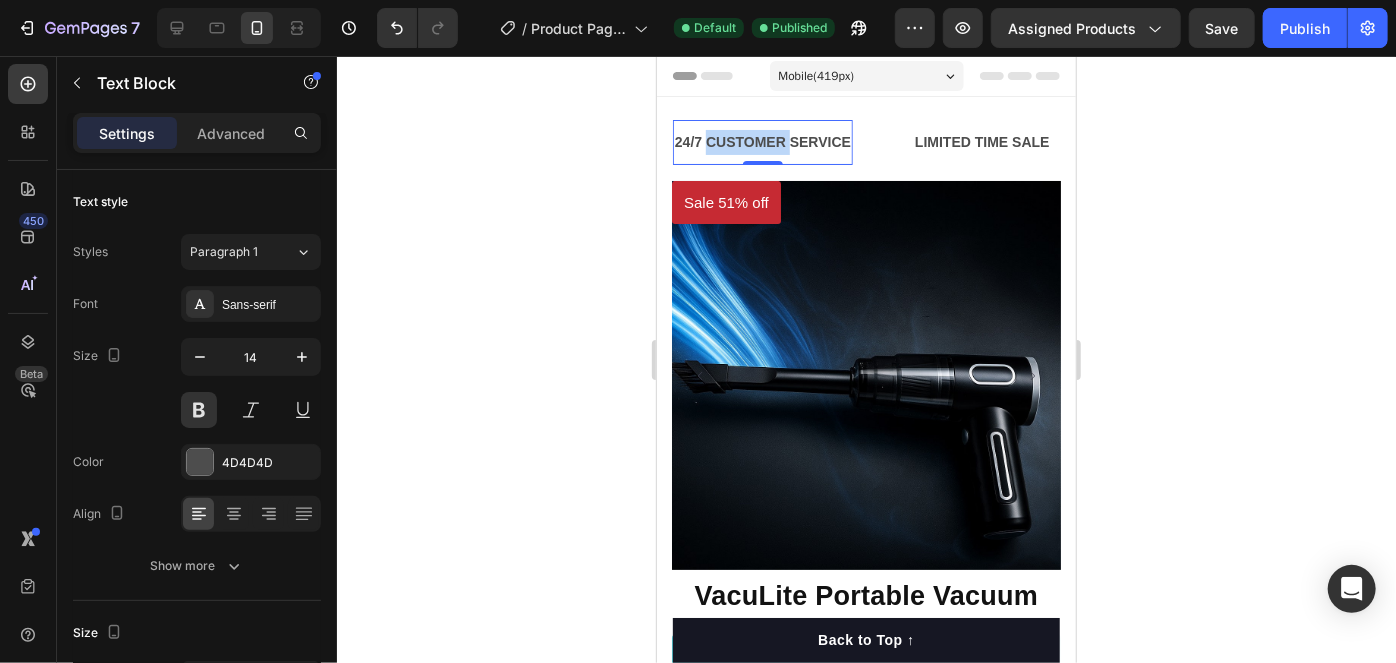 click on "24/7 CUSTOMER SERVICE" at bounding box center [747, 141] 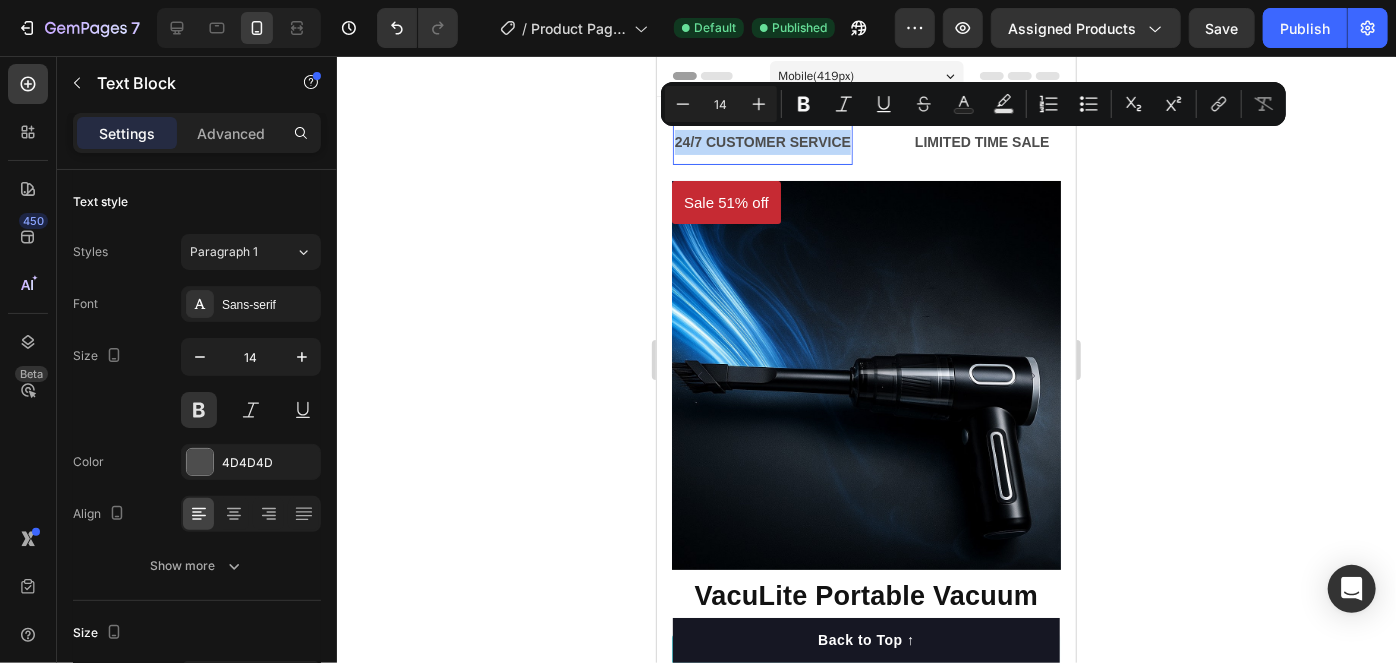 click on "24/7 CUSTOMER SERVICE" at bounding box center [744, 141] 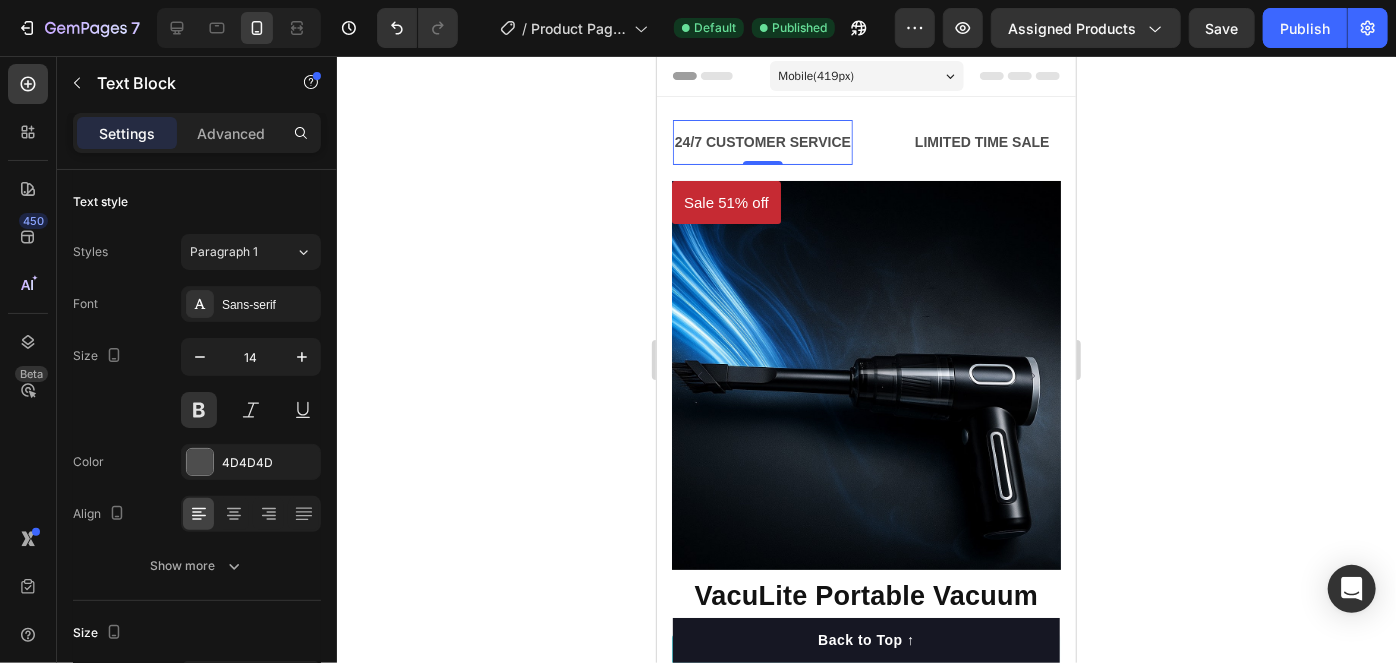 click on "24/7 CUSTOMER SERVICE" at bounding box center (754, 141) 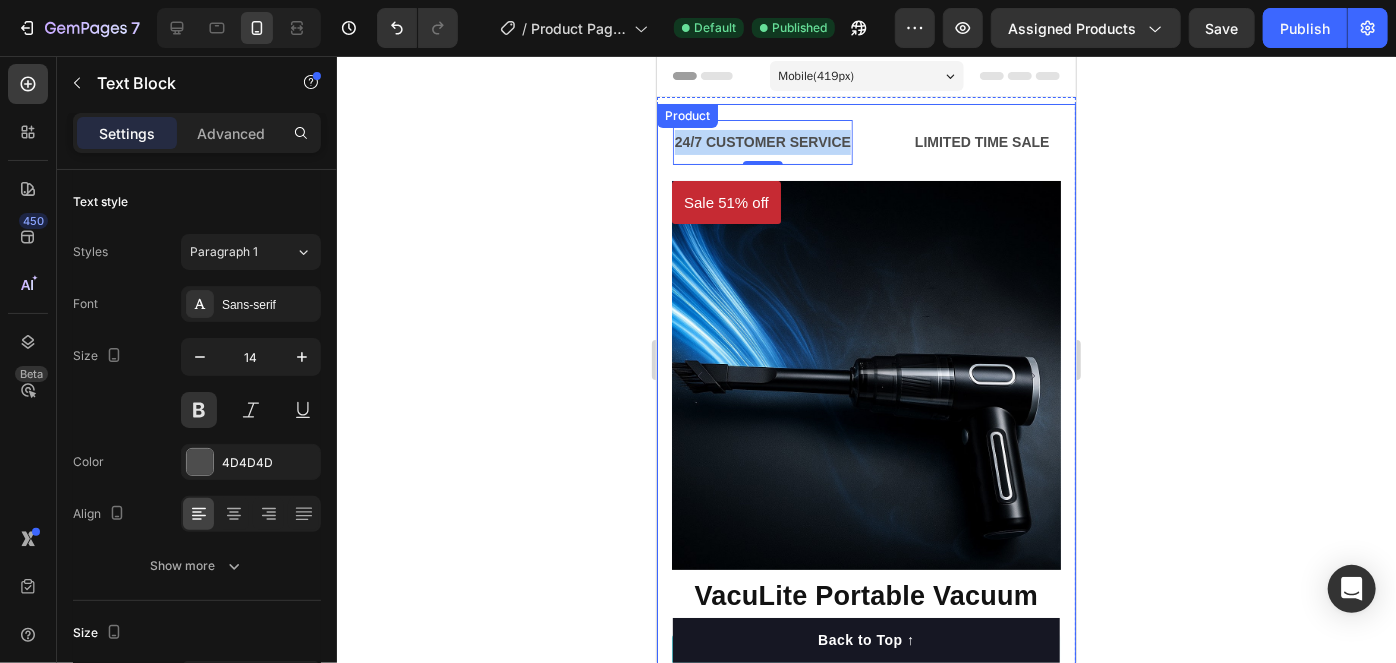 drag, startPoint x: 838, startPoint y: 143, endPoint x: 657, endPoint y: 126, distance: 181.79659 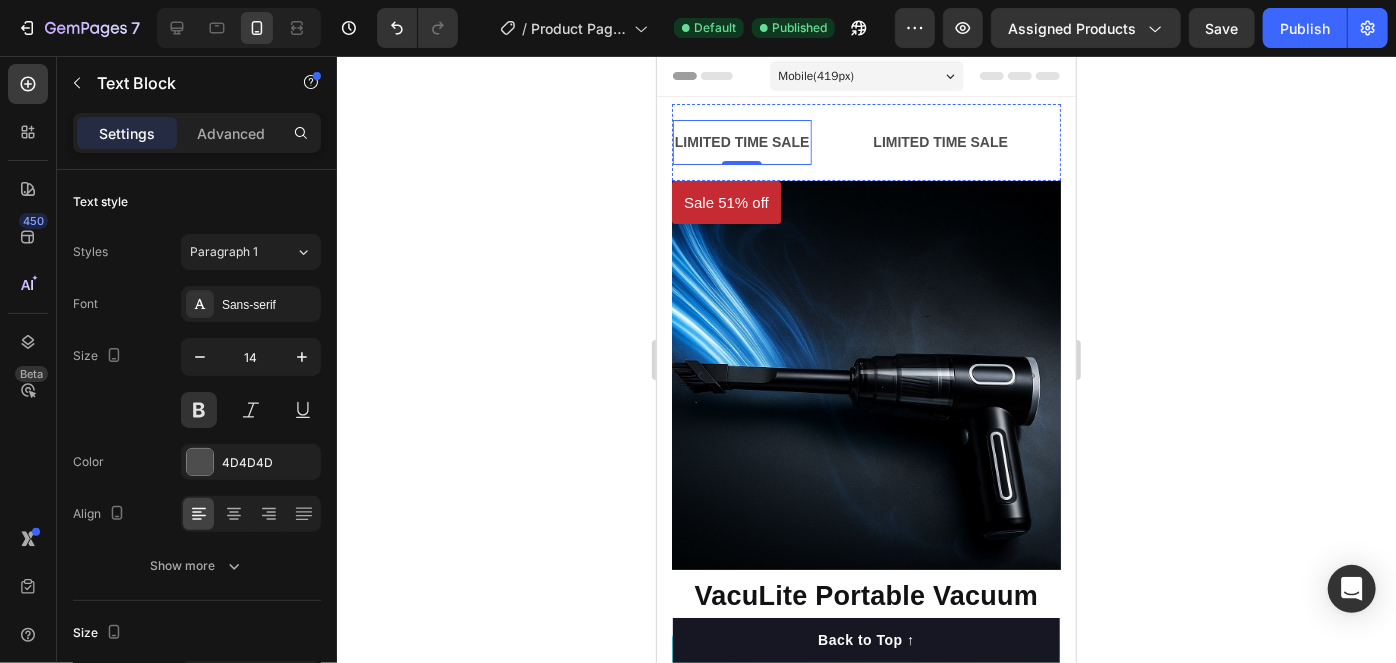 click on "LIMITED TIME 50% OFF SALE" at bounding box center [1102, 141] 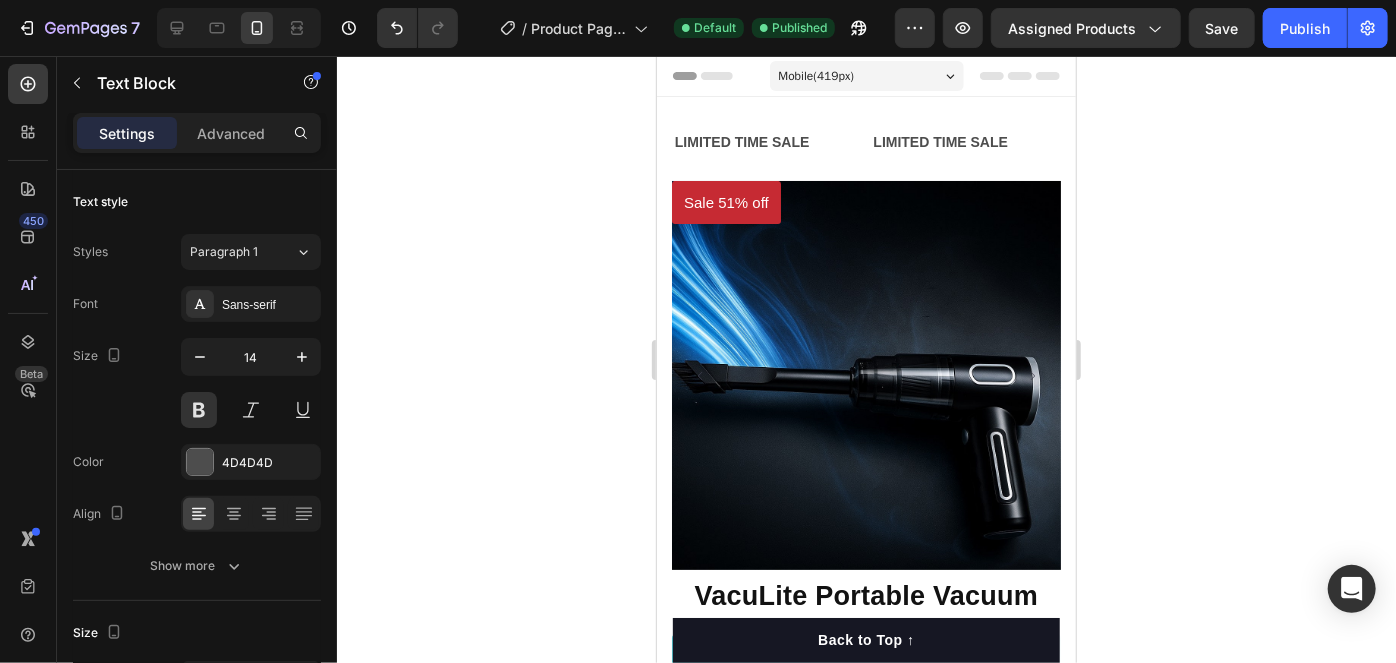 click on "LIMITED TIME 50% OFF SALE" at bounding box center (1137, 141) 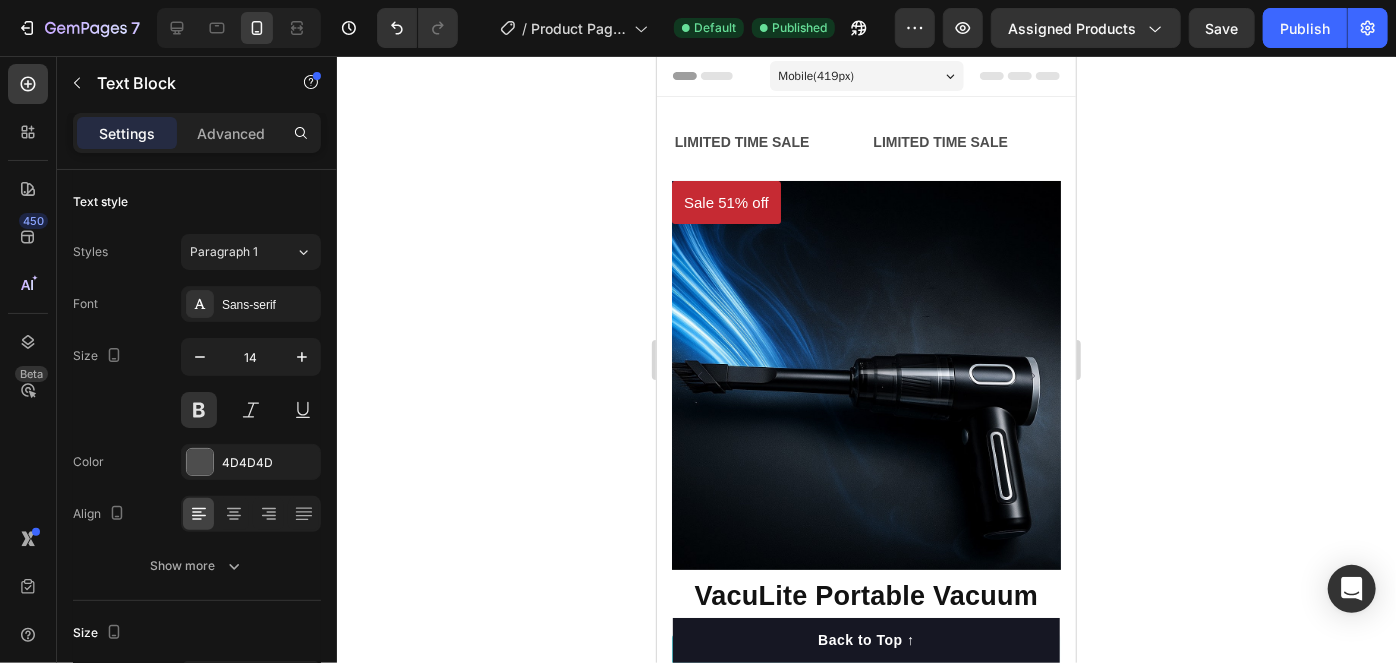 drag, startPoint x: 827, startPoint y: 139, endPoint x: 722, endPoint y: 134, distance: 105.11898 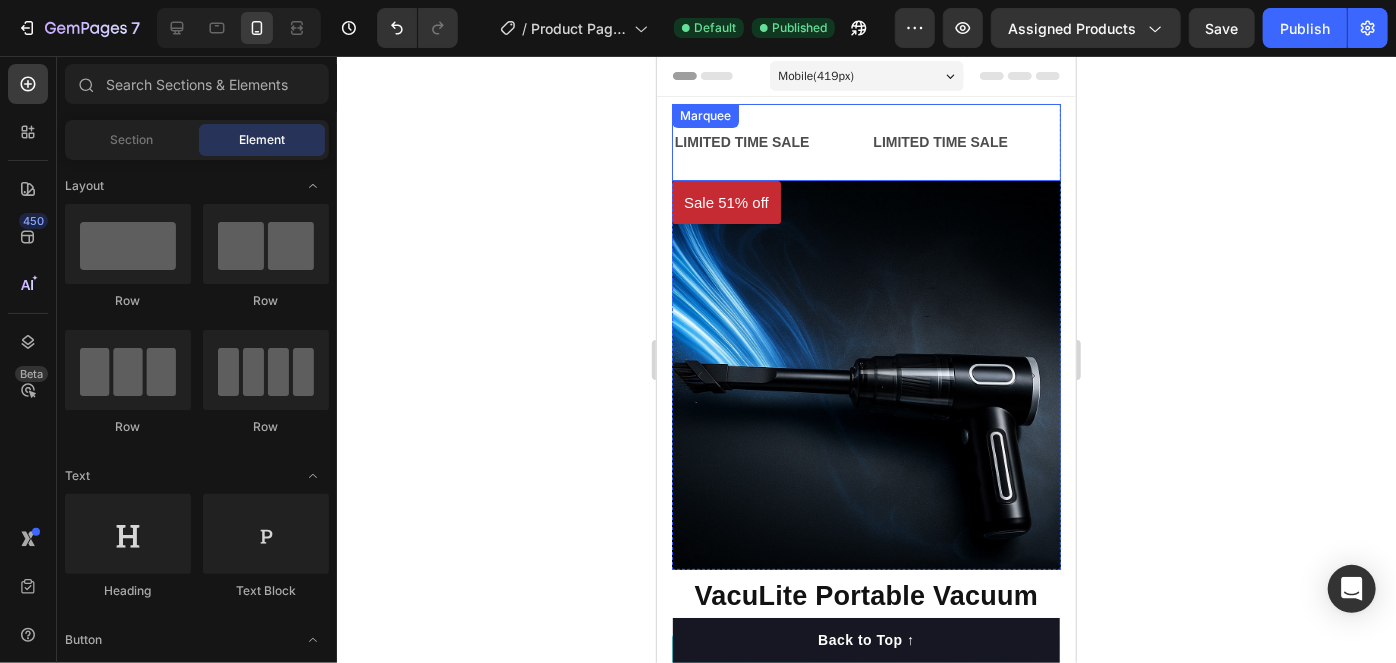 click on "SUMMER SALE Text Block" at bounding box center [1125, 141] 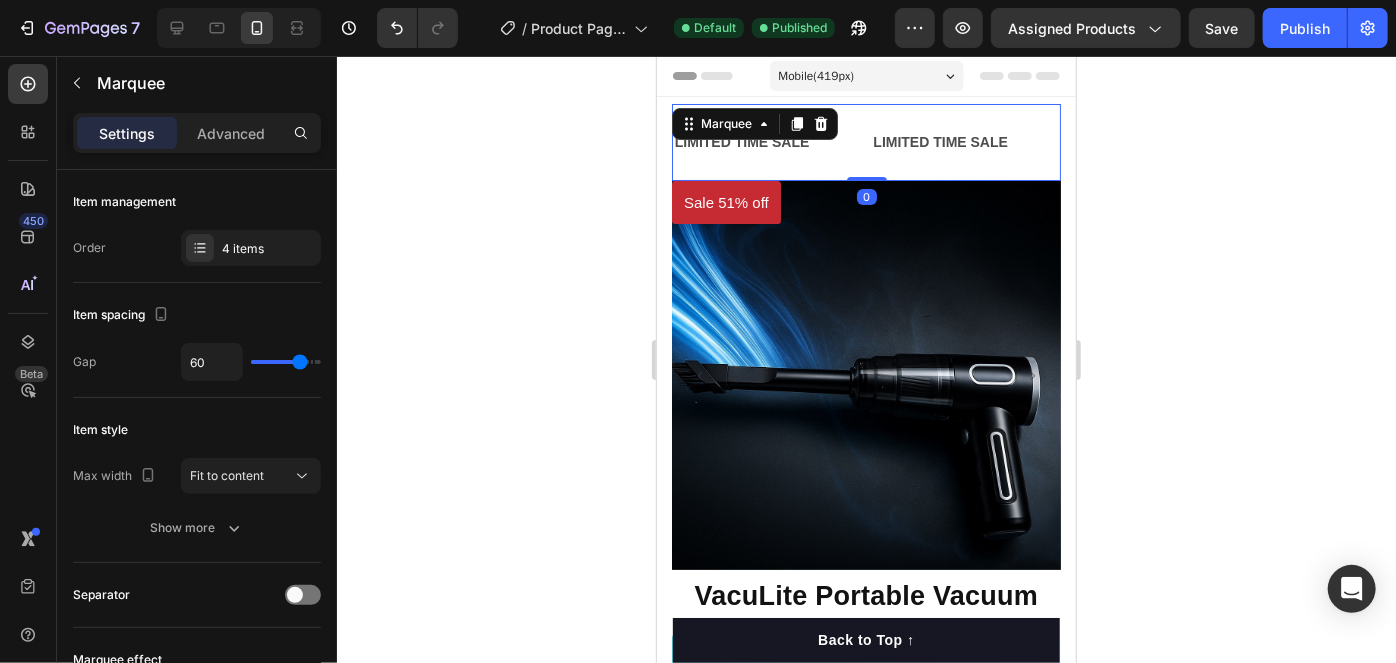 drag, startPoint x: 905, startPoint y: 130, endPoint x: 939, endPoint y: 132, distance: 34.058773 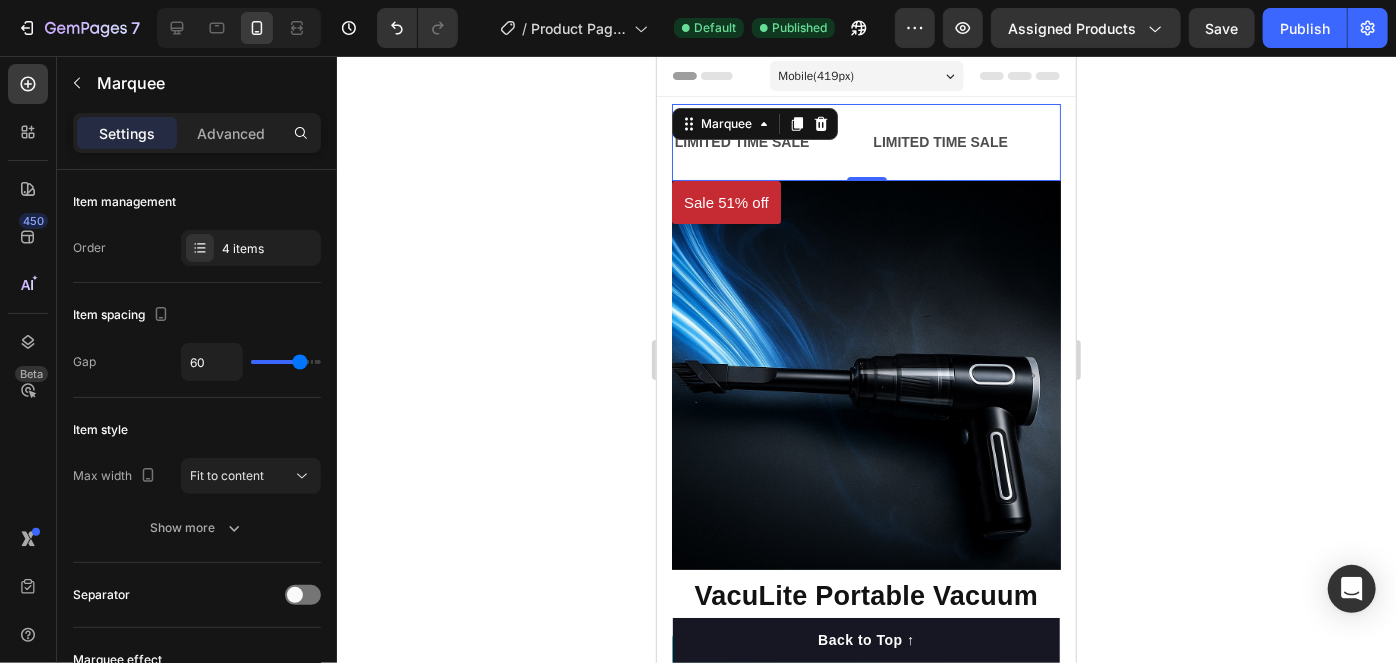 click on "Text Block" at bounding box center (1175, 142) 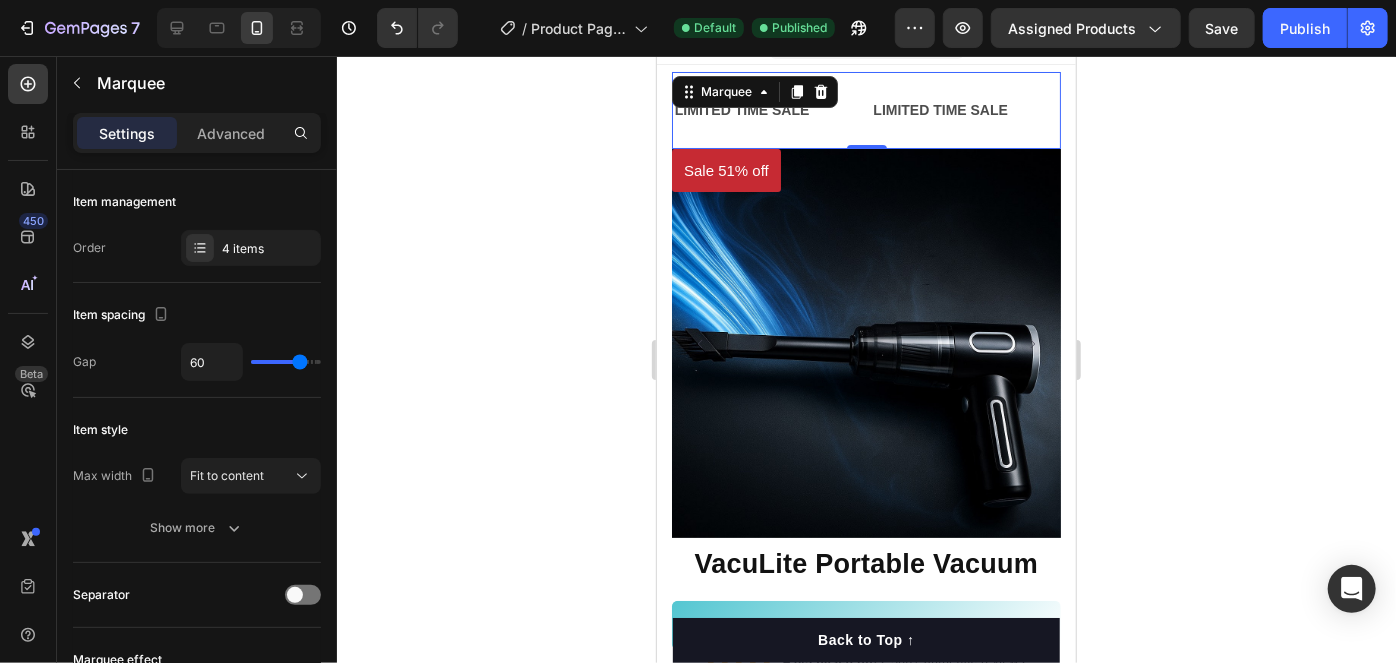 scroll, scrollTop: 0, scrollLeft: 0, axis: both 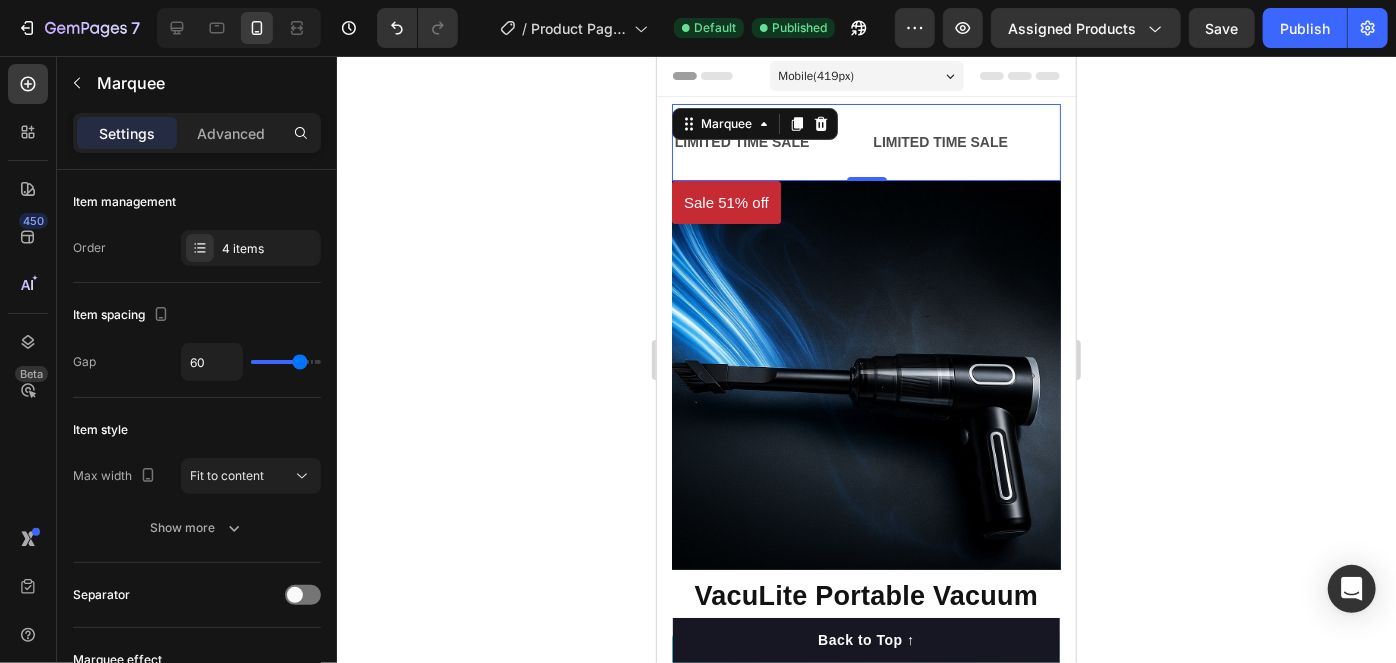 click on "Text Block" at bounding box center (1260, 142) 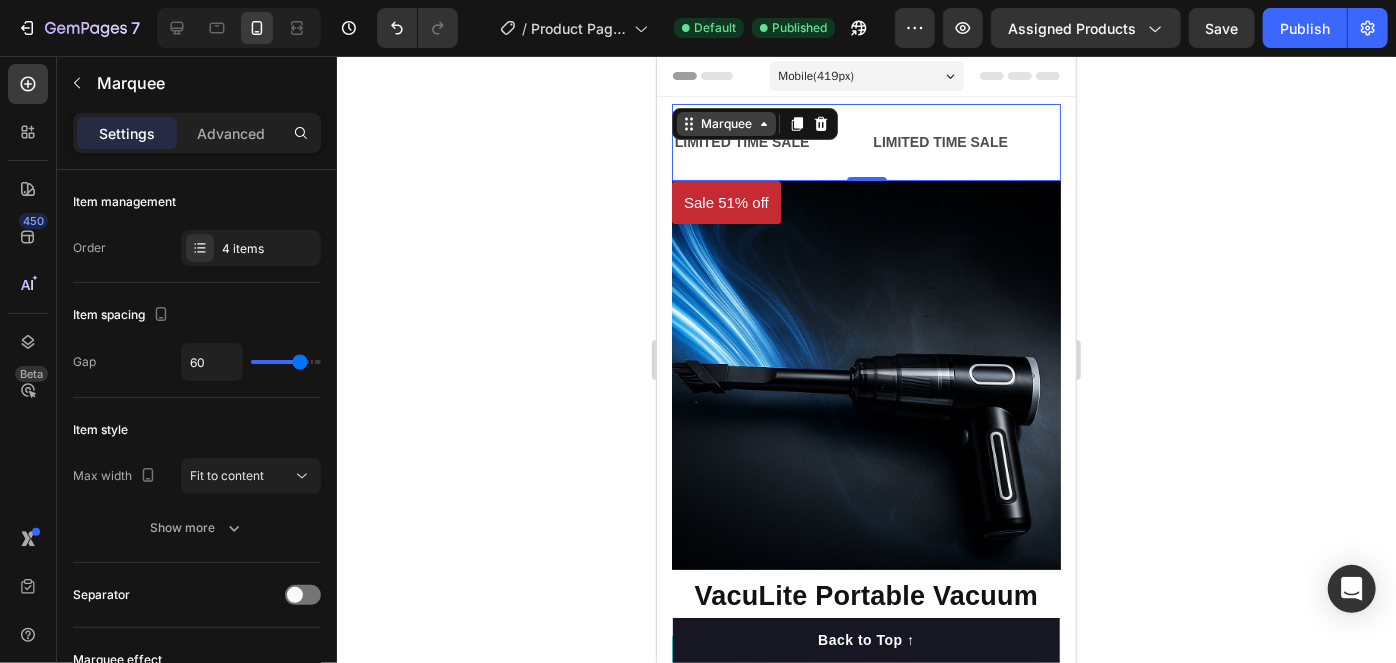 click on "Marquee" at bounding box center [725, 123] 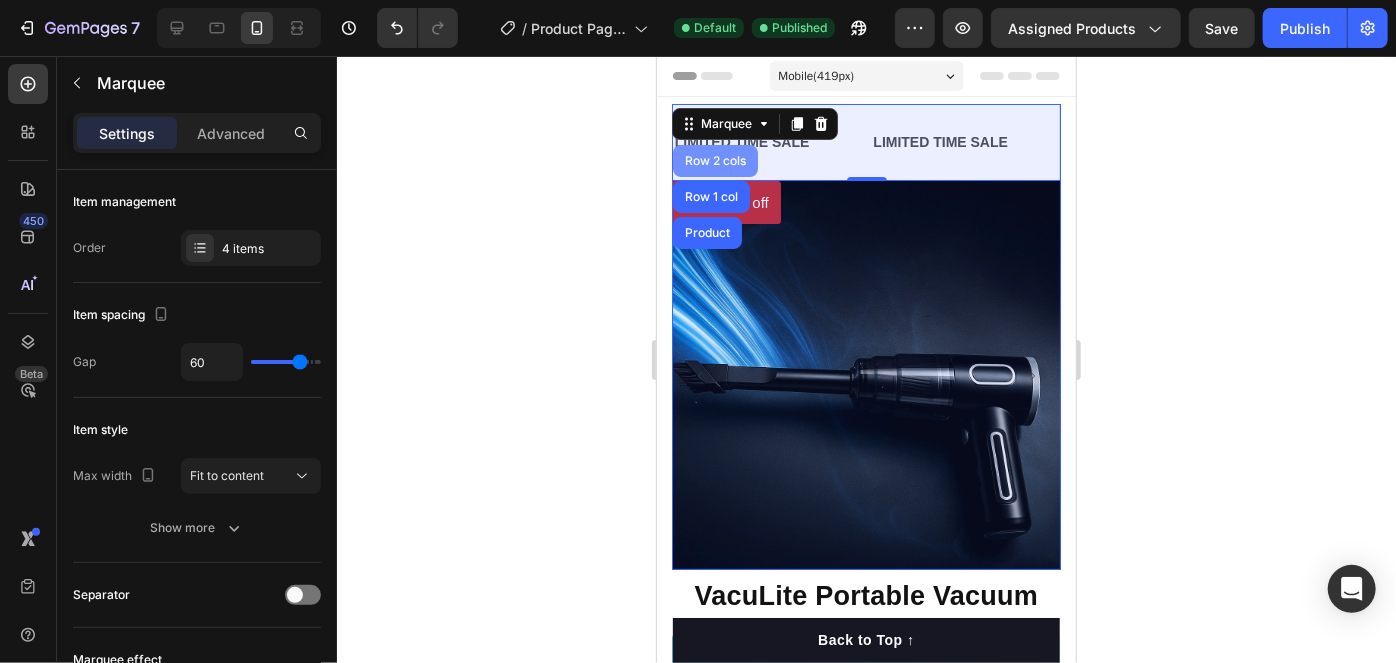 click on "Row 2 cols" at bounding box center [714, 160] 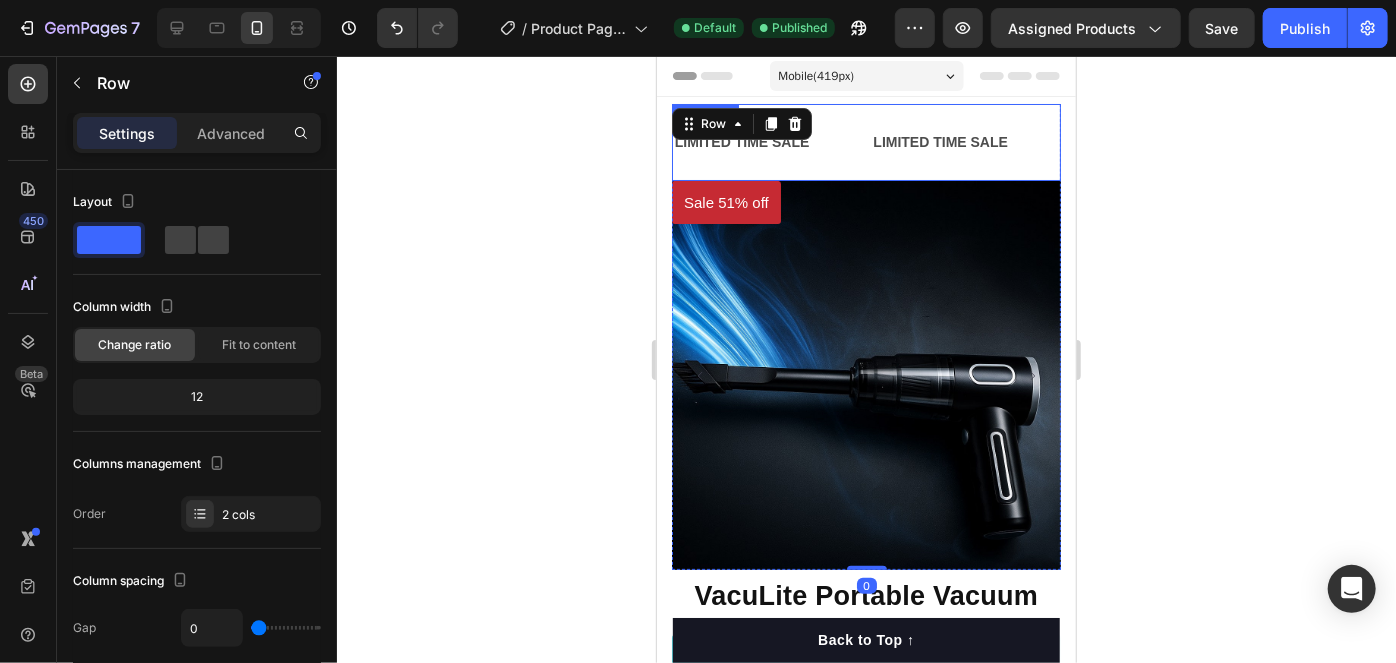 click on "LIMITED TIME SALE Text Block" at bounding box center (644, 141) 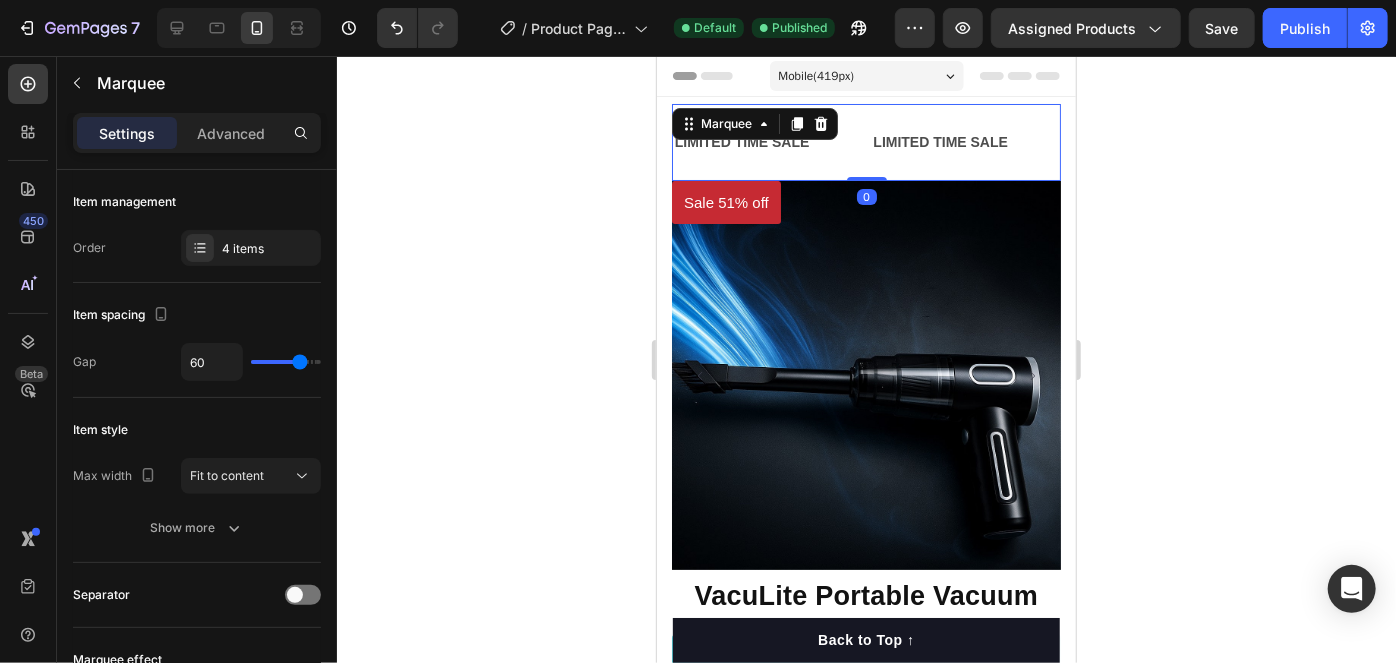 drag, startPoint x: 795, startPoint y: 148, endPoint x: 912, endPoint y: 161, distance: 117.72001 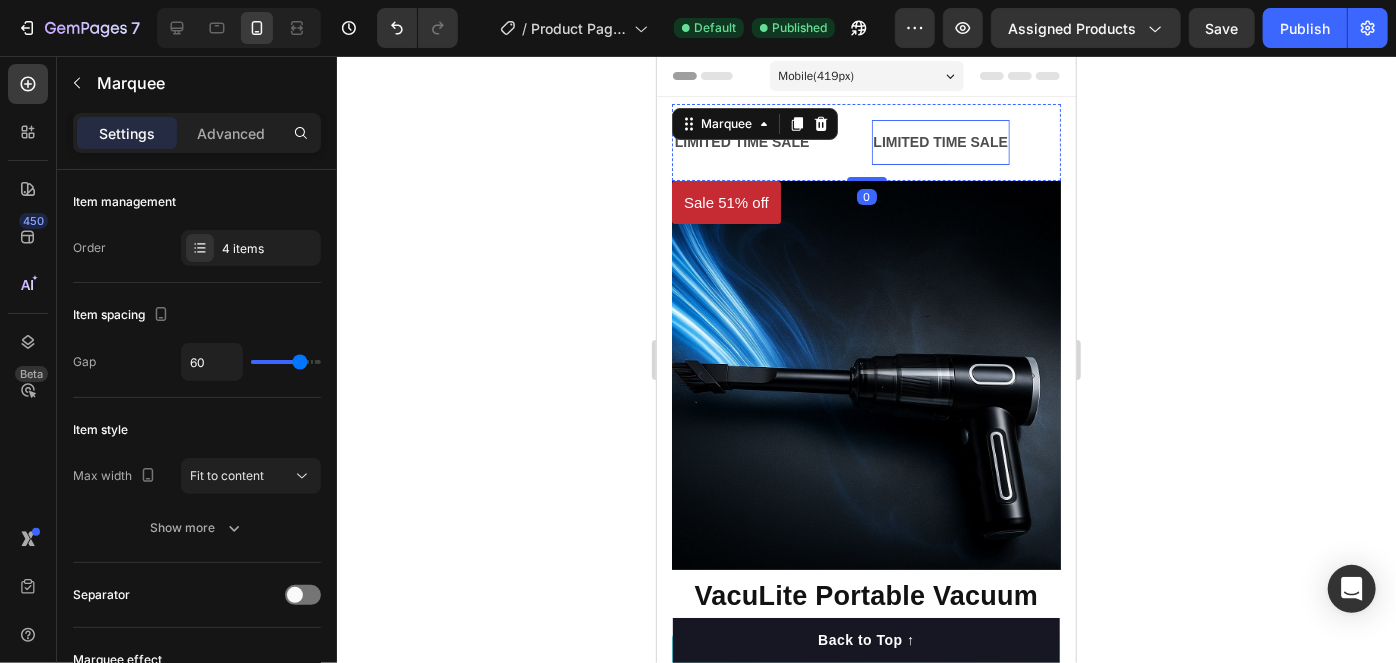 click on "LIMITED TIME SALE" at bounding box center [737, 141] 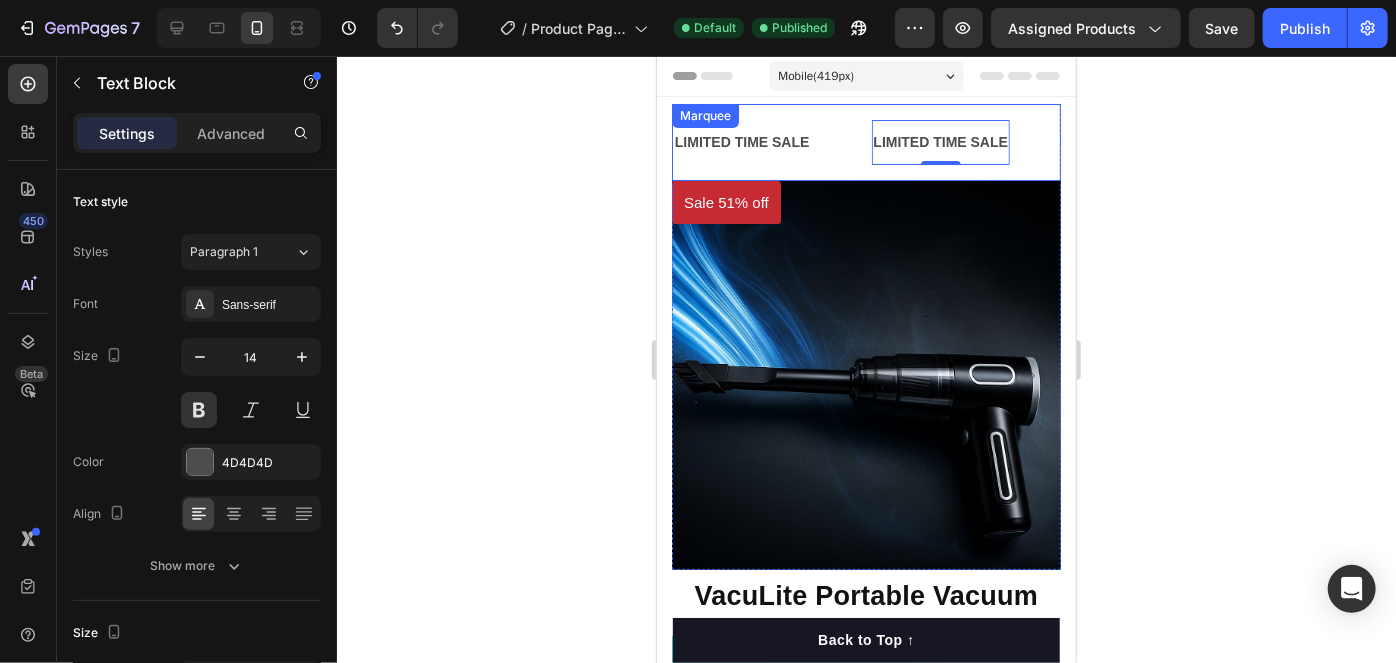 click on "LIMITED TIME SALE Text Block   0" at bounding box center (857, 141) 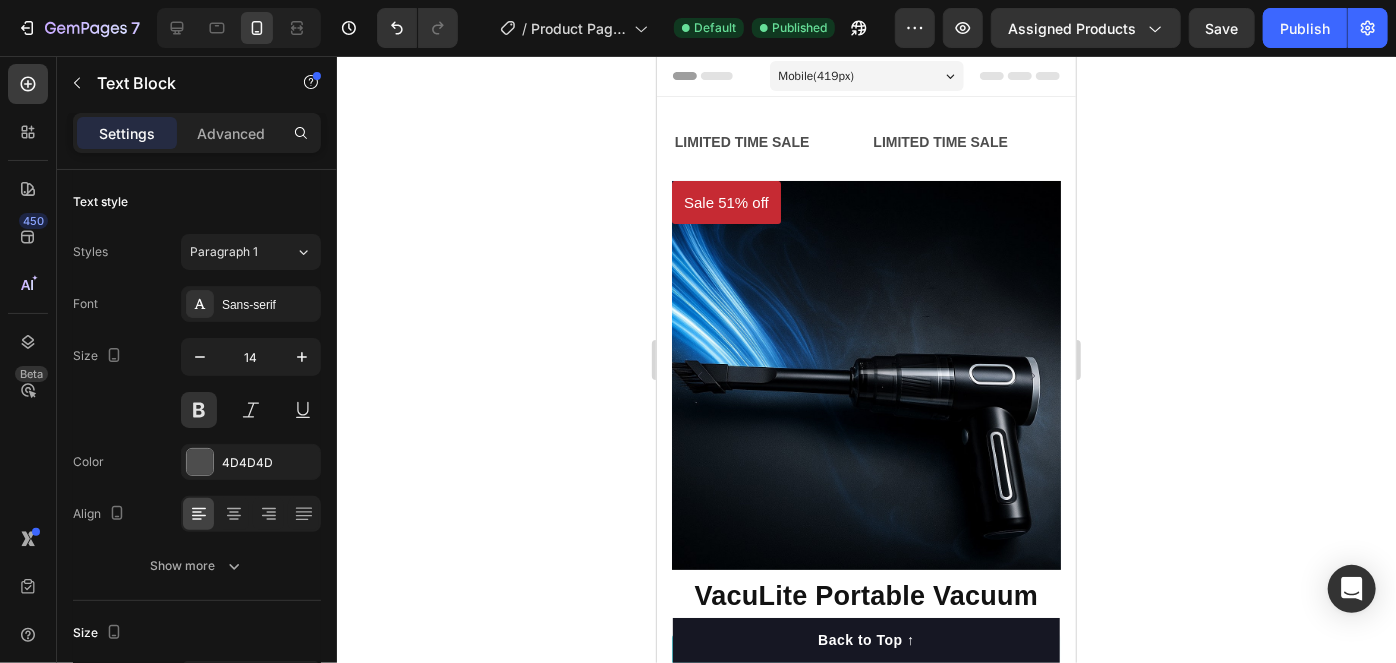 click on "Text Block   0" at bounding box center [1130, 142] 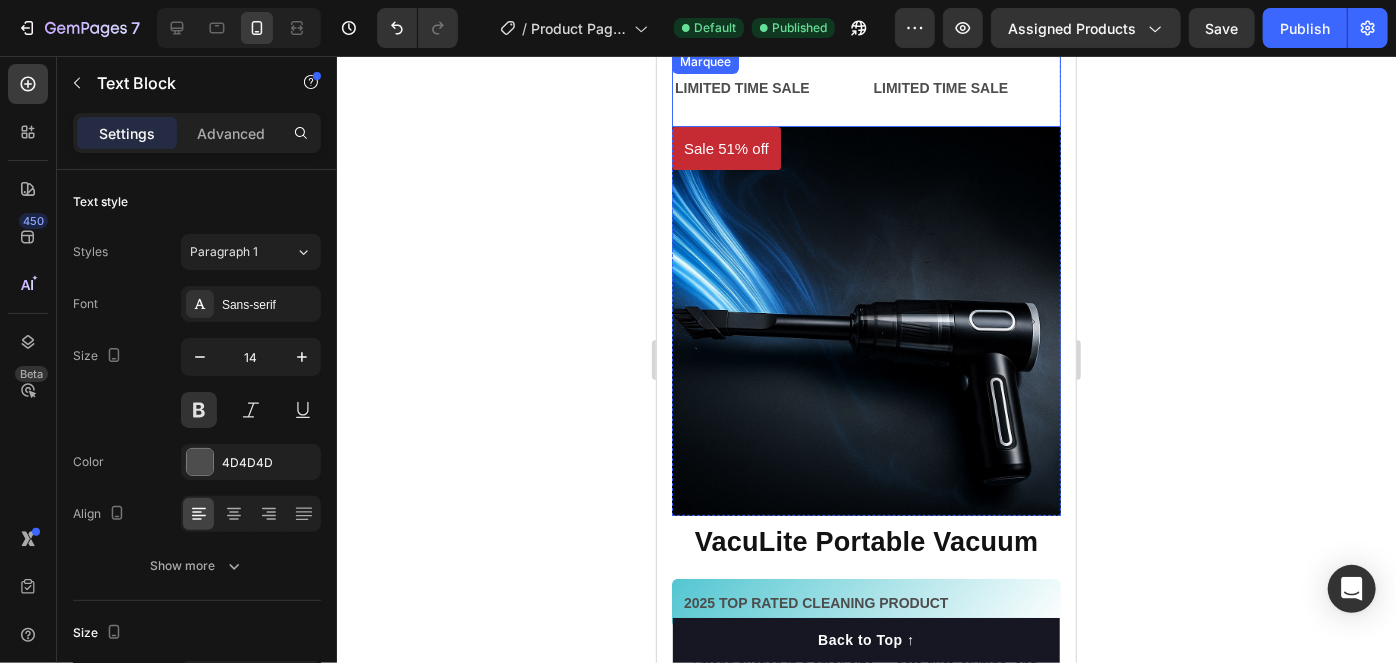 scroll, scrollTop: 0, scrollLeft: 0, axis: both 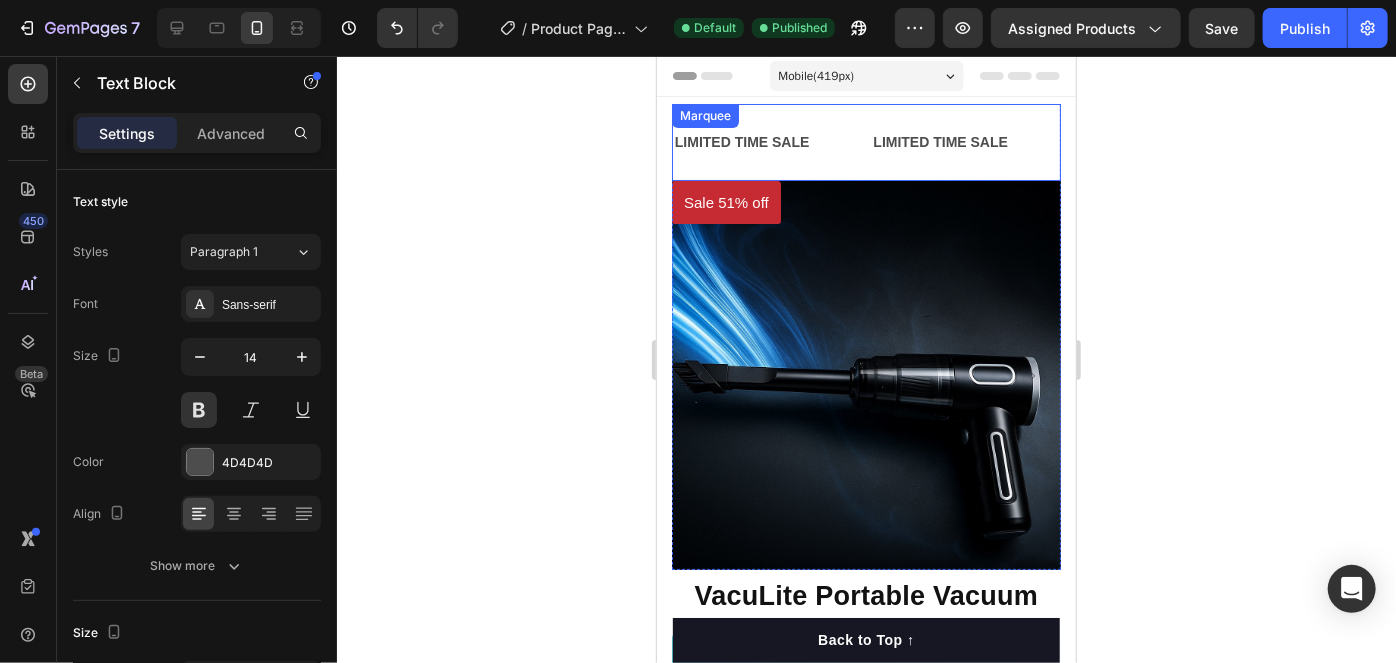 click on "SUMMER SALE Text Block" at bounding box center (1036, 141) 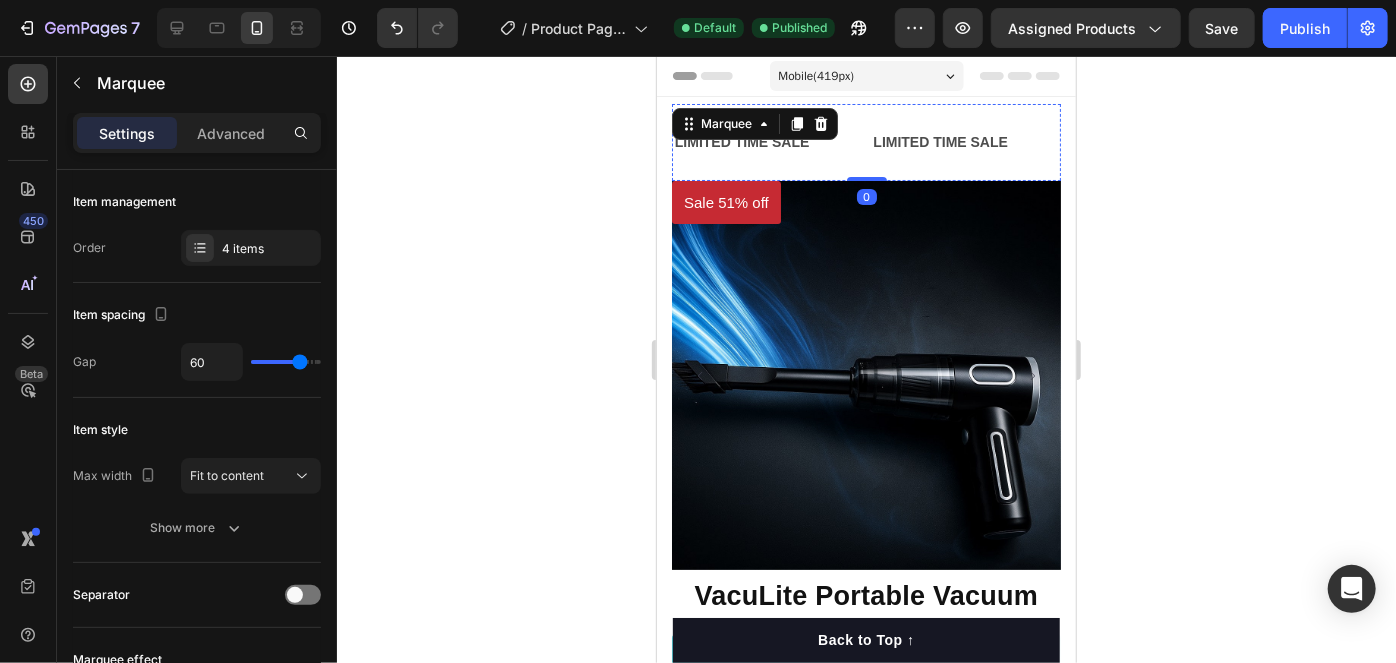click on "Text Block" at bounding box center (1202, 142) 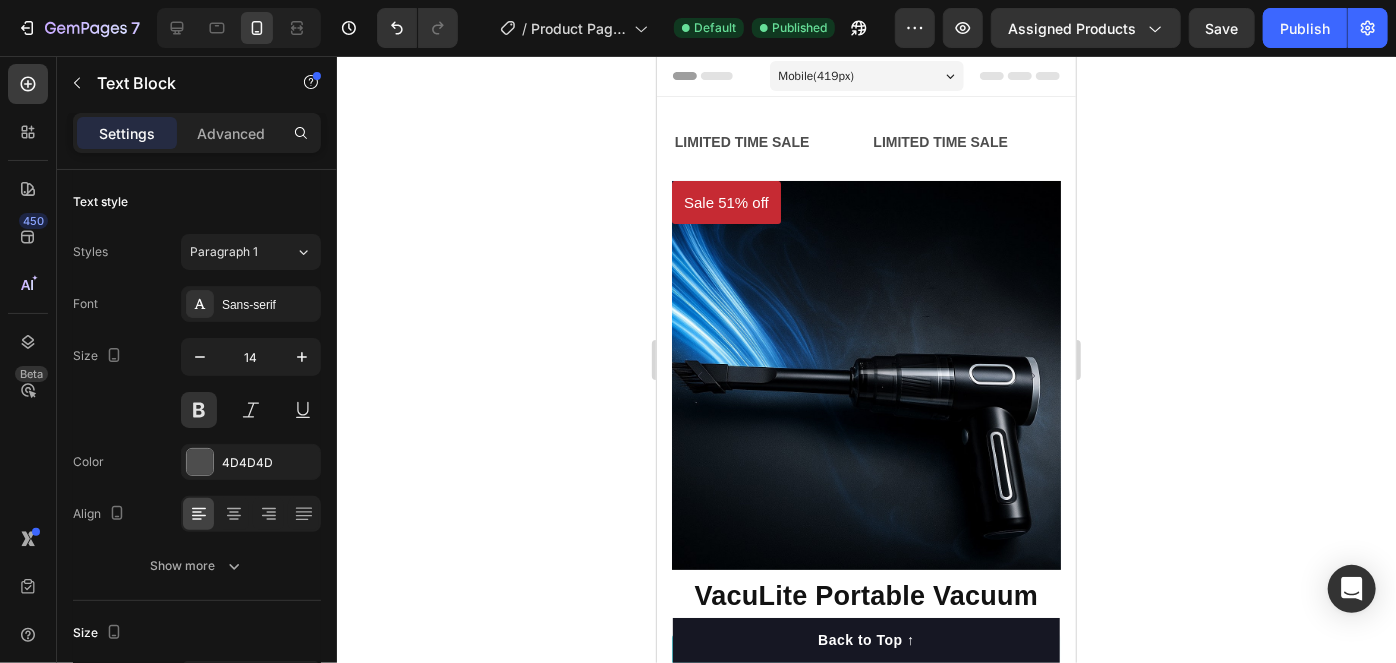 click on "Text Block   0" at bounding box center (1000, 142) 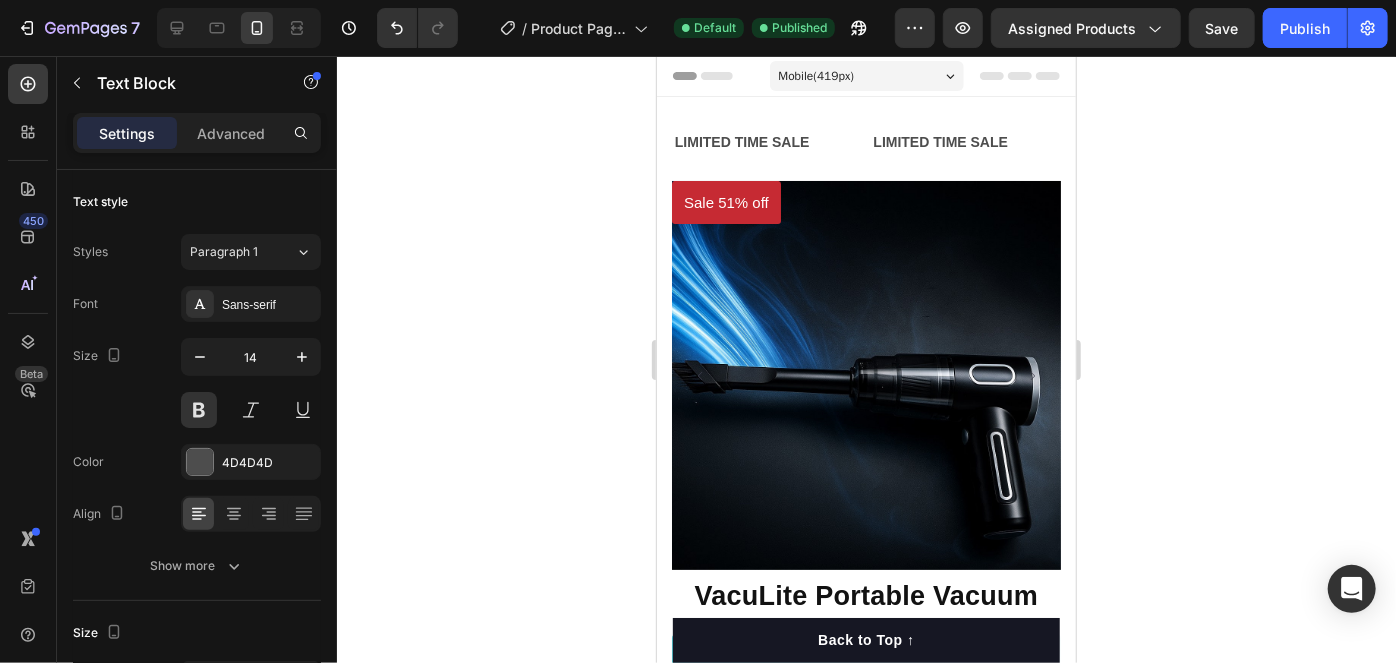click at bounding box center (1156, 141) 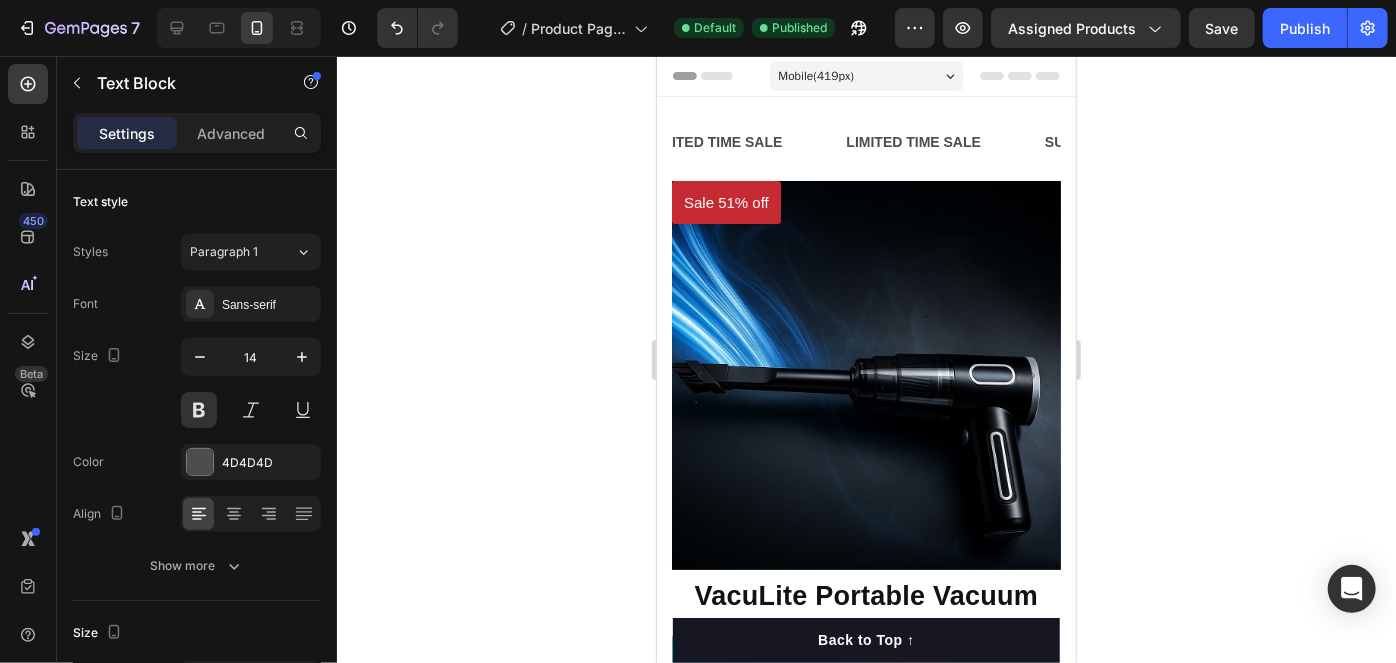 scroll, scrollTop: 0, scrollLeft: 80, axis: horizontal 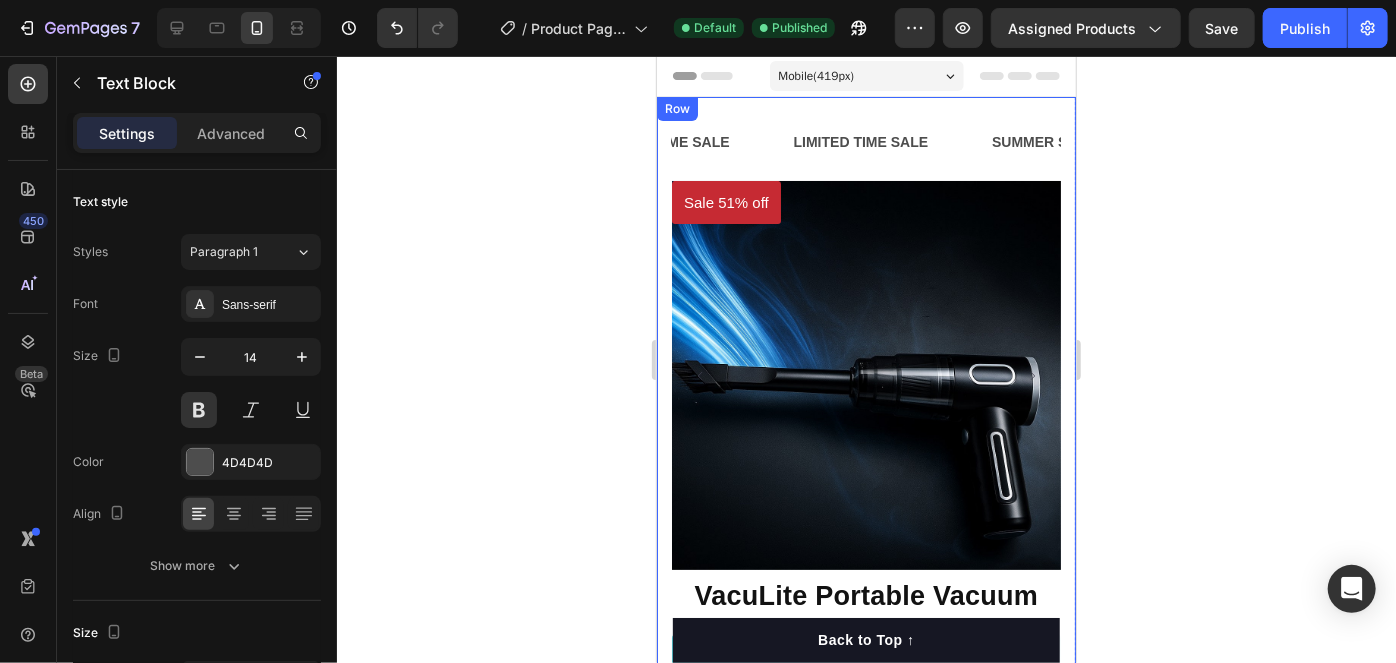 click 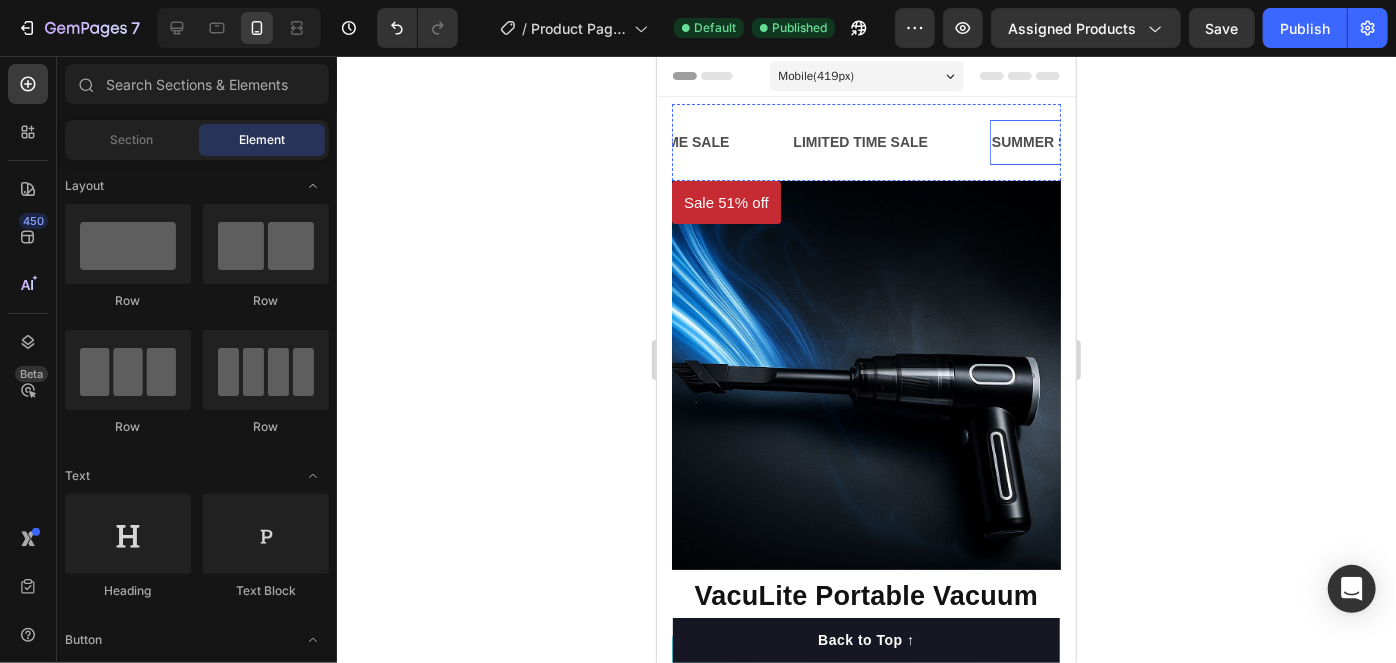 click on "SUMMER SALE" at bounding box center [735, 141] 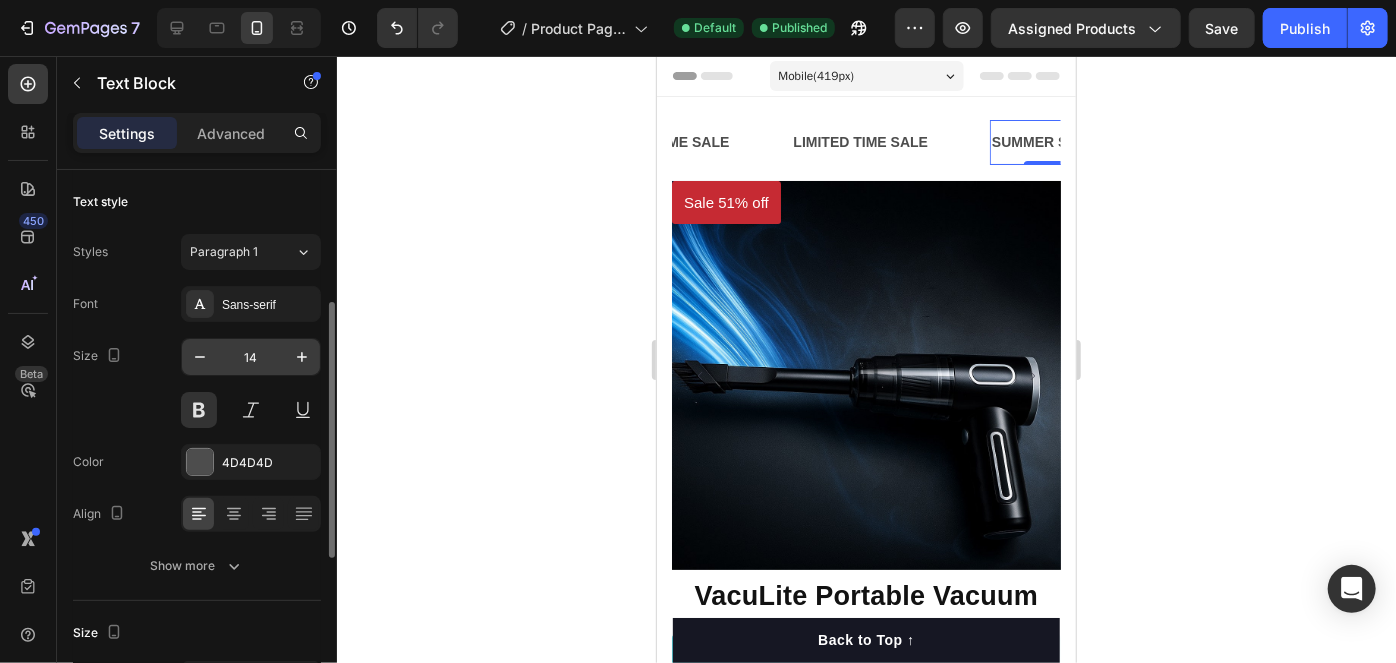 scroll, scrollTop: 181, scrollLeft: 0, axis: vertical 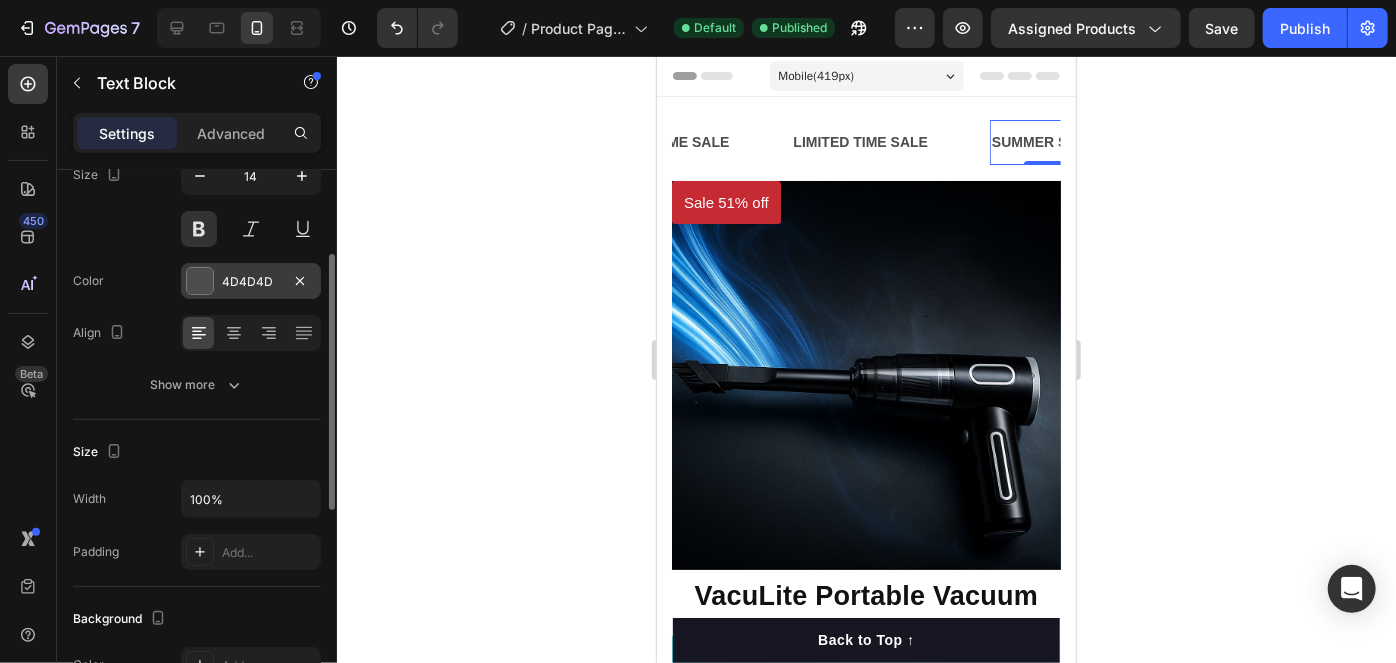 click on "4D4D4D" at bounding box center (251, 282) 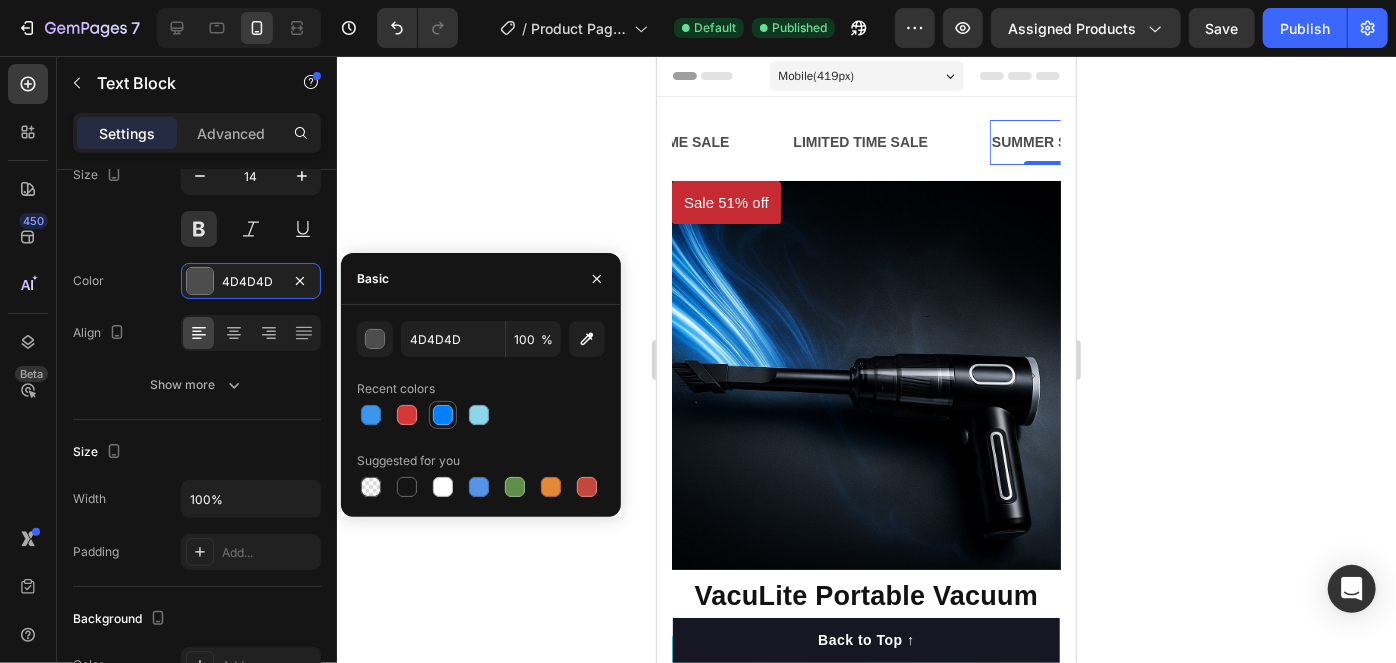 click at bounding box center (443, 415) 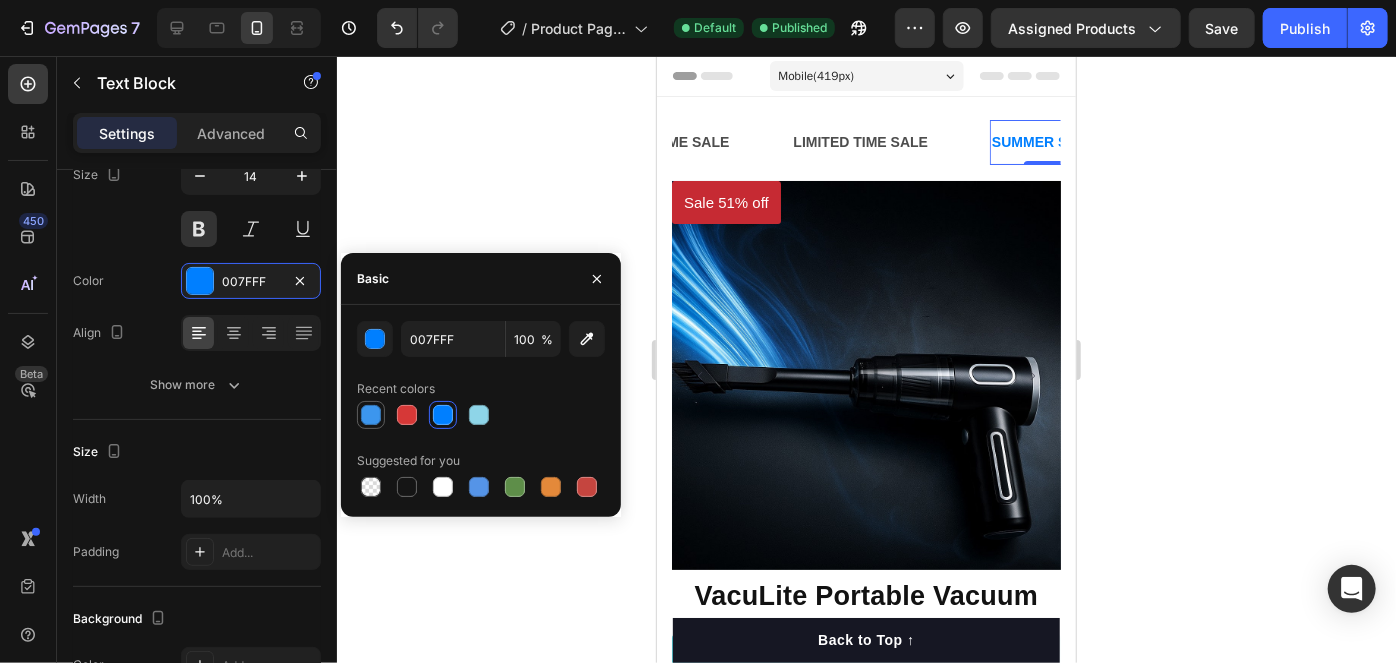 drag, startPoint x: 377, startPoint y: 413, endPoint x: 211, endPoint y: 67, distance: 383.76035 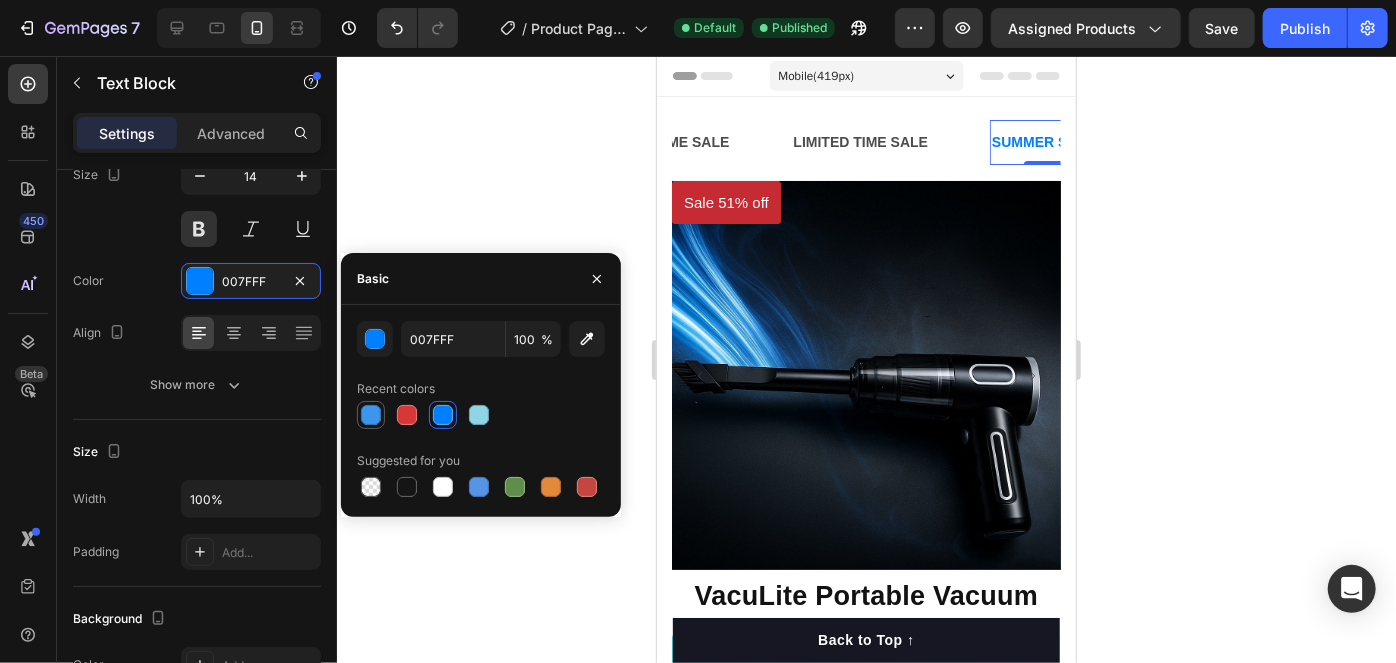 click at bounding box center (371, 415) 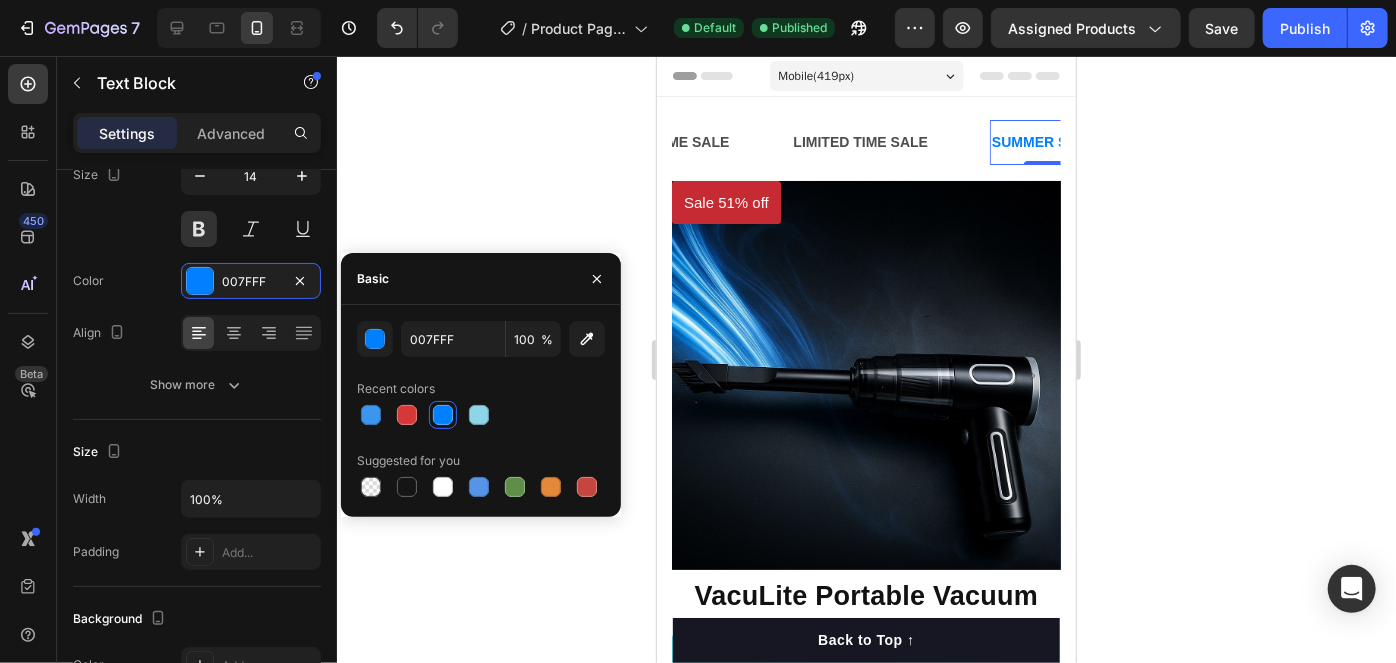 type on "3C96EE" 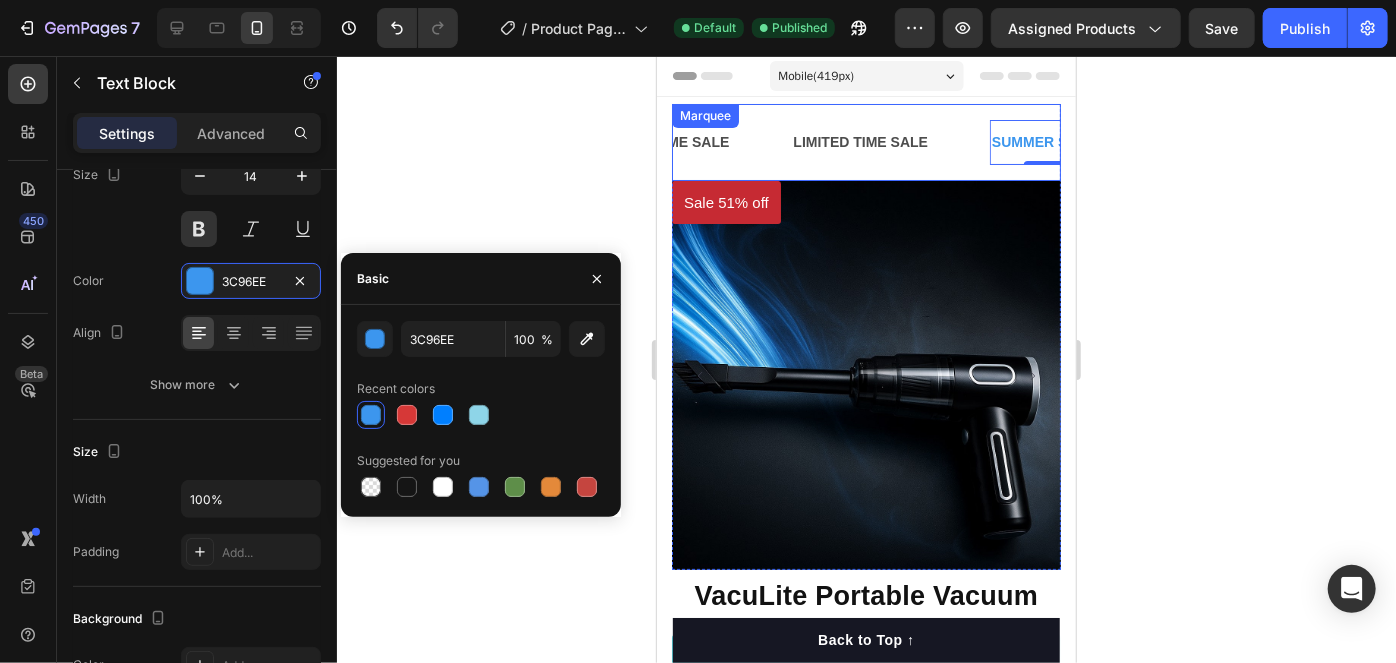 click on "LIMITED TIME SALE" at bounding box center [1384, 141] 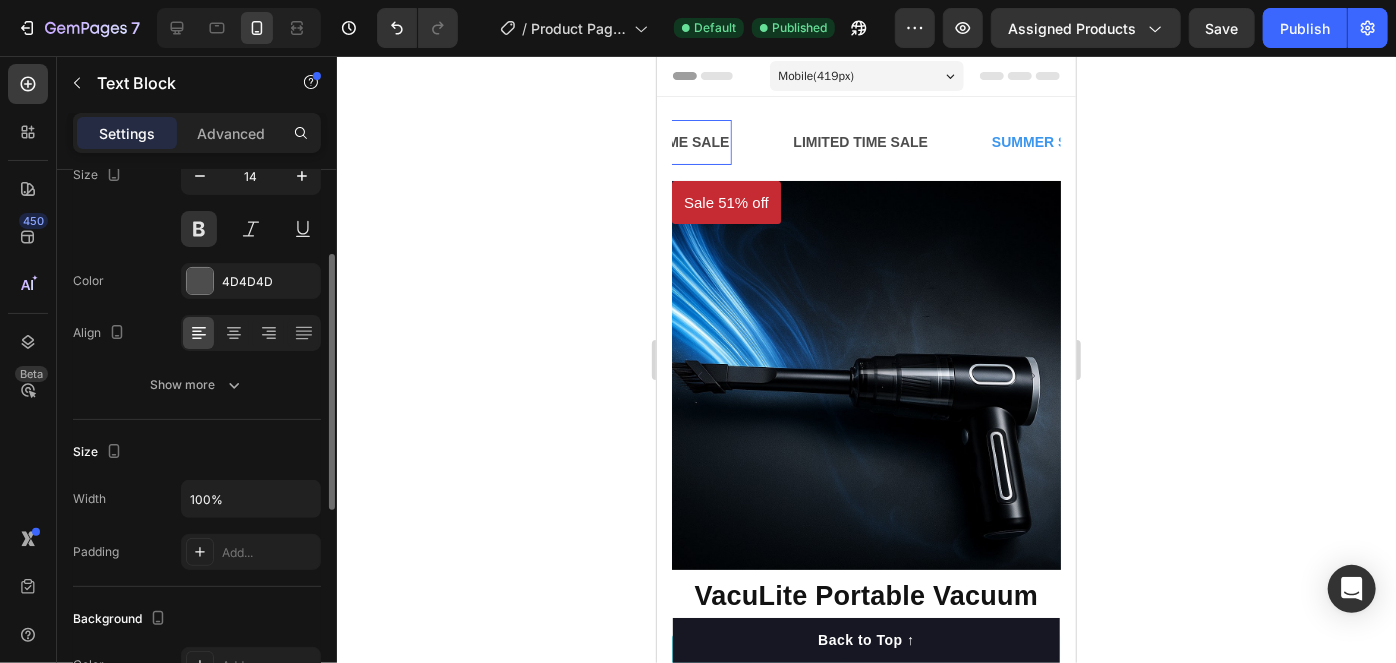 scroll, scrollTop: 181, scrollLeft: 0, axis: vertical 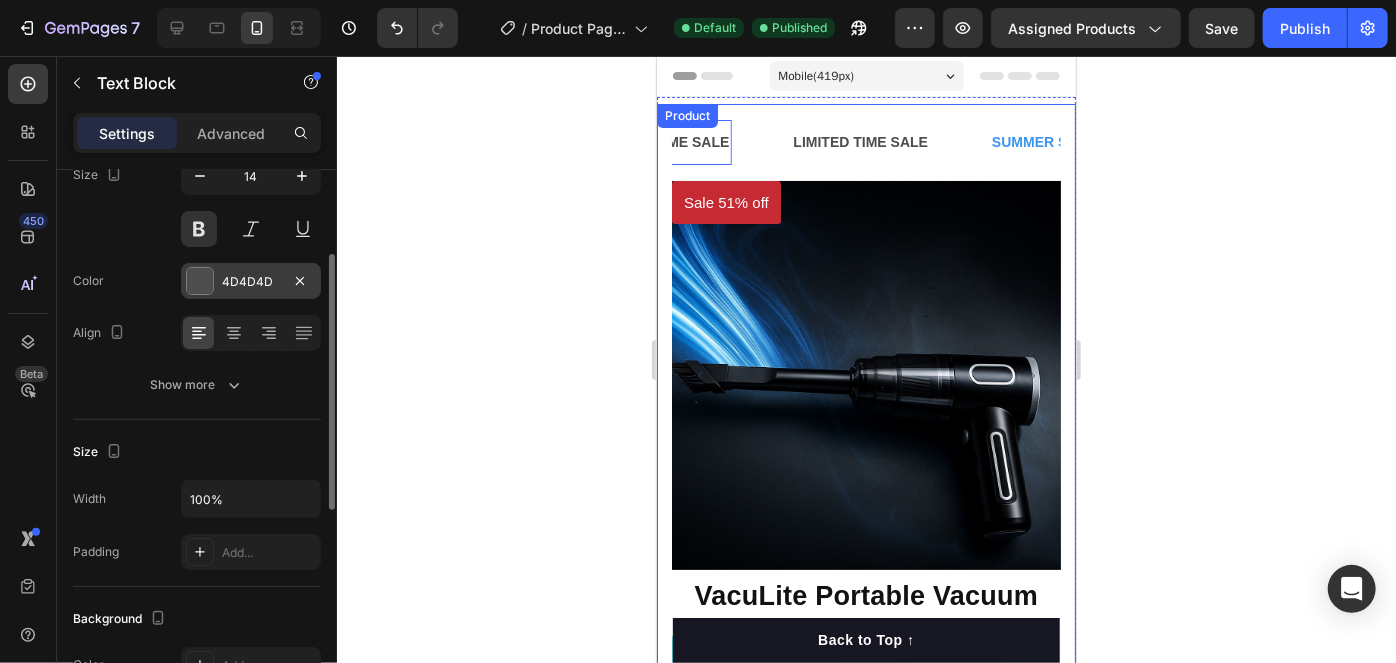 click at bounding box center (200, 281) 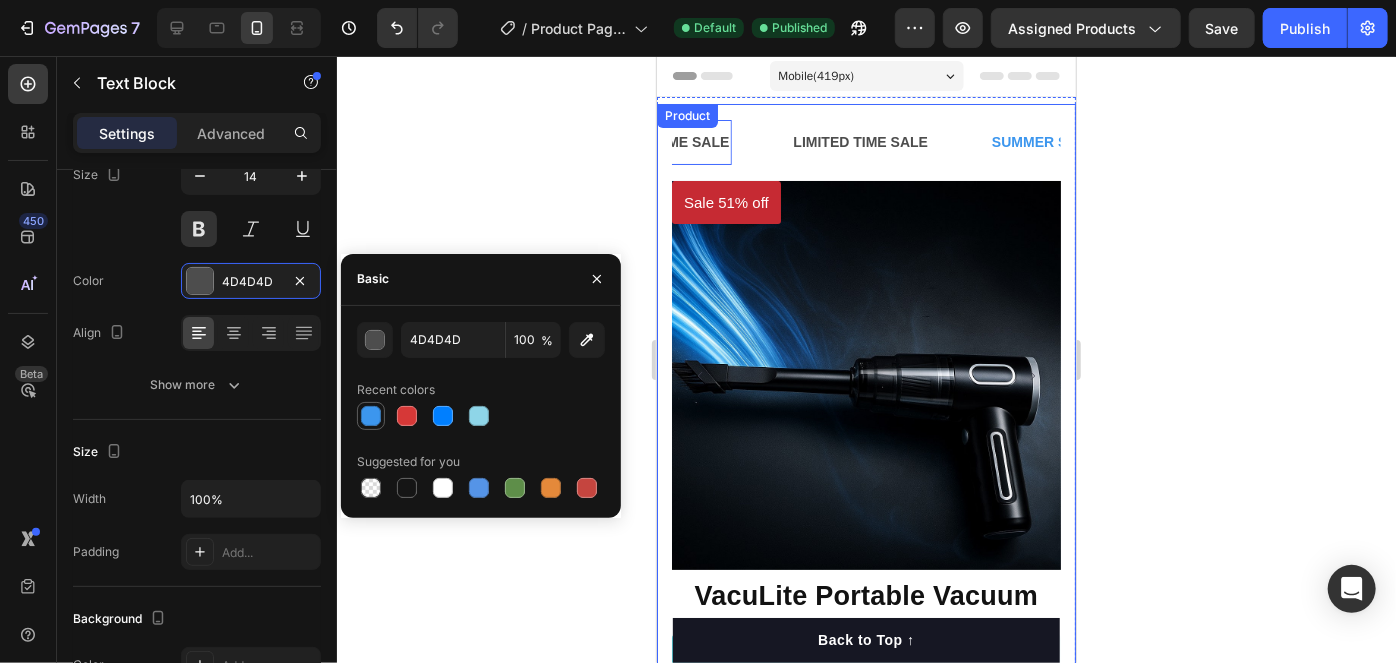 drag, startPoint x: 368, startPoint y: 419, endPoint x: 67, endPoint y: 206, distance: 368.7411 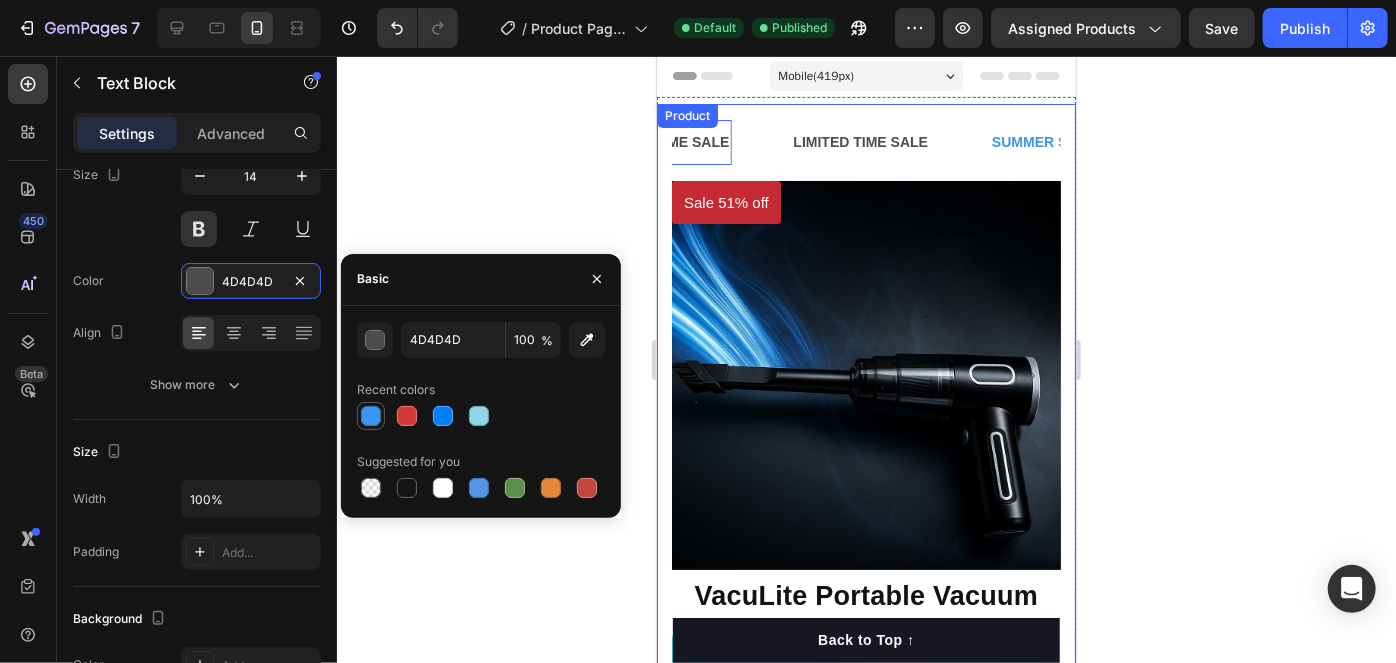 type on "3C96EE" 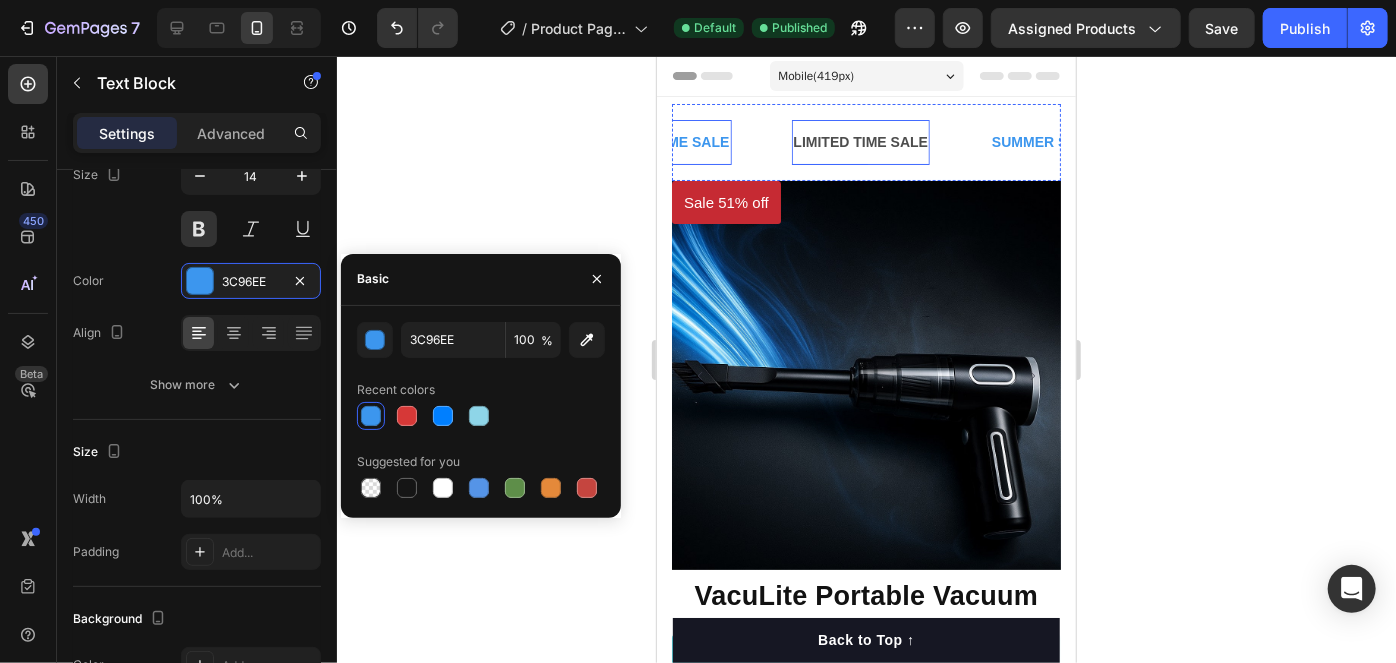 click on "LIMITED TIME SALE" at bounding box center (635, 141) 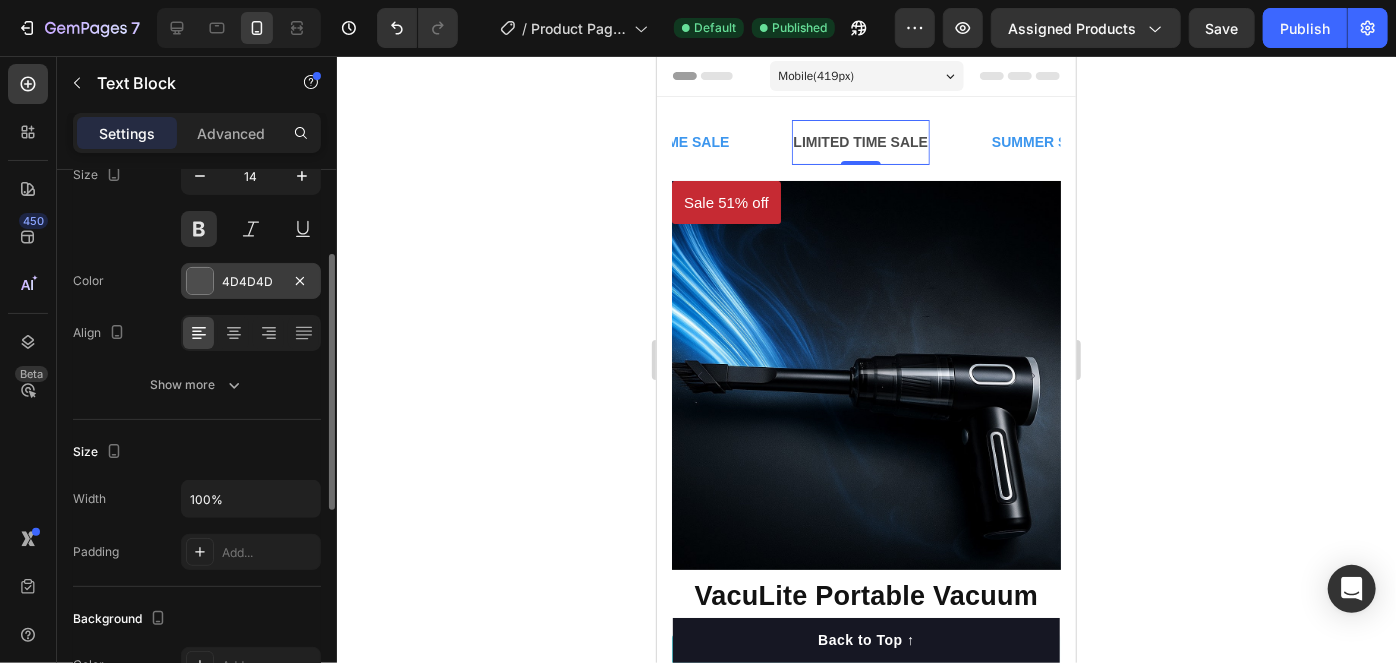 click at bounding box center [200, 281] 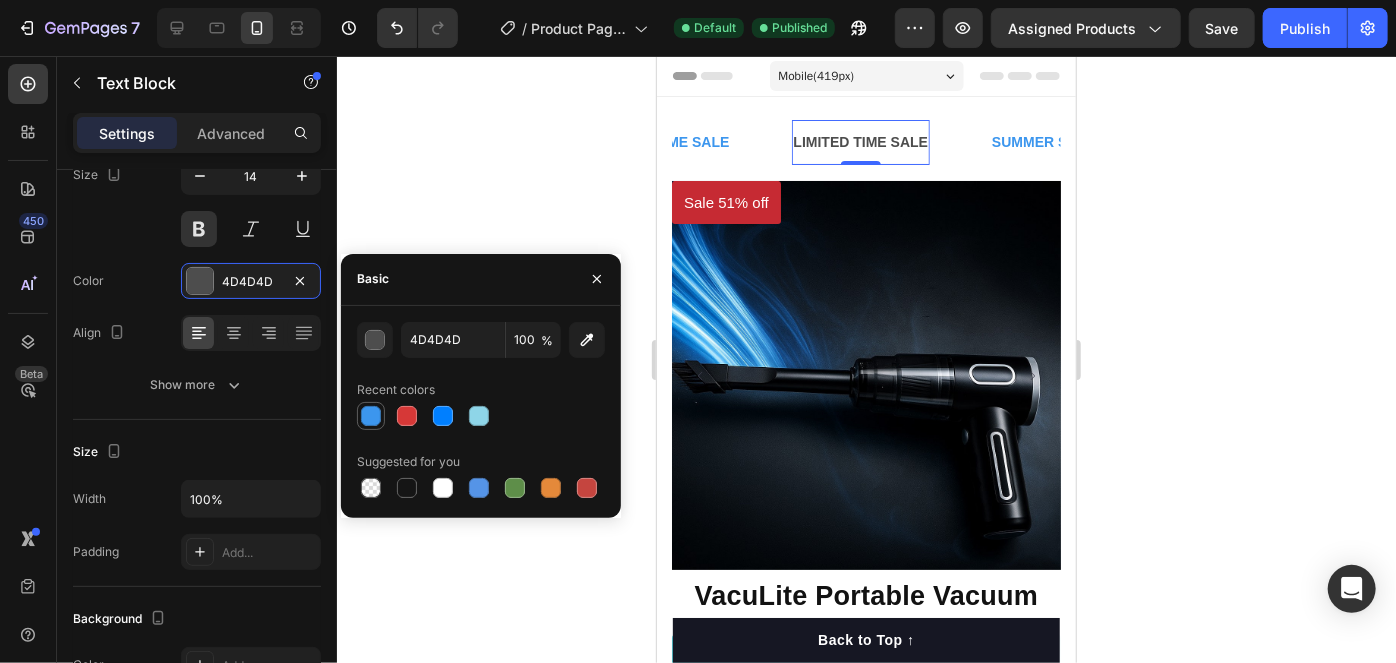 click at bounding box center [371, 416] 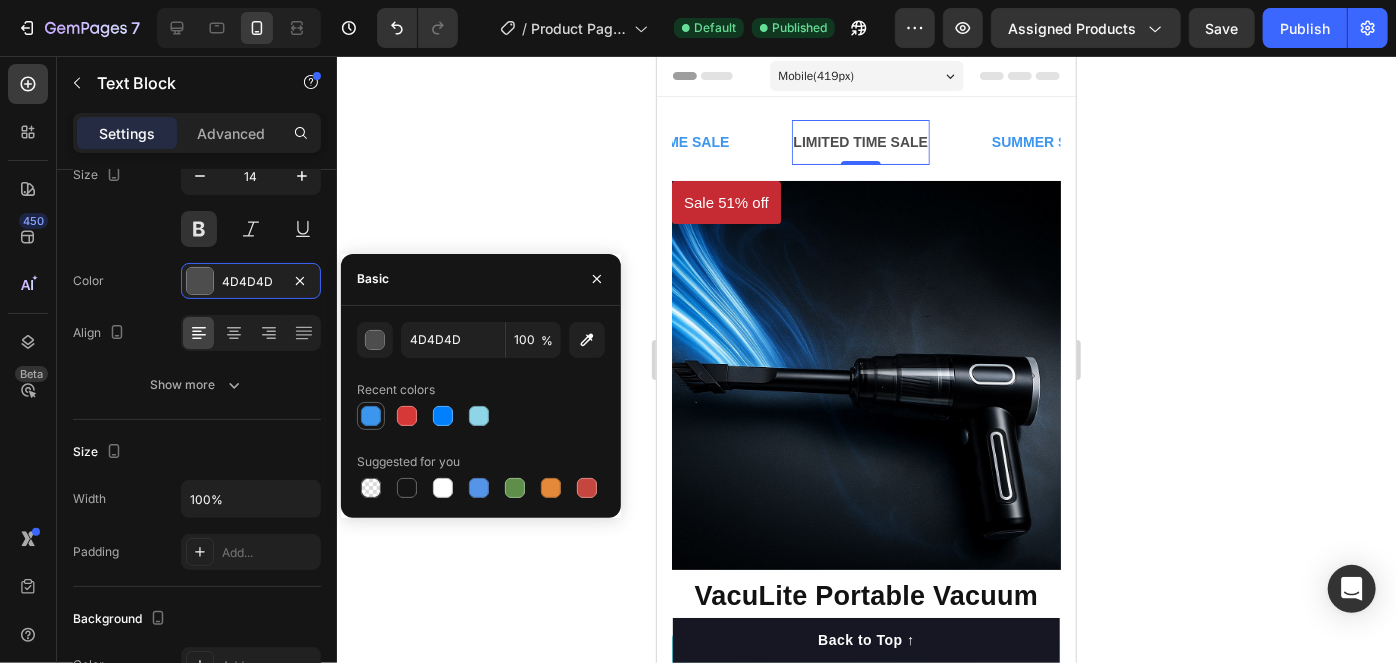 type on "3C96EE" 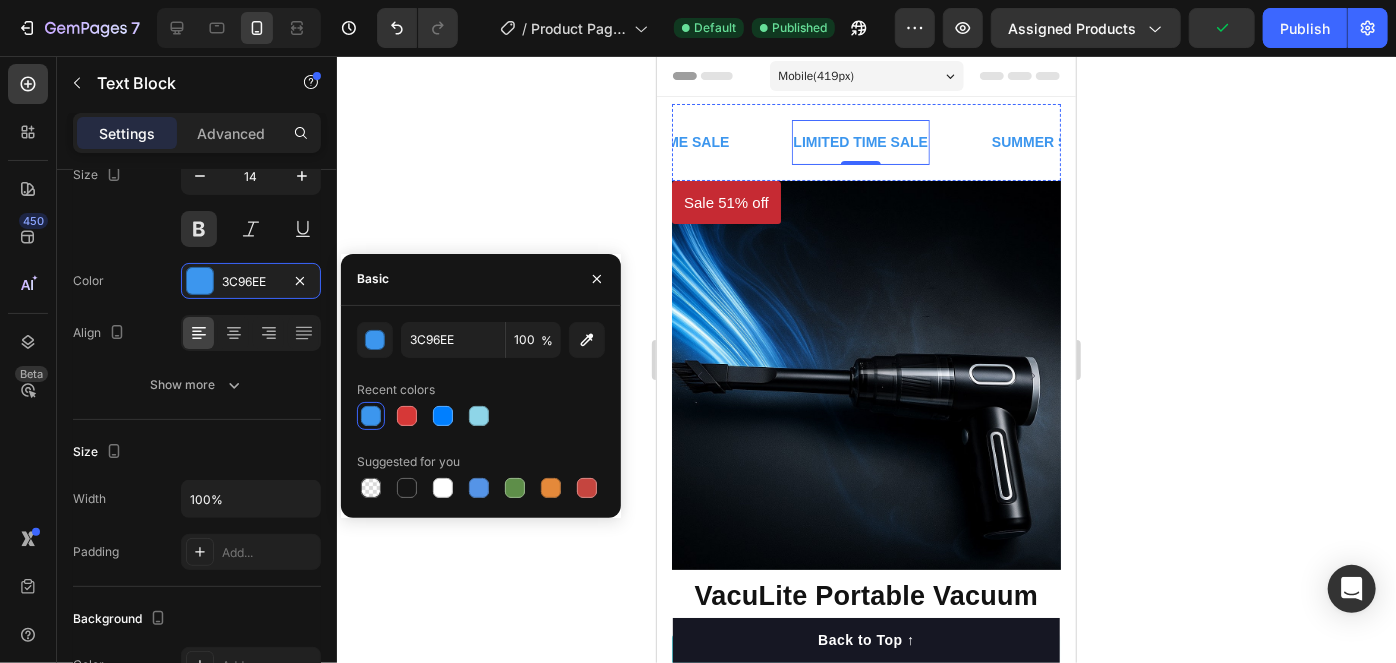 click on "LIMITED TIME SALE" at bounding box center [1043, 141] 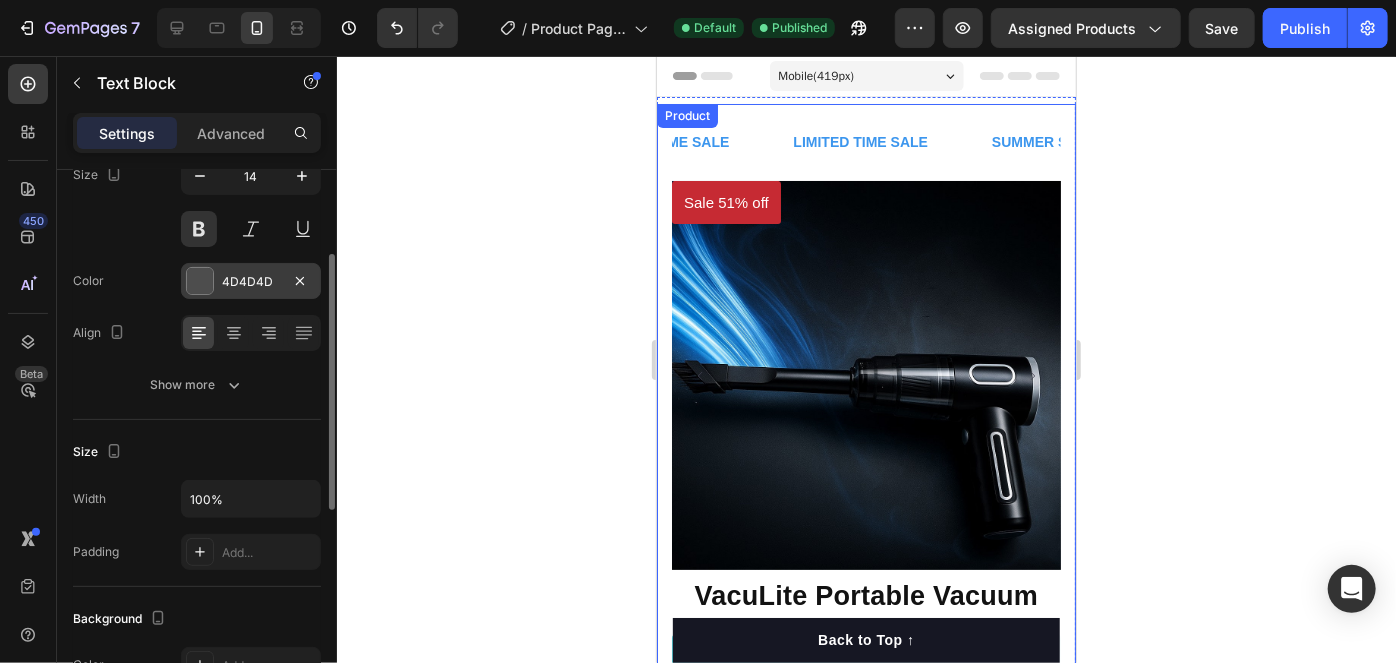 click on "4D4D4D" at bounding box center [251, 281] 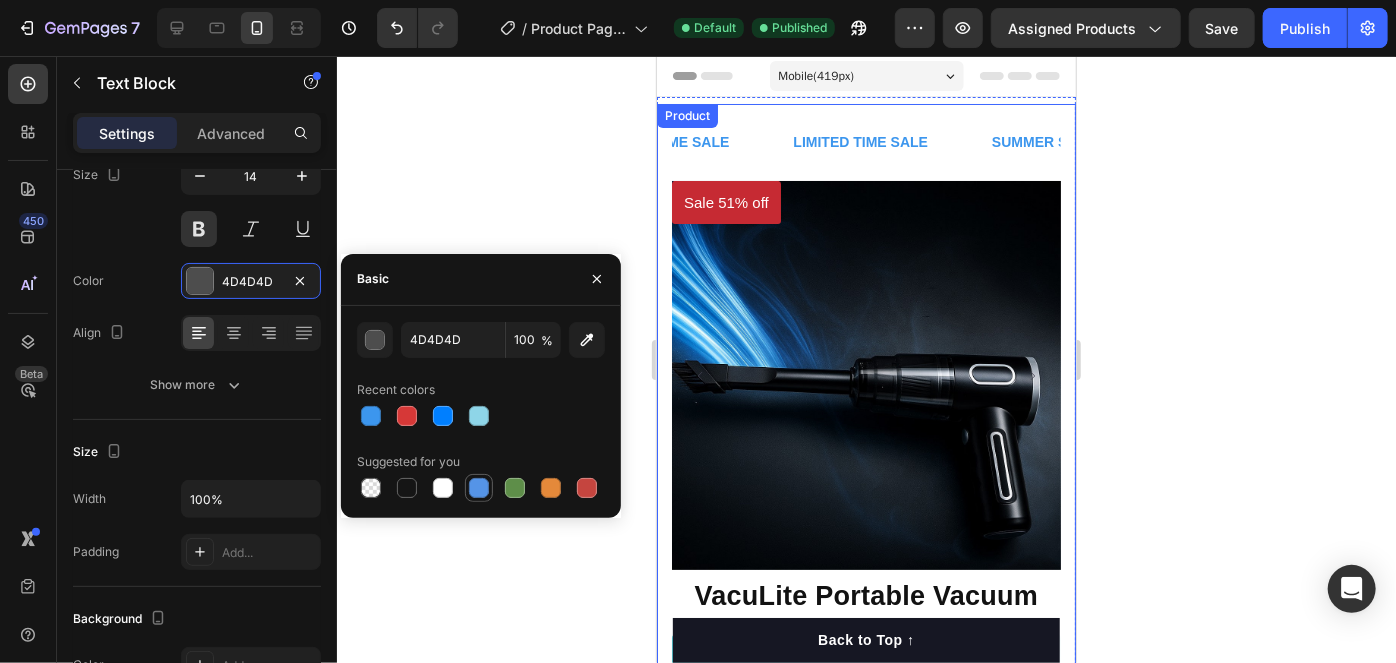 click at bounding box center [479, 488] 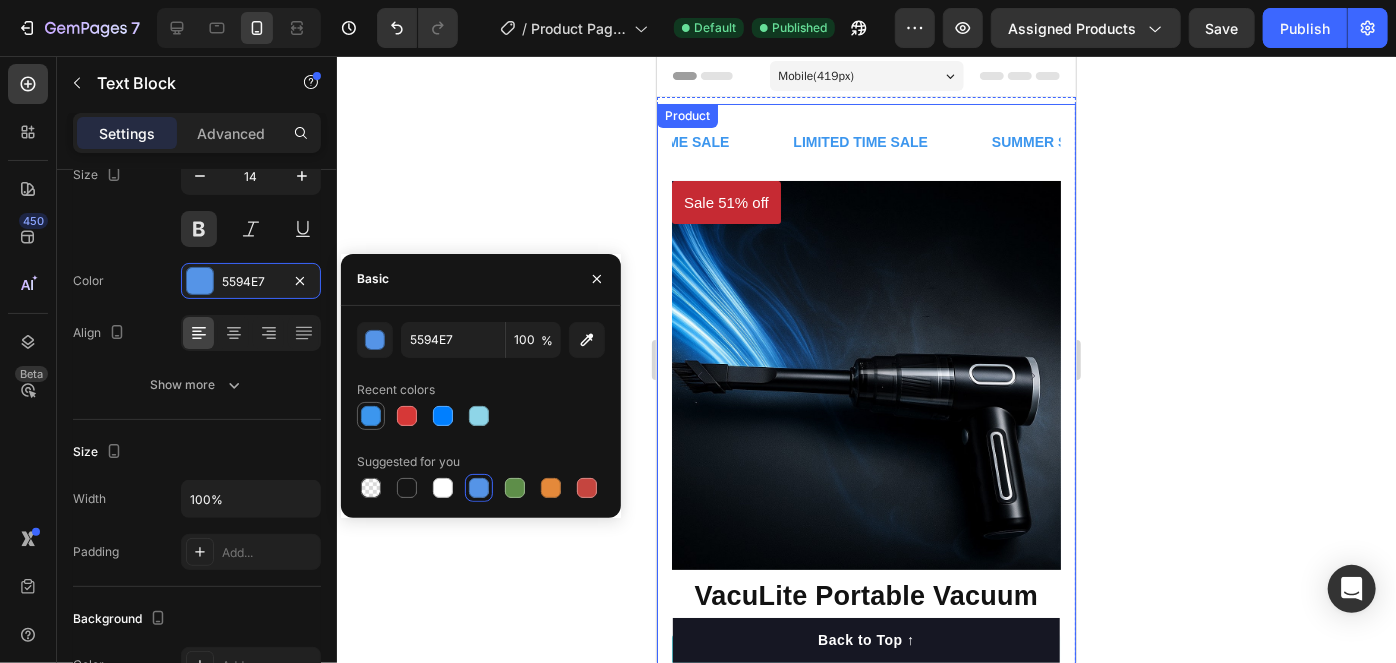 click at bounding box center [371, 416] 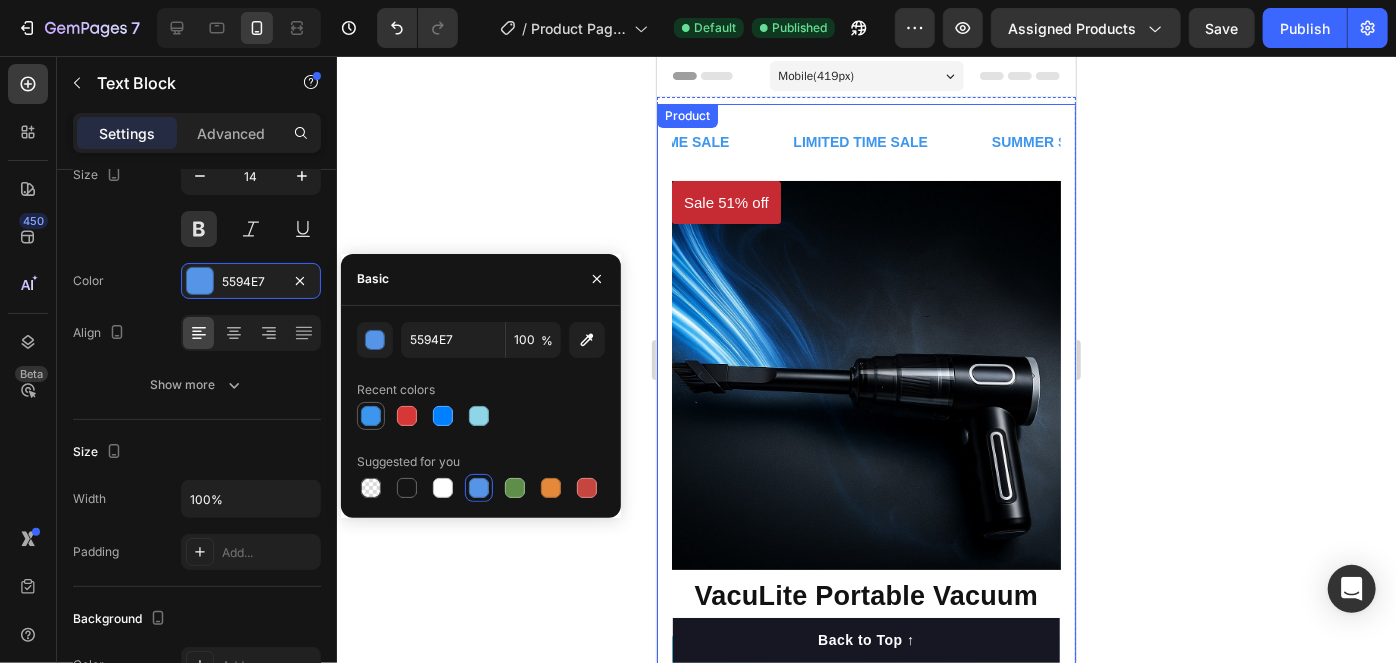 type on "3C96EE" 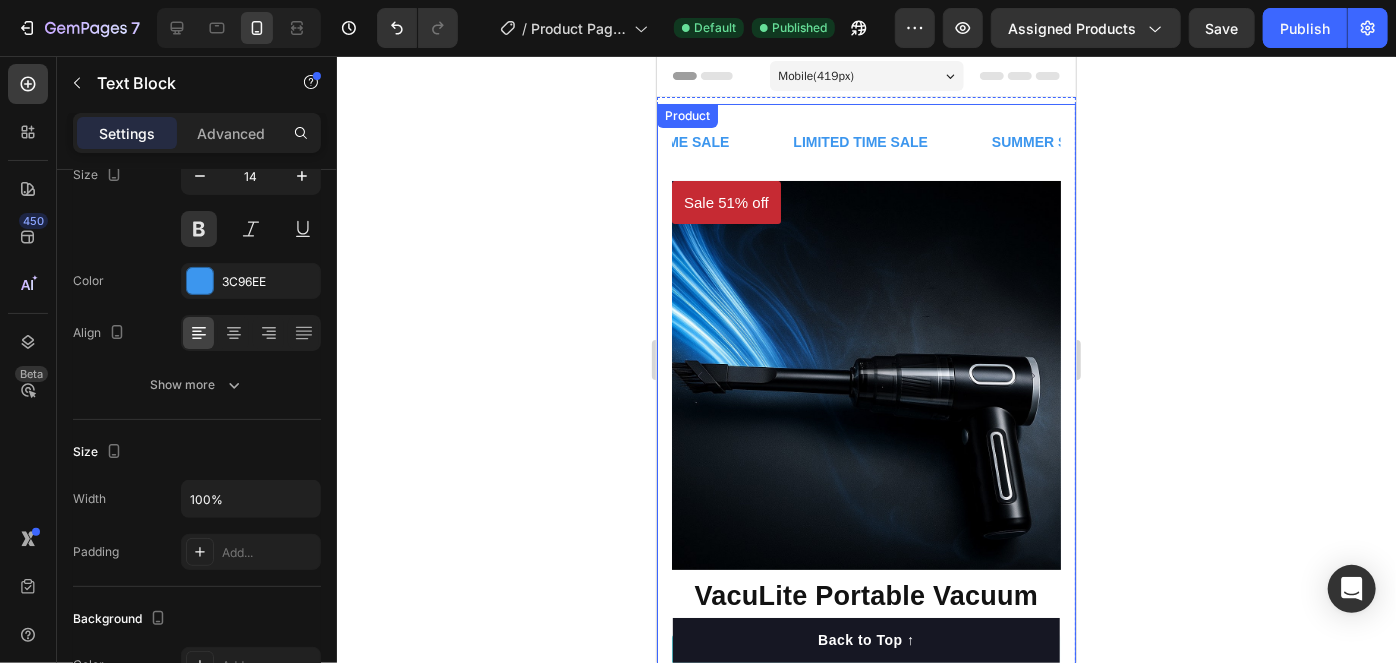 drag, startPoint x: 547, startPoint y: 179, endPoint x: 110, endPoint y: 119, distance: 441.09976 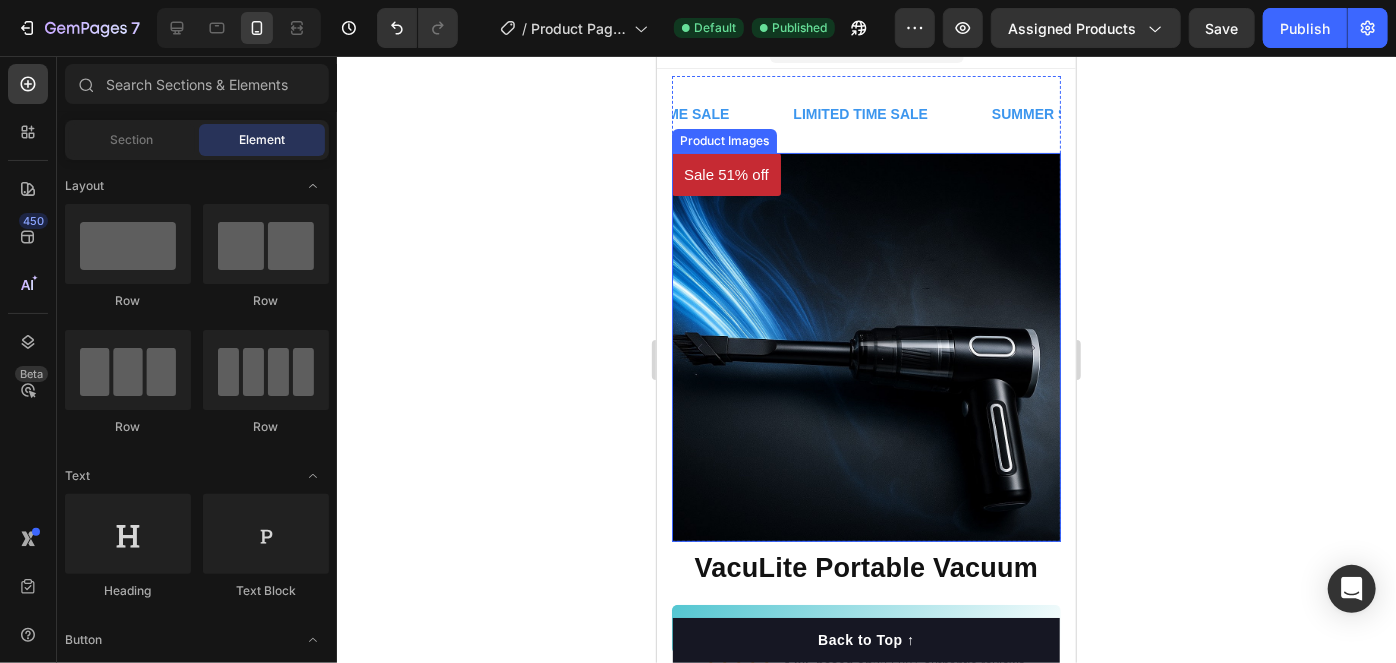 scroll, scrollTop: 0, scrollLeft: 0, axis: both 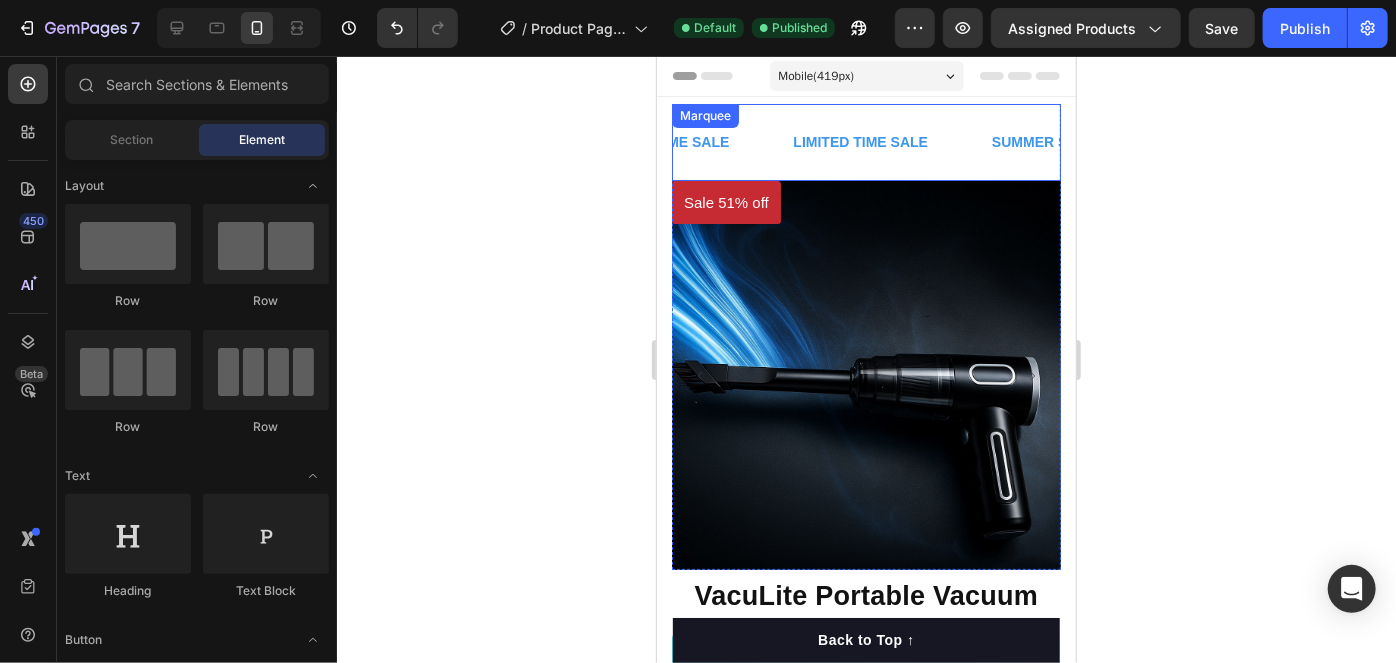 click on "LIMITED TIME SALE" at bounding box center (1573, 141) 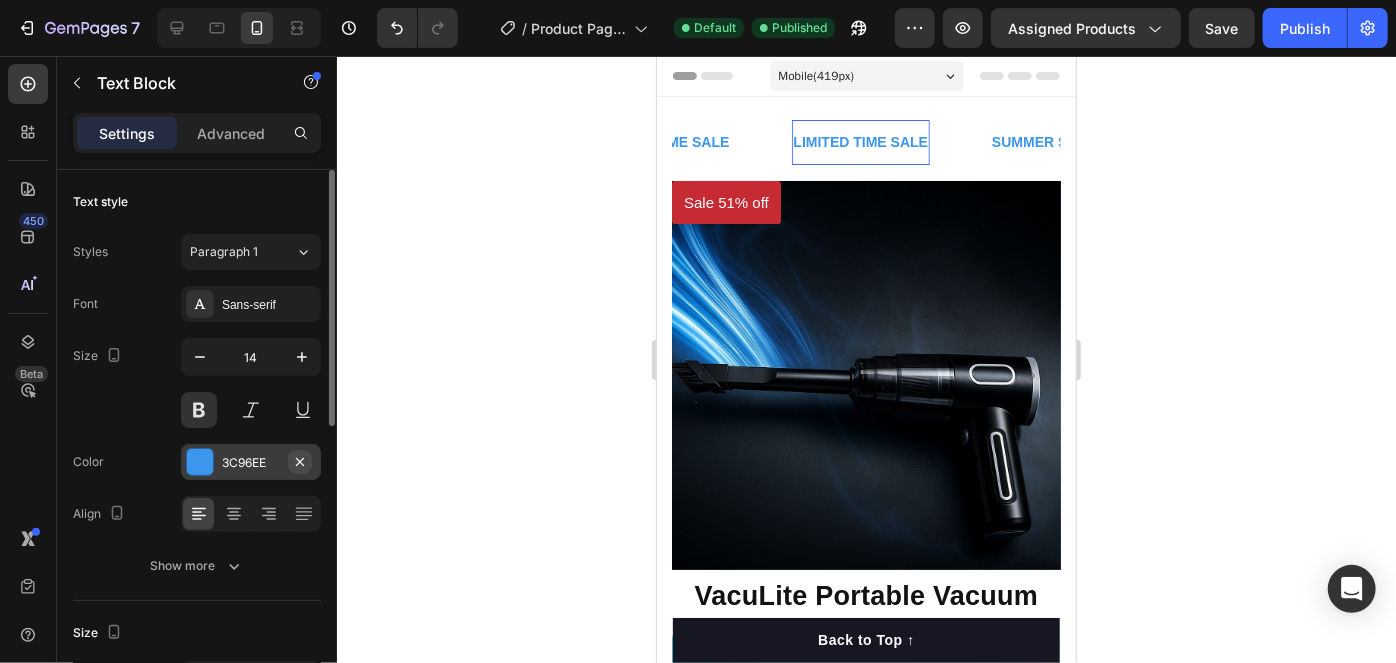 click 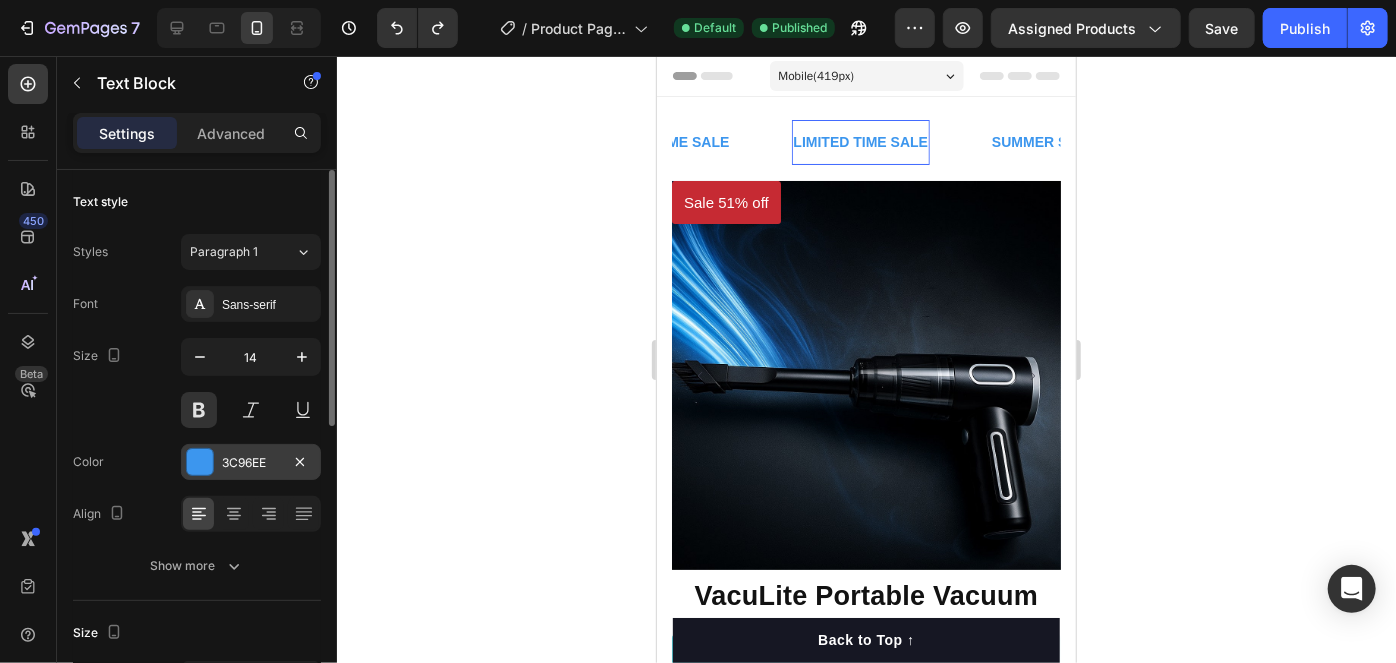 click on "3C96EE" at bounding box center (251, 463) 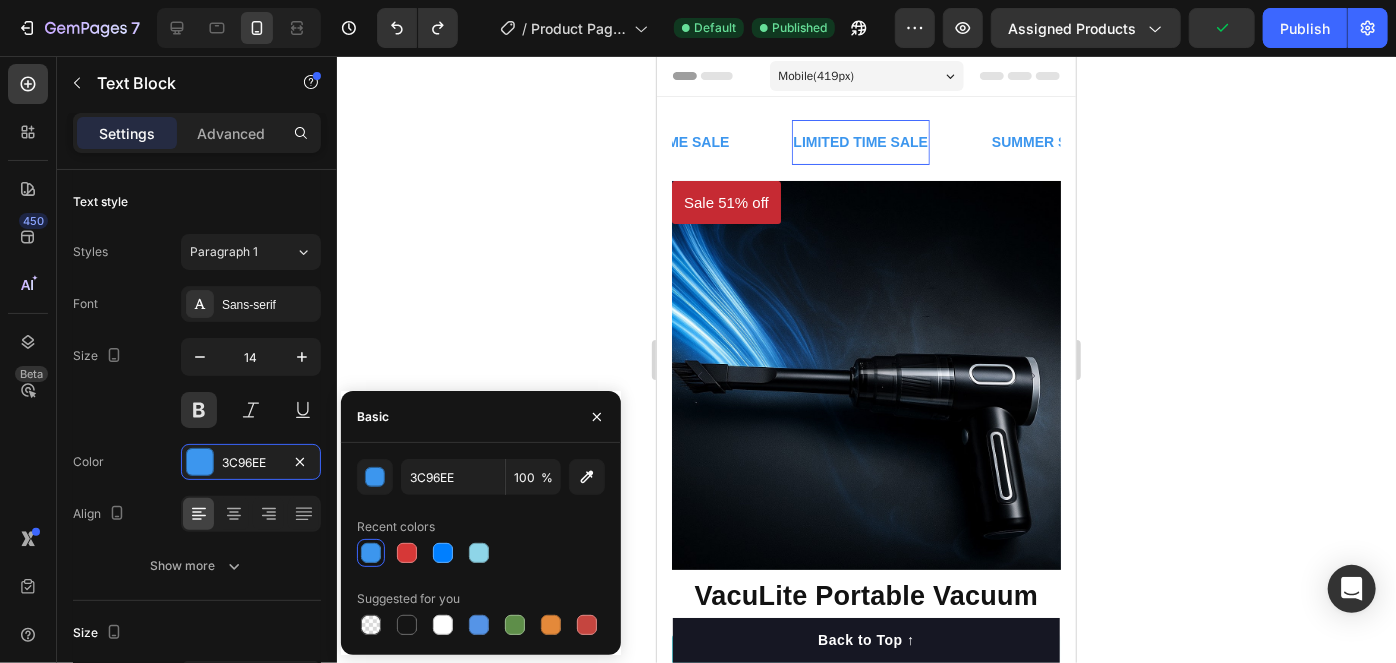 click 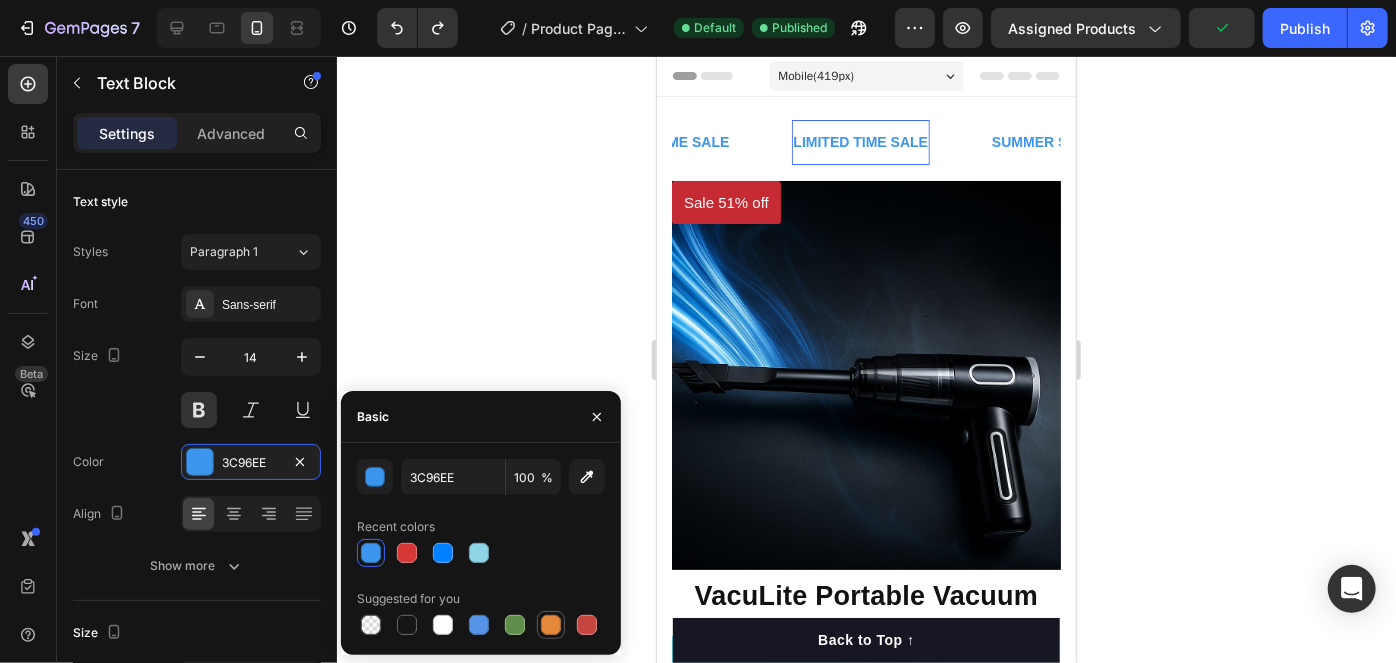 click at bounding box center [551, 625] 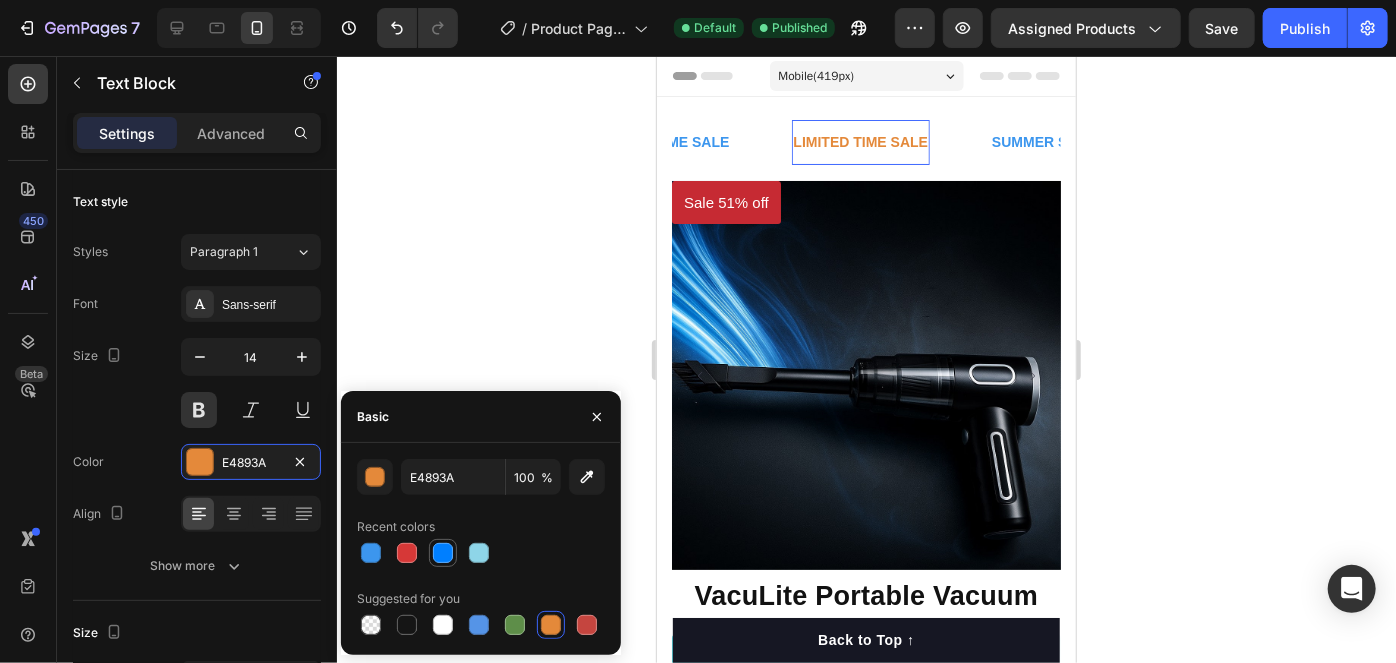 click at bounding box center [443, 553] 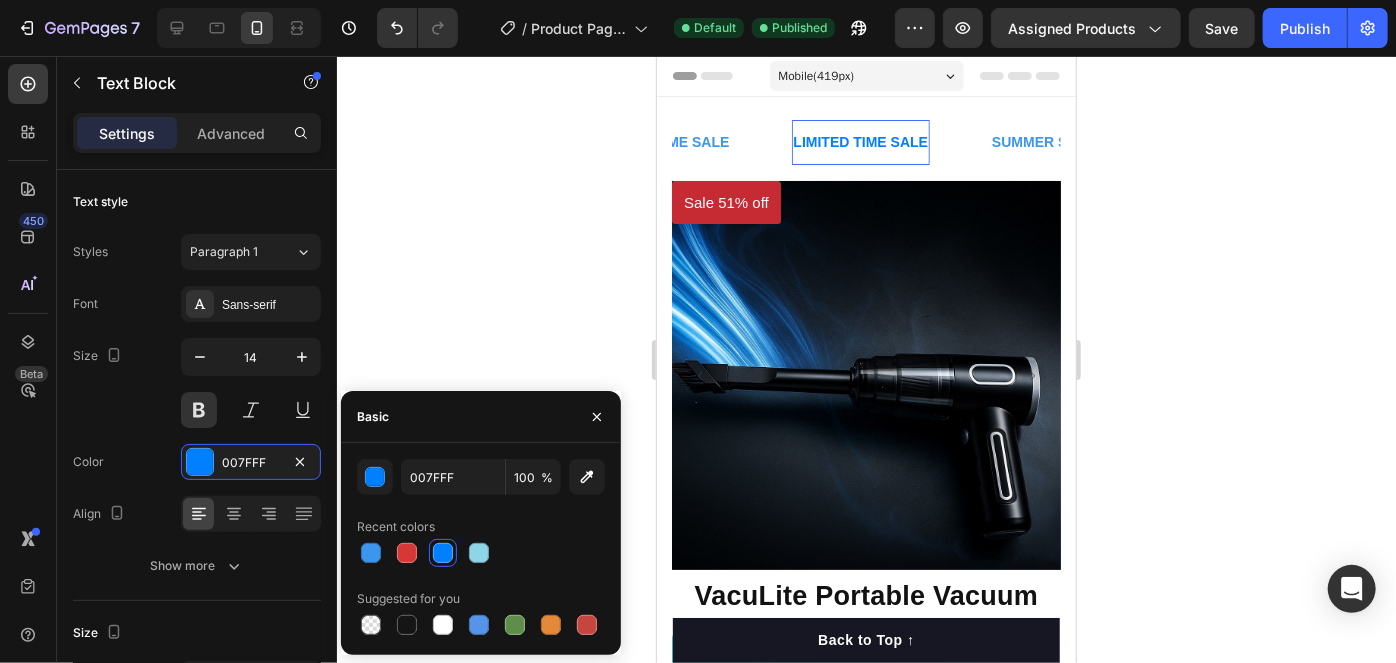 click 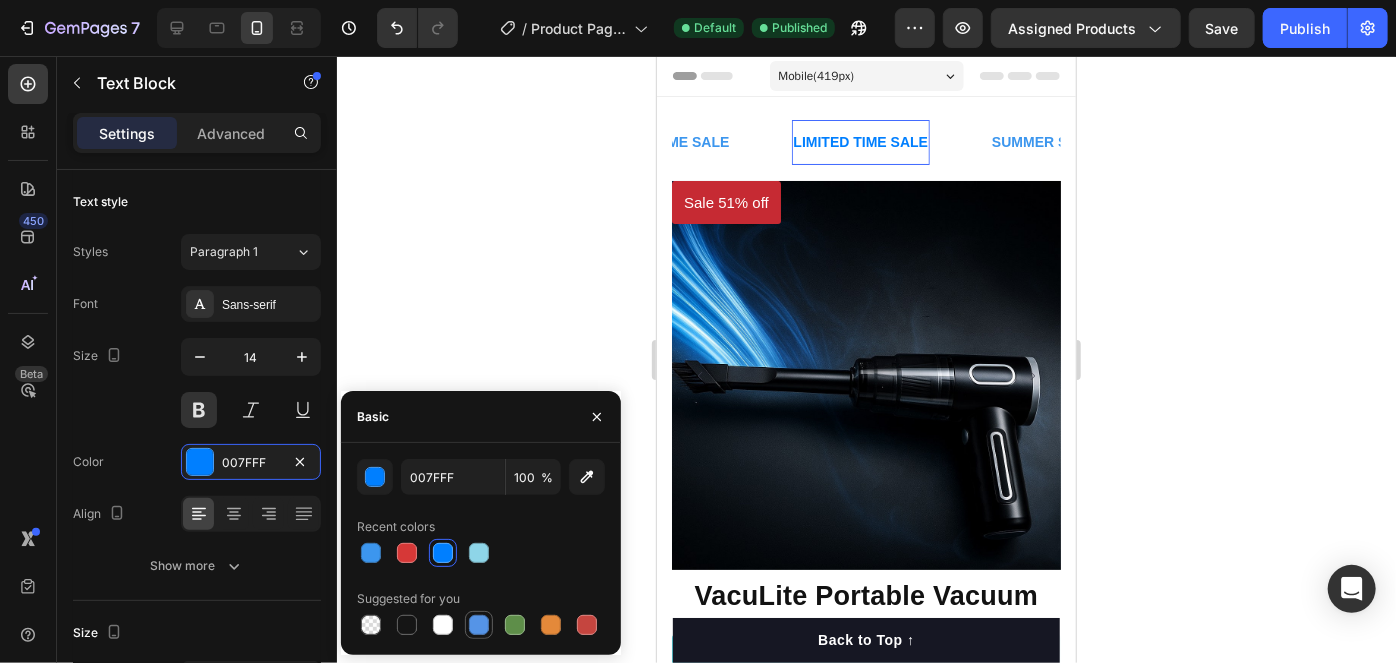 click at bounding box center (479, 625) 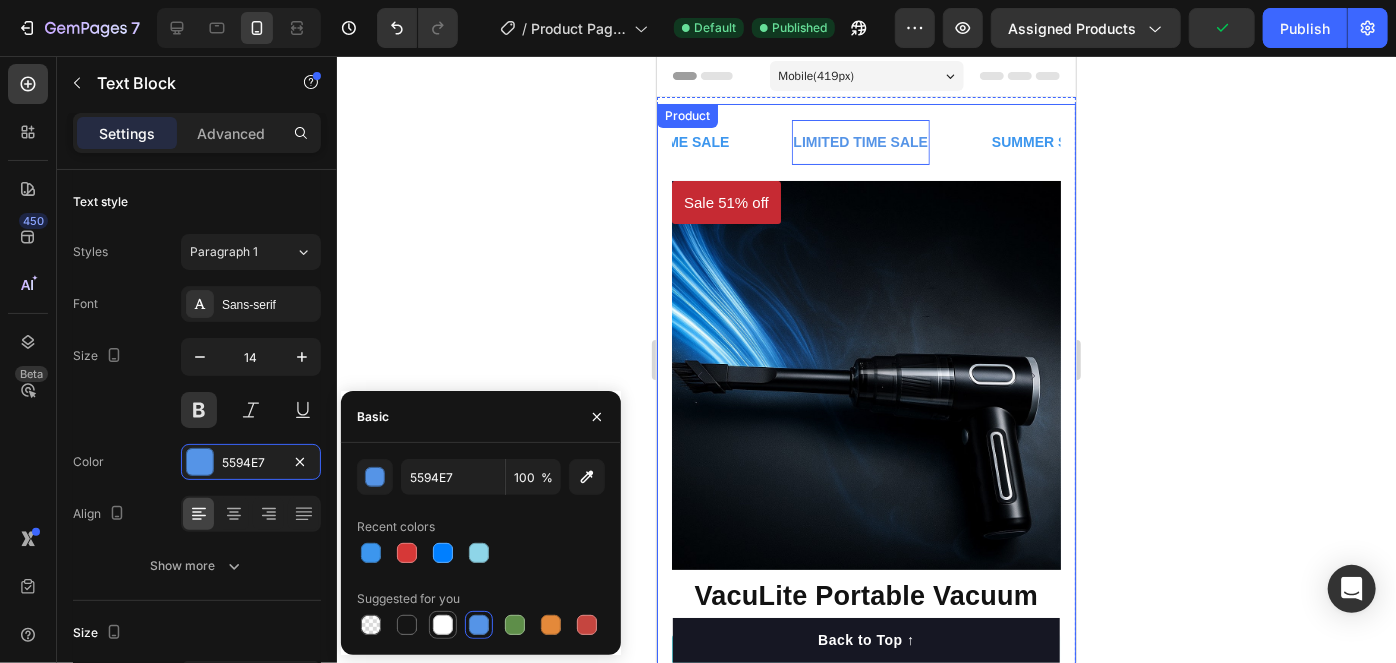 click at bounding box center (443, 625) 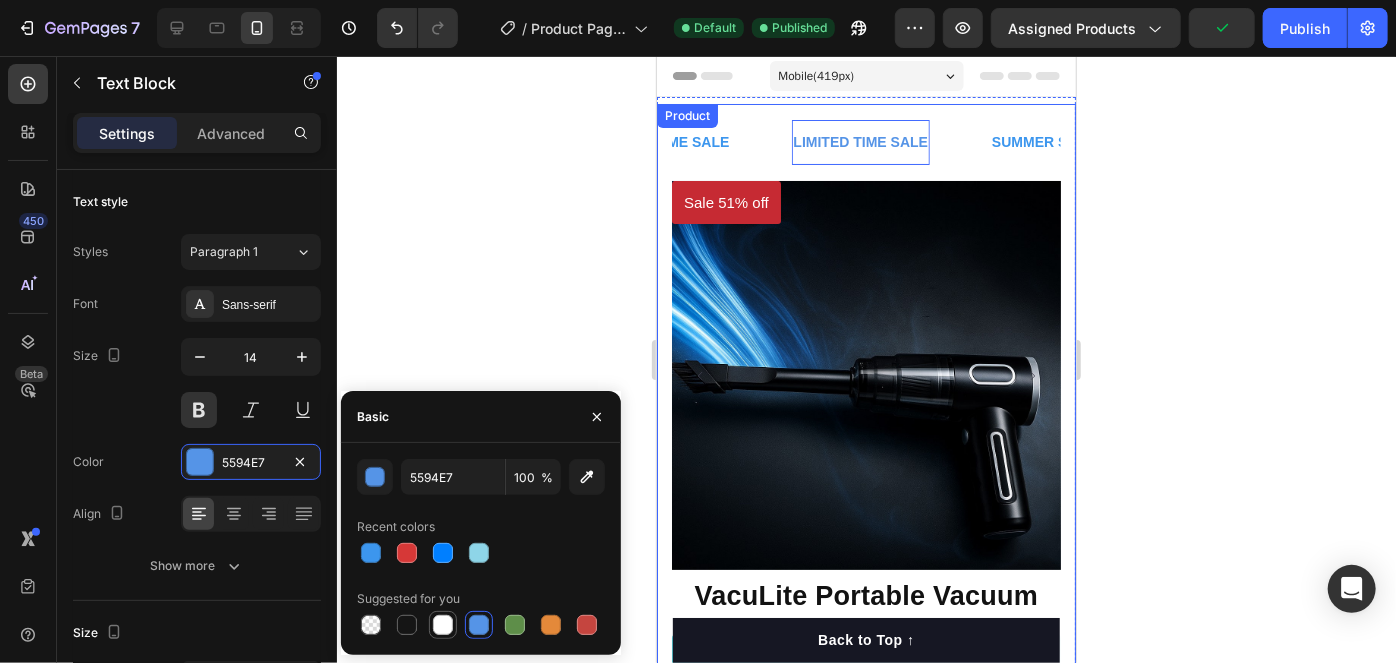 type on "FFFFFF" 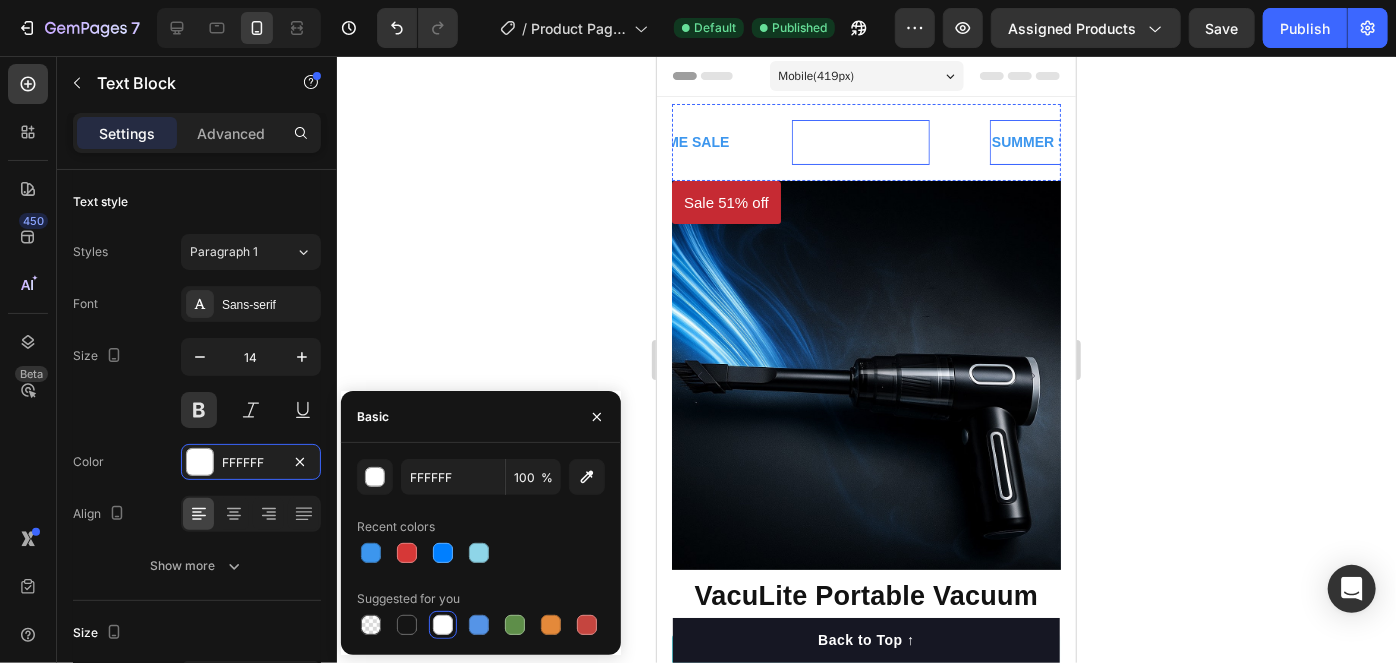 click on "SUMMER SALE" at bounding box center [1027, 141] 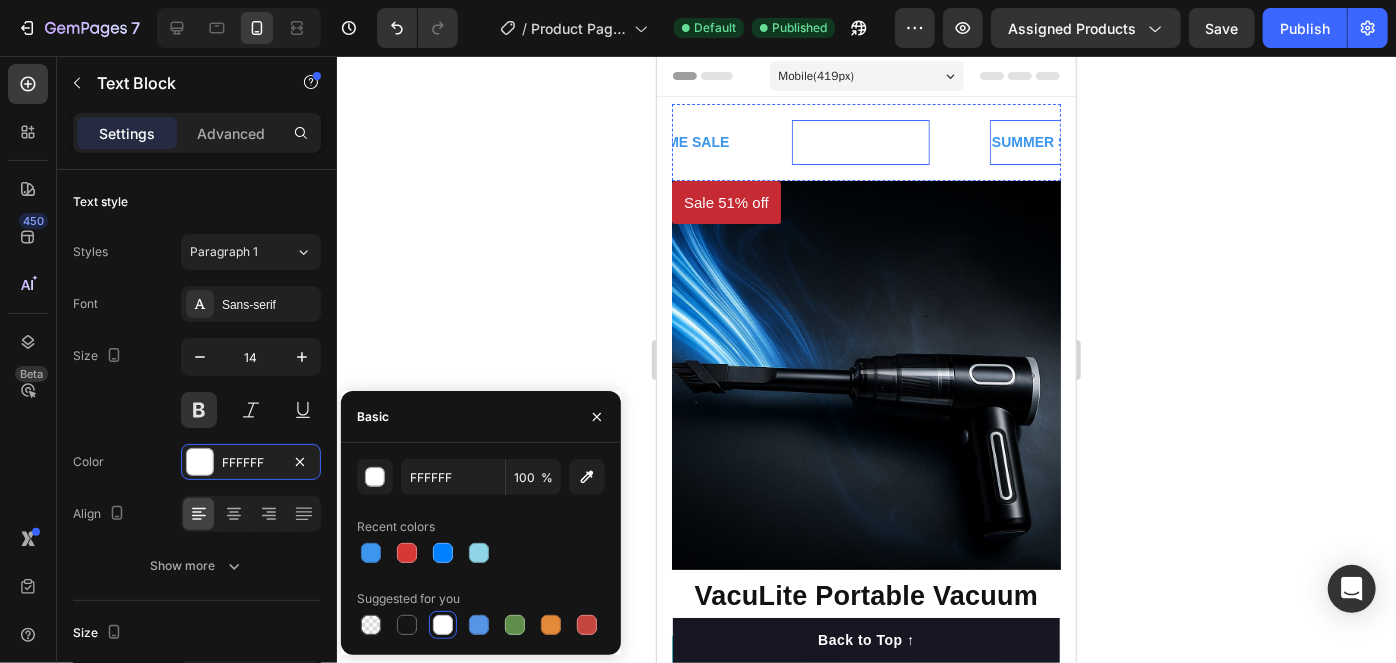 scroll, scrollTop: 181, scrollLeft: 0, axis: vertical 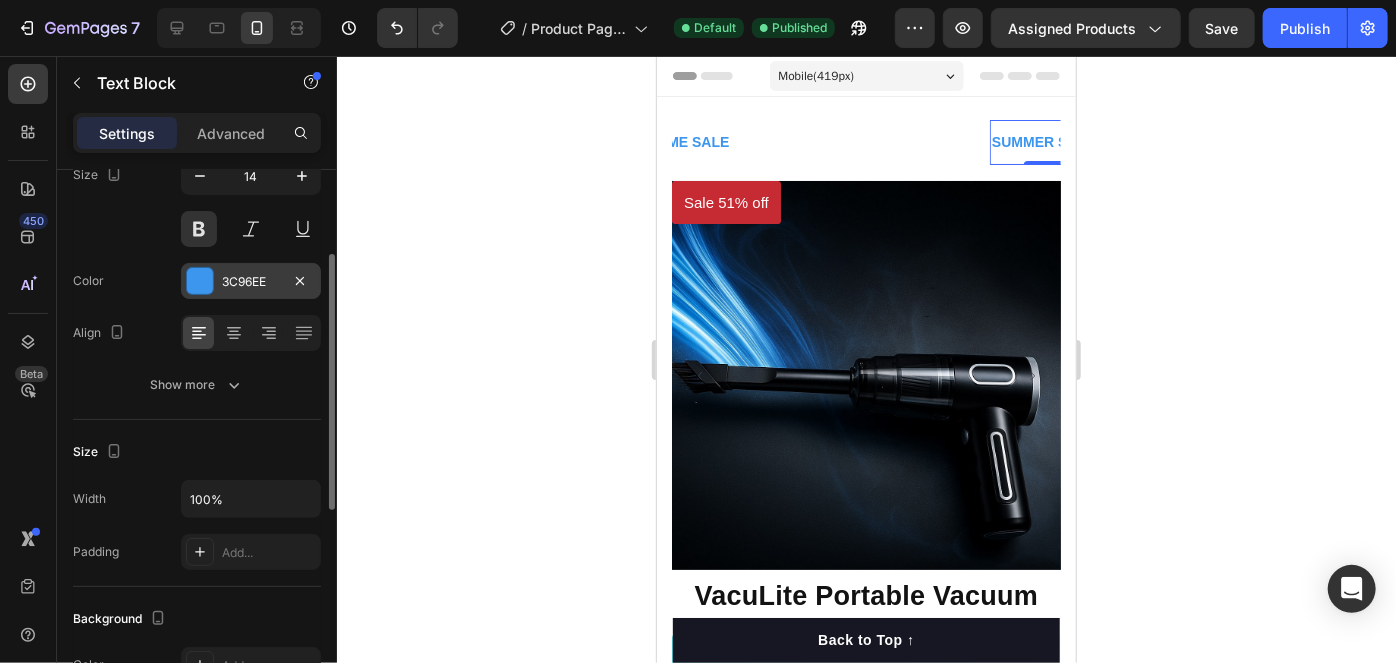 click on "3C96EE" at bounding box center [251, 282] 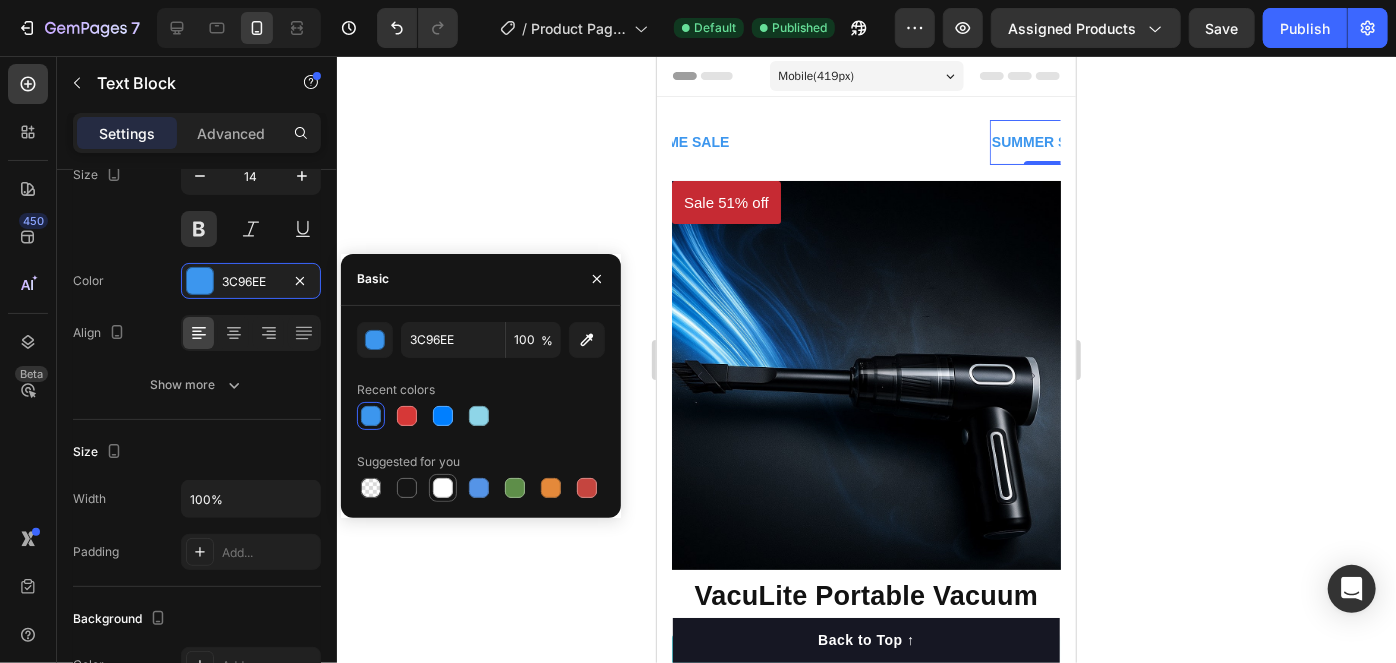 click at bounding box center (443, 488) 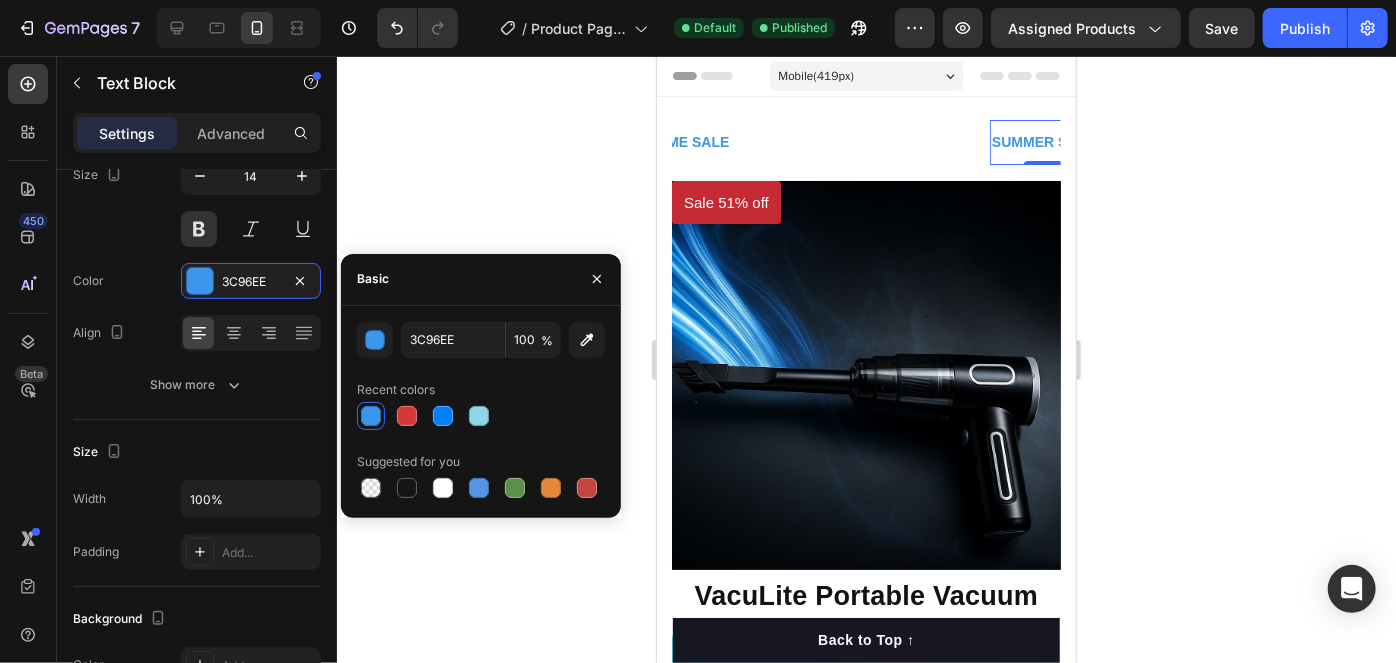 type on "FFFFFF" 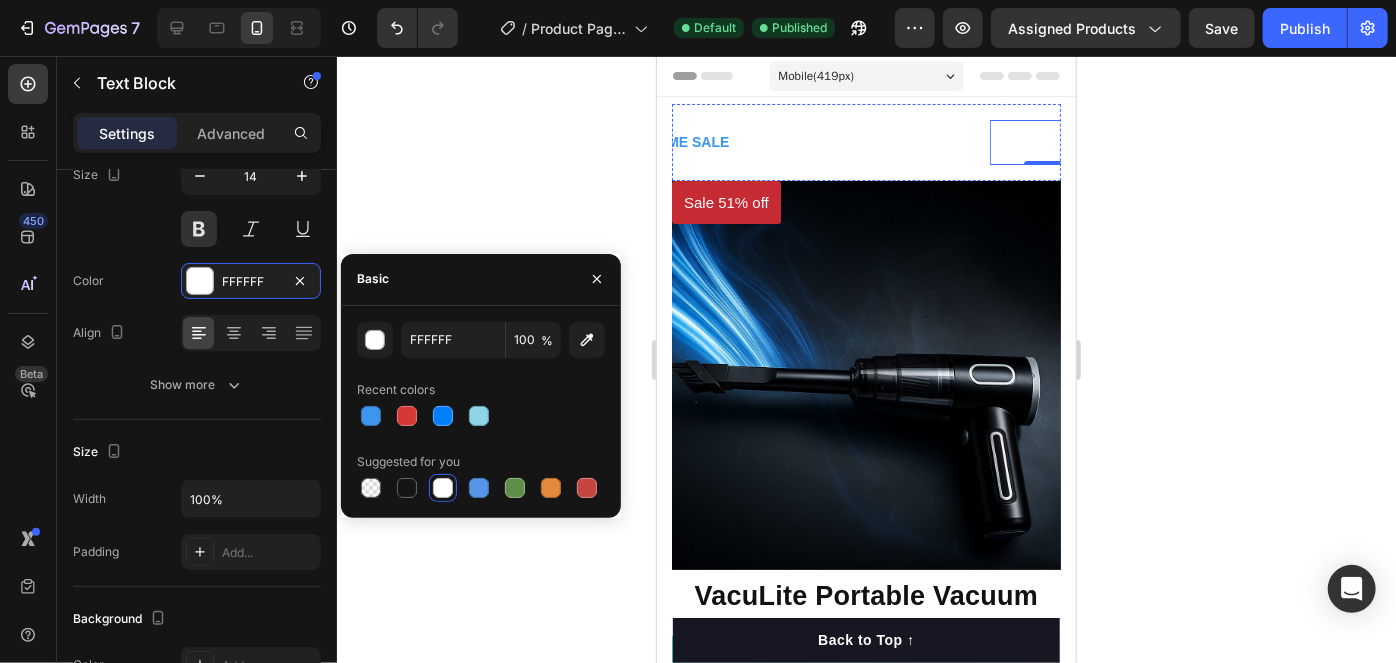 click on "LIMITED TIME SALE" at bounding box center [1398, 141] 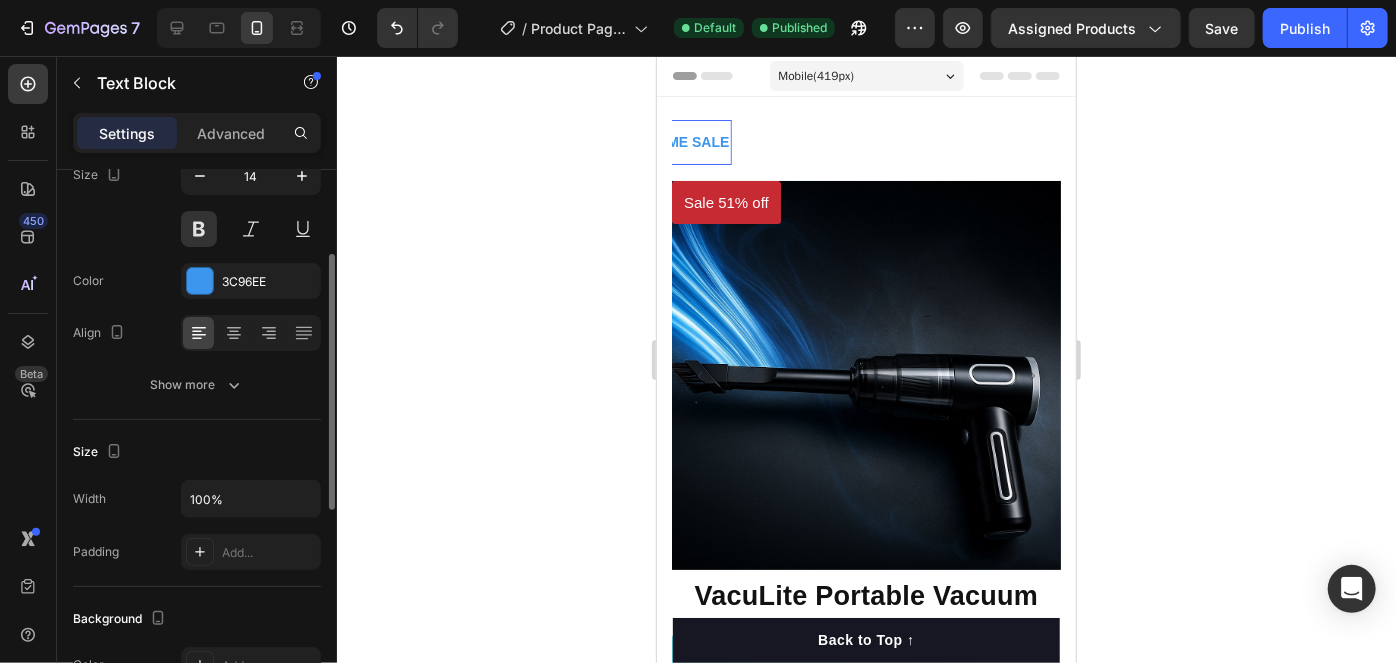 click 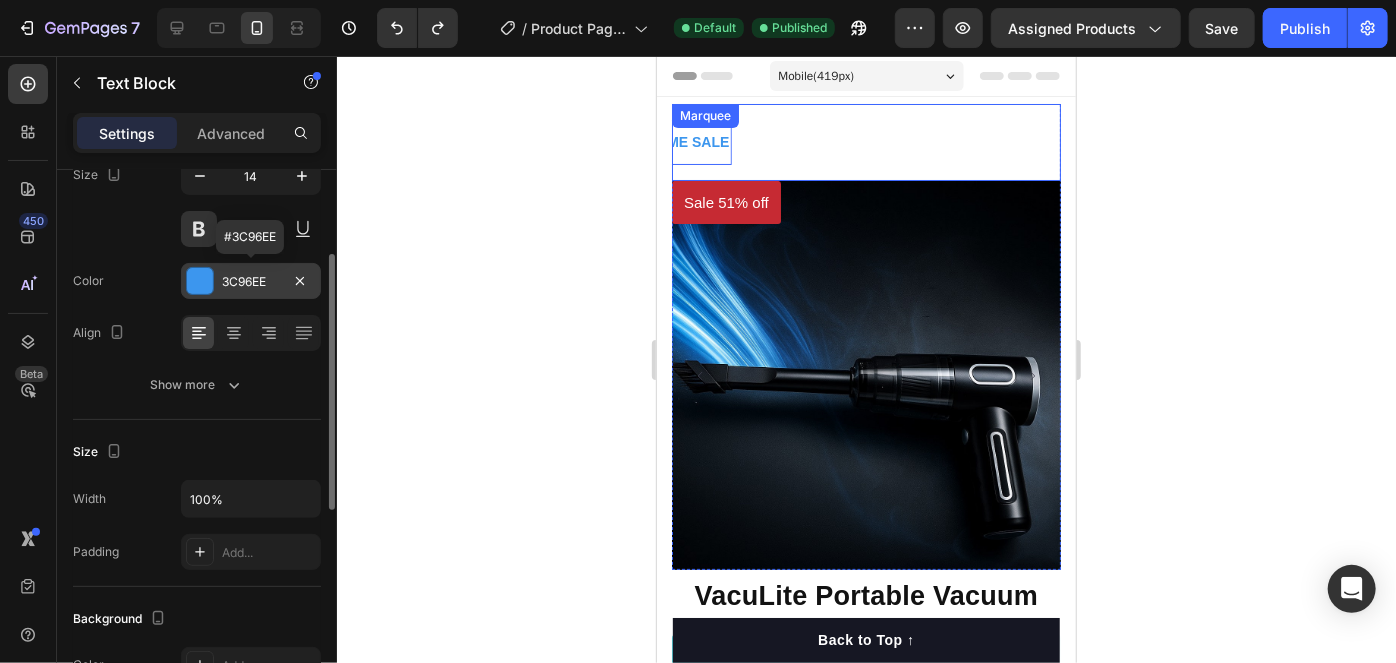 click on "3C96EE" at bounding box center (251, 282) 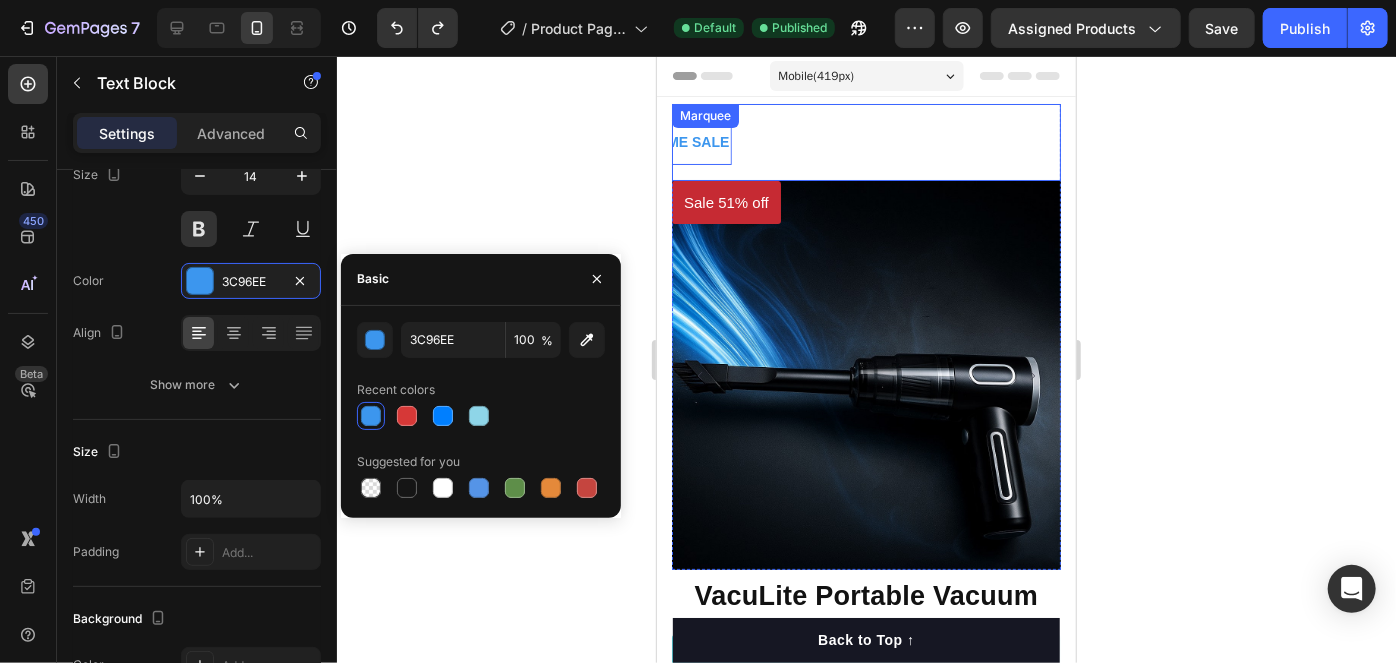 click at bounding box center (443, 488) 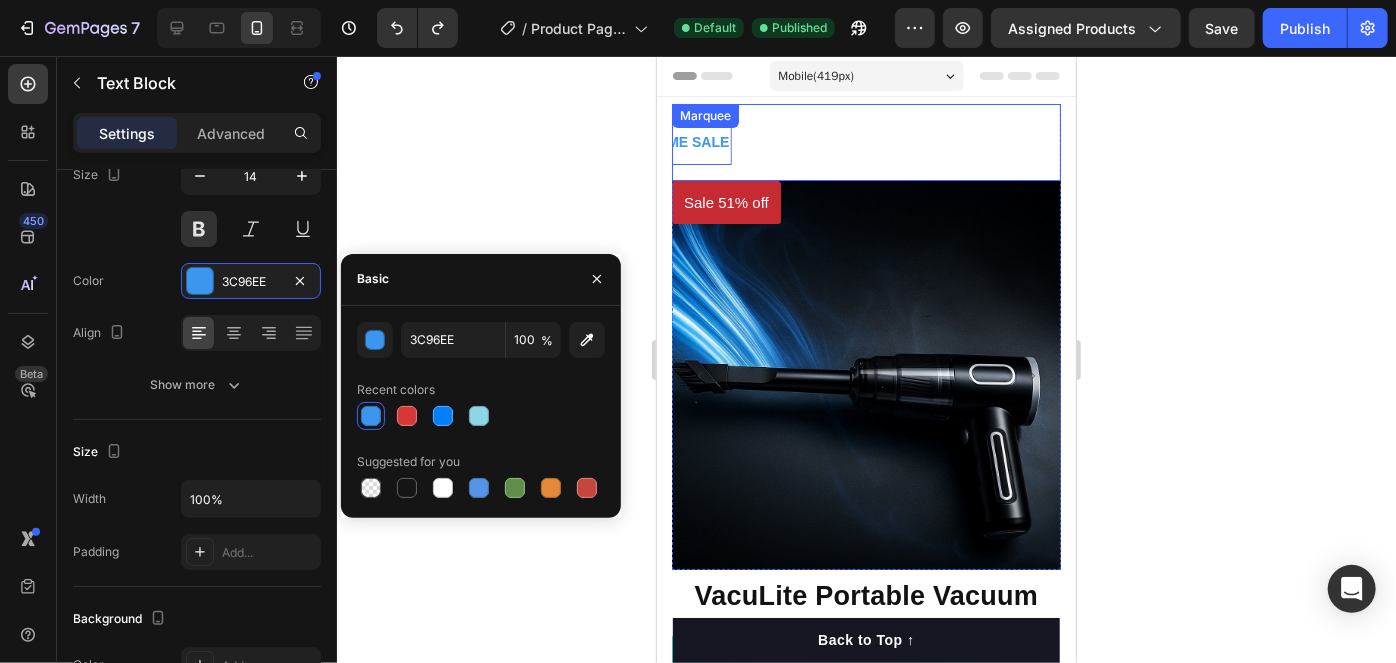 type on "FFFFFF" 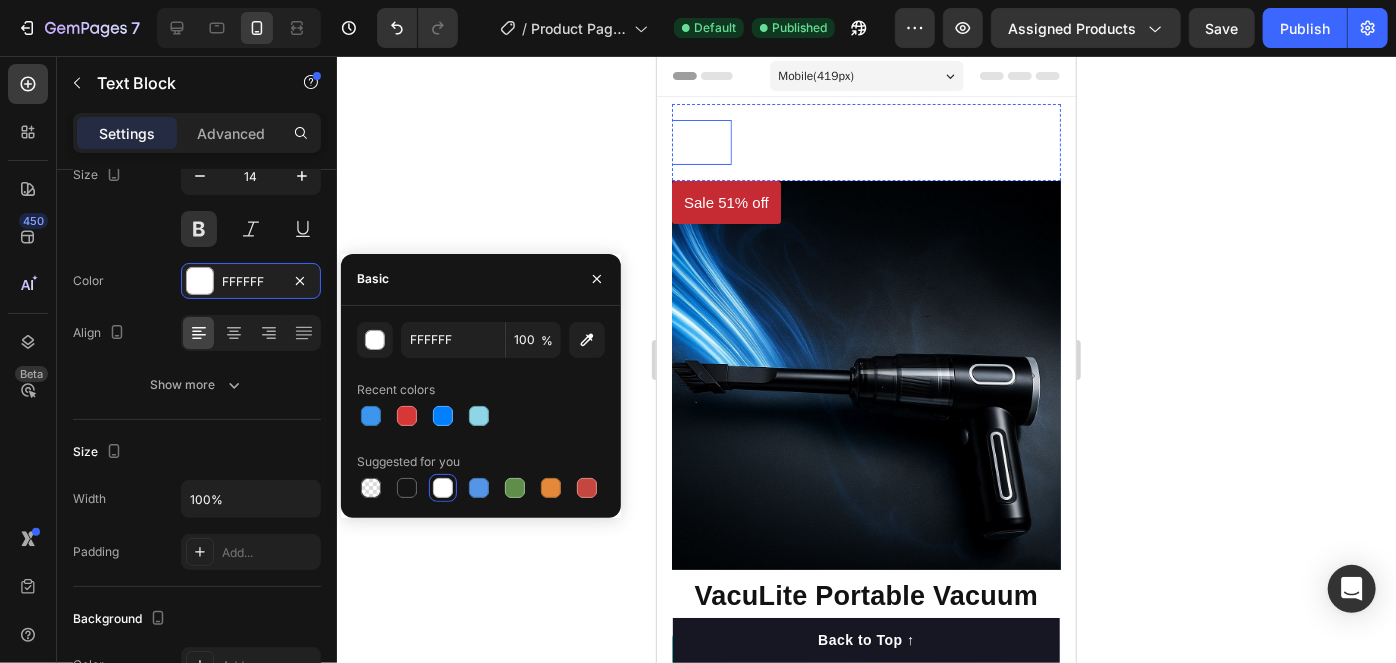 click on "LIMITED TIME SALE" at bounding box center [1136, 141] 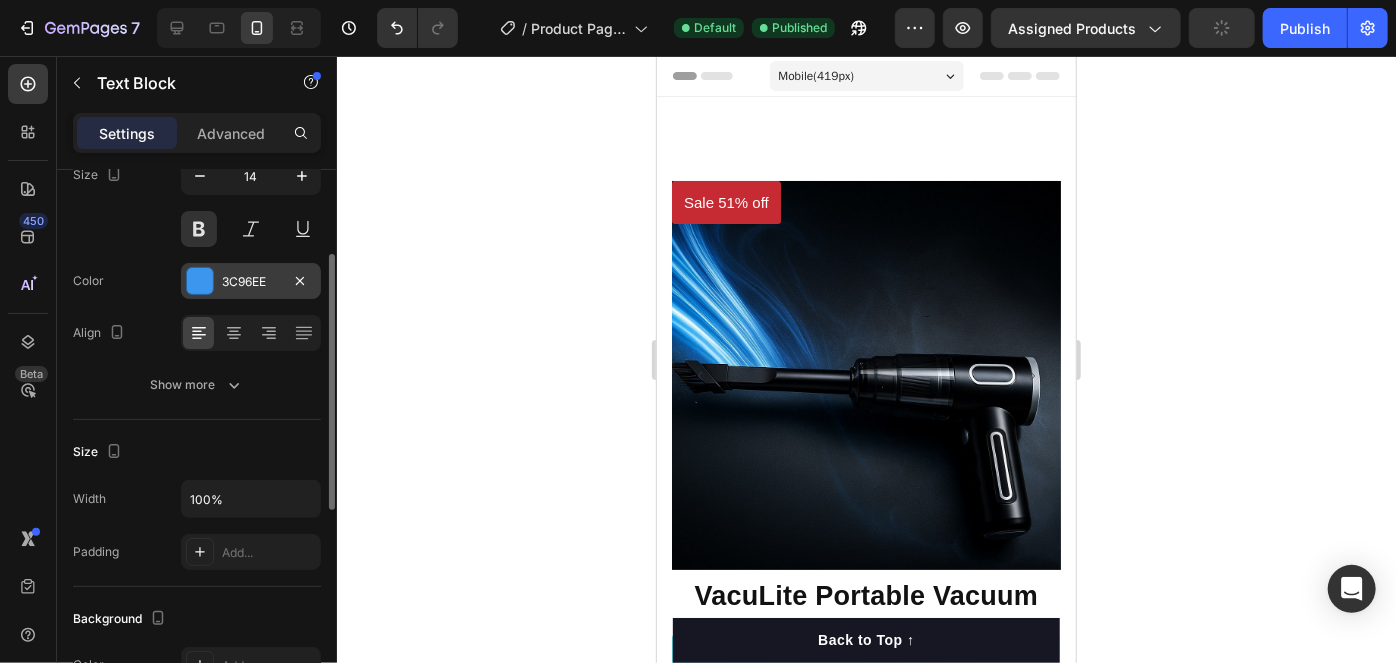 click at bounding box center (200, 281) 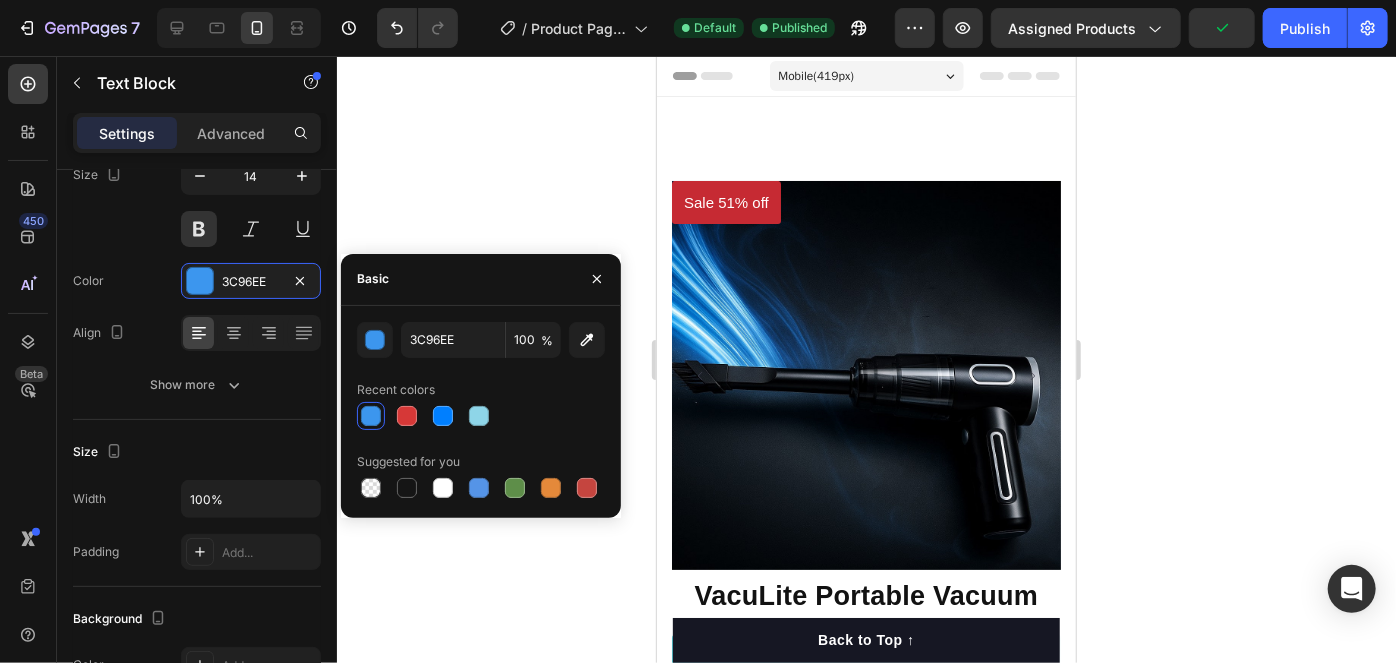 click at bounding box center [443, 488] 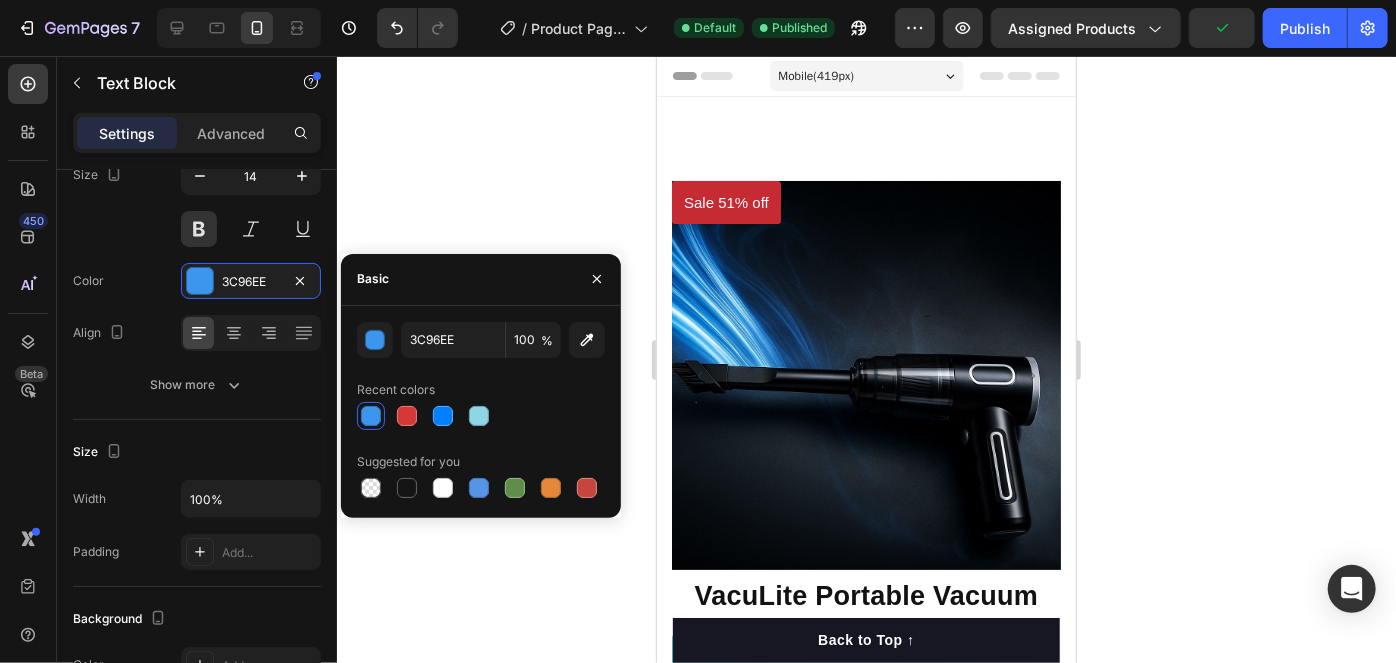 type on "FFFFFF" 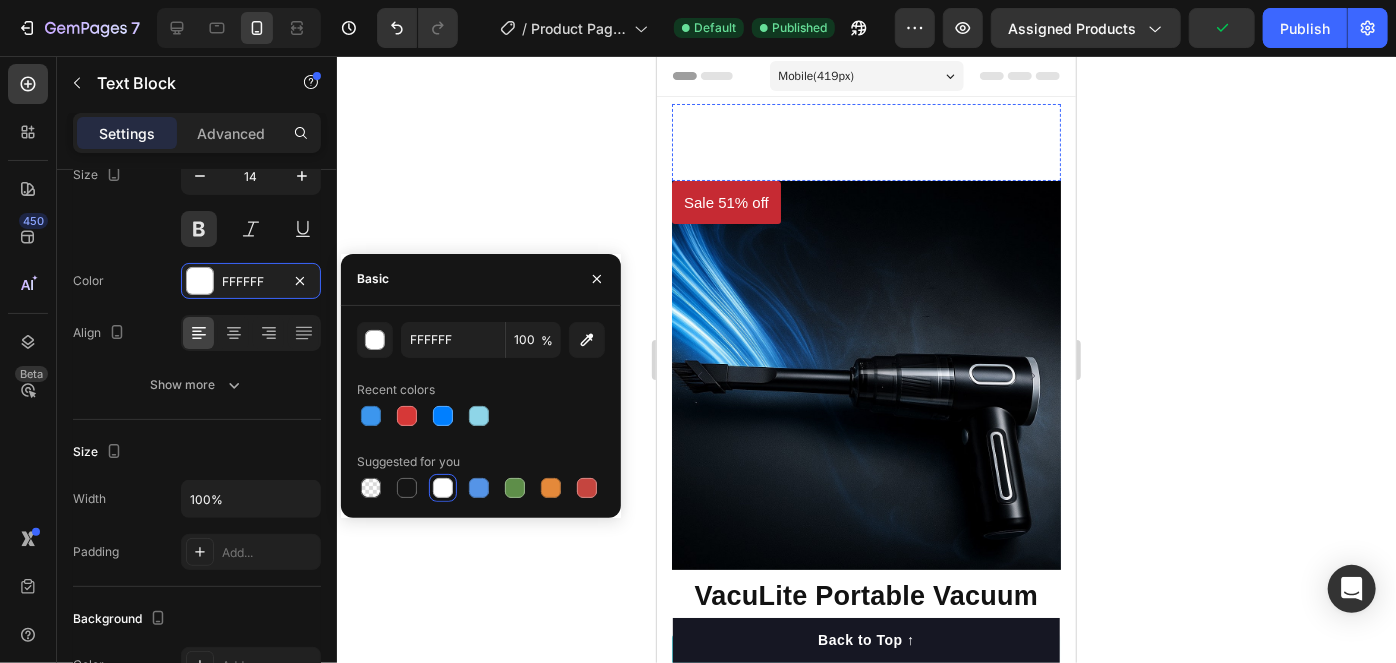 click on "LIMITED TIME SALE" at bounding box center (1411, 141) 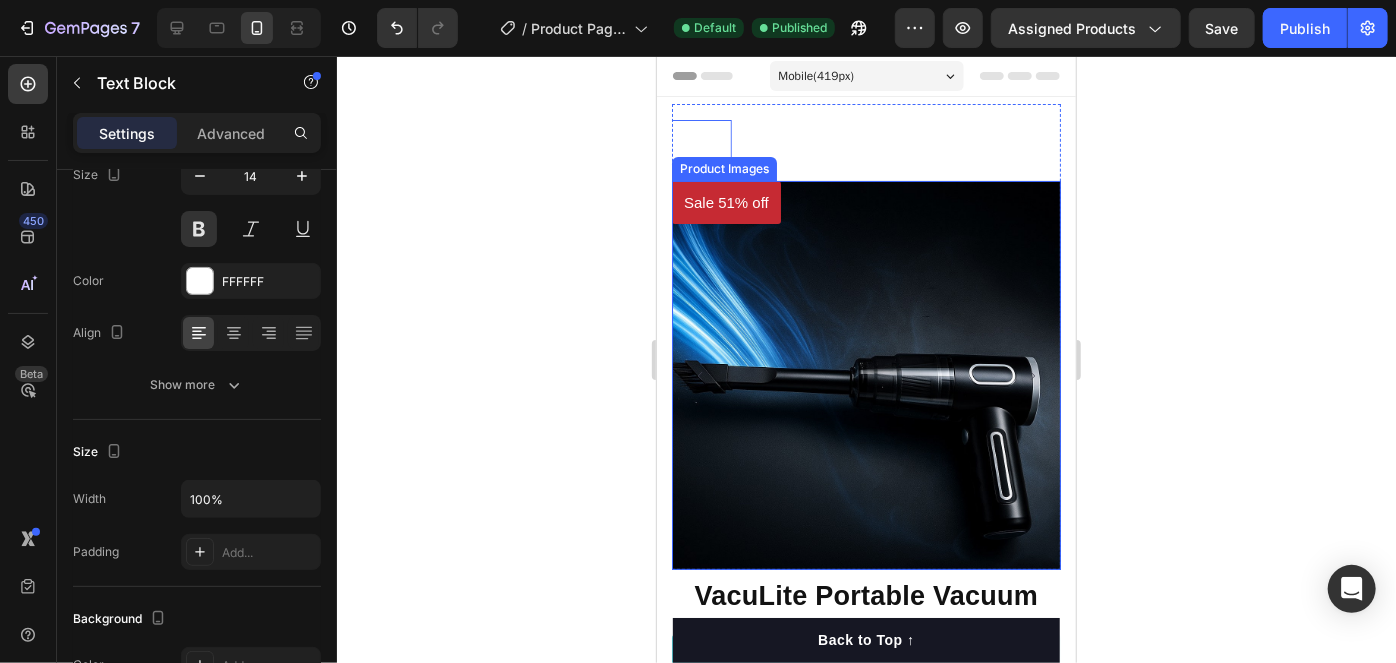 click 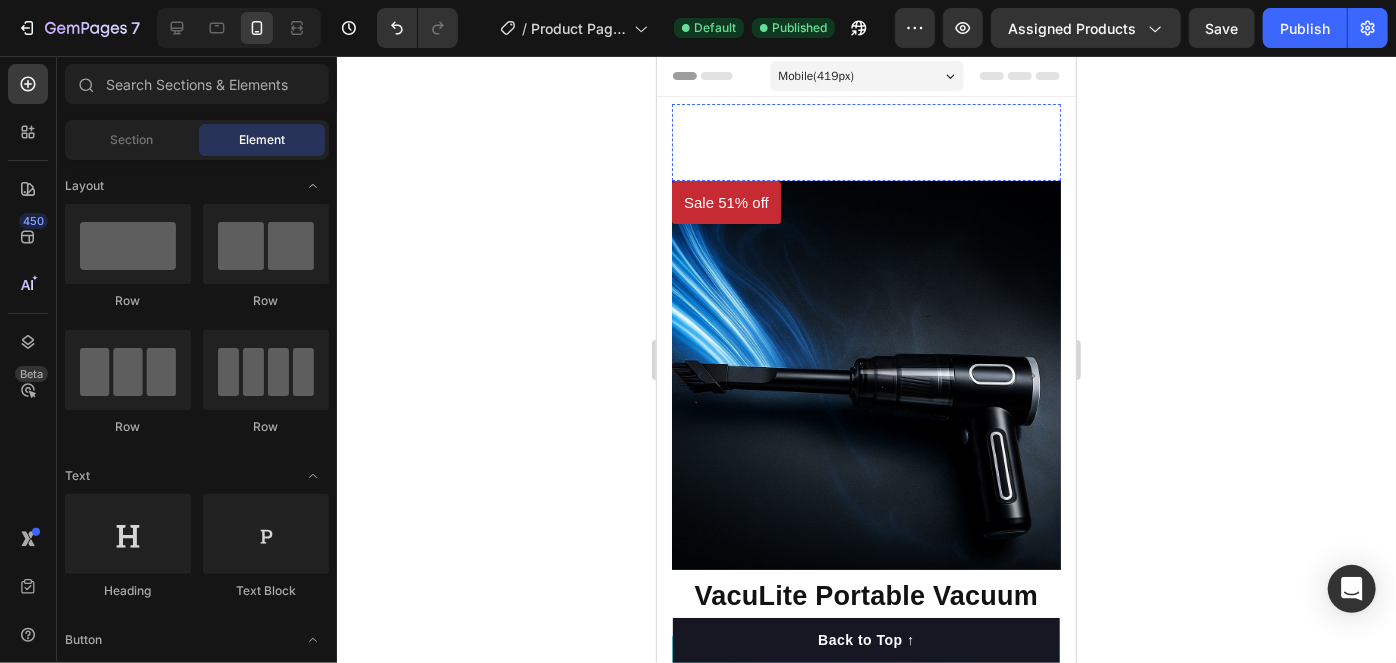 click on "LIMITED TIME SALE" at bounding box center (1609, 141) 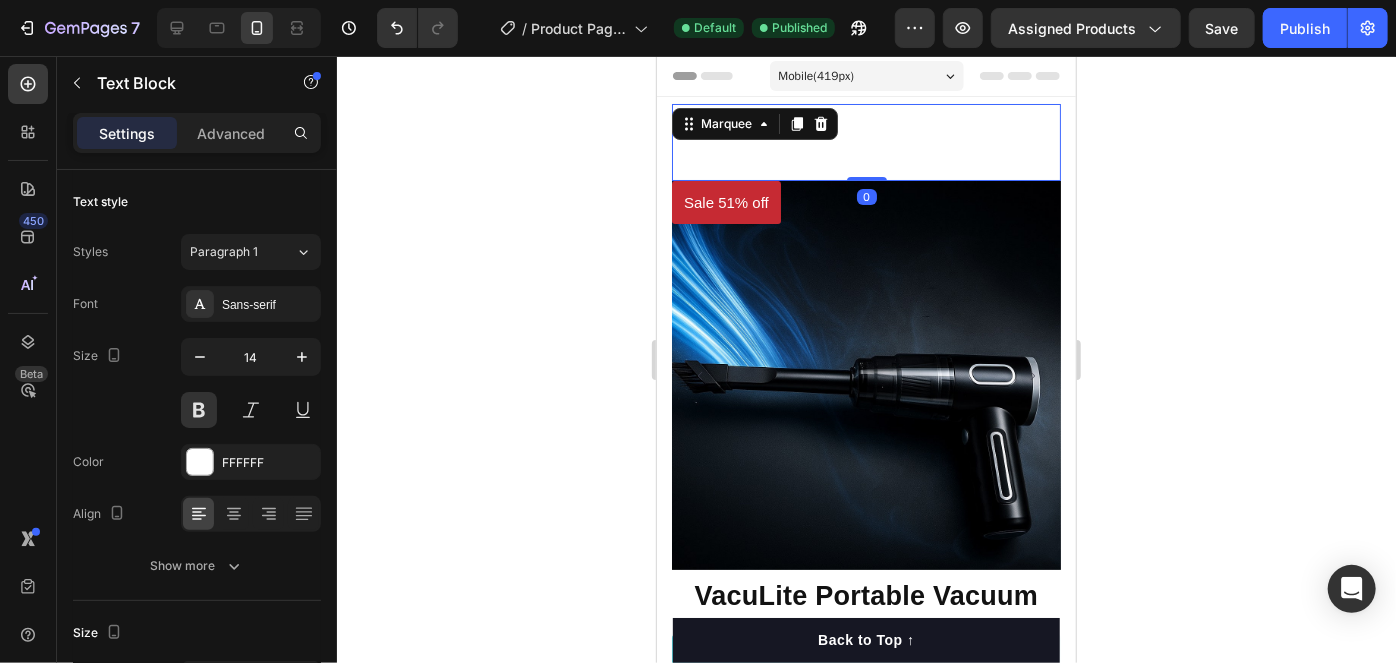 click on "LIMITED TIME SALE Text Block LIMITED TIME SALE Text Block SUMMER SALE Text Block LIMITED TIME SALE Text Block LIMITED TIME SALE Text Block LIMITED TIME SALE Text Block SUMMER SALE Text Block LIMITED TIME SALE Text Block Marquee   0" at bounding box center (865, 141) 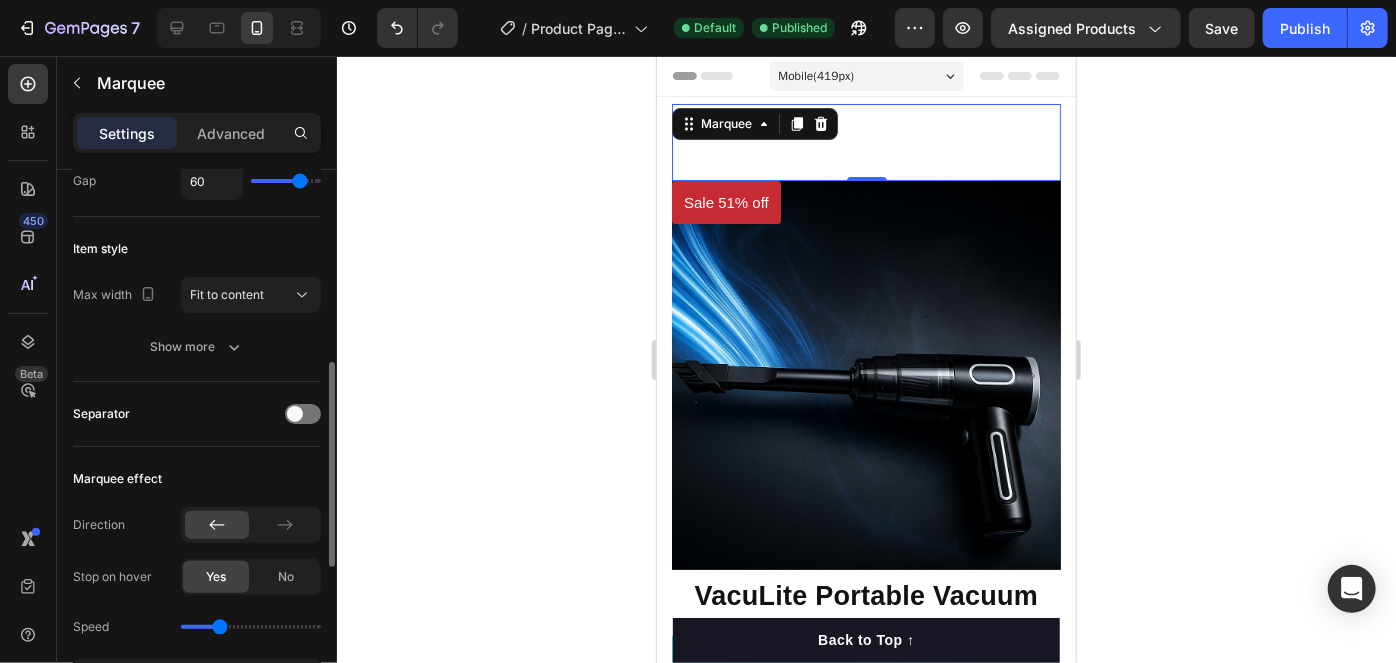 scroll, scrollTop: 272, scrollLeft: 0, axis: vertical 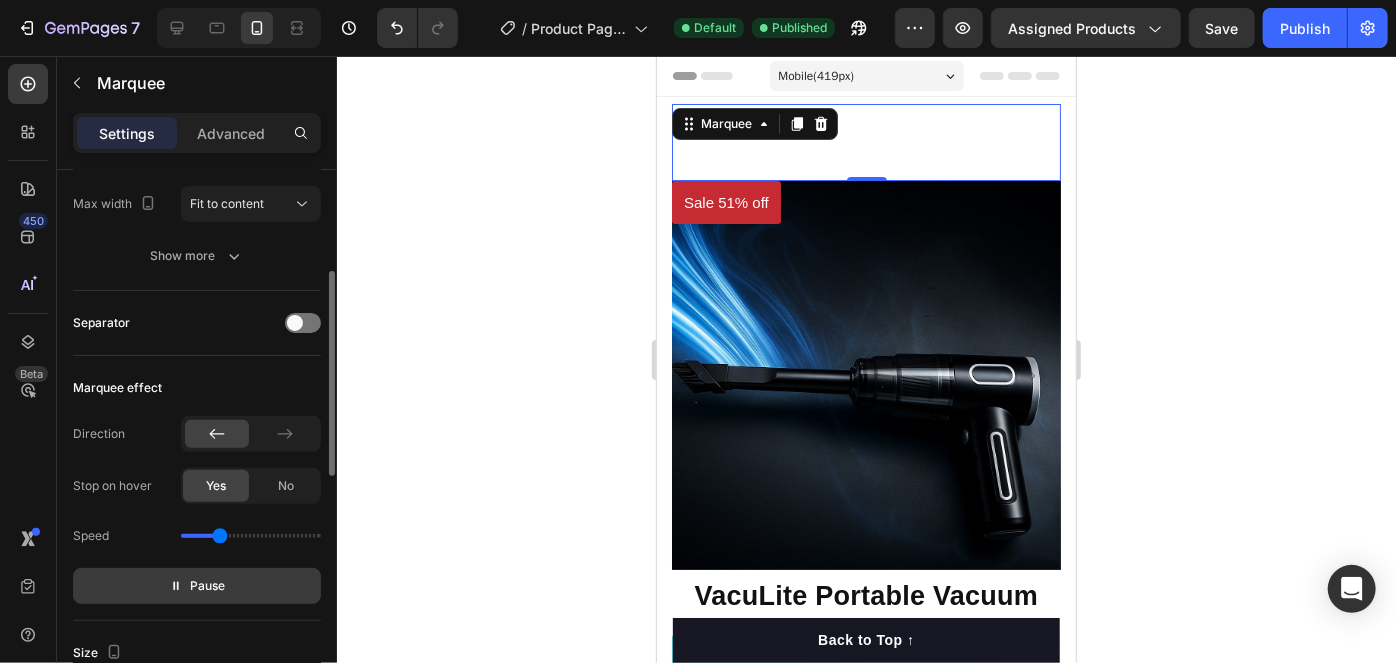 click on "Pause" at bounding box center [197, 586] 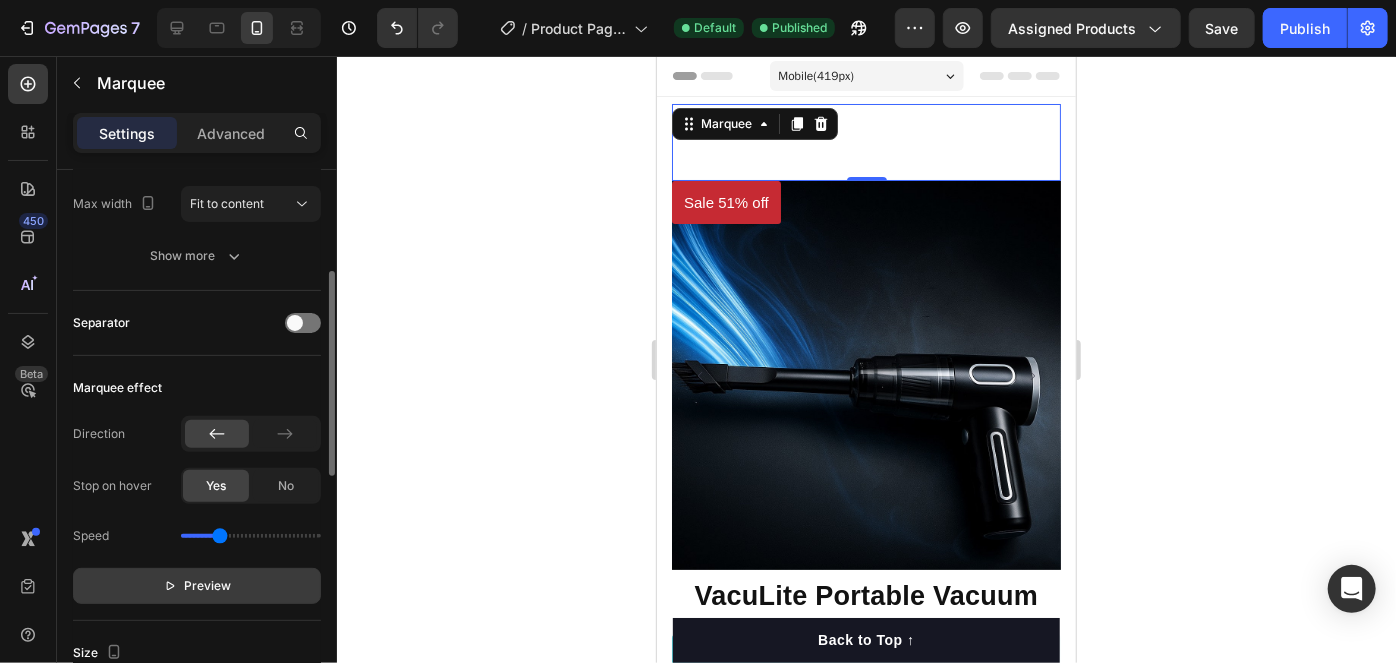 scroll, scrollTop: 0, scrollLeft: 0, axis: both 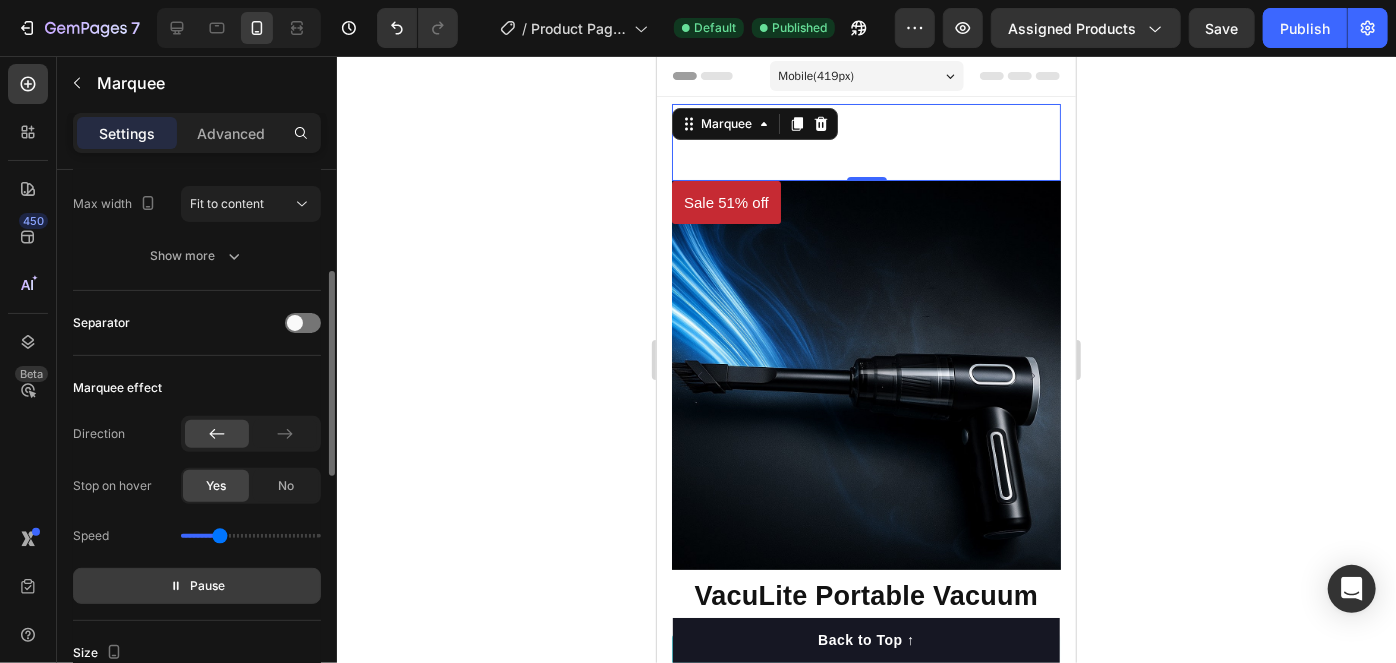 click on "Pause" at bounding box center [197, 586] 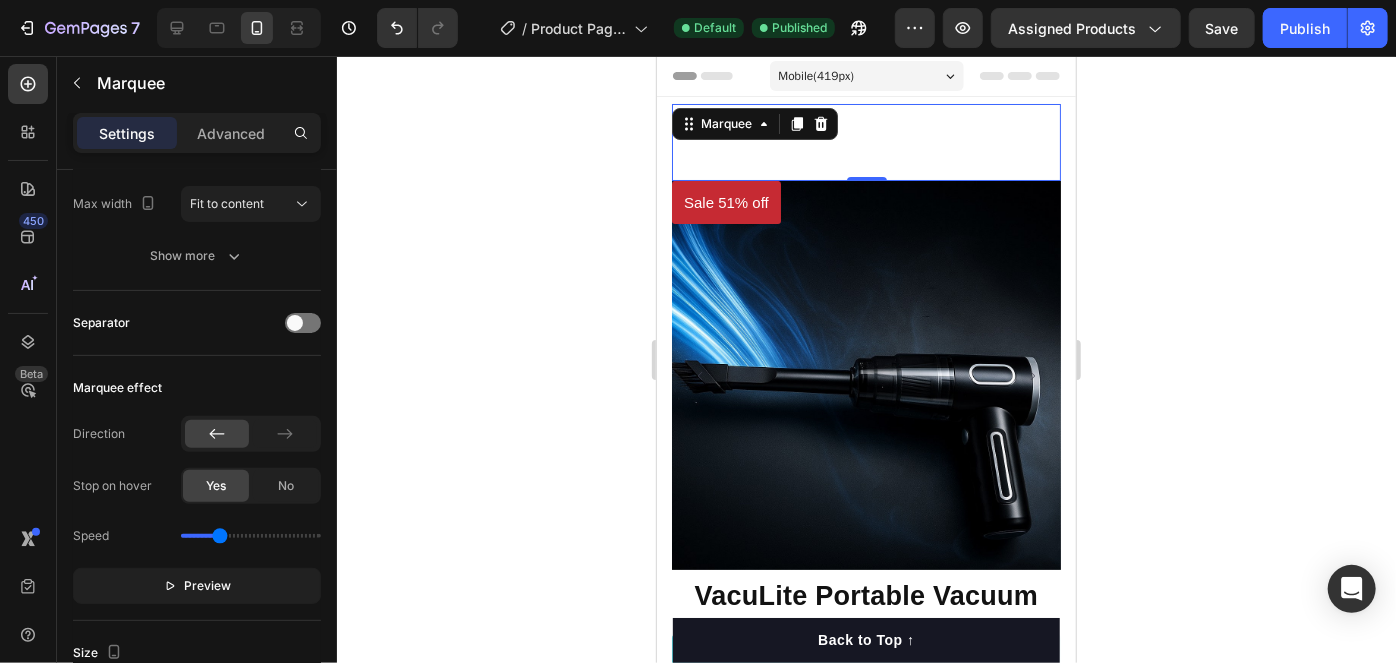 click on "LIMITED TIME SALE Text Block LIMITED TIME SALE Text Block SUMMER SALE Text Block LIMITED TIME SALE Text Block LIMITED TIME SALE Text Block LIMITED TIME SALE Text Block SUMMER SALE Text Block LIMITED TIME SALE Text Block Marquee   0" at bounding box center [865, 141] 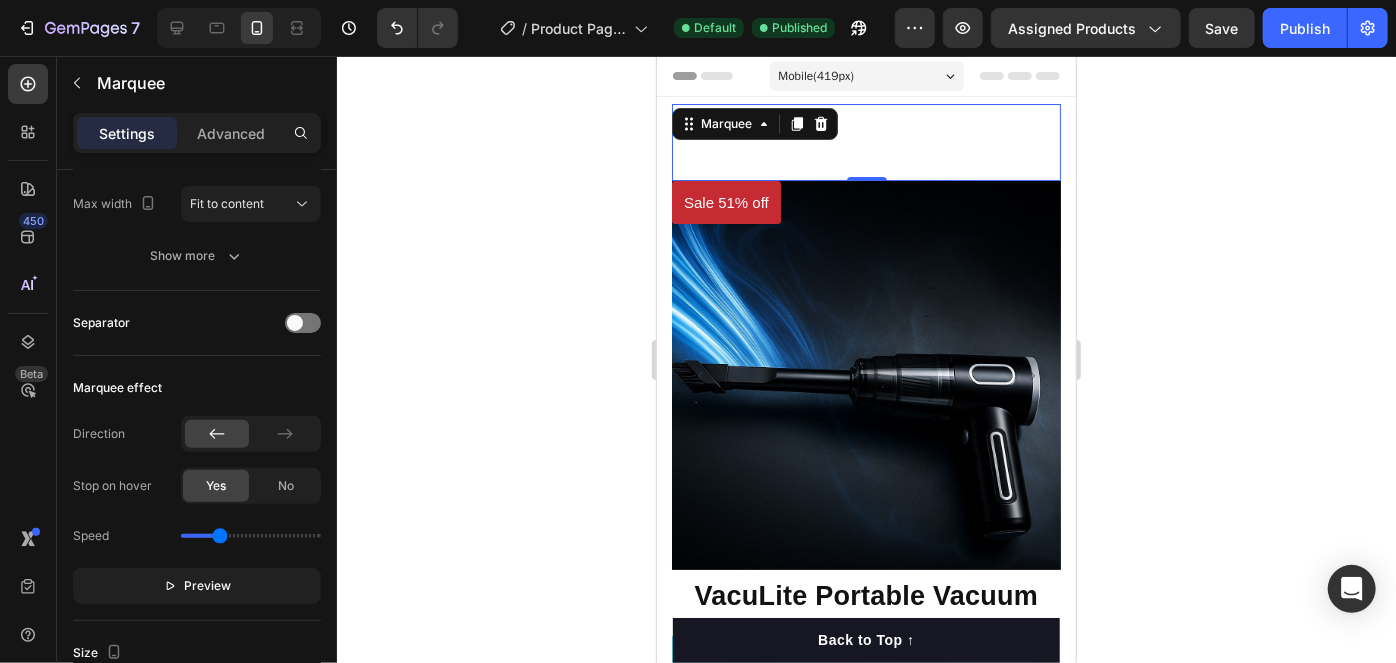 click on "LIMITED TIME SALE Text Block" at bounding box center (923, 141) 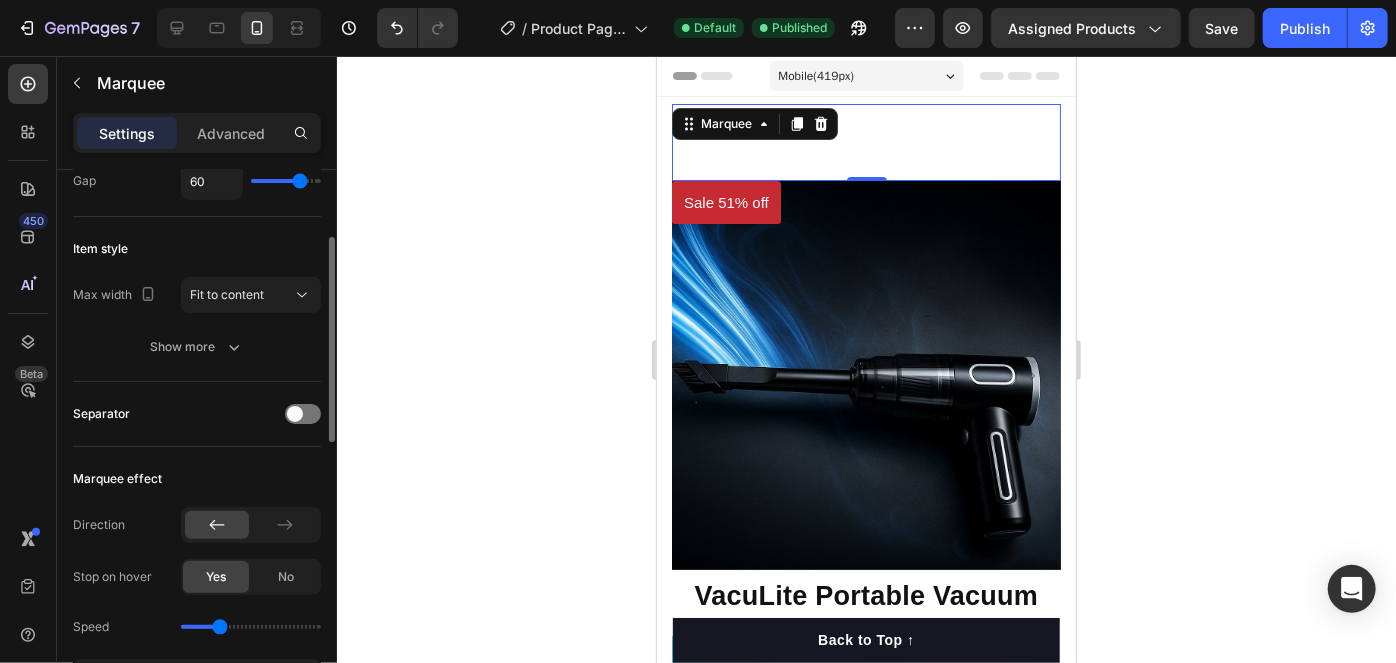 scroll, scrollTop: 0, scrollLeft: 0, axis: both 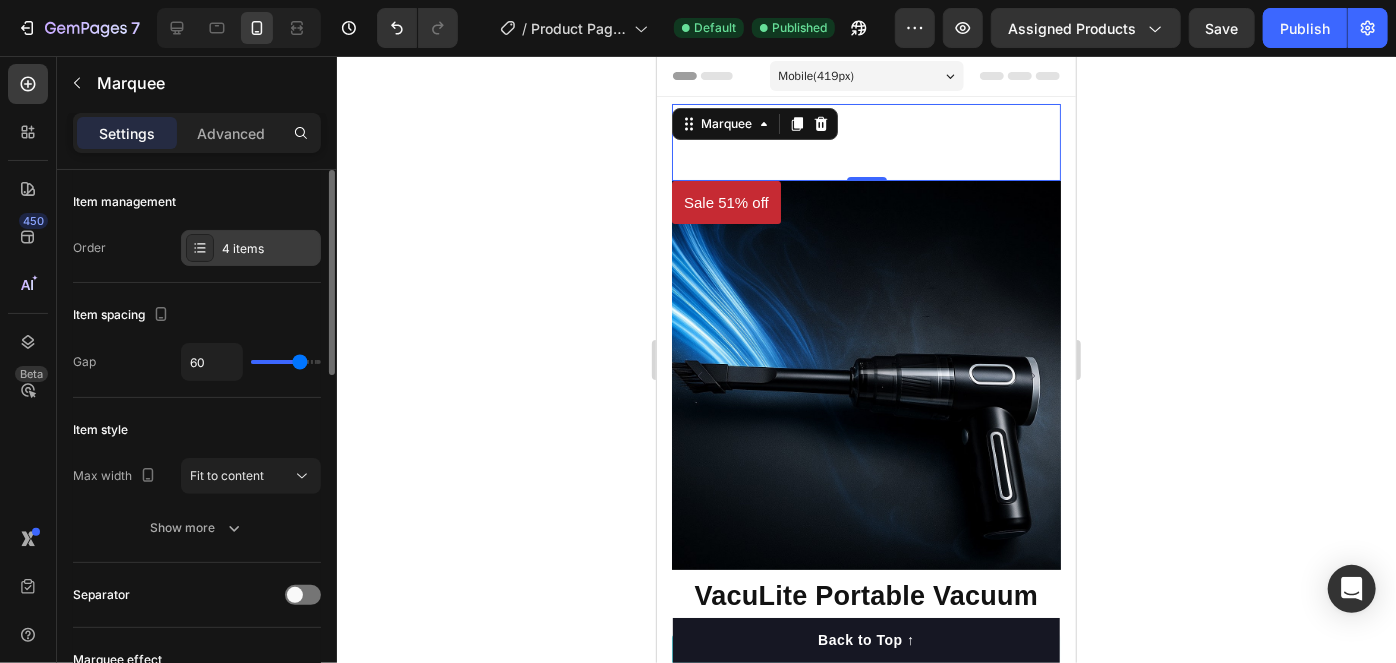 click on "4 items" at bounding box center (269, 249) 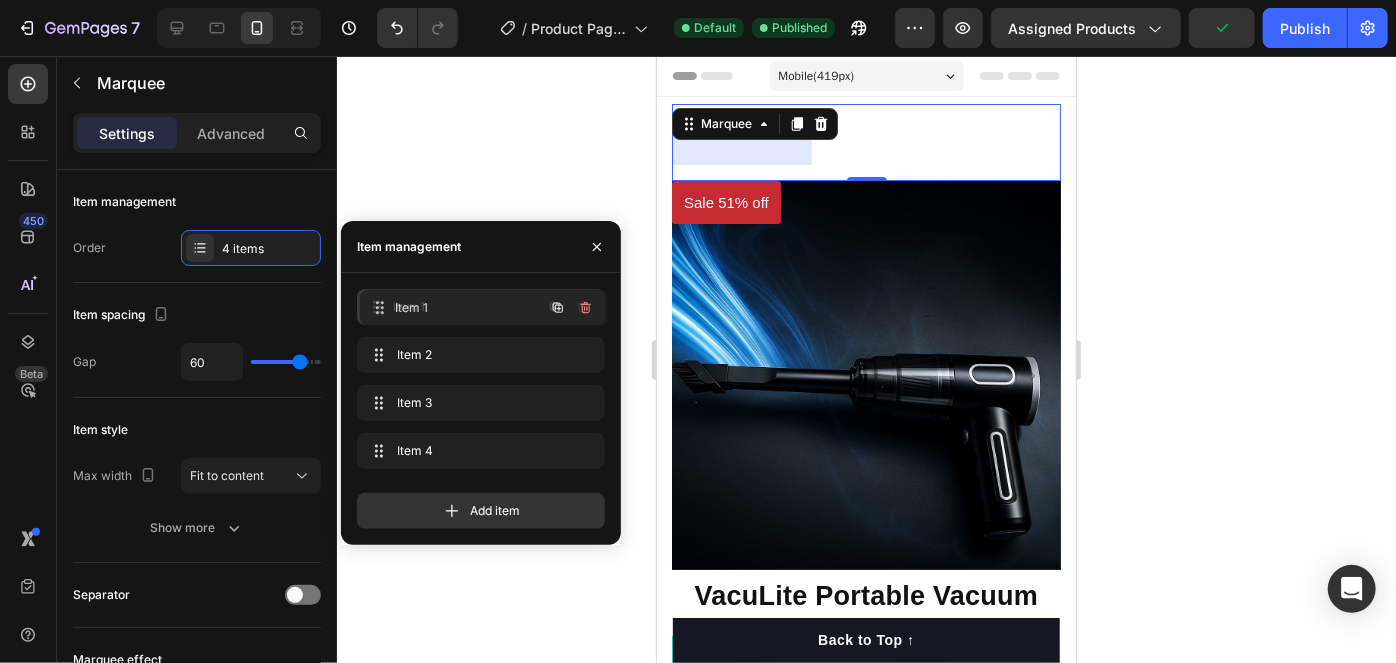 type 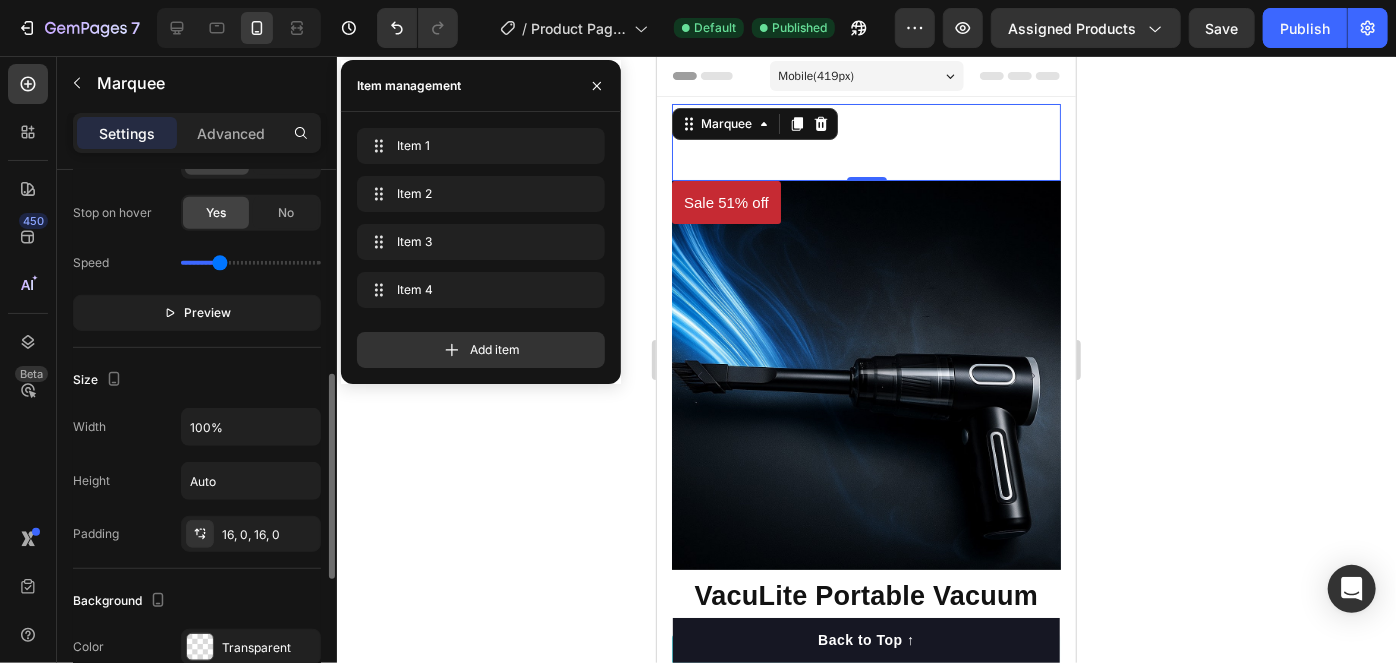 scroll, scrollTop: 636, scrollLeft: 0, axis: vertical 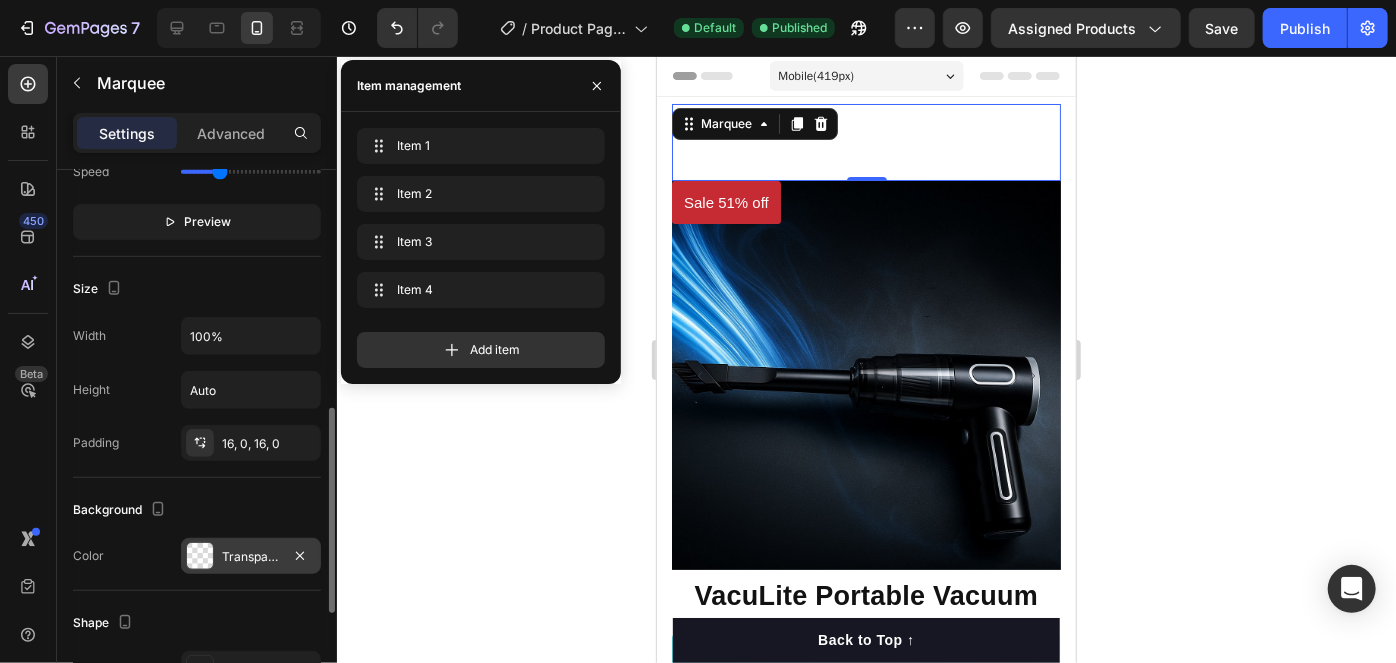 click on "Transparent" at bounding box center (251, 556) 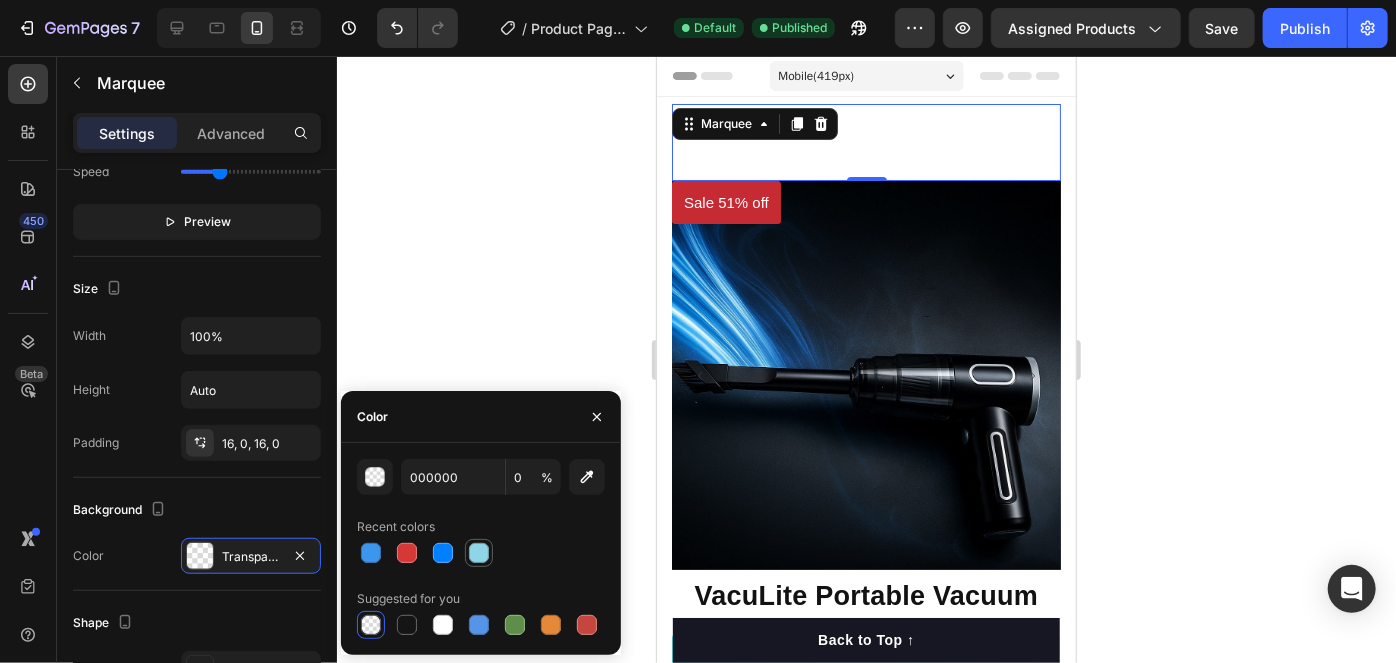 click at bounding box center [479, 553] 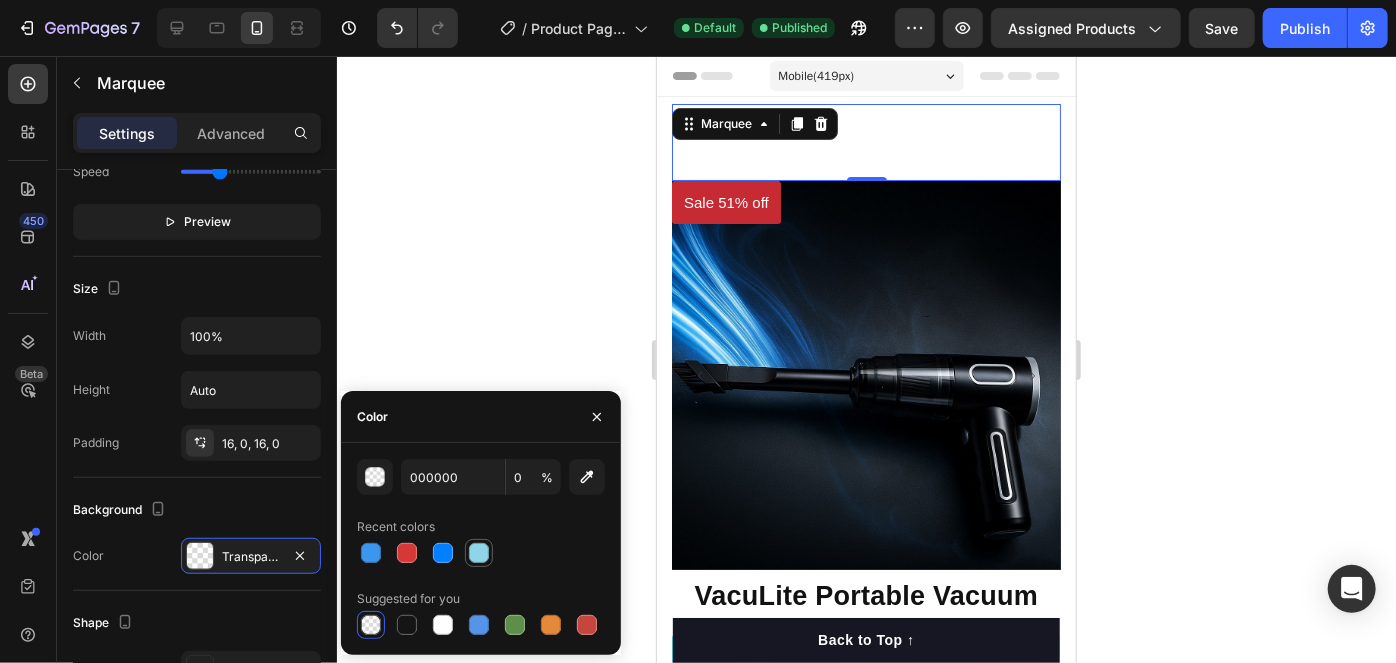 type on "8ED5E8" 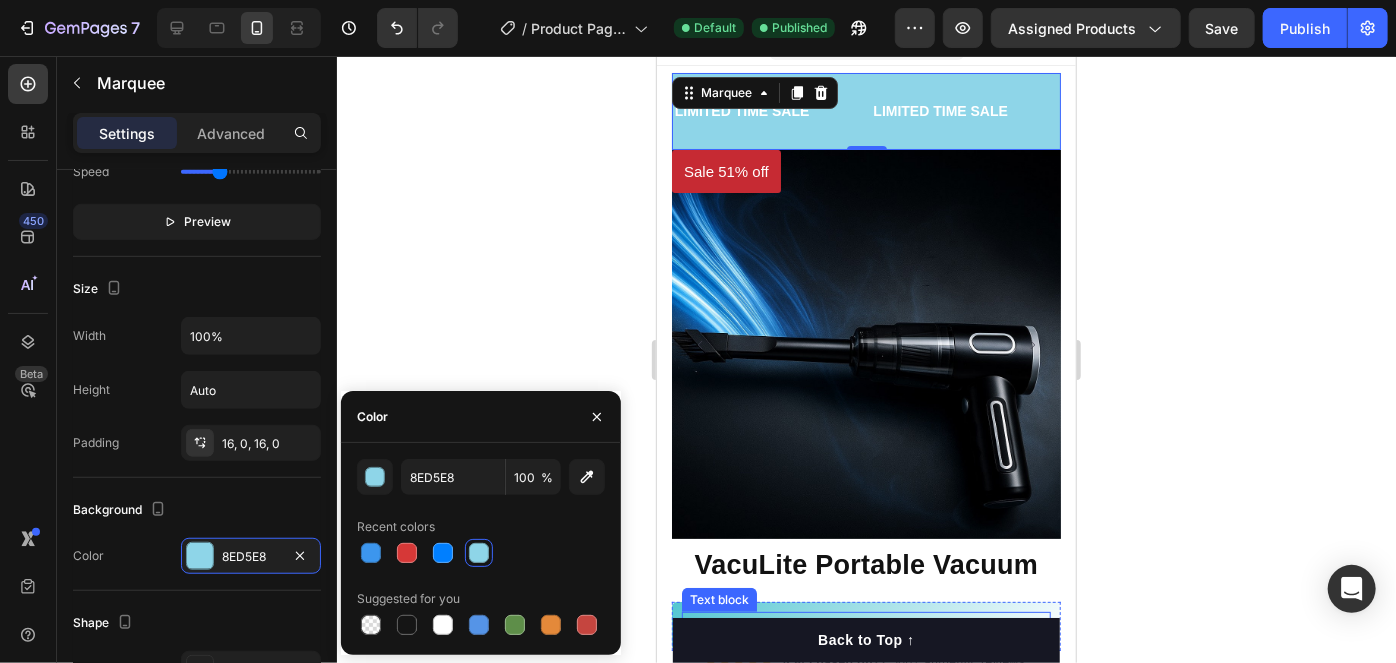 scroll, scrollTop: 0, scrollLeft: 0, axis: both 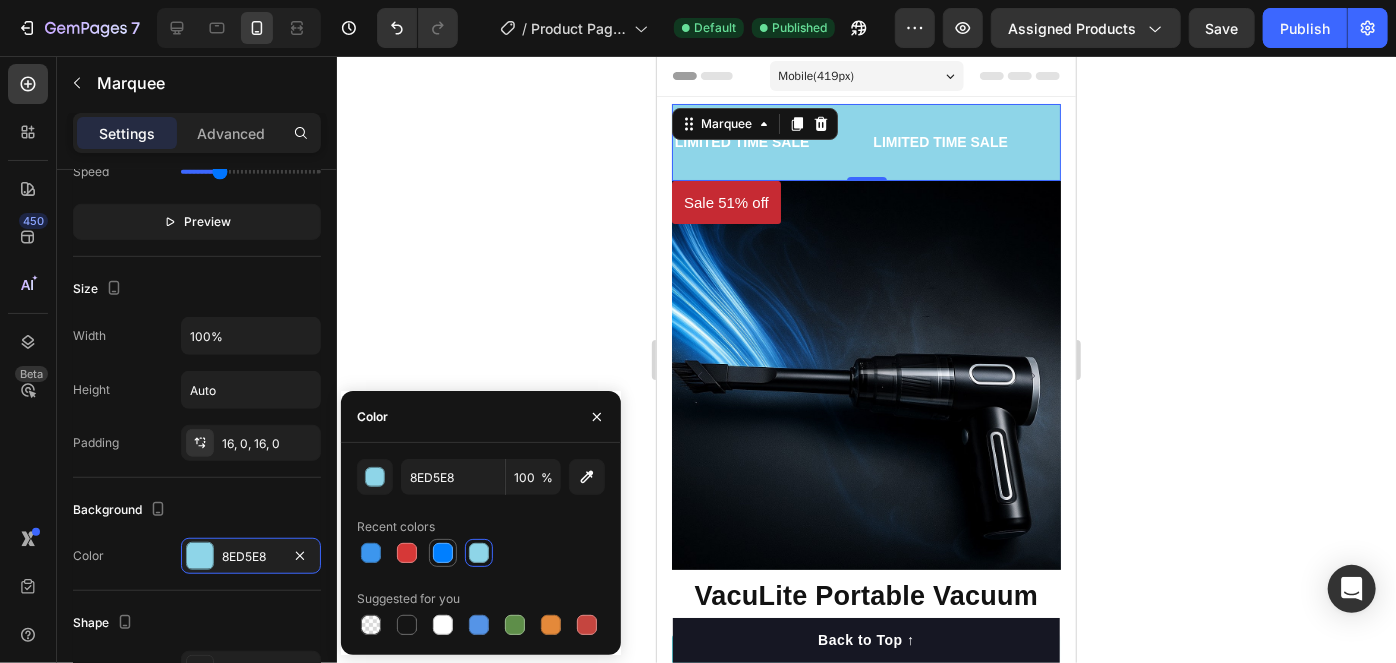 click at bounding box center [443, 553] 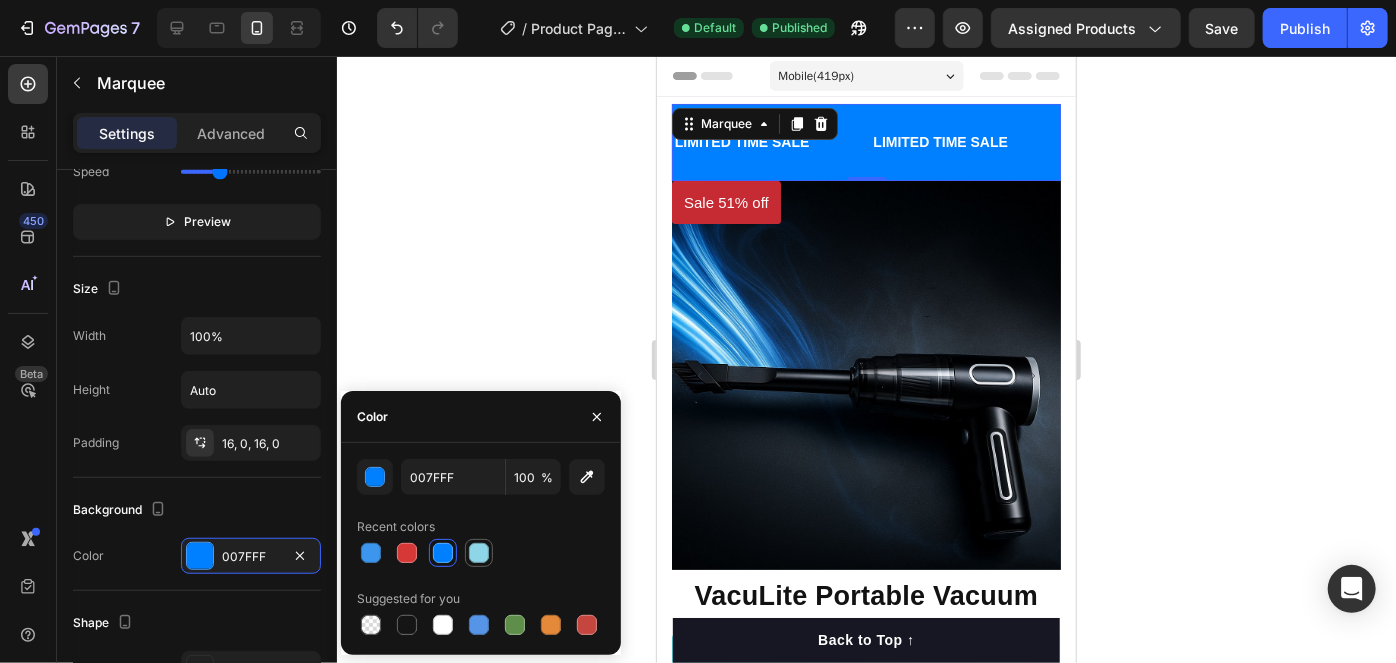 click at bounding box center (479, 553) 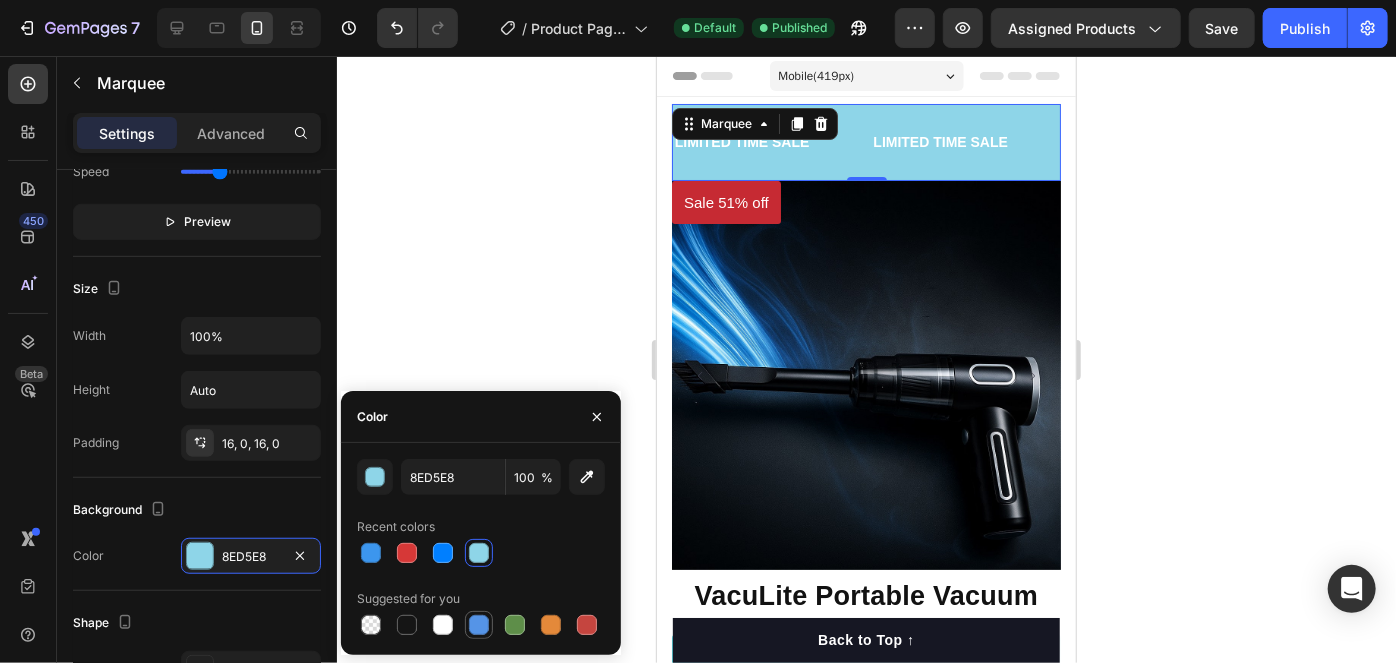 click at bounding box center (479, 625) 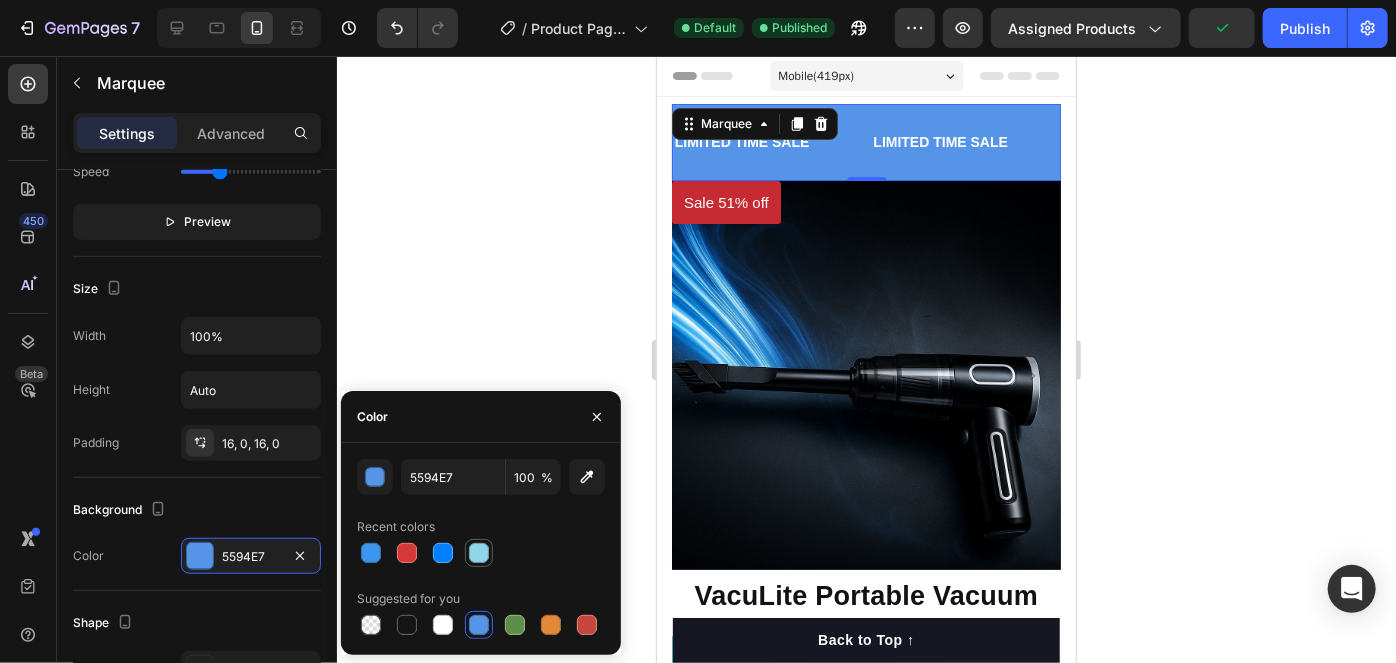 click at bounding box center [479, 553] 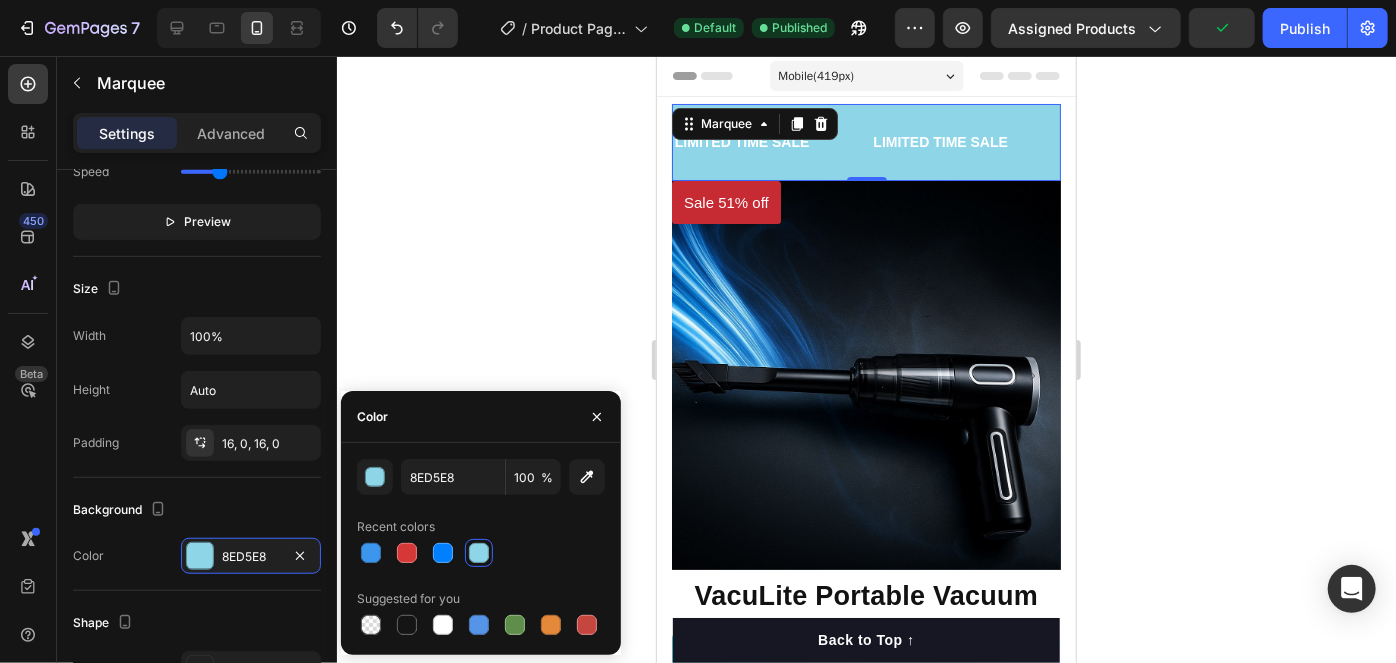 click at bounding box center (479, 553) 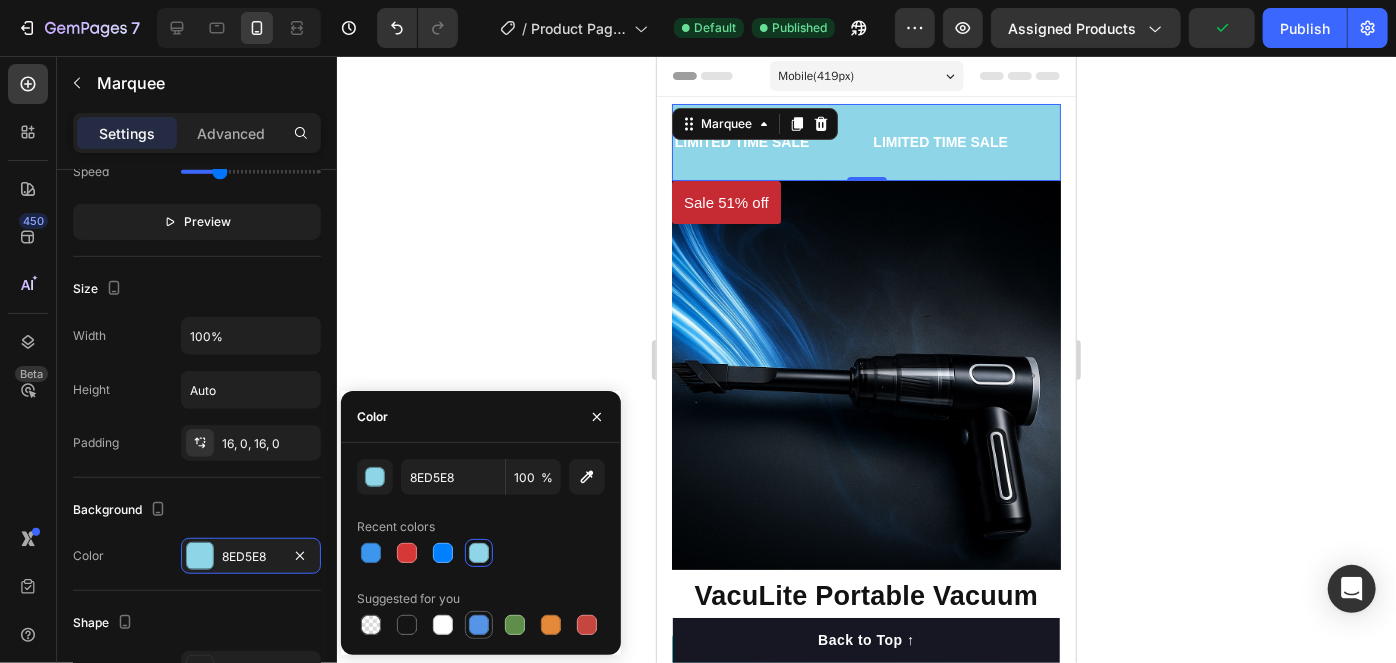 click at bounding box center [479, 625] 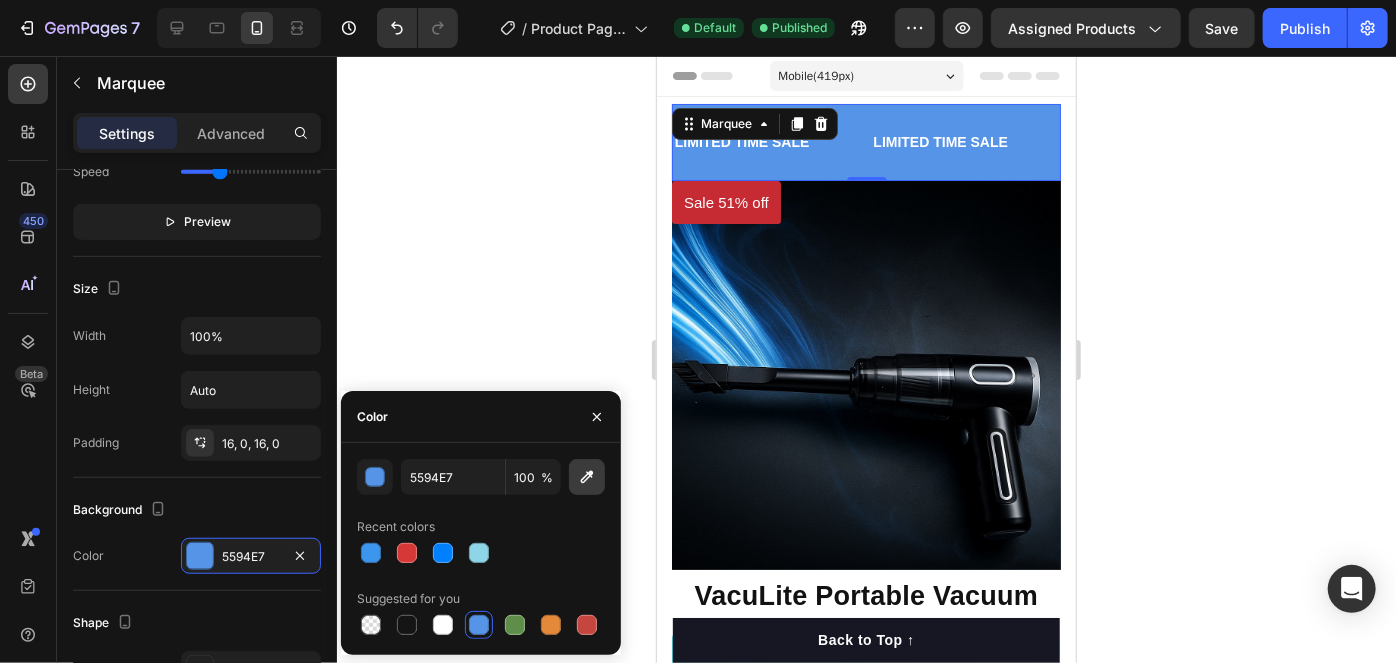 click 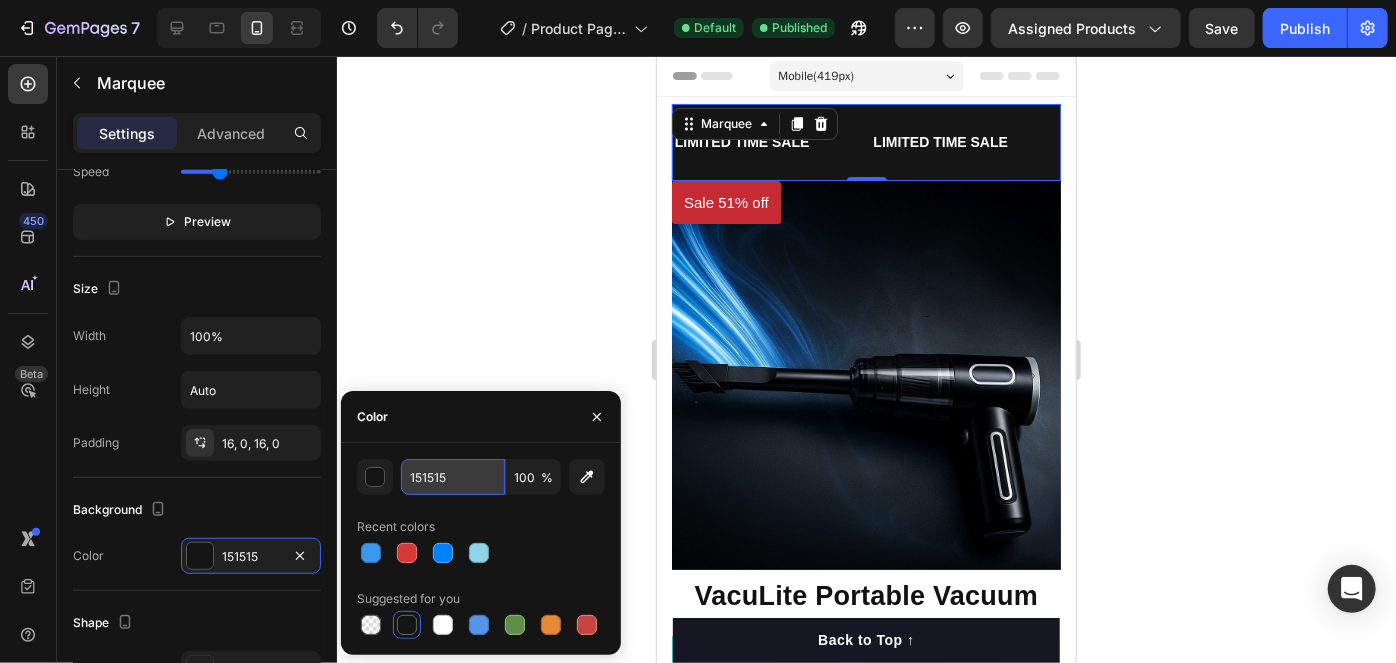 click on "151515" at bounding box center [453, 477] 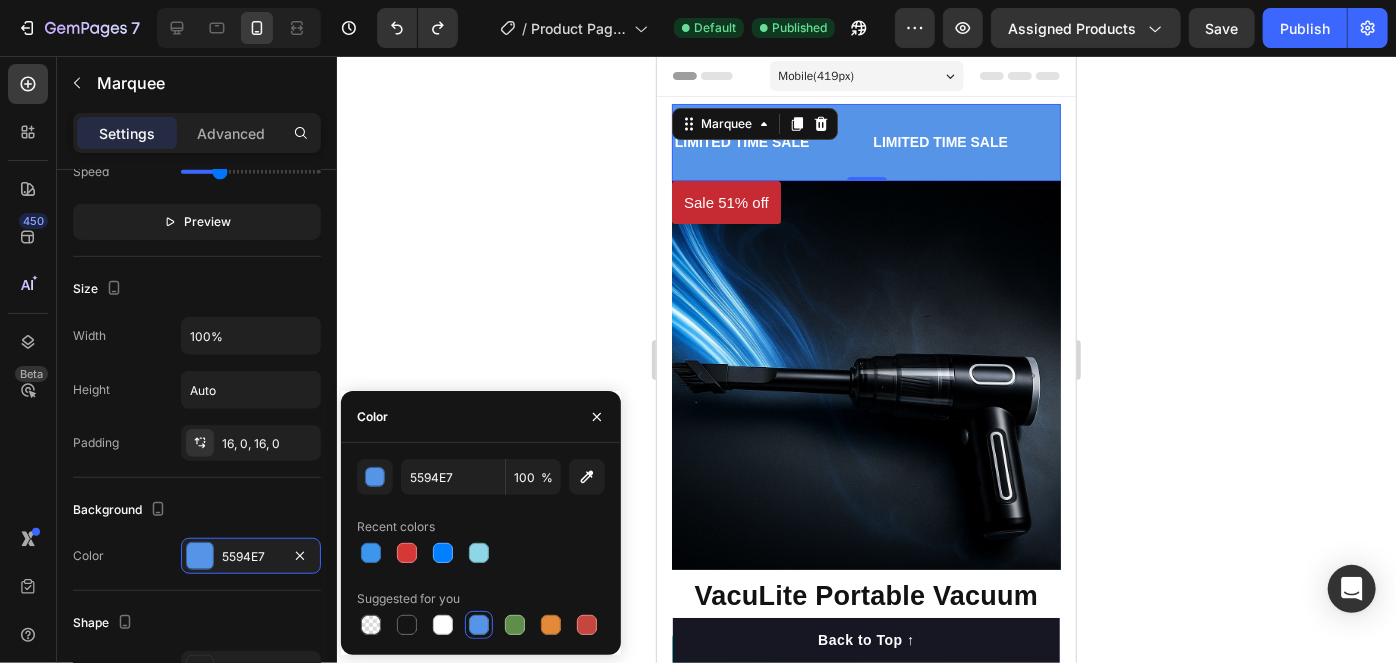 click on "%" at bounding box center [547, 478] 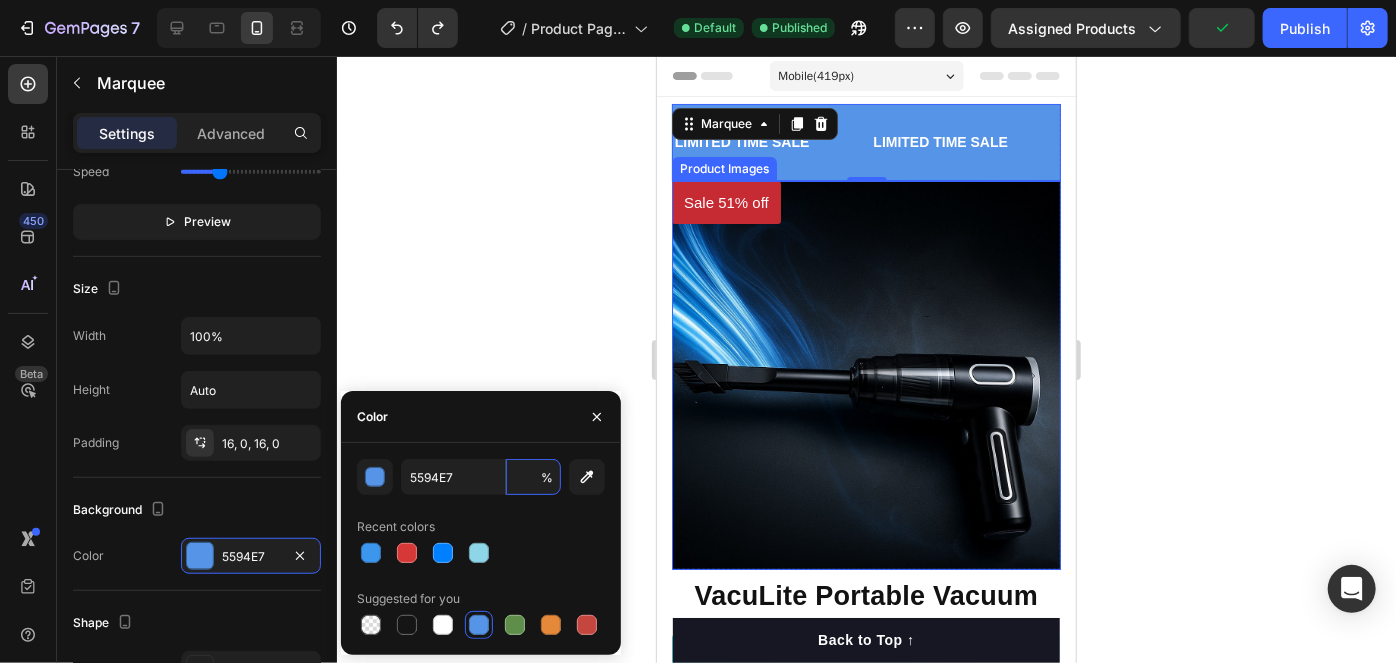 type on "1" 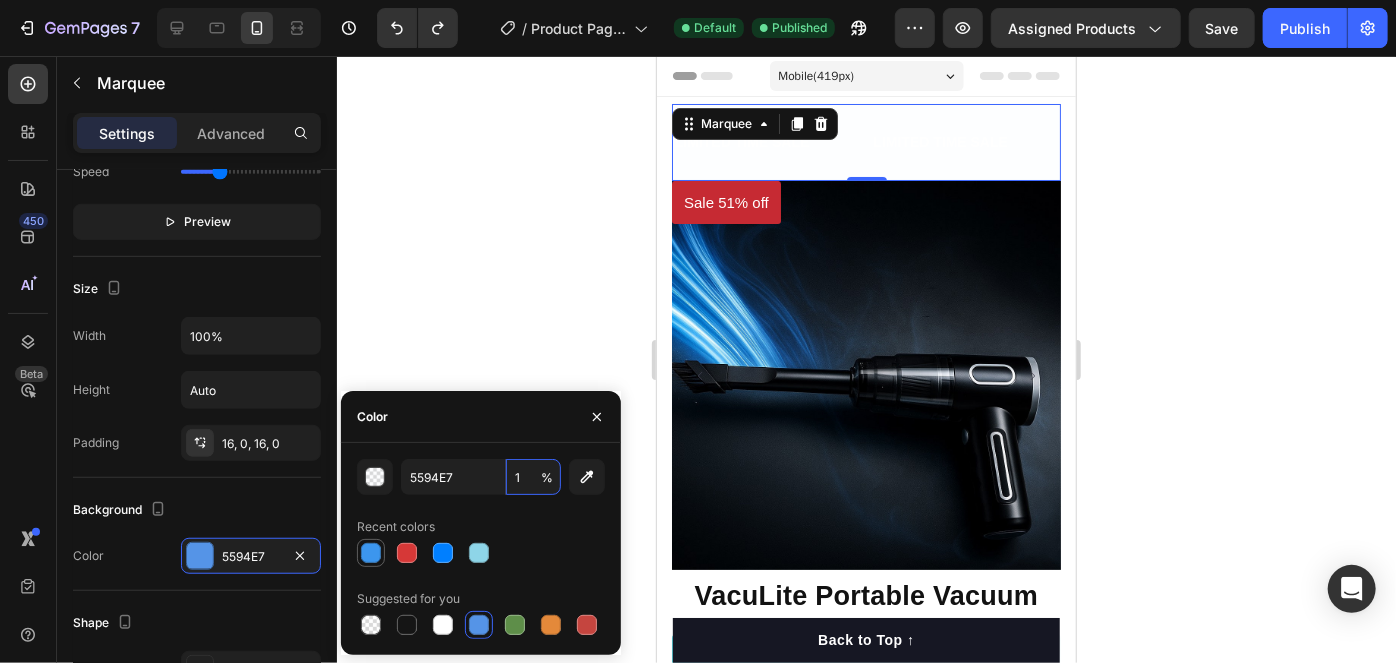 type on "1" 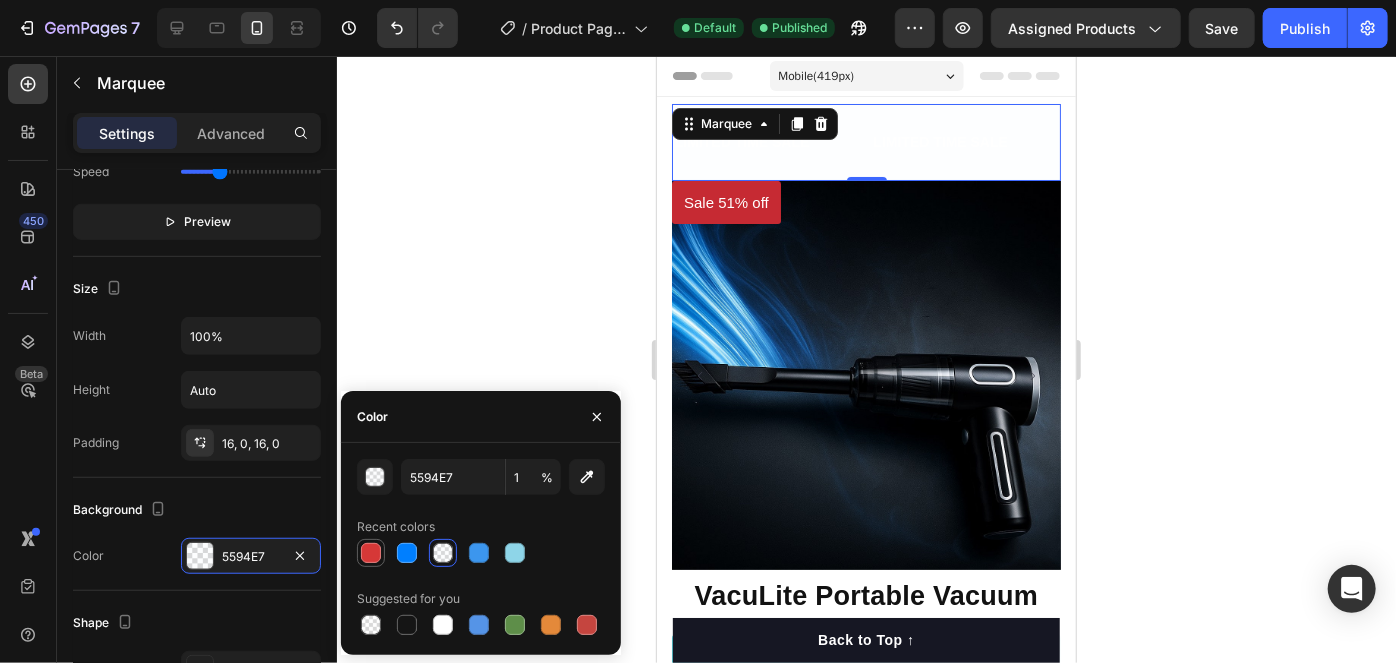 click at bounding box center (371, 553) 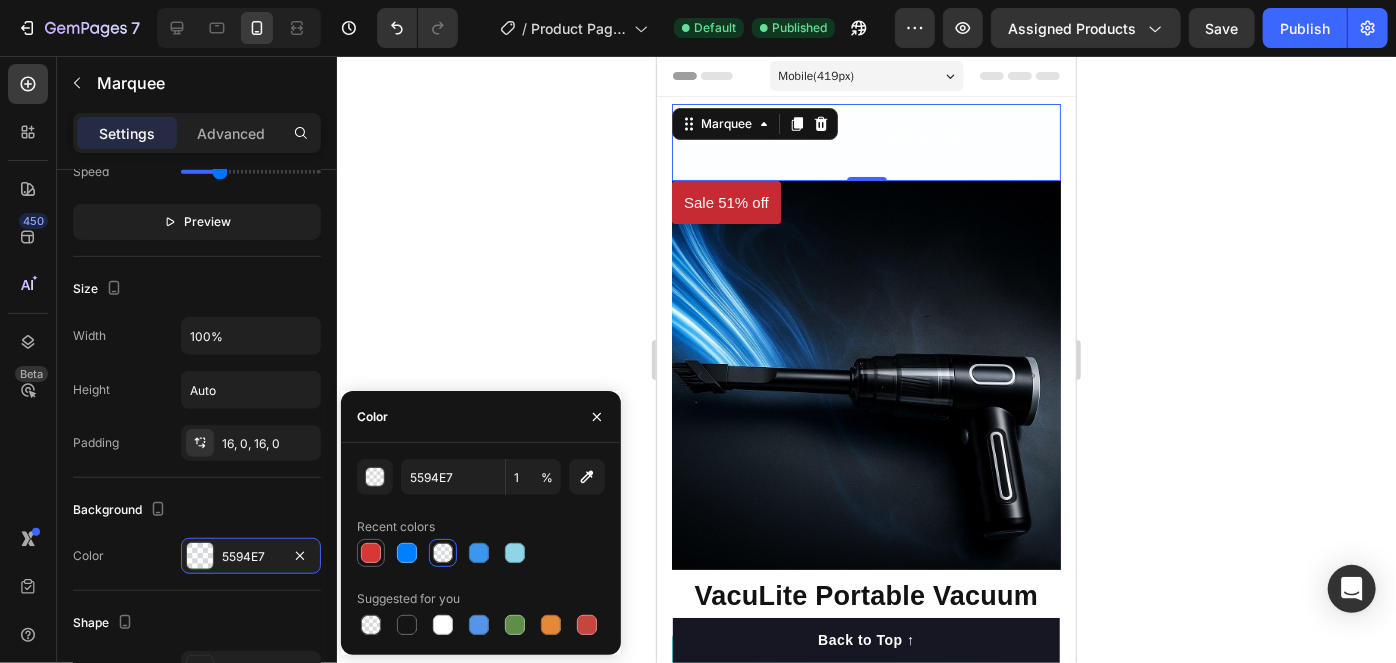 type on "D63837" 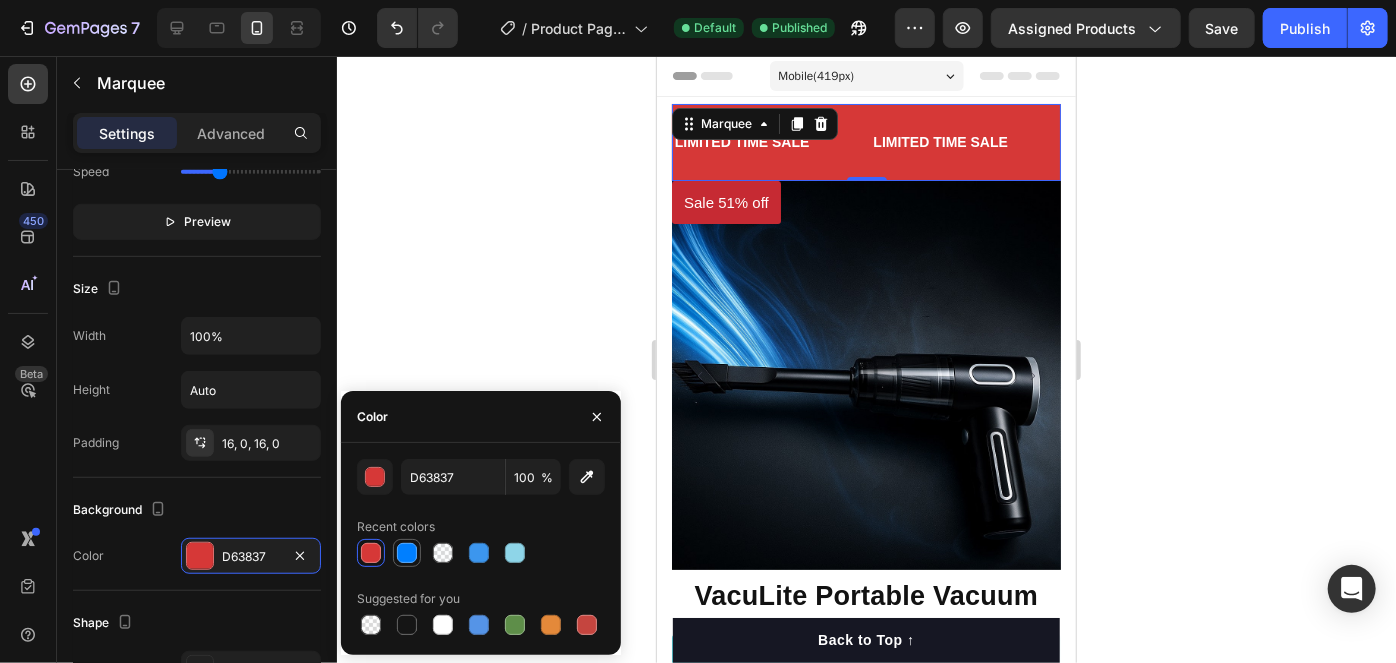 click at bounding box center [407, 553] 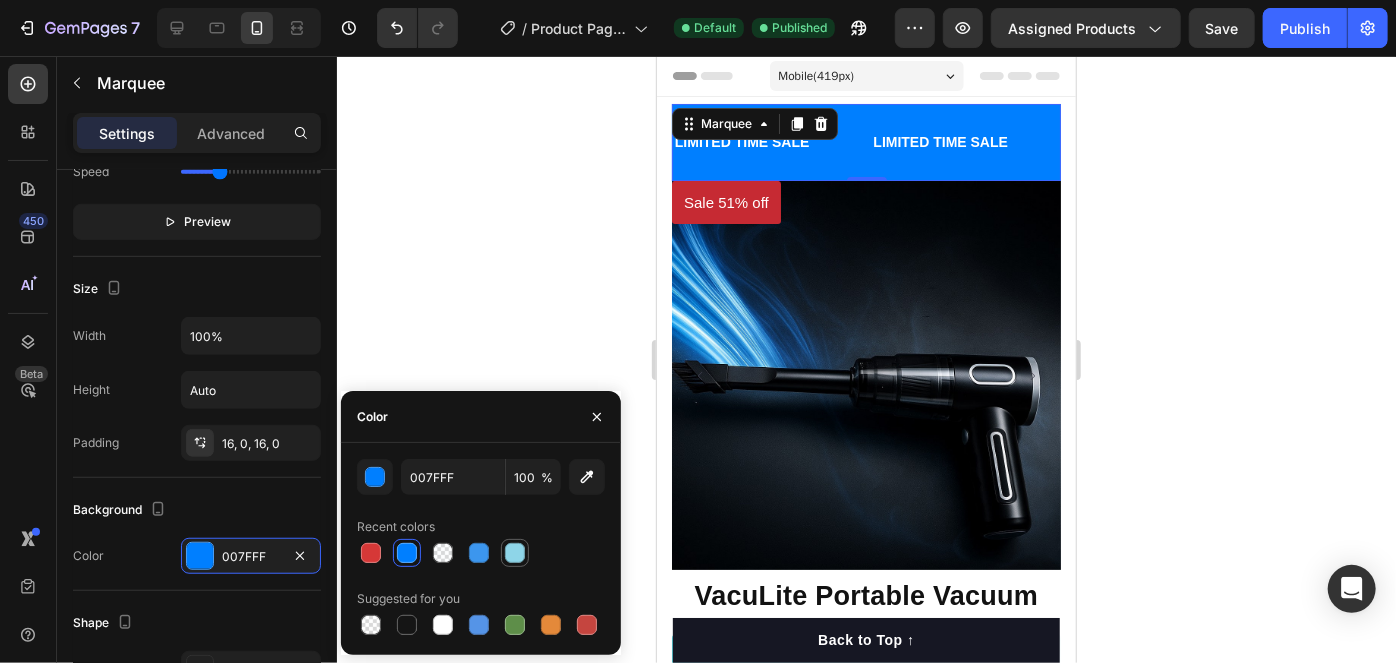 click at bounding box center [515, 553] 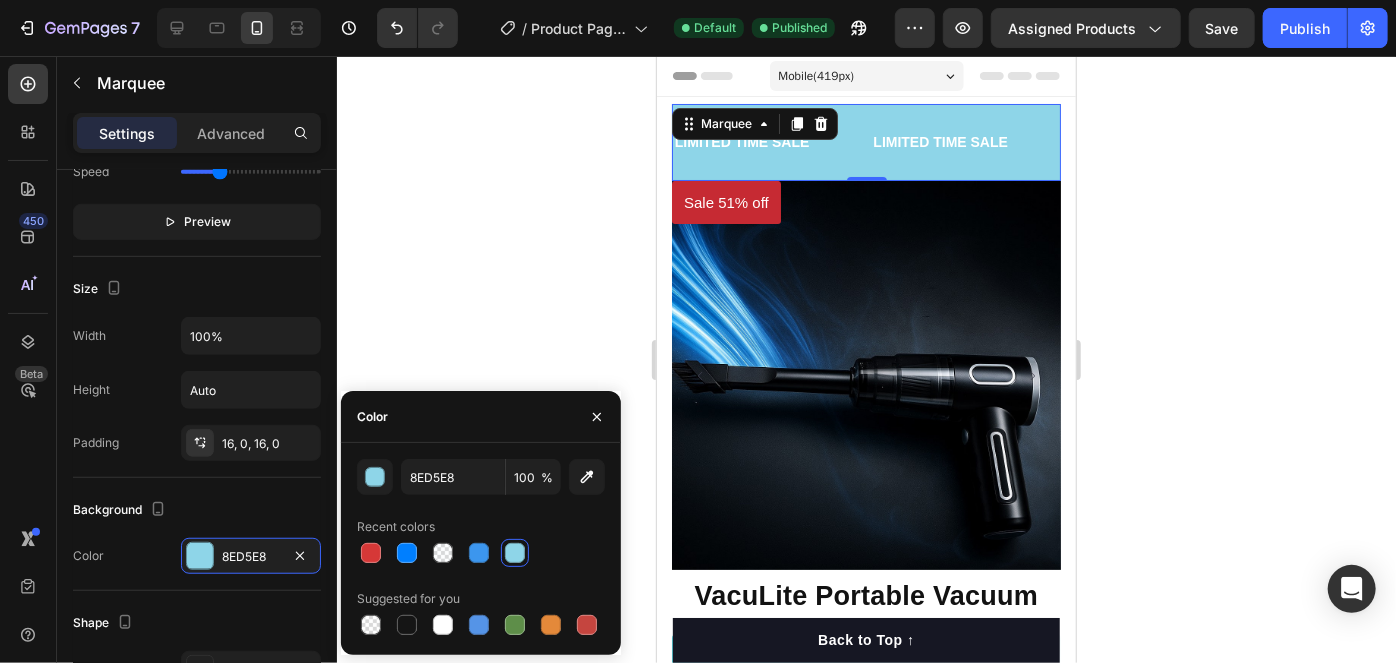 click at bounding box center [515, 553] 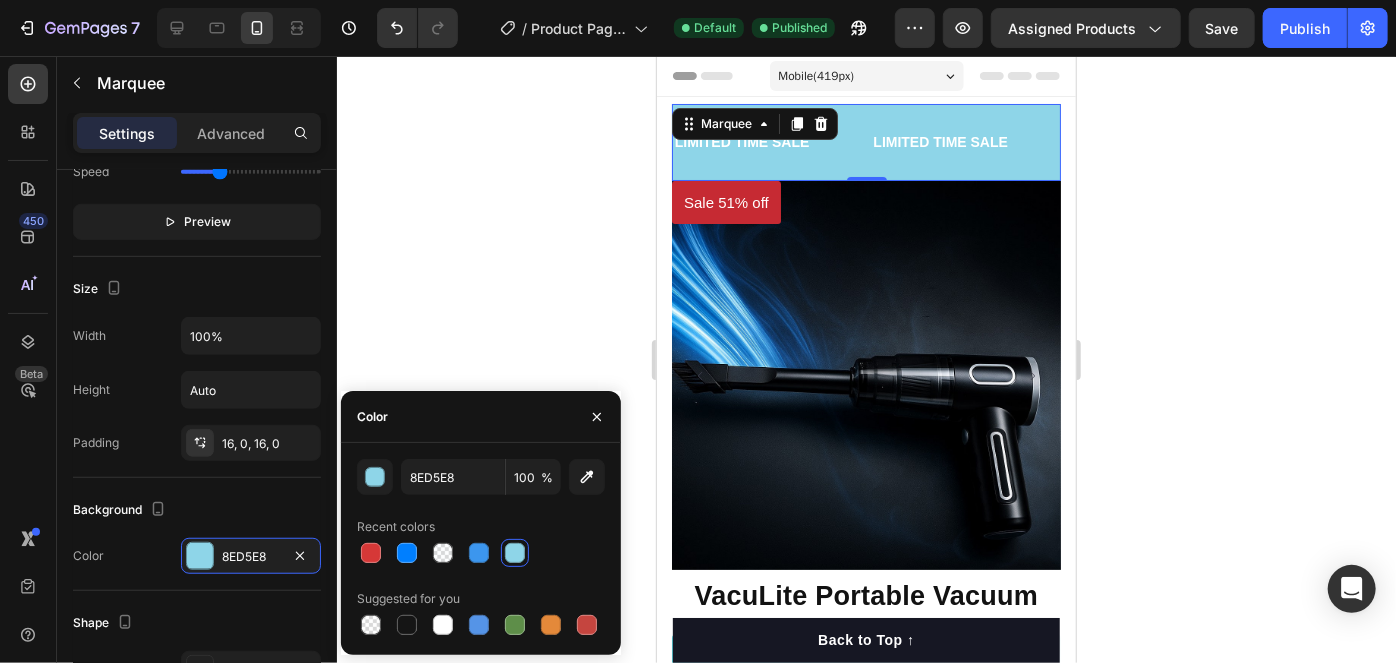 click 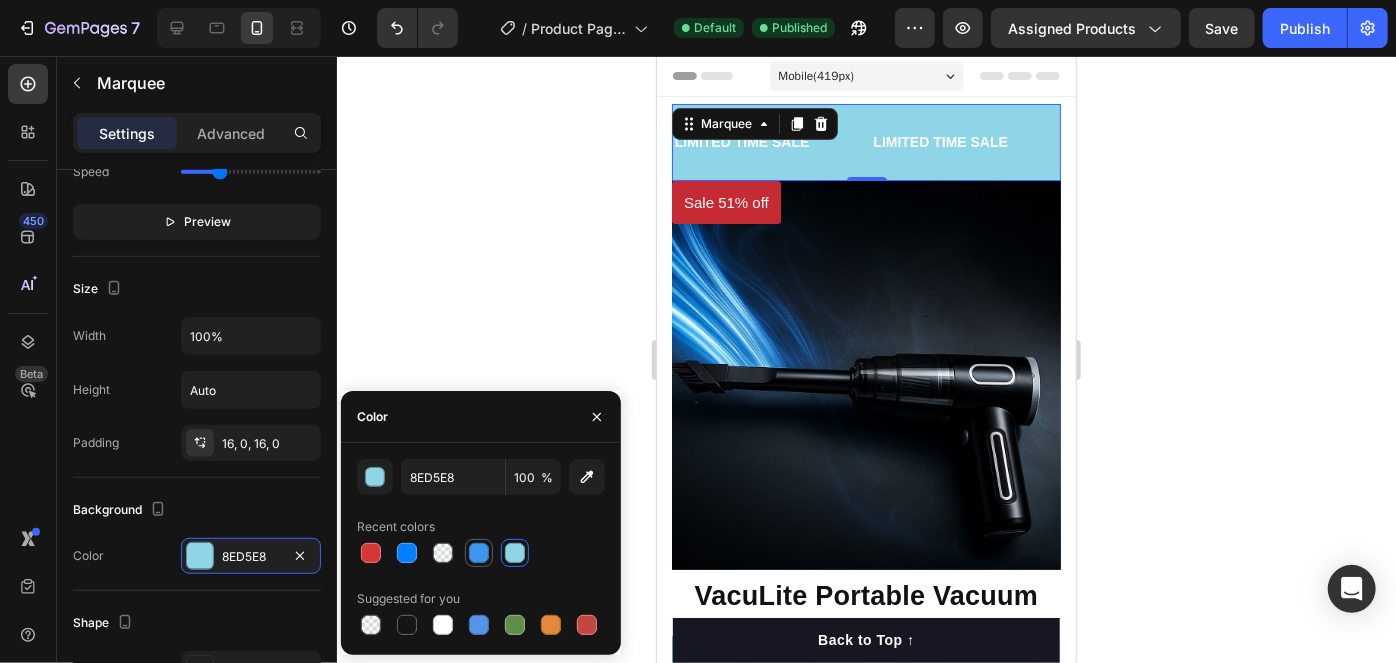 click at bounding box center [479, 553] 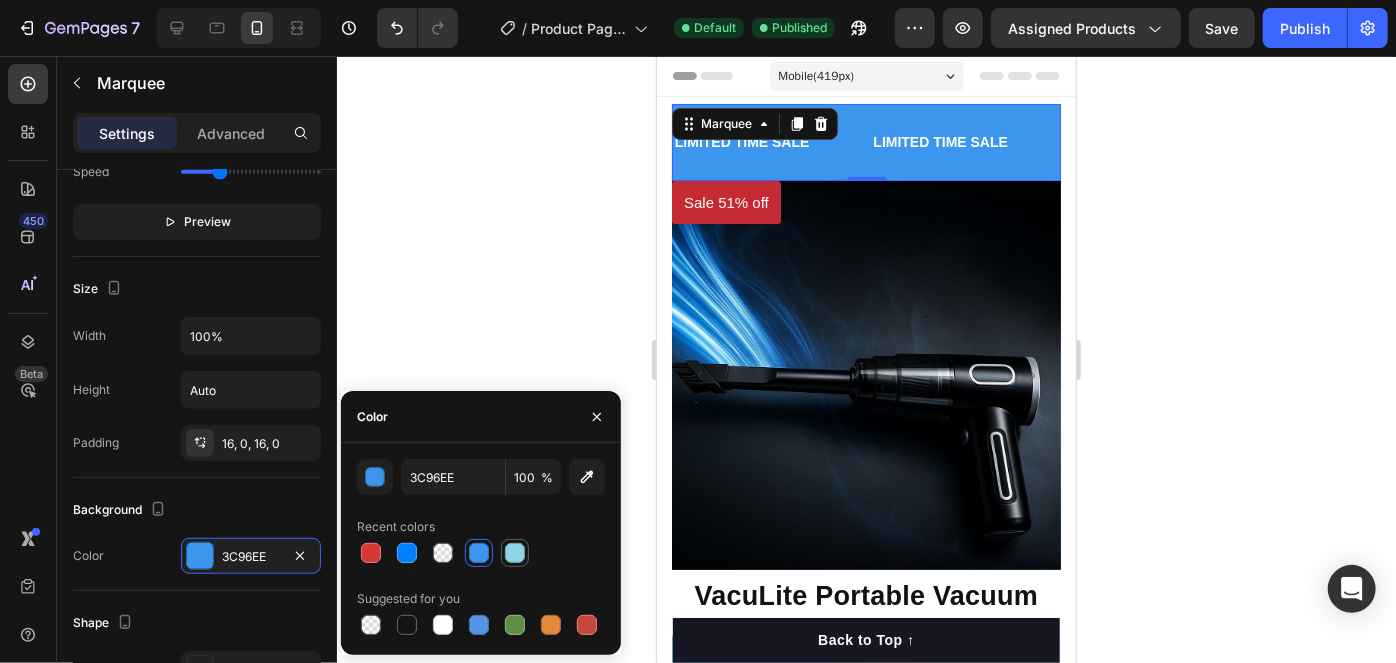 click at bounding box center (515, 553) 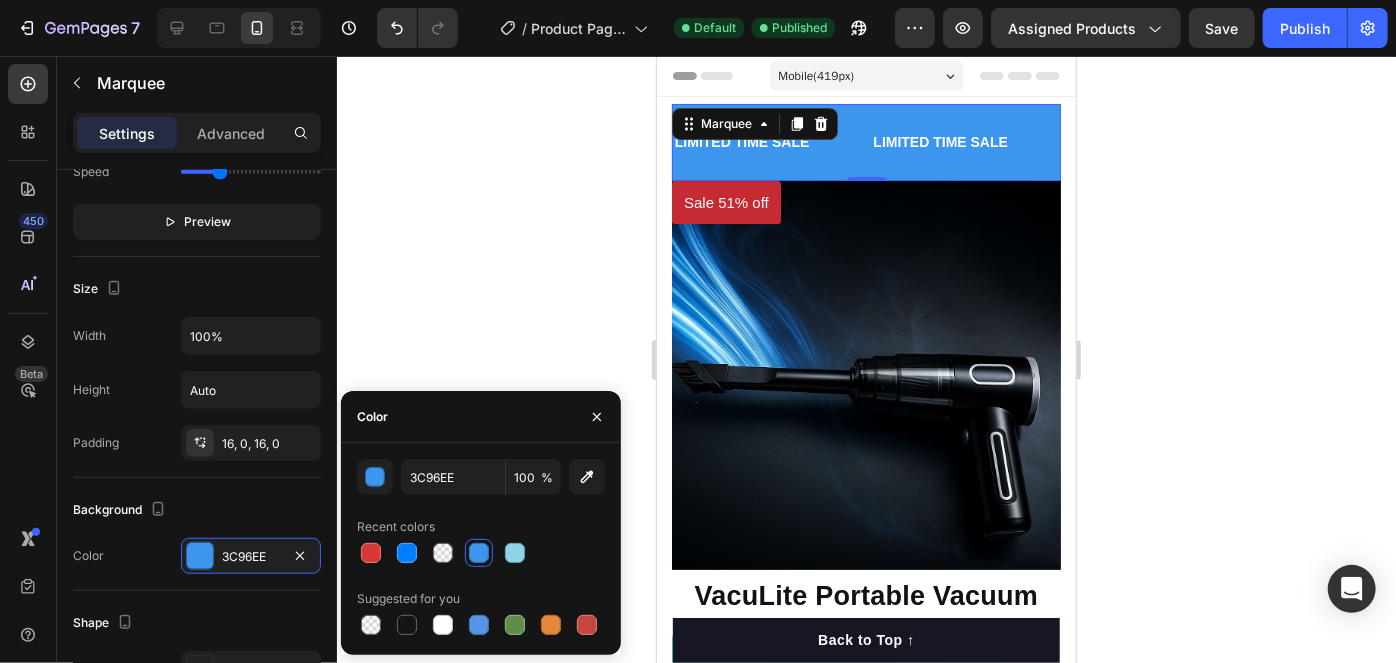 type on "8ED5E8" 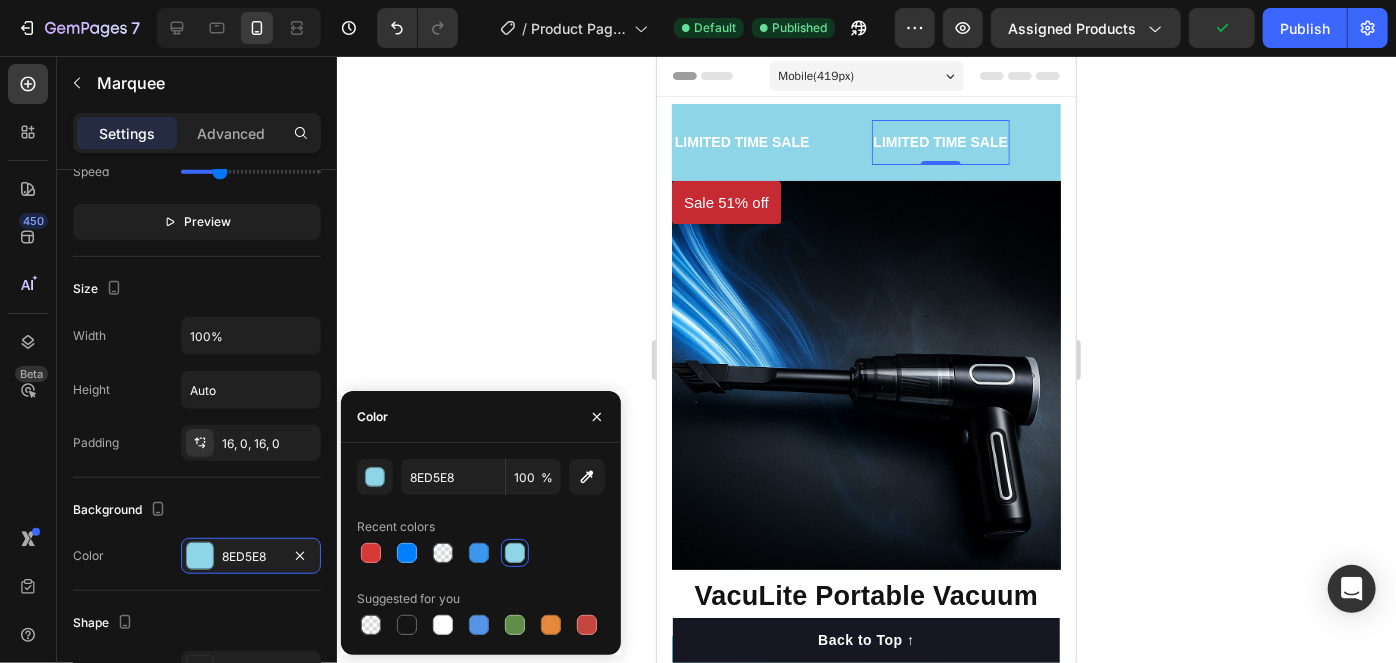 click on "LIMITED TIME SALE Text Block   0" at bounding box center [921, 141] 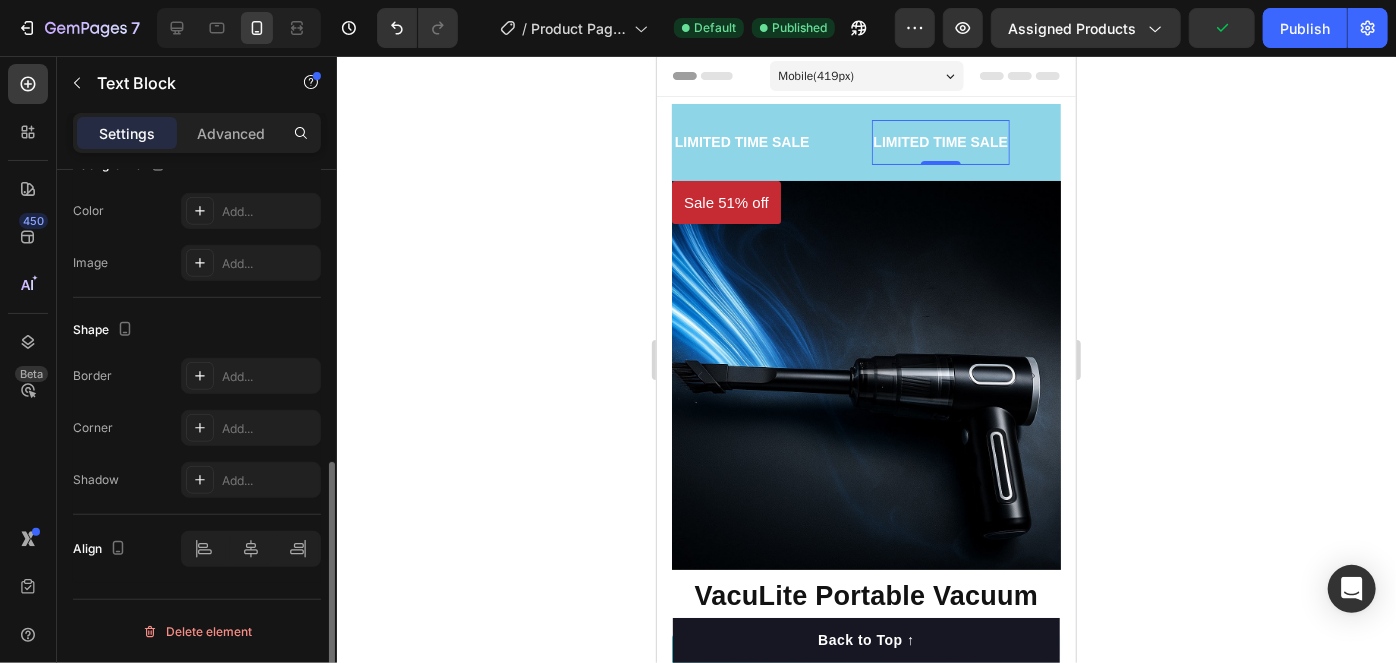 scroll, scrollTop: 0, scrollLeft: 0, axis: both 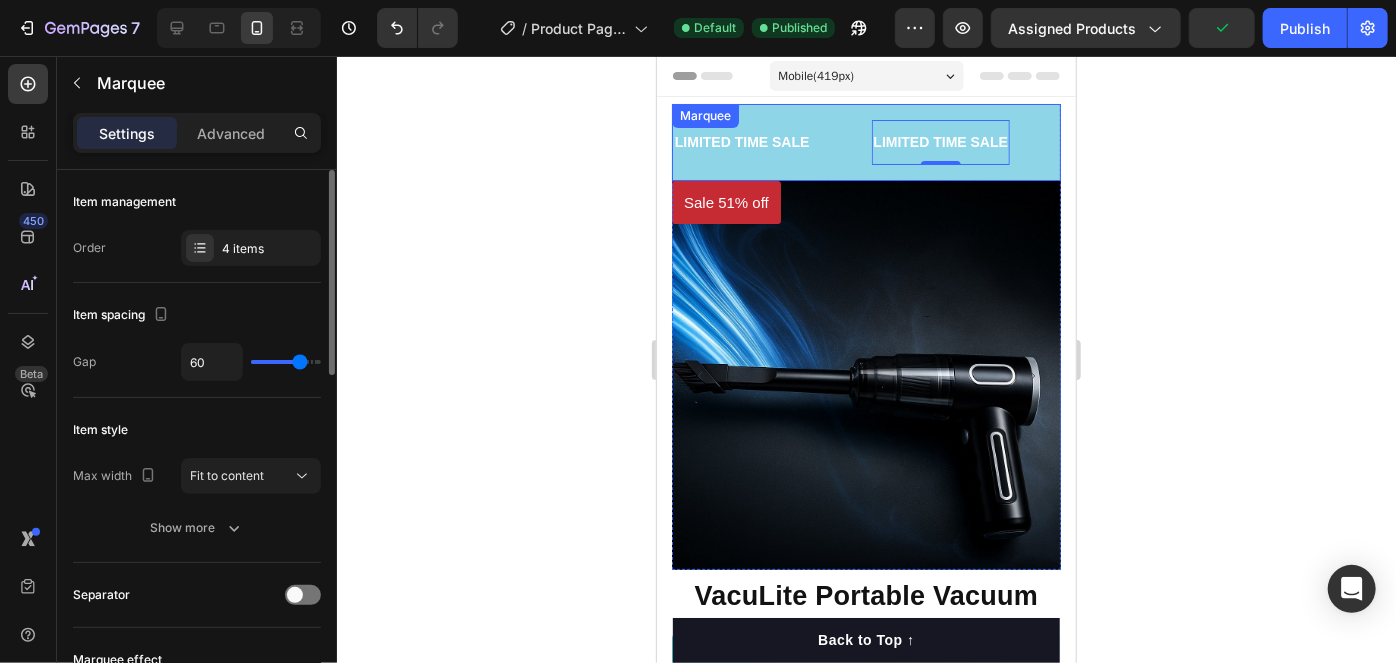 click on "LIMITED TIME SALE Text Block LIMITED TIME SALE Text Block   0 SUMMER SALE Text Block LIMITED TIME SALE Text Block LIMITED TIME SALE Text Block LIMITED TIME SALE Text Block   0 SUMMER SALE Text Block LIMITED TIME SALE Text Block Marquee" at bounding box center (865, 141) 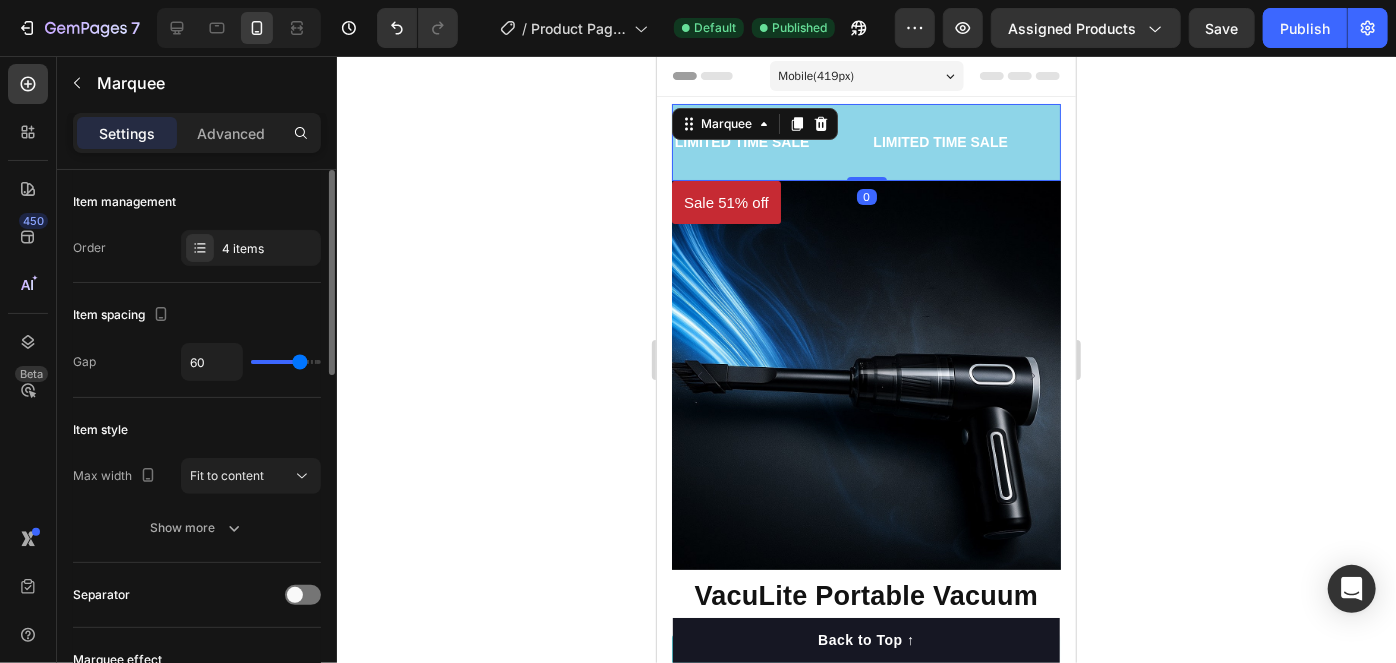 click on "LIMITED TIME SALE Text Block LIMITED TIME SALE Text Block SUMMER SALE Text Block LIMITED TIME SALE Text Block LIMITED TIME SALE Text Block LIMITED TIME SALE Text Block SUMMER SALE Text Block LIMITED TIME SALE Text Block Marquee   0" at bounding box center [865, 141] 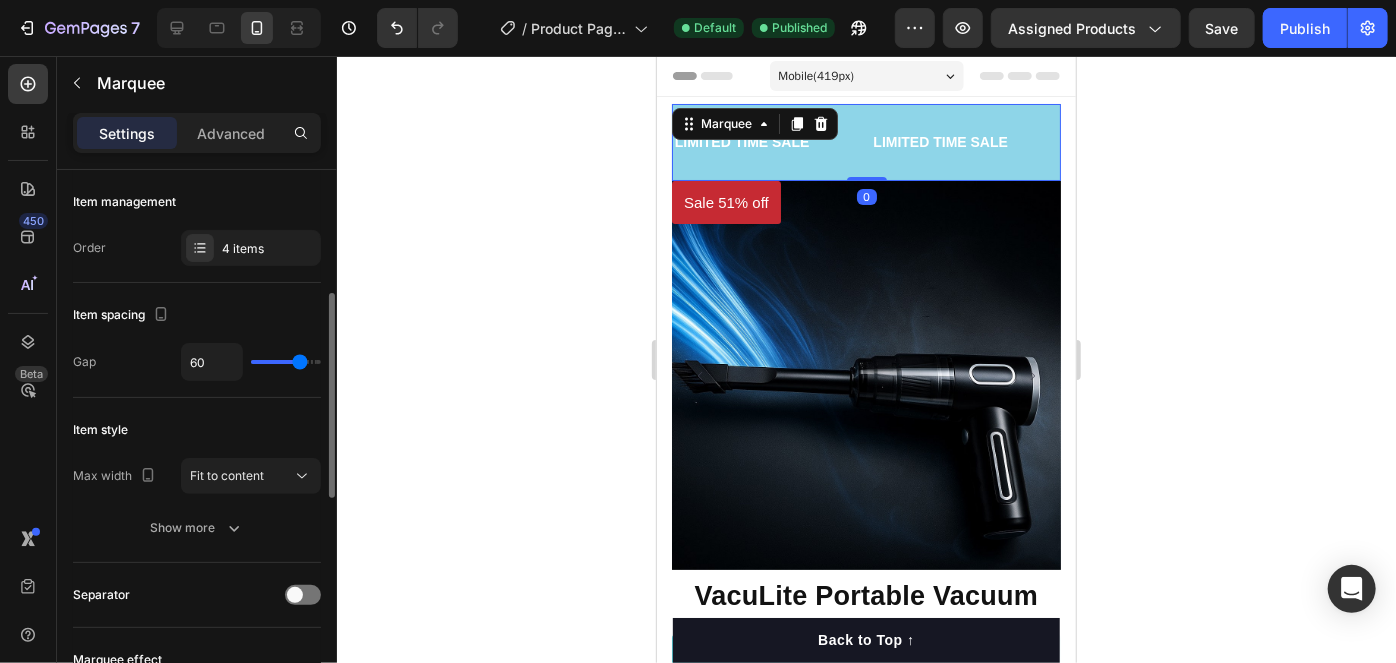 scroll, scrollTop: 90, scrollLeft: 0, axis: vertical 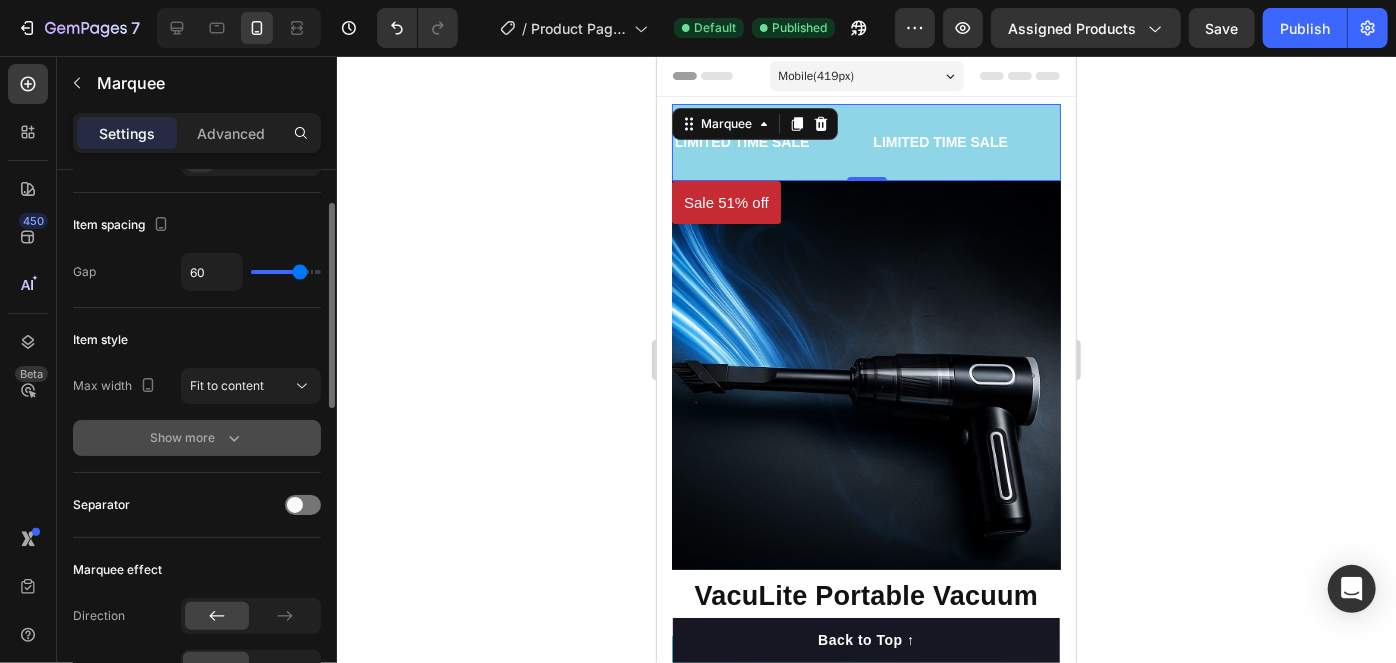 click on "Show more" at bounding box center (197, 438) 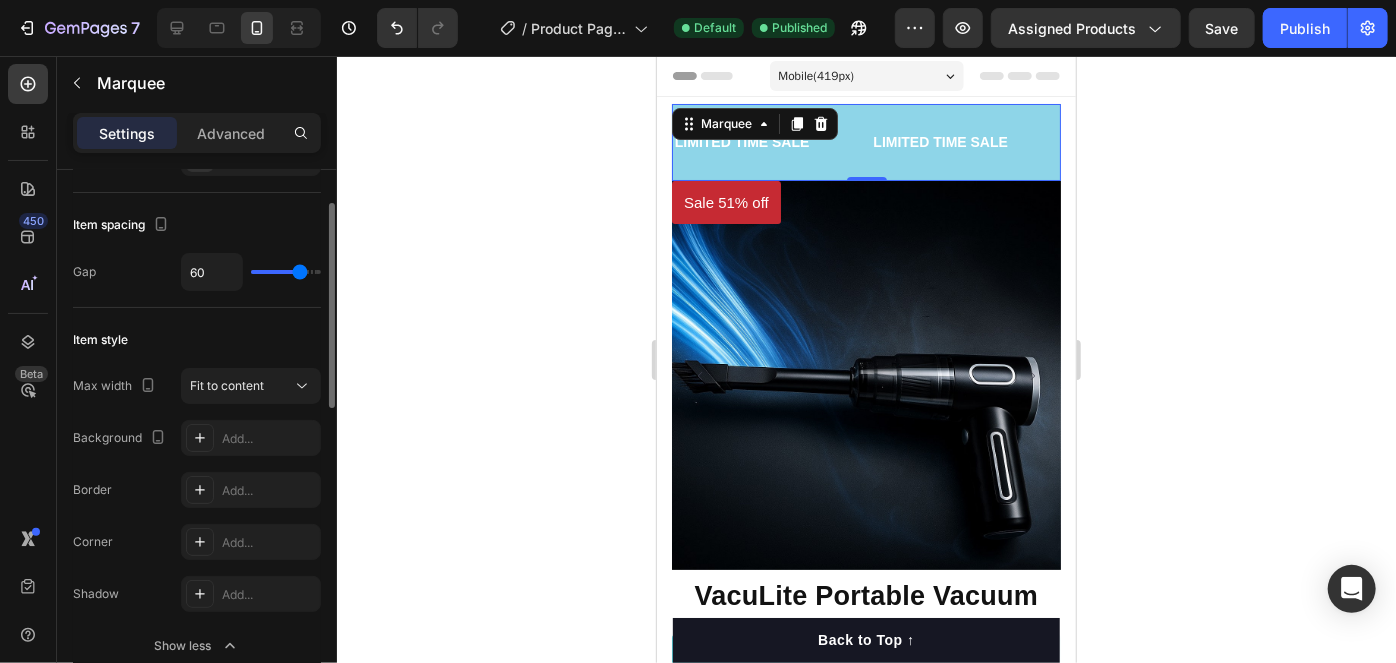type on "61" 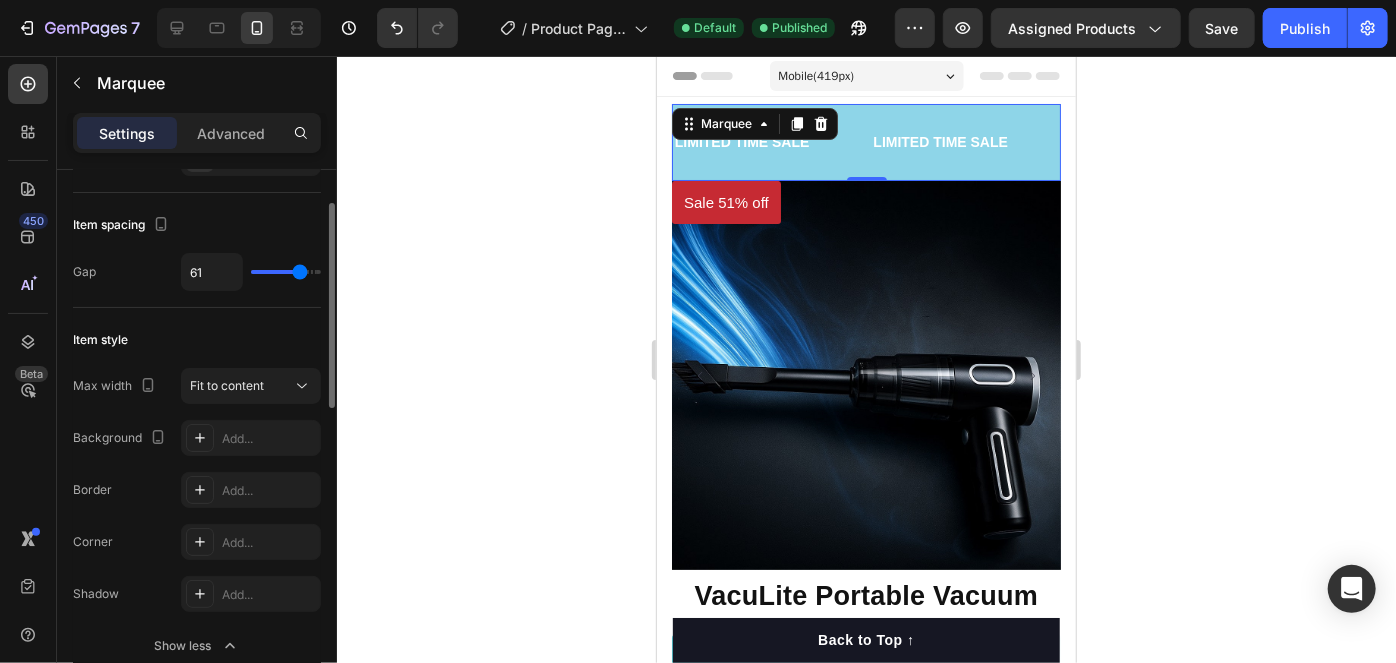 type on "38" 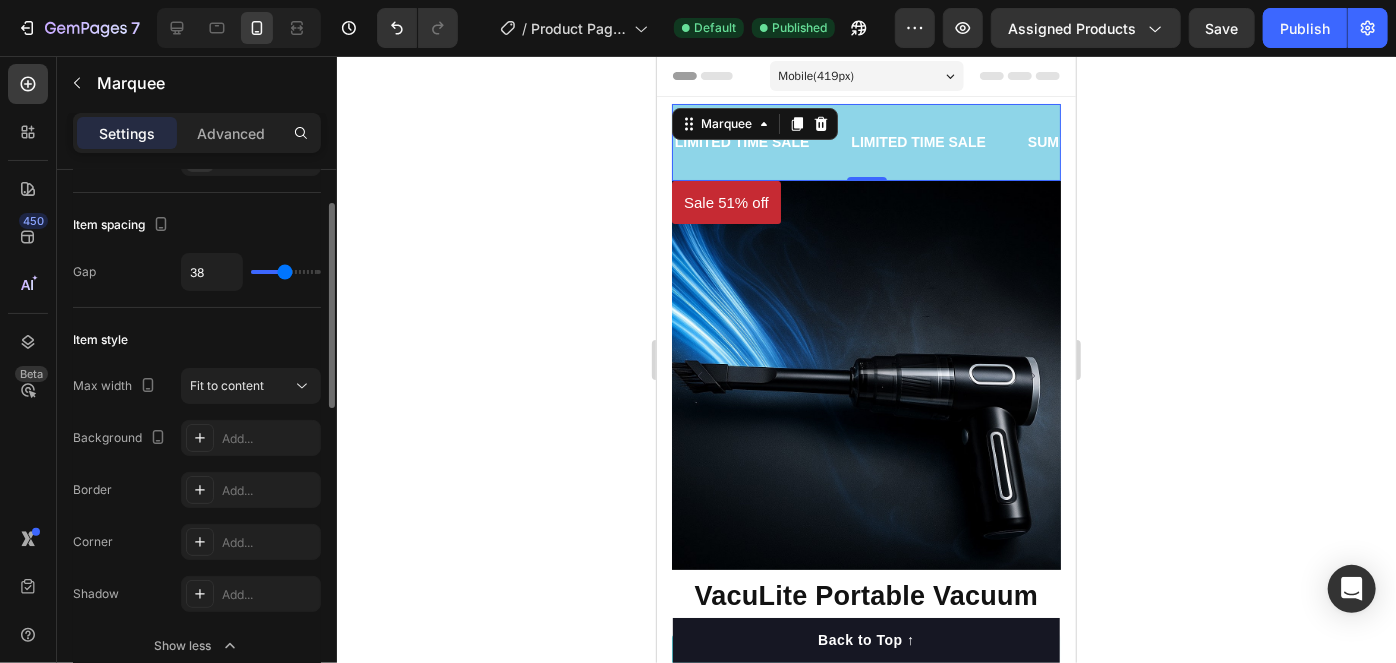 type on "36" 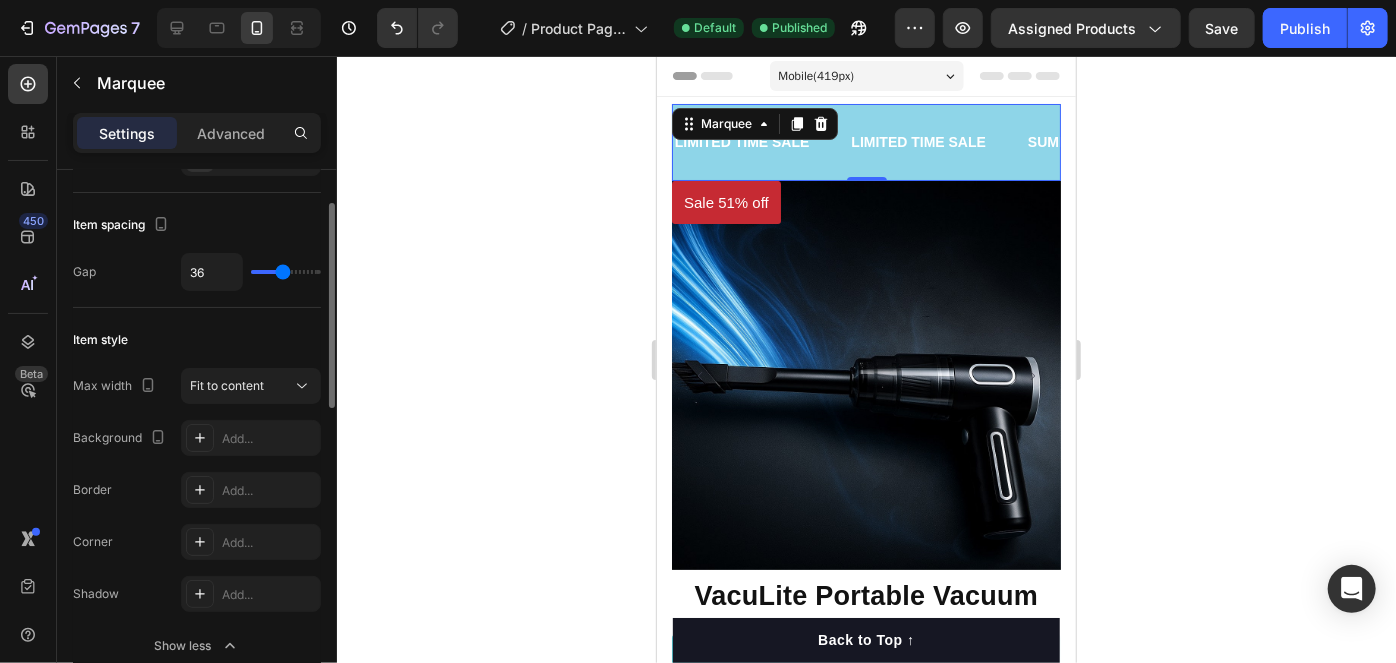 drag, startPoint x: 302, startPoint y: 267, endPoint x: 283, endPoint y: 267, distance: 19 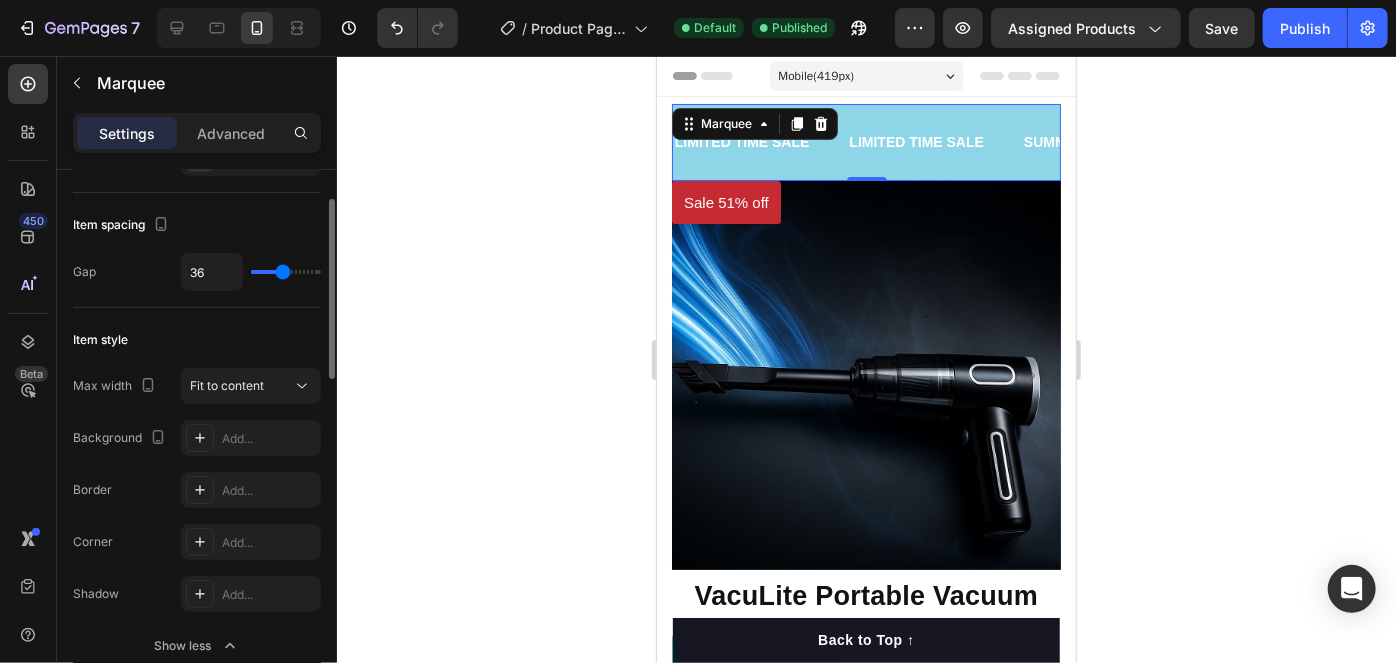 type on "35" 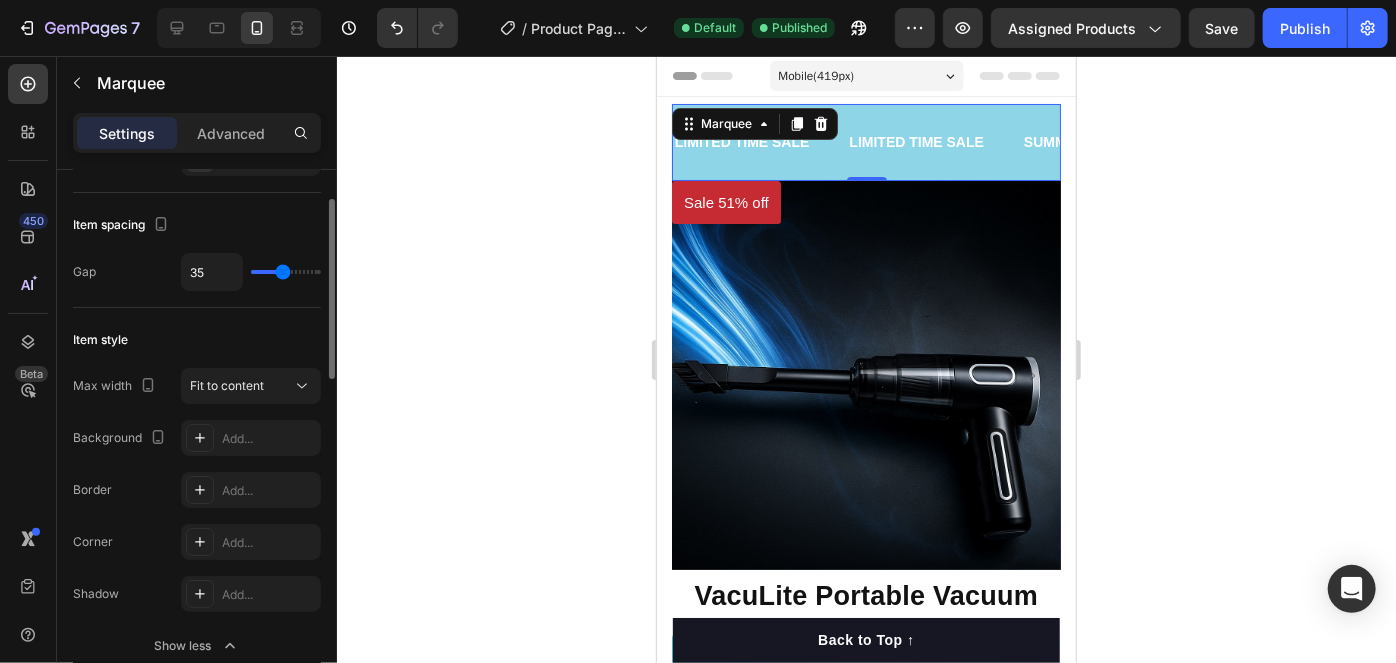 type on "0" 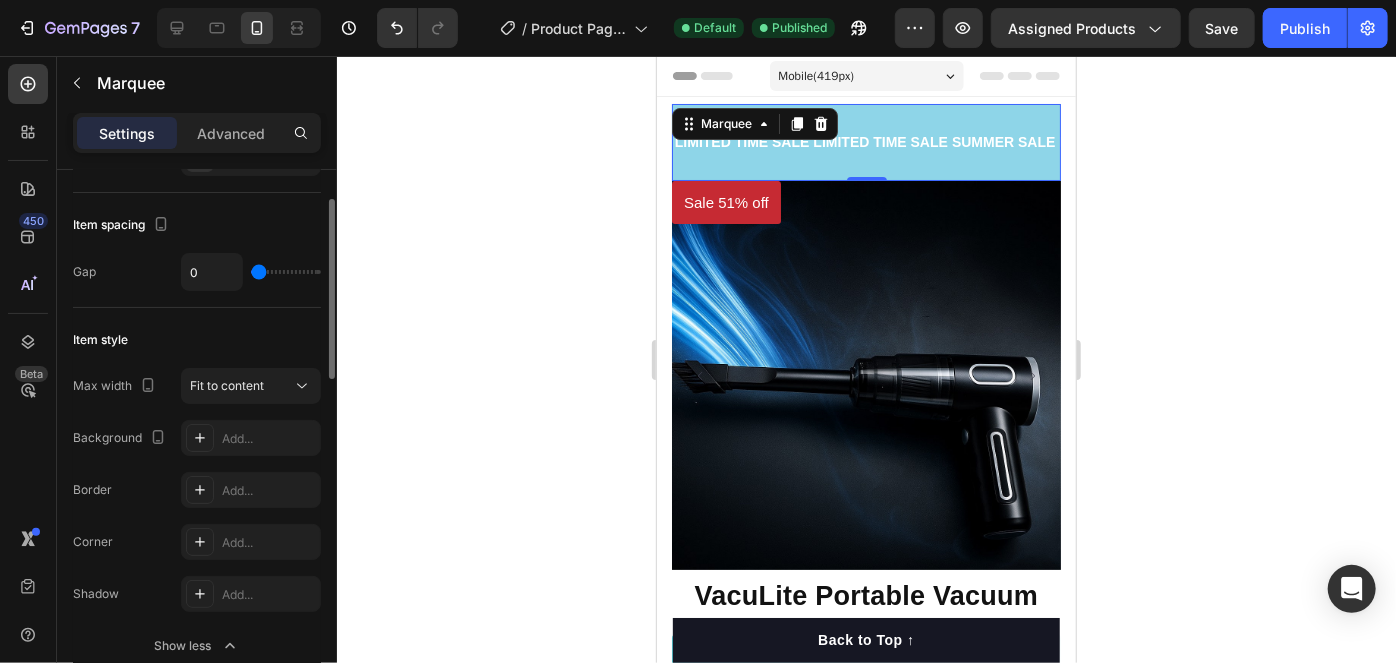 type on "12" 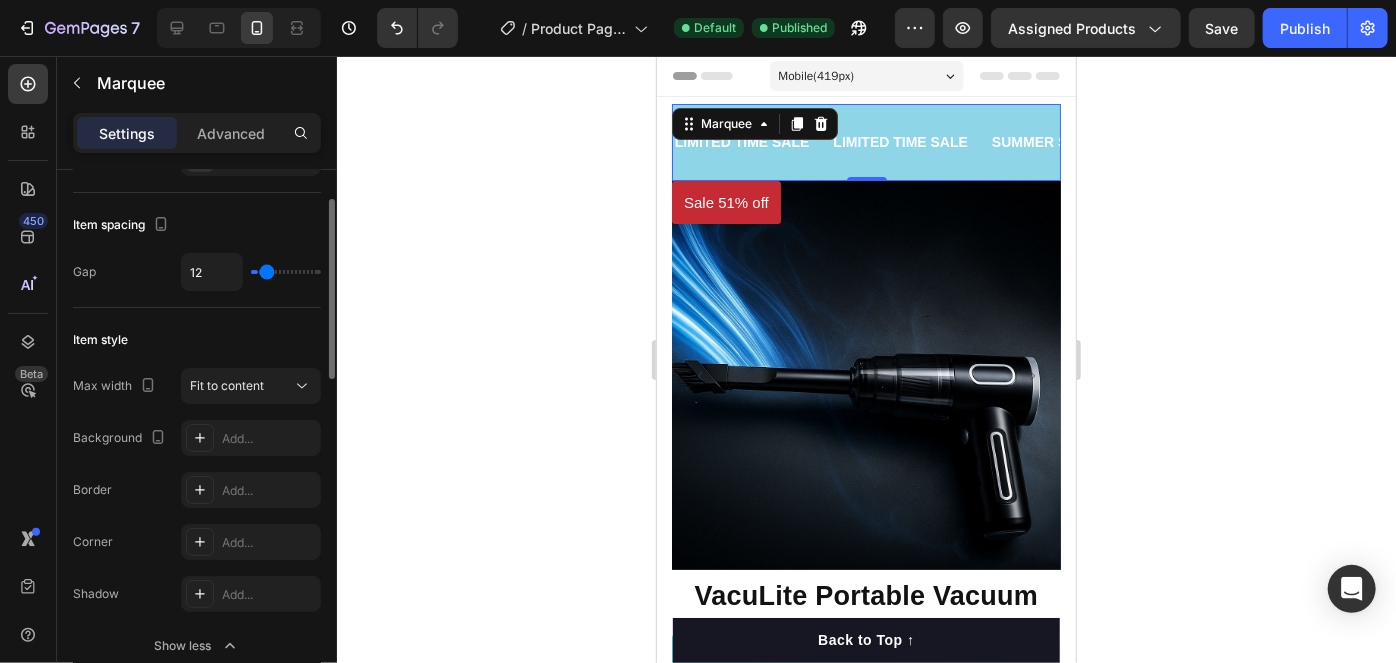 type on "20" 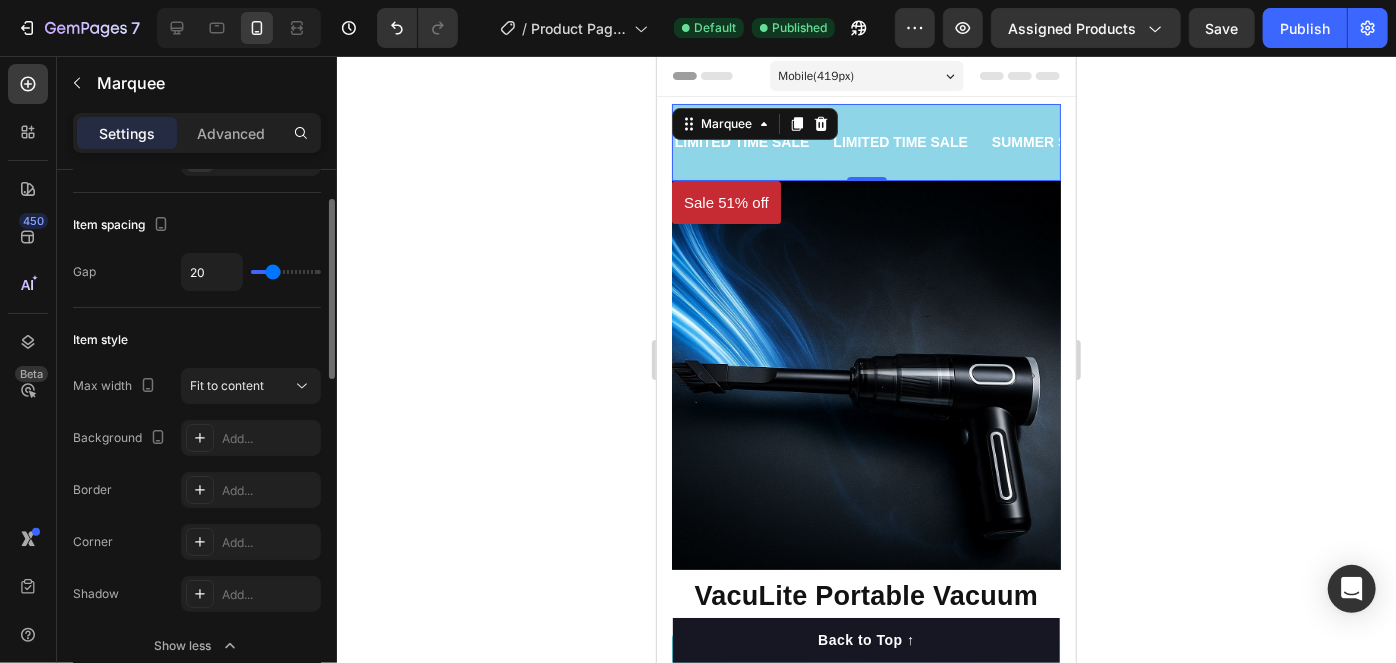type on "25" 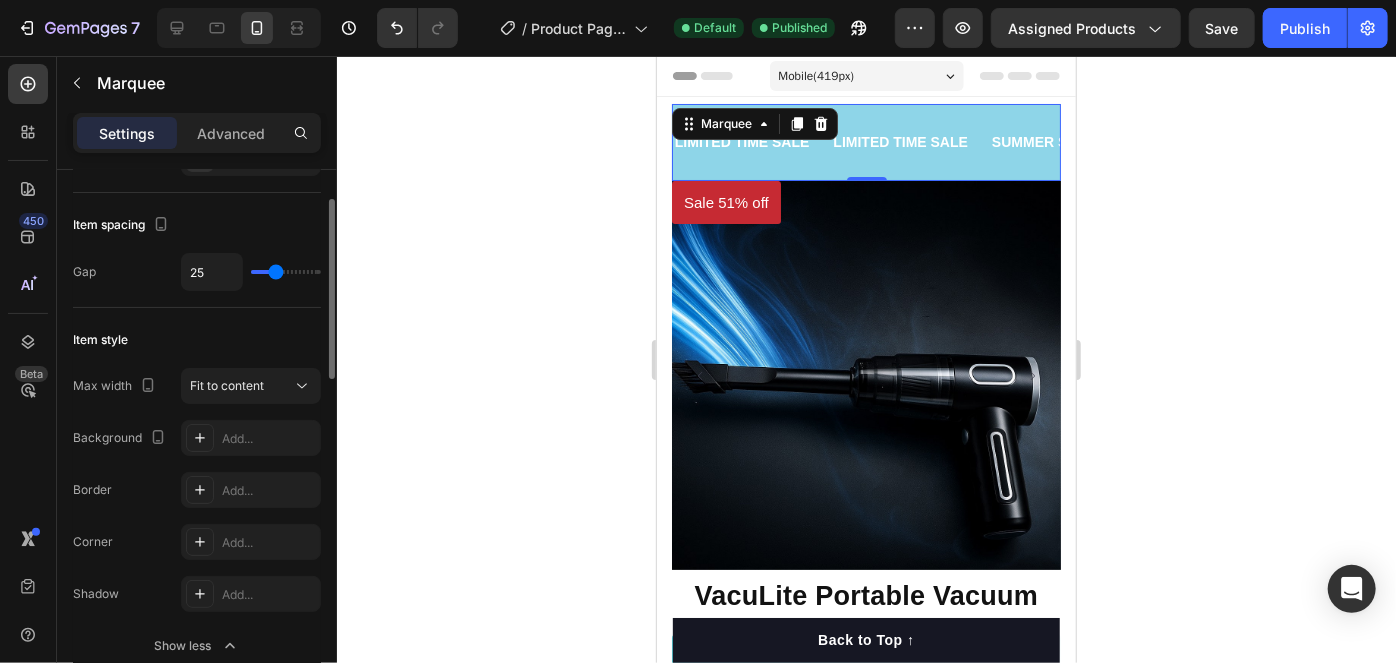 type on "27" 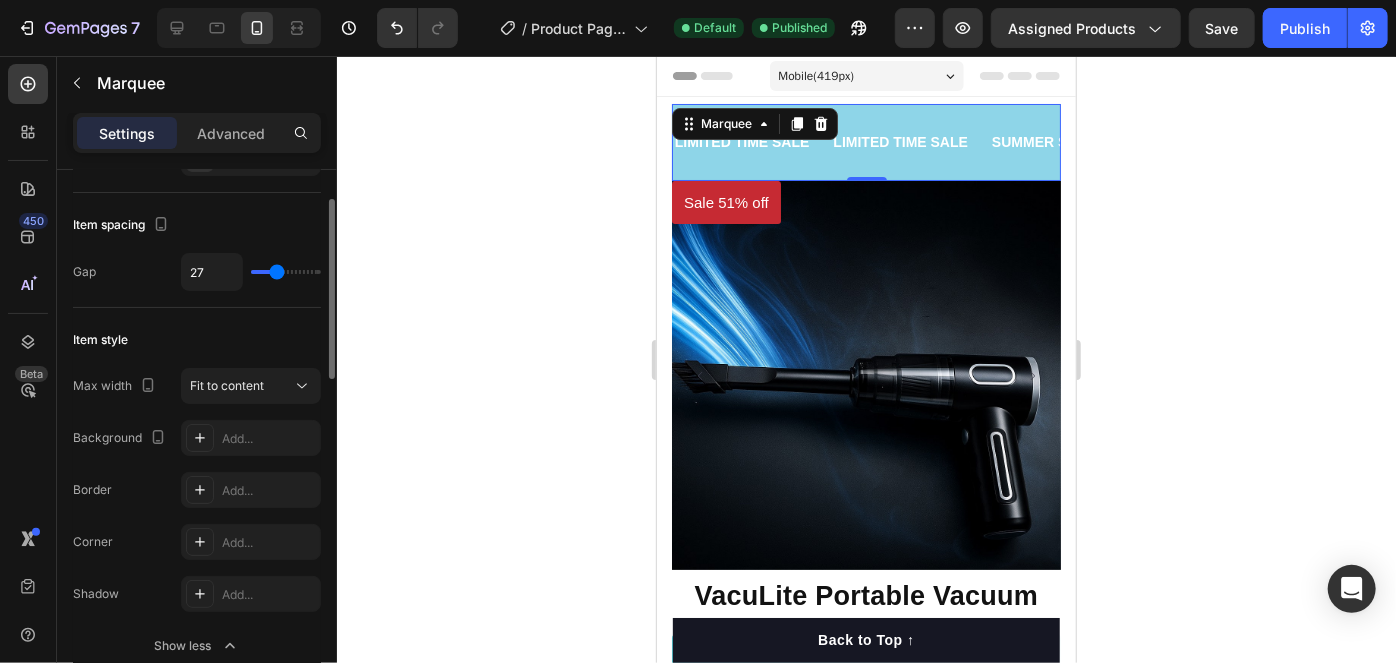 type on "30" 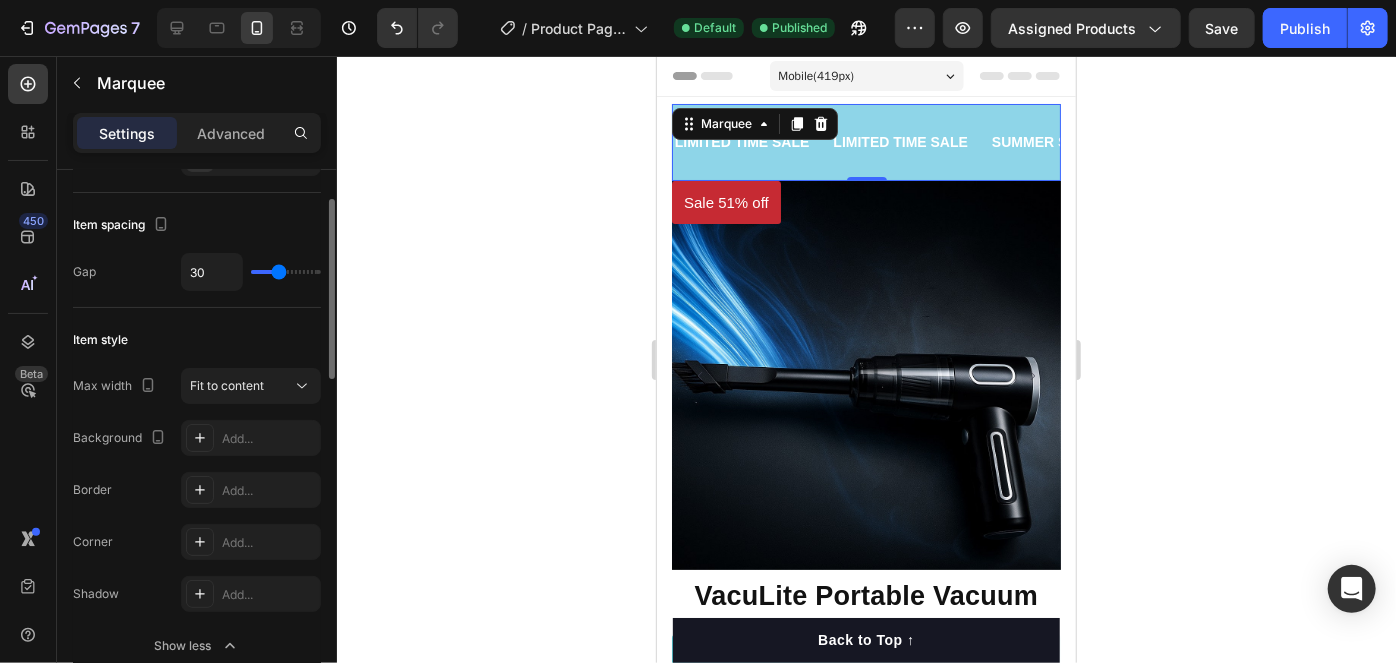 type on "33" 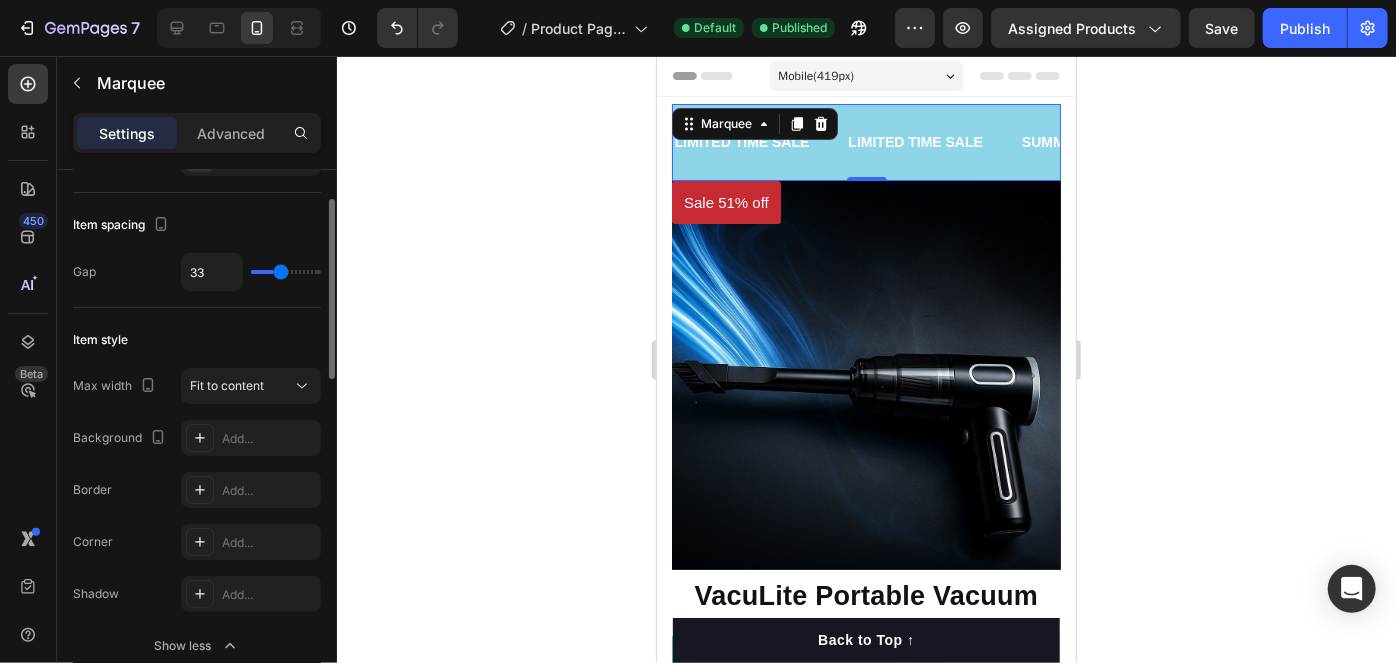type on "35" 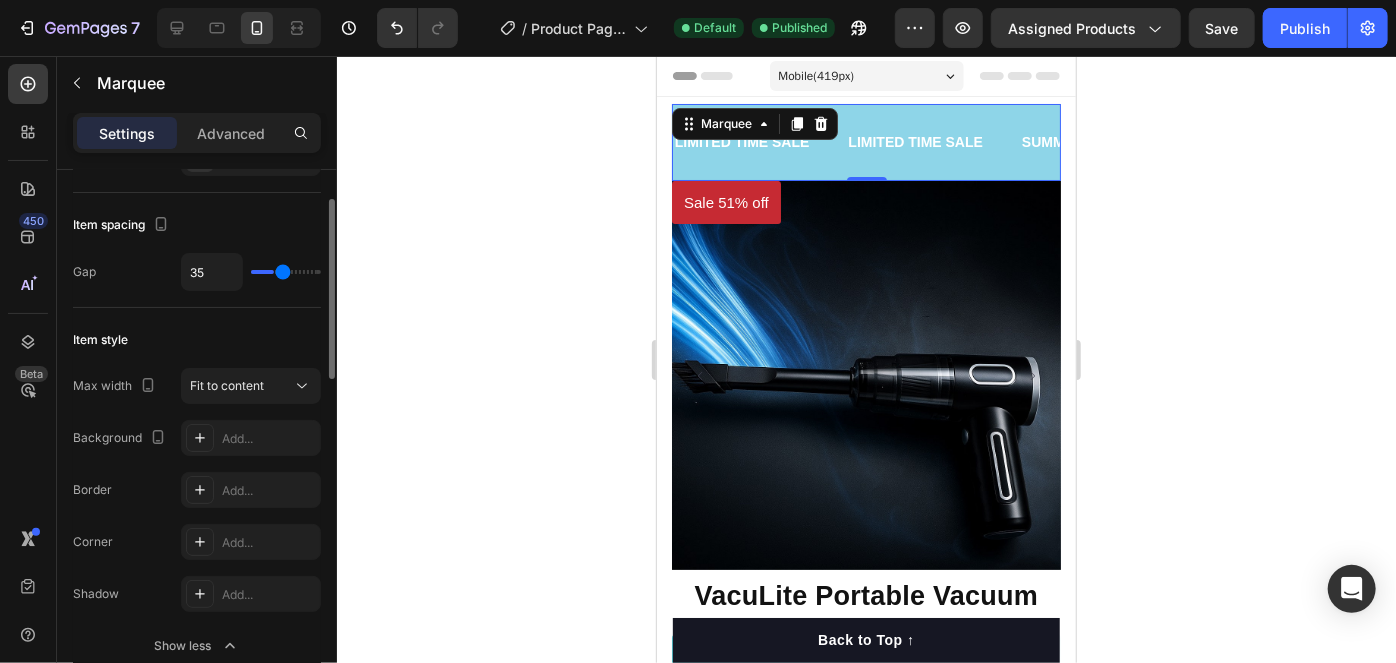 type on "39" 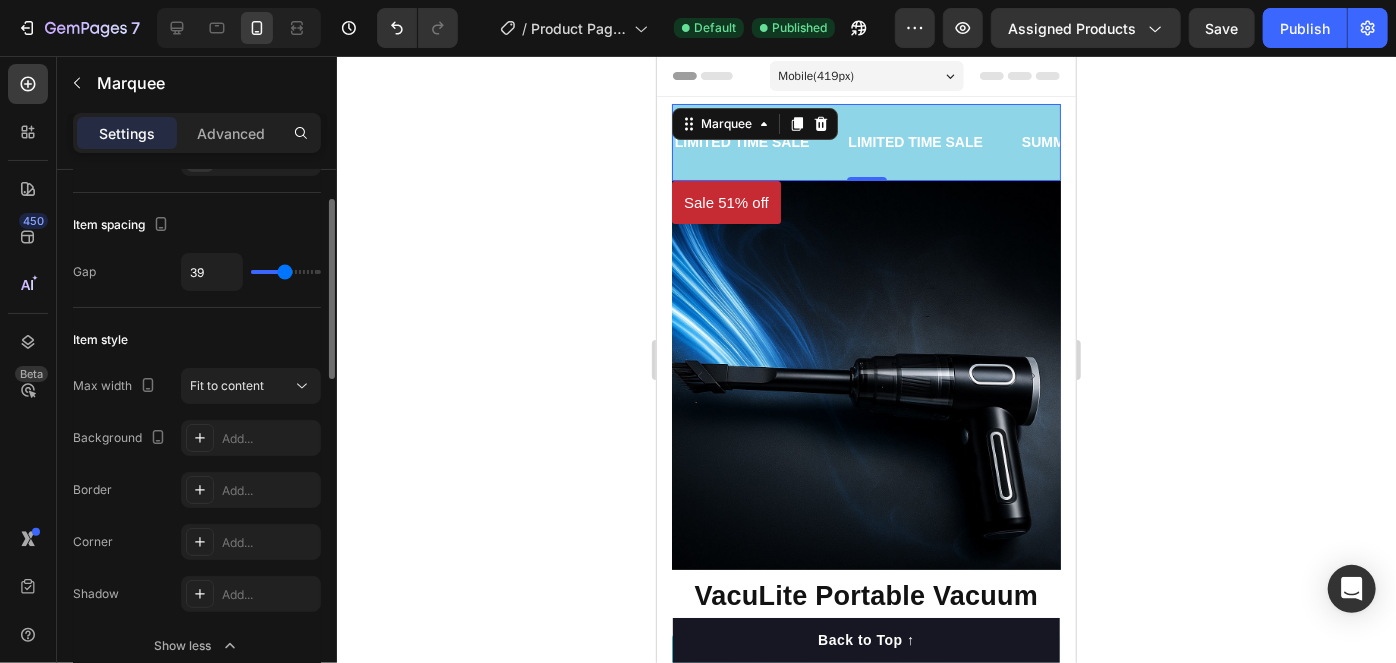 type on "41" 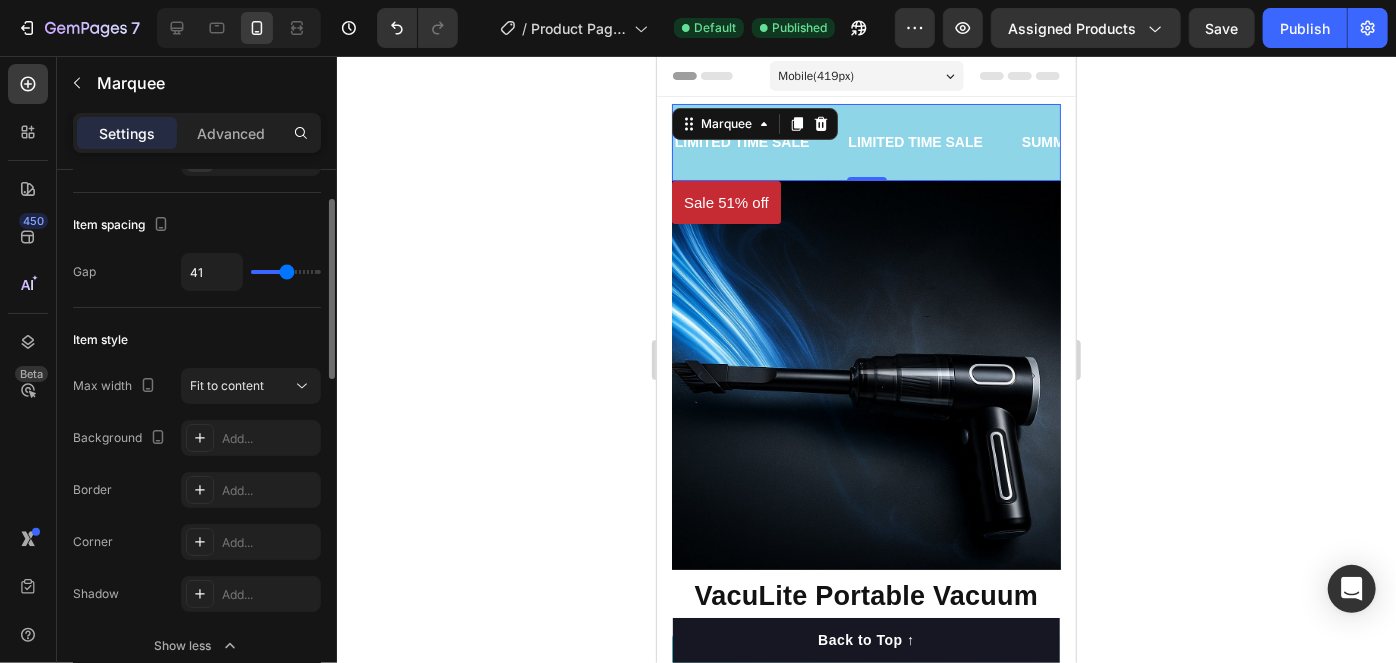 type on "43" 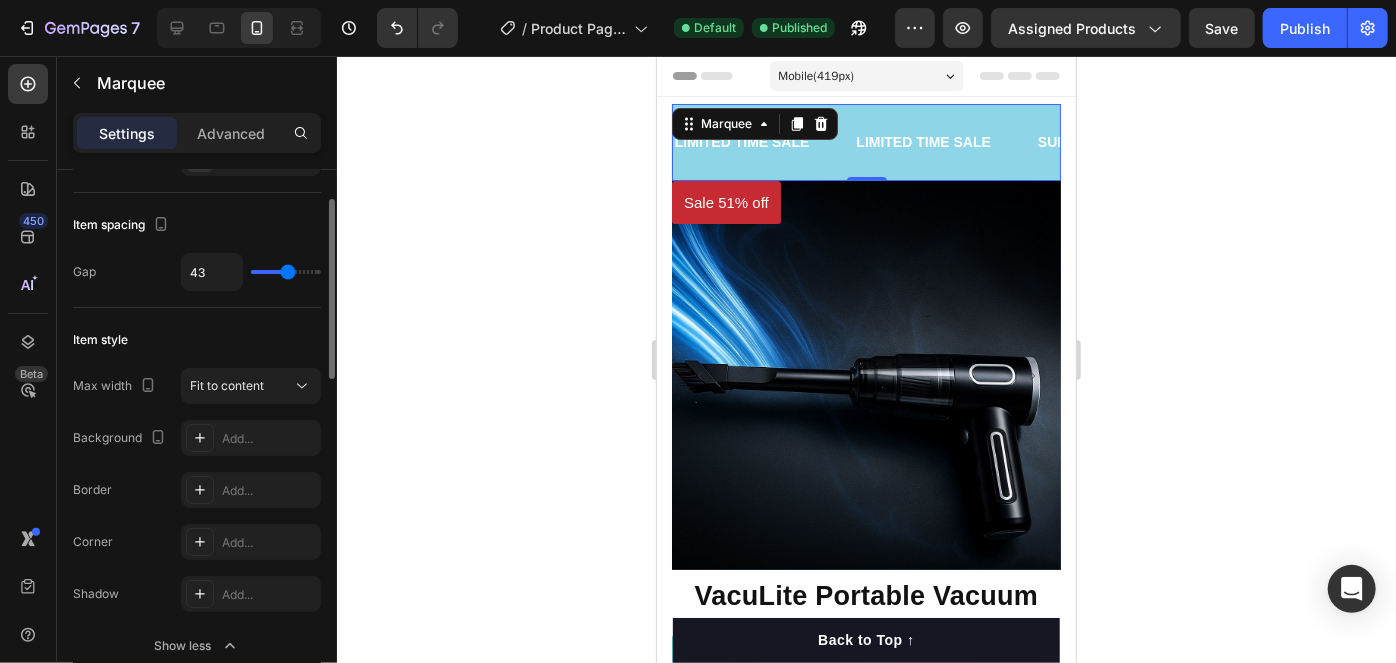type on "33" 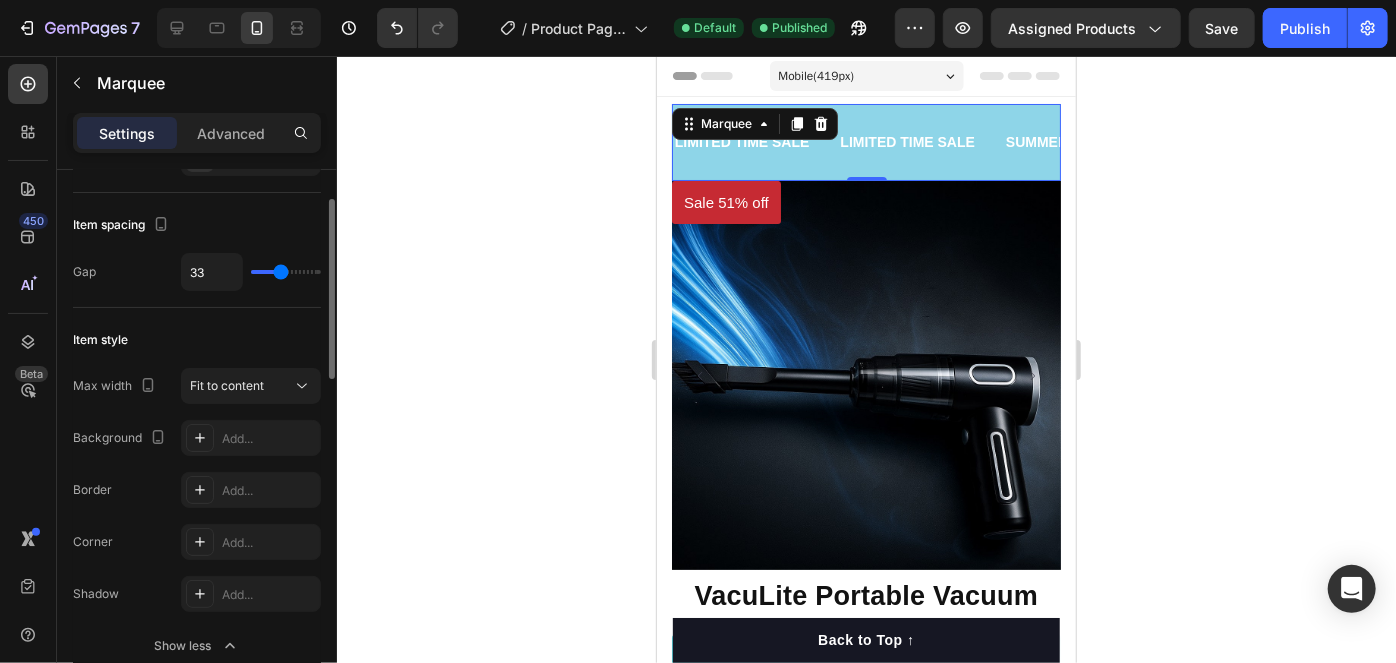 type on "27" 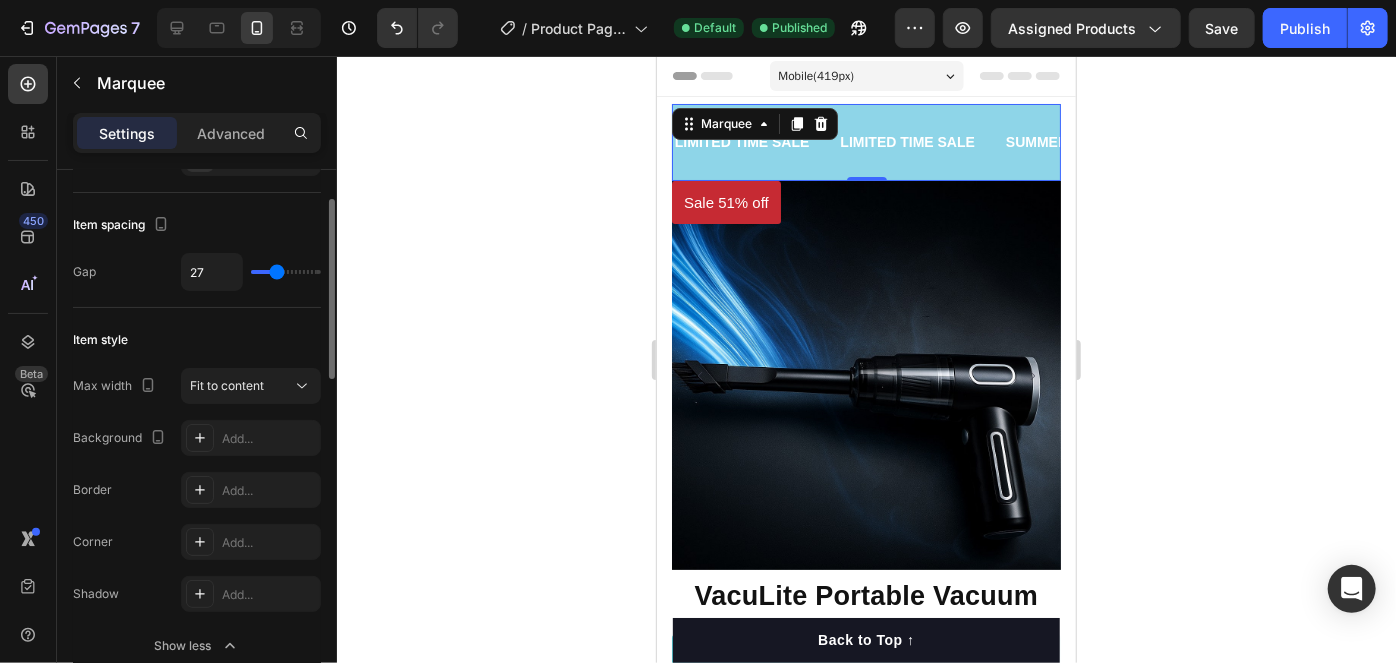 type on "26" 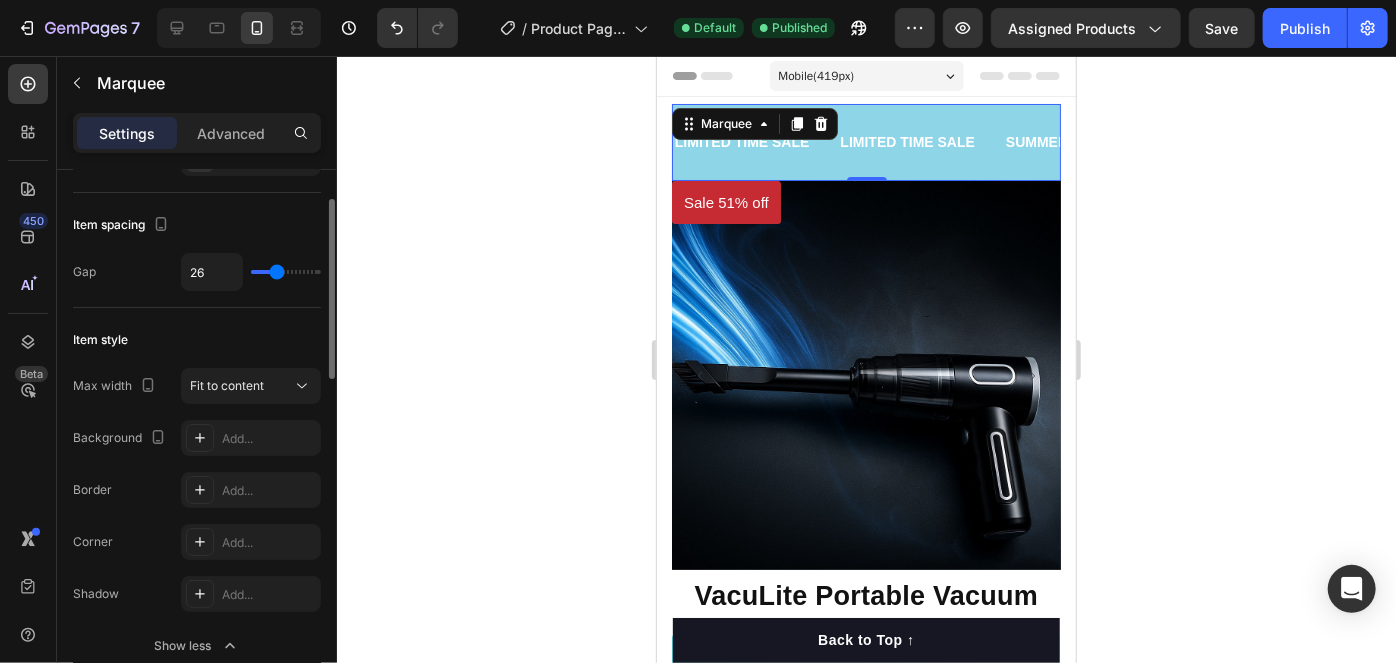 type on "25" 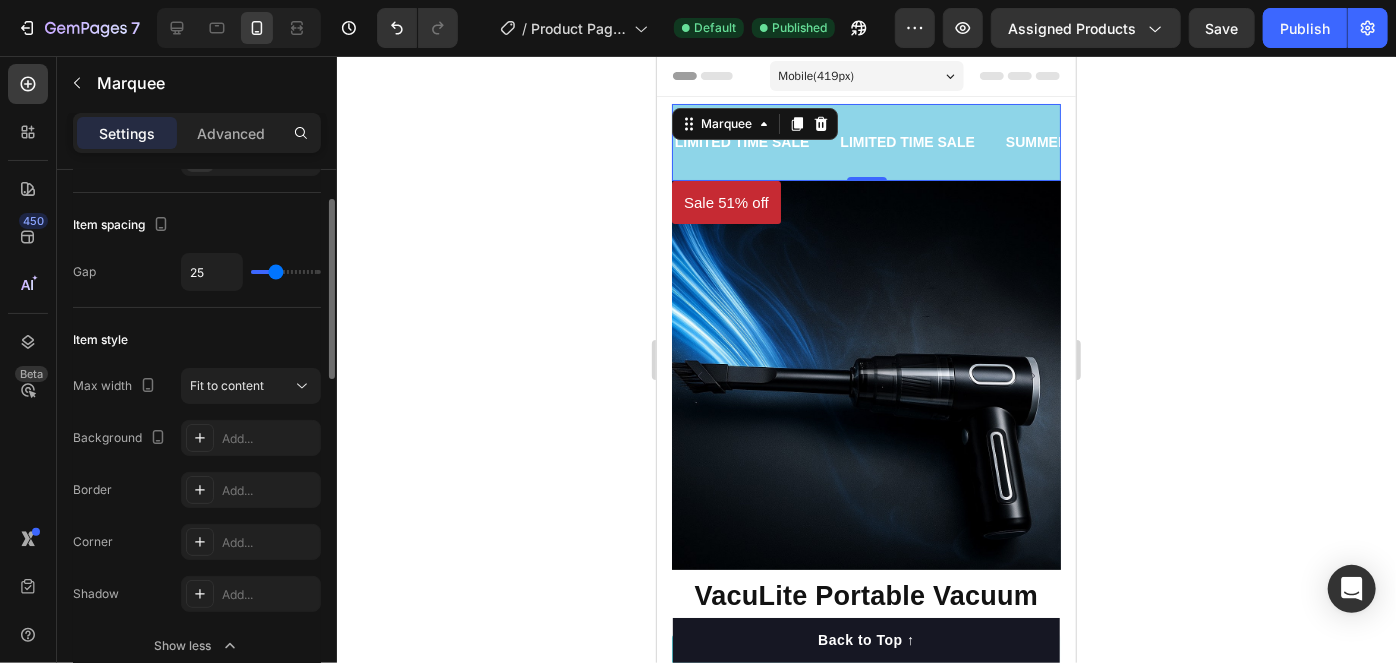 type on "24" 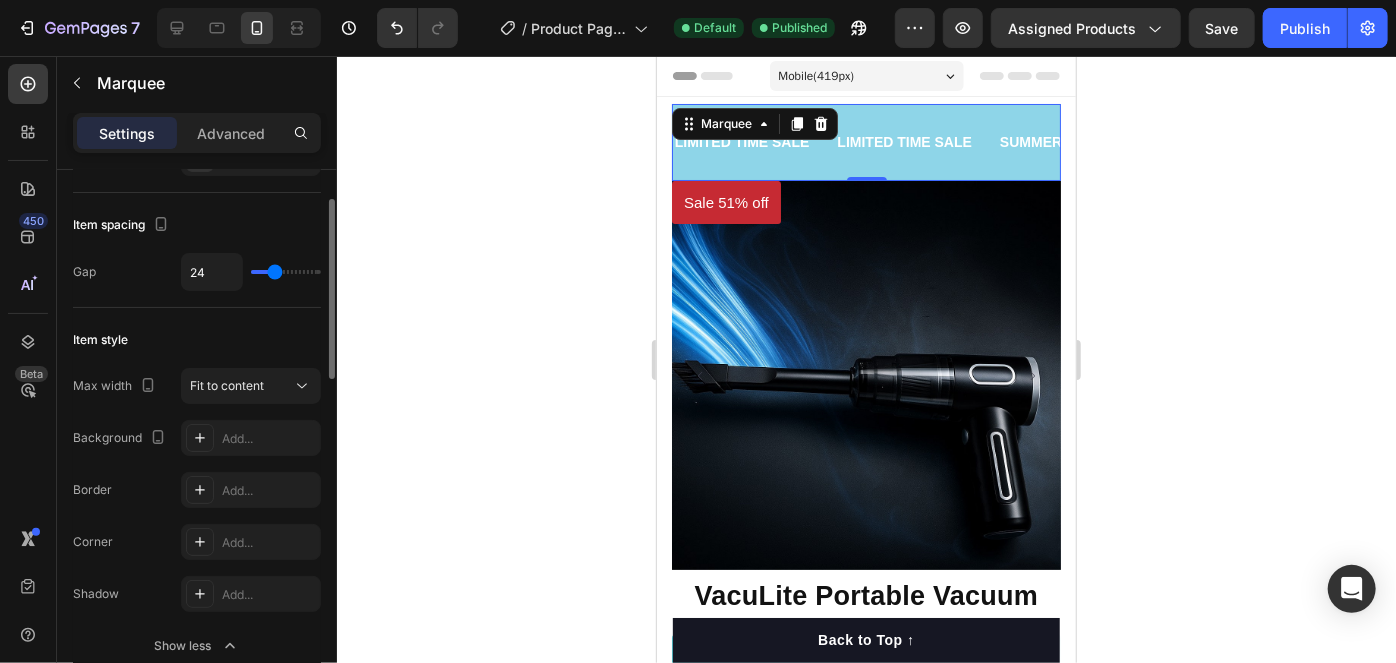 type on "22" 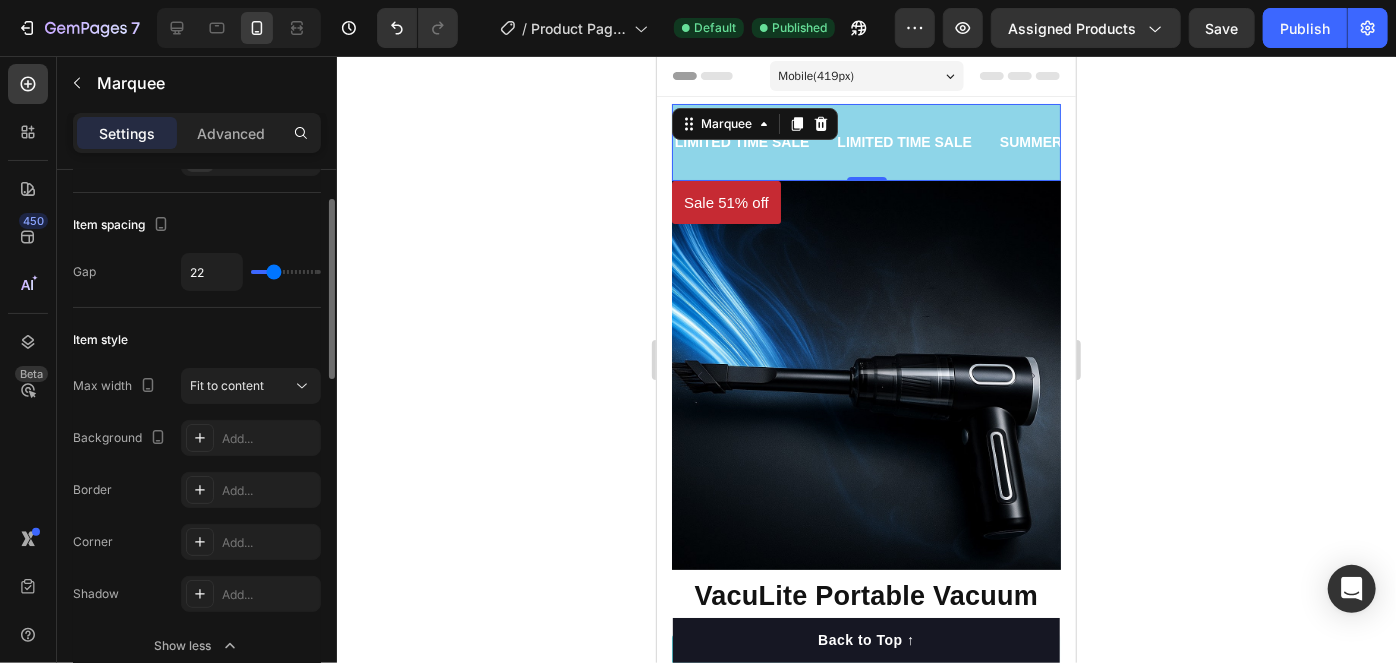 type on "21" 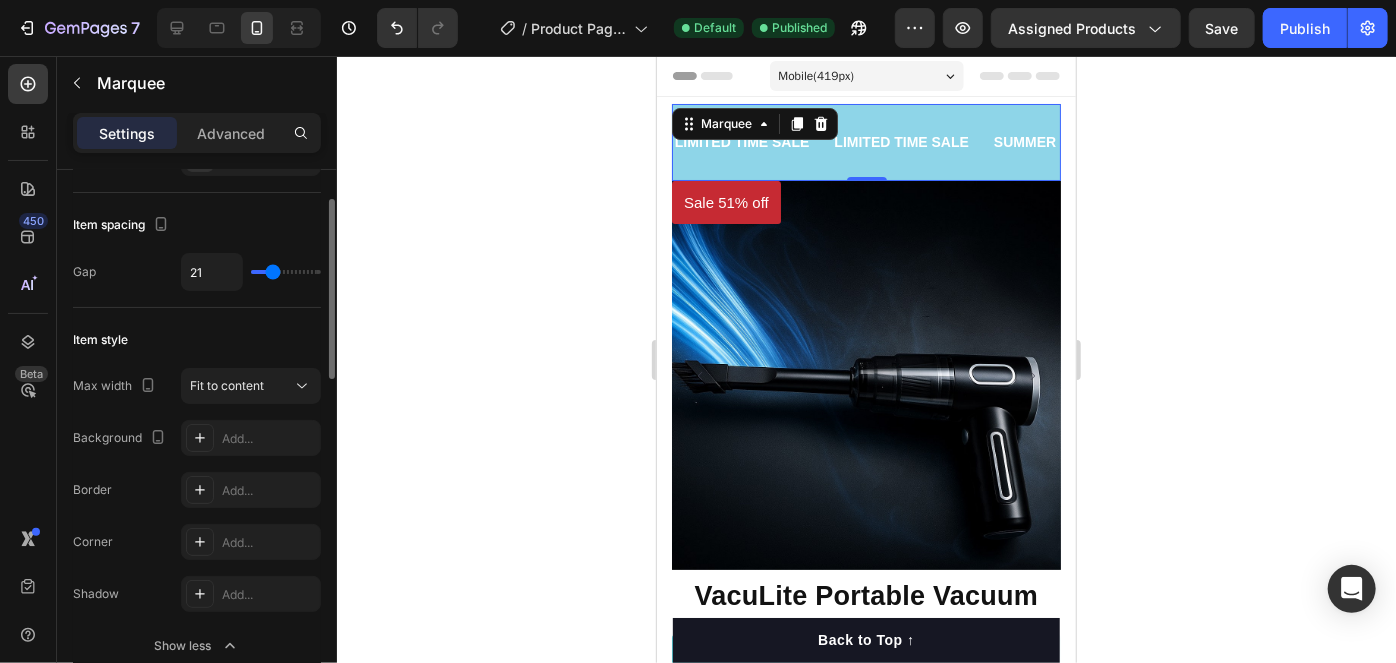 type on "20" 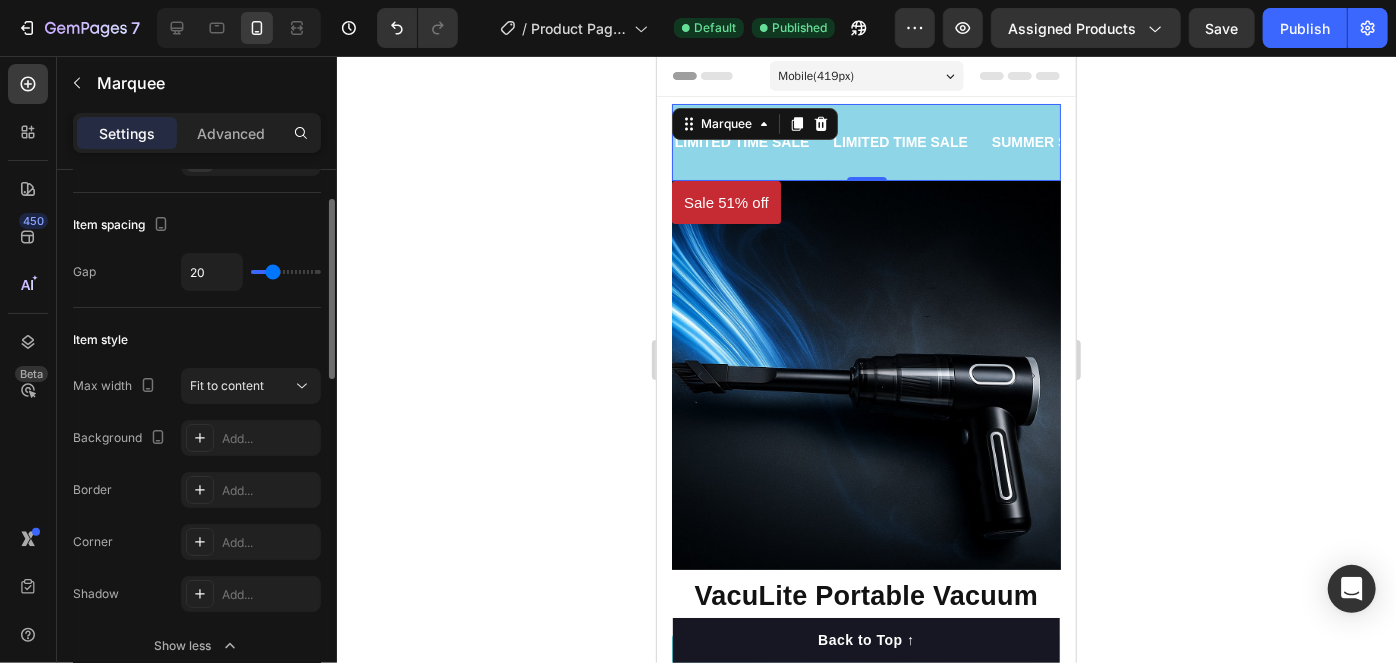 type on "19" 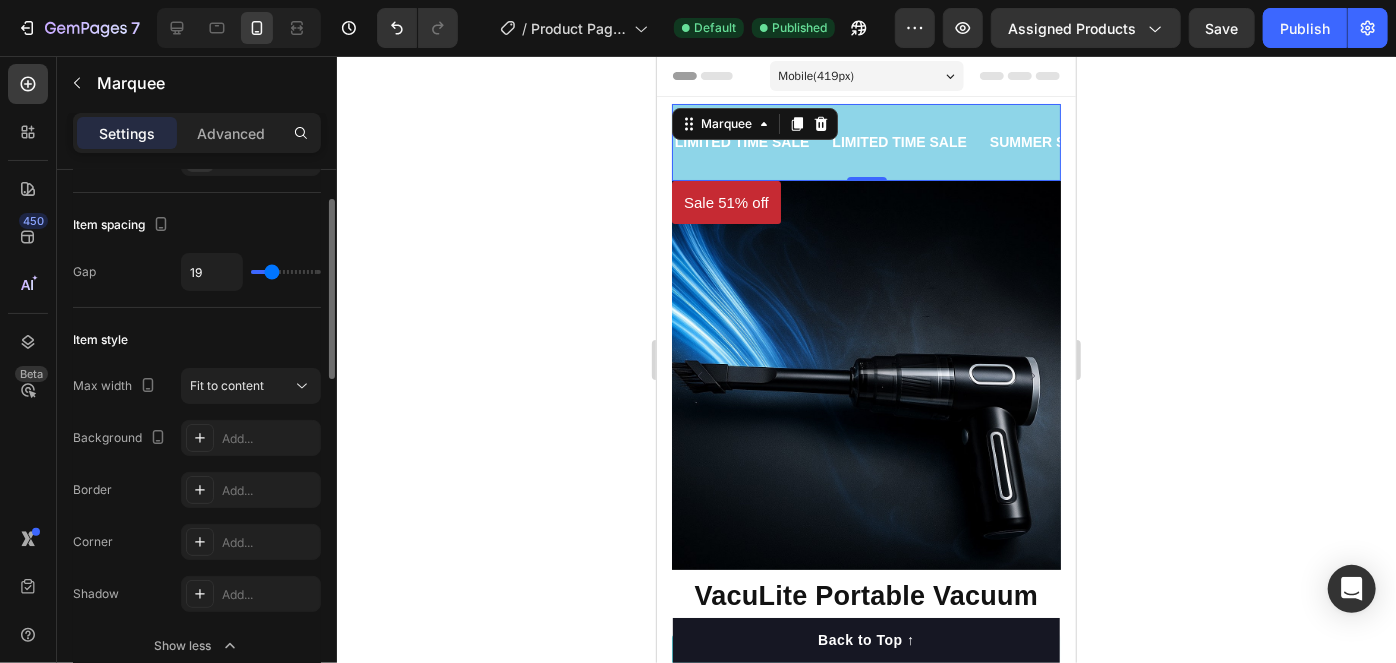 type on "18" 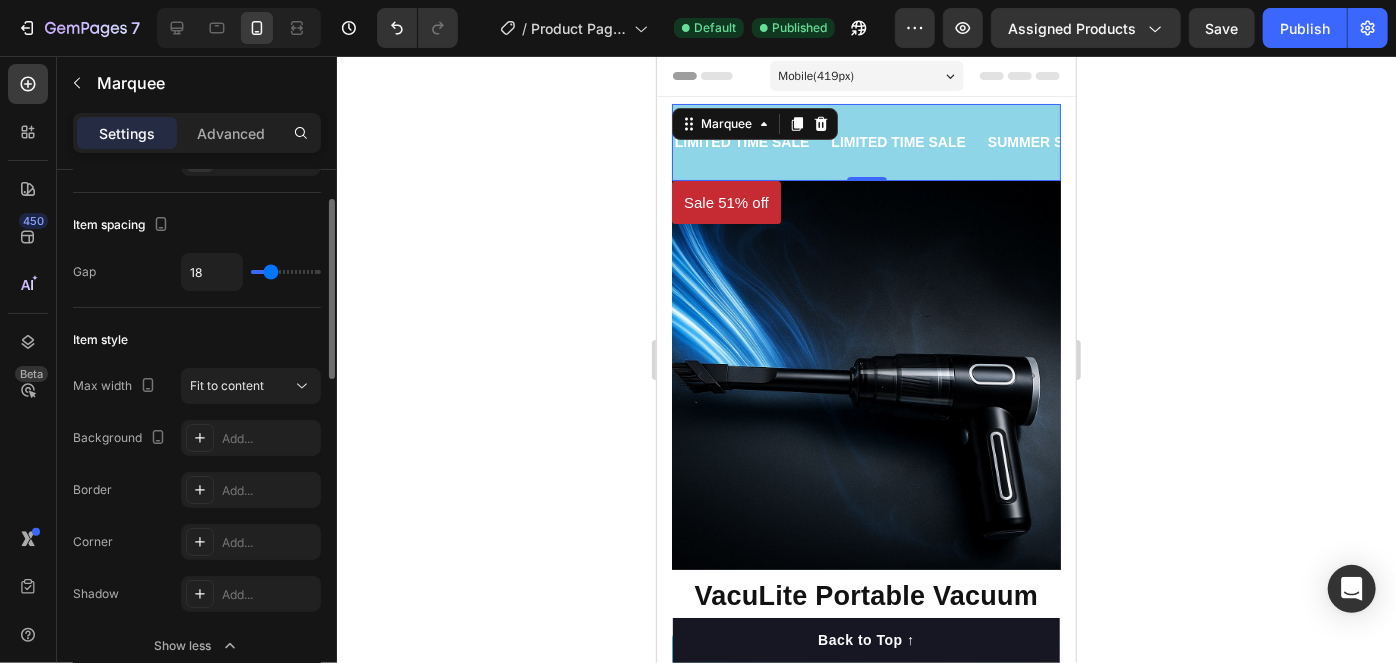 drag, startPoint x: 283, startPoint y: 267, endPoint x: 271, endPoint y: 269, distance: 12.165525 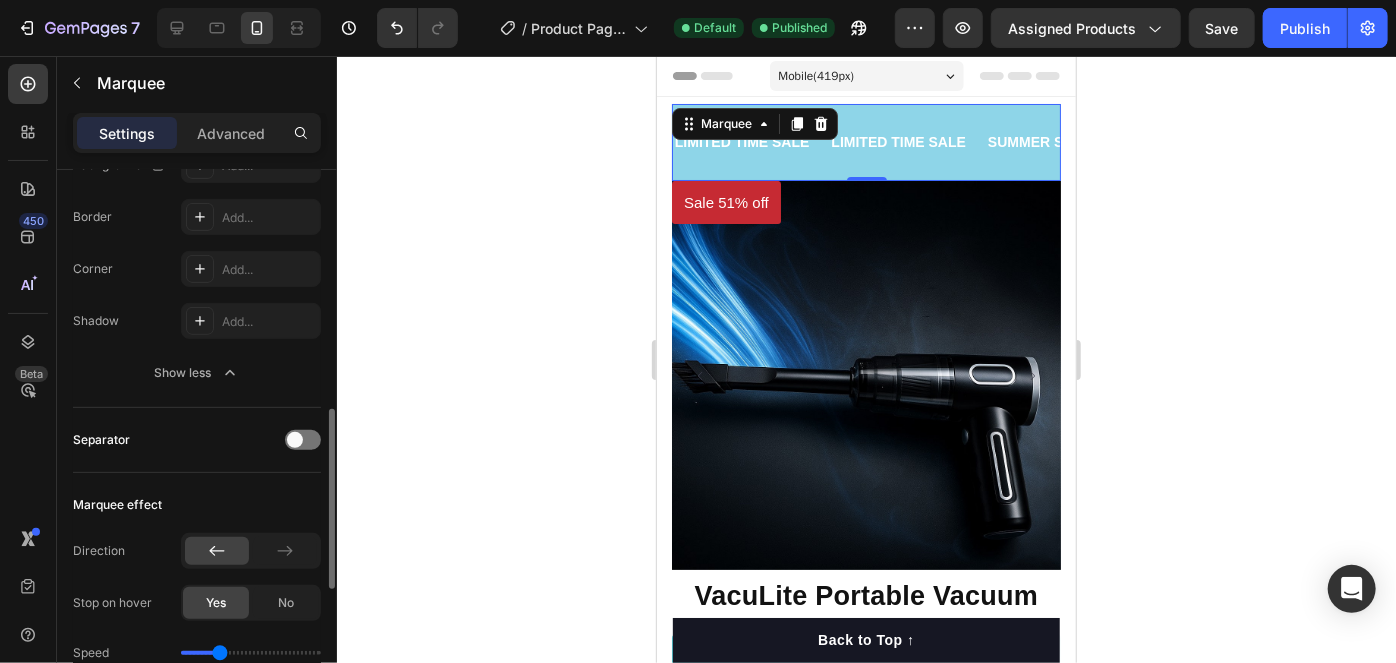 scroll, scrollTop: 454, scrollLeft: 0, axis: vertical 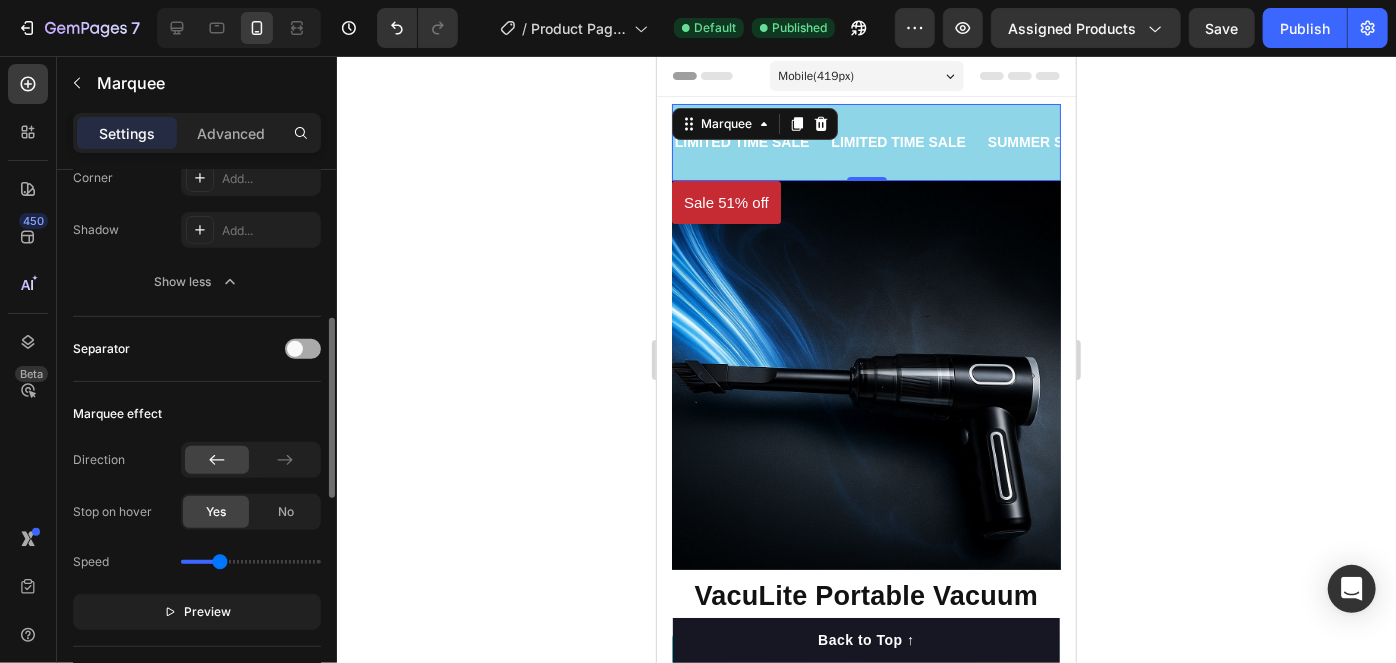 click at bounding box center (303, 349) 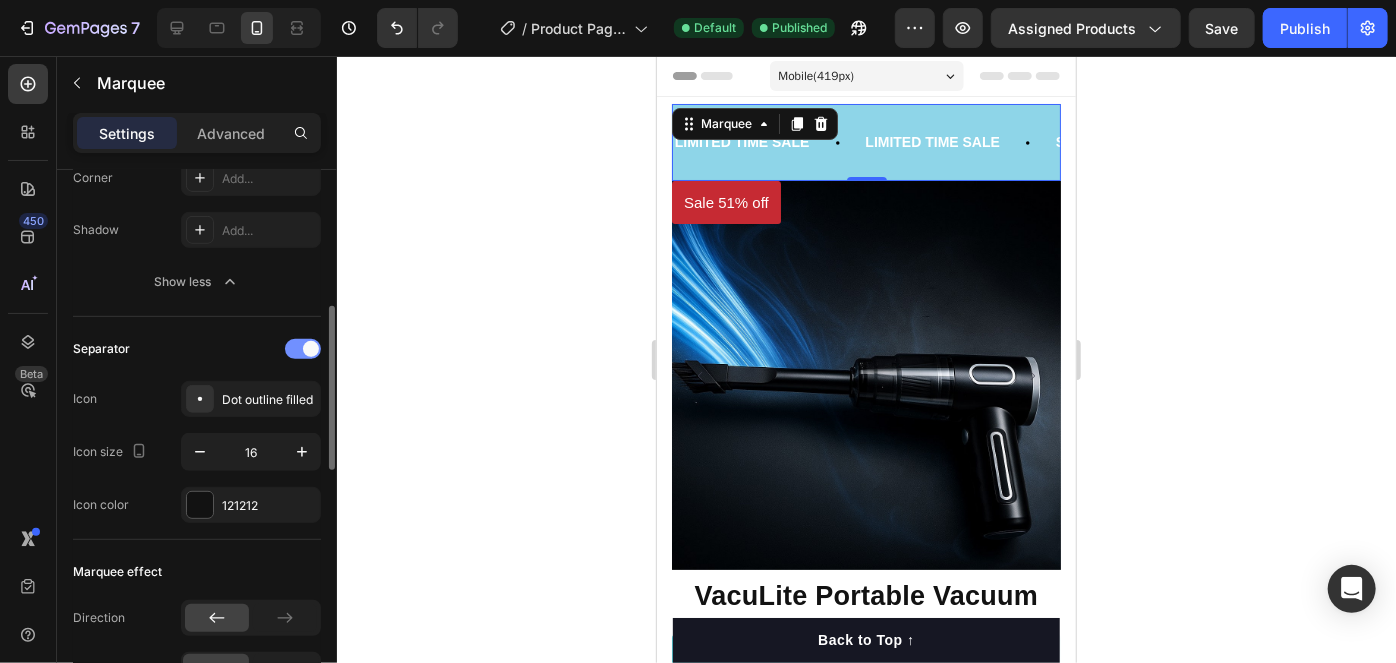 click at bounding box center [311, 349] 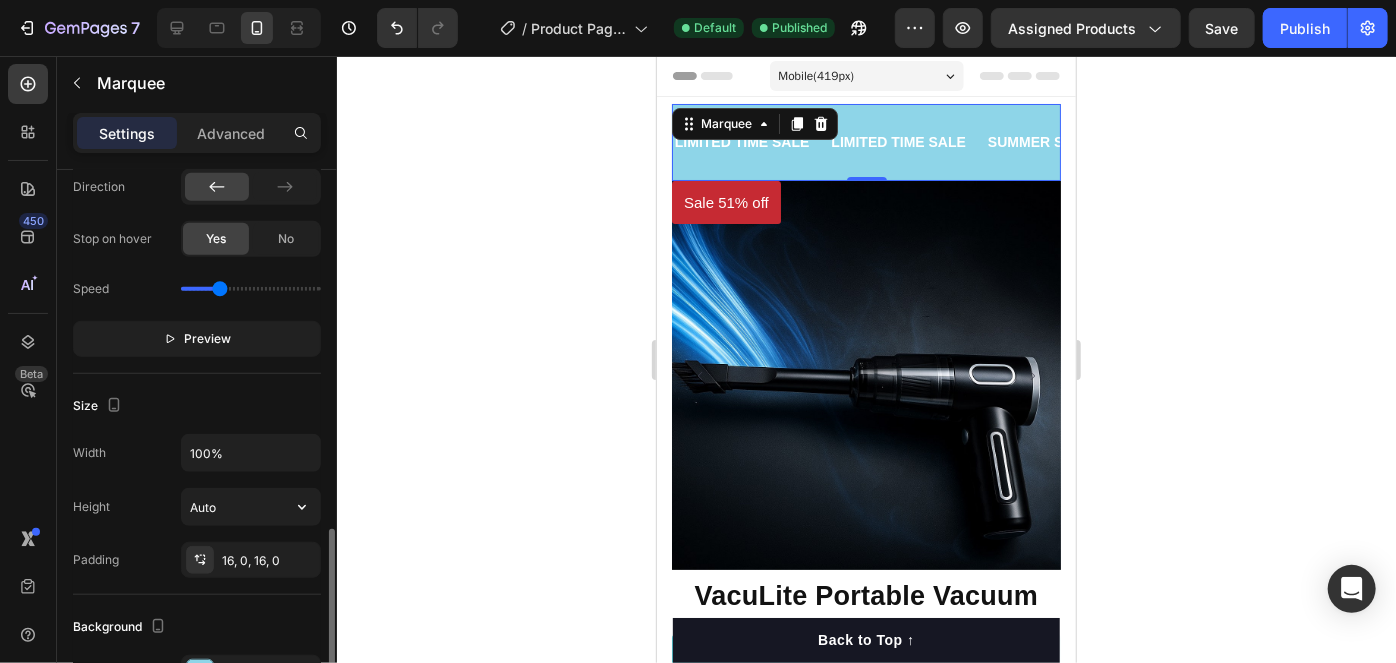 scroll, scrollTop: 818, scrollLeft: 0, axis: vertical 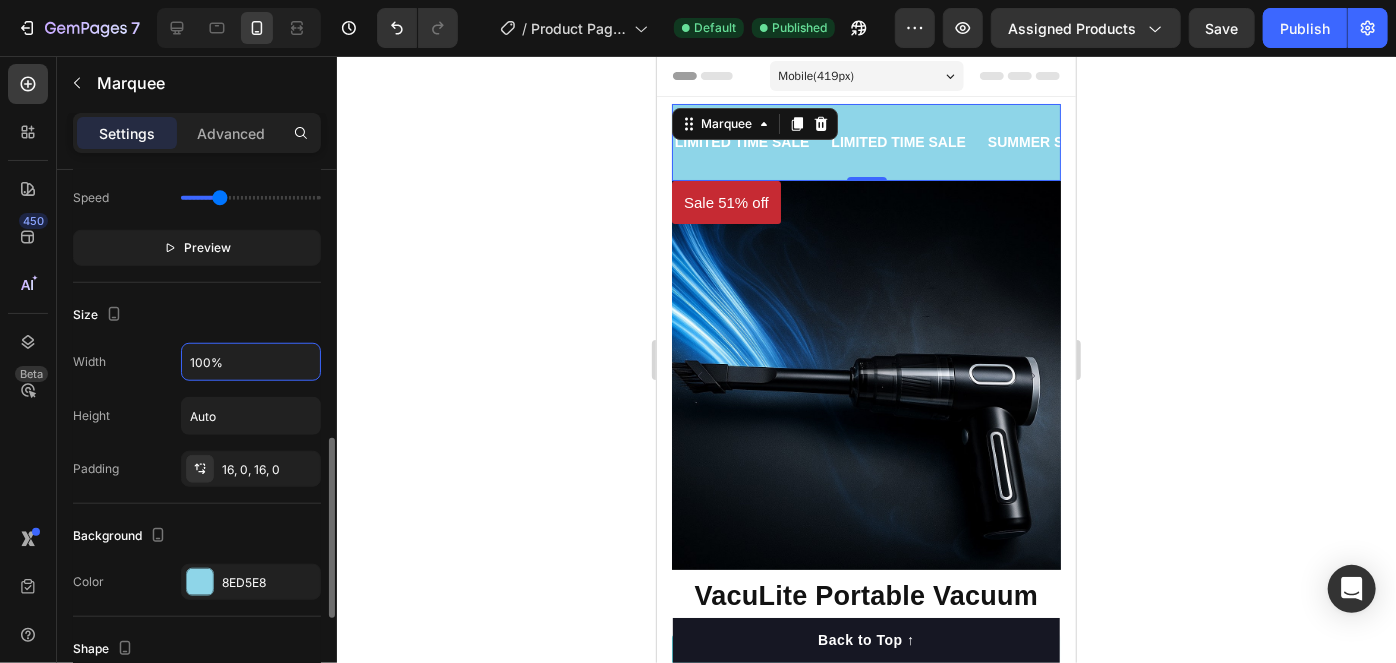 click on "100%" at bounding box center [251, 362] 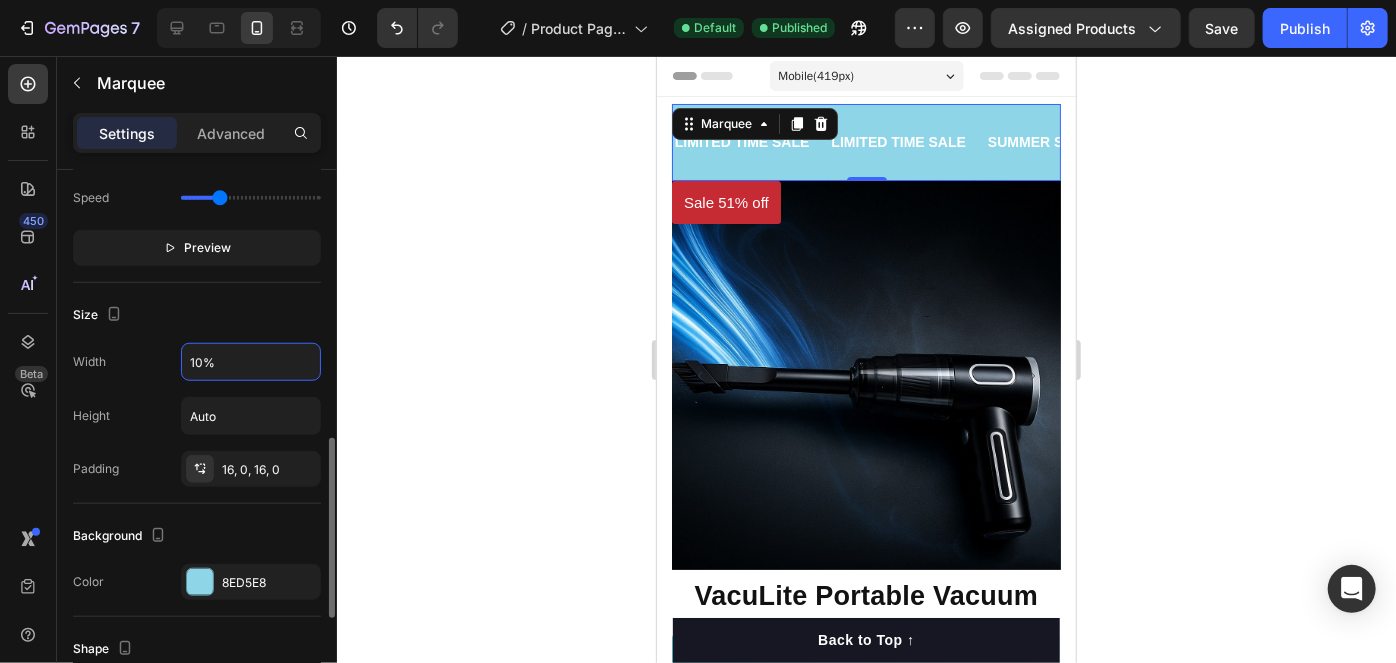 type on "100%" 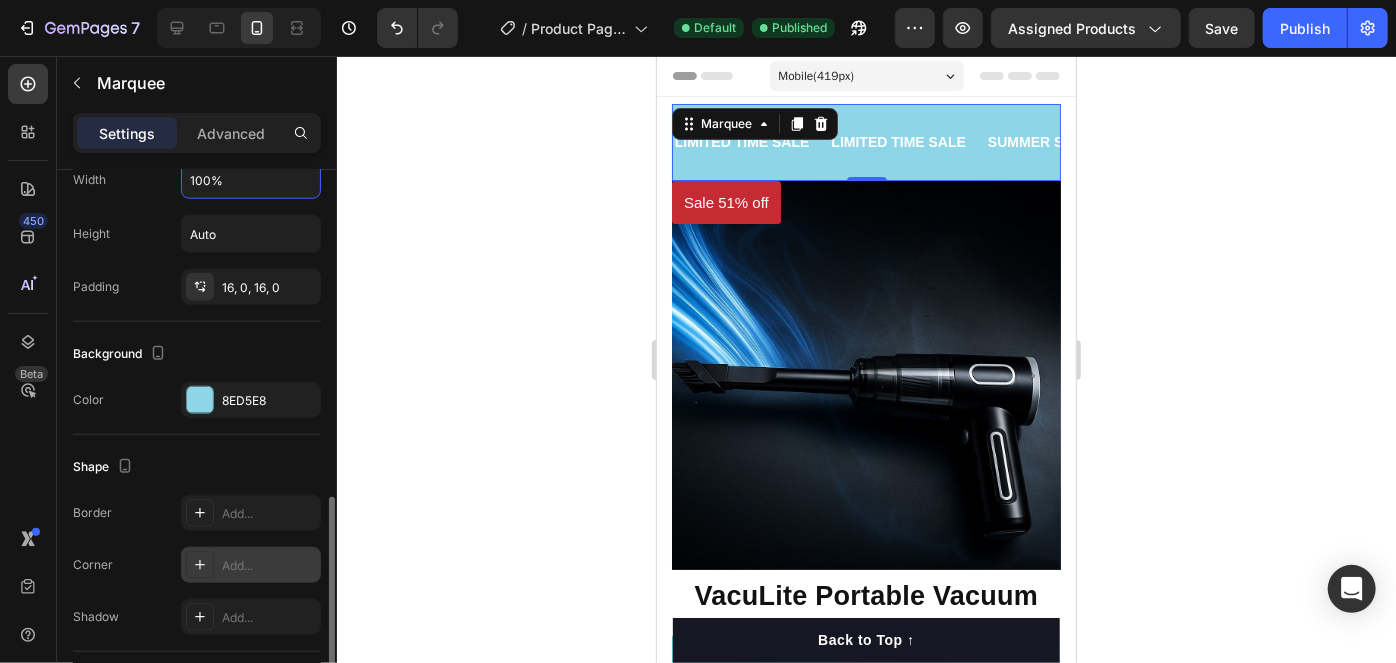 scroll, scrollTop: 1132, scrollLeft: 0, axis: vertical 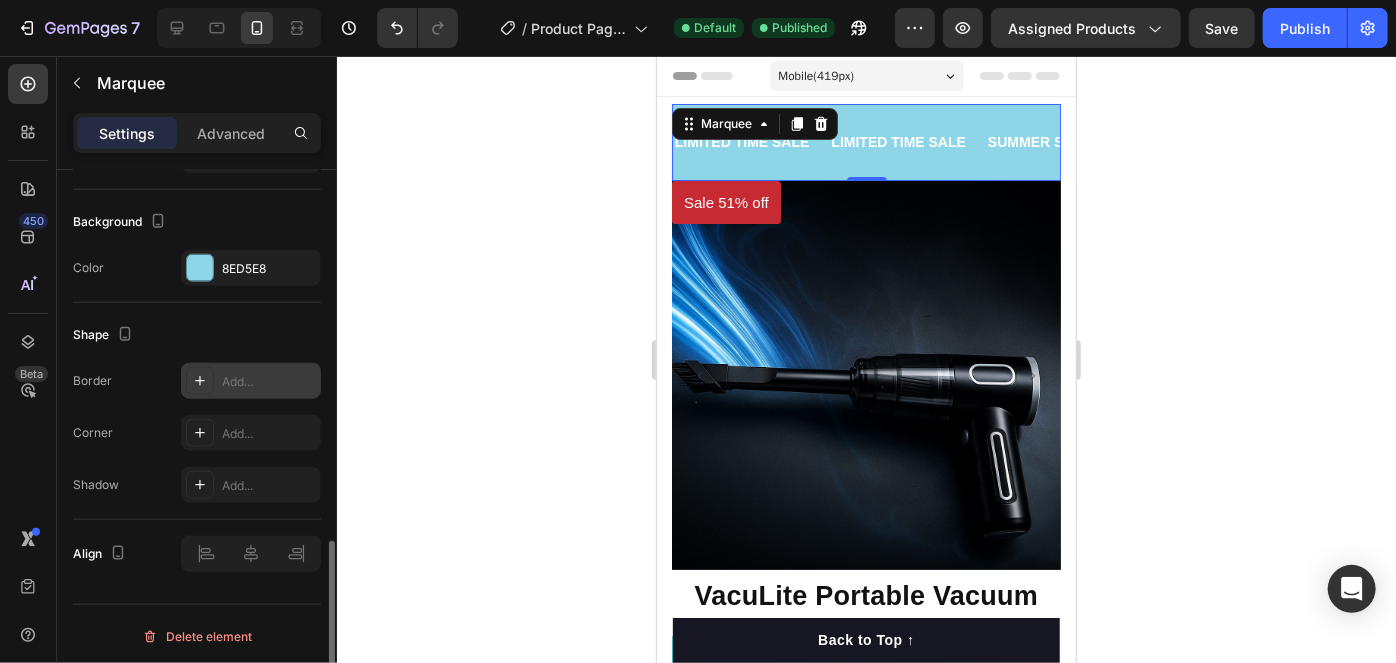 click on "Add..." at bounding box center (269, 382) 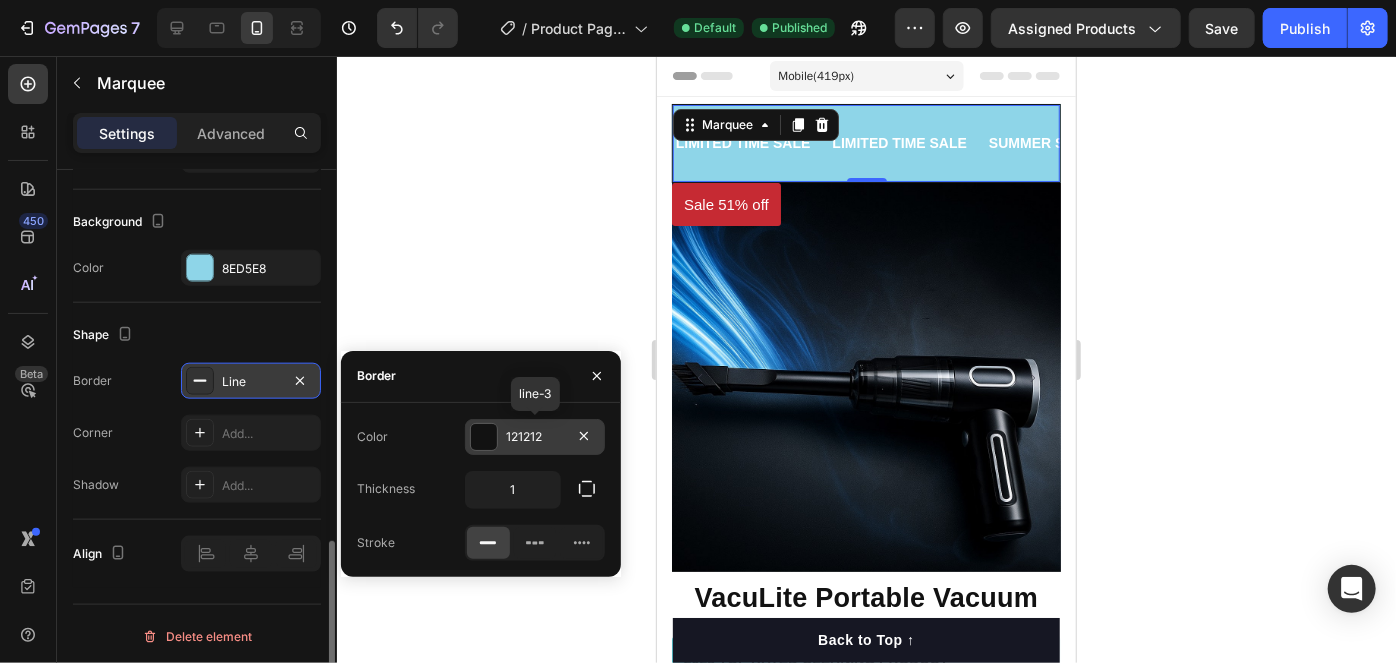 click on "121212" at bounding box center (535, 437) 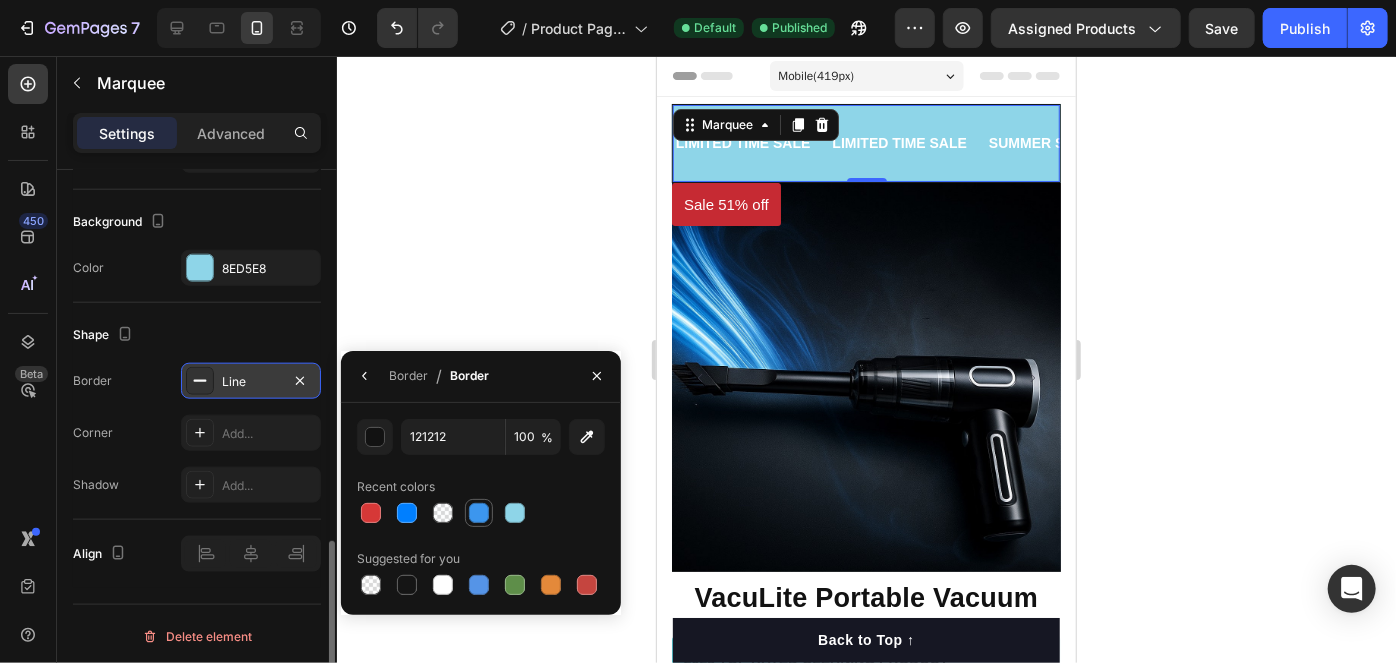 click at bounding box center (479, 513) 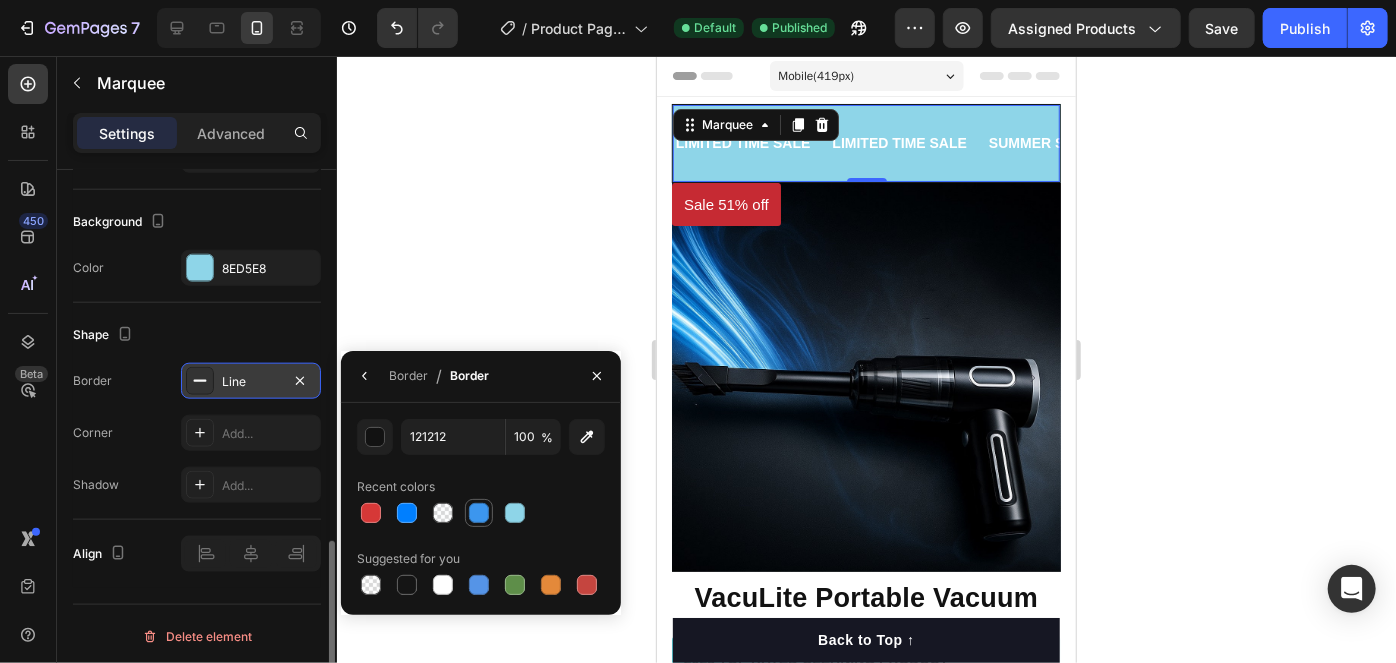 type on "3C96EE" 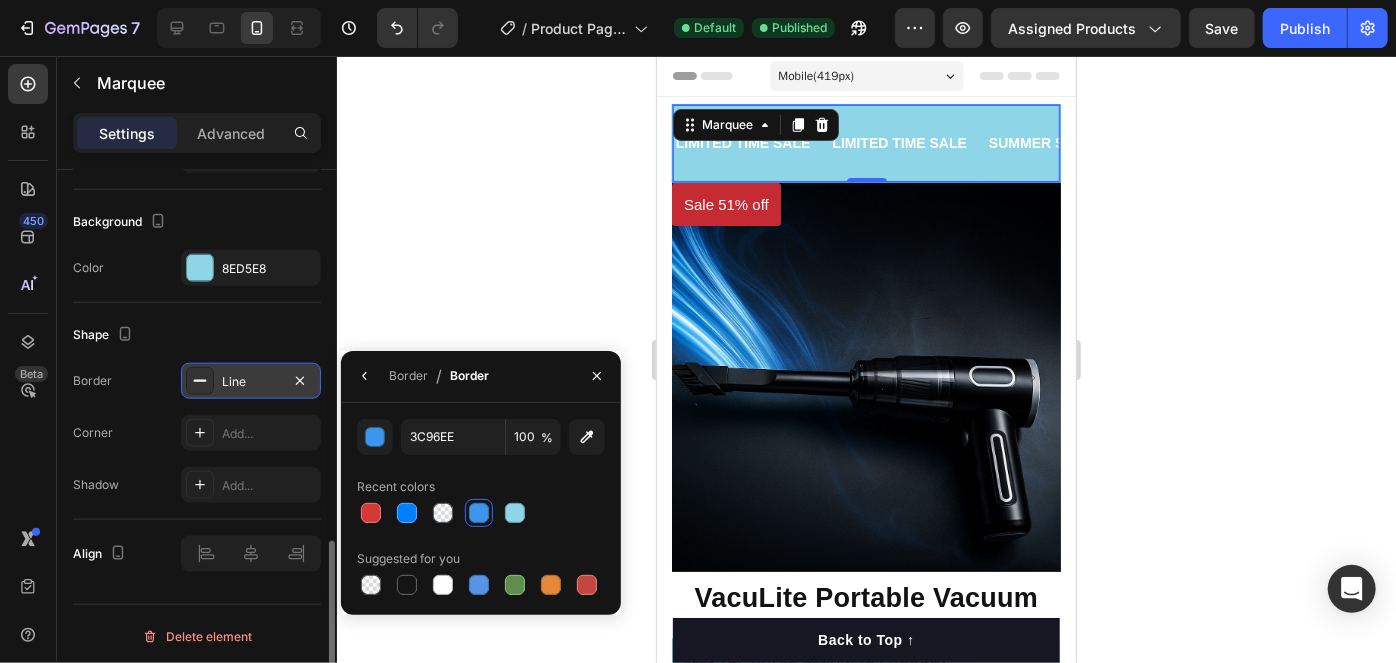 click on "Border / Border" at bounding box center [419, 376] 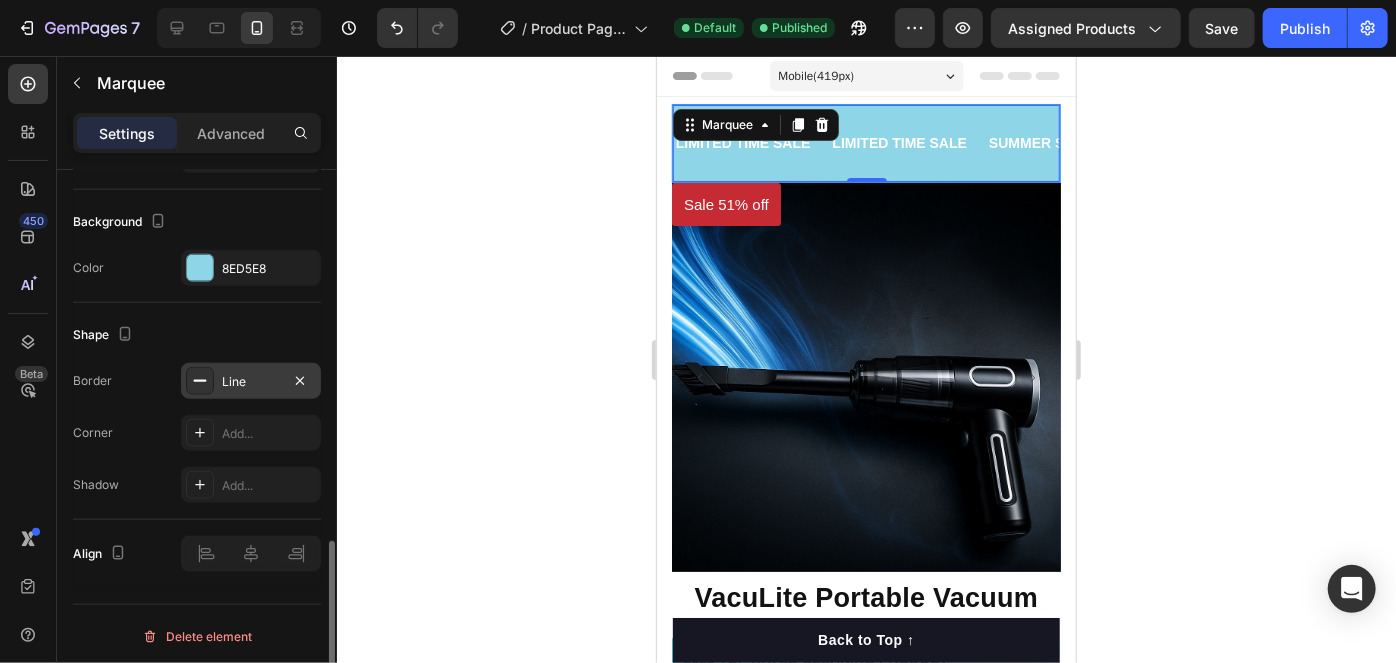 click 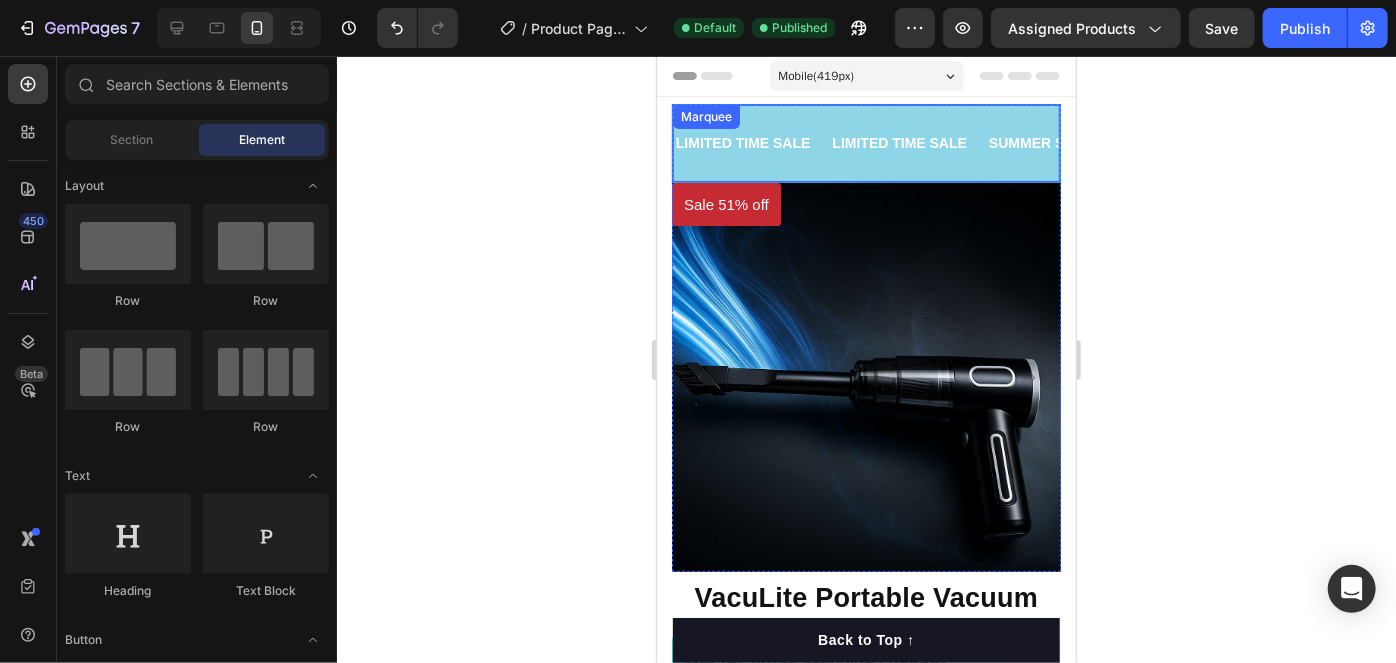 click on "LIMITED TIME SALE Text Block LIMITED TIME SALE Text Block SUMMER SALE Text Block LIMITED TIME SALE Text Block LIMITED TIME SALE Text Block LIMITED TIME SALE Text Block SUMMER SALE Text Block LIMITED TIME SALE Text Block Marquee" at bounding box center (865, 142) 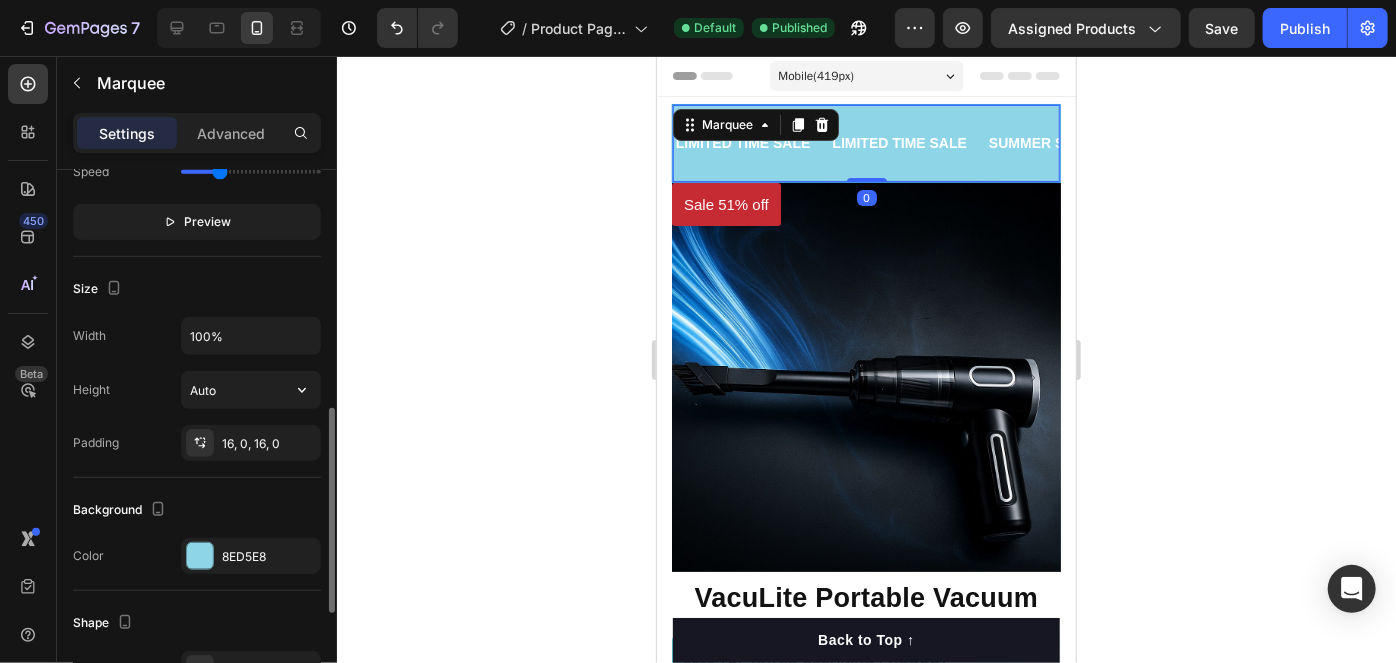 scroll, scrollTop: 924, scrollLeft: 0, axis: vertical 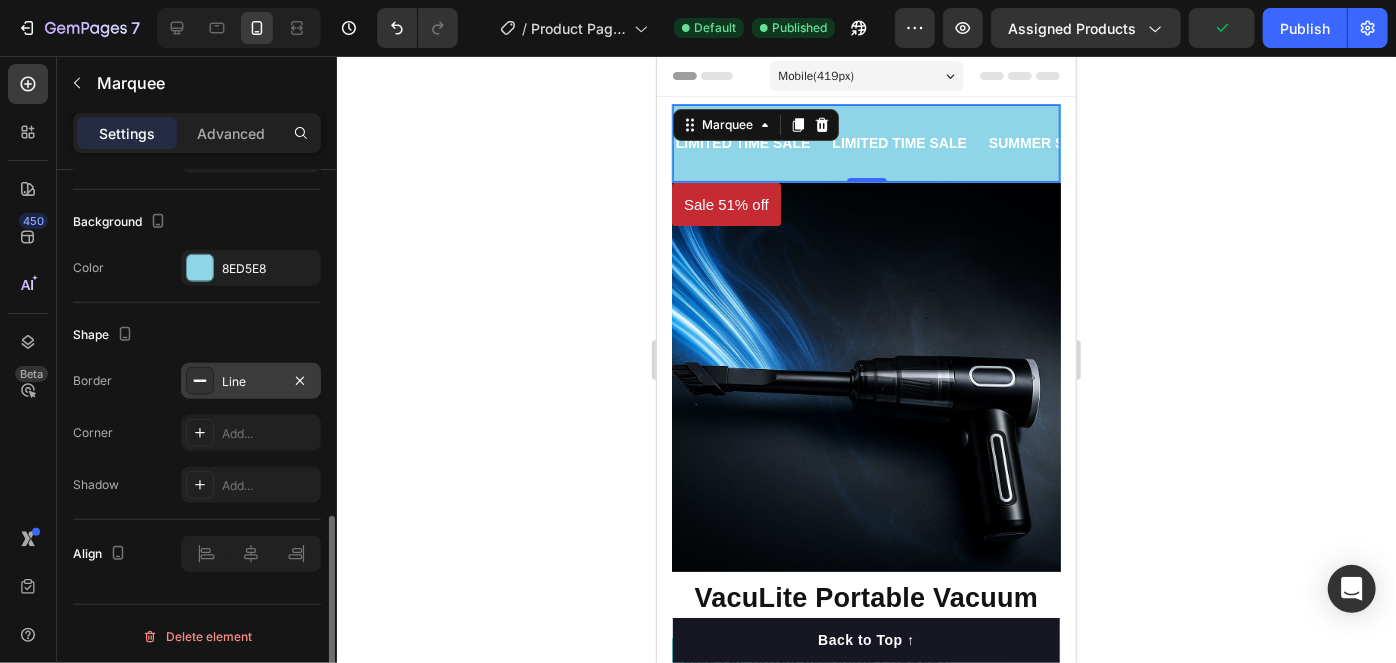 click on "Line" at bounding box center [251, 382] 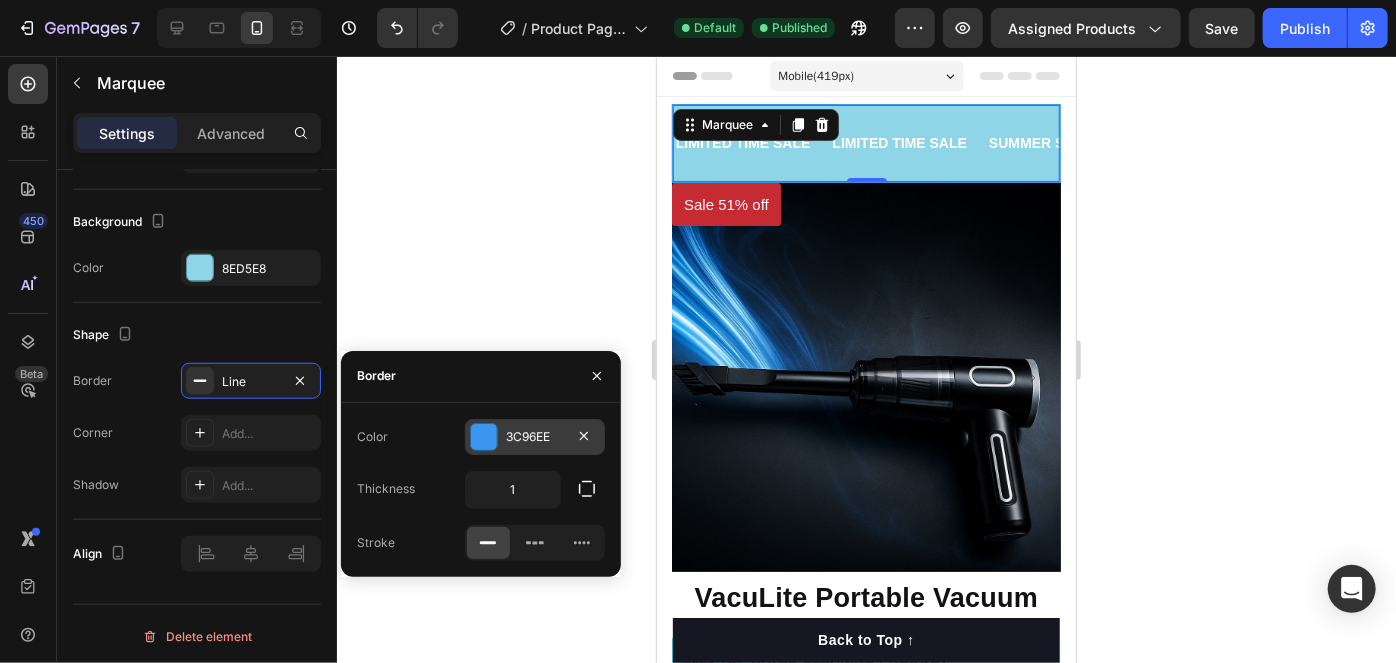 click on "3C96EE" at bounding box center [535, 437] 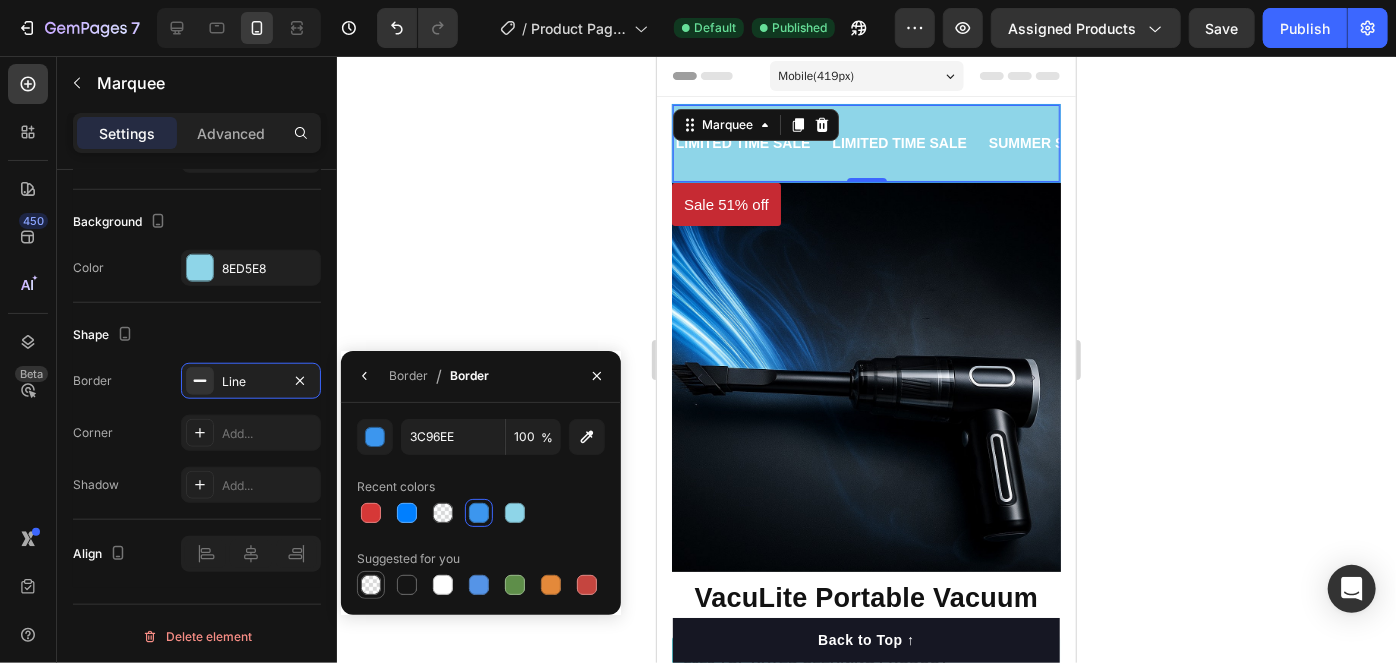 click at bounding box center (371, 585) 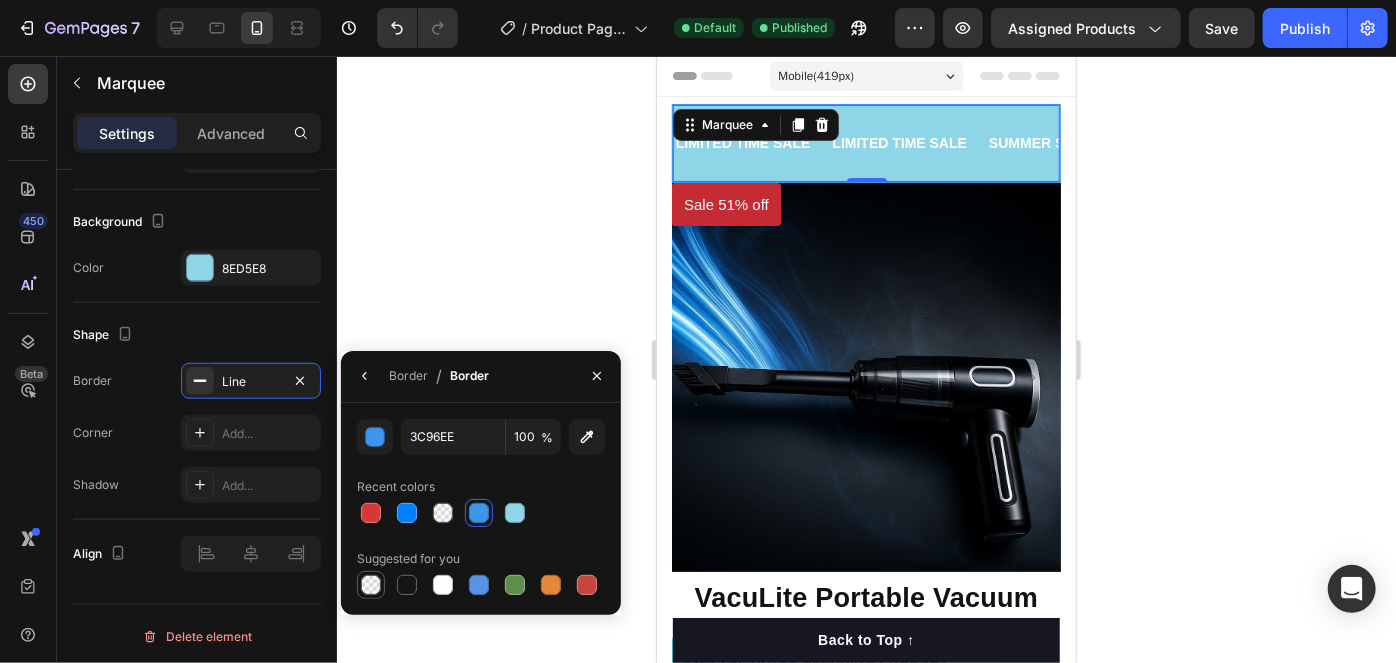 type on "000000" 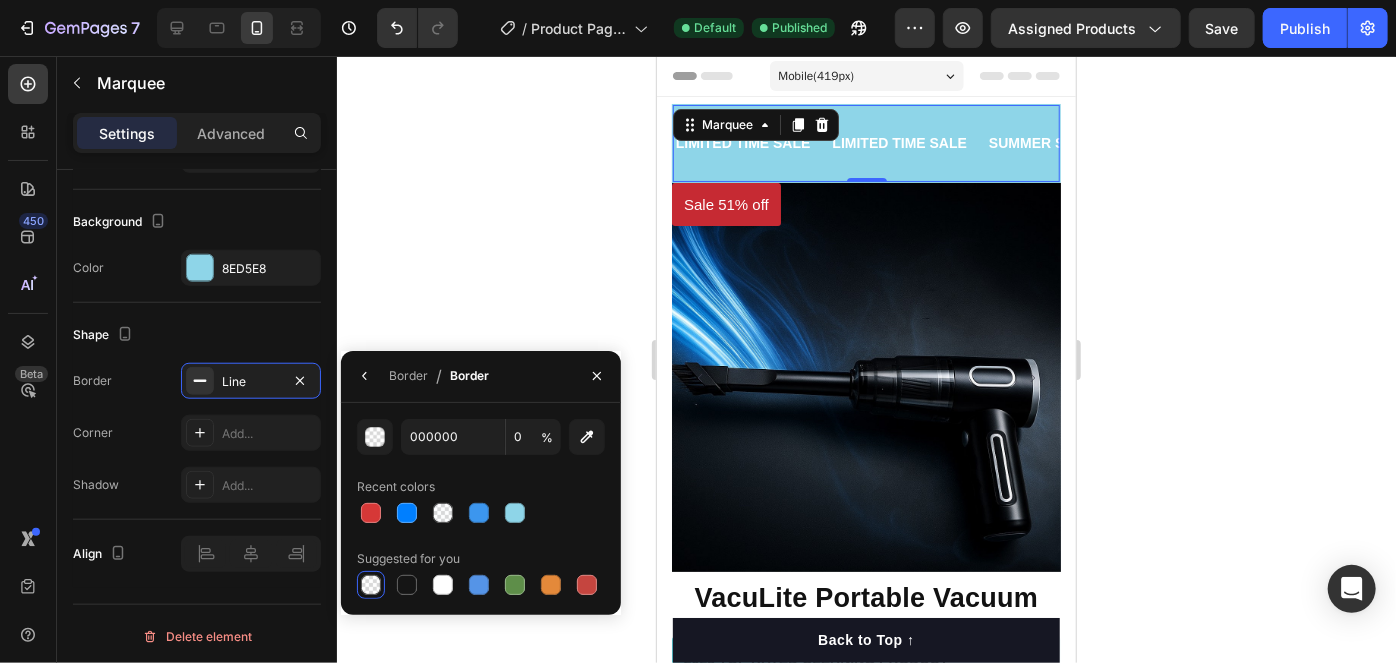 click 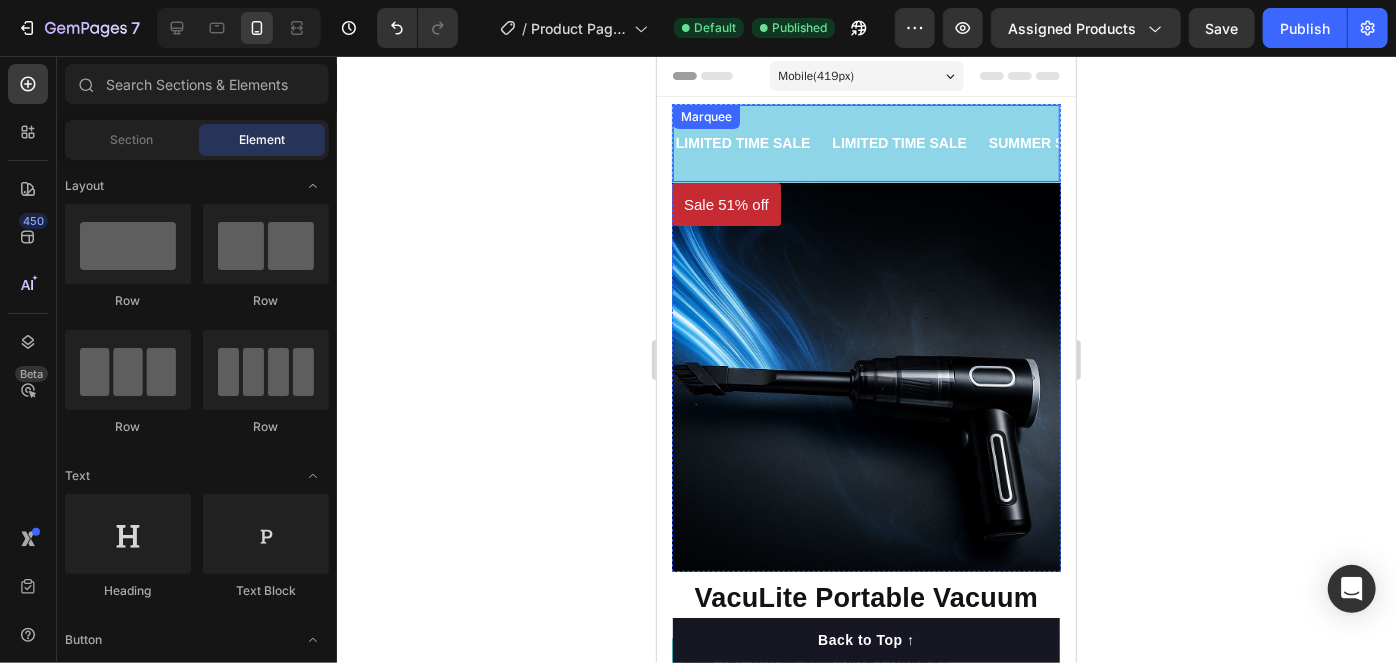 click on "LIMITED TIME SALE Text Block LIMITED TIME SALE Text Block SUMMER SALE Text Block LIMITED TIME SALE Text Block LIMITED TIME SALE Text Block LIMITED TIME SALE Text Block SUMMER SALE Text Block LIMITED TIME SALE Text Block Marquee" at bounding box center [865, 142] 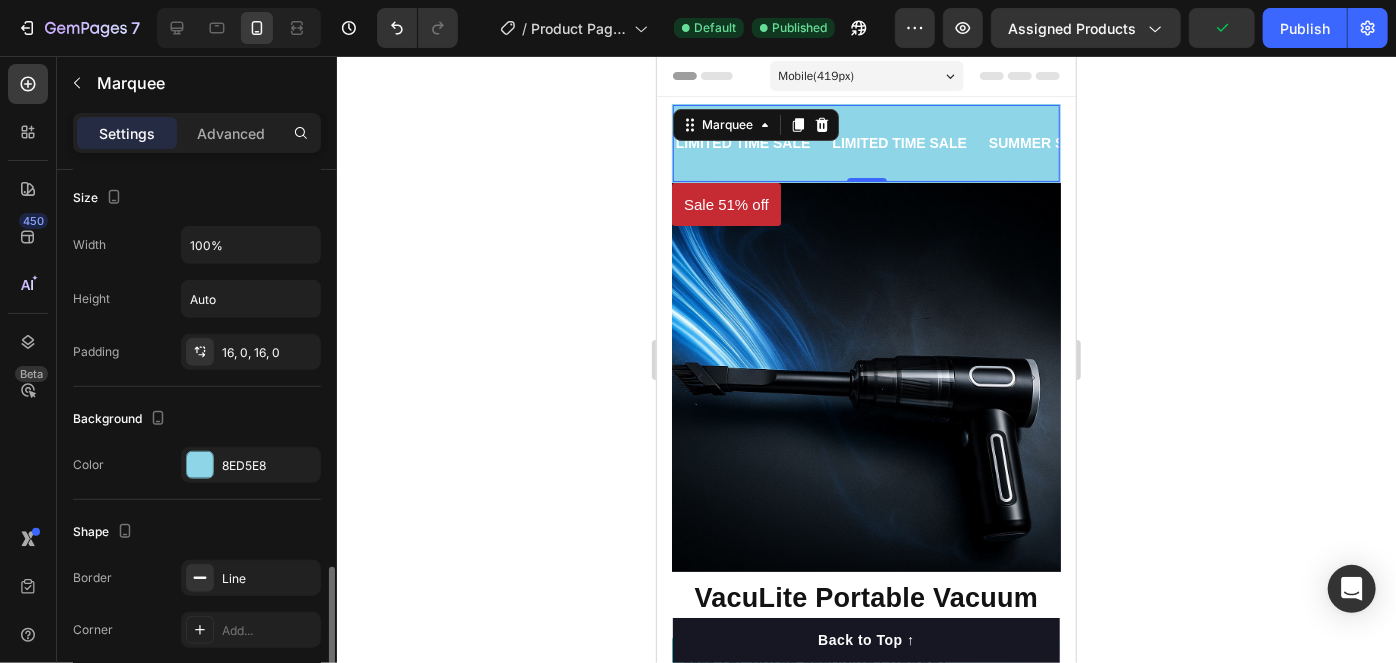 scroll, scrollTop: 818, scrollLeft: 0, axis: vertical 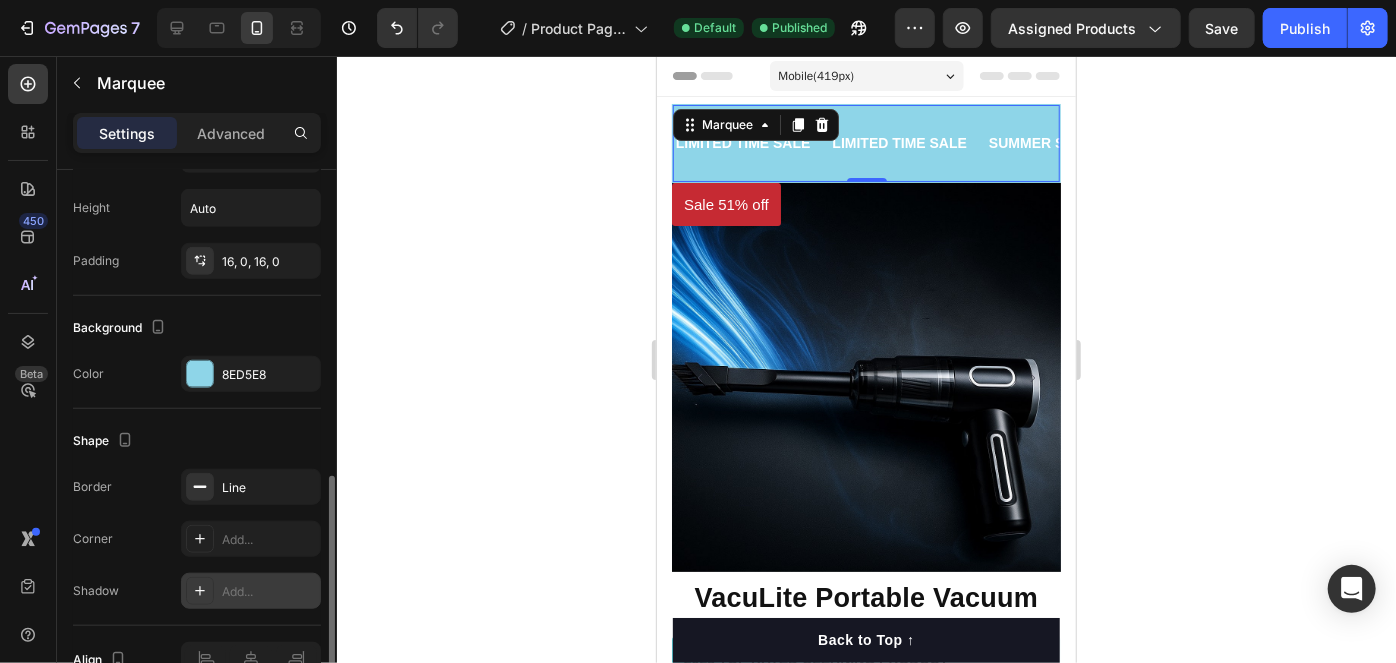 click on "Add..." at bounding box center (269, 592) 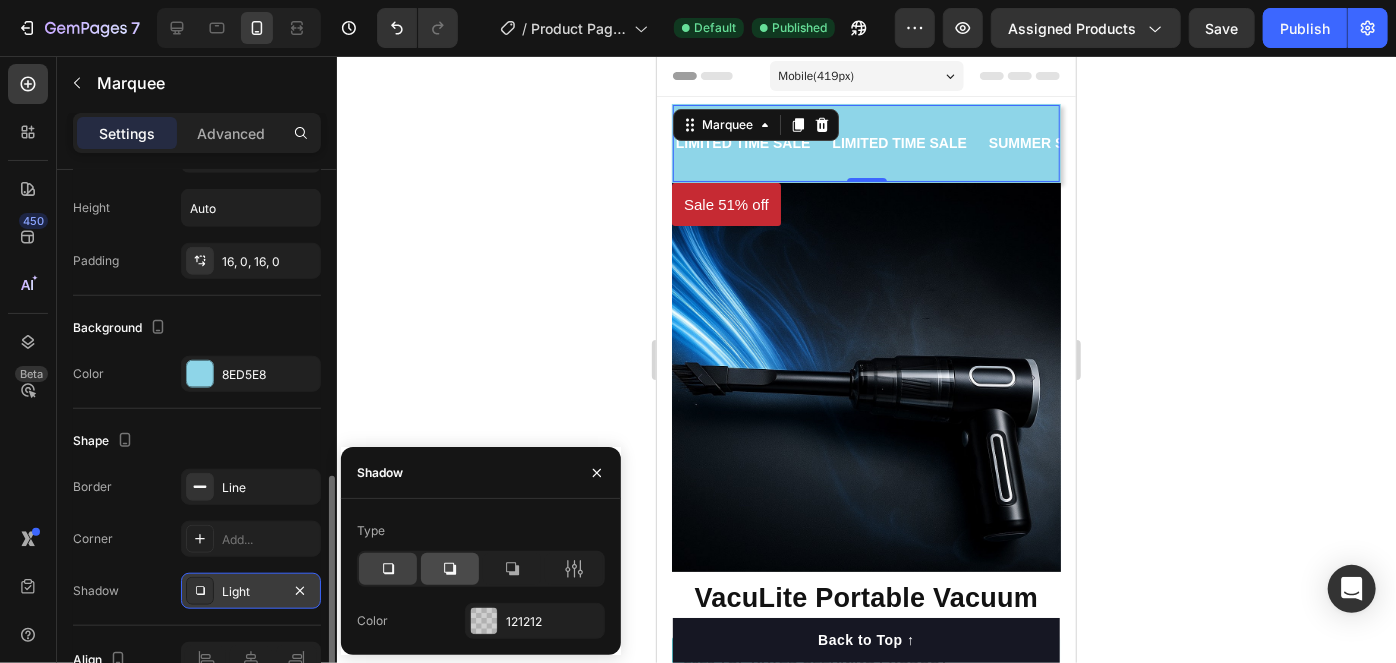 click 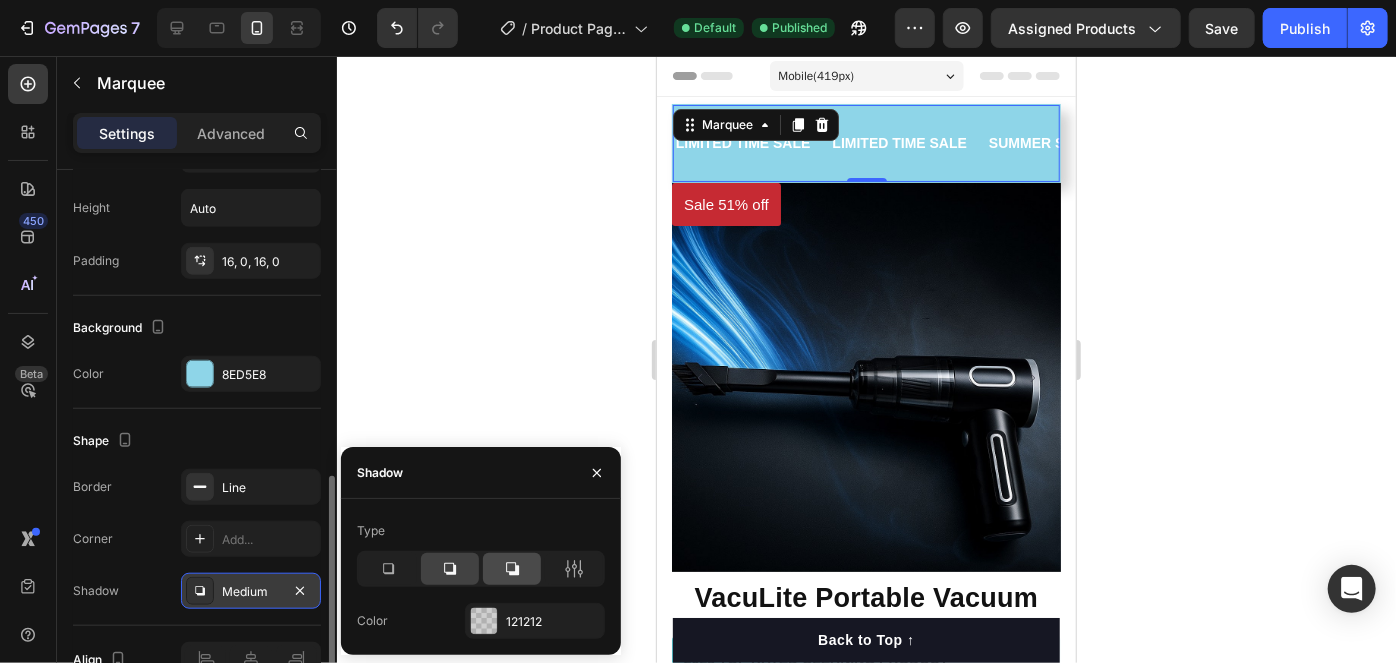 click 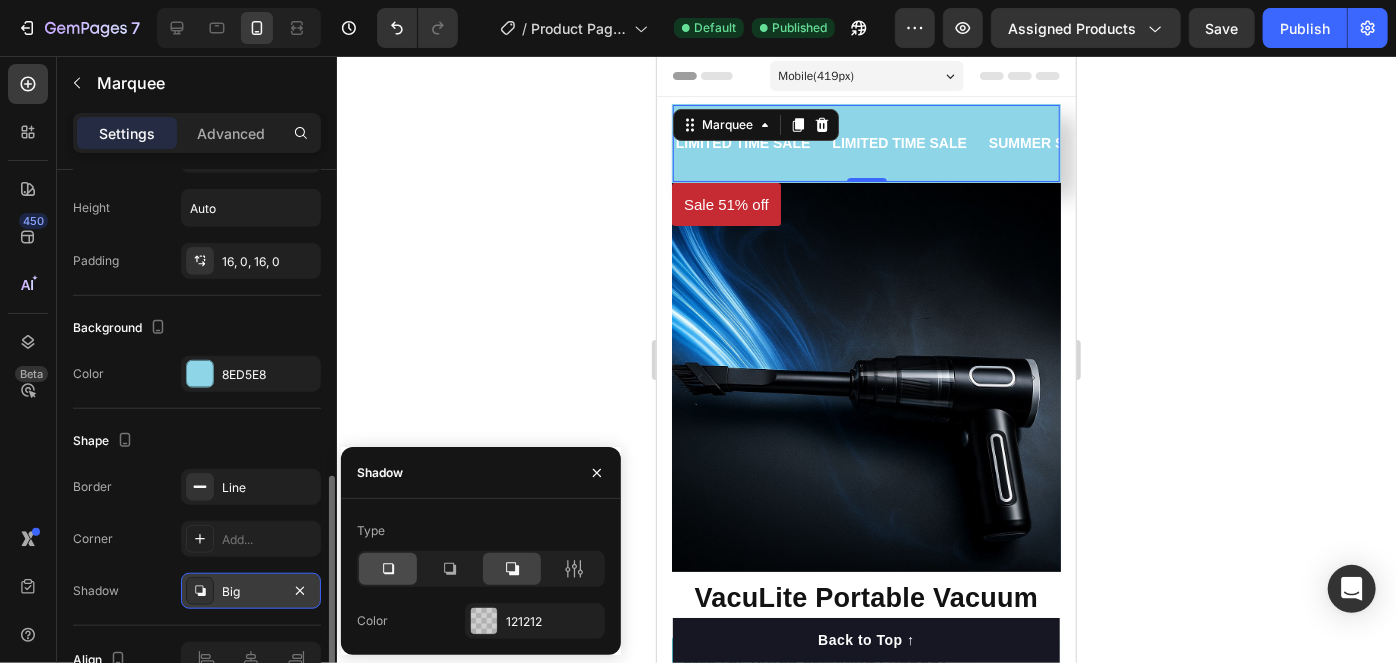 click 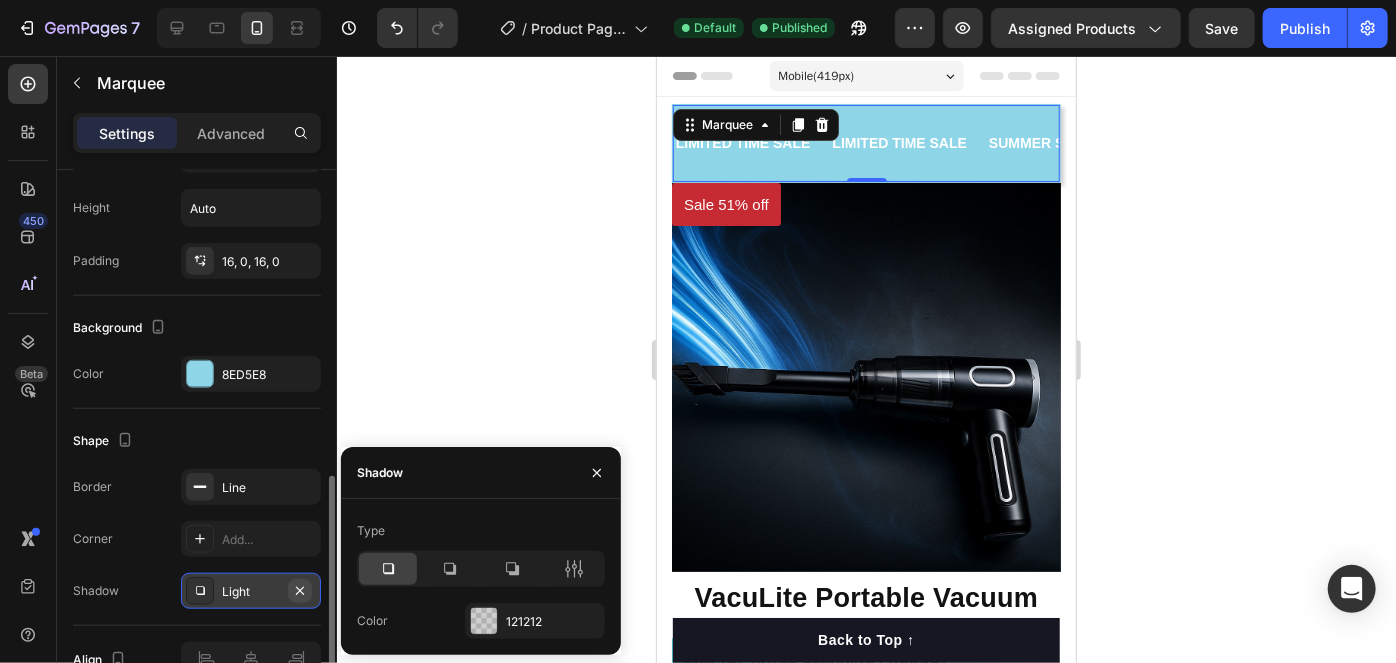 click 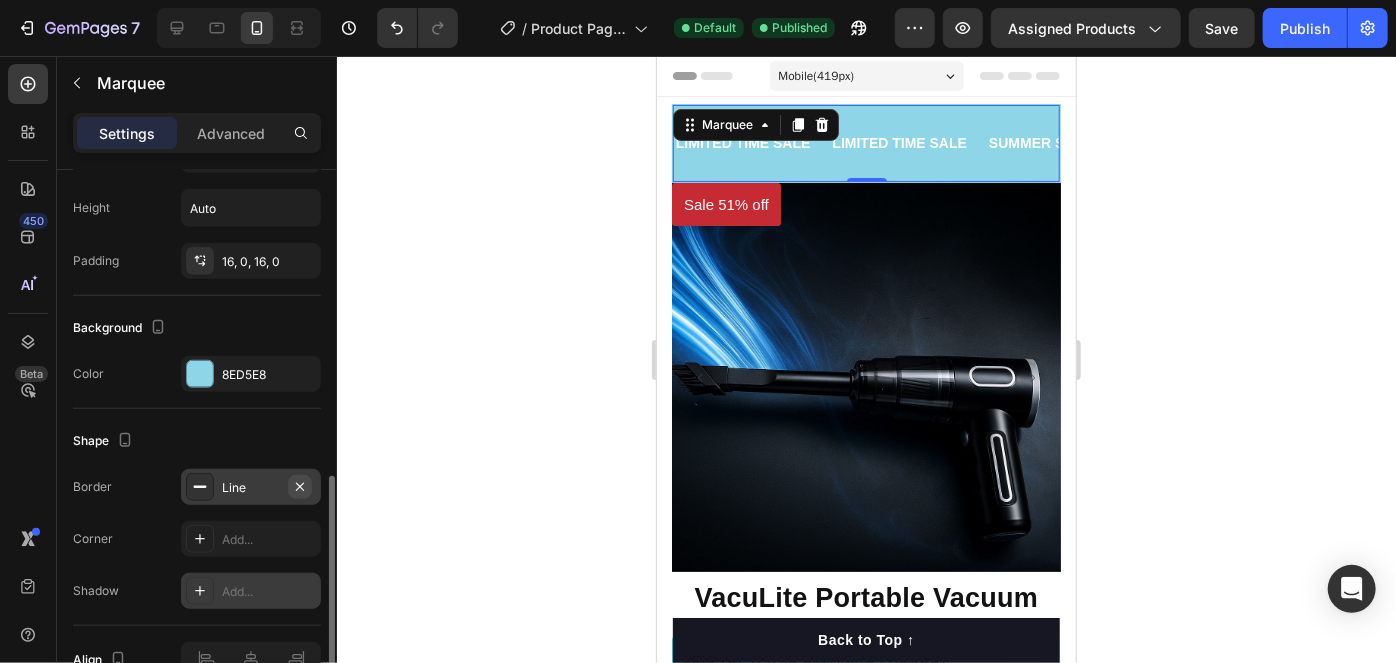 click 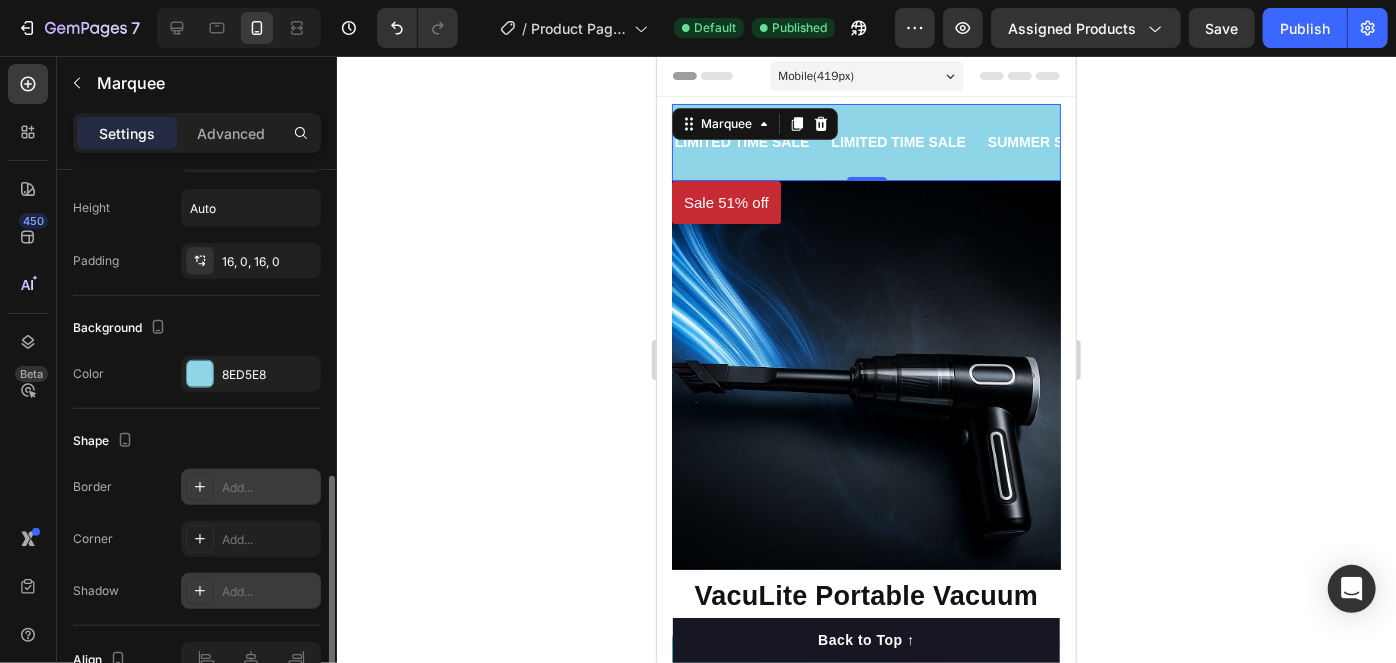click on "Marquee" at bounding box center [187, 83] 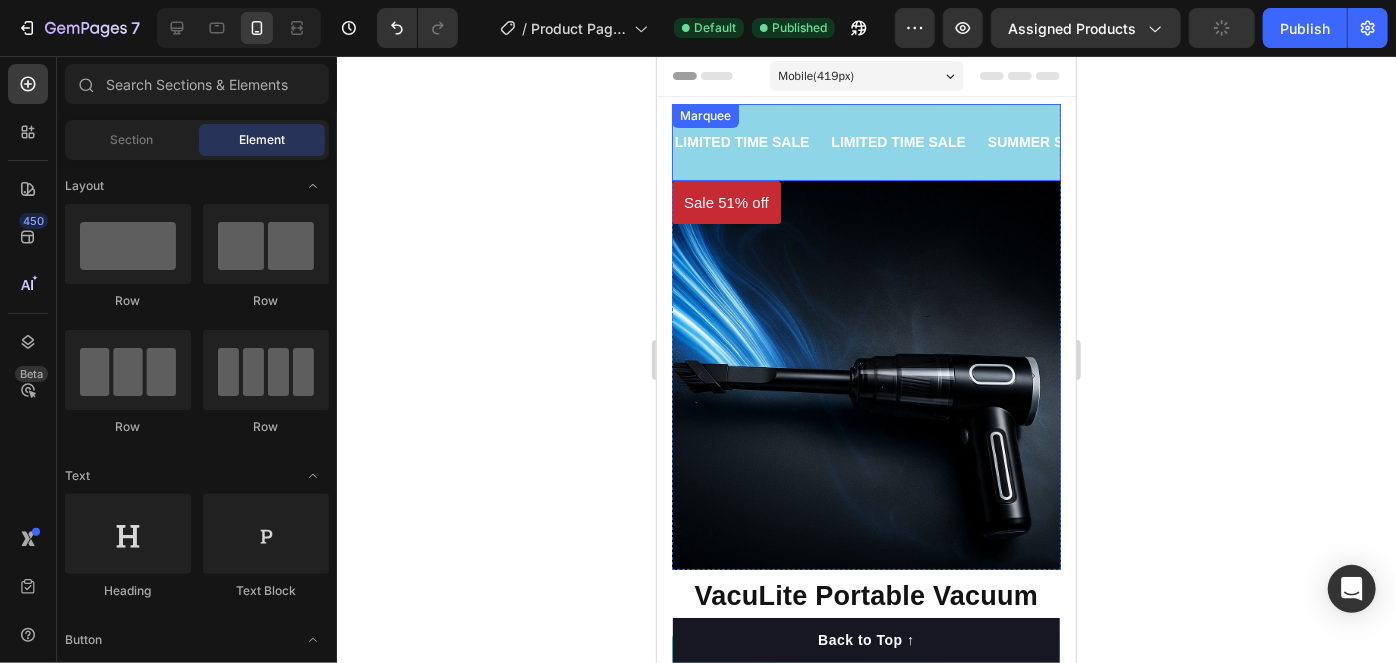 click on "LIMITED TIME SALE Text Block LIMITED TIME SALE Text Block SUMMER SALE Text Block LIMITED TIME SALE Text Block LIMITED TIME SALE Text Block LIMITED TIME SALE Text Block SUMMER SALE Text Block LIMITED TIME SALE Text Block Marquee" at bounding box center [865, 141] 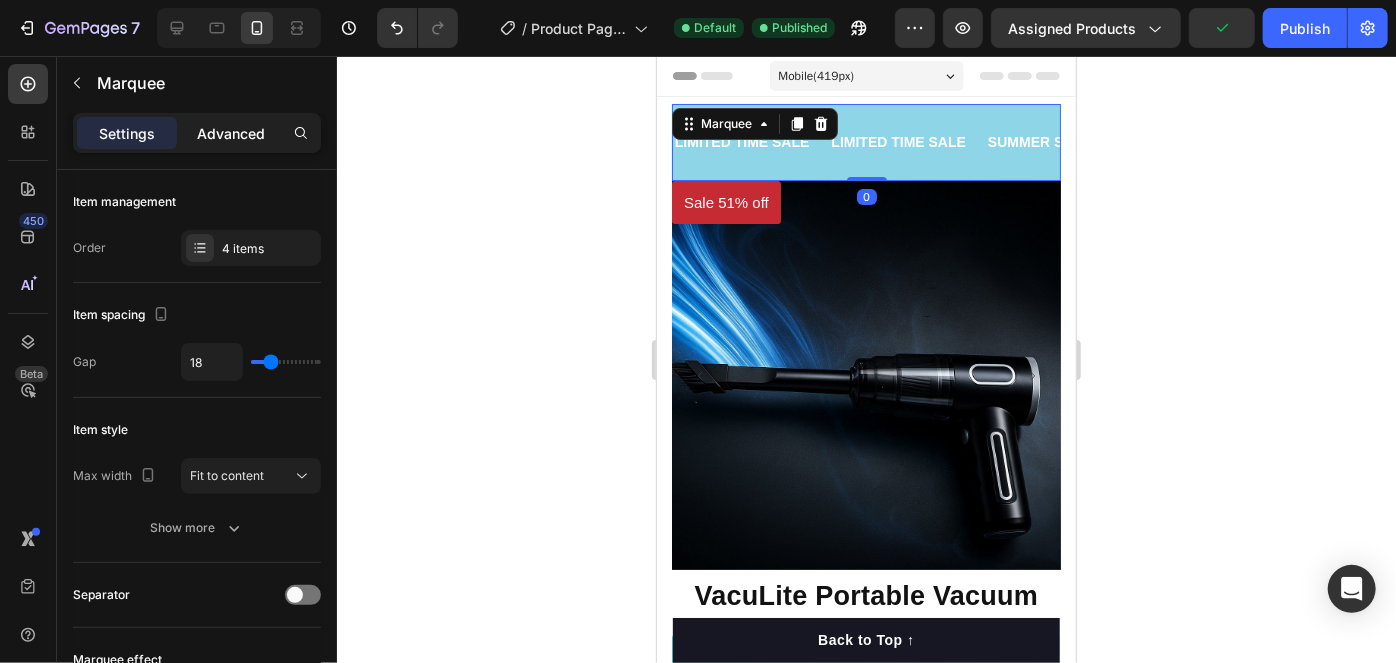 drag, startPoint x: 251, startPoint y: 139, endPoint x: 262, endPoint y: 145, distance: 12.529964 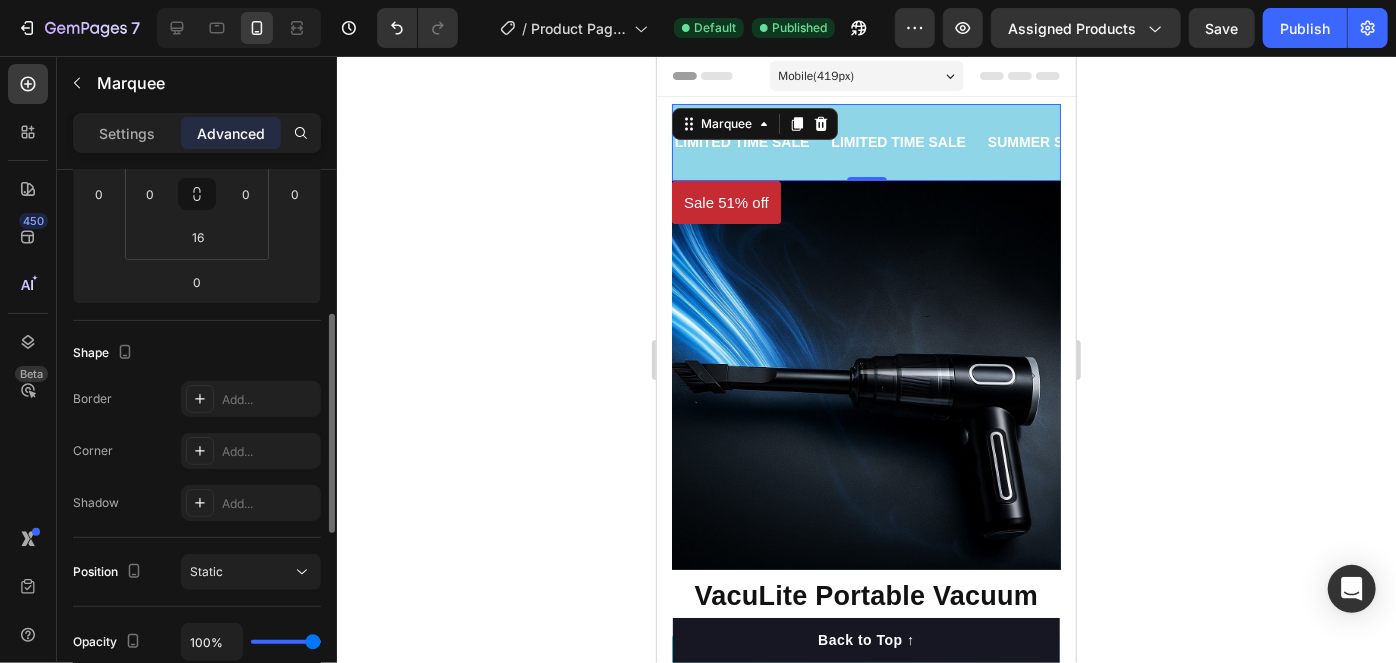 scroll, scrollTop: 90, scrollLeft: 0, axis: vertical 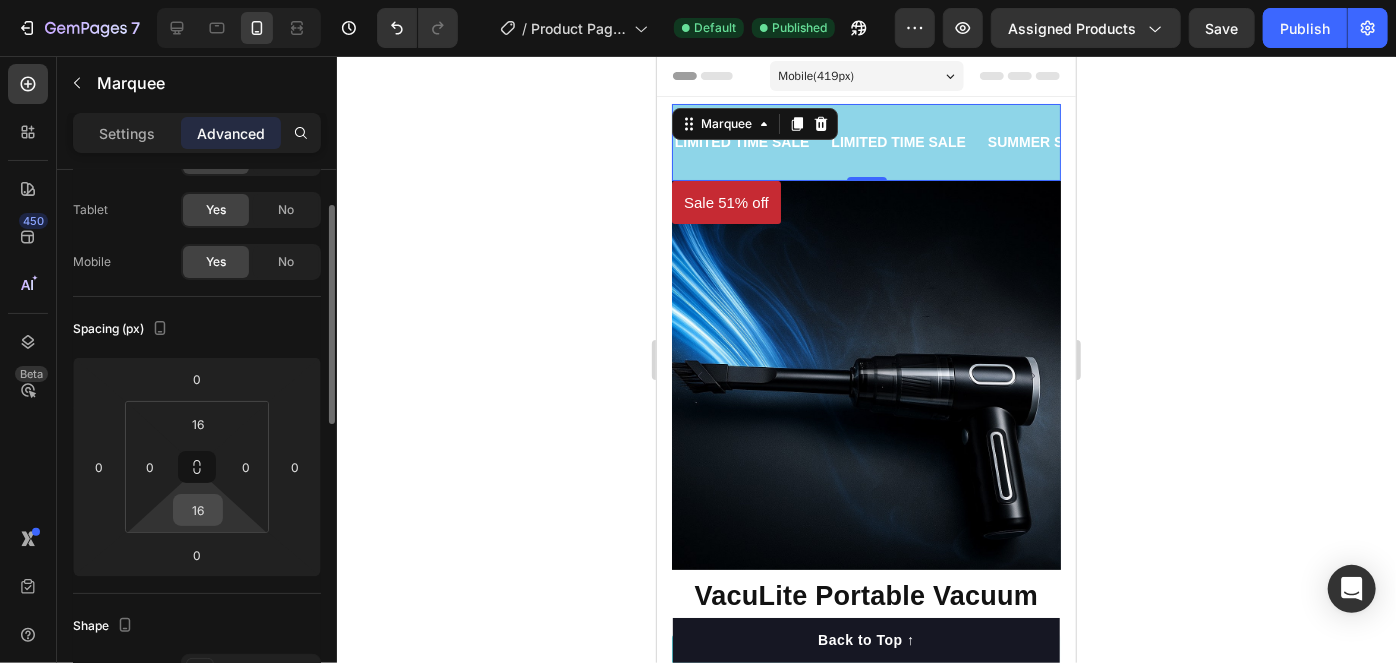 click on "16" at bounding box center (198, 510) 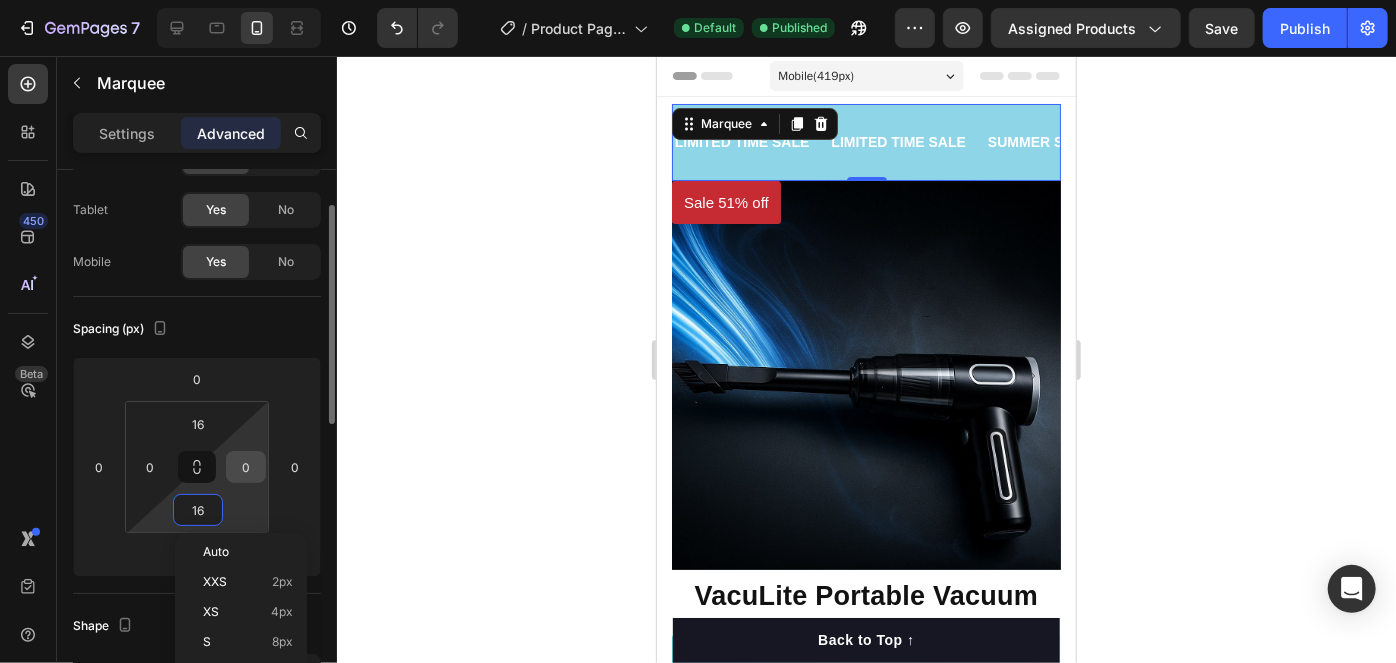 type on "=" 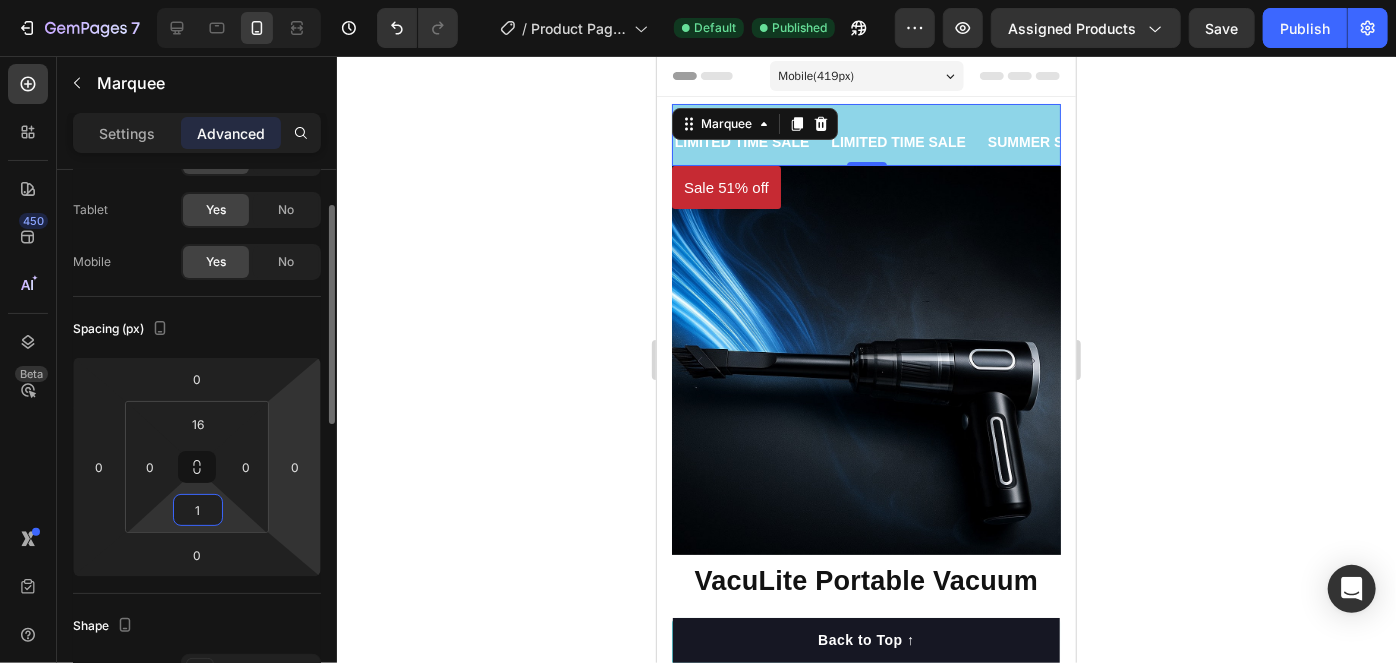type on "1" 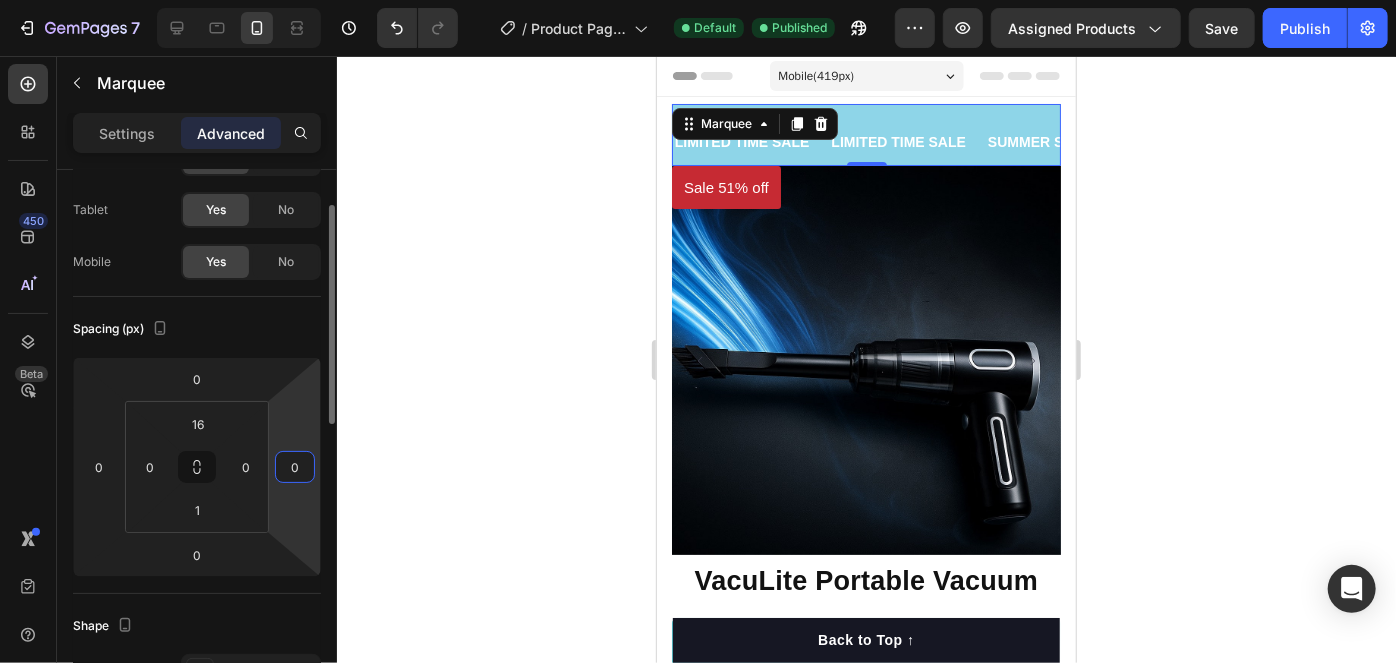 click on "7   /  Product Page - Jul 20, 21:17:40 Default Published Preview Assigned Products  Save   Publish  450 Beta Sections(18) Elements(84) Section Element Hero Section Product Detail Brands Trusted Badges Guarantee Product Breakdown How to use Testimonials Compare Bundle FAQs Social Proof Brand Story Product List Collection Blog List Contact Sticky Add to Cart Custom Footer Browse Library 450 Layout
Row
Row
Row
Row Text
Heading
Text Block Button
Button
Button Media
Image
Image
Video" at bounding box center [698, 0] 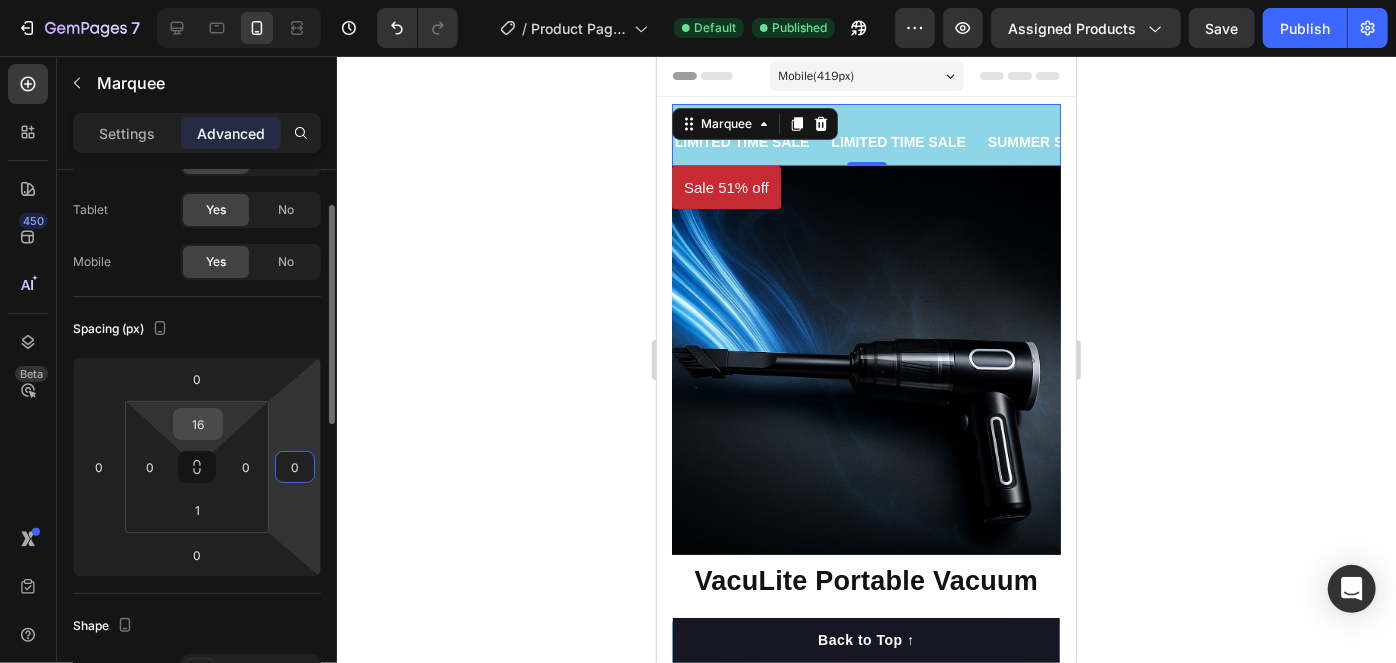 click on "16" at bounding box center (198, 424) 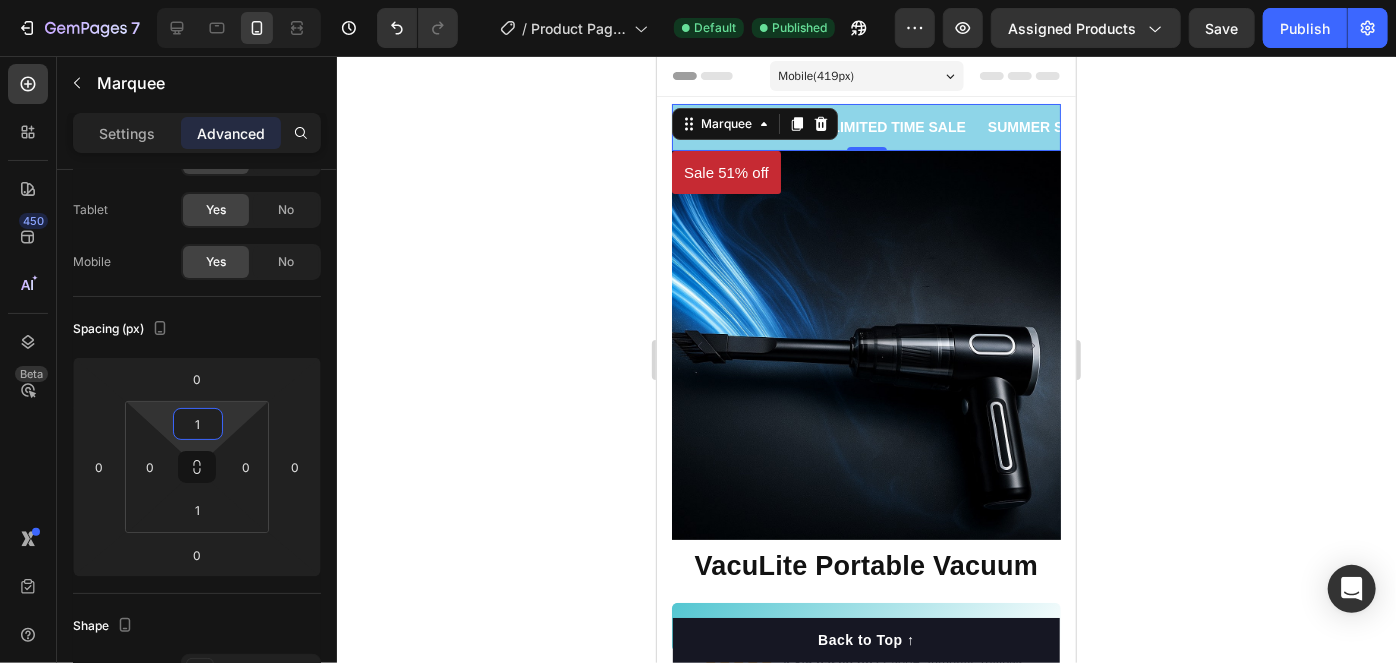 type on "1" 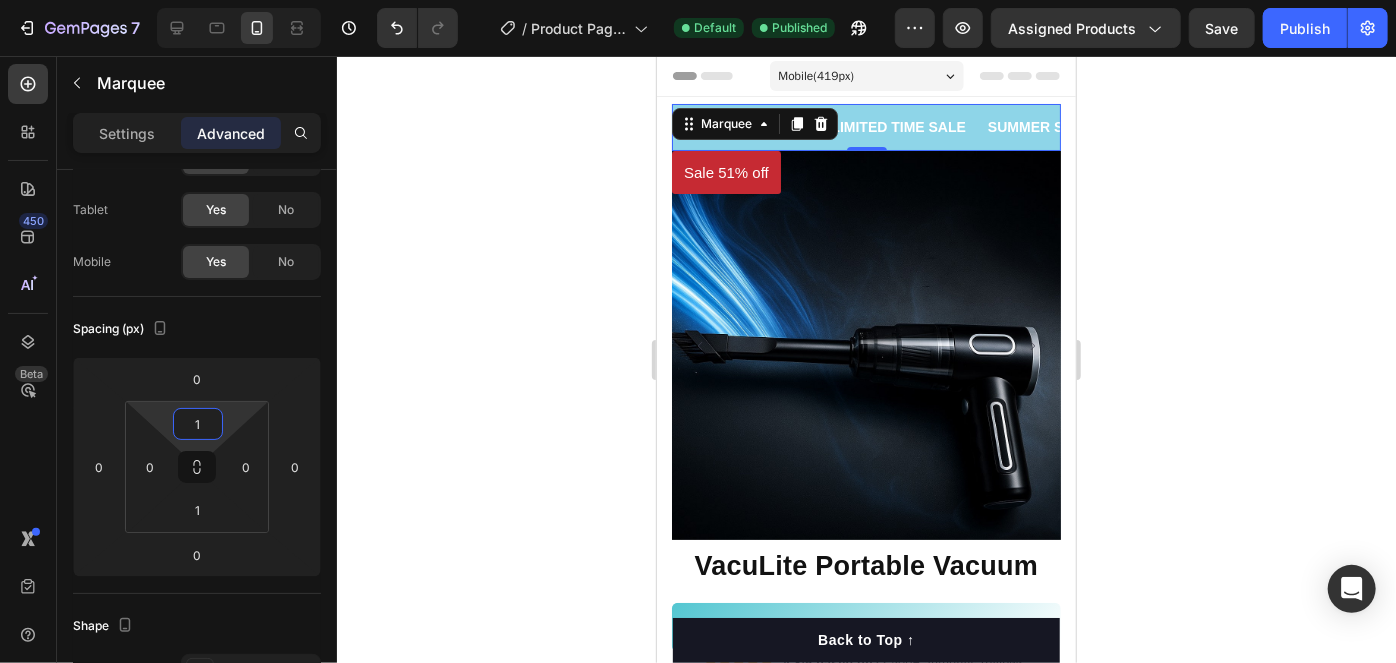 click 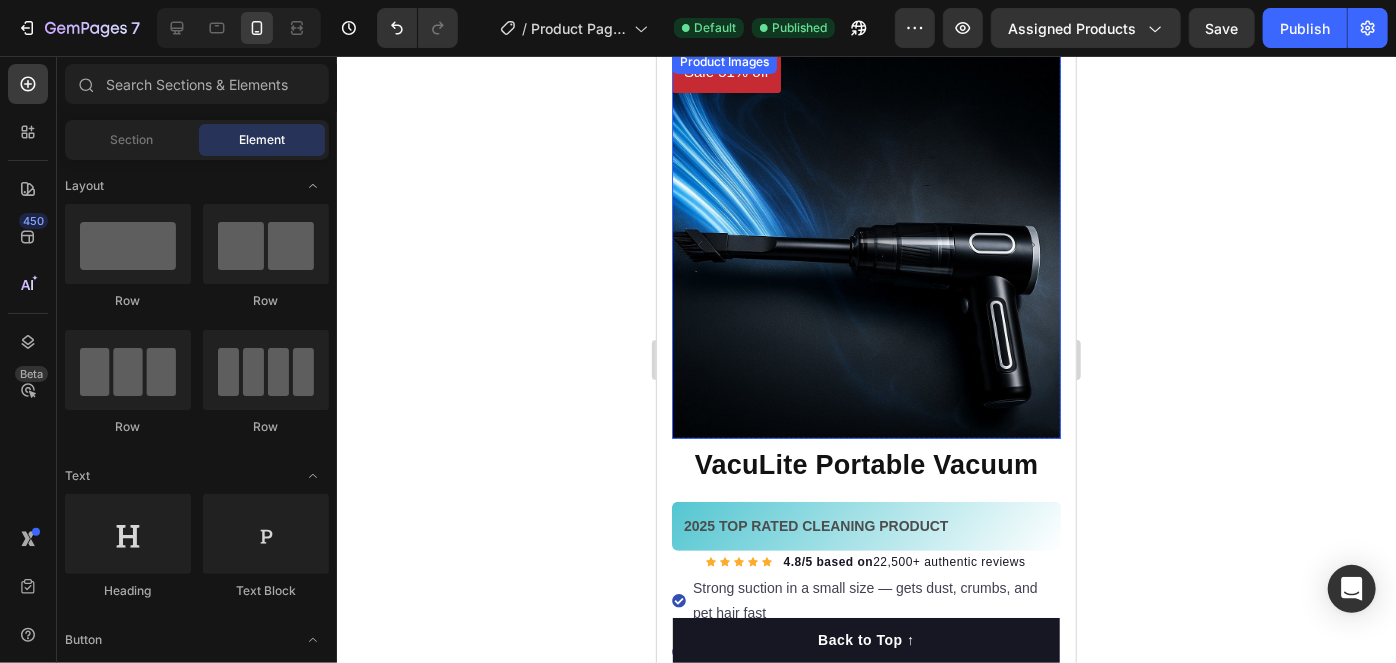 scroll, scrollTop: 0, scrollLeft: 0, axis: both 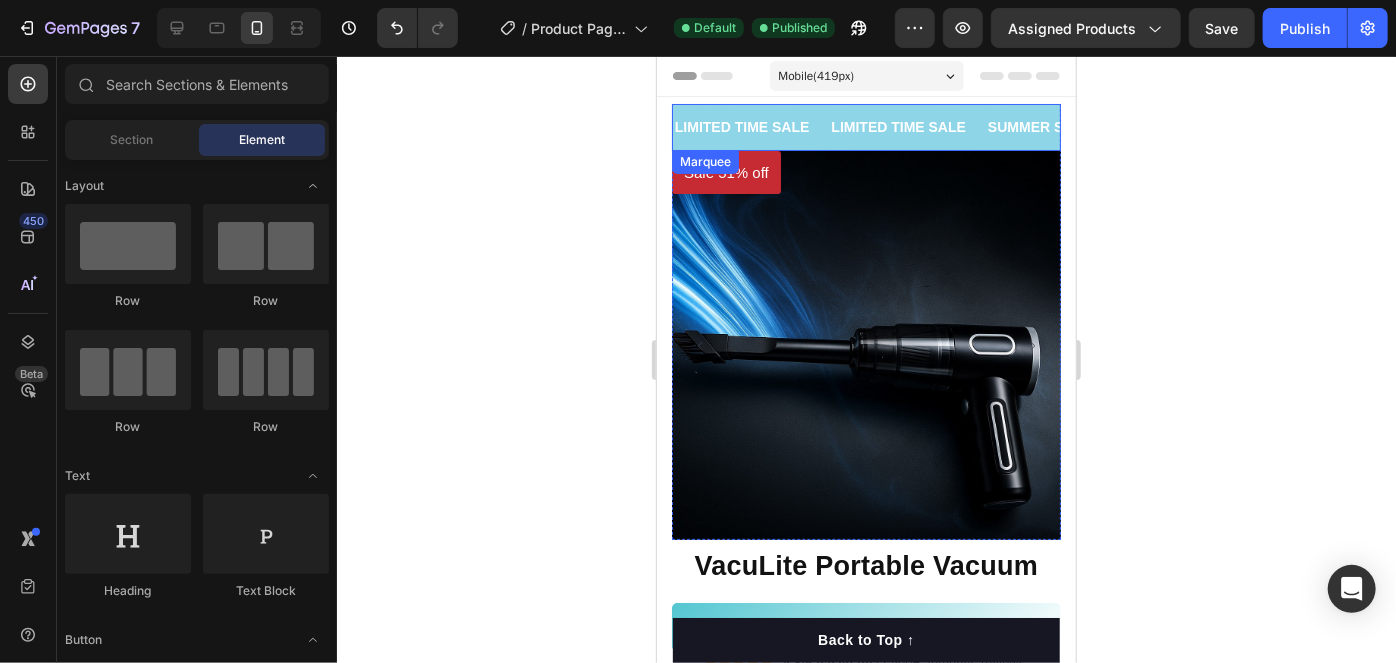 click on "LIMITED TIME SALE Text Block" at bounding box center [649, 126] 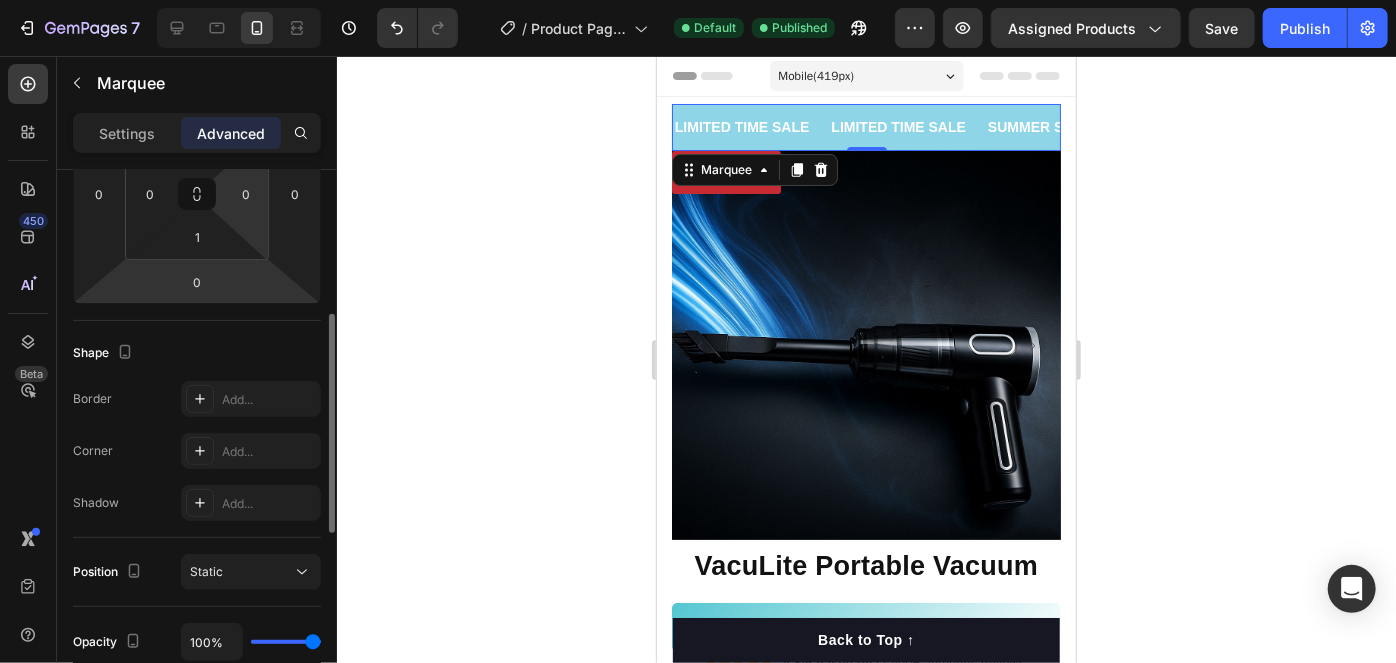scroll, scrollTop: 454, scrollLeft: 0, axis: vertical 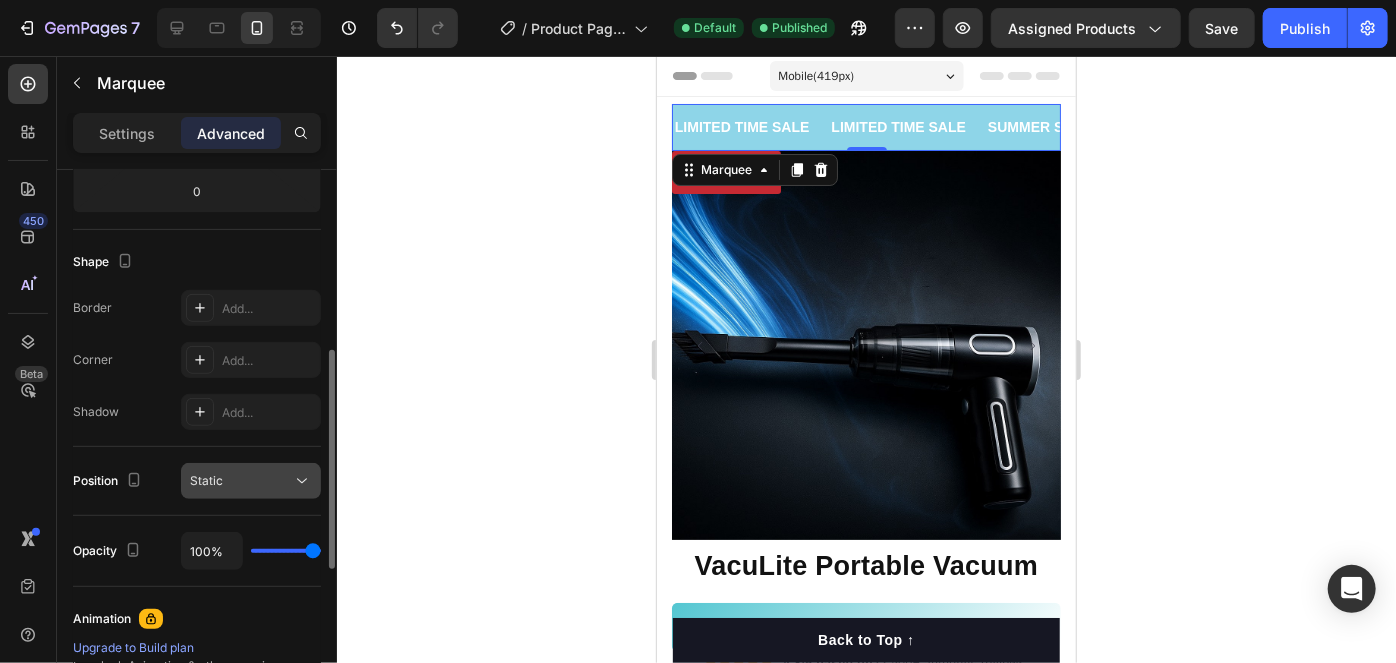 click on "Static" 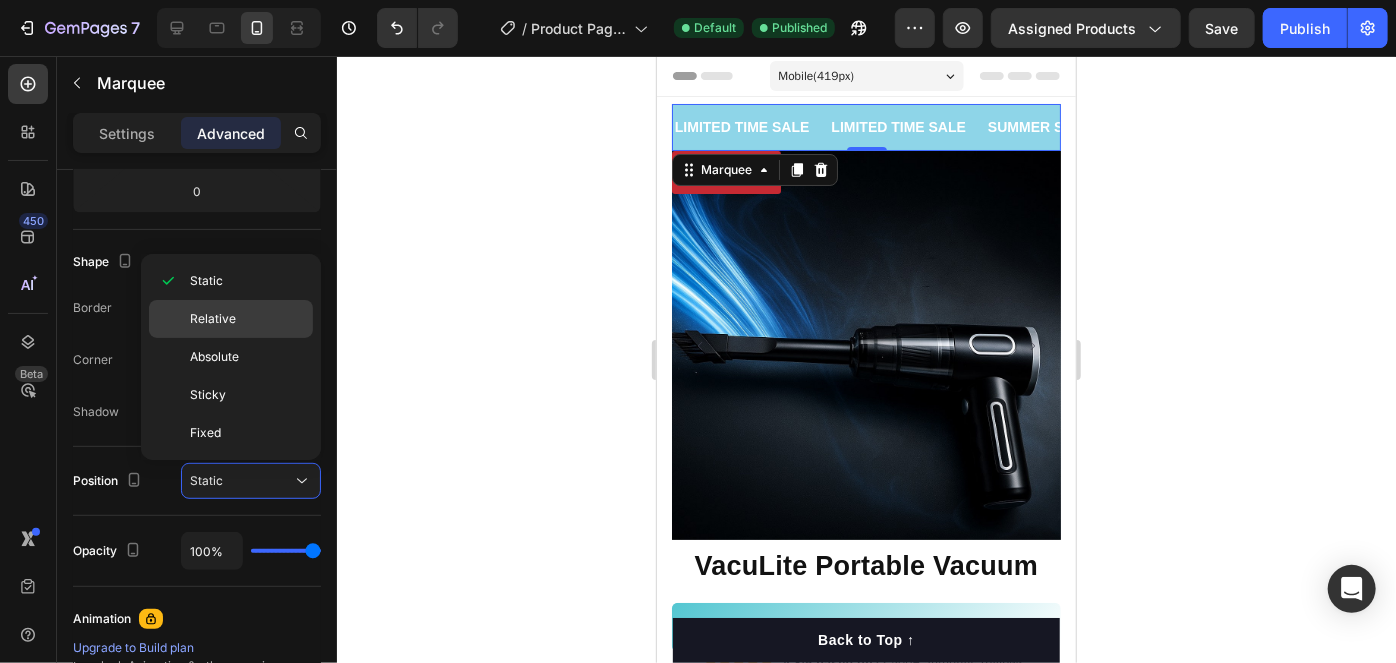 click on "Relative" 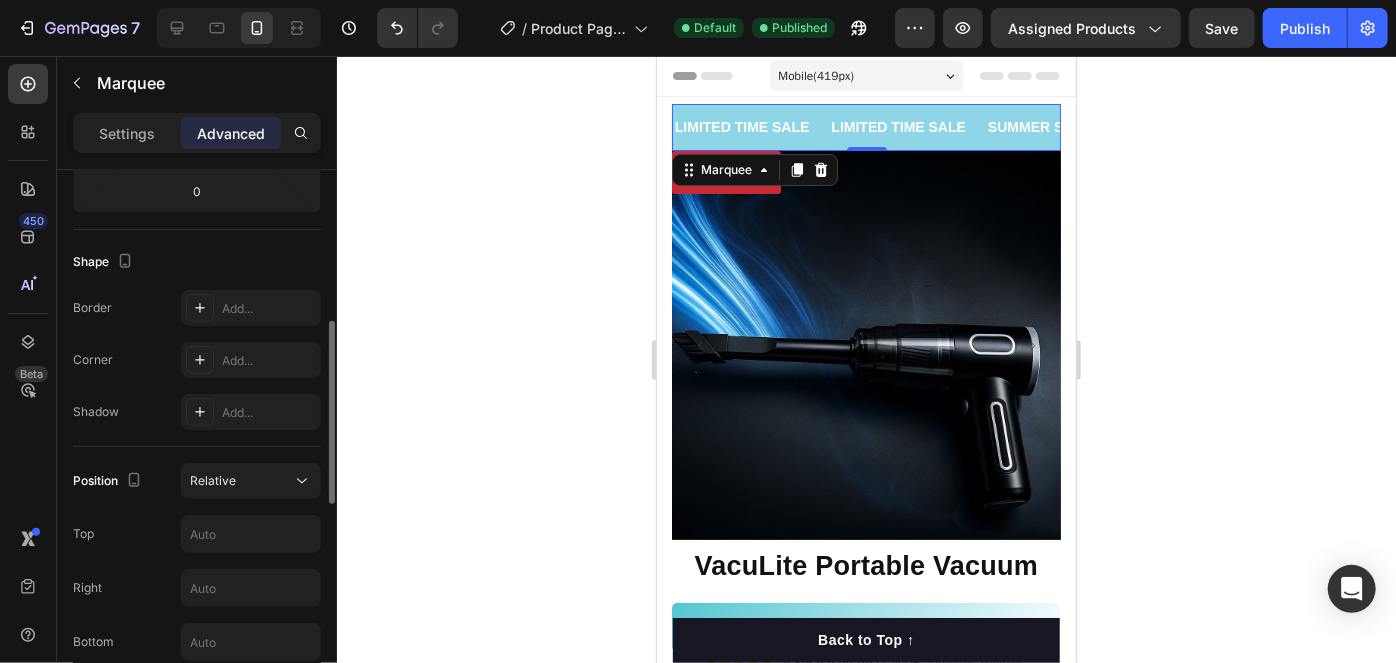 click on "Position Relative Top Right Bottom Left Z-Index" 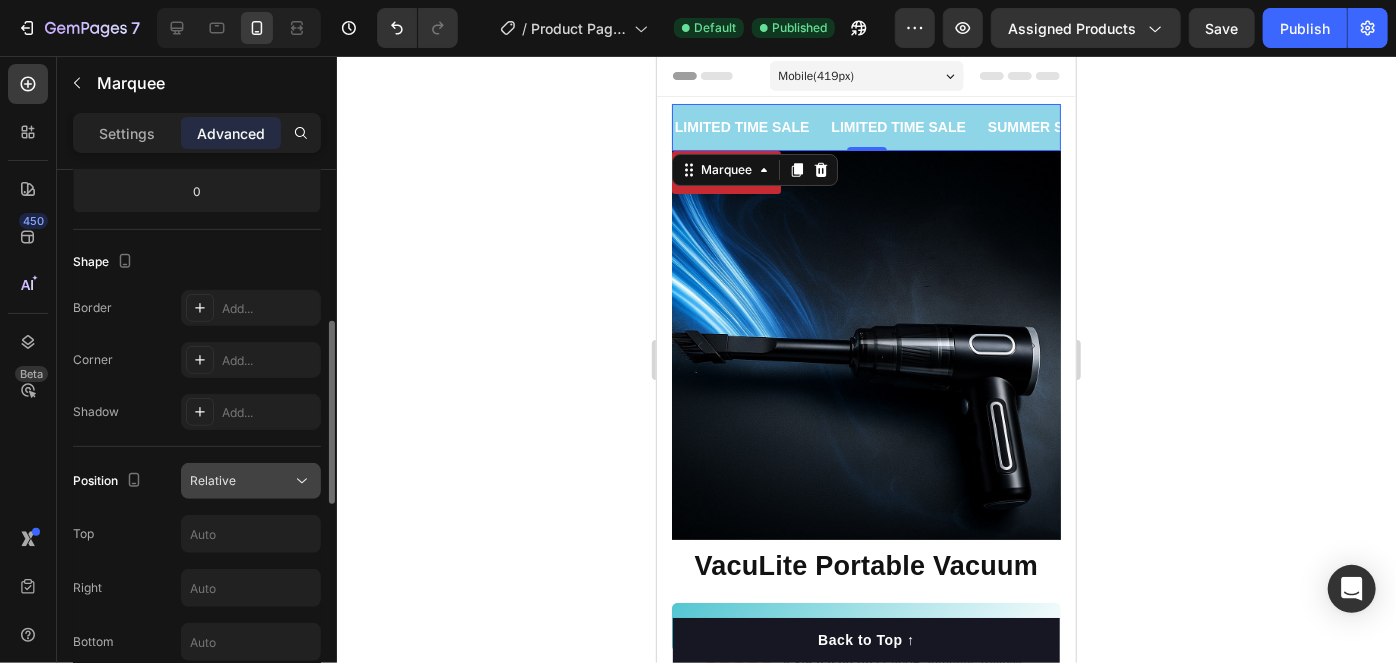 click on "Relative" 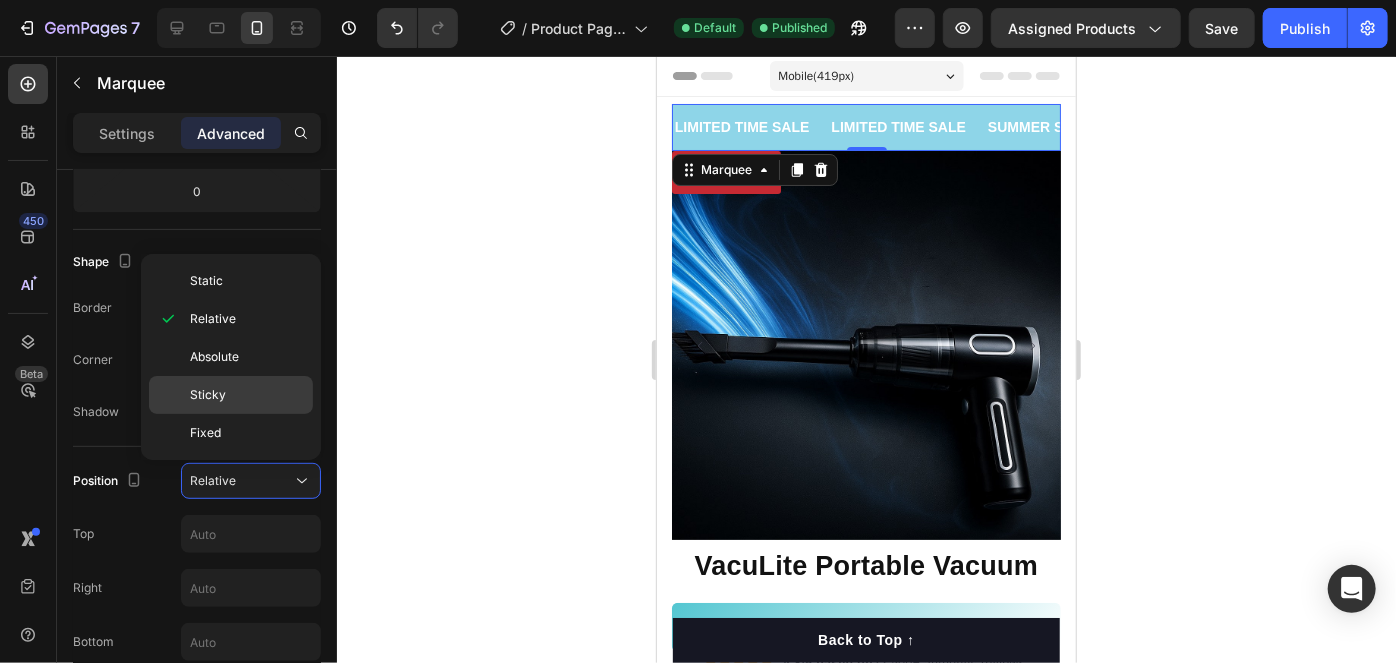 click on "Sticky" at bounding box center (247, 395) 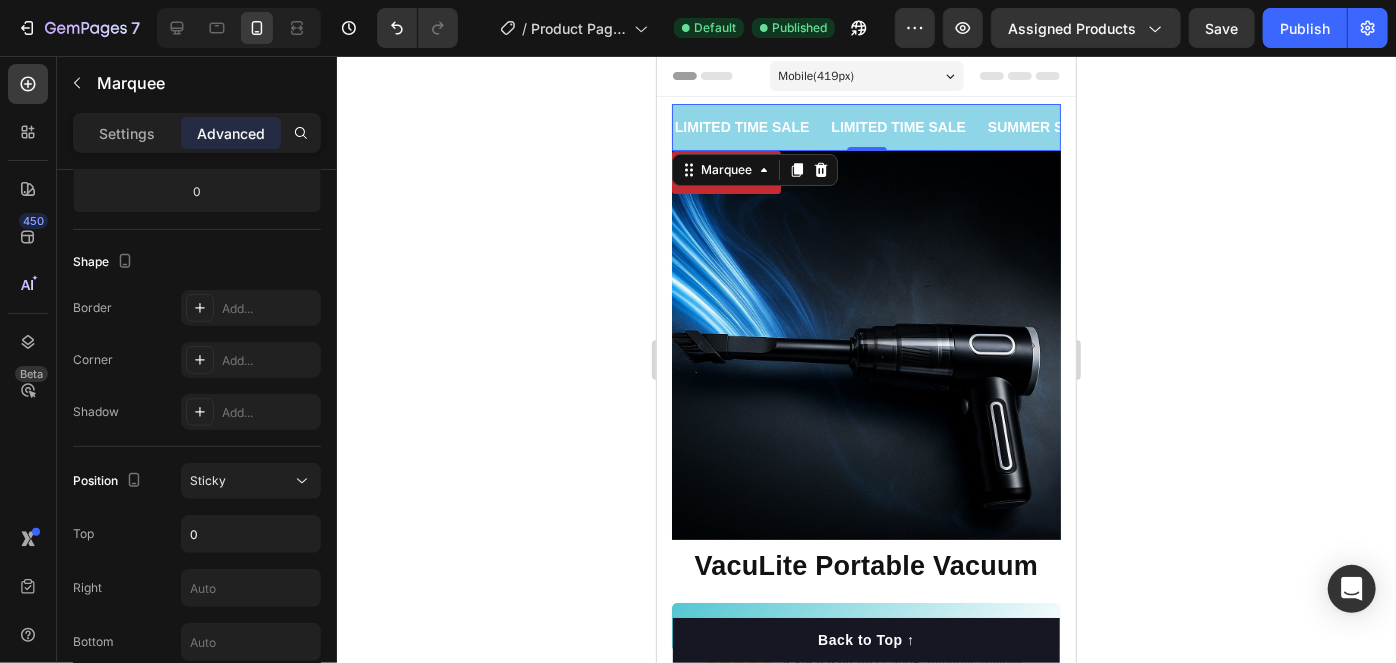 click 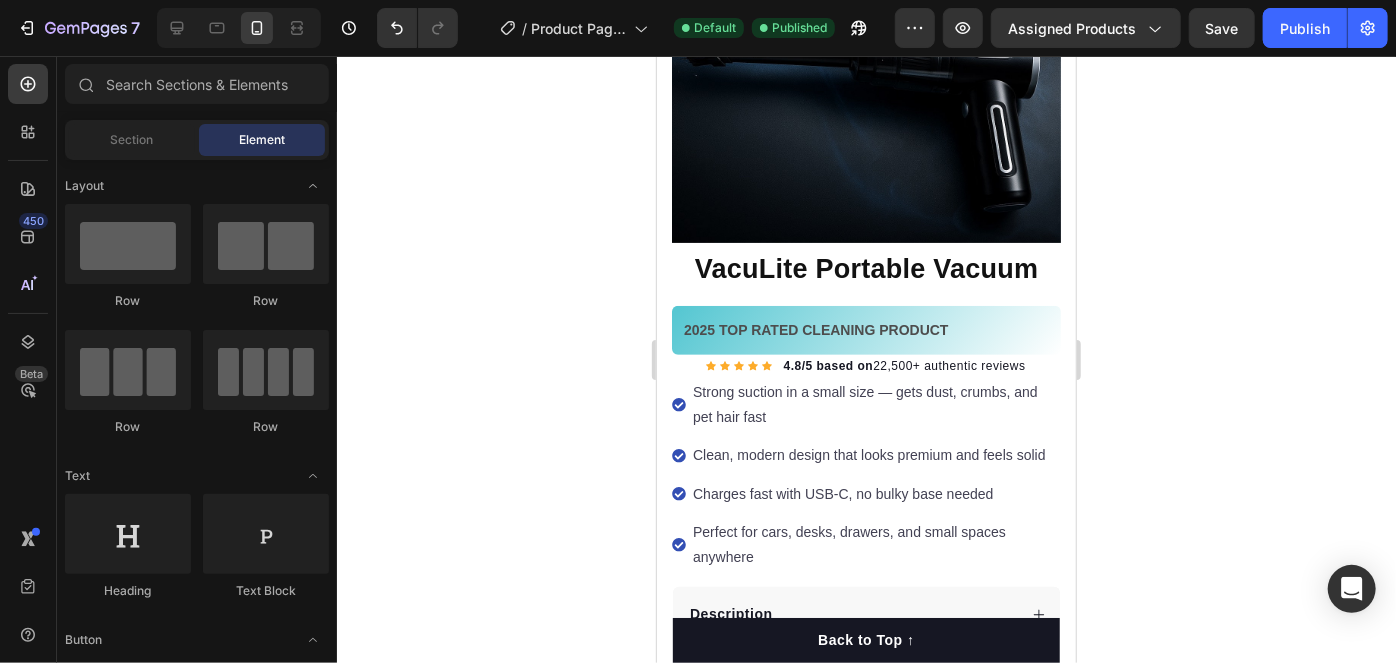 scroll, scrollTop: 0, scrollLeft: 0, axis: both 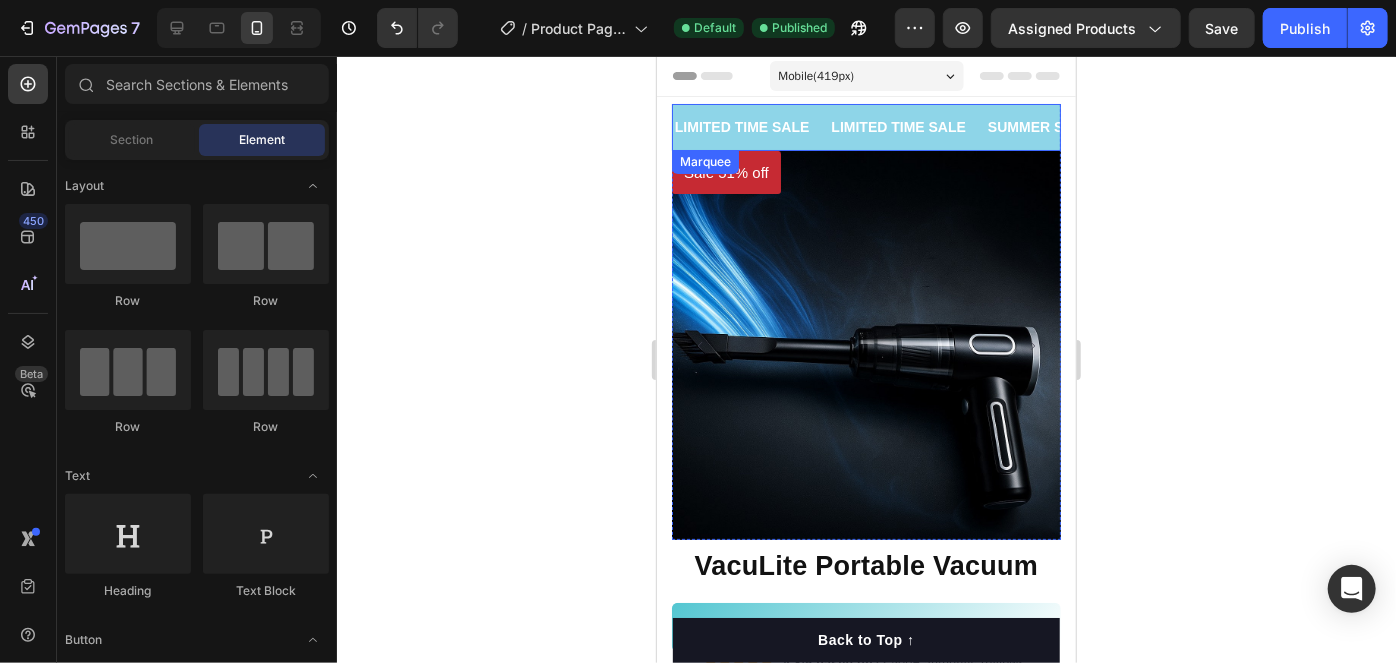 click on "LIMITED TIME SALE Text Block" at bounding box center [723, 126] 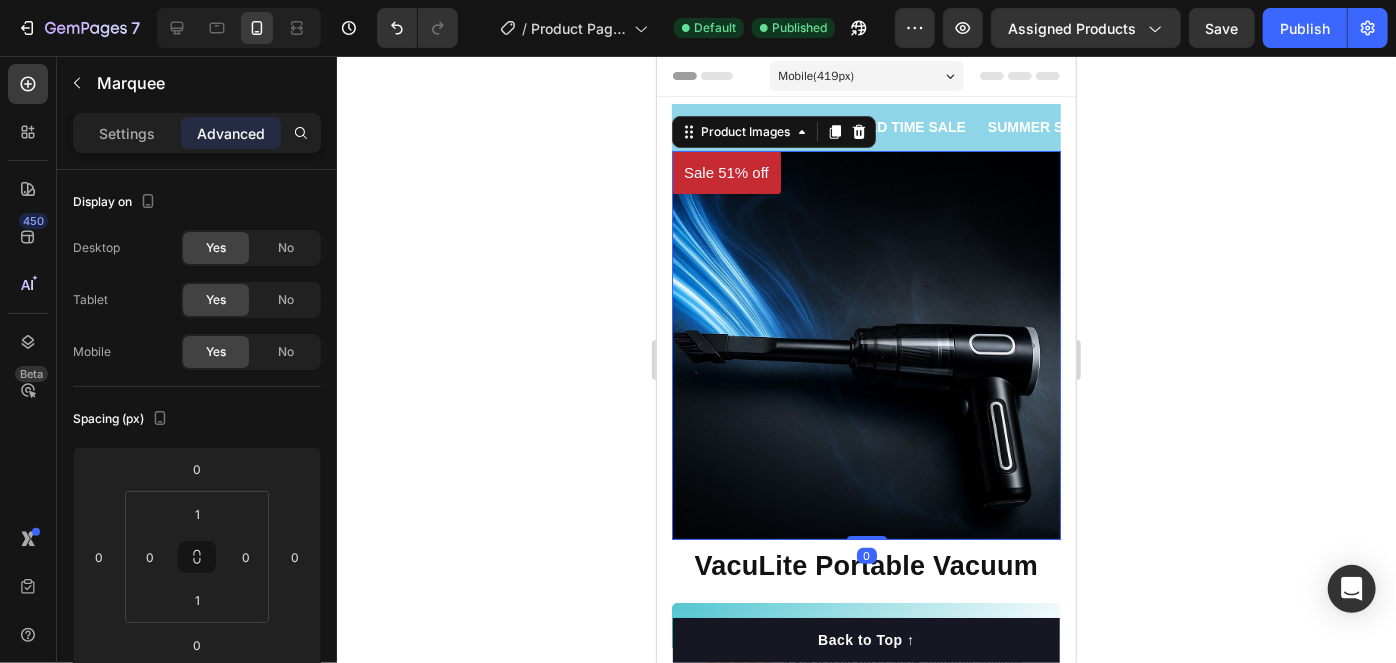click at bounding box center (865, 344) 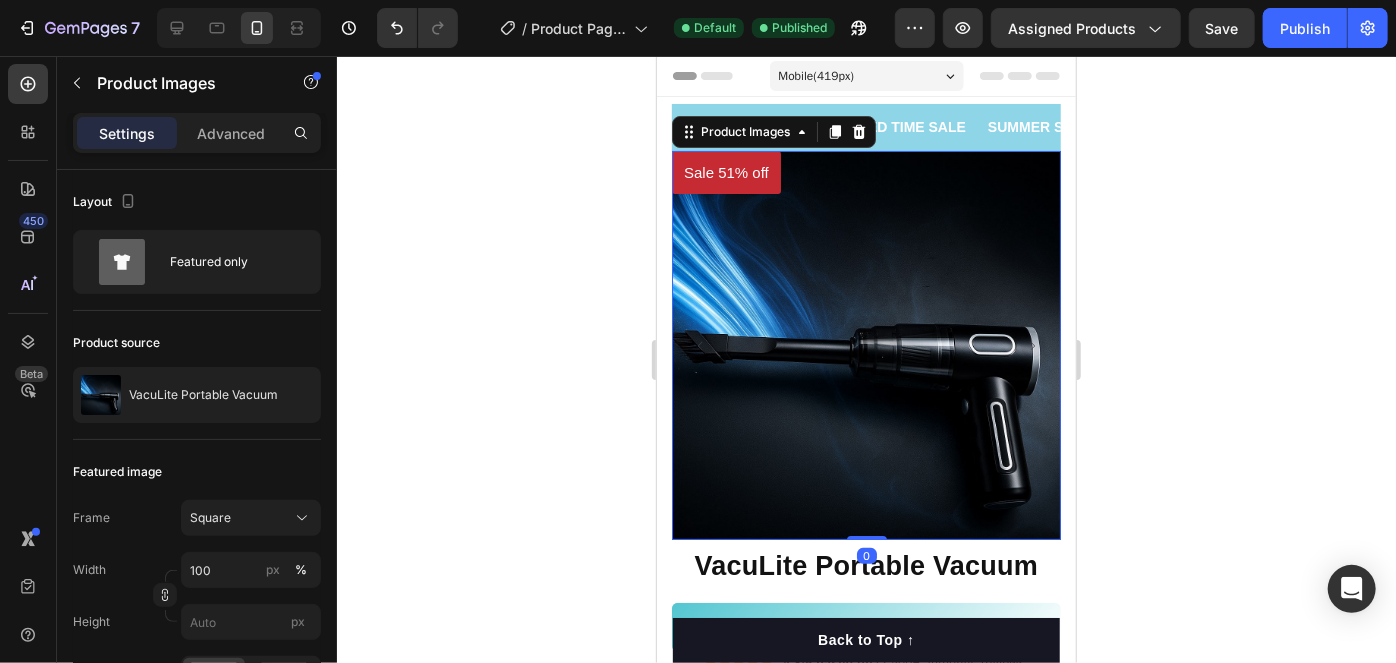 drag, startPoint x: 1206, startPoint y: 197, endPoint x: 367, endPoint y: 64, distance: 849.4763 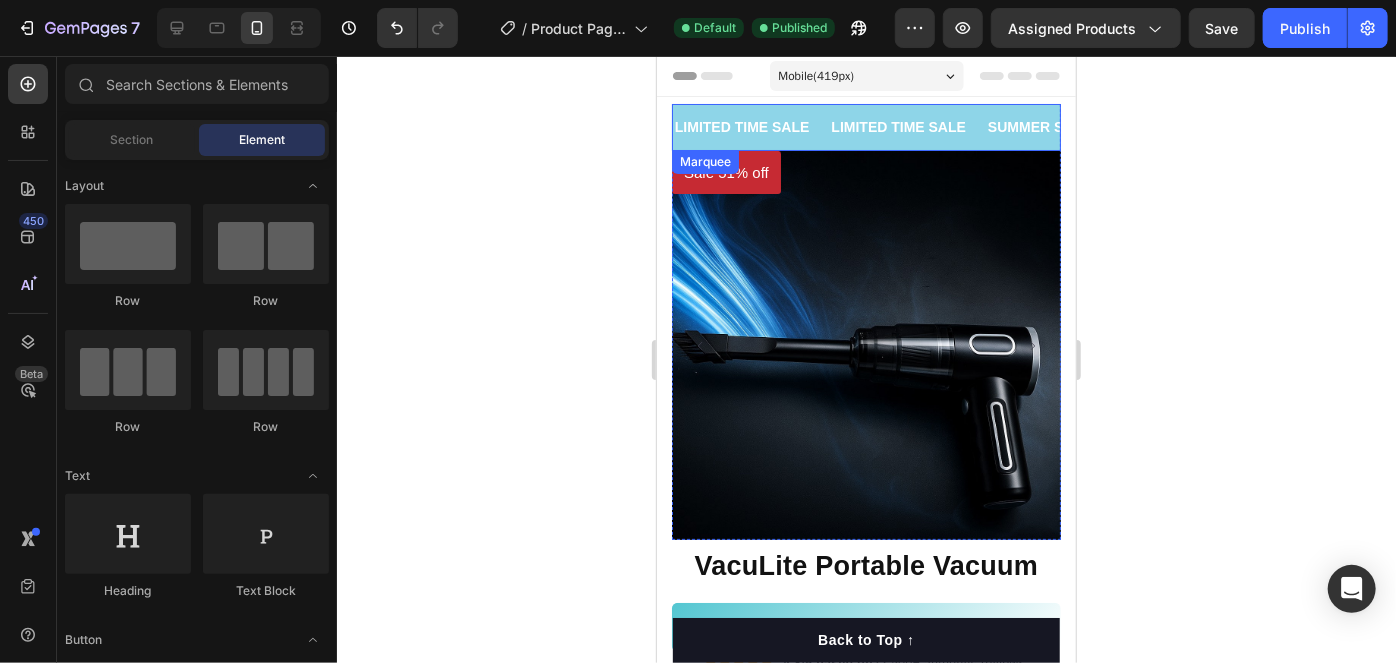click on "LIMITED TIME SALE Text Block" at bounding box center (745, 126) 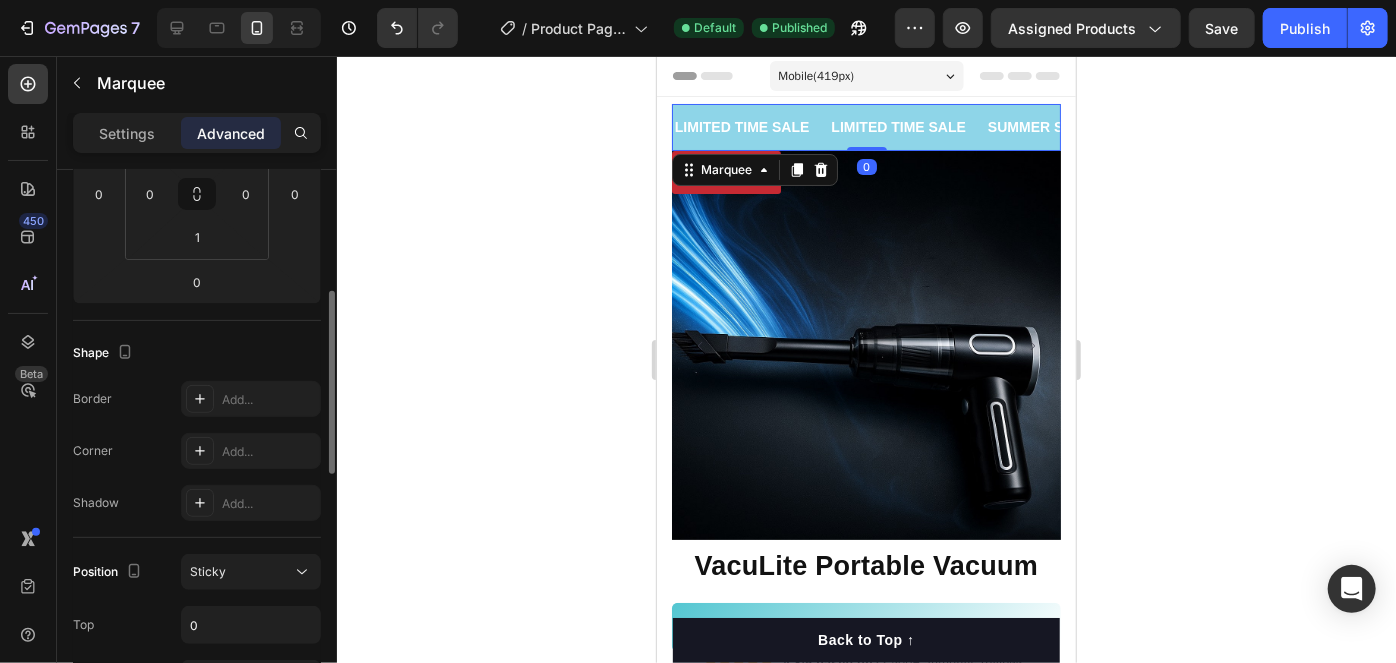 scroll, scrollTop: 454, scrollLeft: 0, axis: vertical 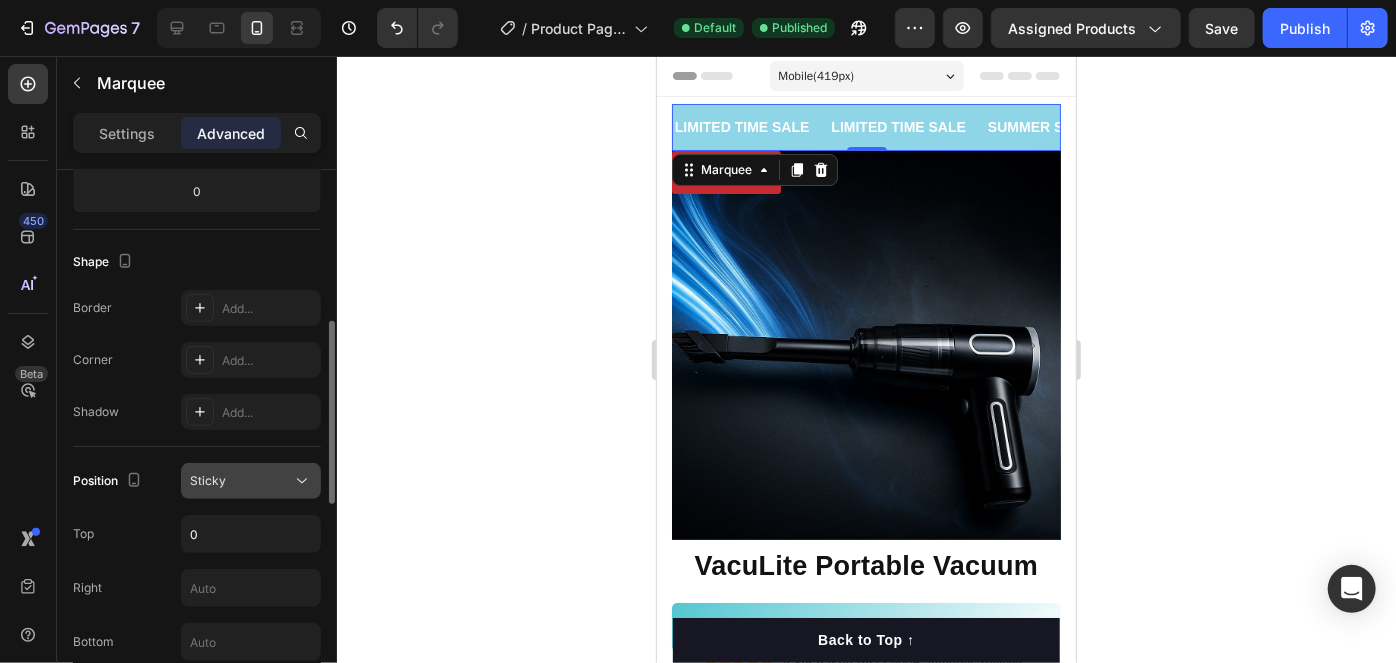 click on "Sticky" 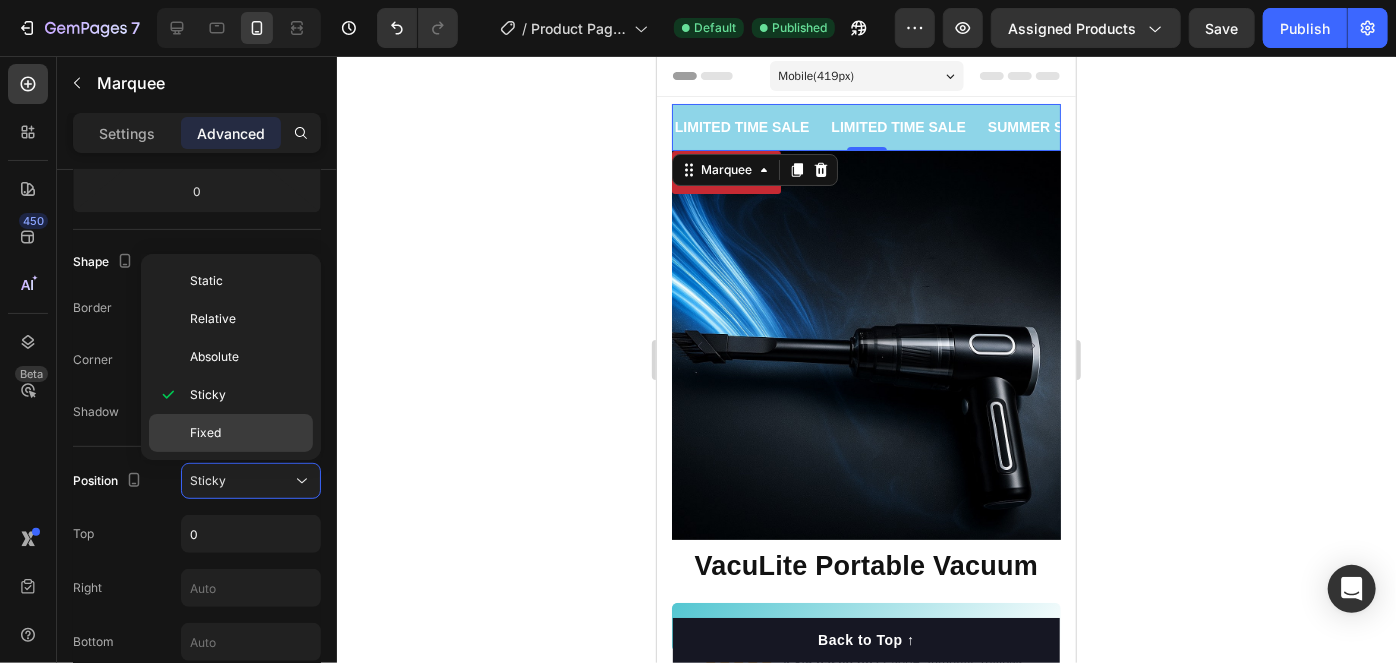 click on "Fixed" at bounding box center [247, 433] 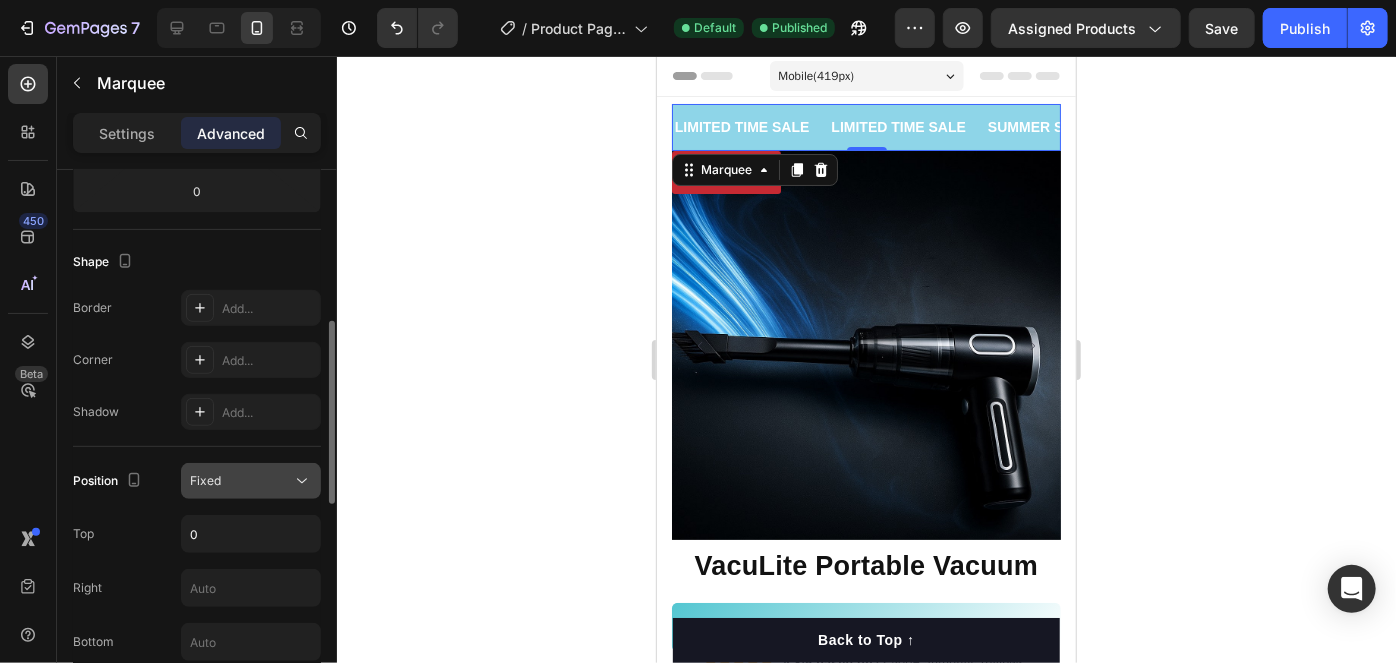click on "Fixed" at bounding box center (241, 481) 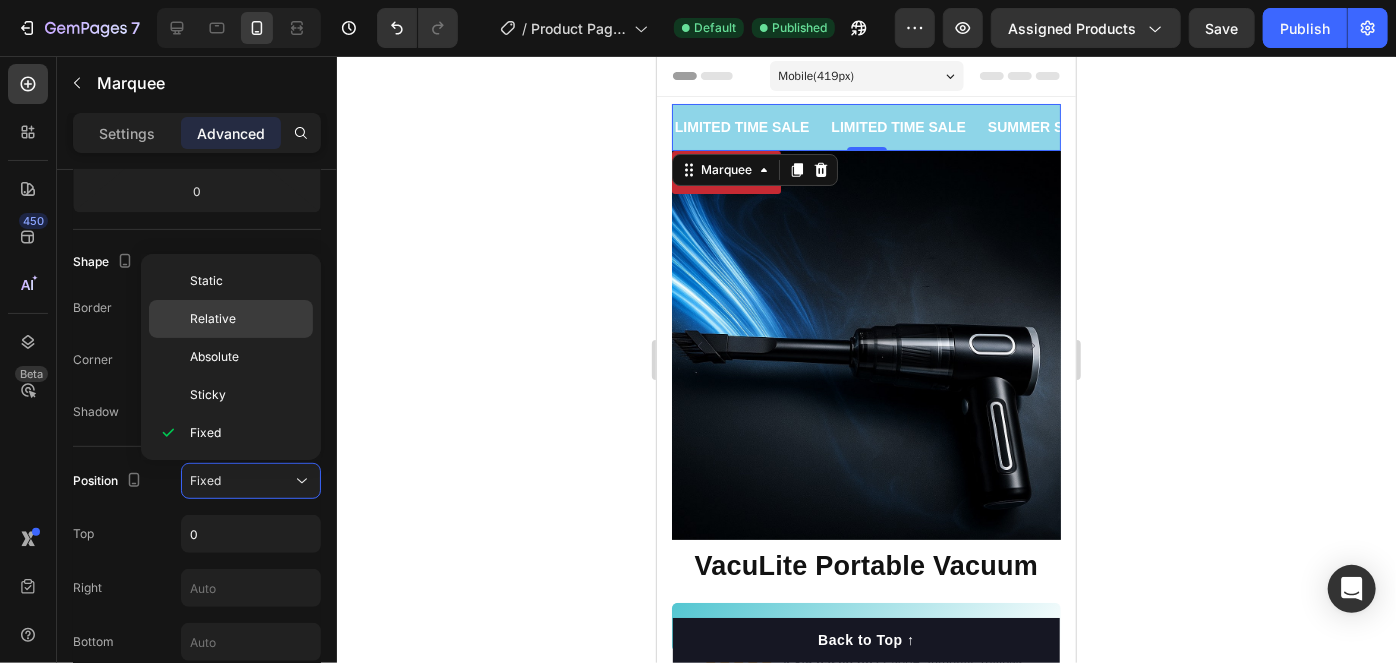 click on "Relative" at bounding box center (213, 319) 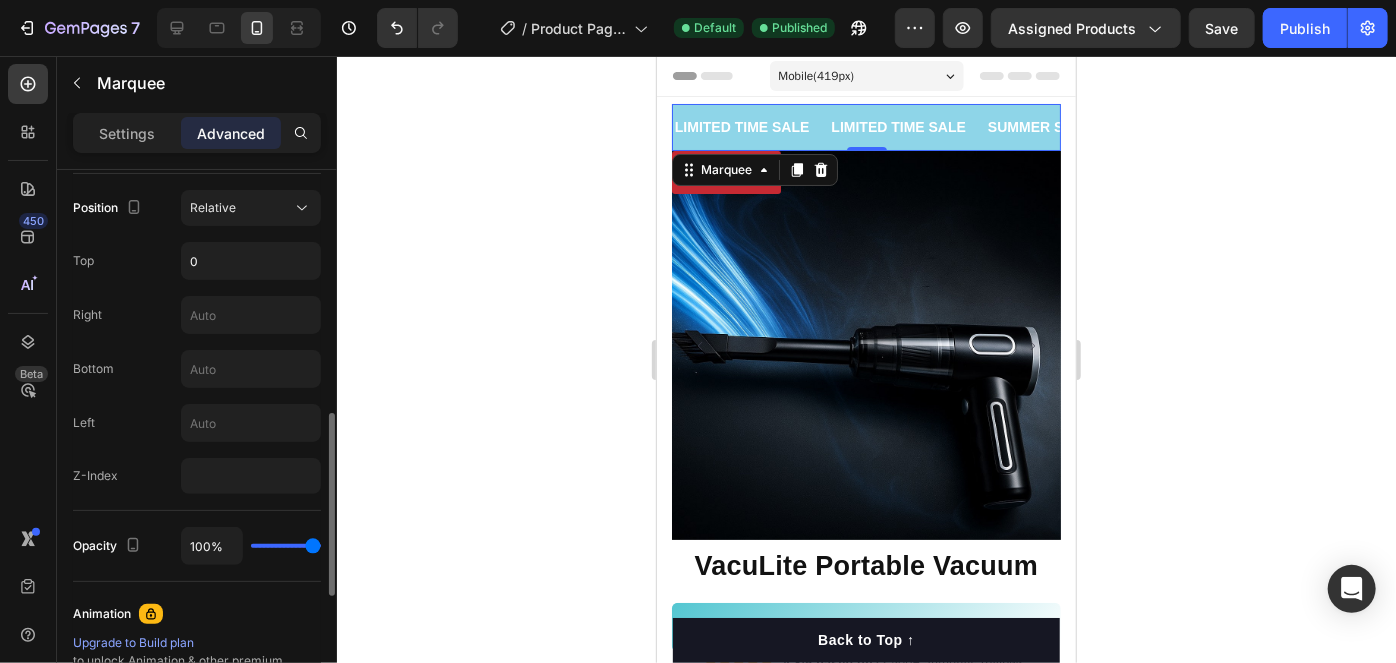 scroll, scrollTop: 818, scrollLeft: 0, axis: vertical 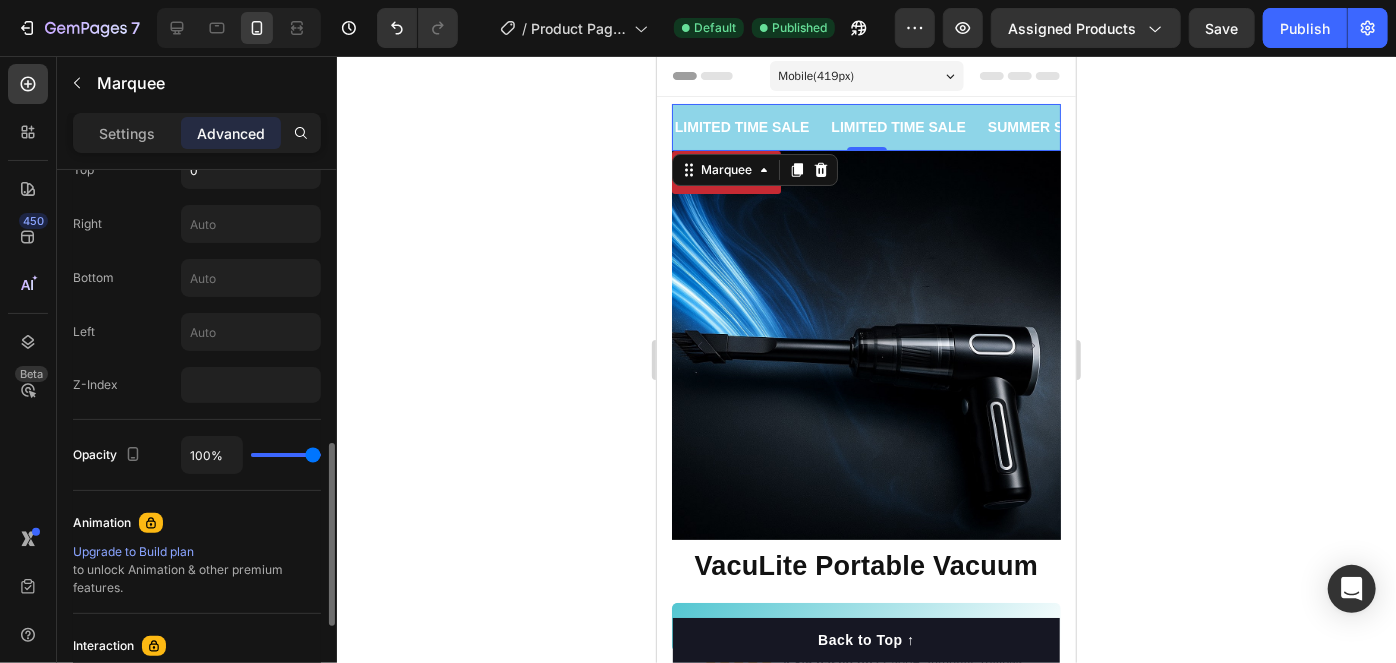 drag, startPoint x: 295, startPoint y: 455, endPoint x: 281, endPoint y: 459, distance: 14.56022 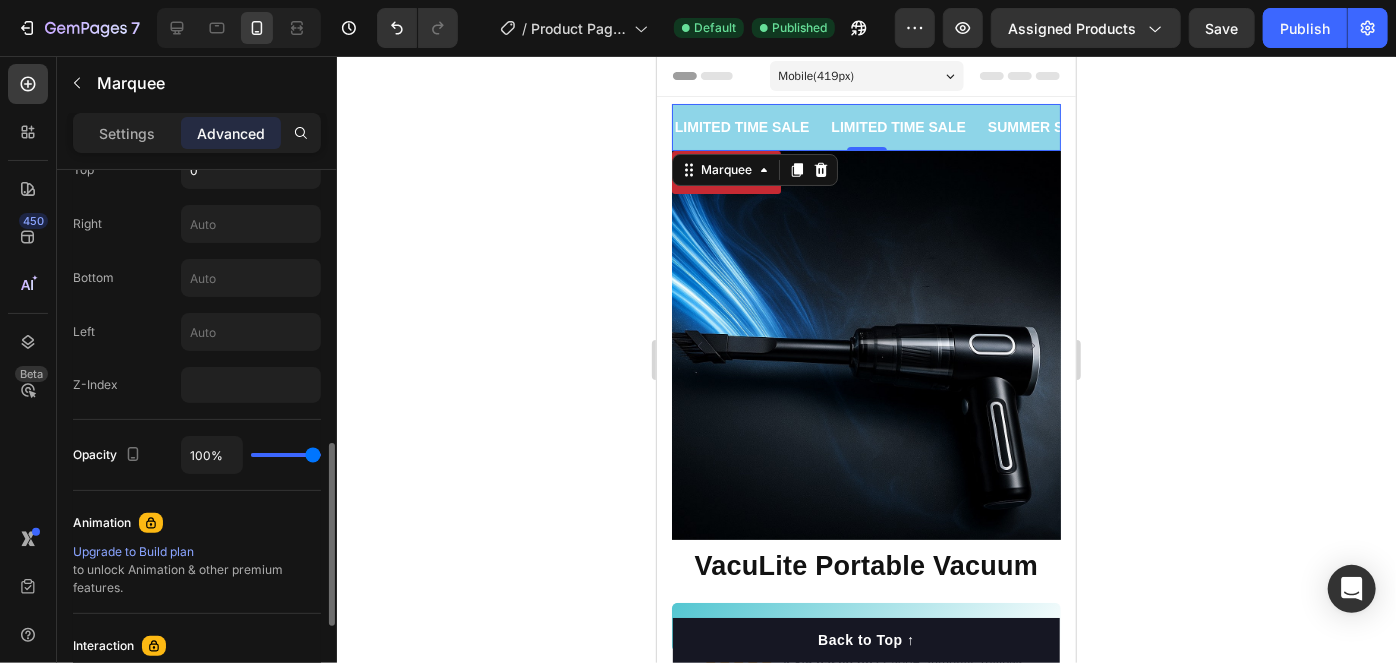 type on "90%" 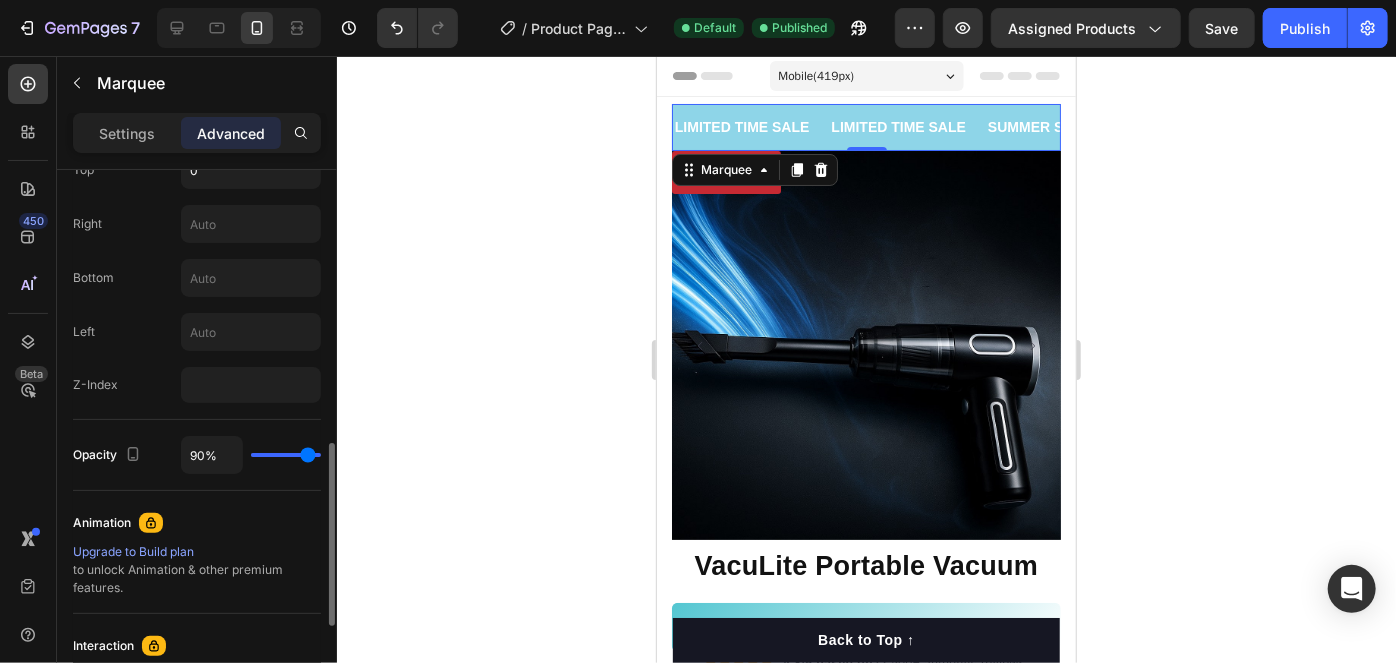 type on "66%" 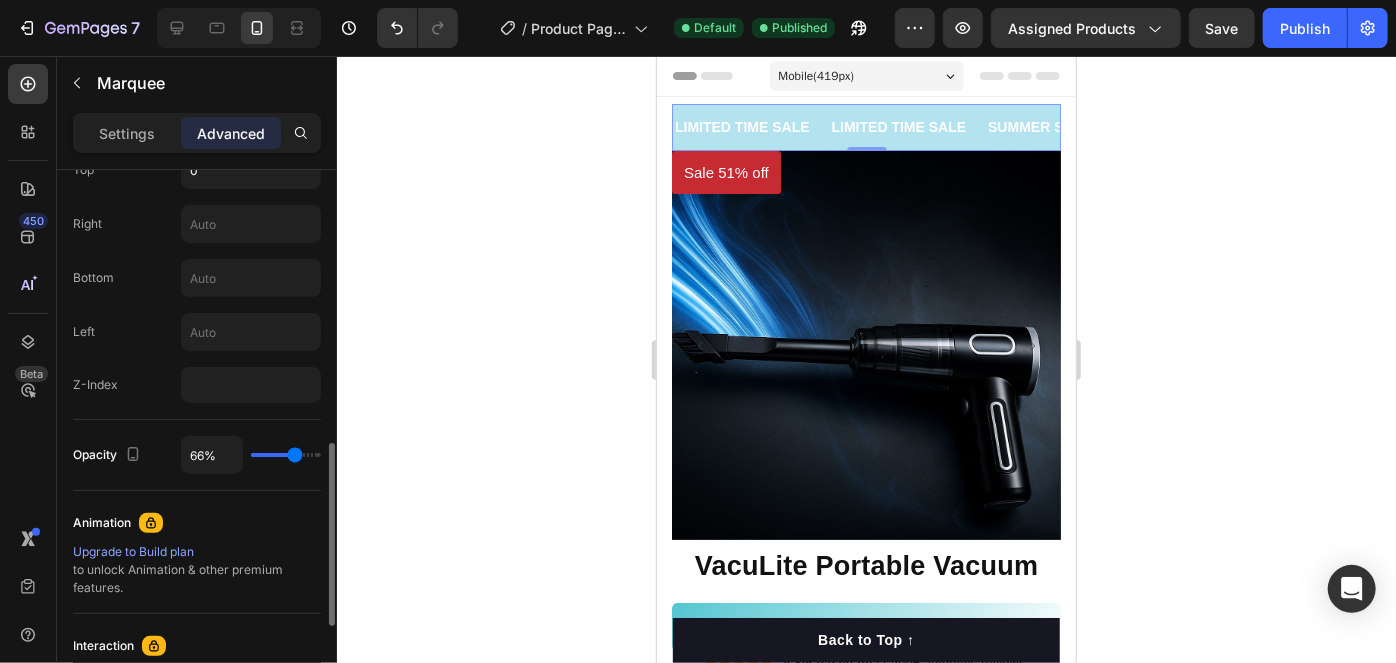 type on "59%" 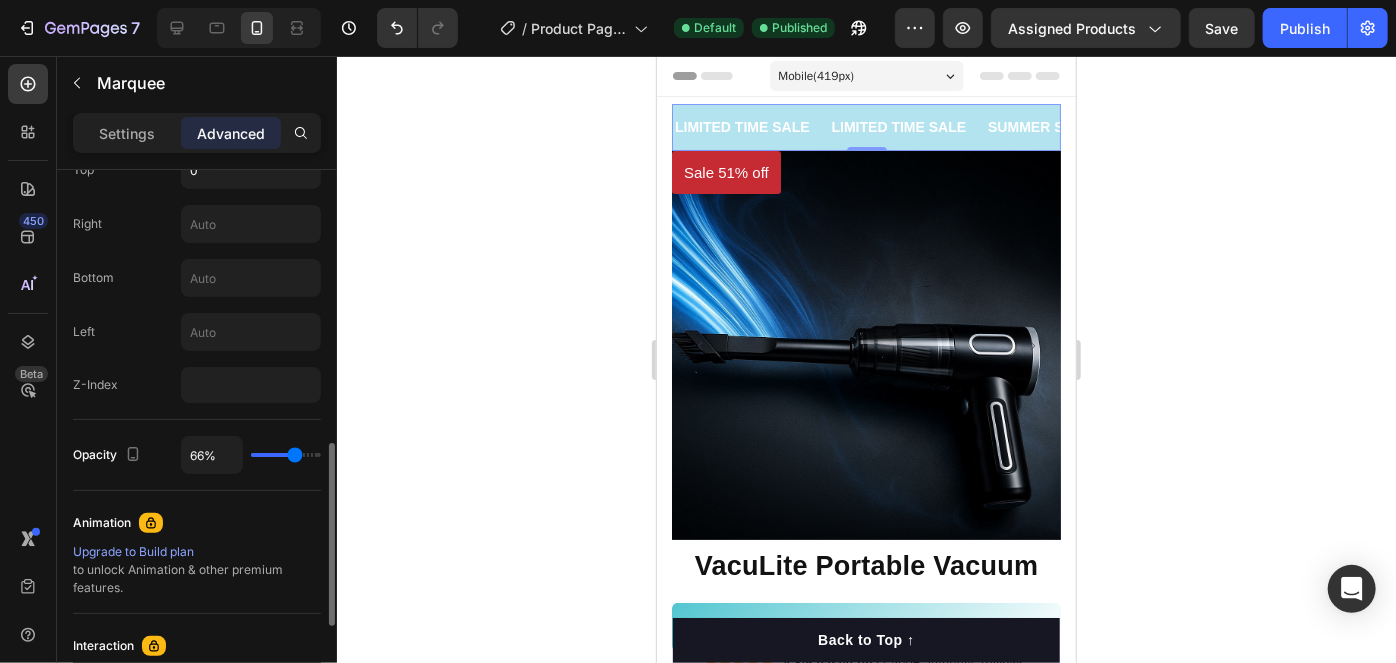 type on "59" 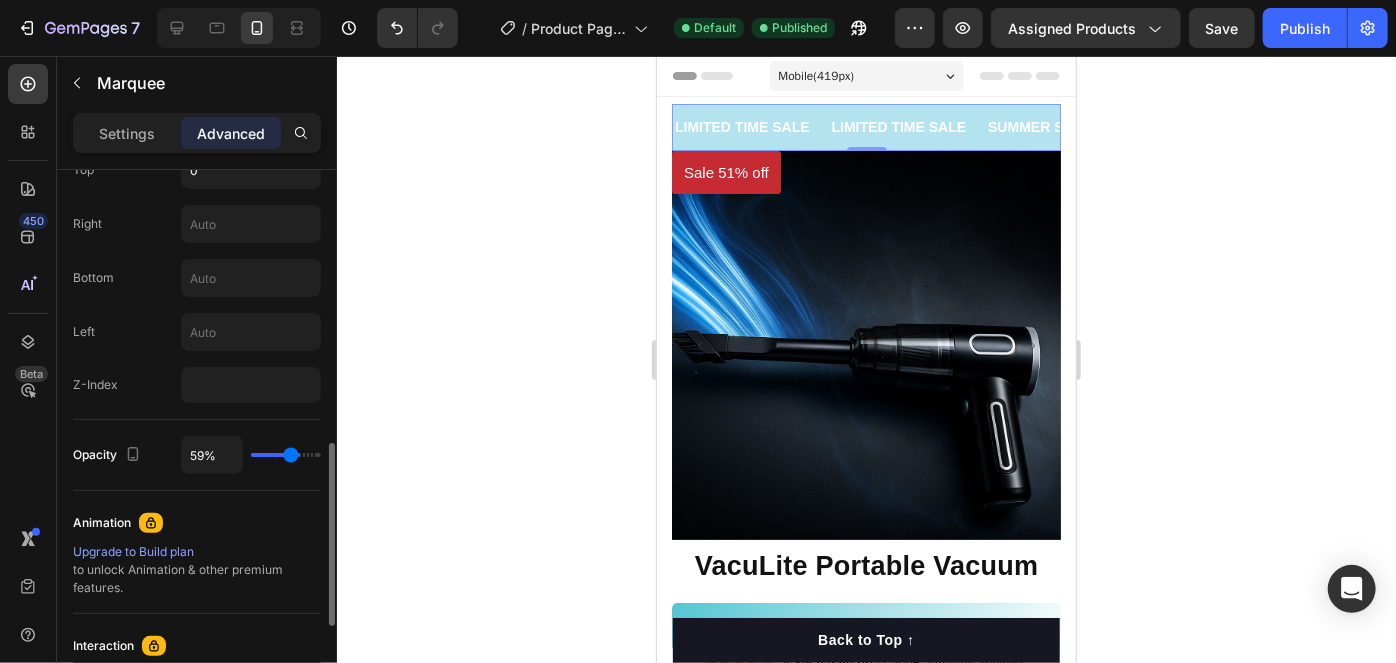 type on "58%" 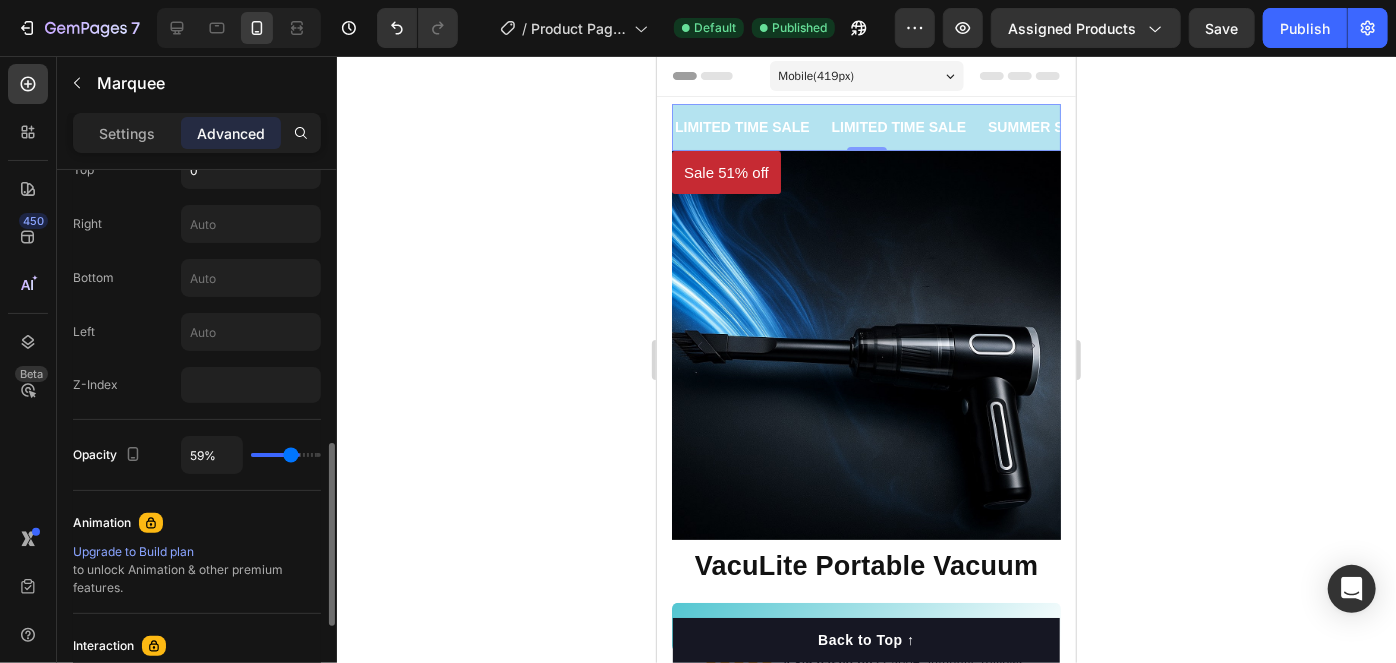 type on "58" 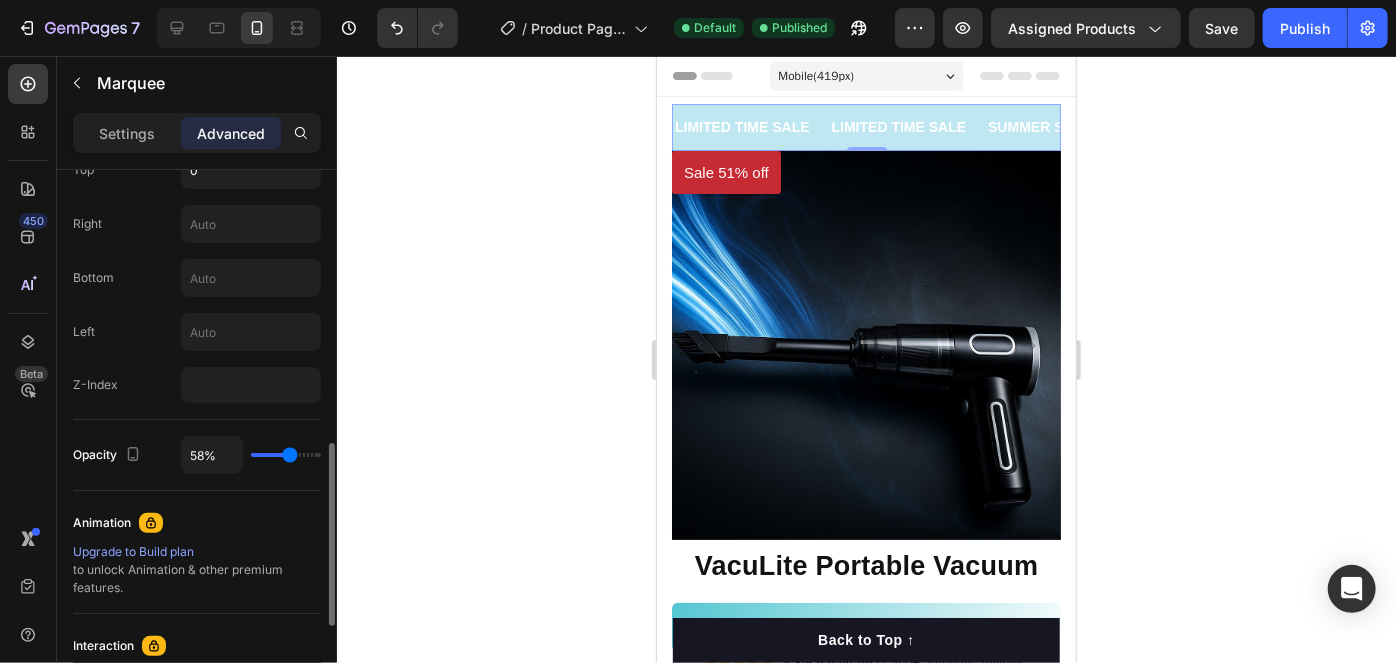 type on "56%" 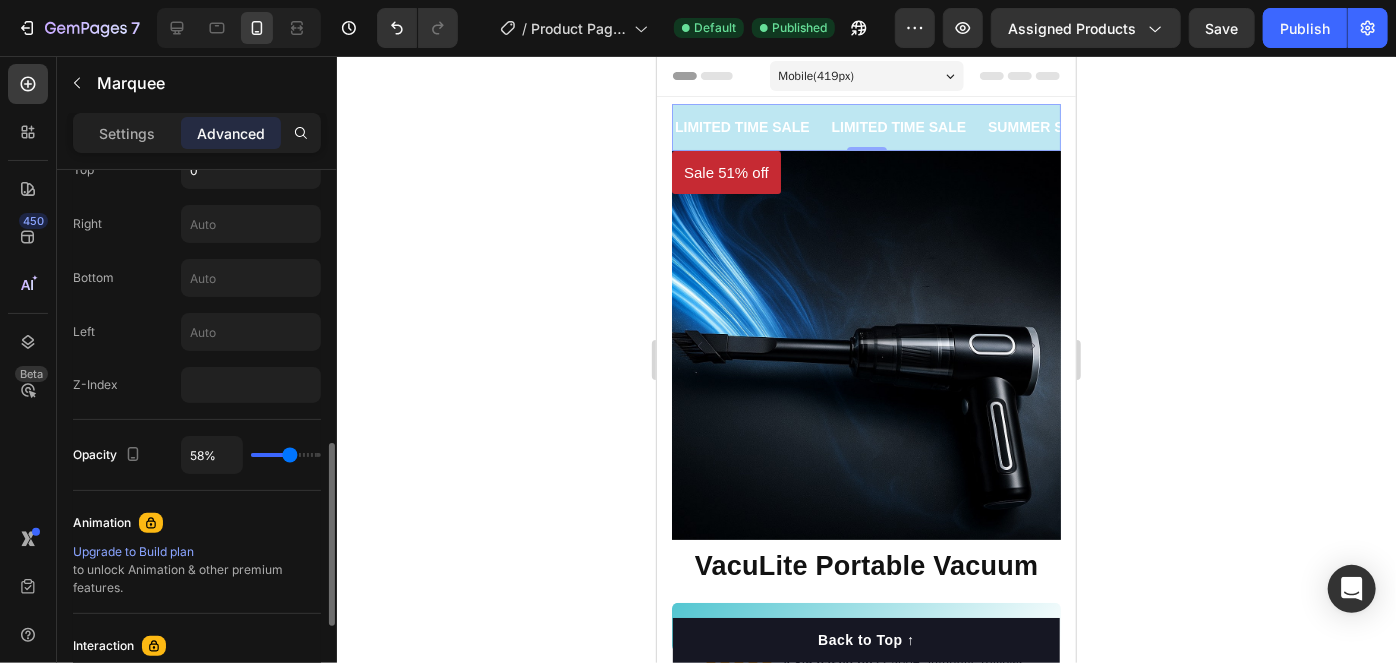 type on "56" 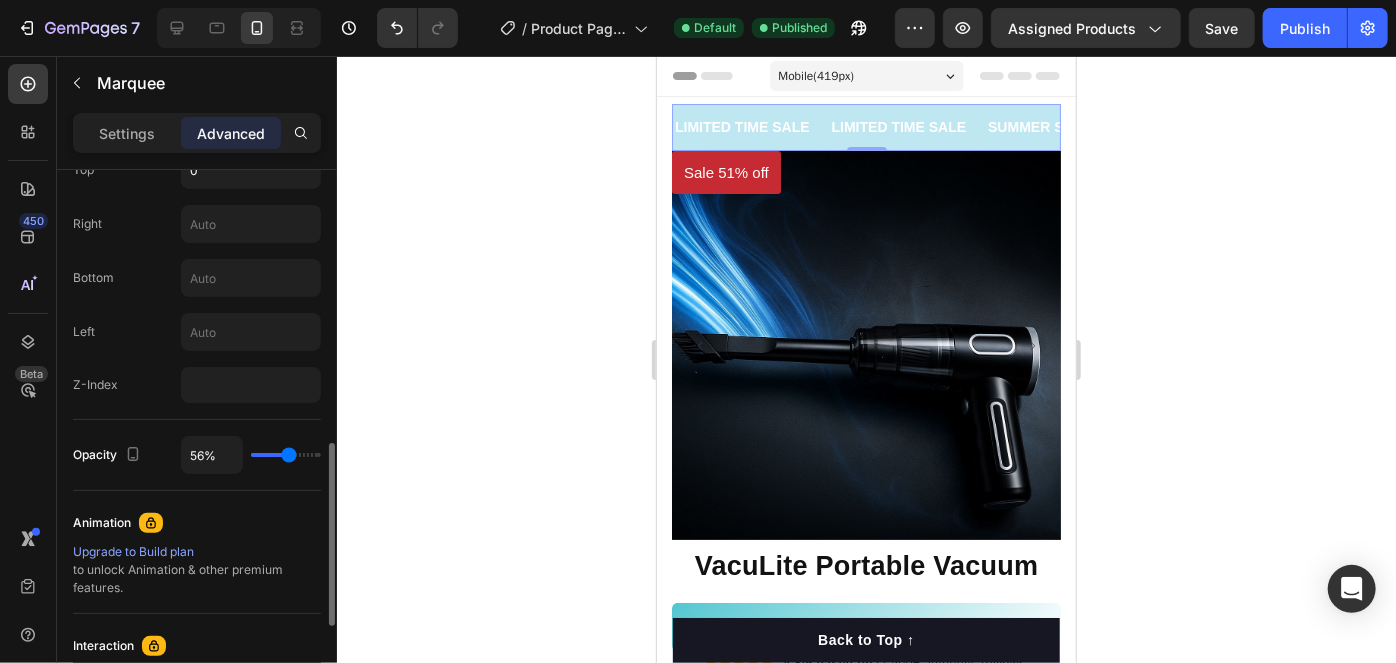 type on "55%" 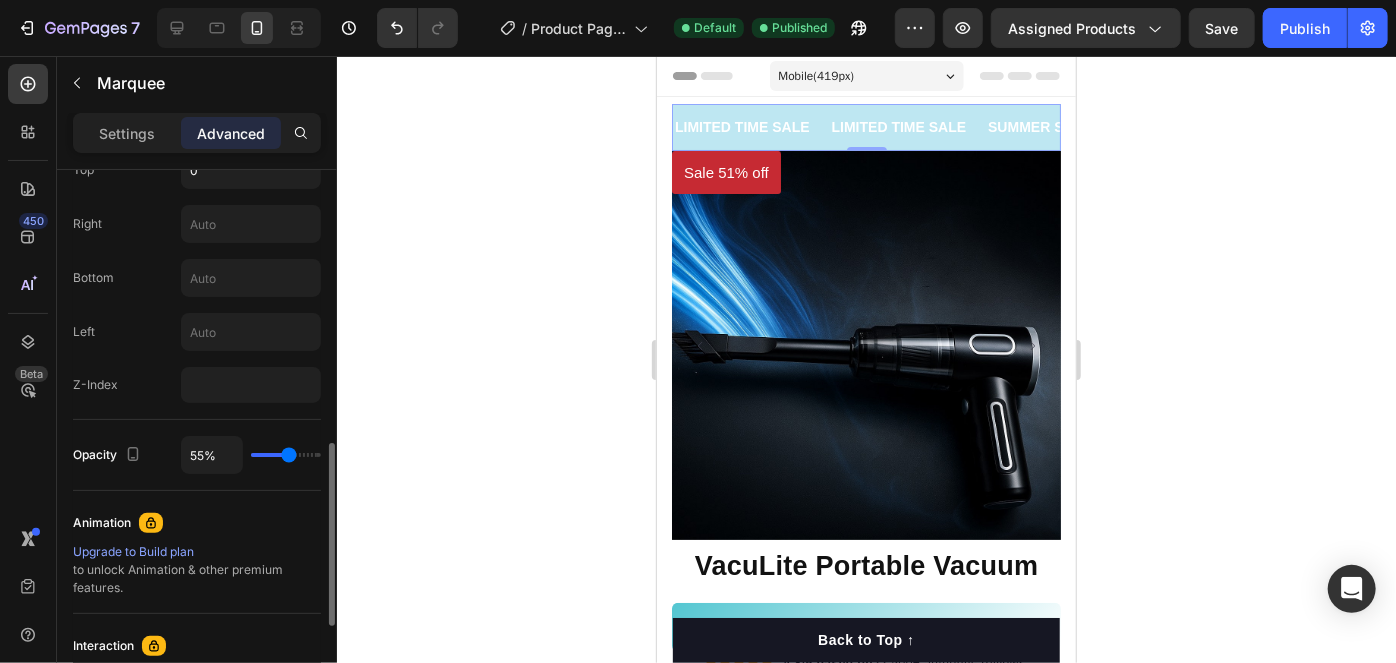 type on "52%" 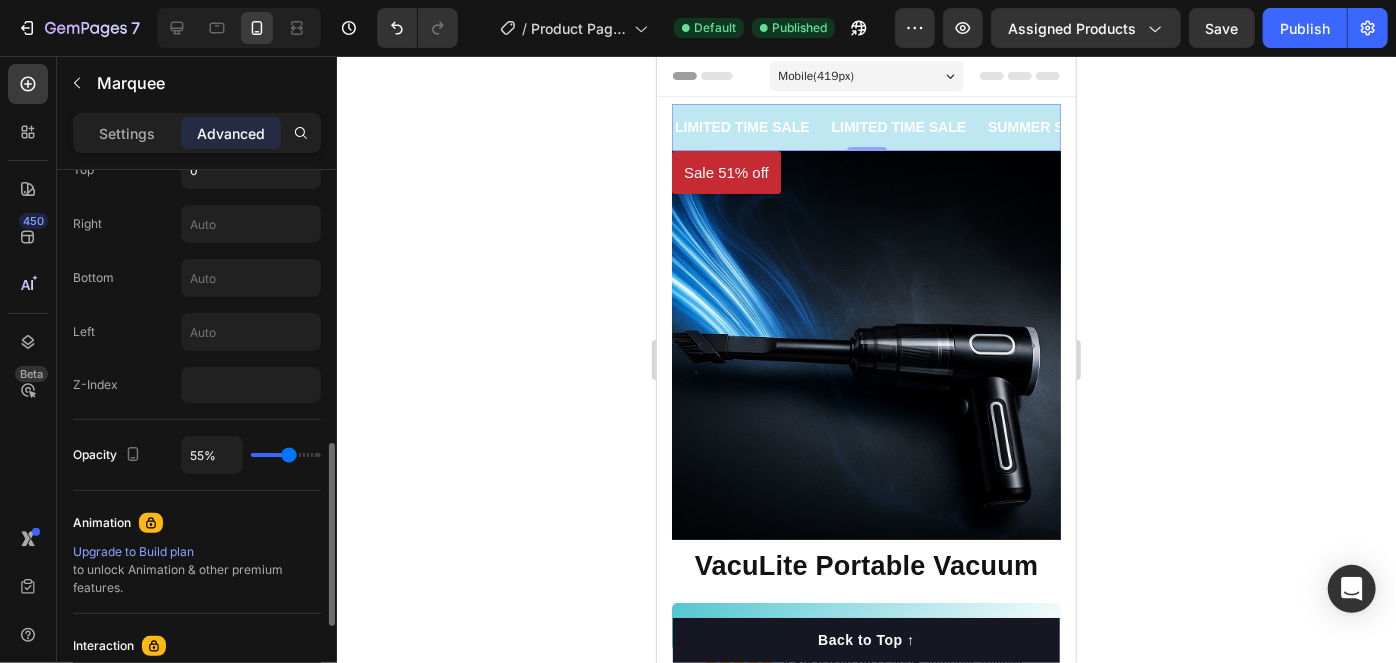 type on "52" 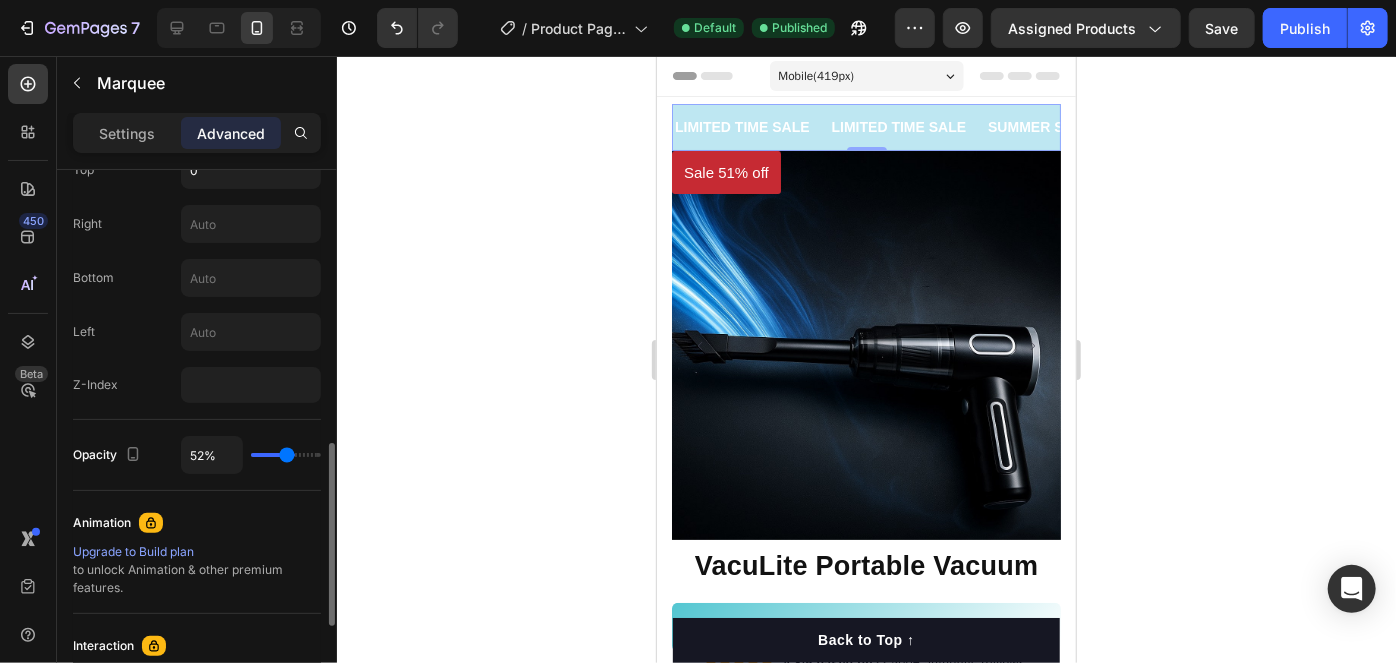 type on "47%" 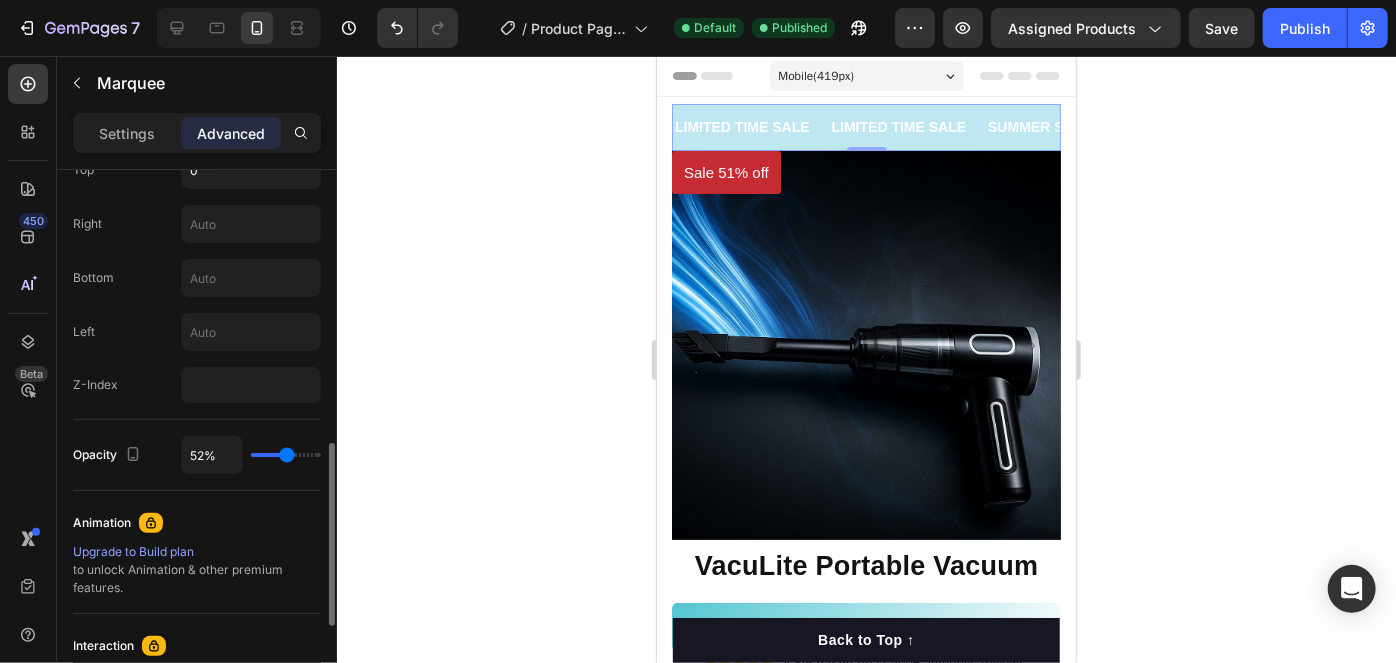 type on "47" 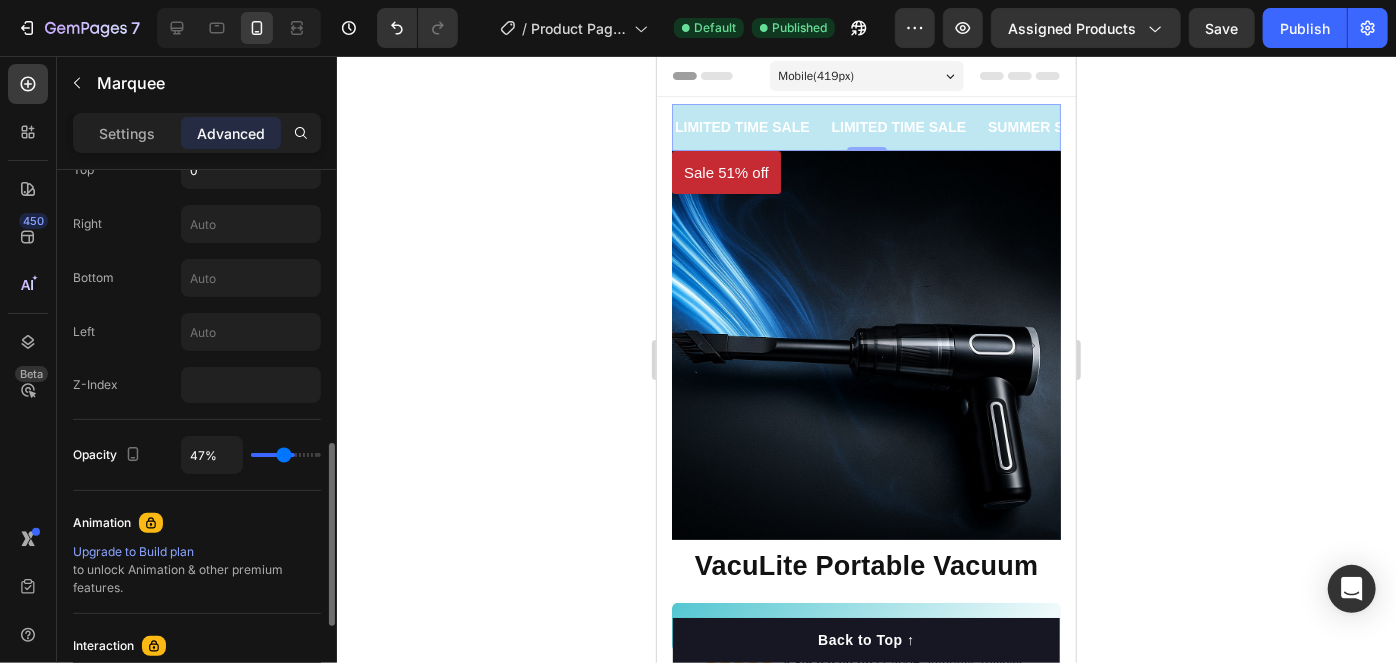 type on "43%" 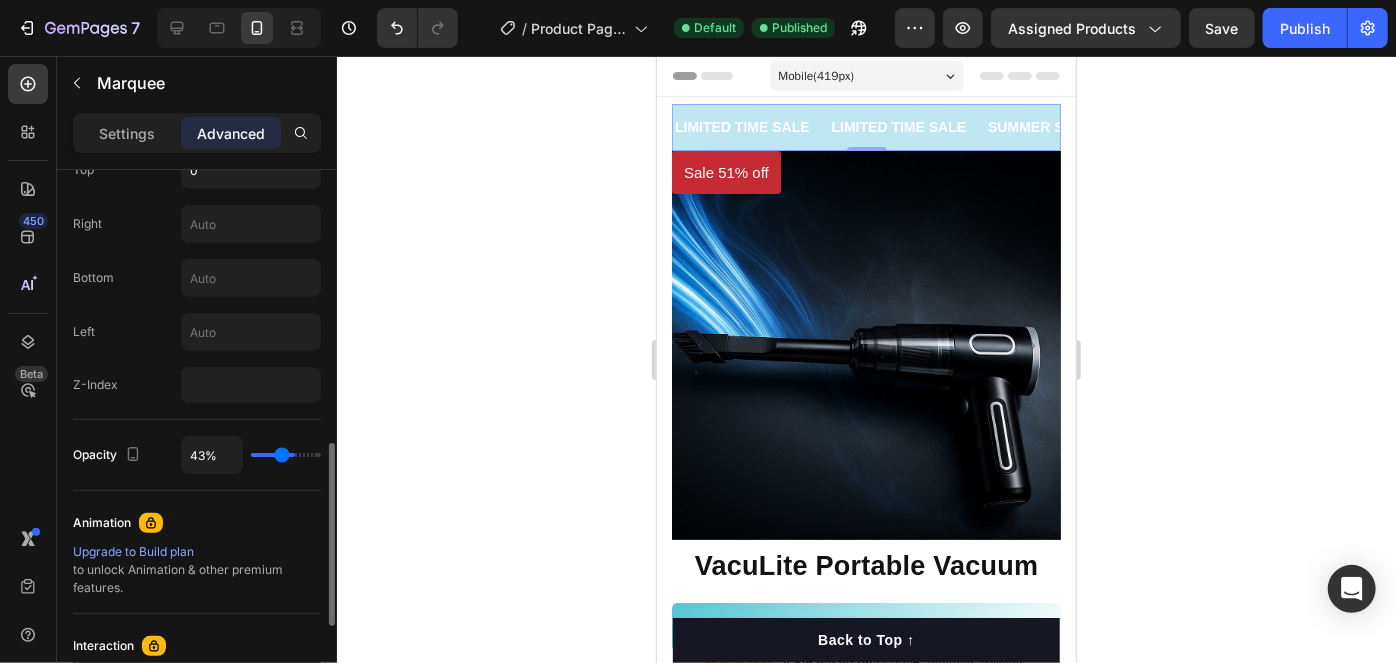 type on "38%" 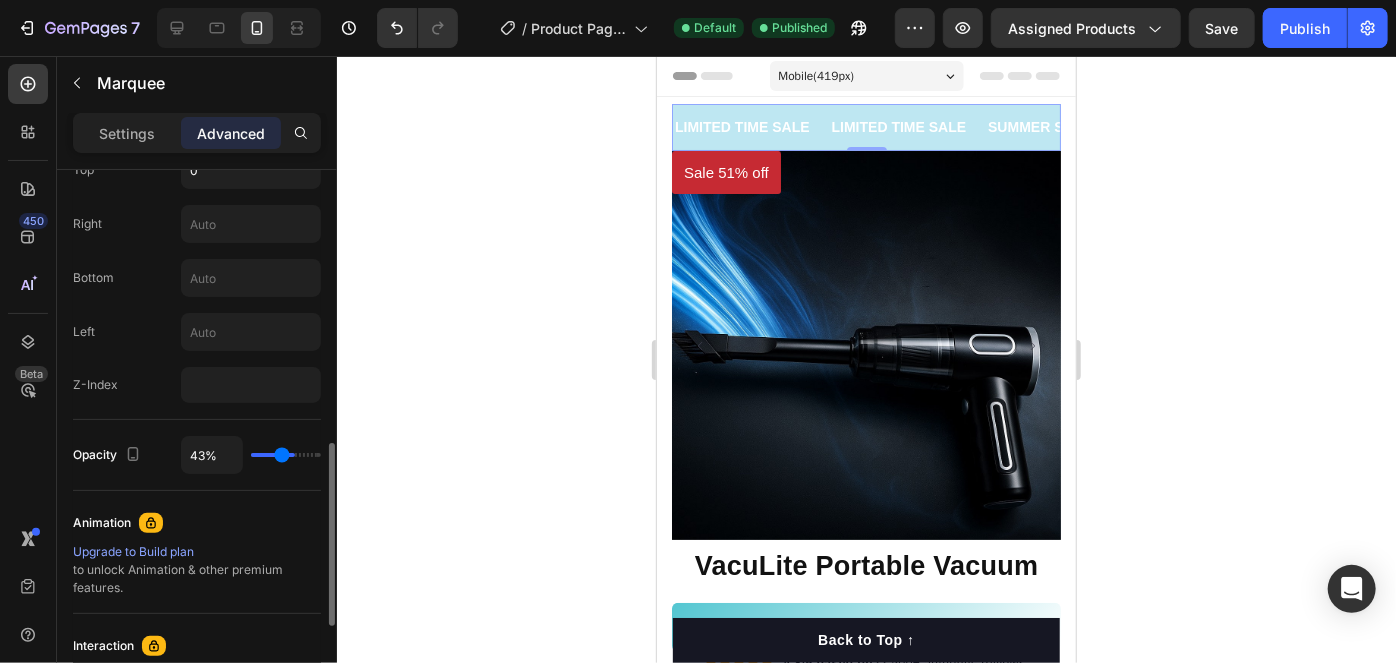 type on "38" 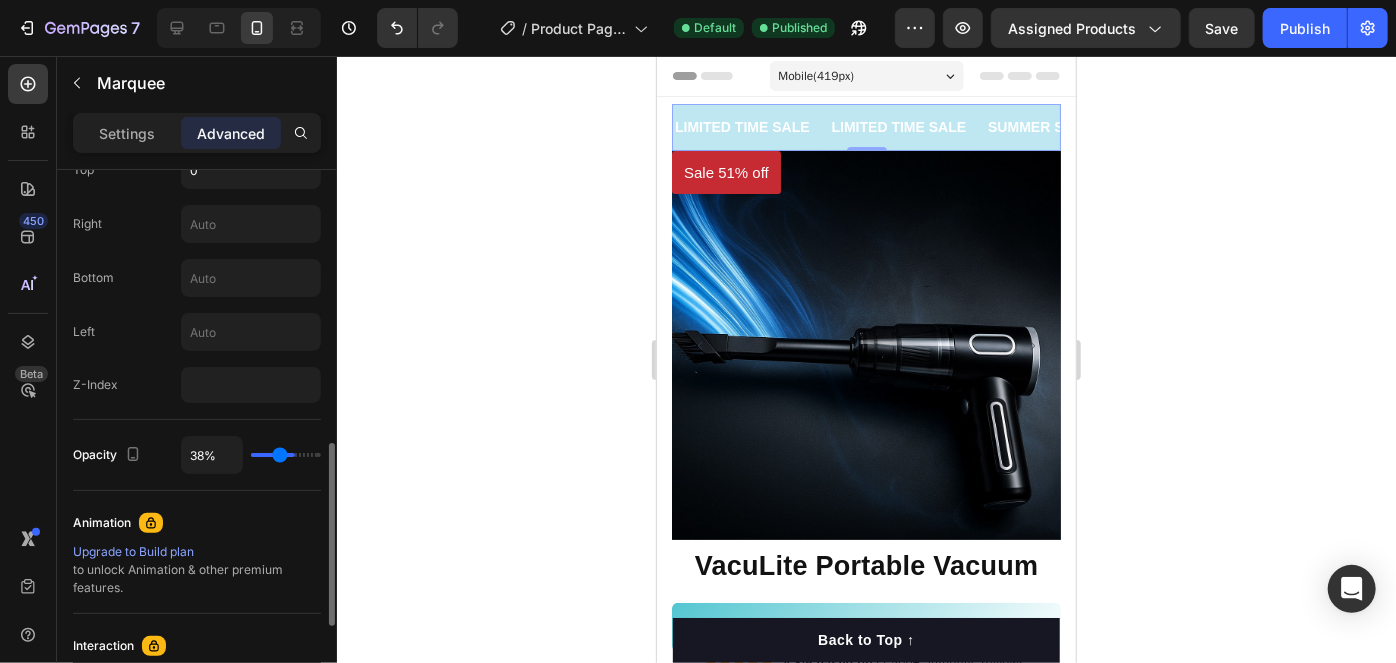 type on "32%" 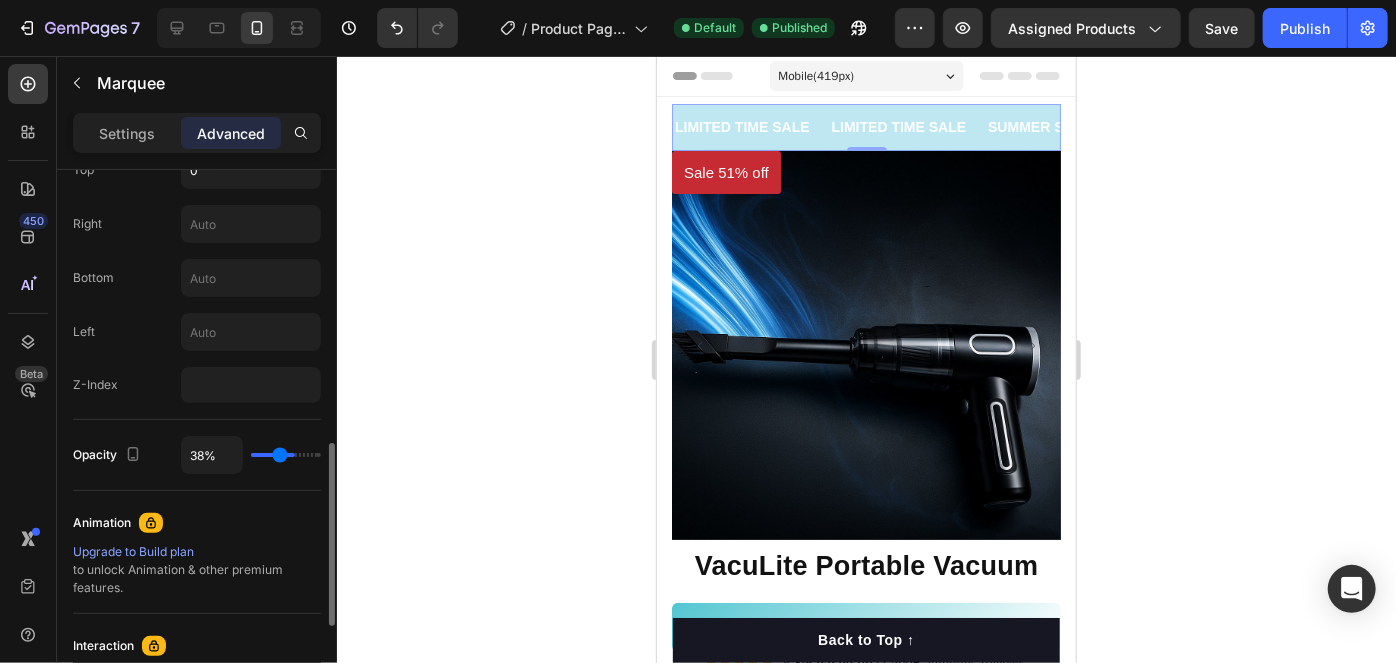 type on "32" 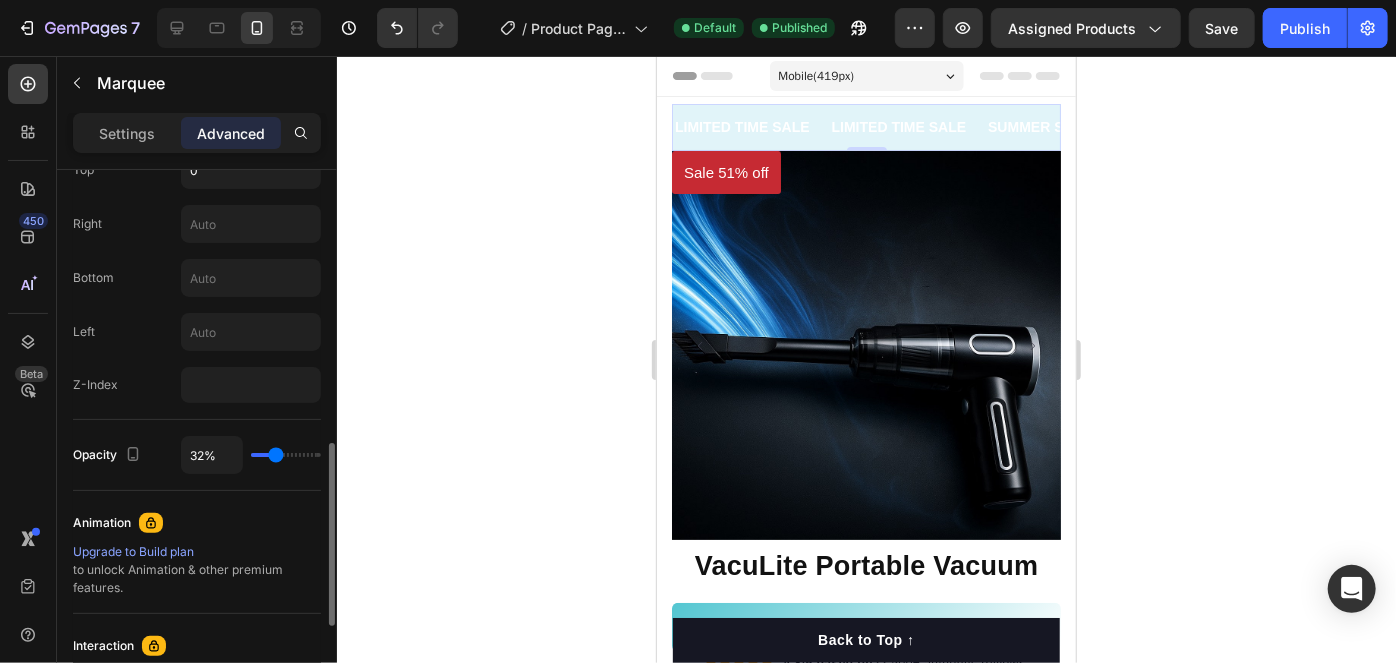type on "27%" 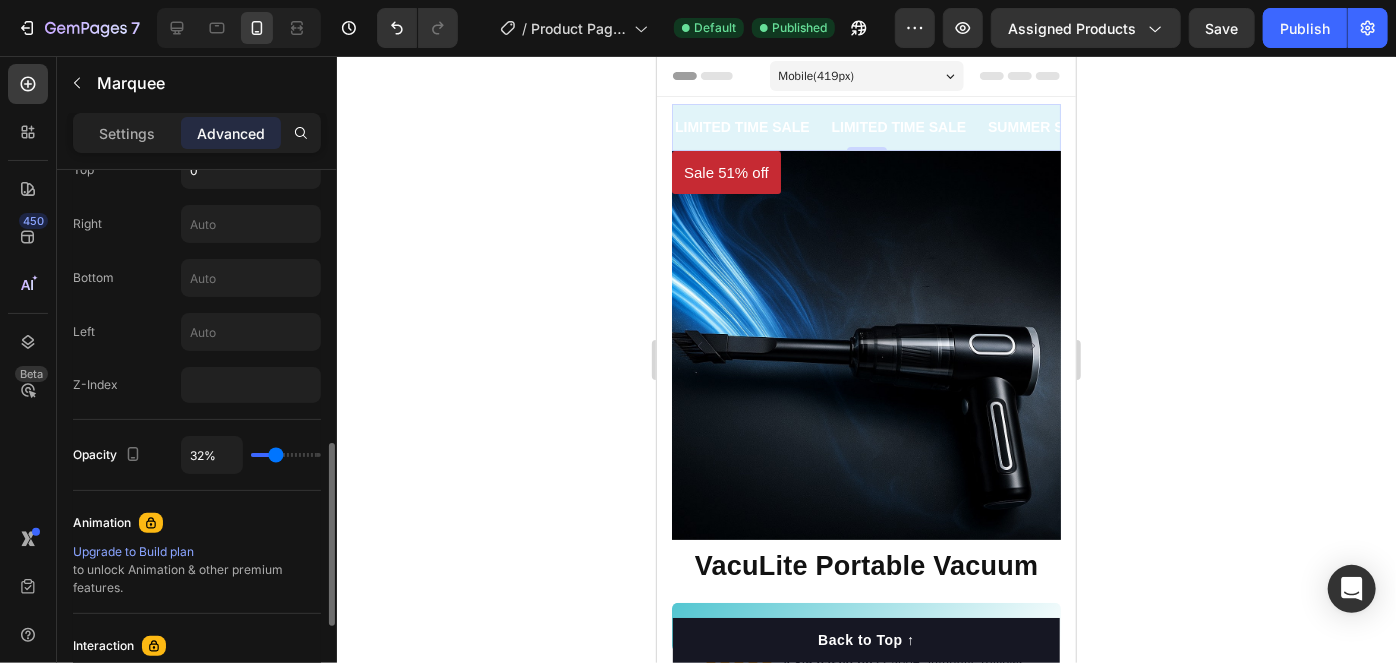 type on "27" 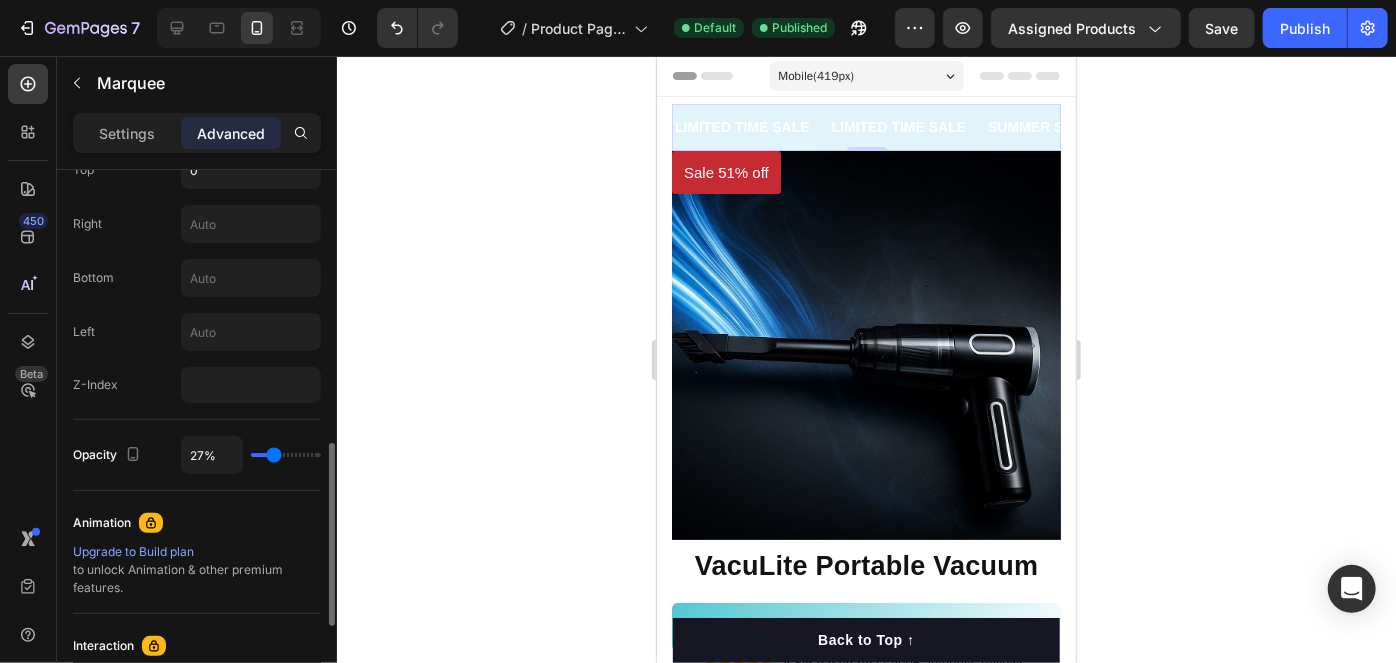 type on "23%" 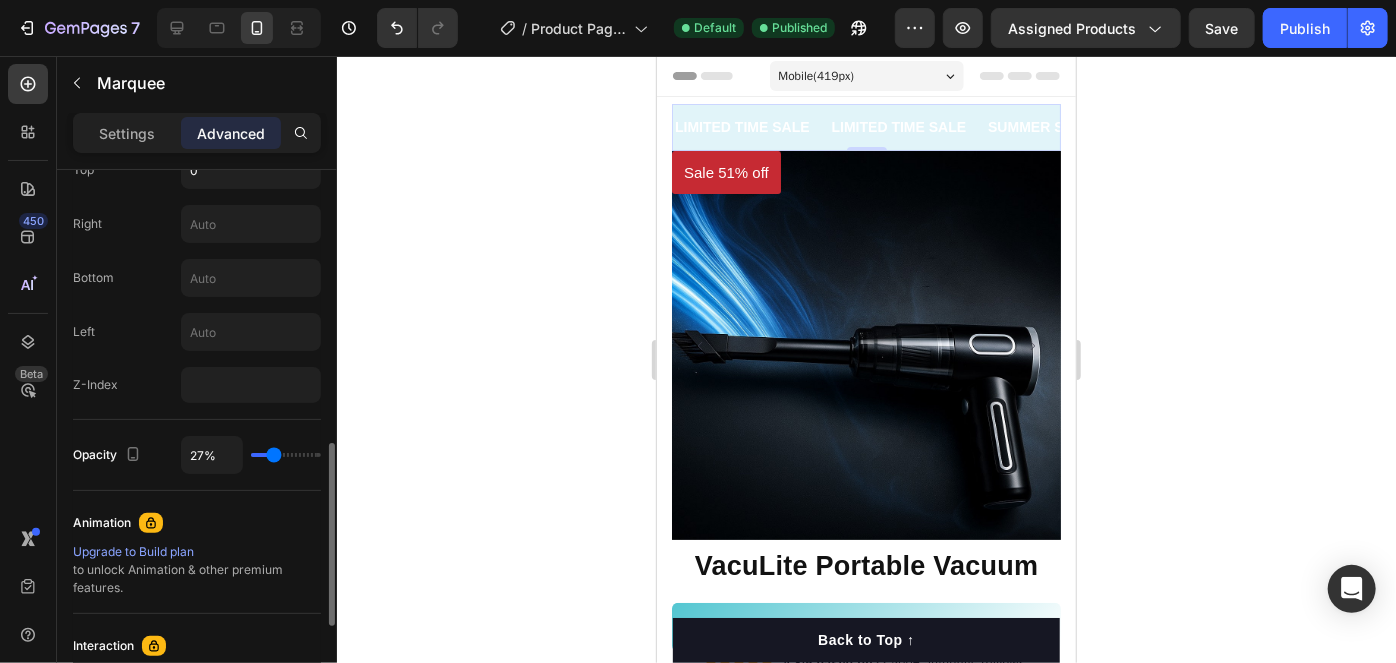 type on "23" 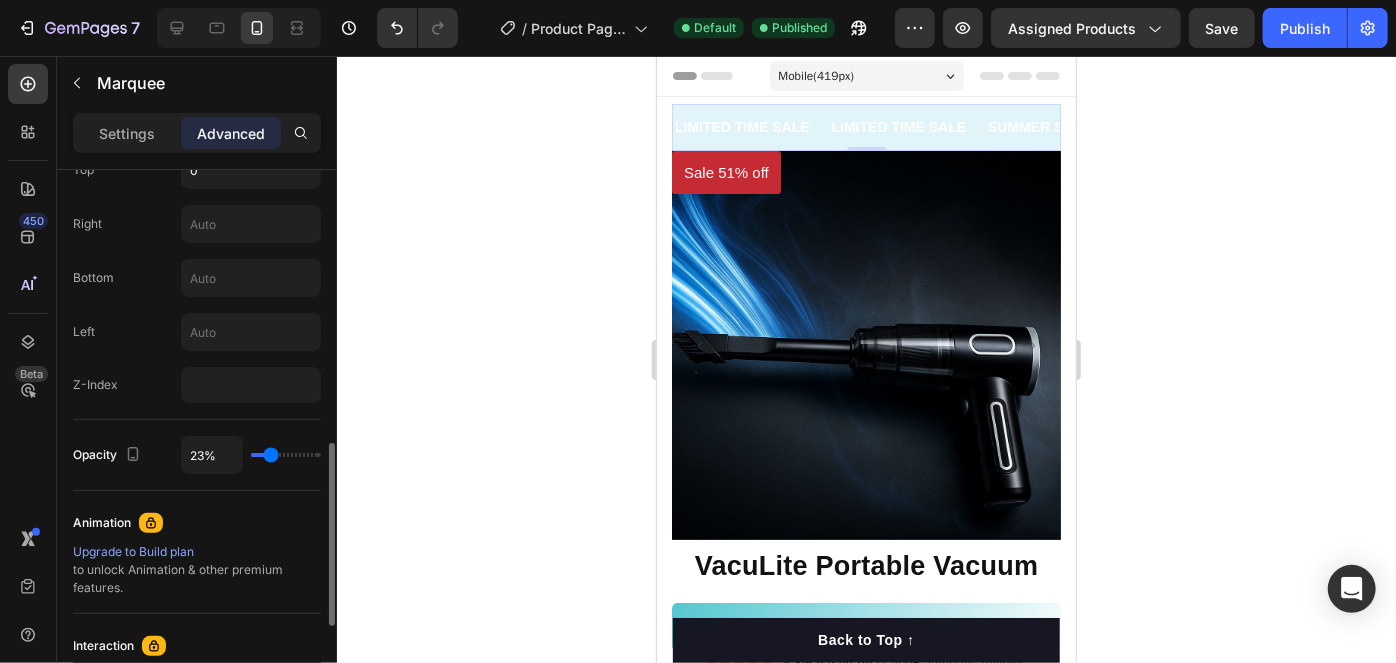 type on "19%" 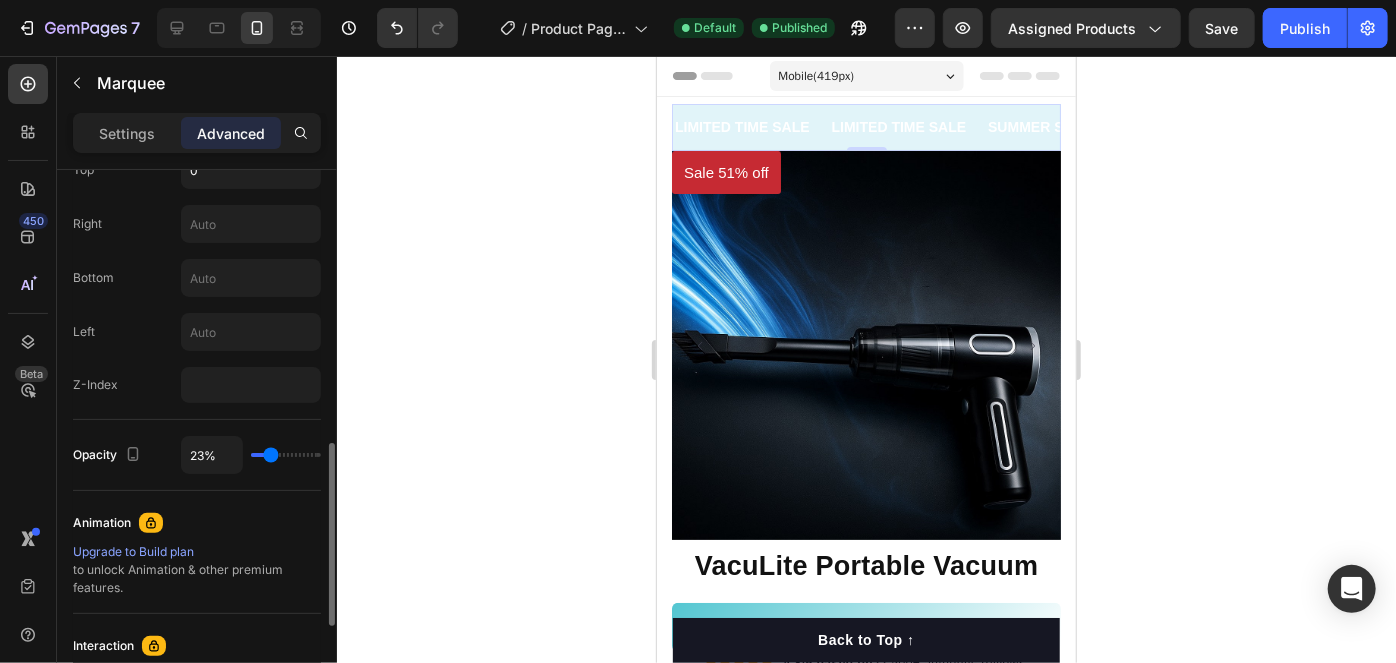 type on "19" 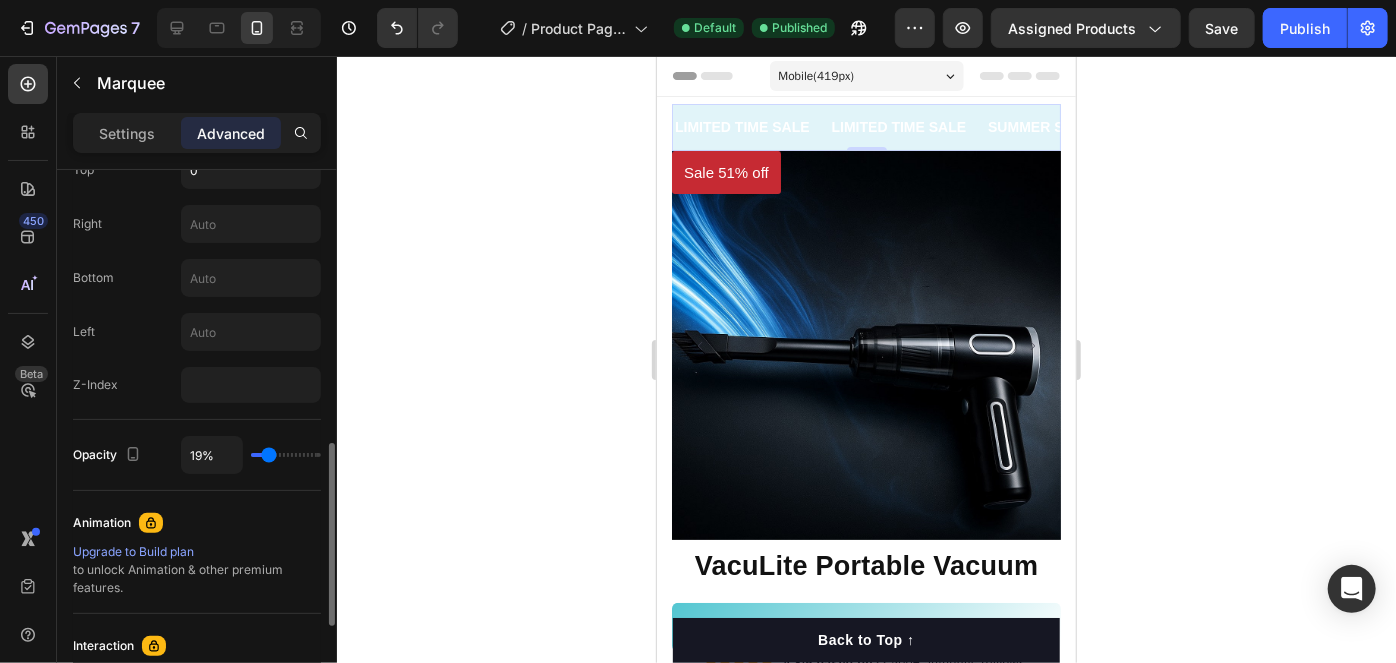 type on "16%" 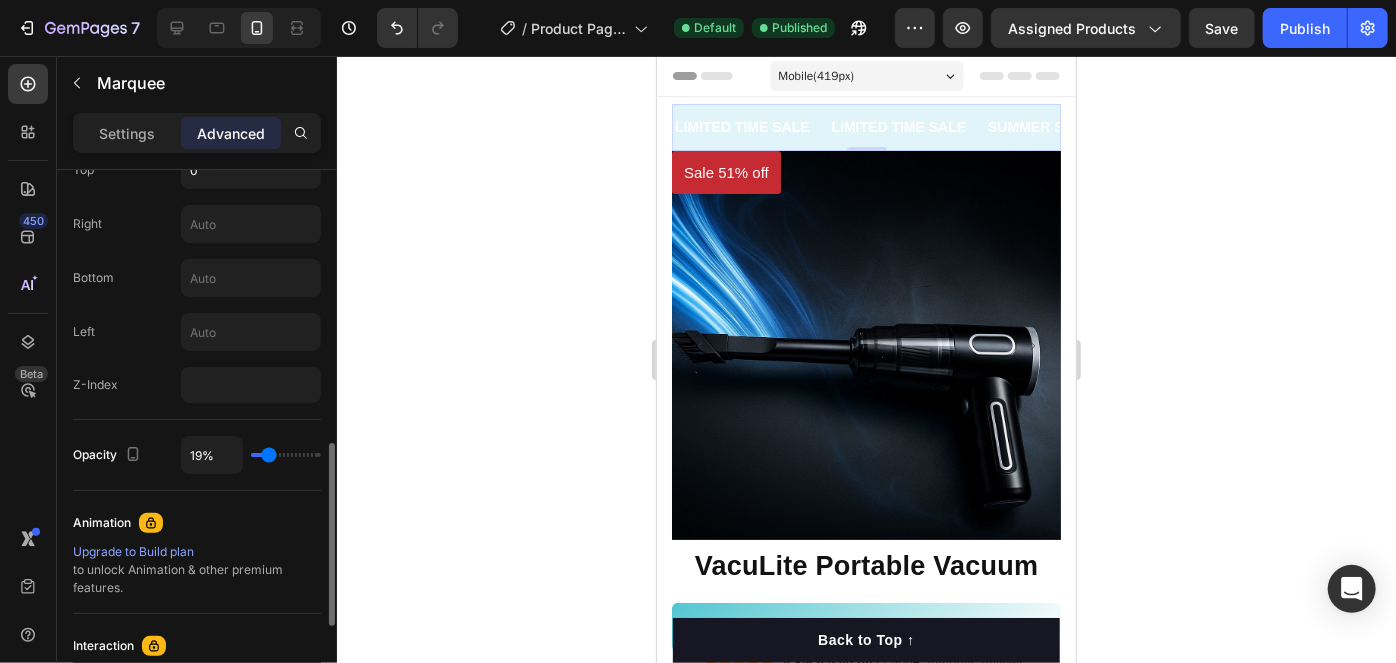 type on "16" 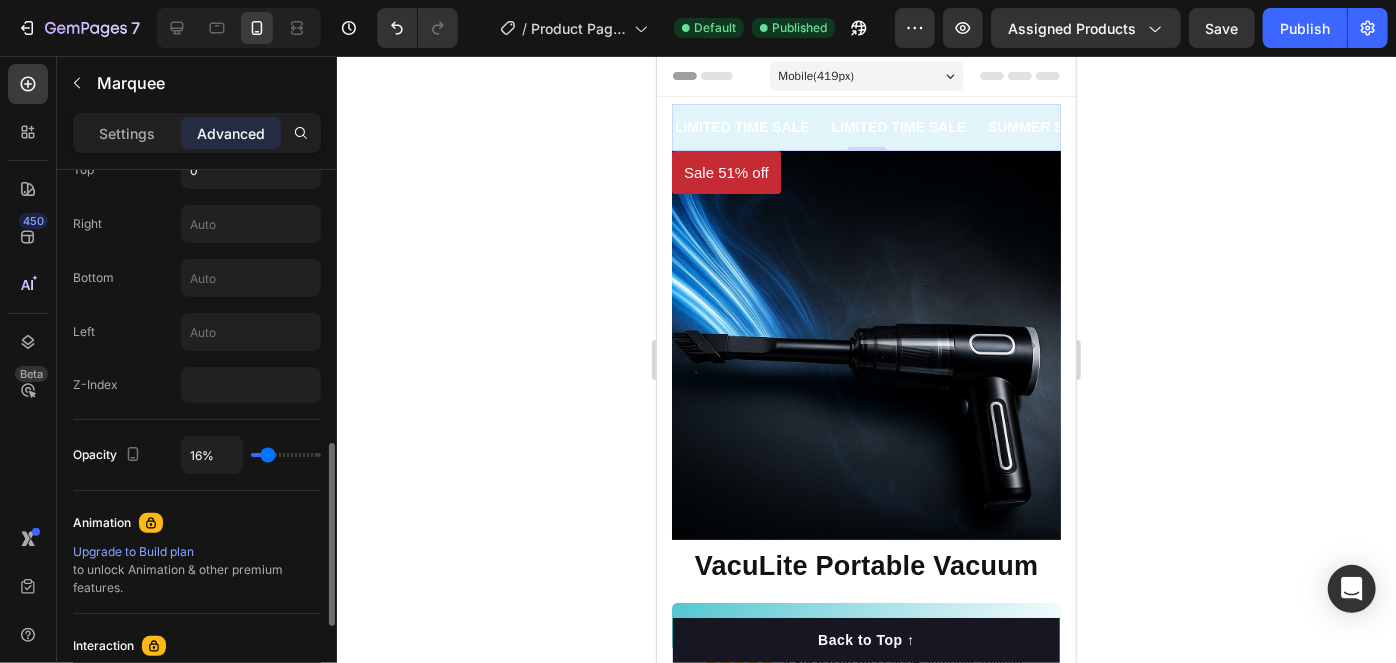 type on "15%" 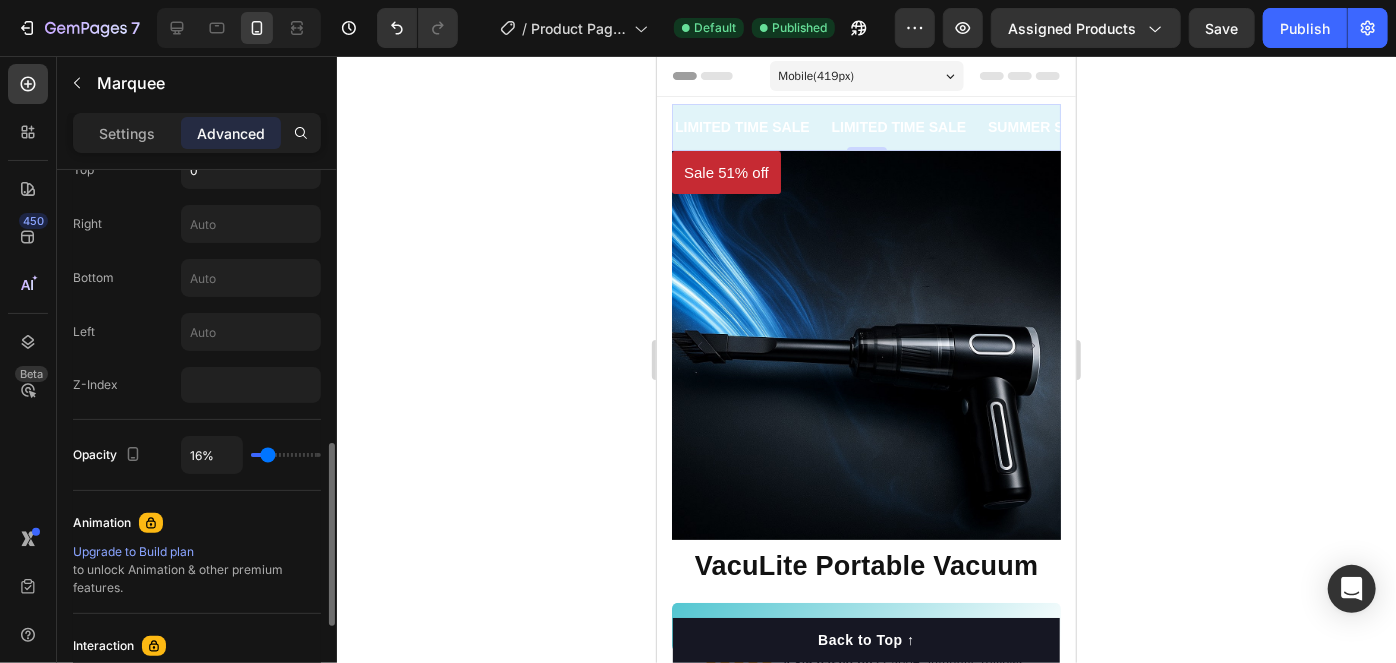 type on "15" 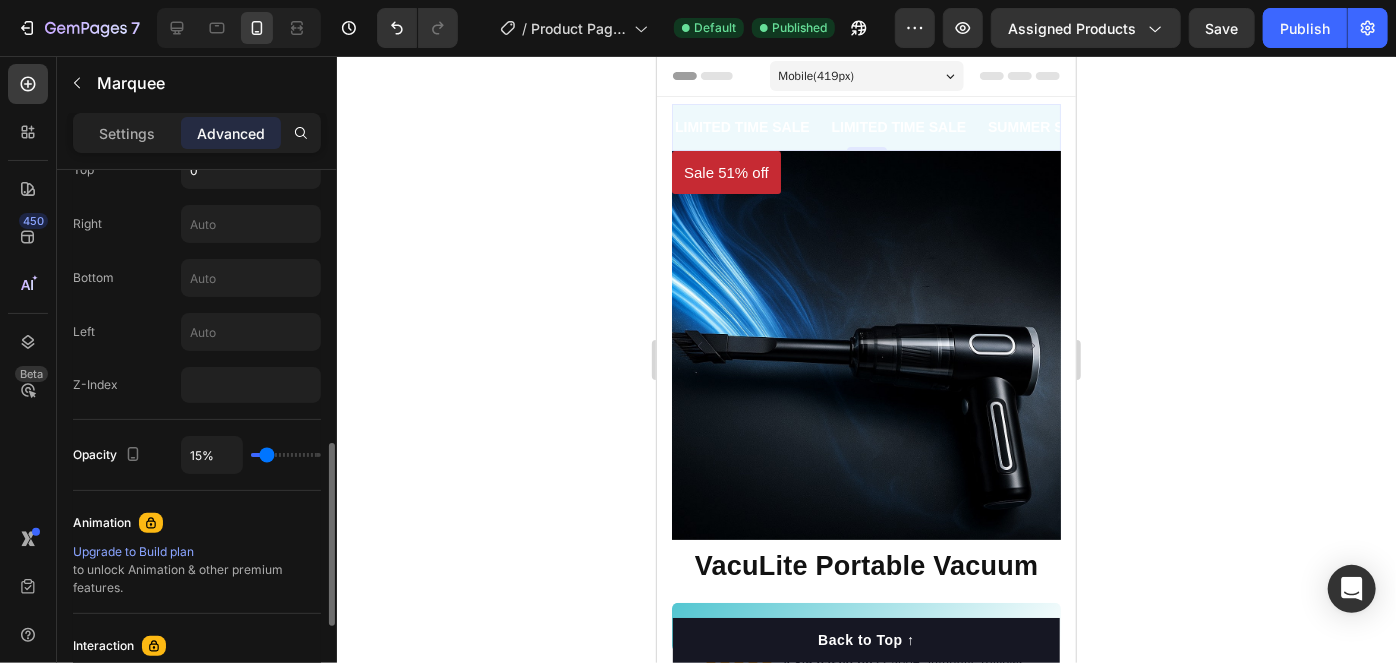 type on "17%" 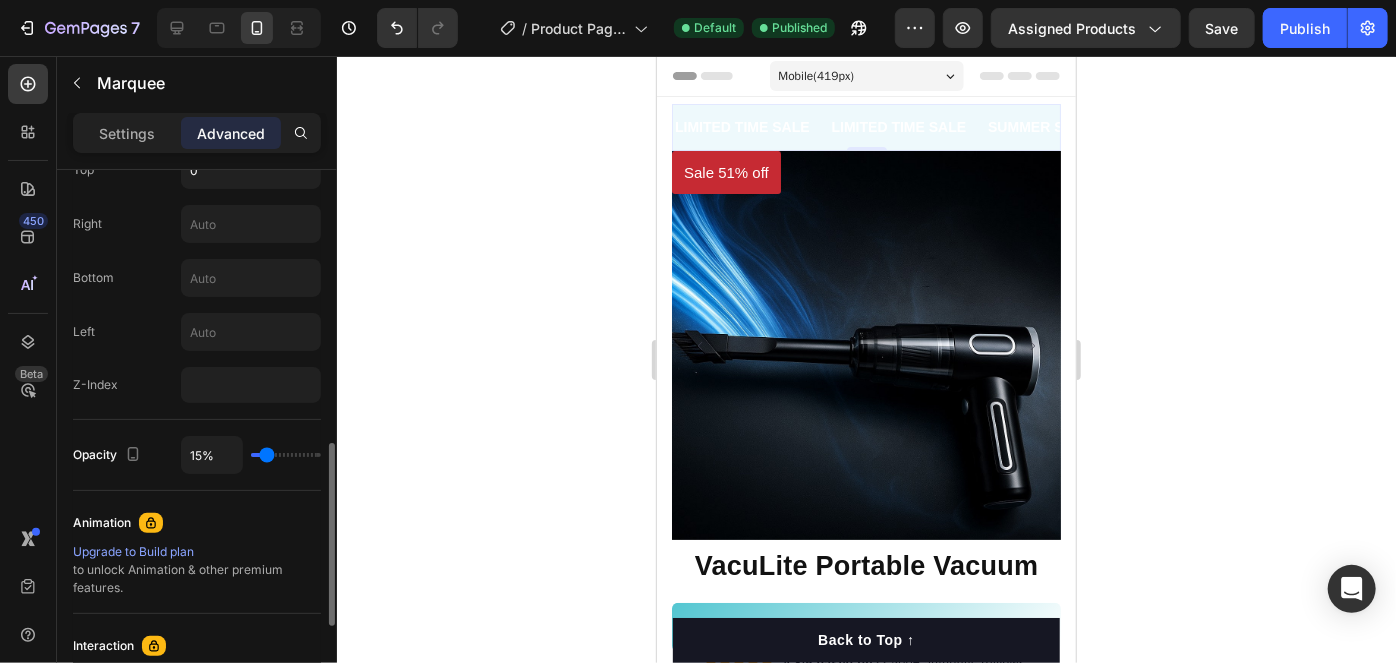 type on "17" 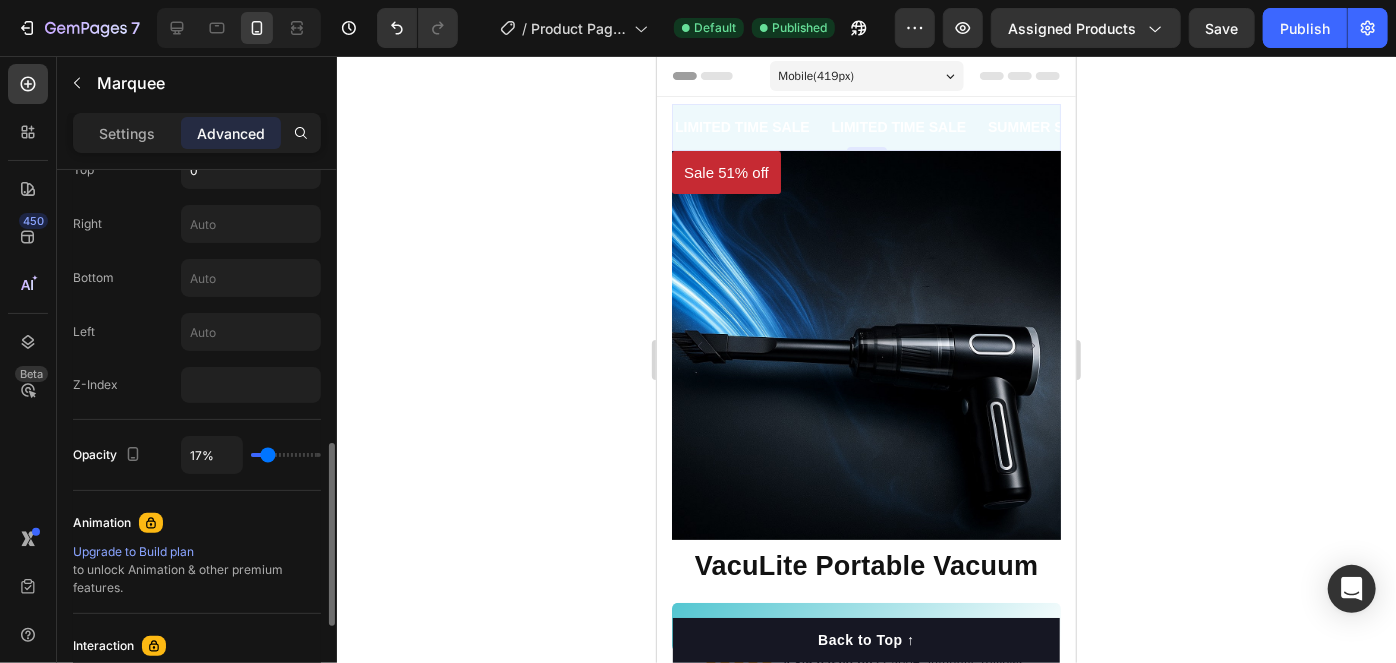 type on "32%" 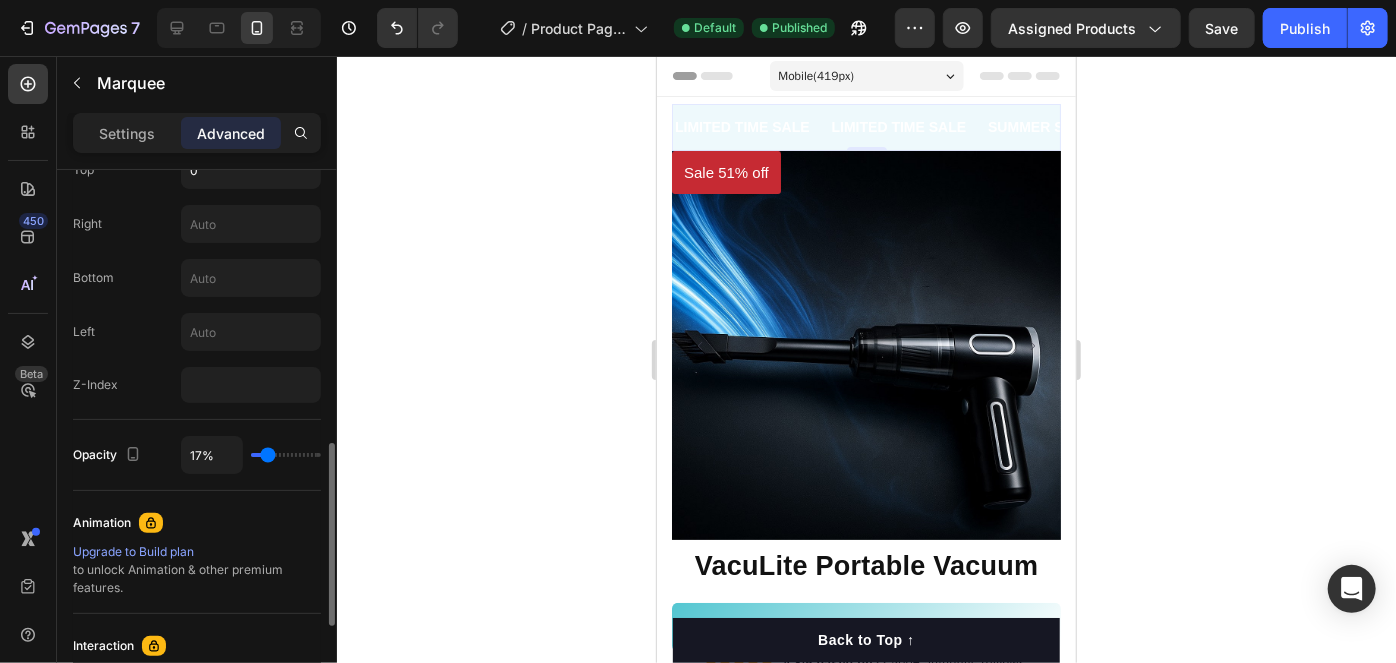 type on "32" 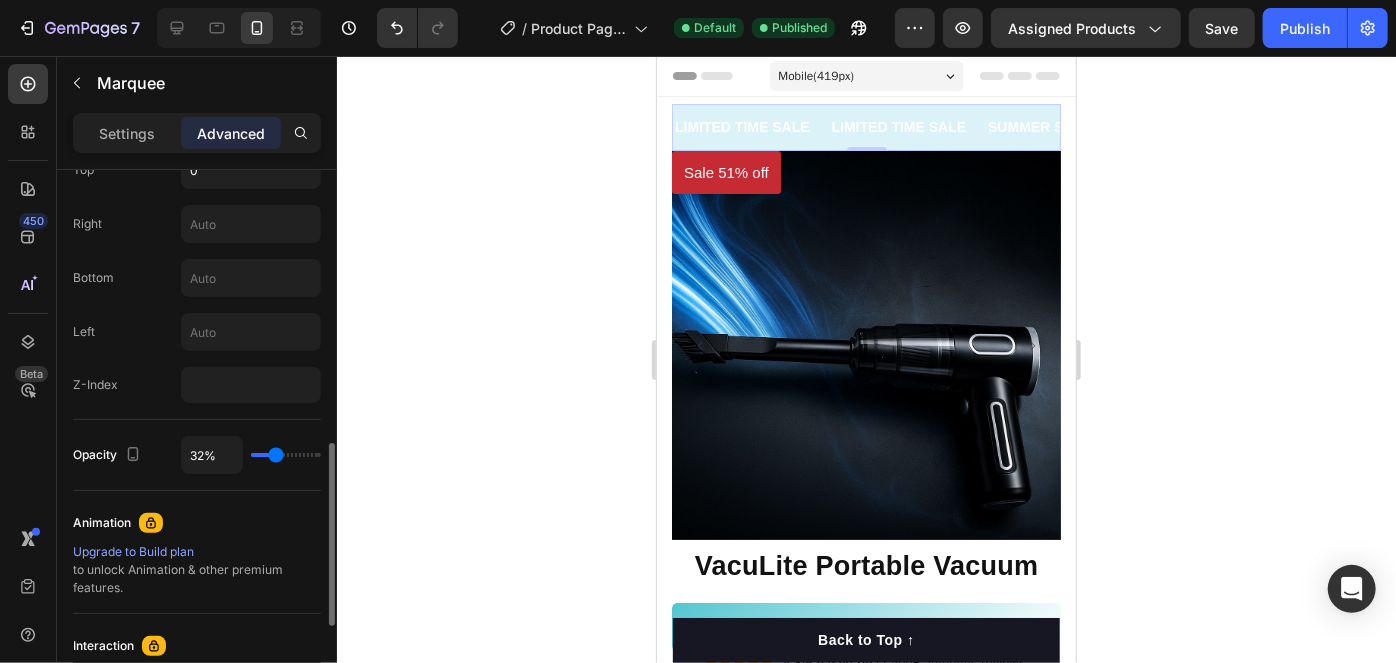 type on "34%" 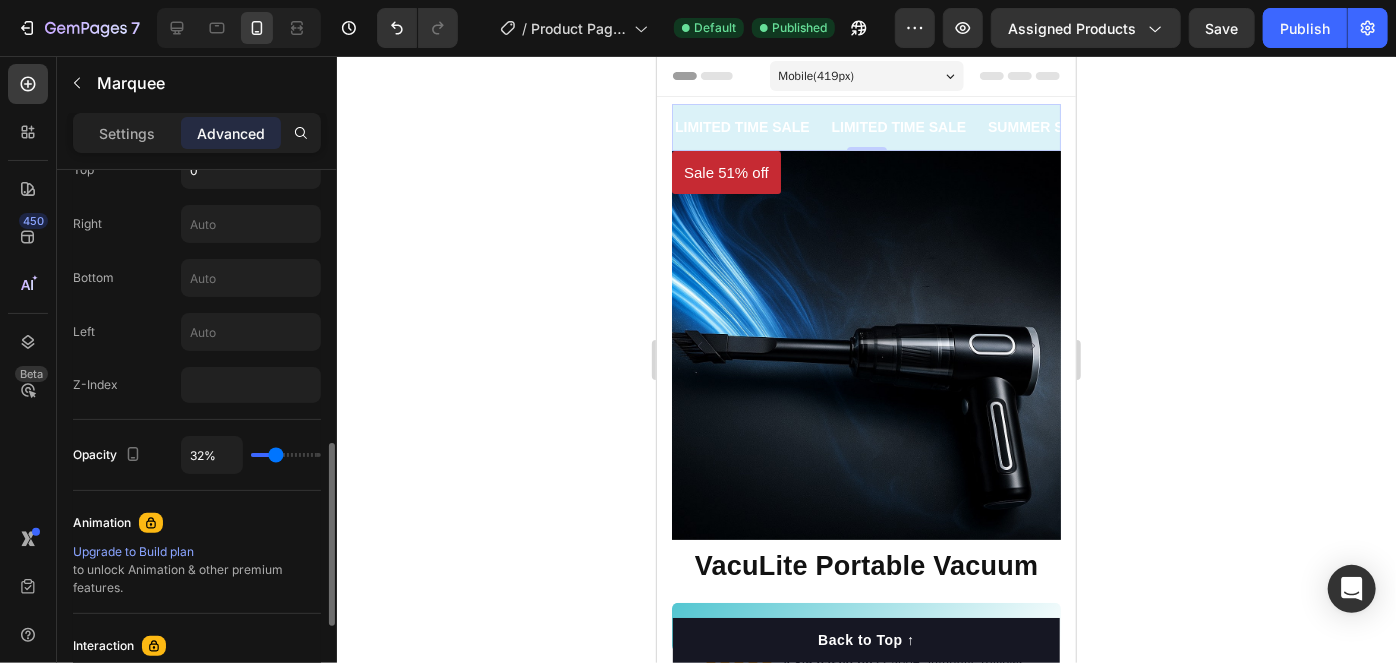 type on "34" 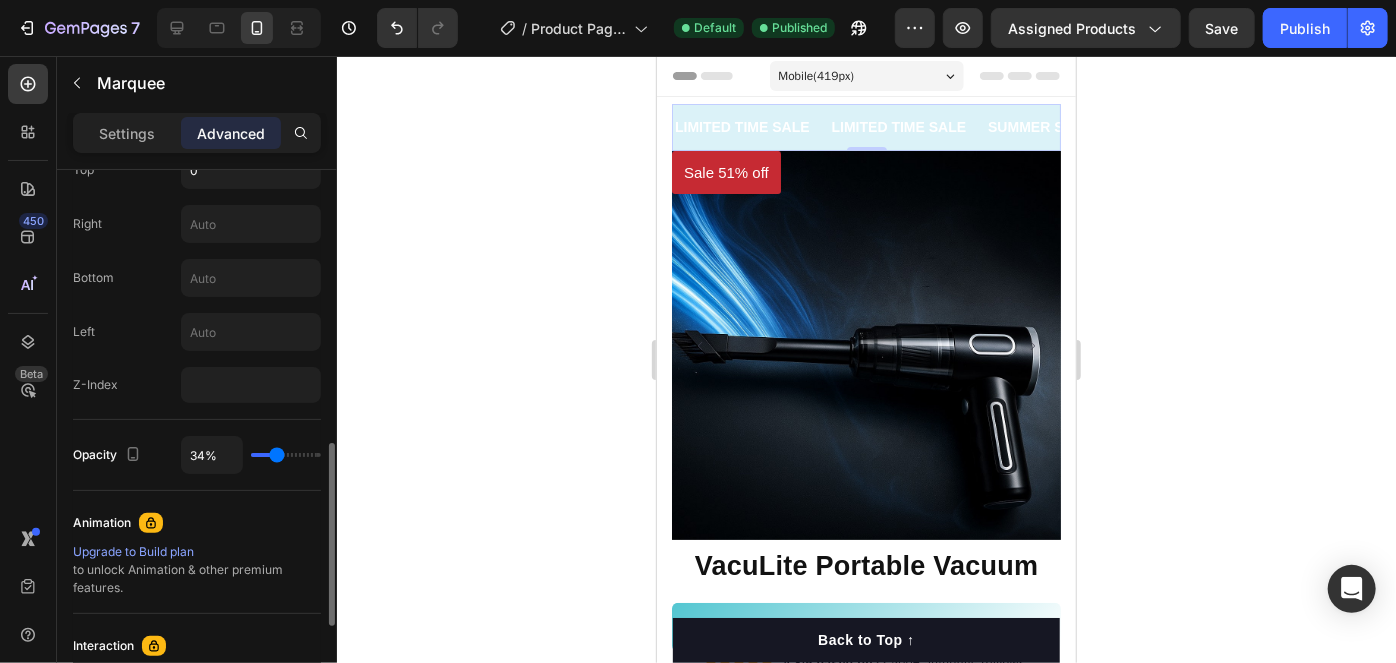 type on "35%" 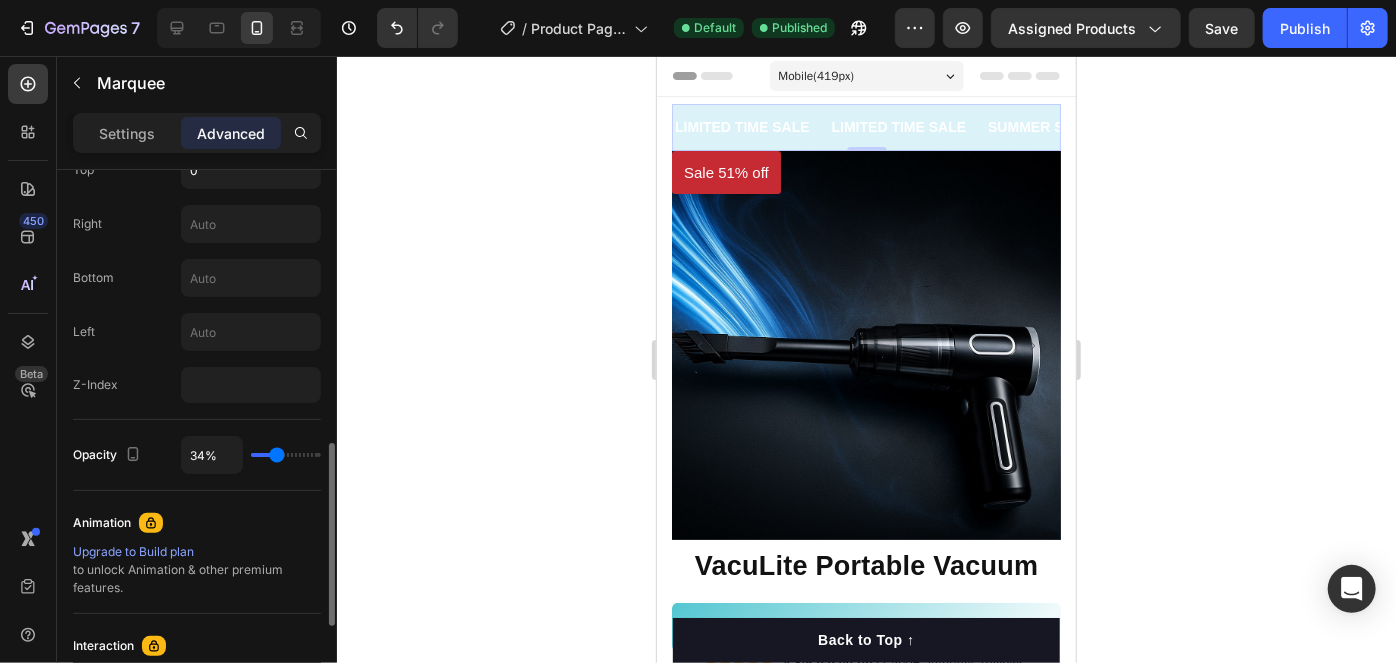 type on "35" 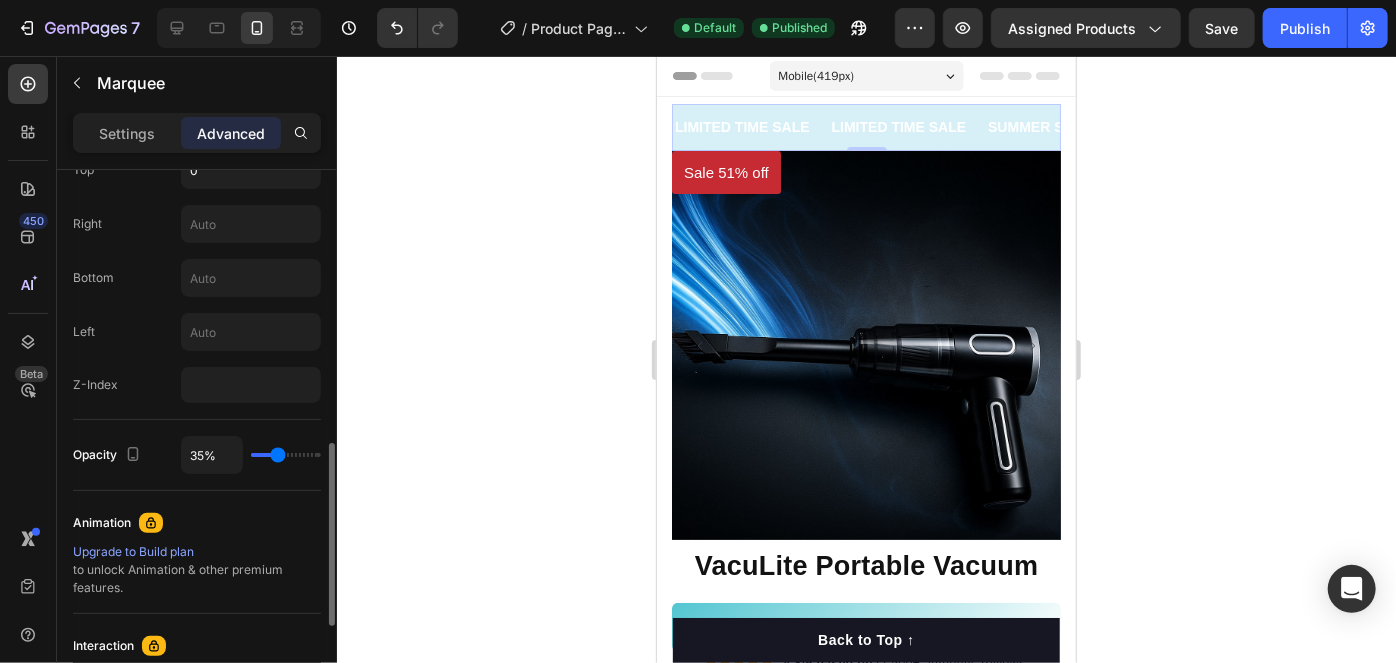 type on "36%" 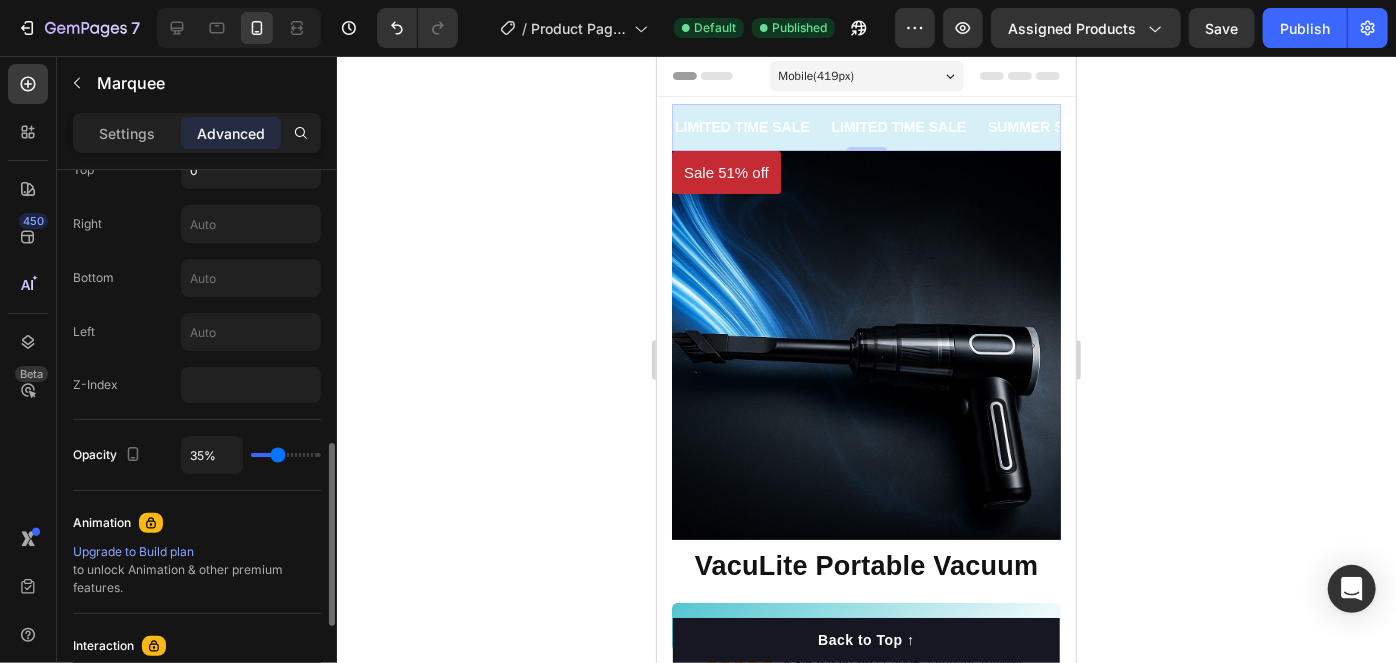 type on "36" 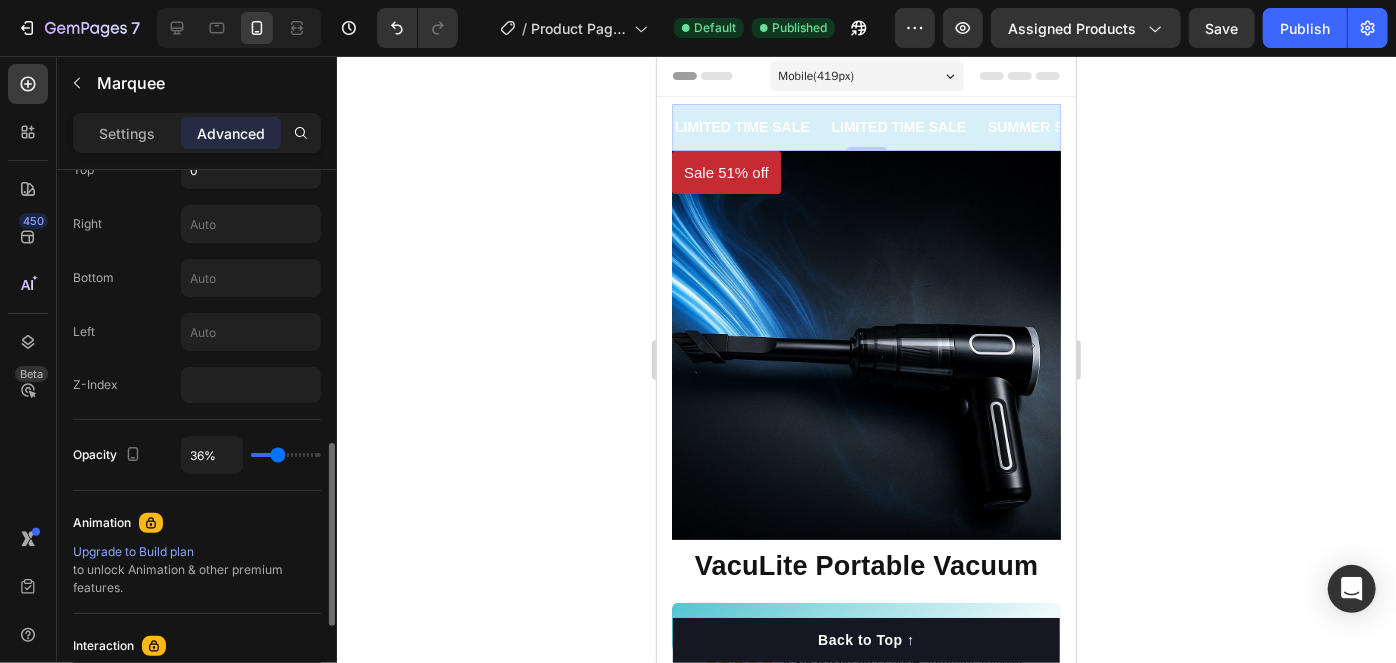 type on "42%" 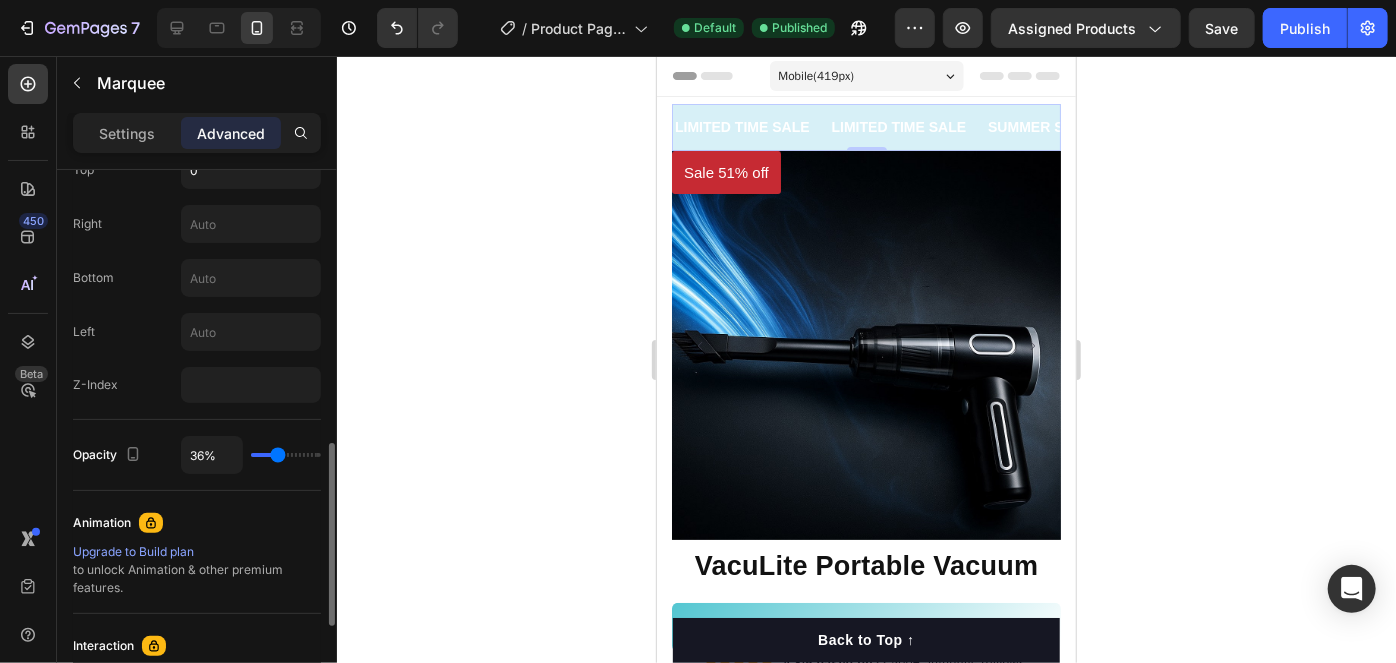 type on "42" 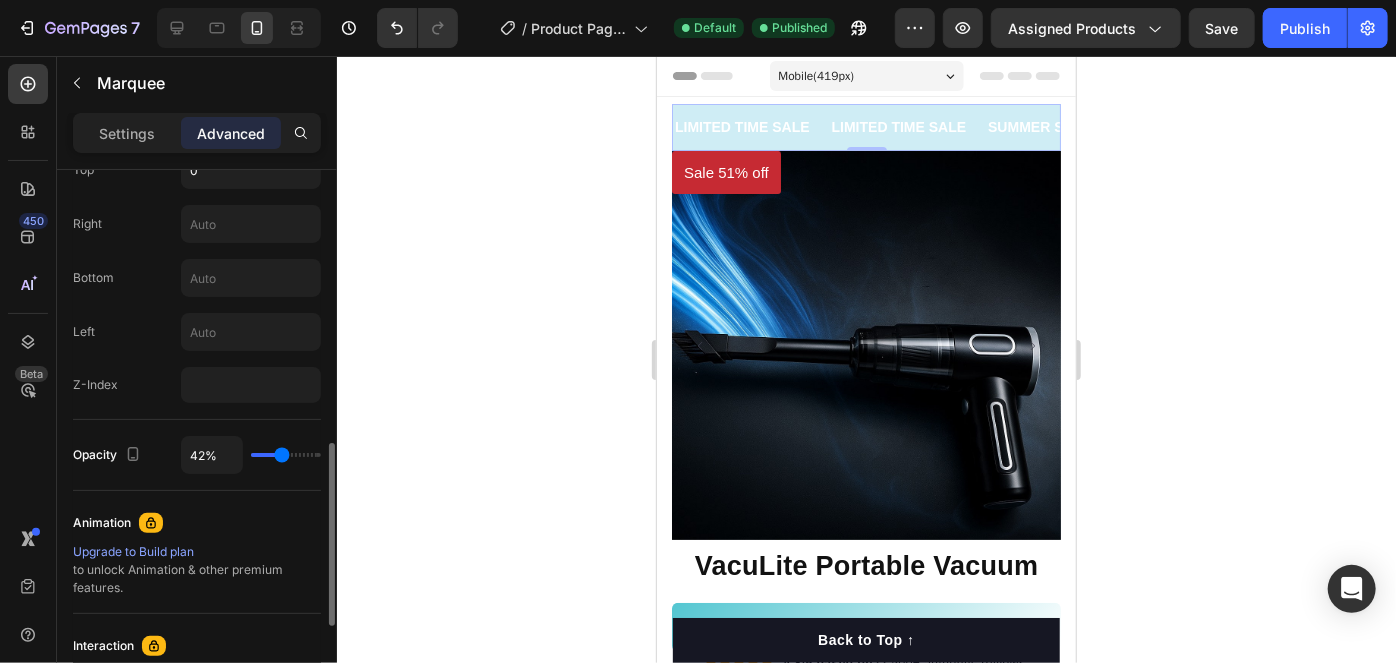 type on "52%" 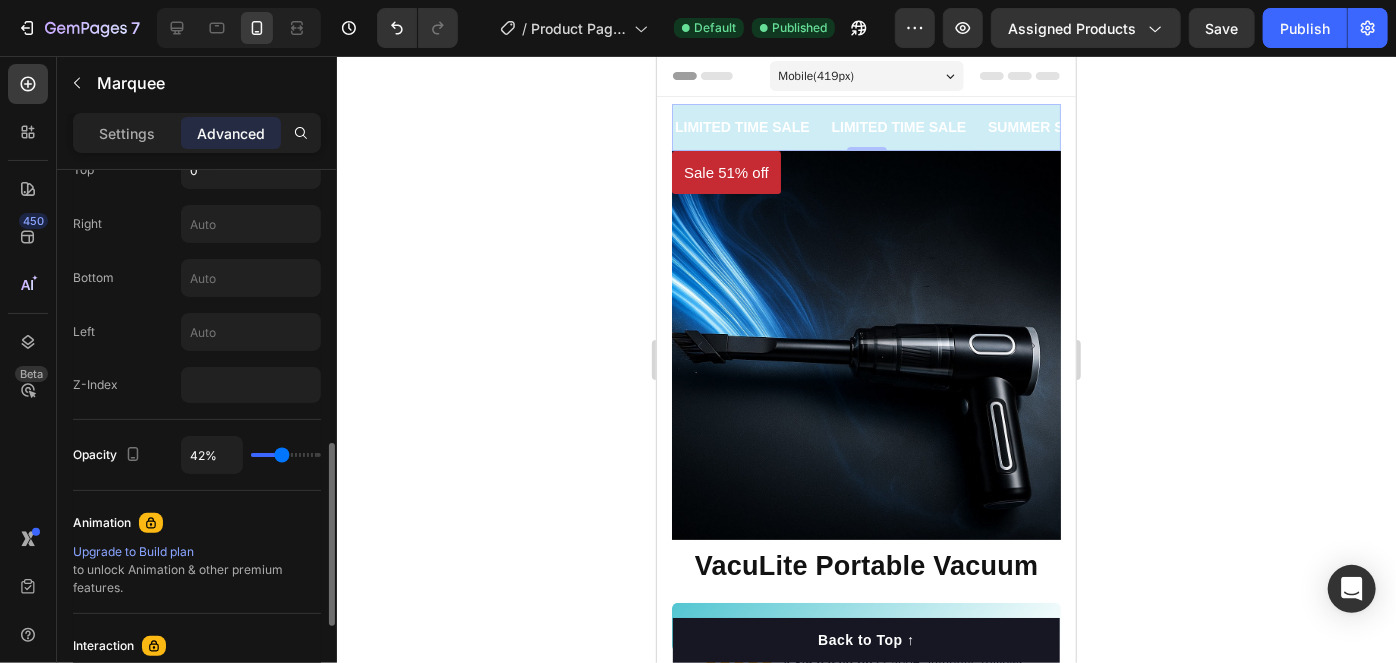 type on "52" 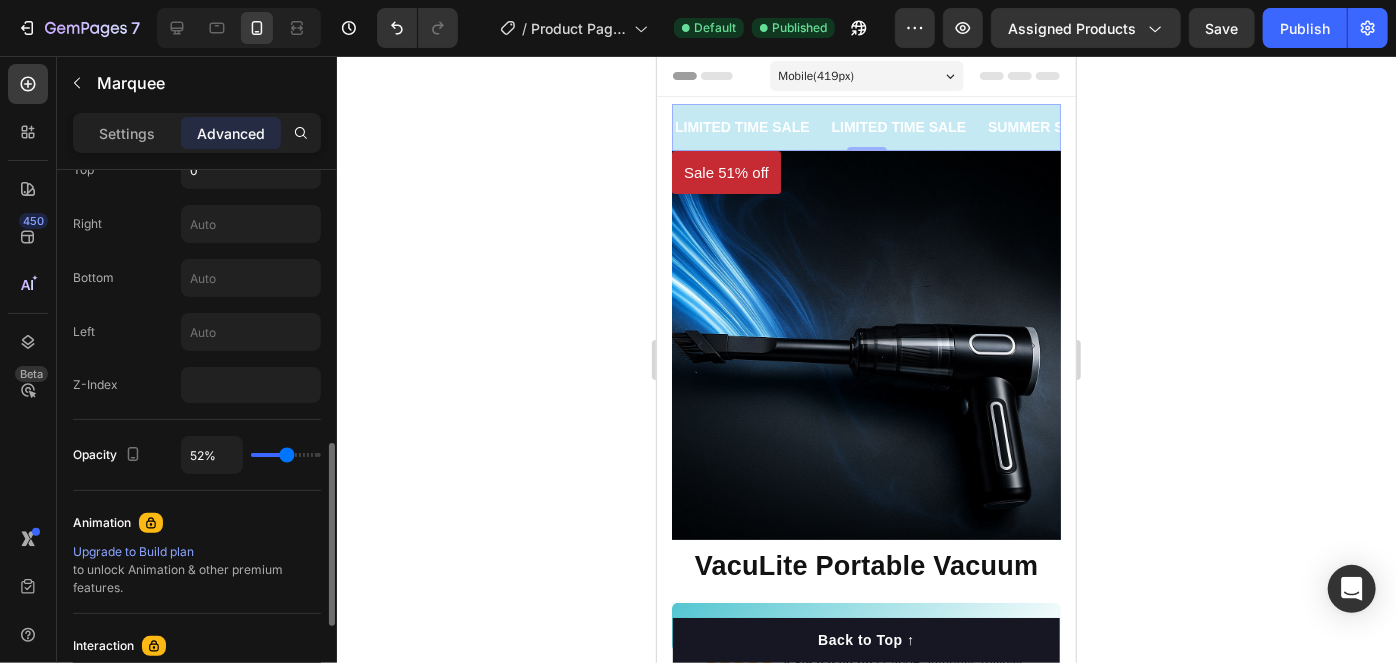 type on "54%" 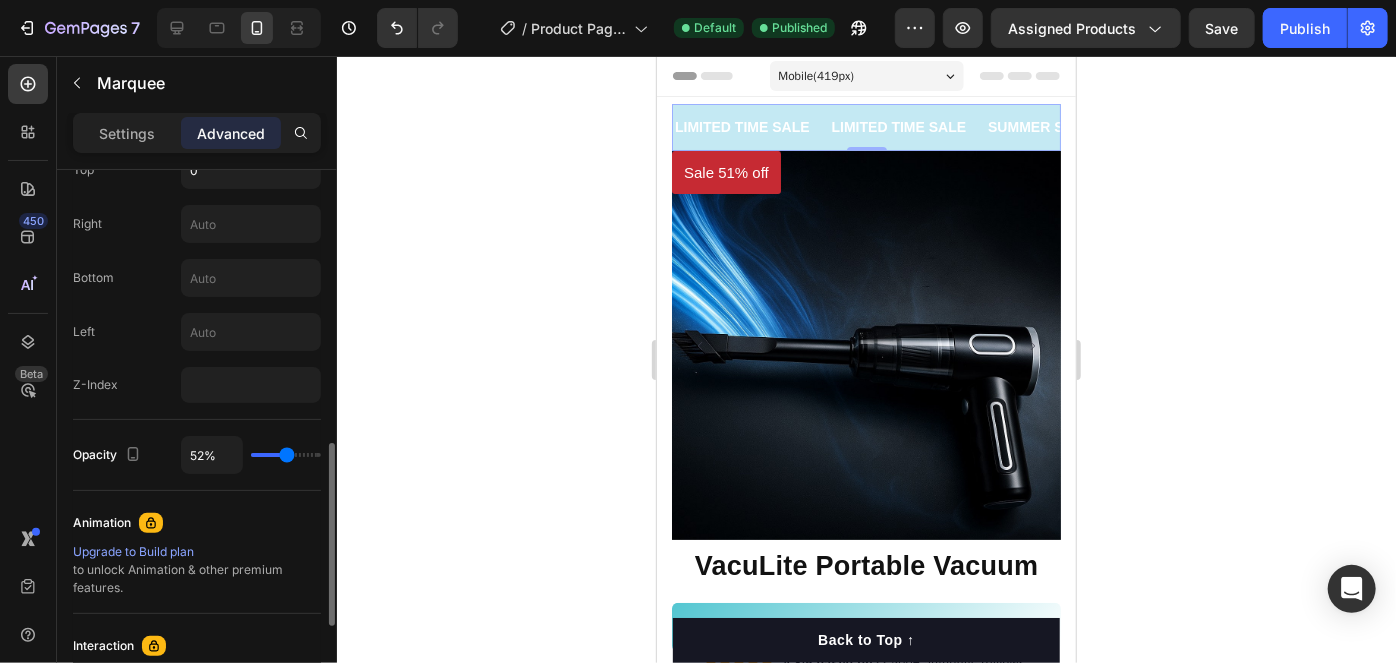 type on "54" 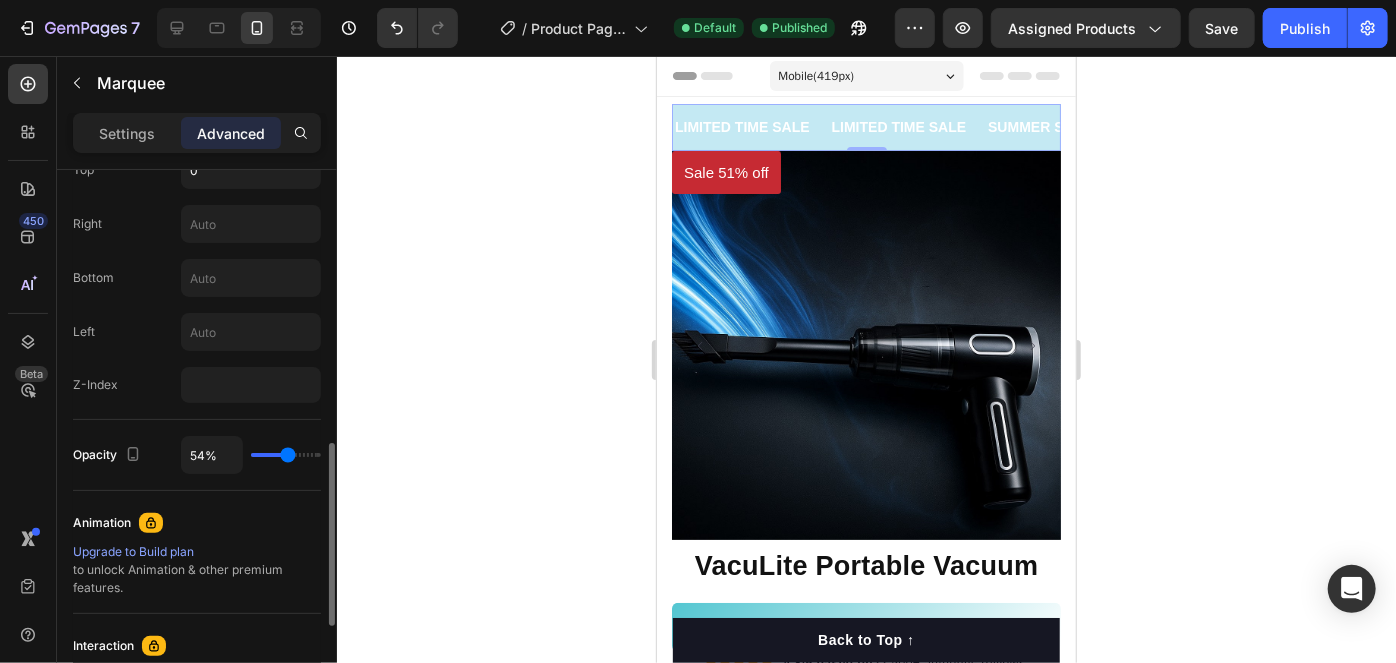 type on "55%" 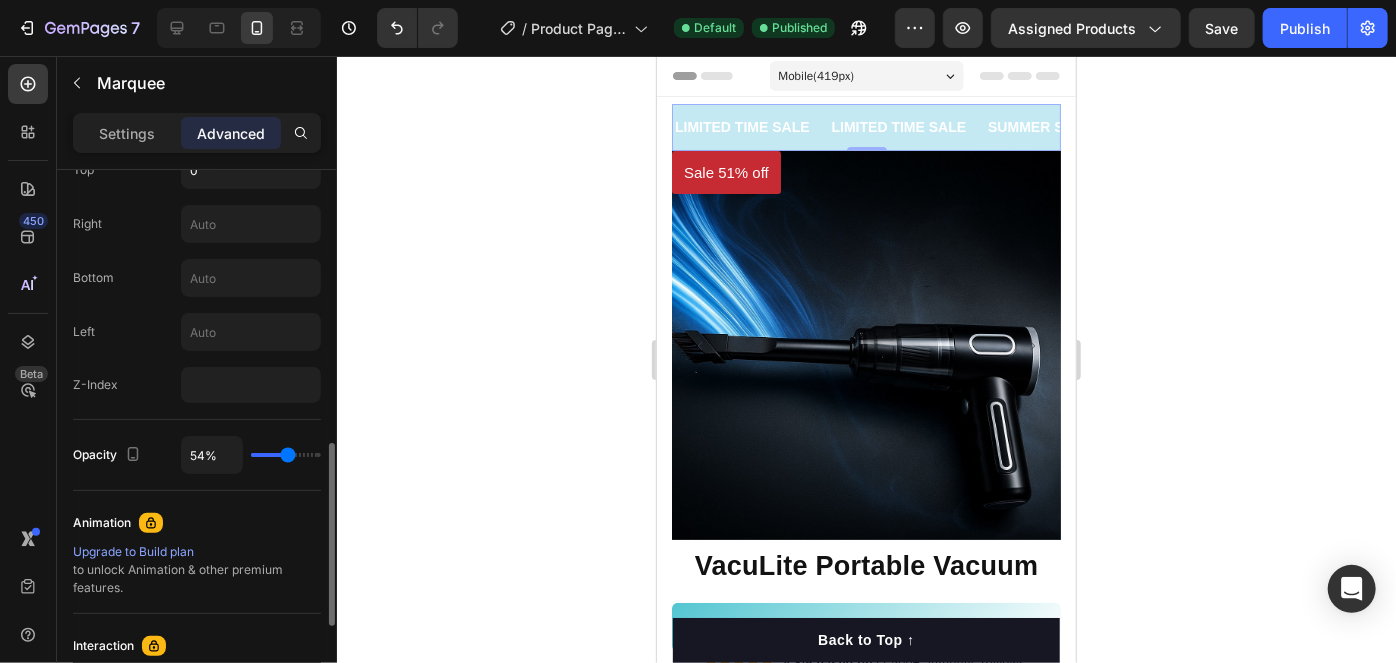 type on "55" 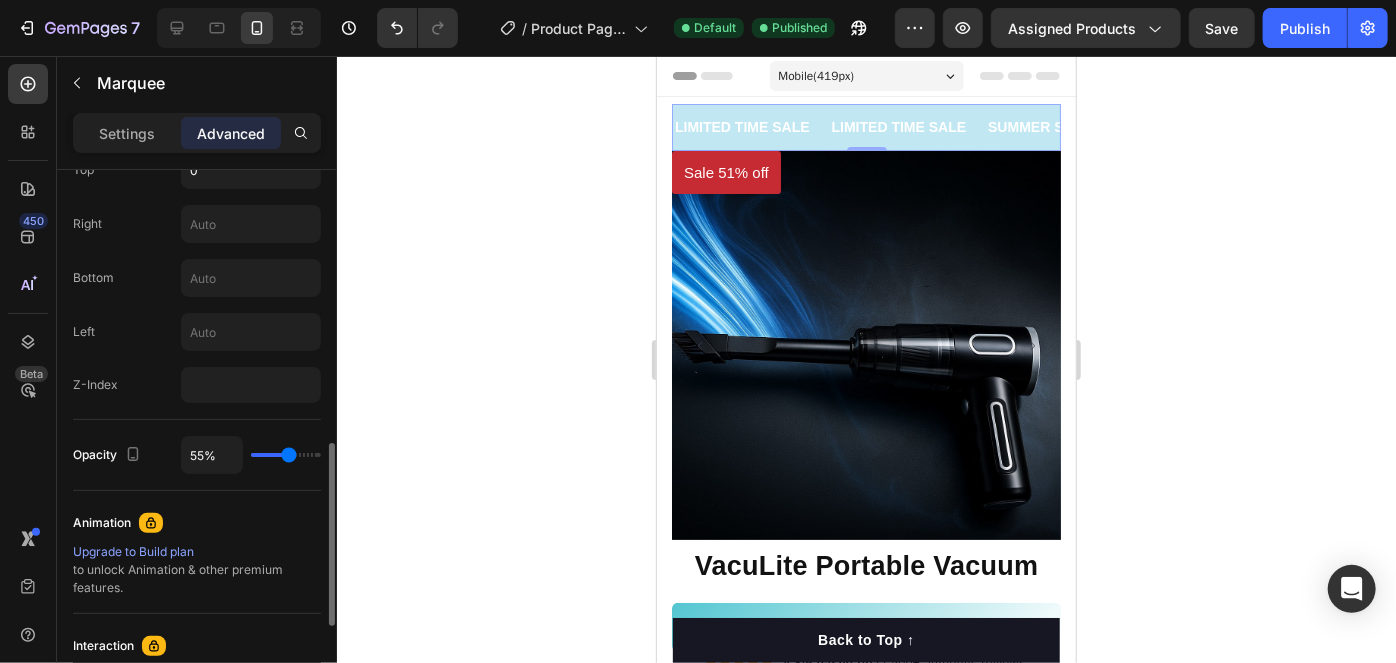 type on "56%" 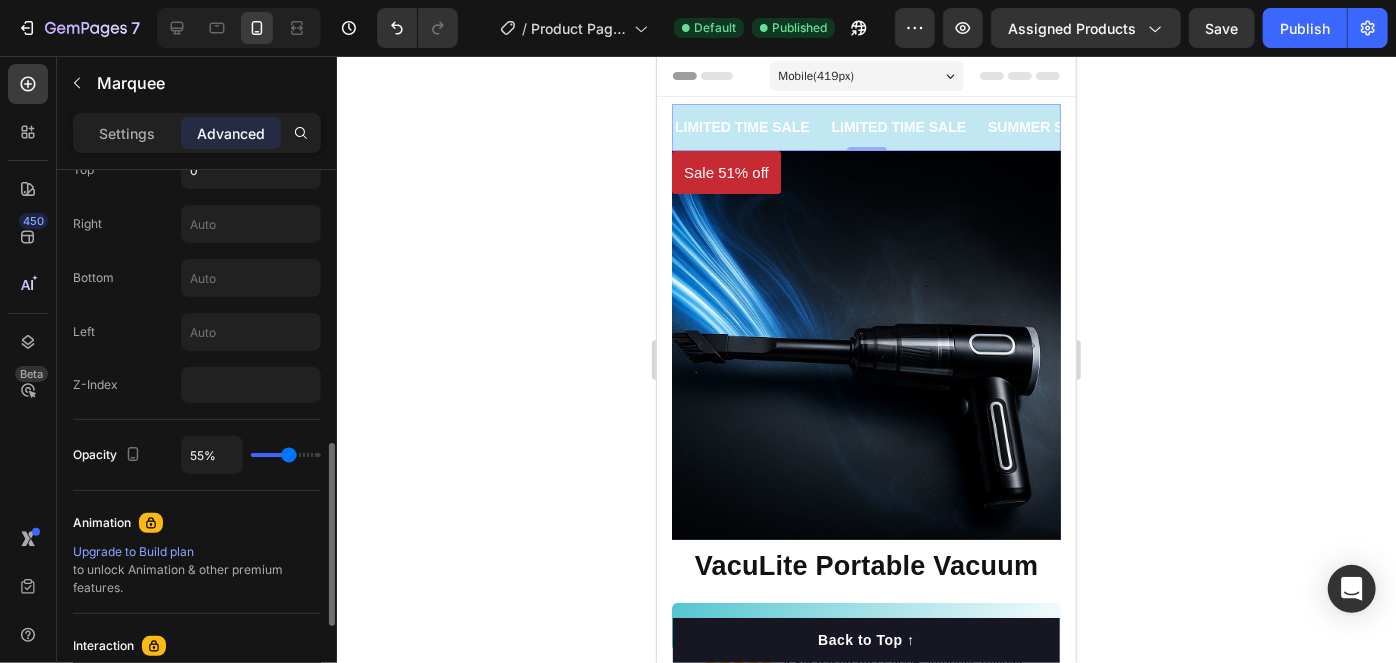 type on "56" 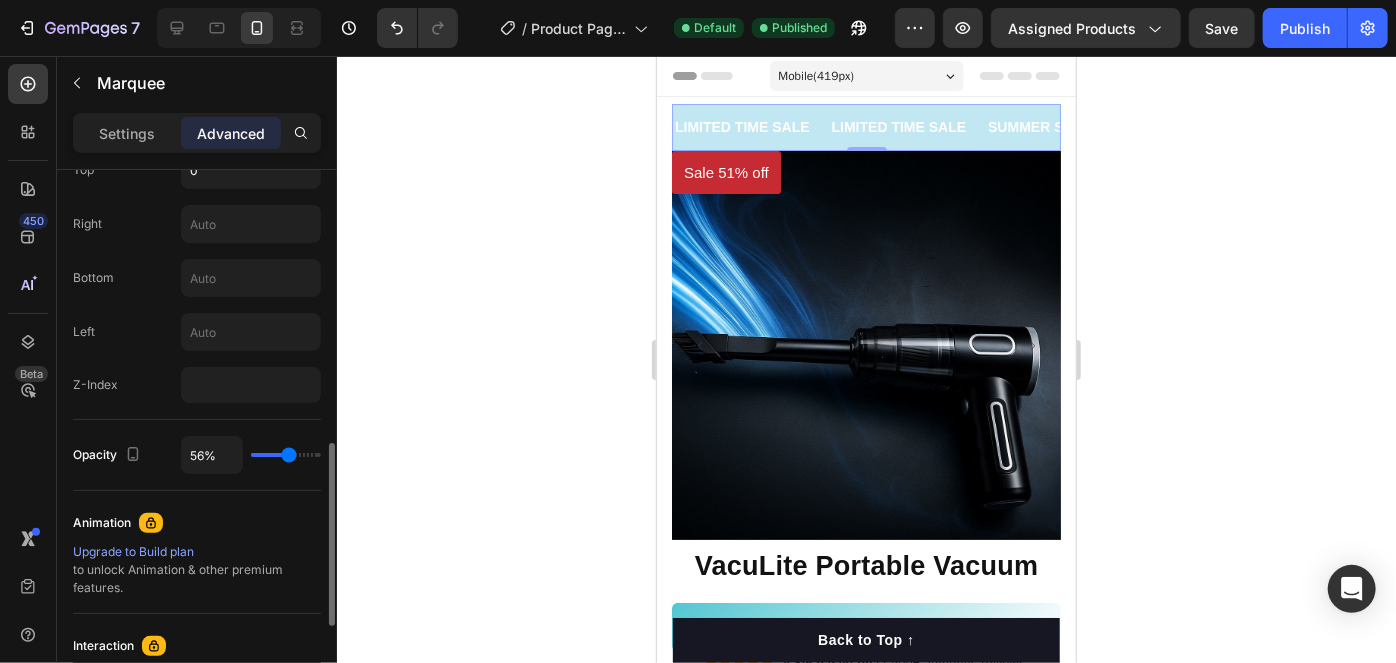 type on "69%" 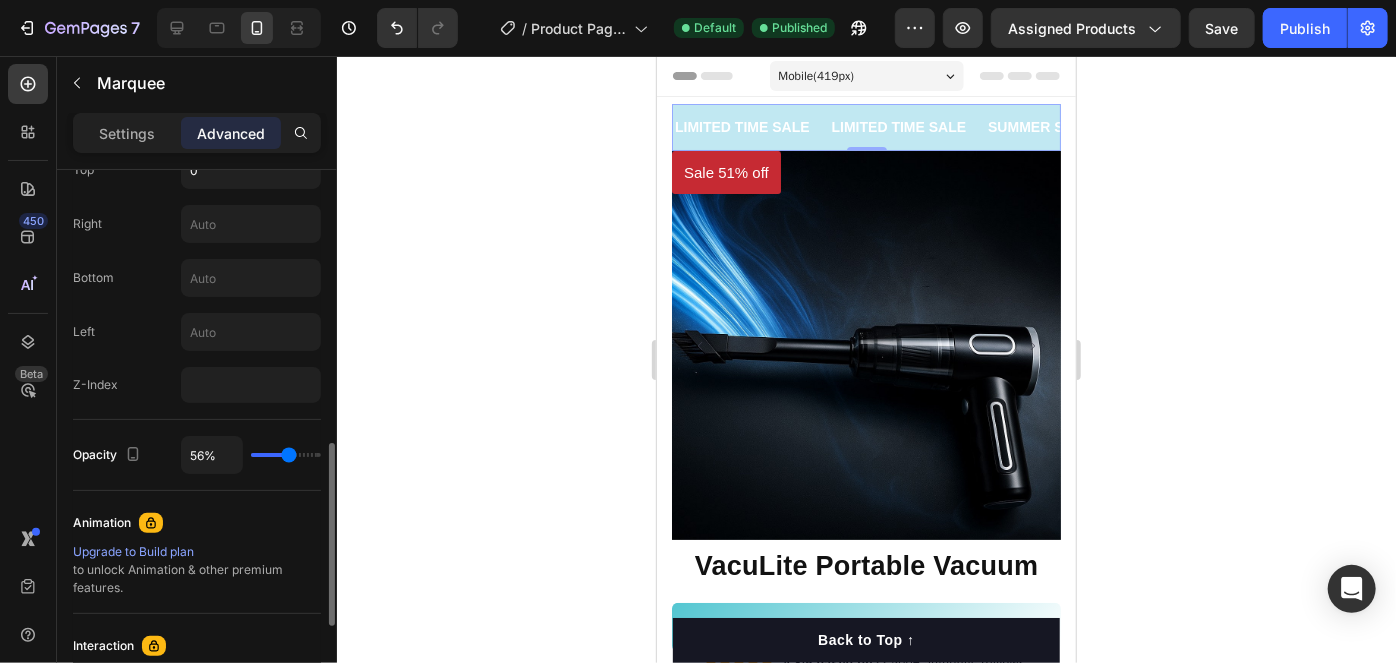type on "69" 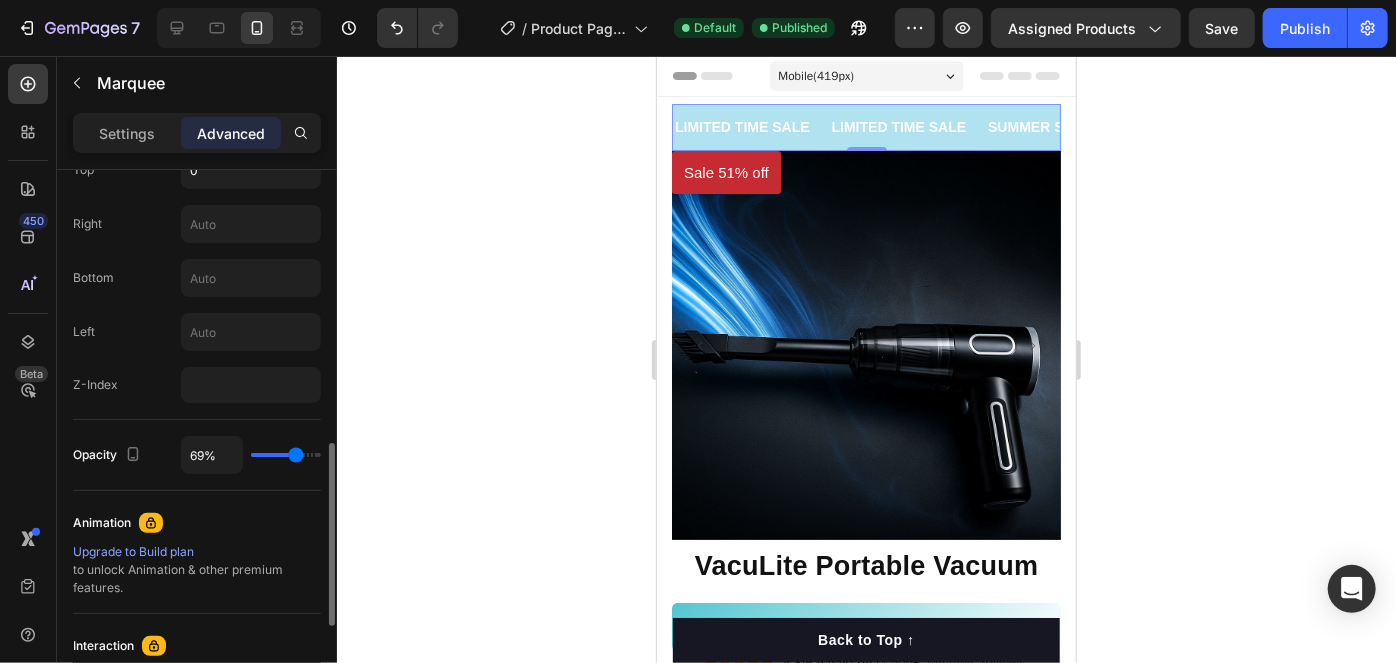 type on "70%" 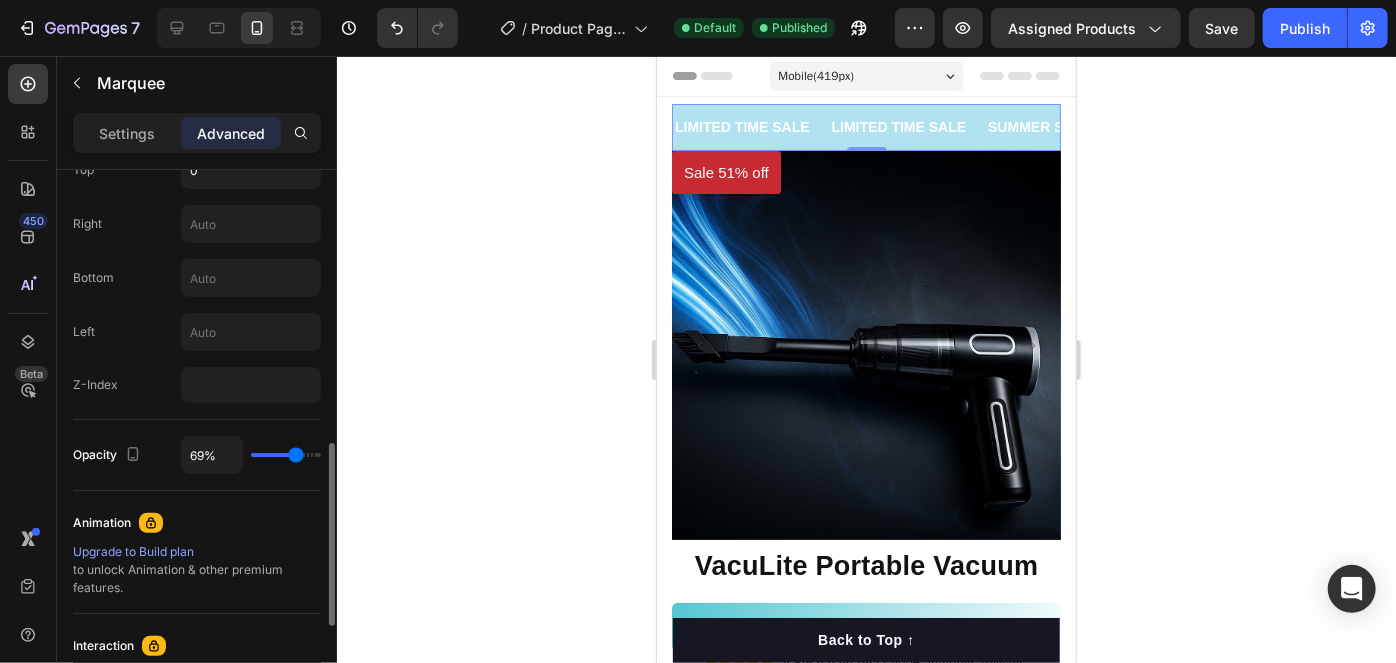 type on "70" 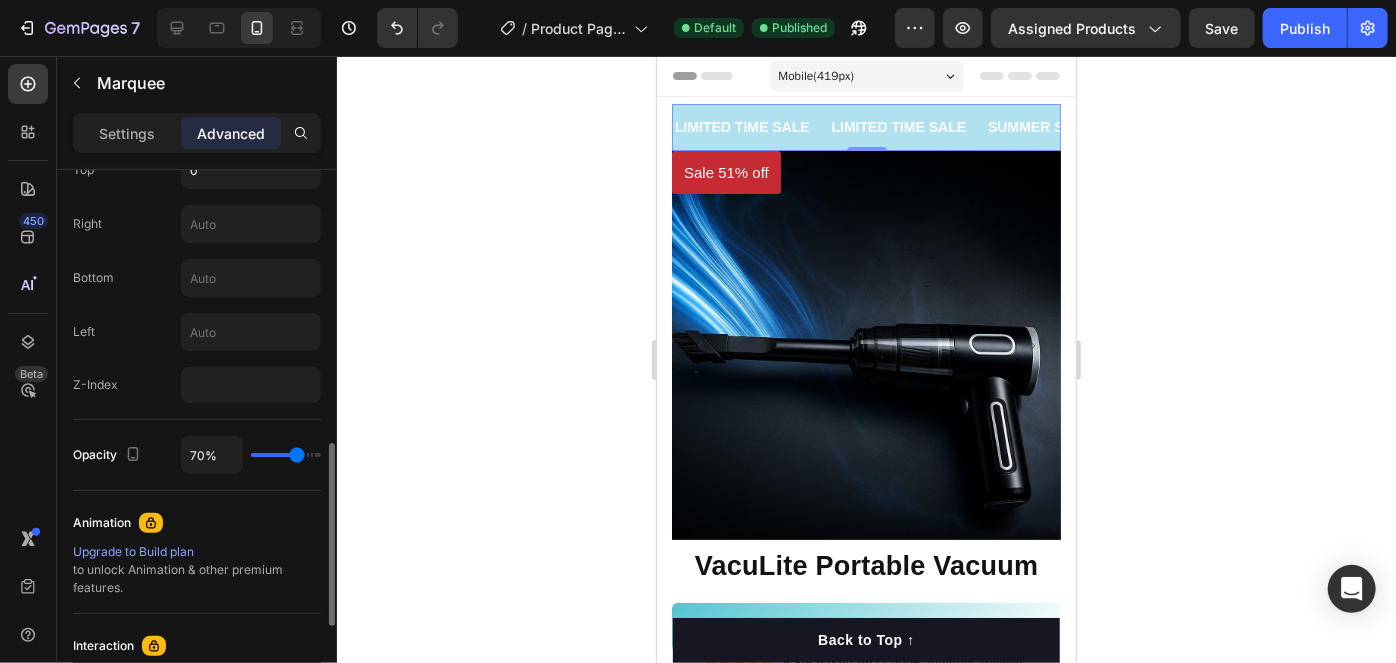 type on "74%" 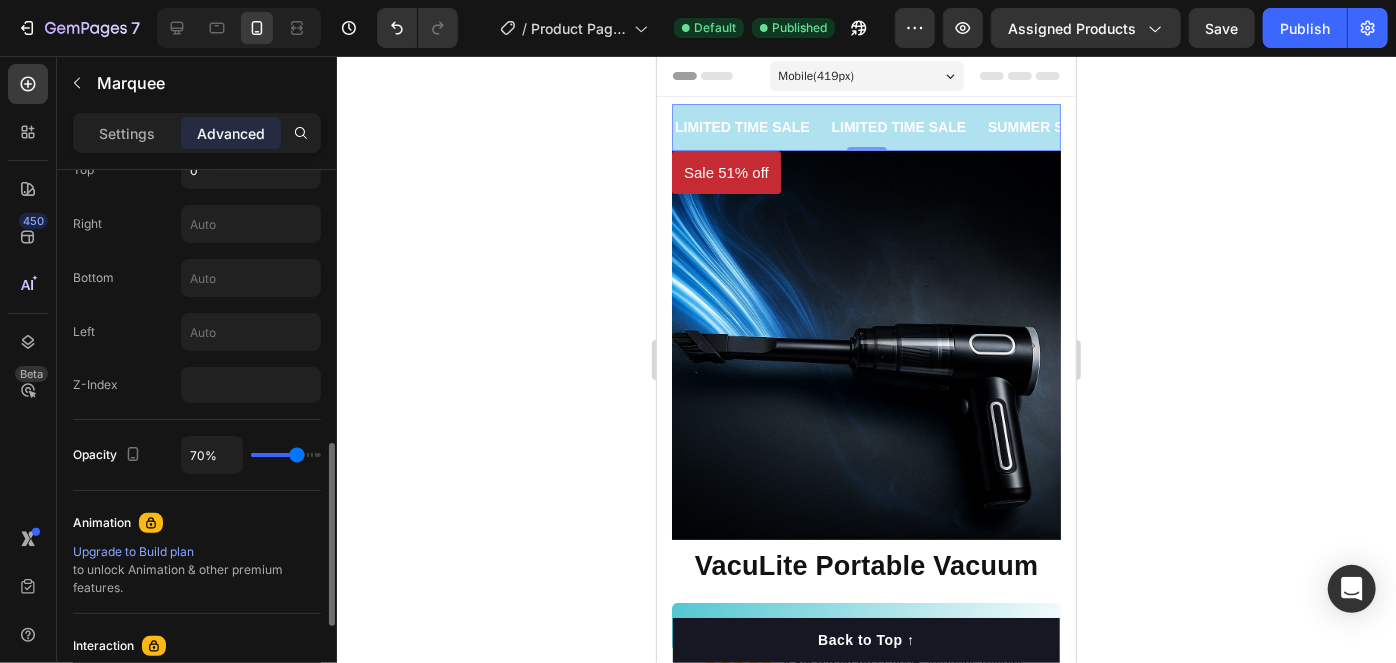 type on "74" 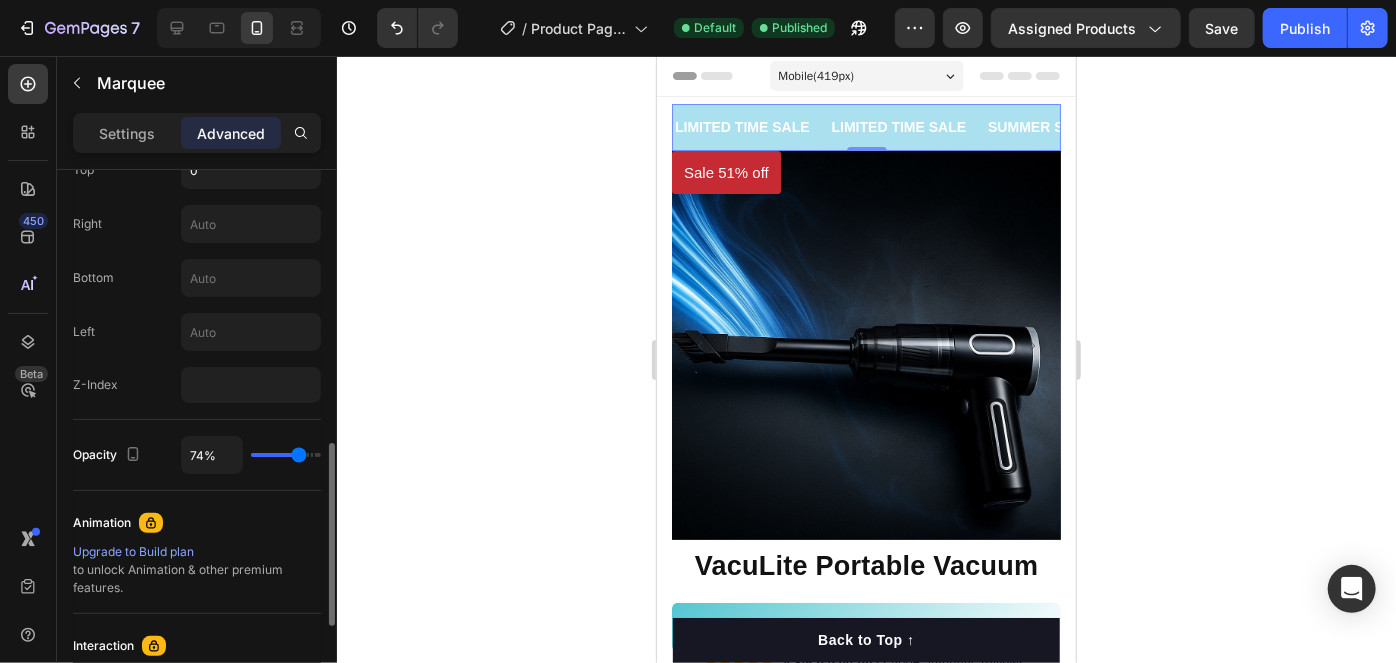 type on "75%" 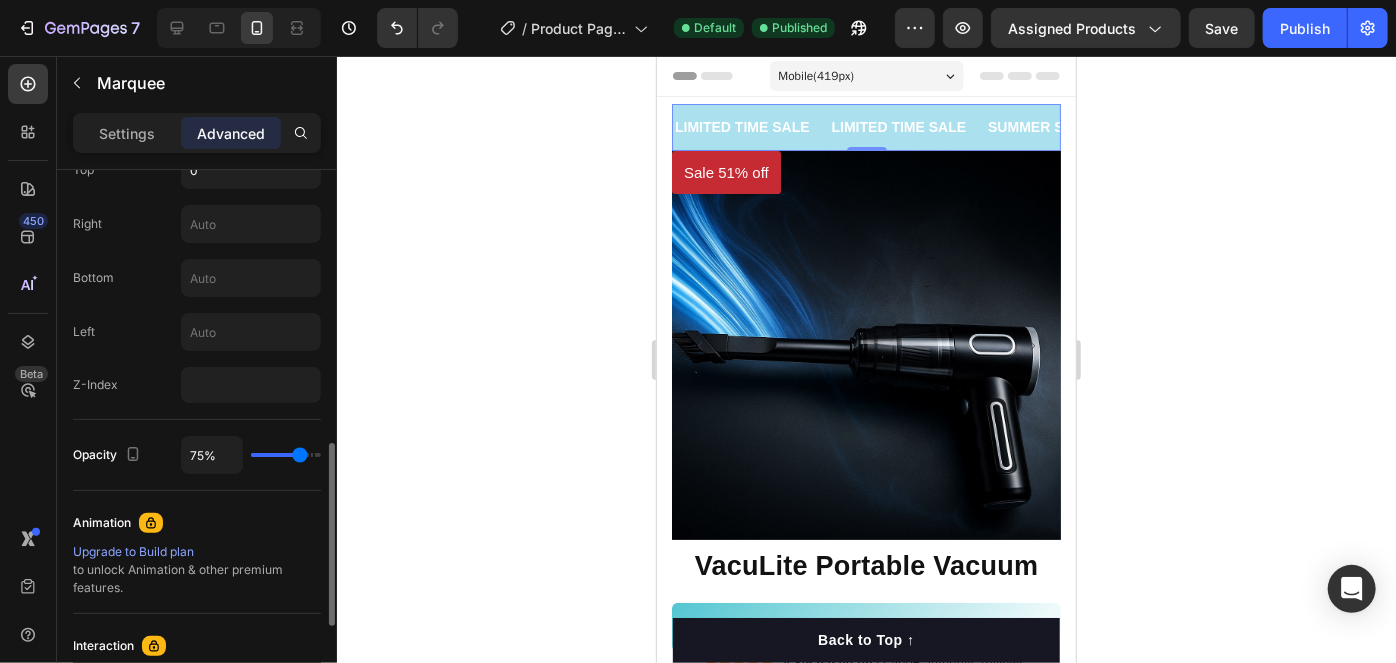 type on "85%" 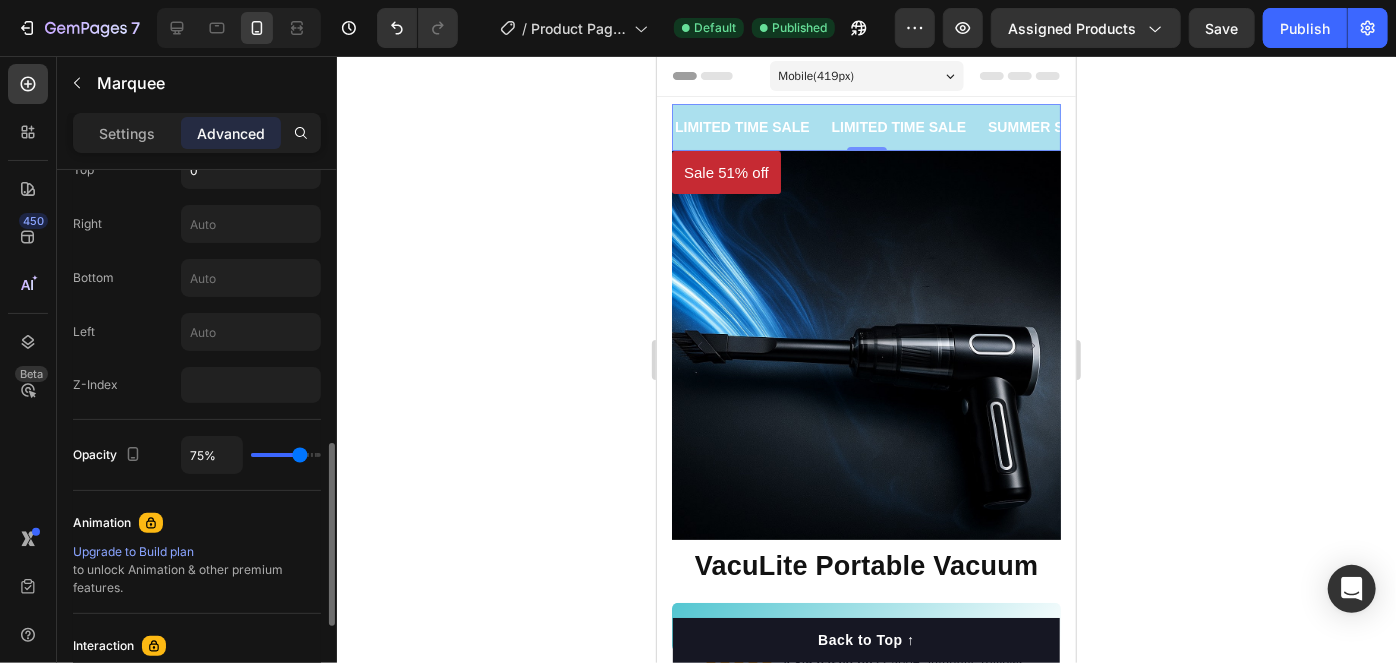 type on "85" 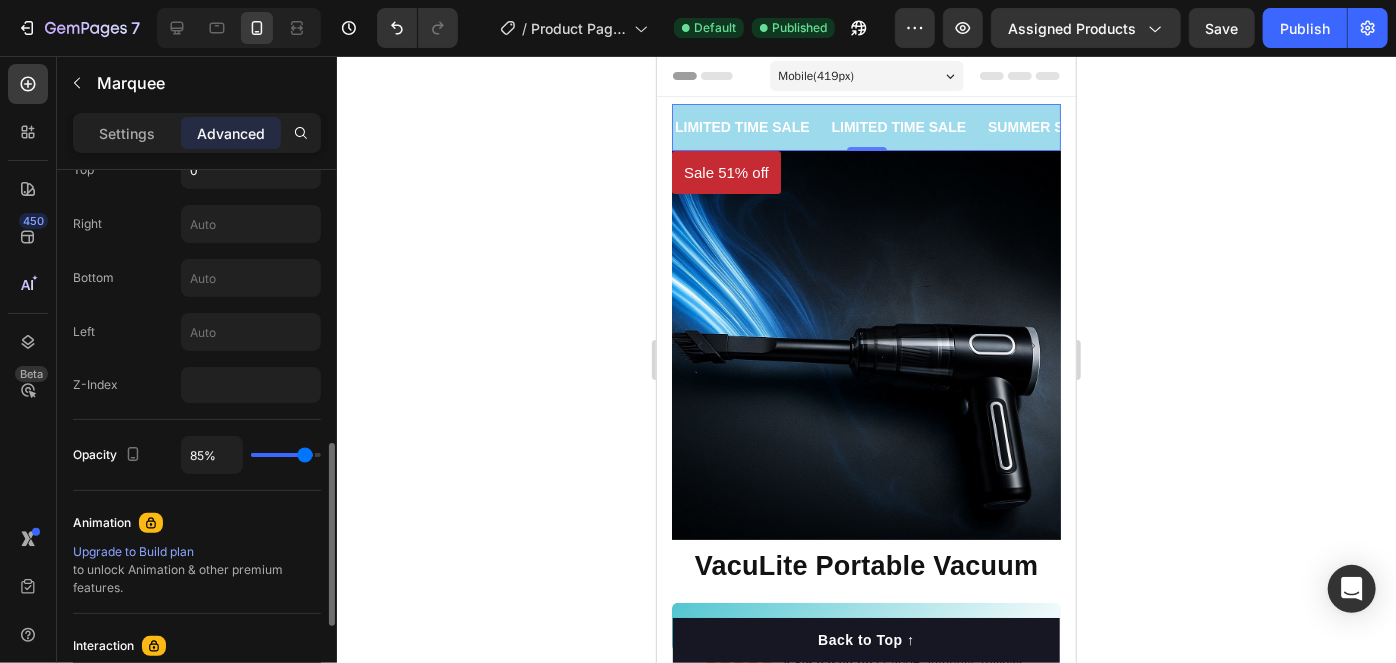 type on "87%" 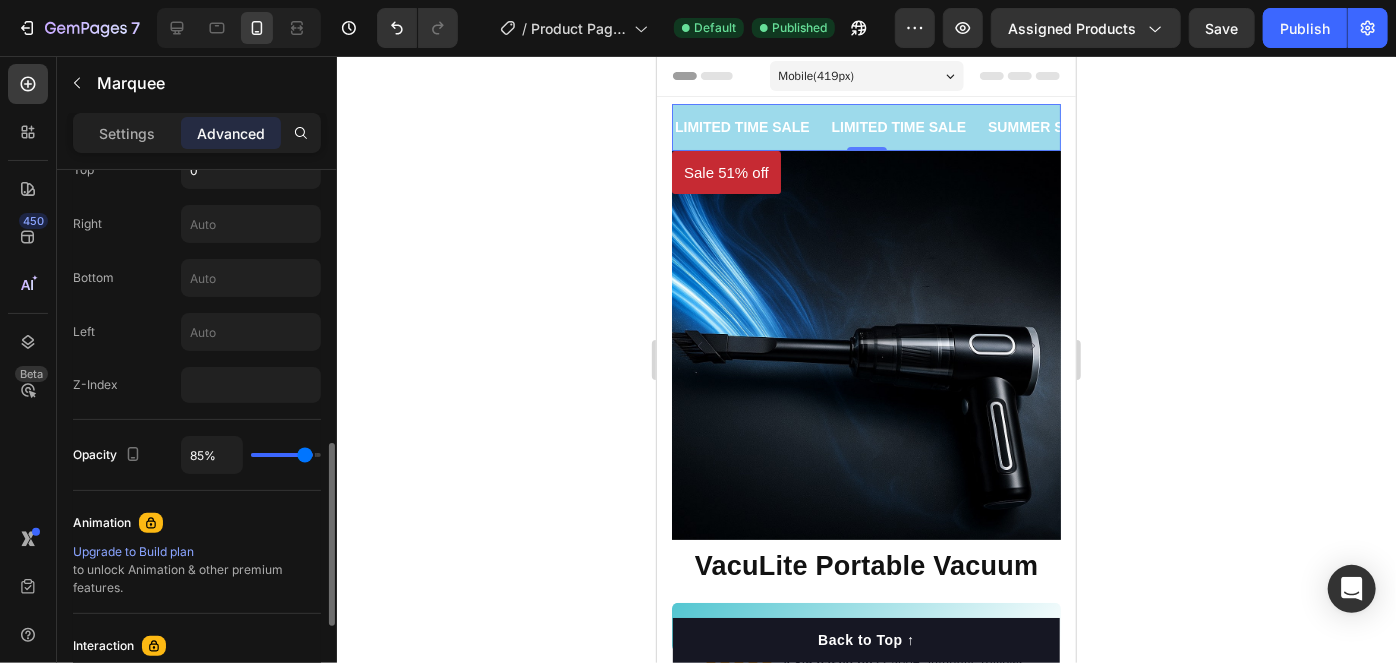 type on "87" 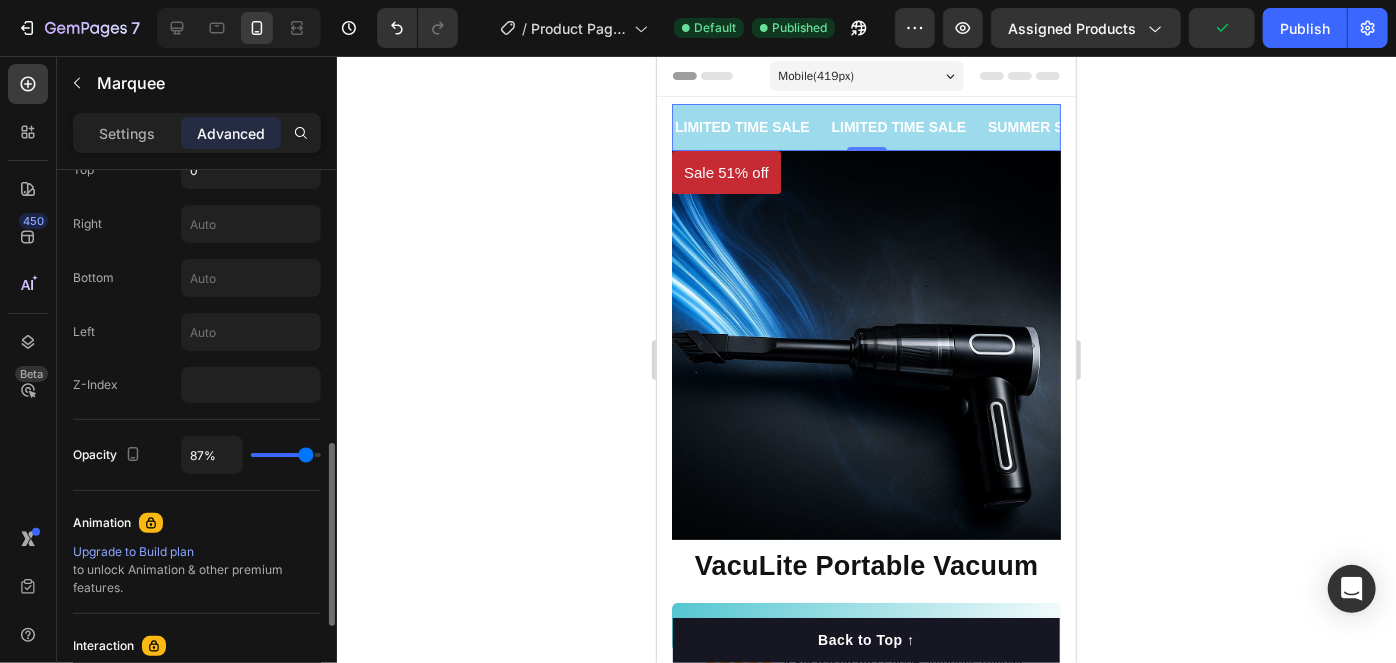 type on "86%" 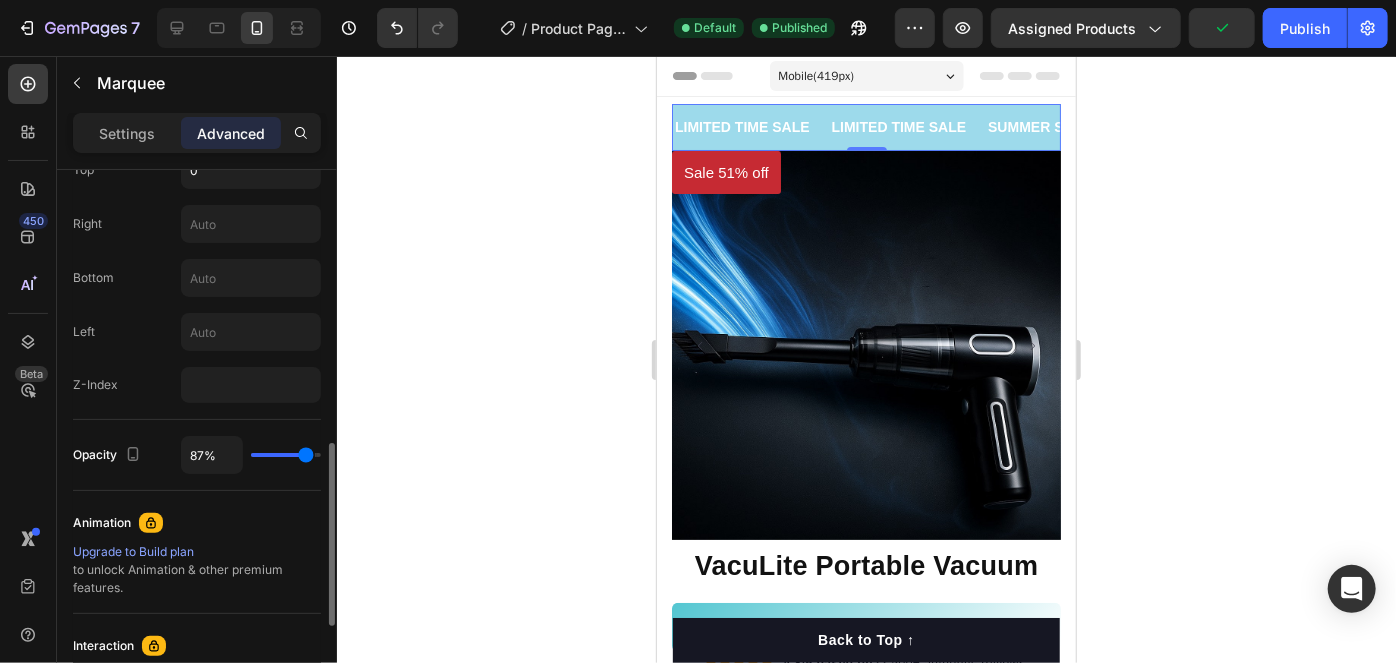 type on "86" 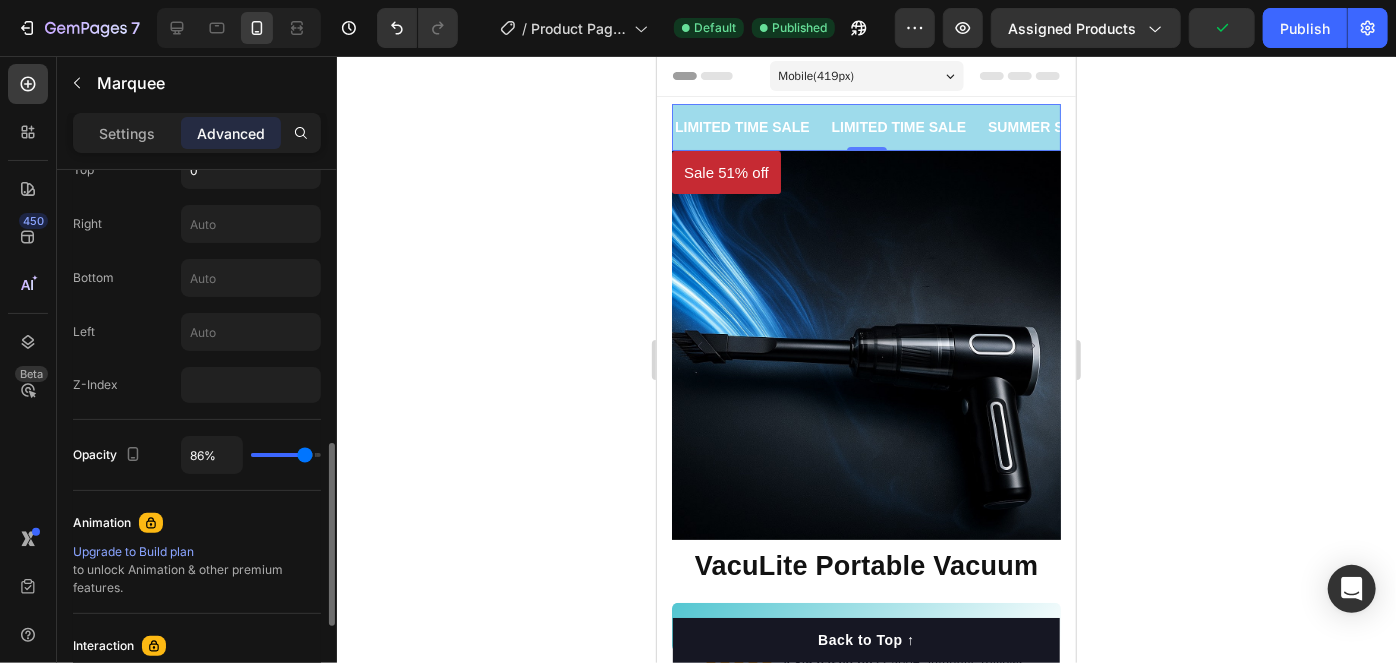 type on "83%" 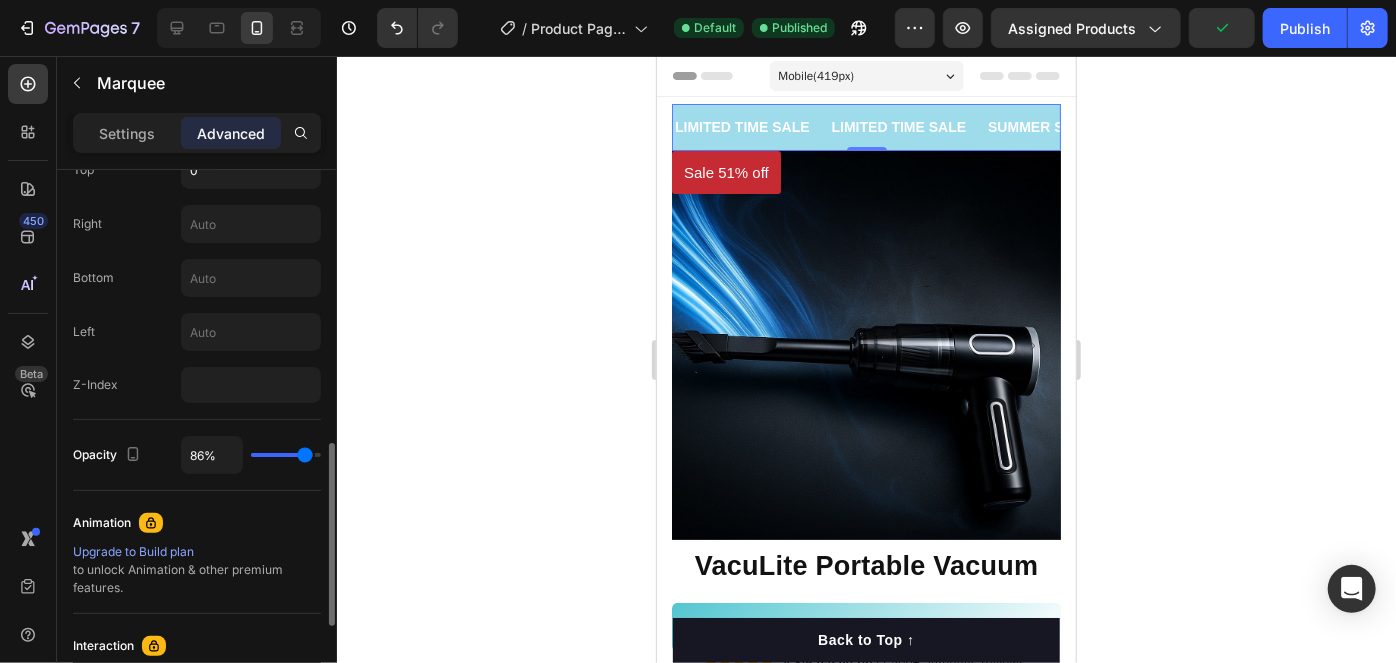 type on "83" 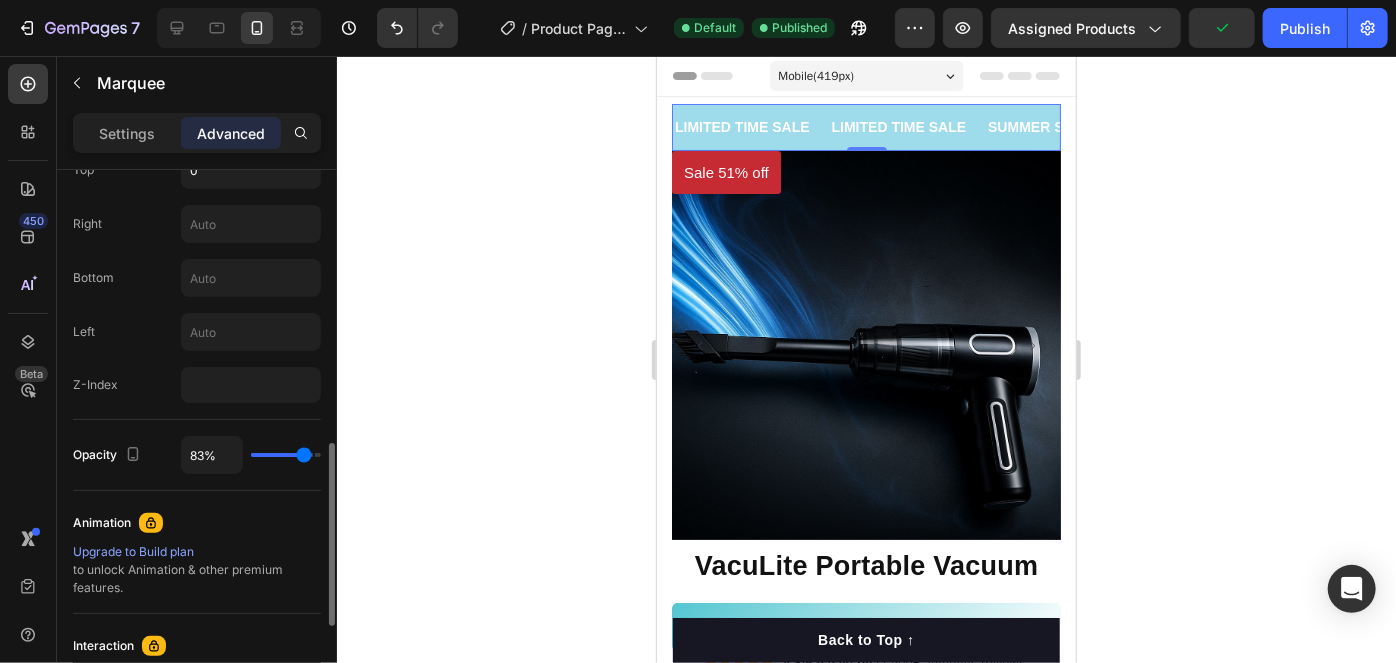 type on "82%" 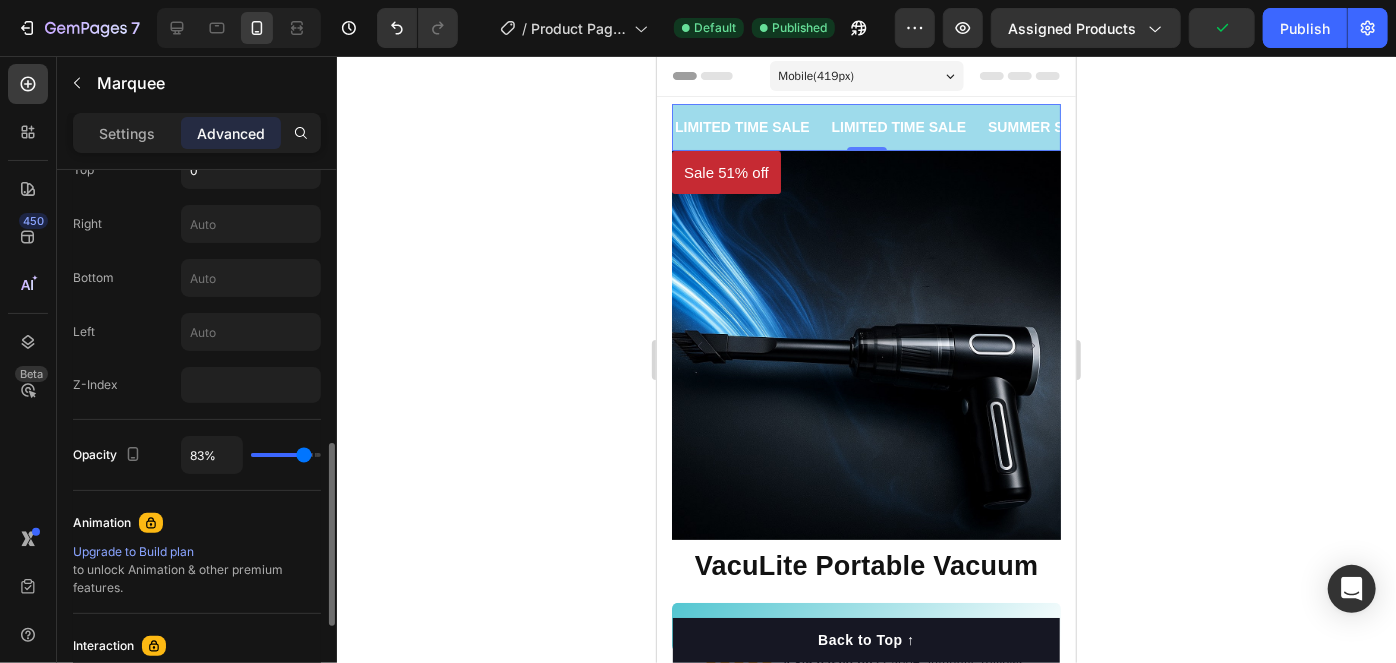type on "82" 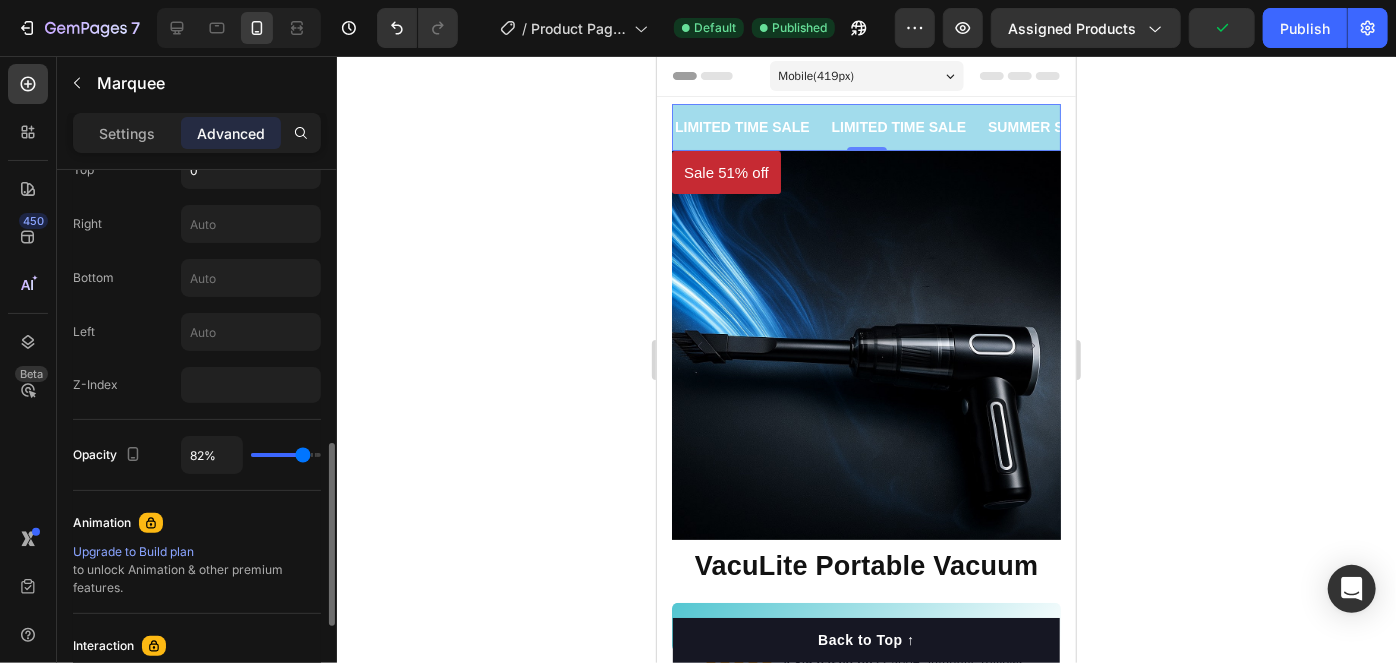 type on "81%" 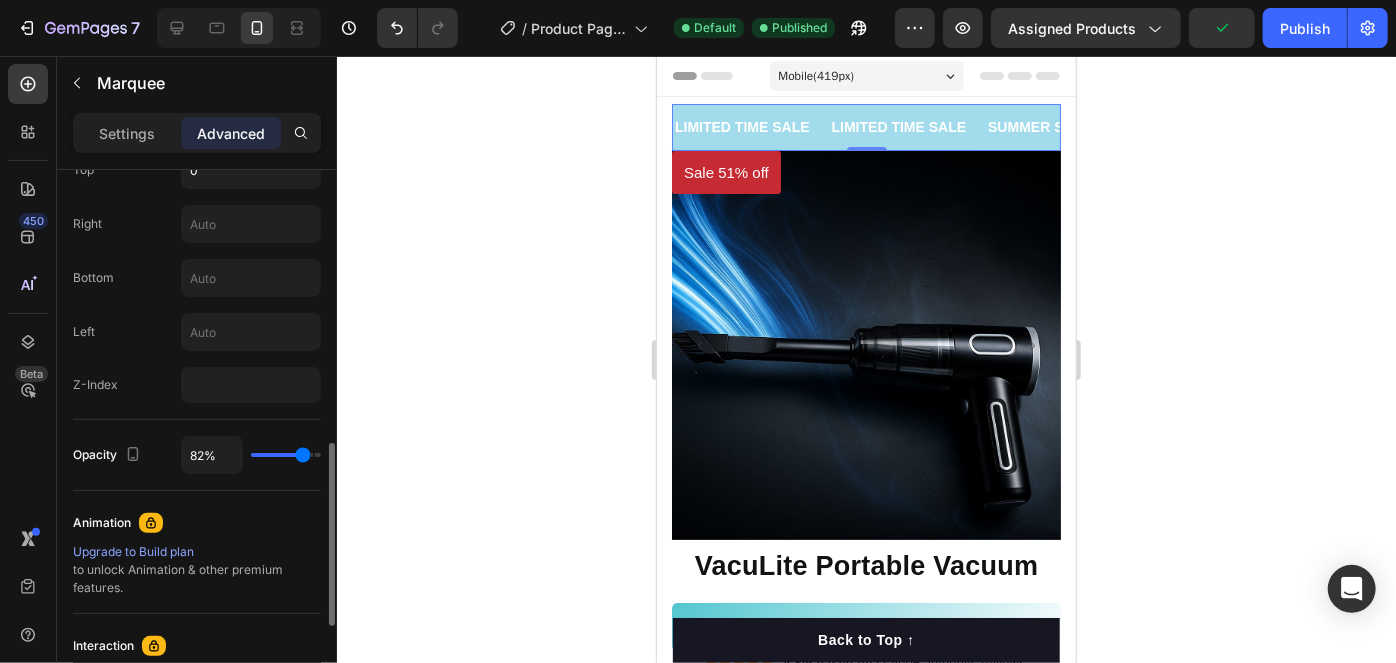 type on "81" 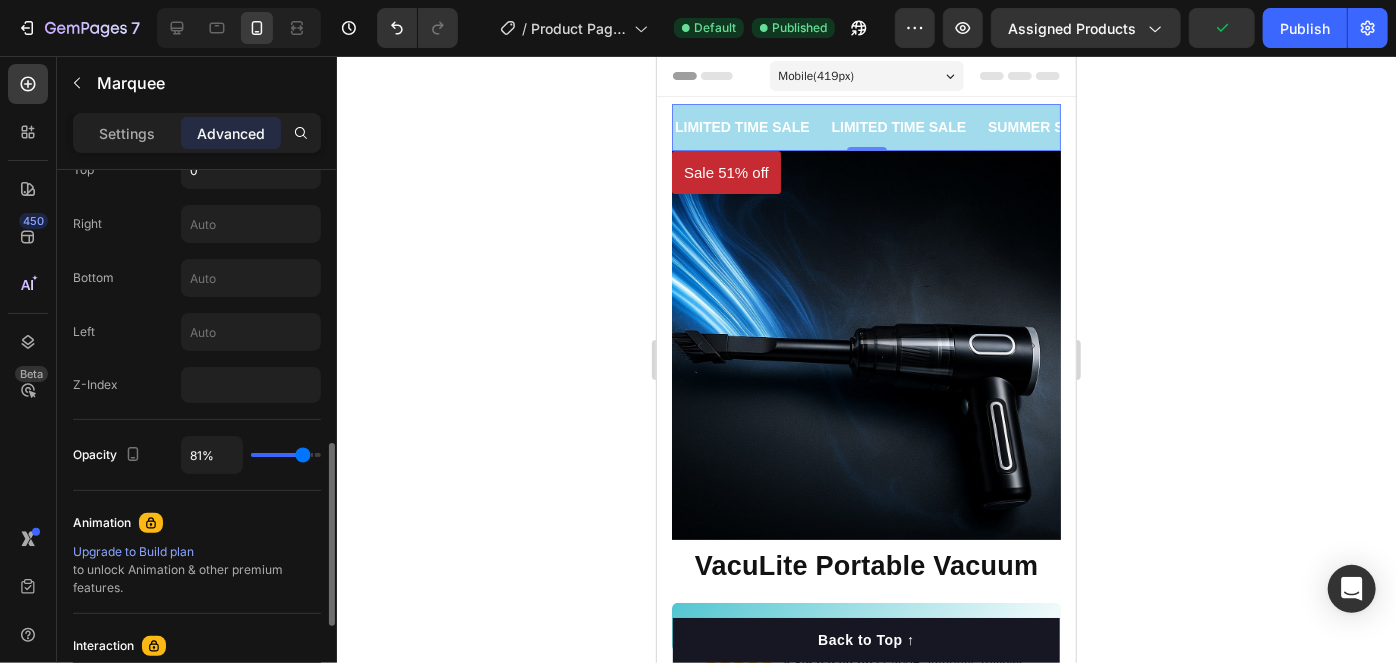type on "75%" 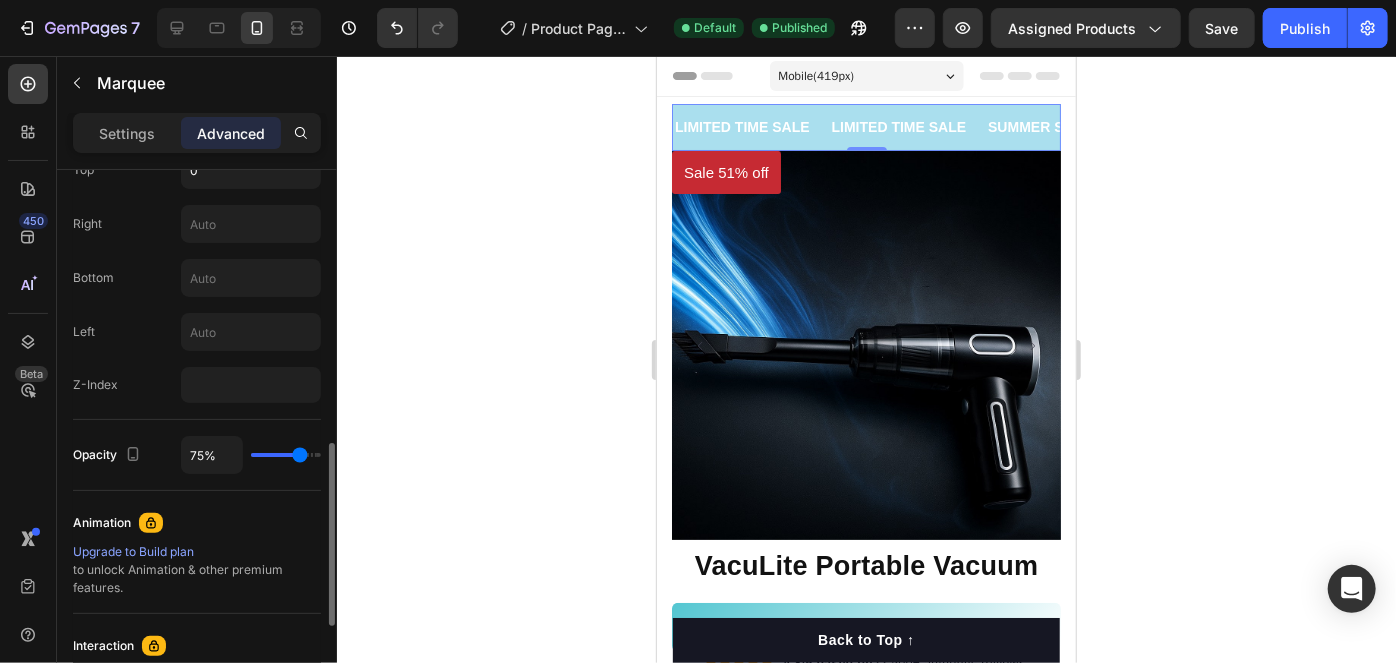 drag, startPoint x: 308, startPoint y: 451, endPoint x: 299, endPoint y: 414, distance: 38.078865 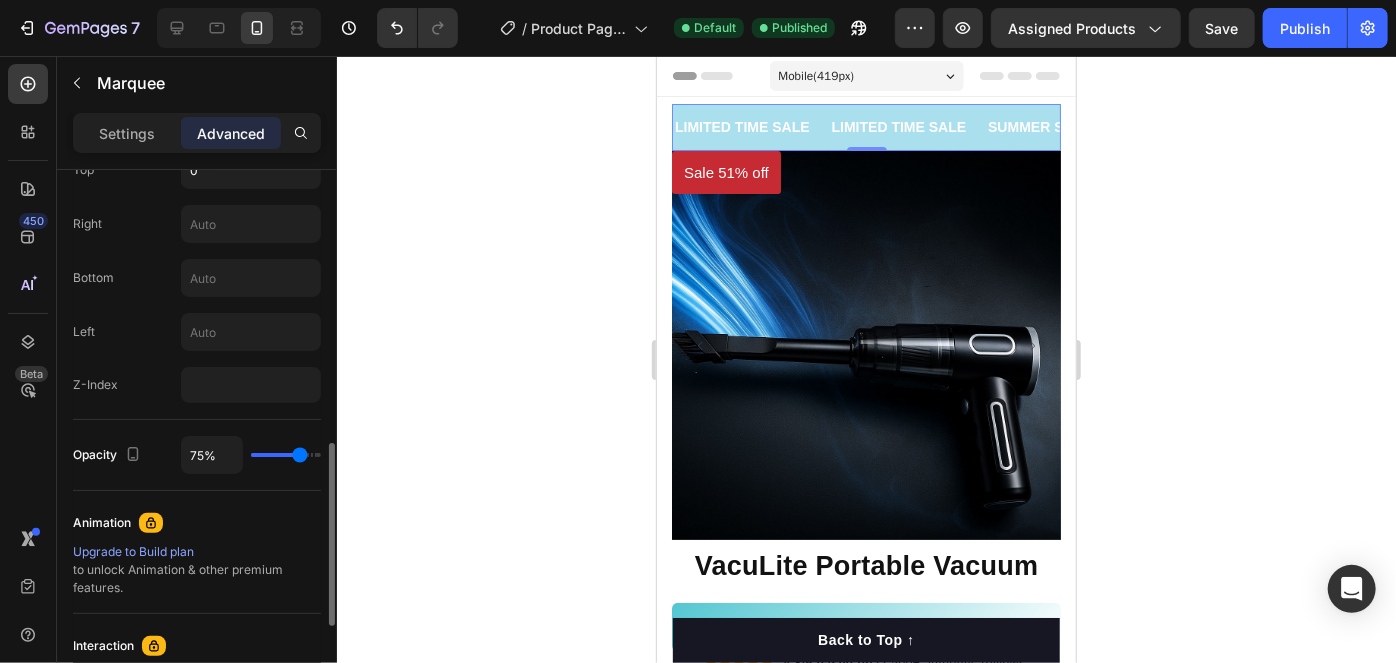 type on "75" 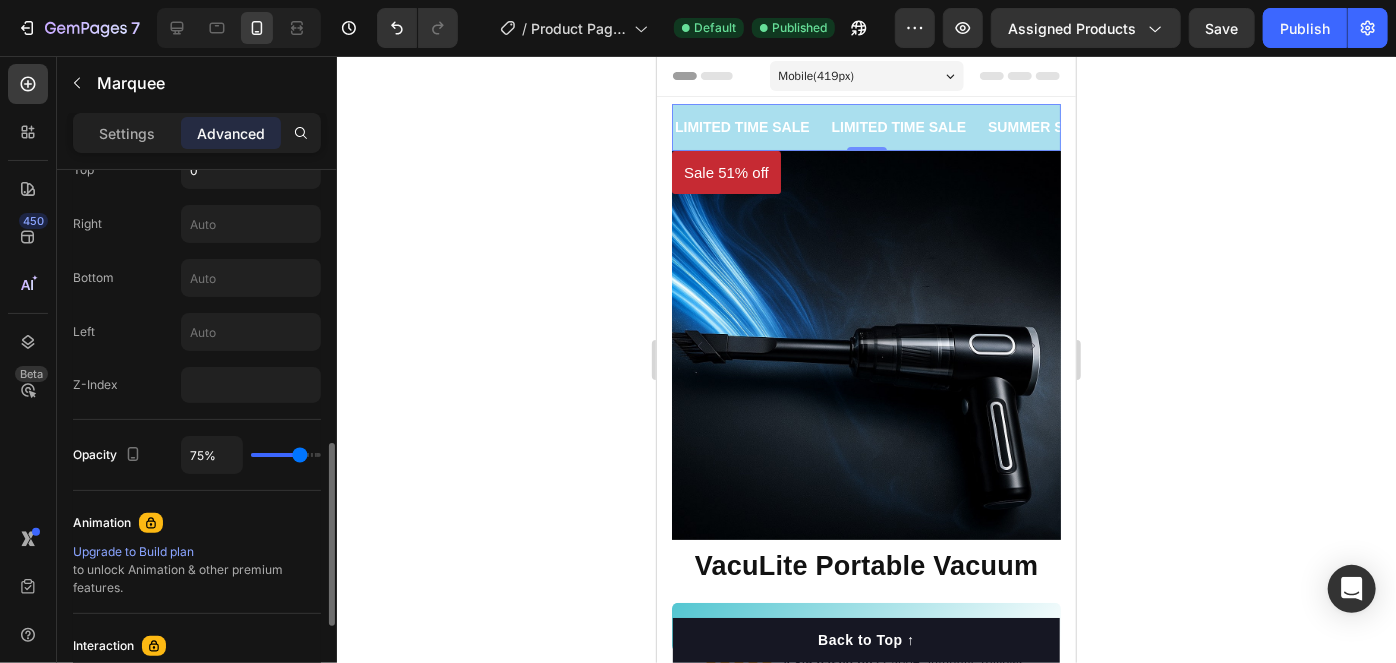 click at bounding box center [286, 455] 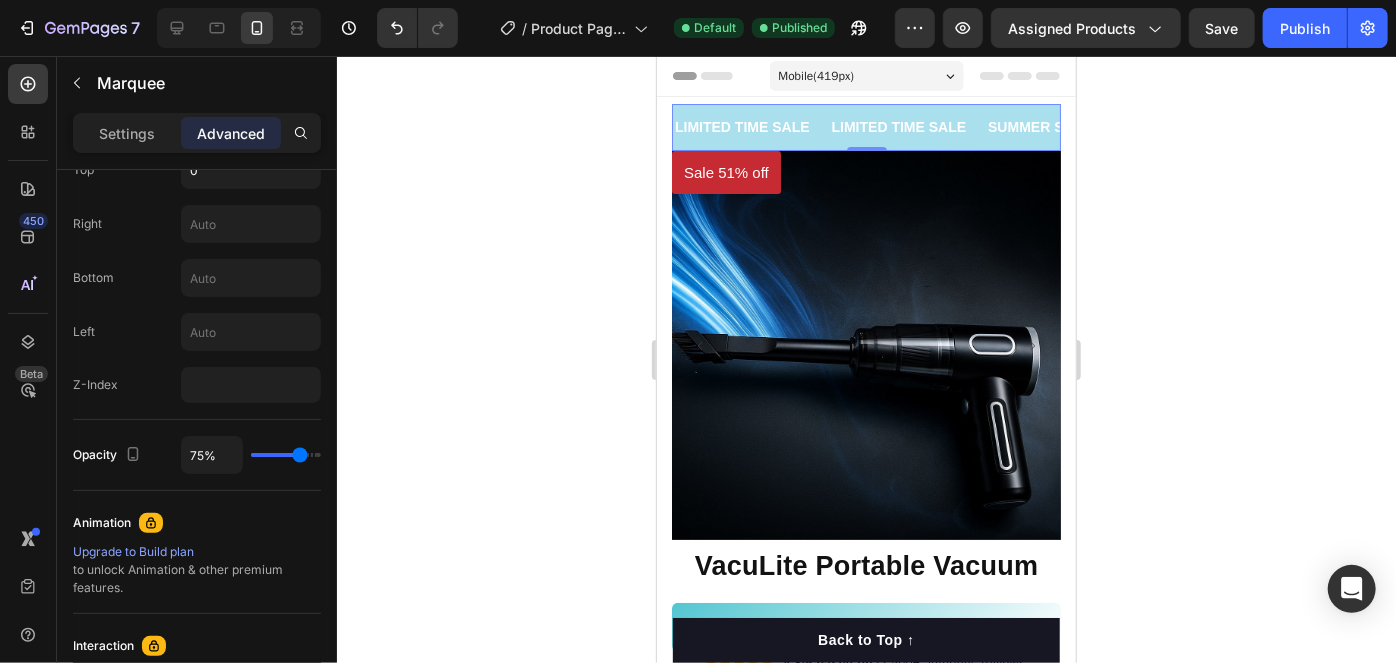drag, startPoint x: 473, startPoint y: 352, endPoint x: 350, endPoint y: 99, distance: 281.31476 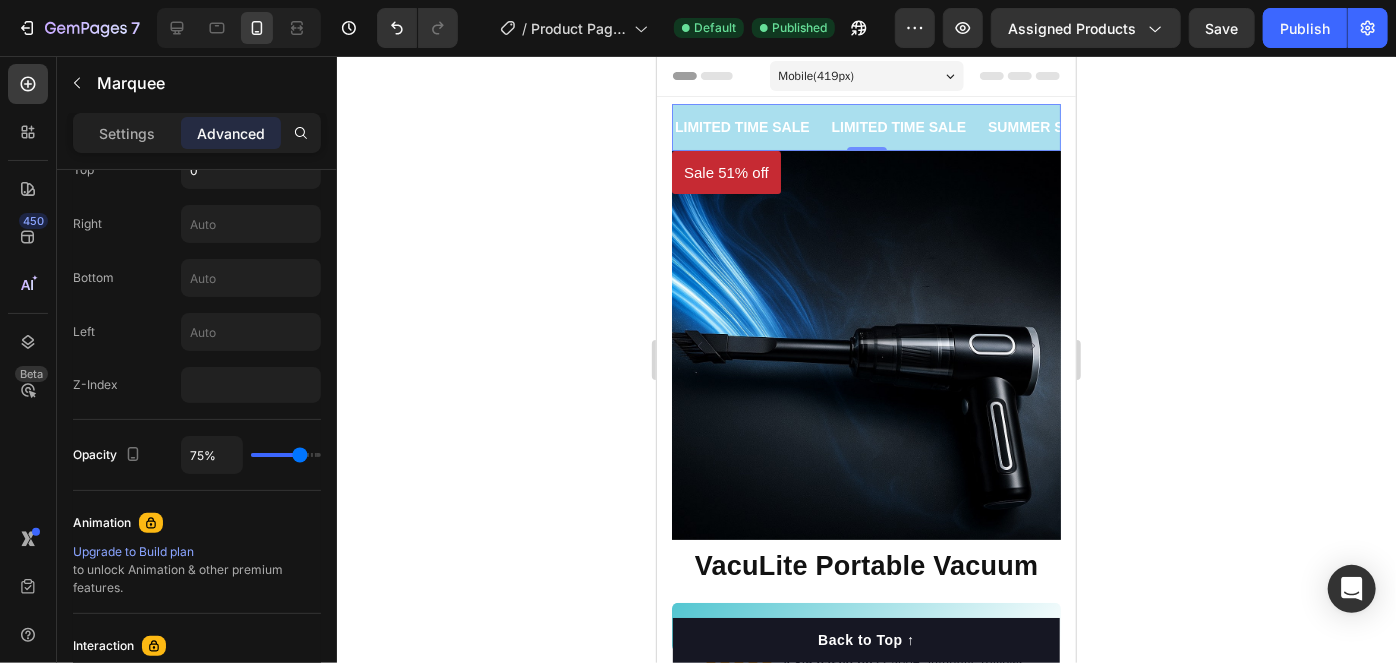 click 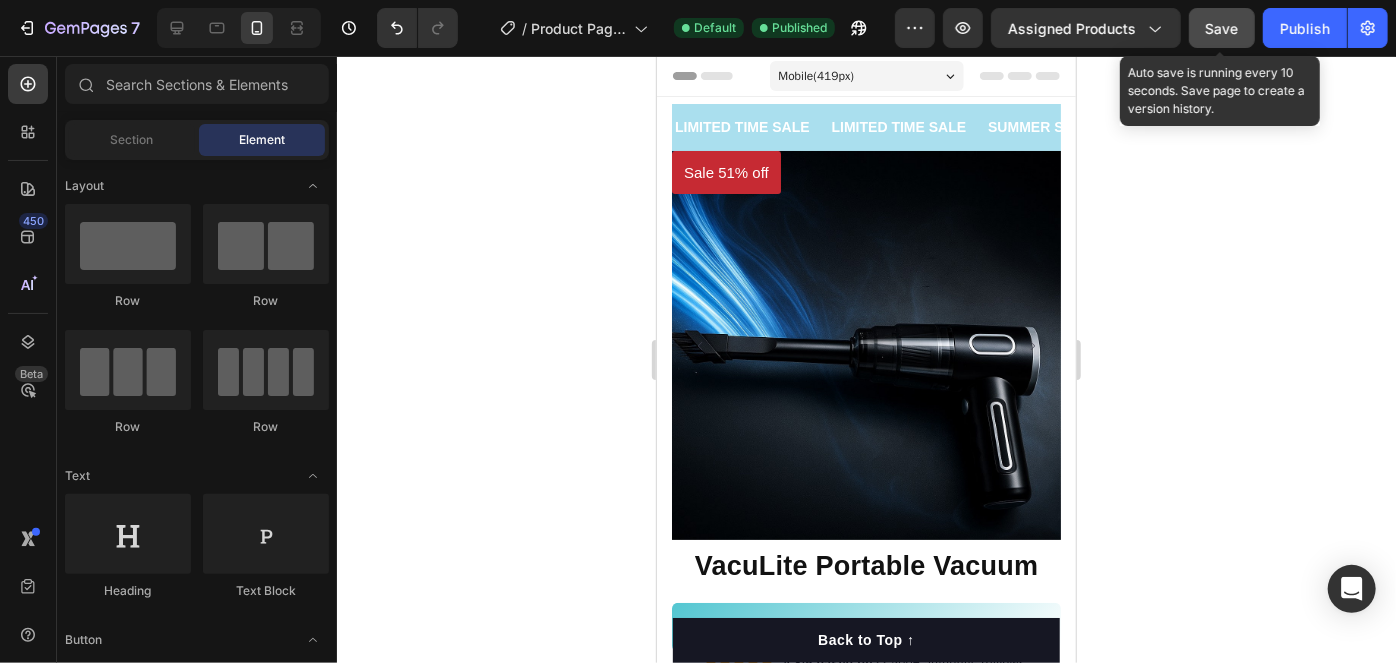 click on "Save" 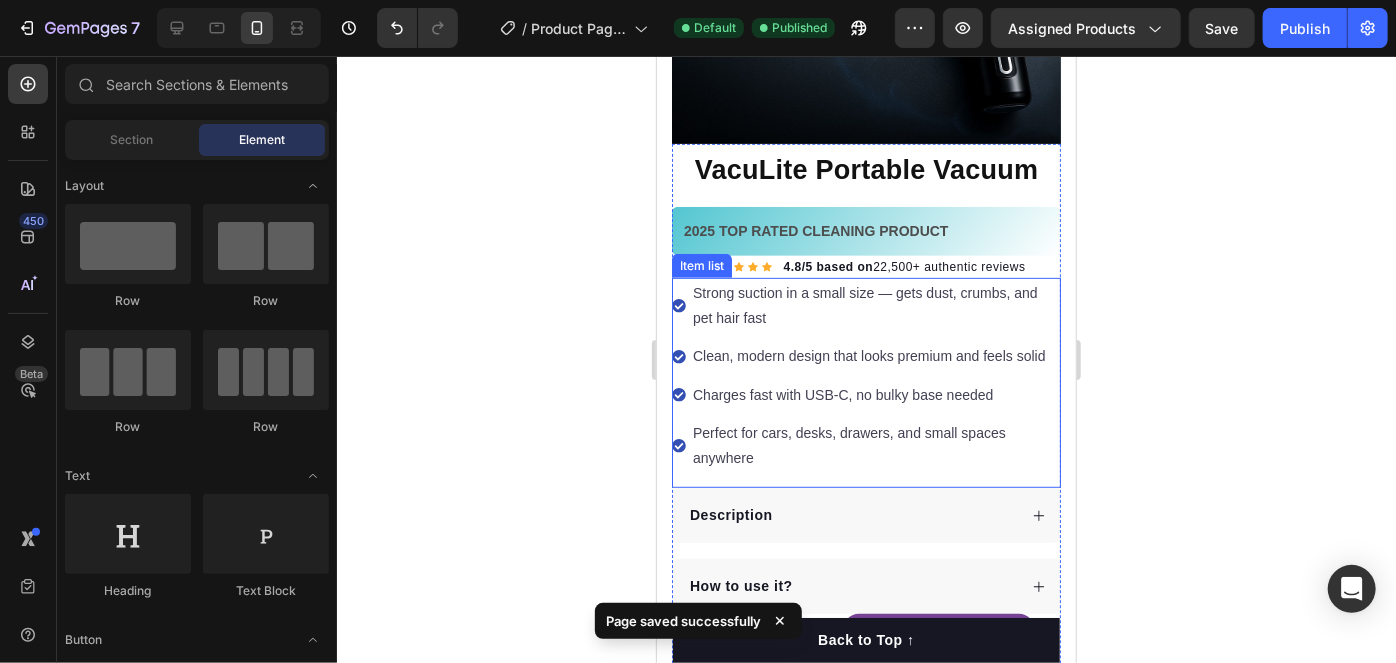 scroll, scrollTop: 0, scrollLeft: 0, axis: both 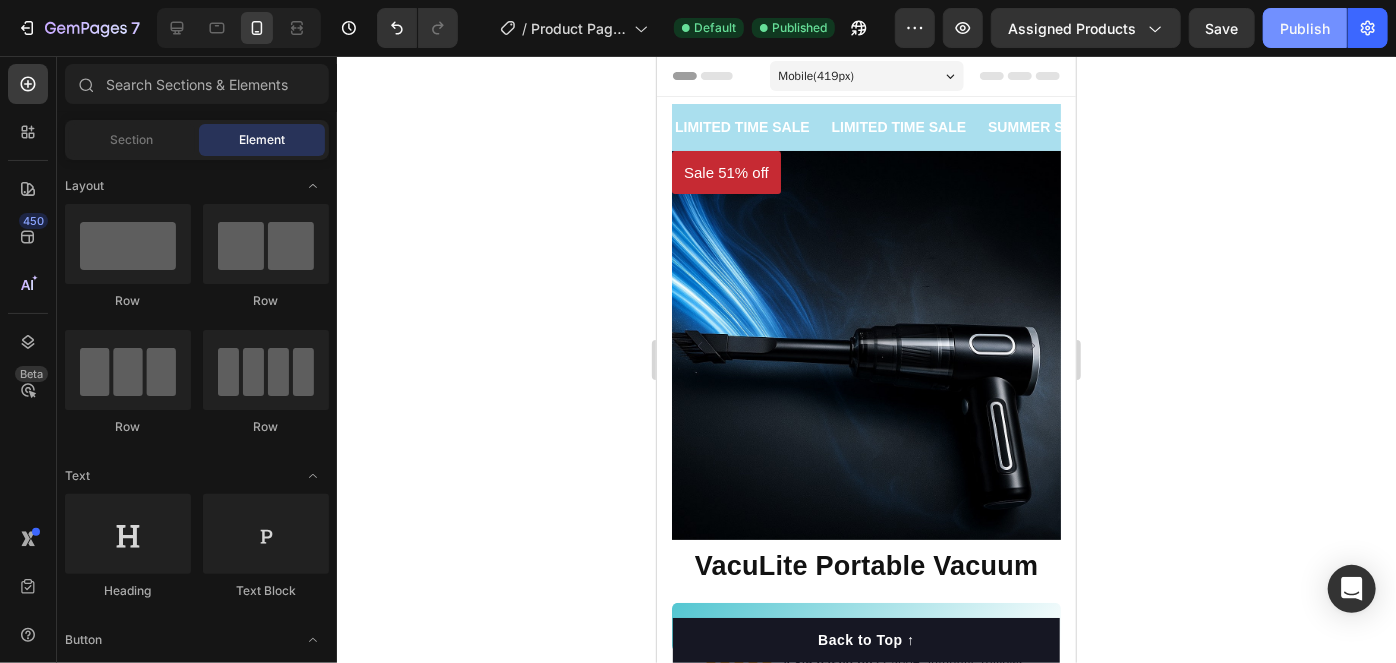 drag, startPoint x: 1352, startPoint y: 35, endPoint x: 1334, endPoint y: 35, distance: 18 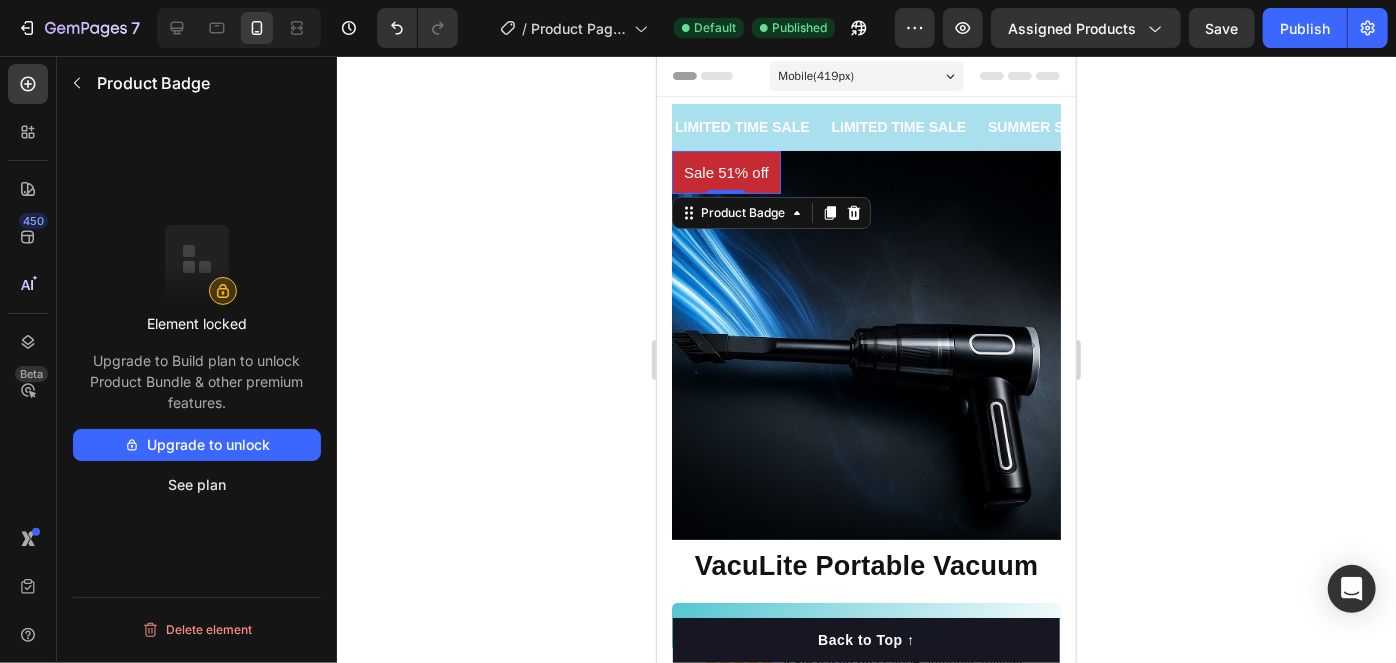 click on "Sale 51% off" at bounding box center (725, 171) 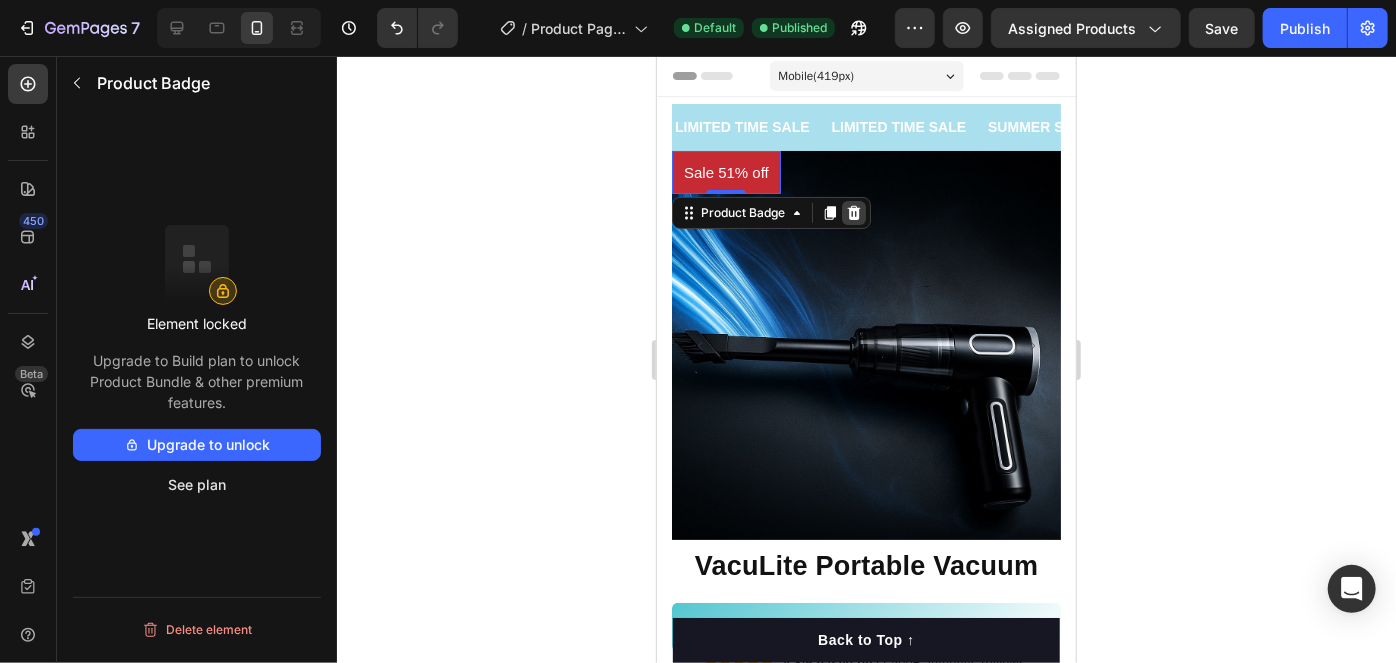click 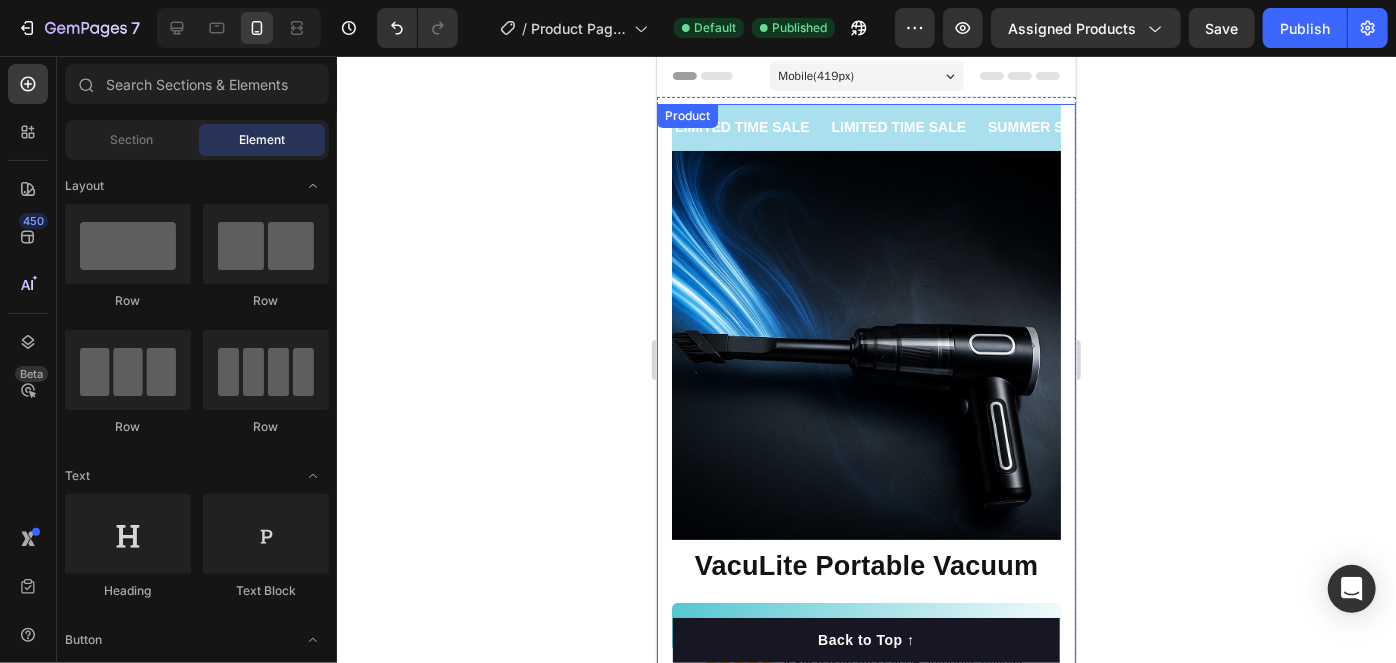 click 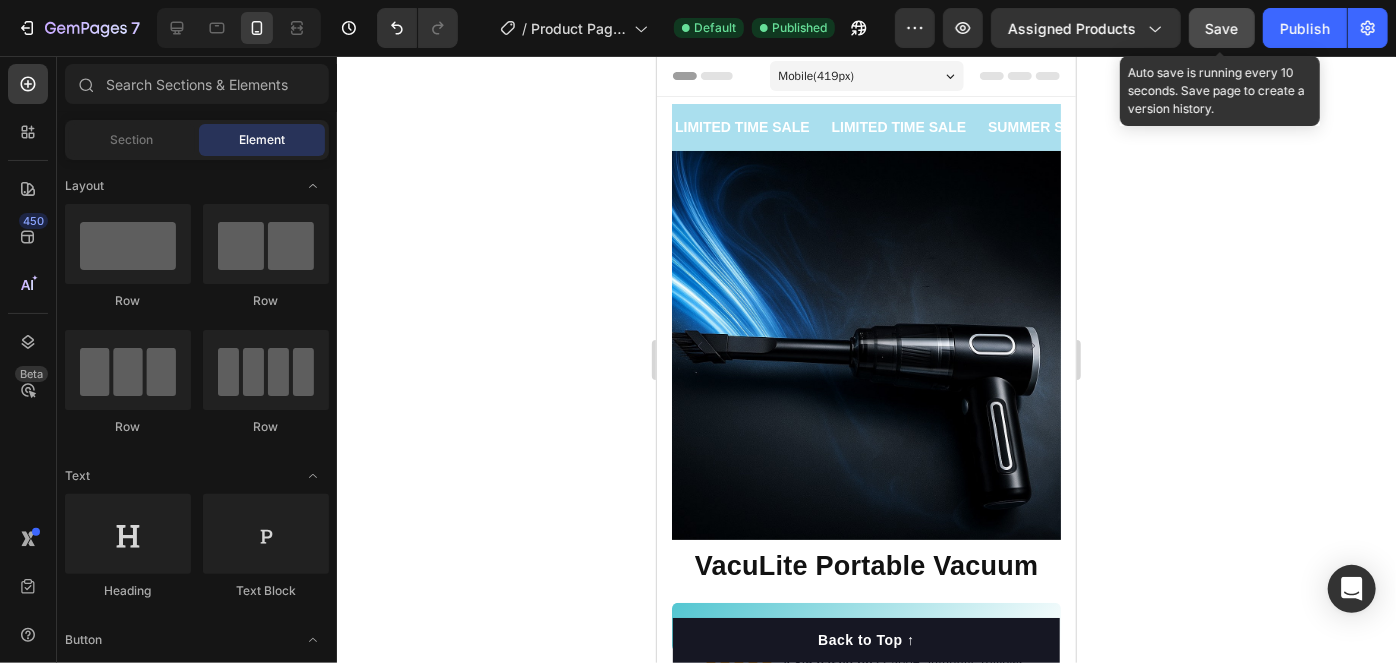 click on "Save" 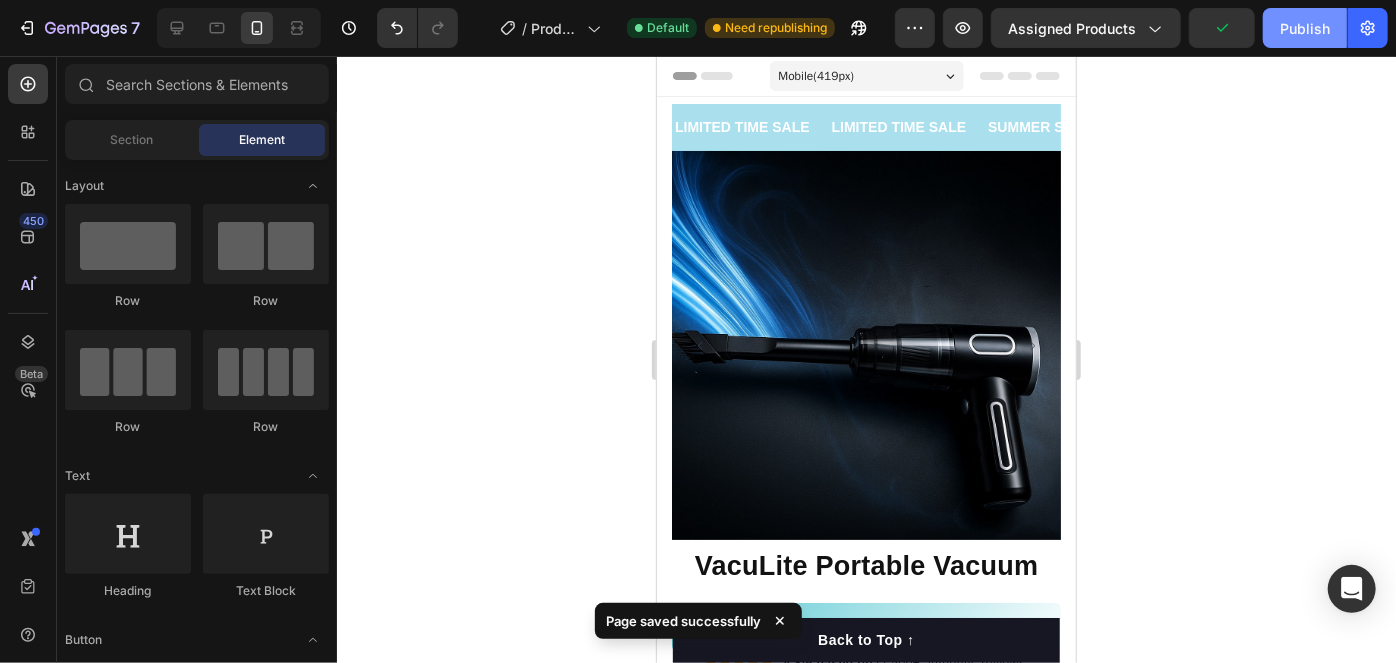 click on "Publish" 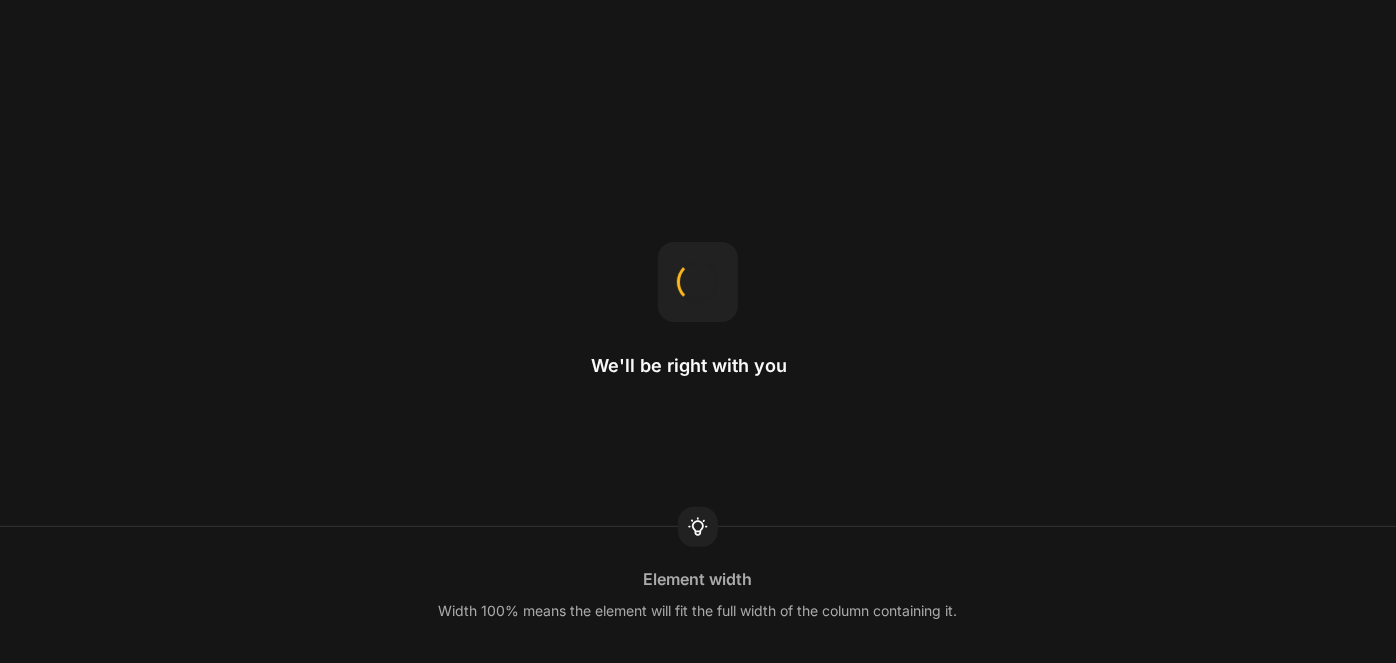 scroll, scrollTop: 0, scrollLeft: 0, axis: both 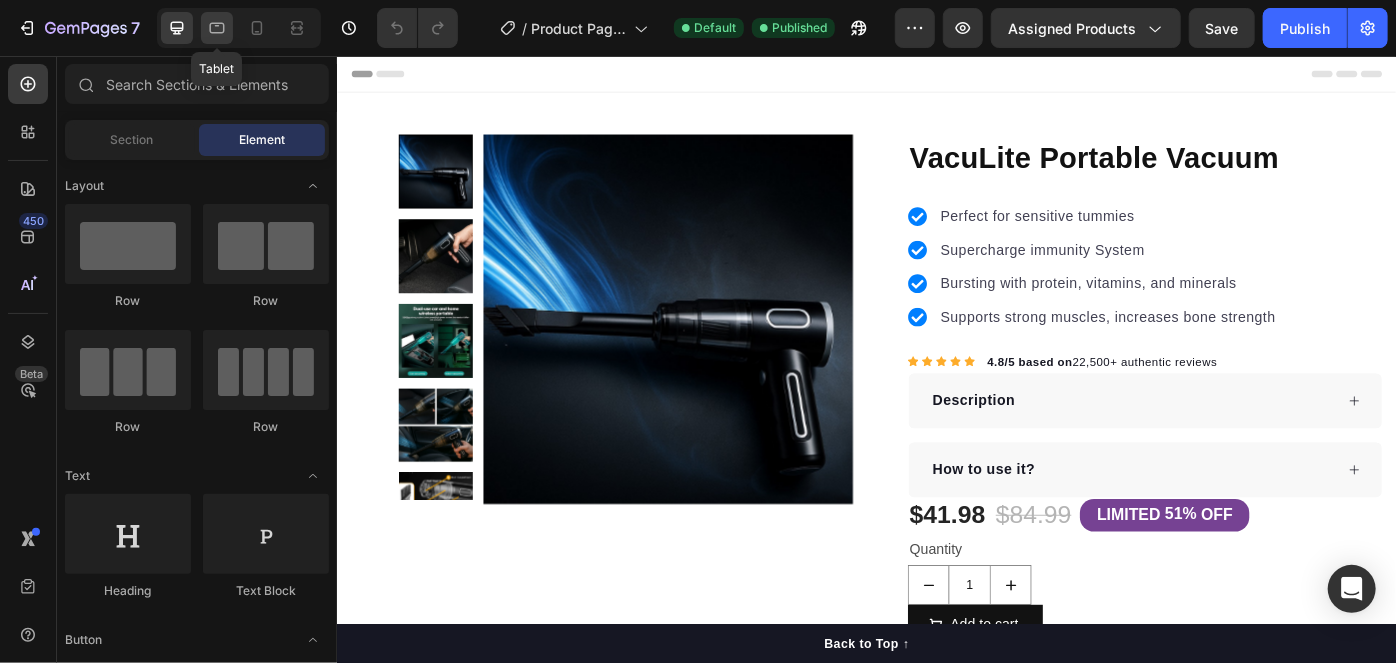click 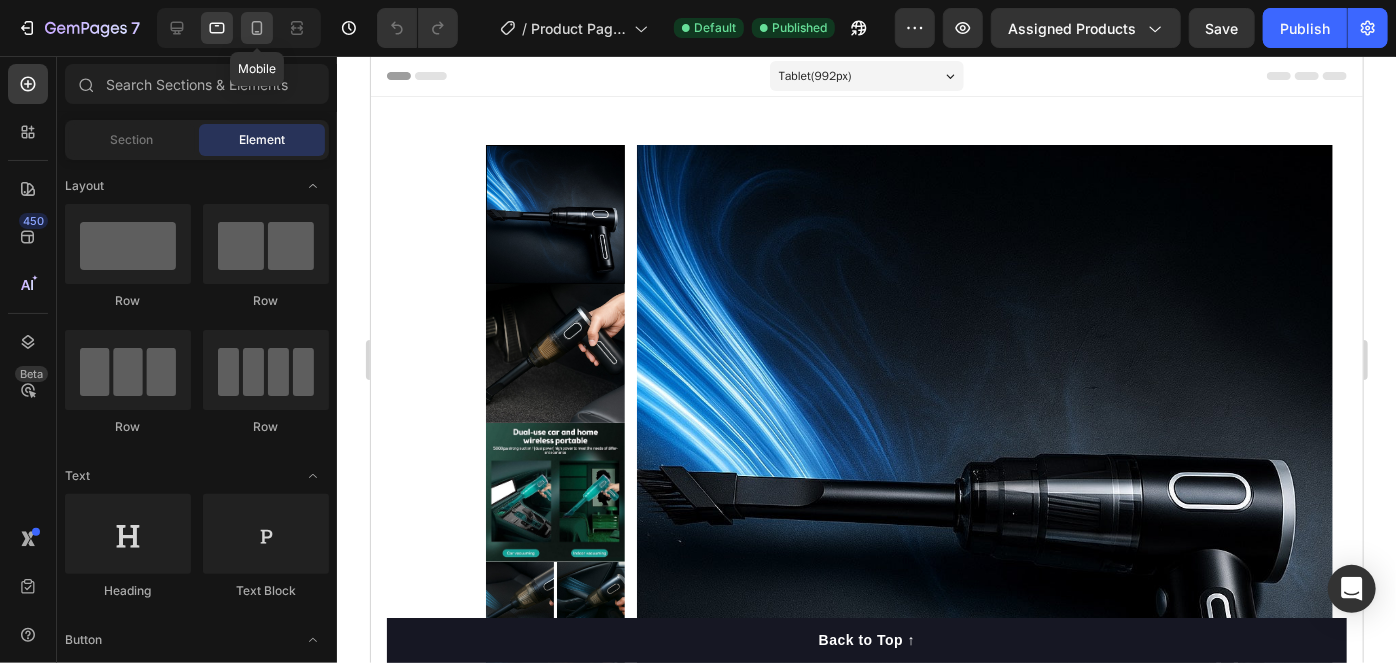 click 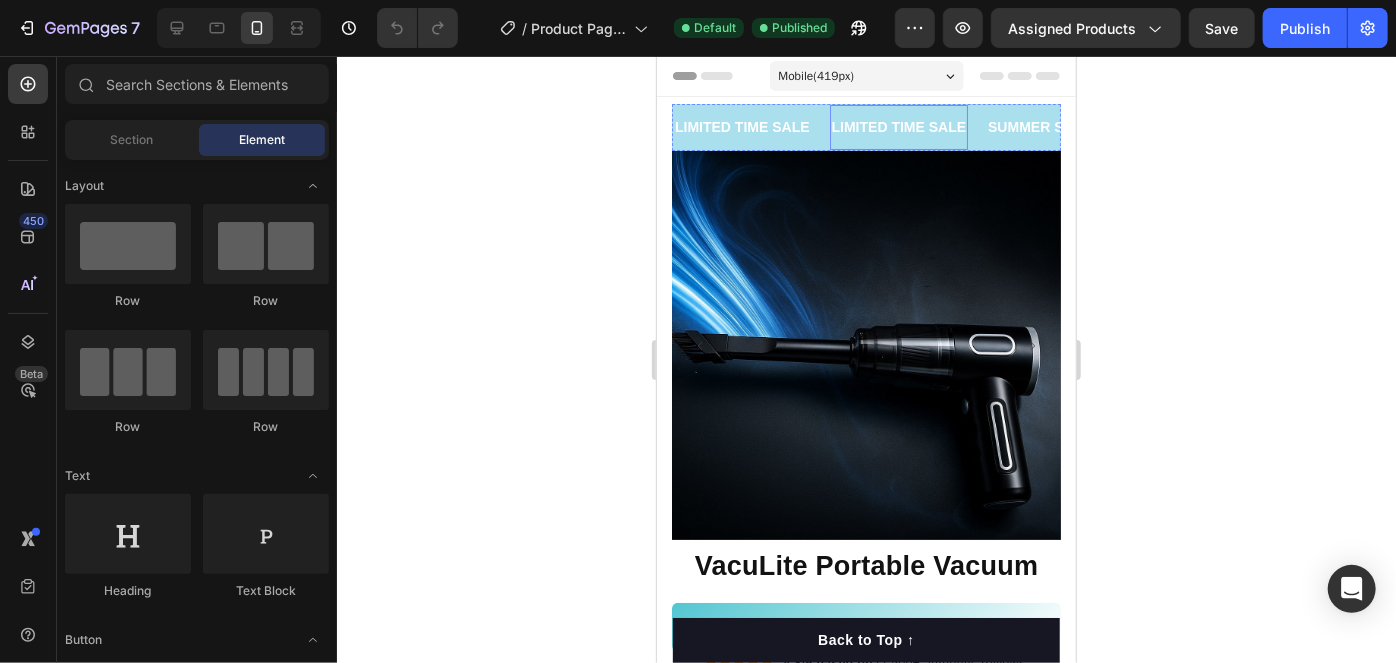 click on "LIMITED TIME SALE" at bounding box center [898, 126] 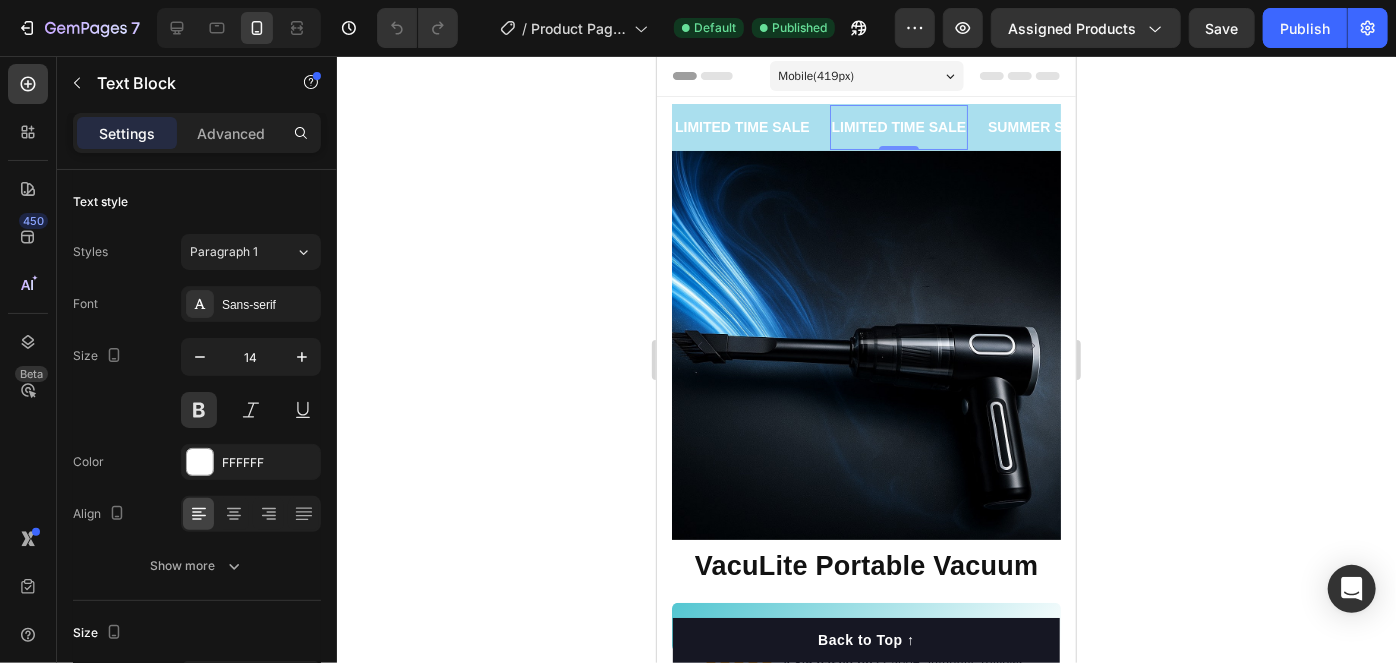 click on "LIMITED TIME SALE" at bounding box center (898, 126) 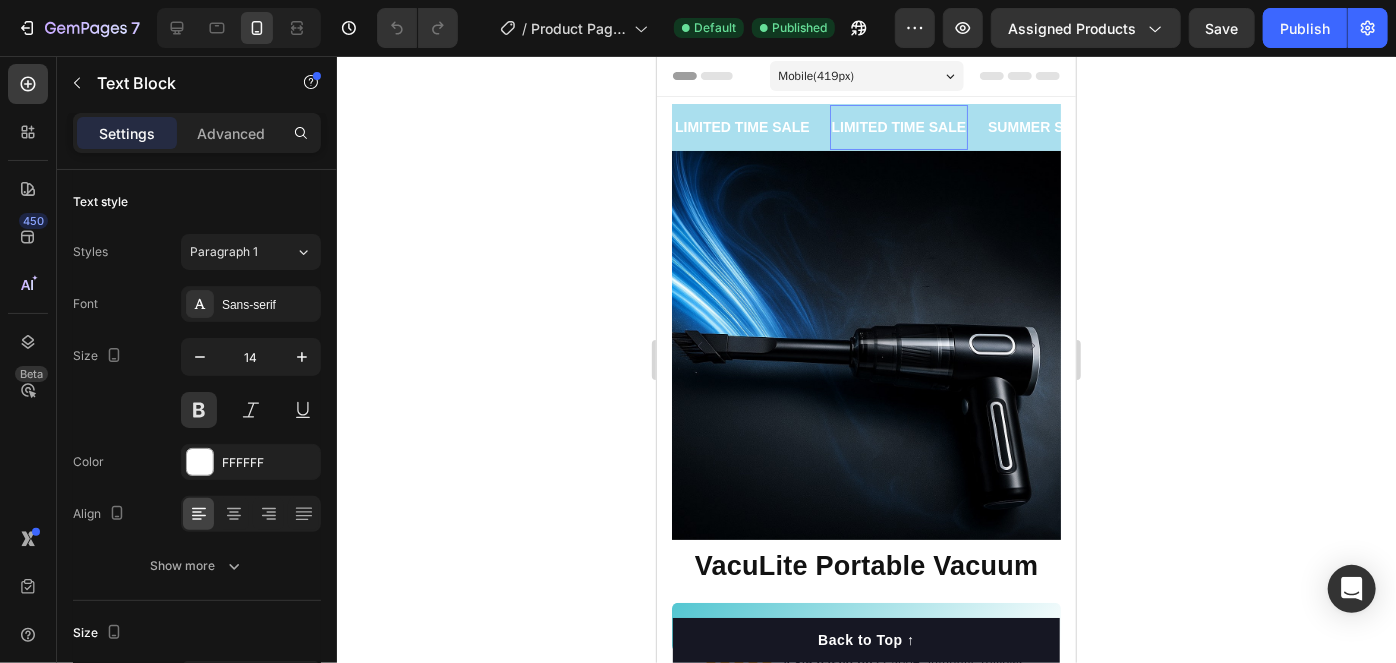 click on "LIMITED TIME SALE" at bounding box center (898, 126) 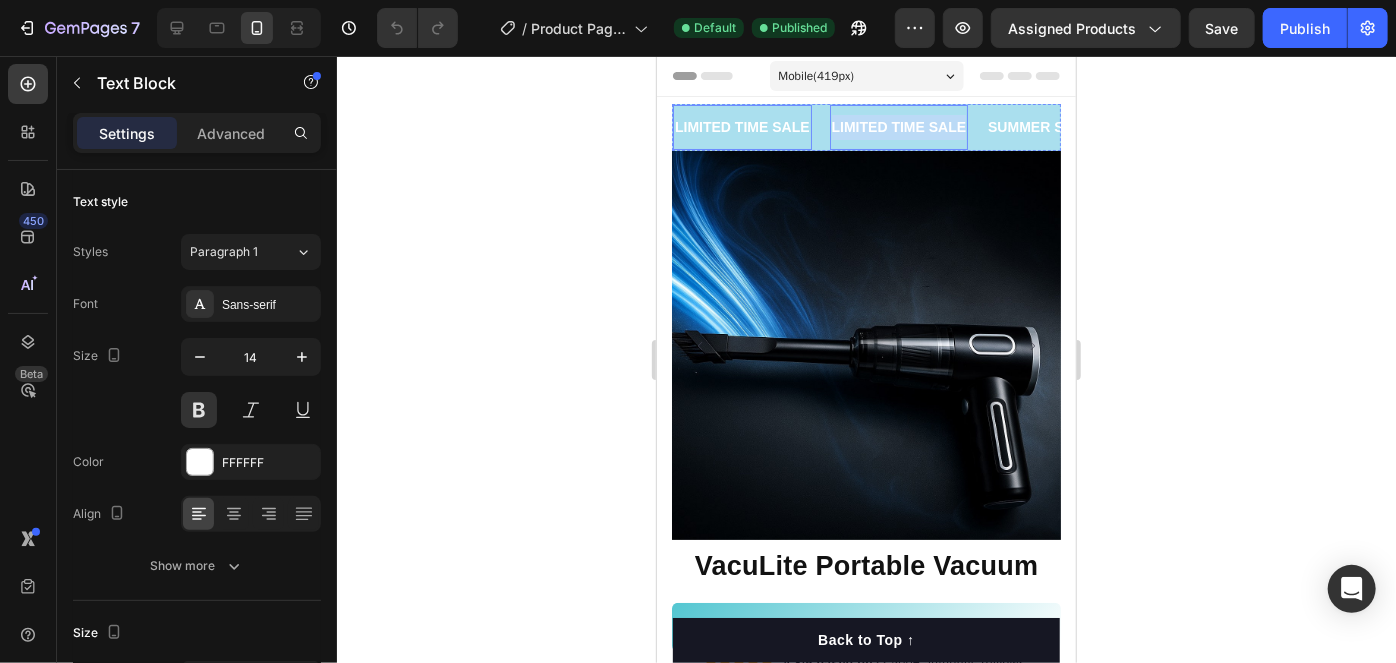 drag, startPoint x: 960, startPoint y: 123, endPoint x: 789, endPoint y: 107, distance: 171.7469 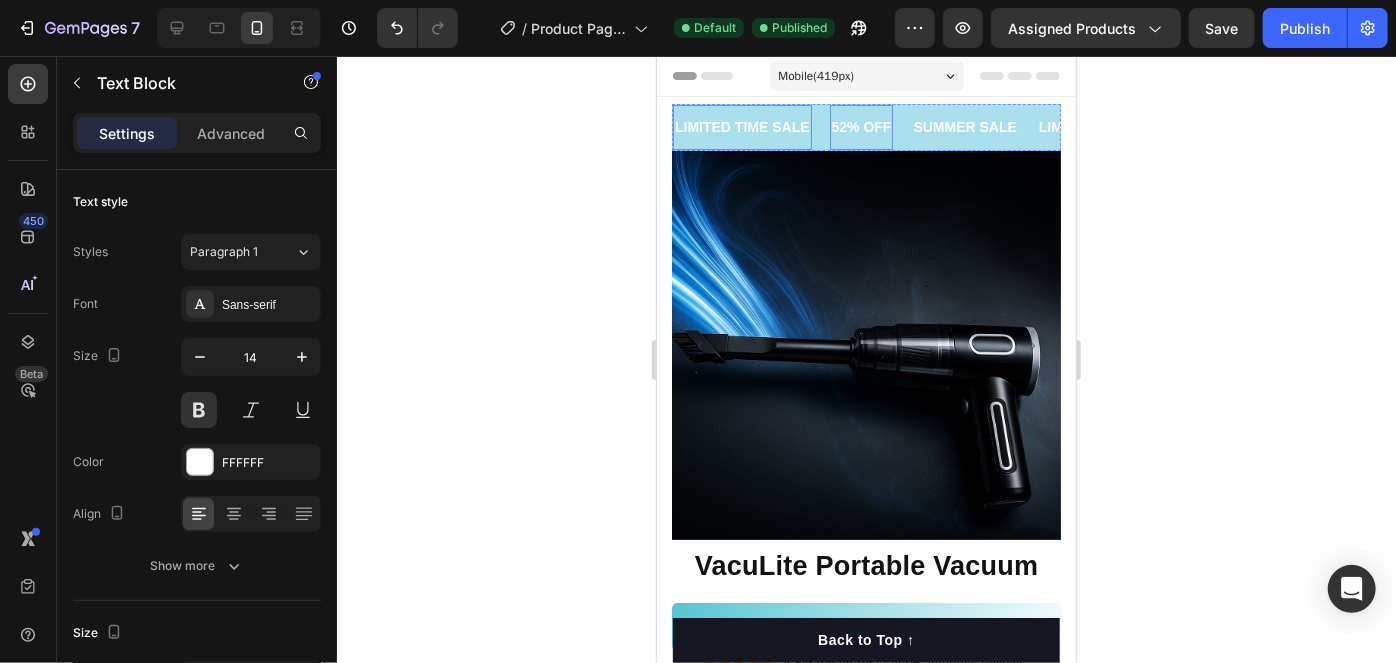 click on "LIMITED TIME SALE" at bounding box center [741, 126] 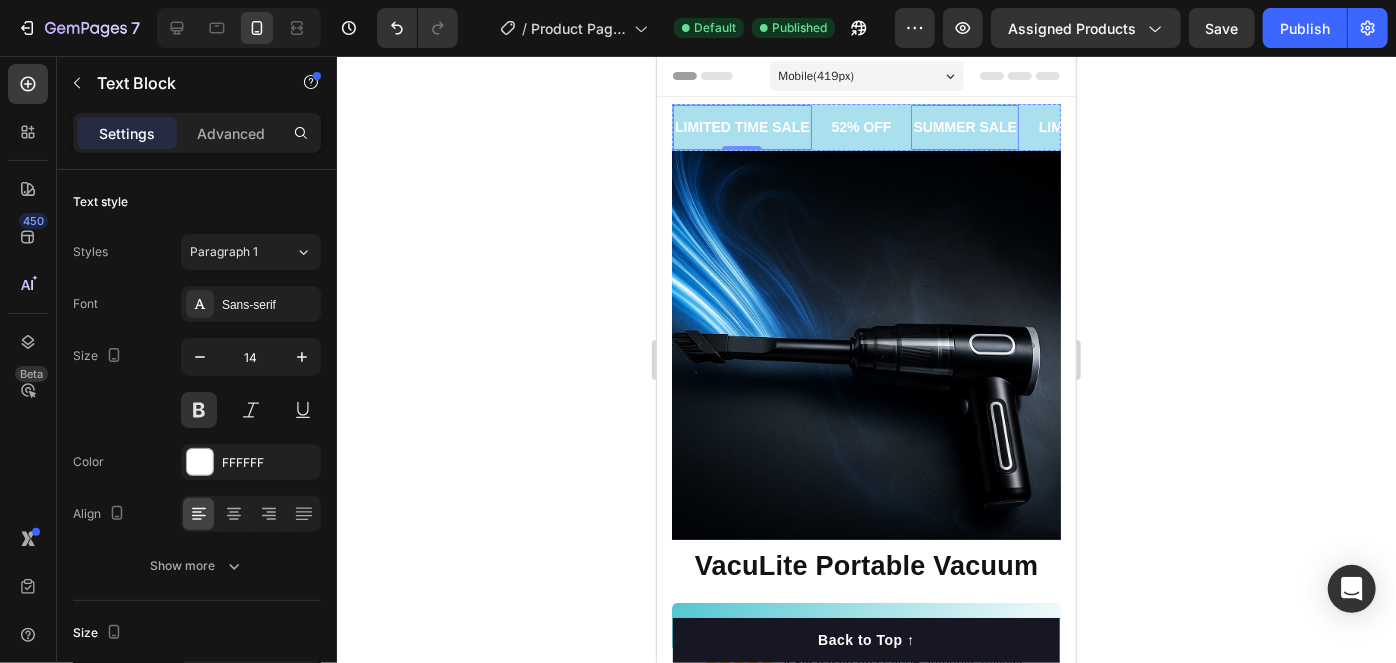 click on "SUMMER SALE" at bounding box center [963, 126] 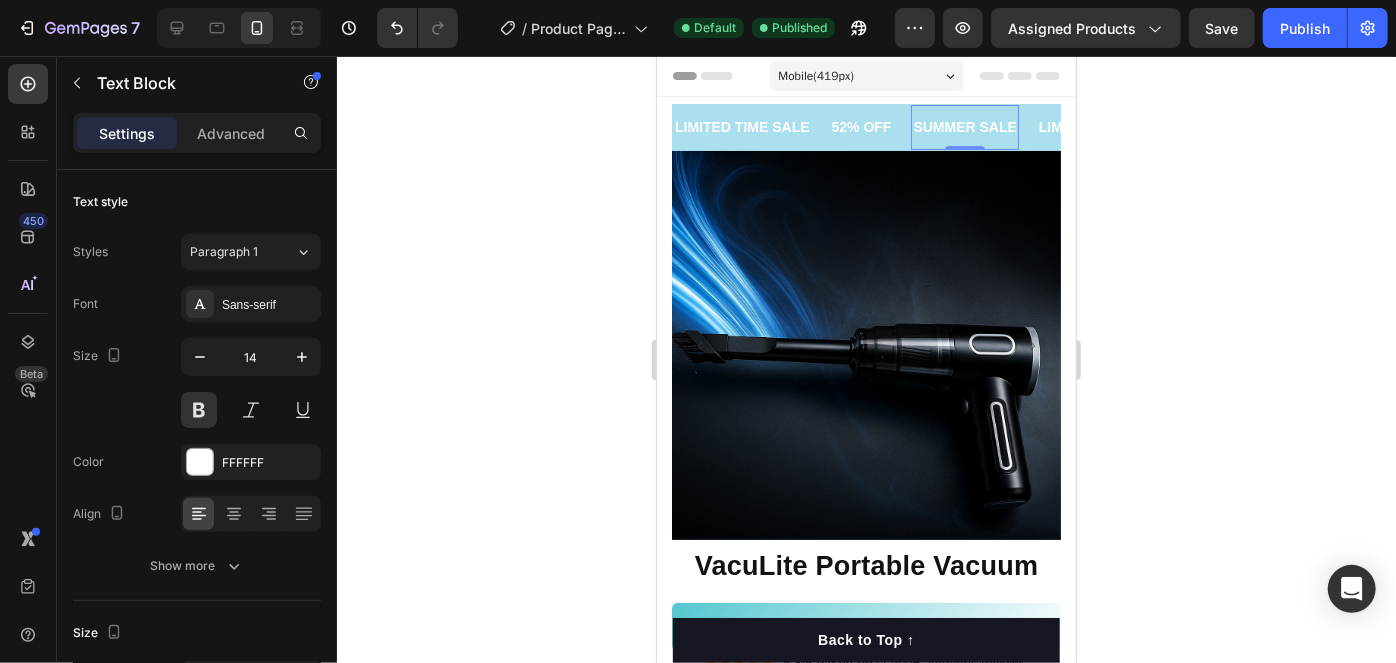 click on "SUMMER SALE" at bounding box center (963, 126) 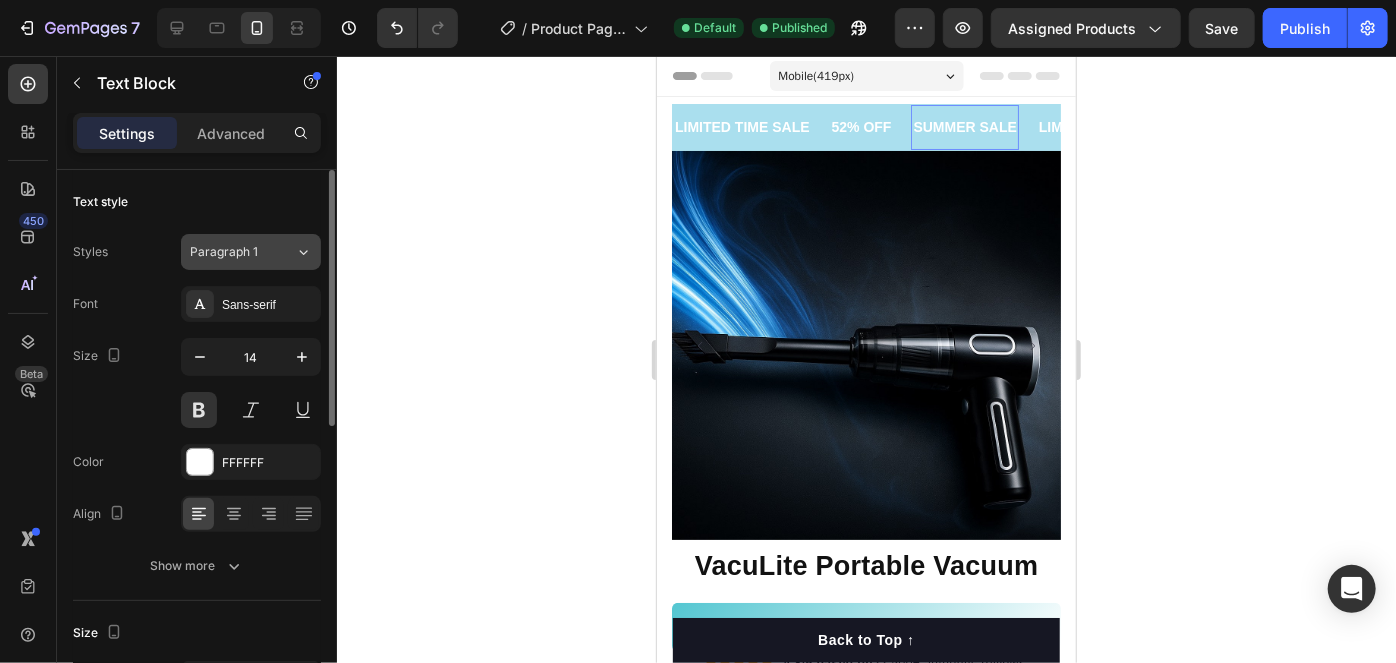 click on "Paragraph 1" 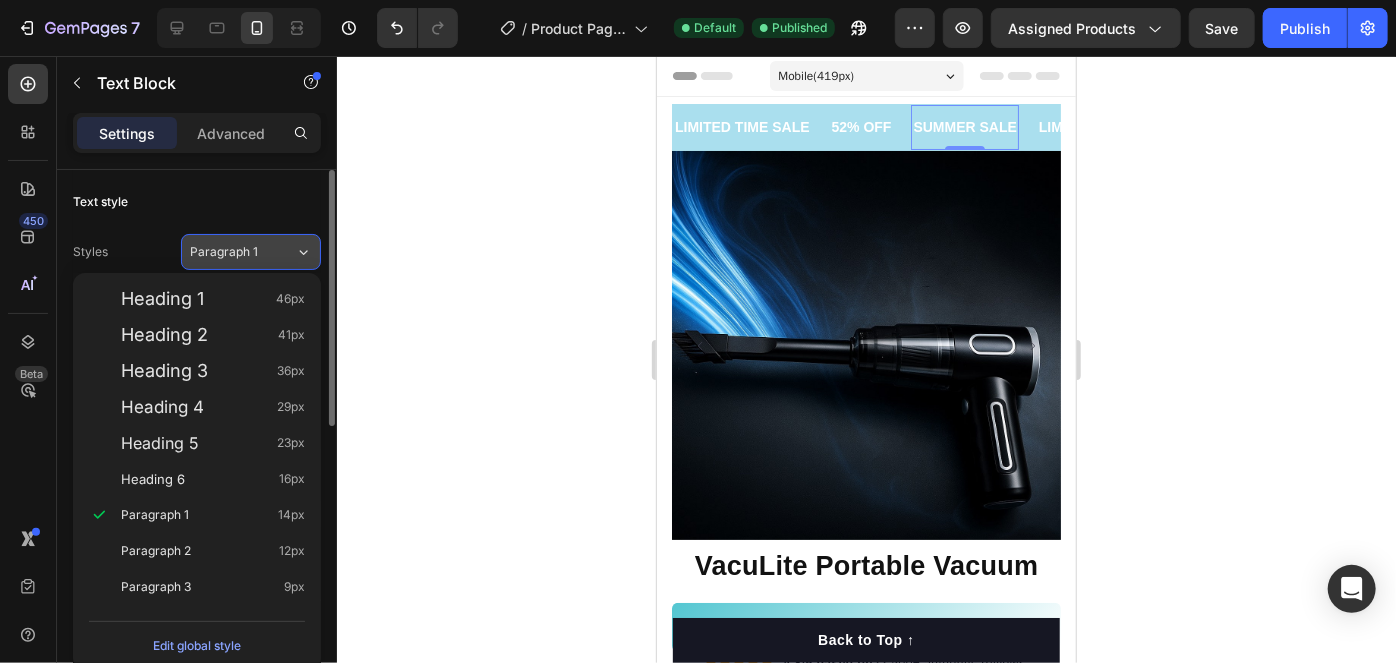 click on "Paragraph 1" 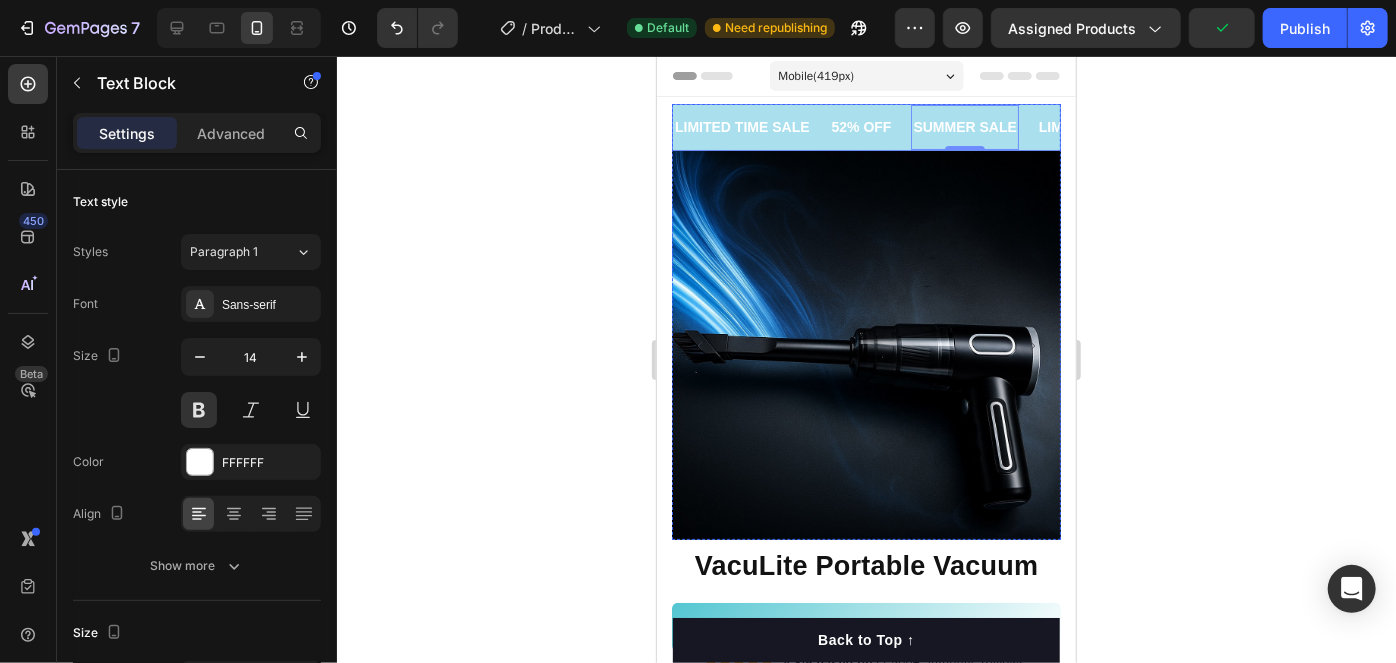 click on "SUMMER SALE Text Block   0" at bounding box center (972, 126) 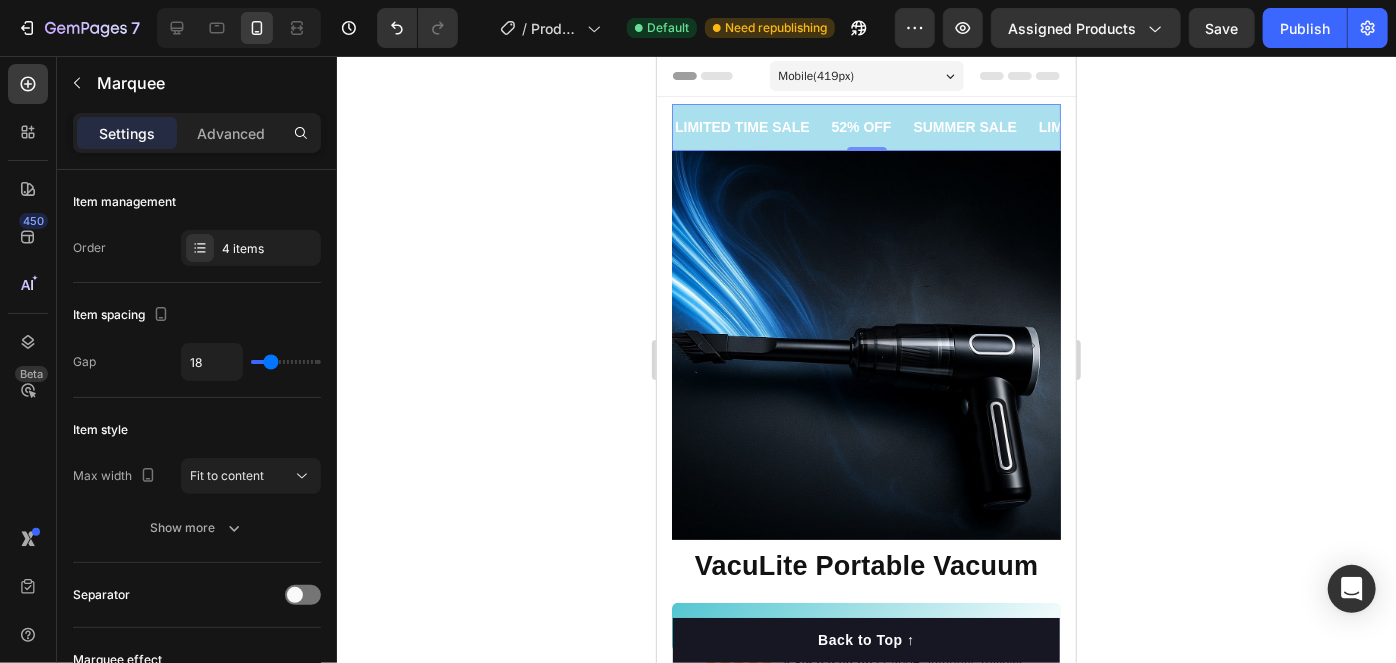 click on "52% OFF Text Block" at bounding box center [870, 126] 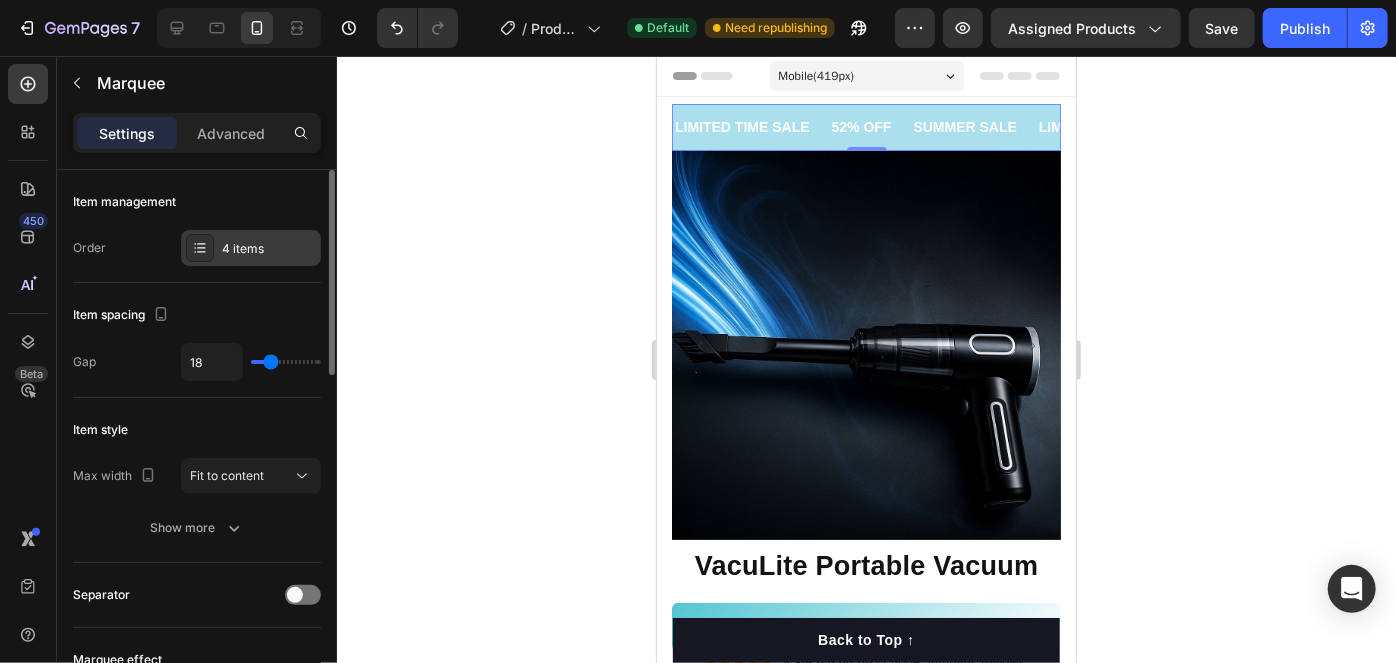 click on "4 items" at bounding box center [251, 248] 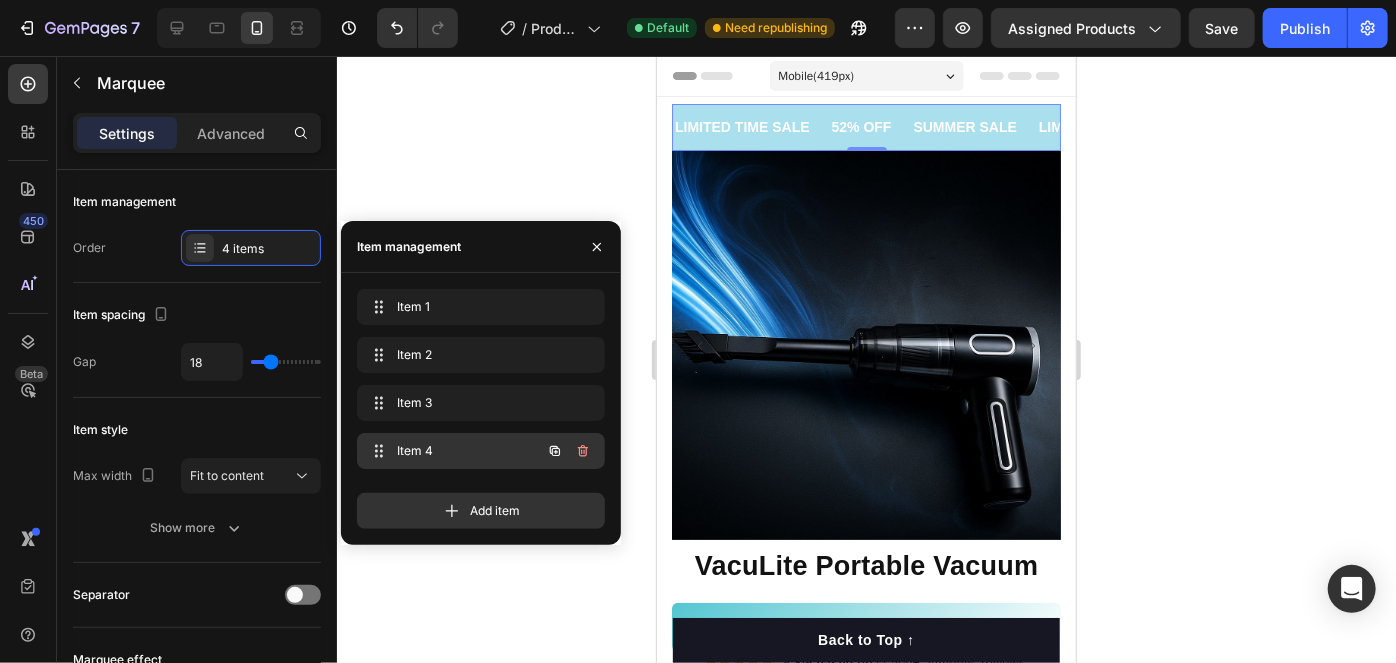 click on "Item 4" at bounding box center [453, 451] 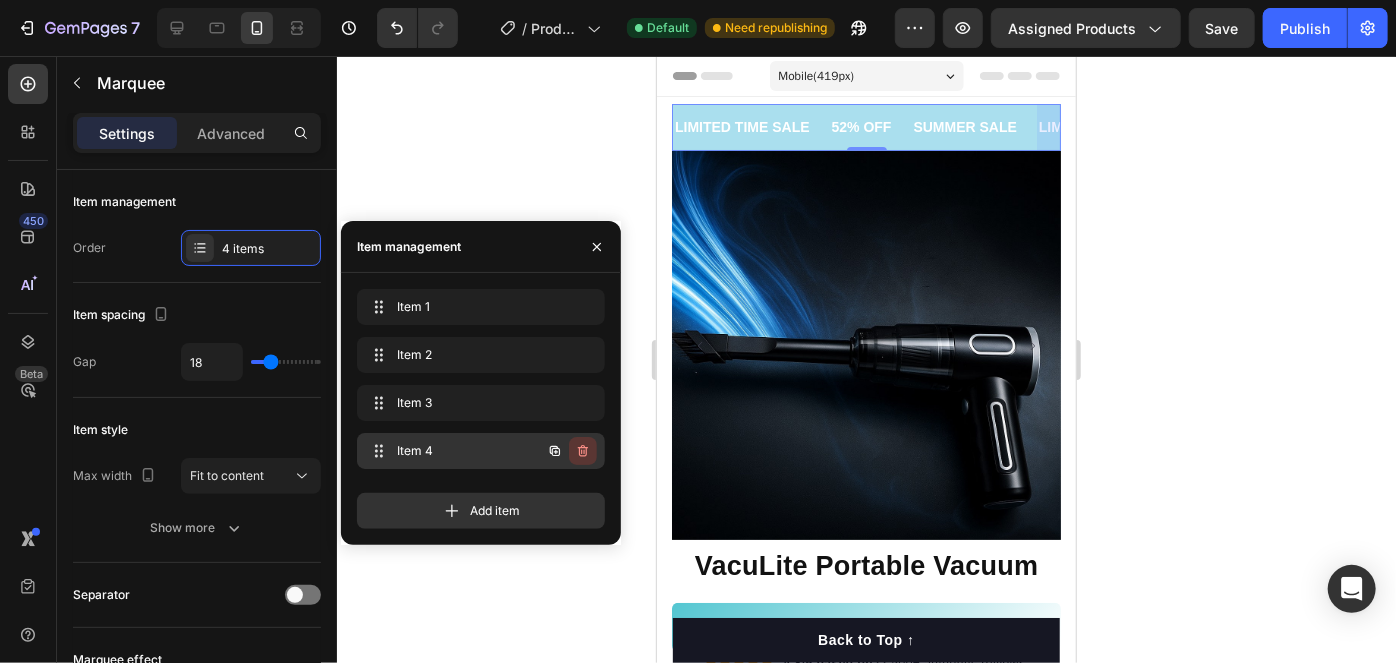 click 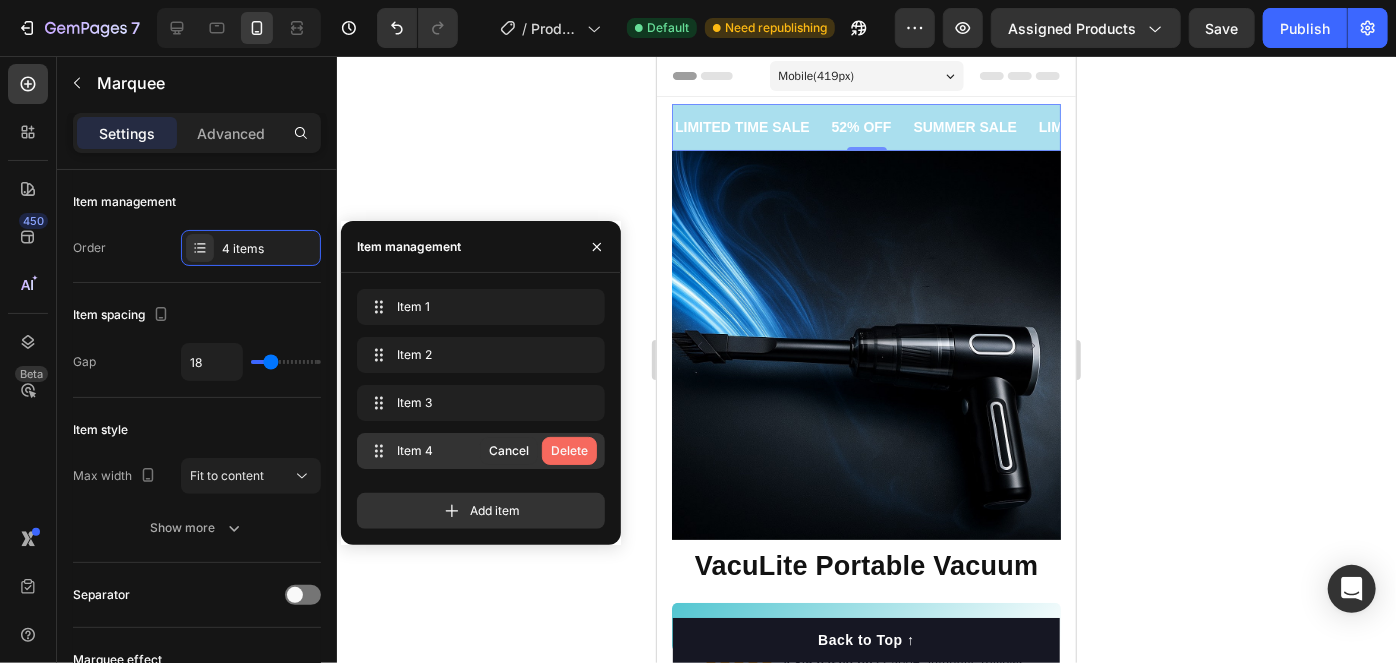 click on "Delete" at bounding box center (569, 451) 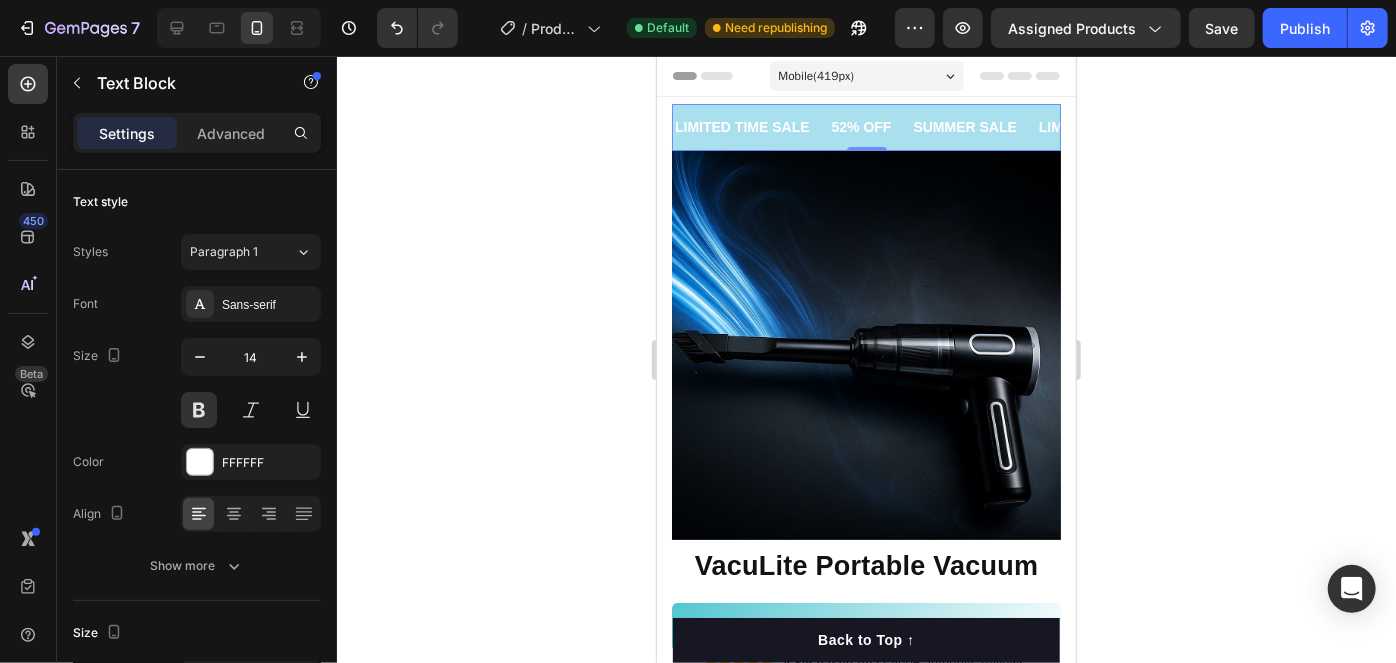 click on "LIMITED TIME SALE" at bounding box center (1105, 126) 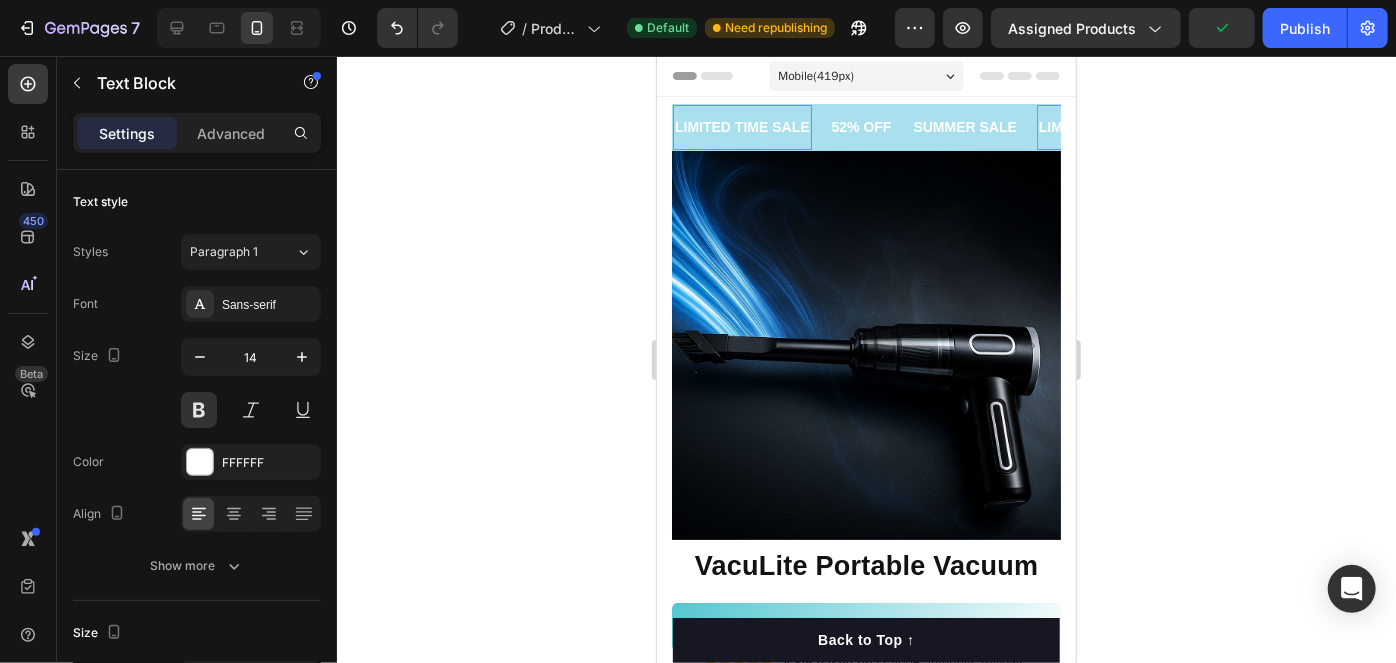 click on "LIMITED TIME SALE" at bounding box center (1105, 126) 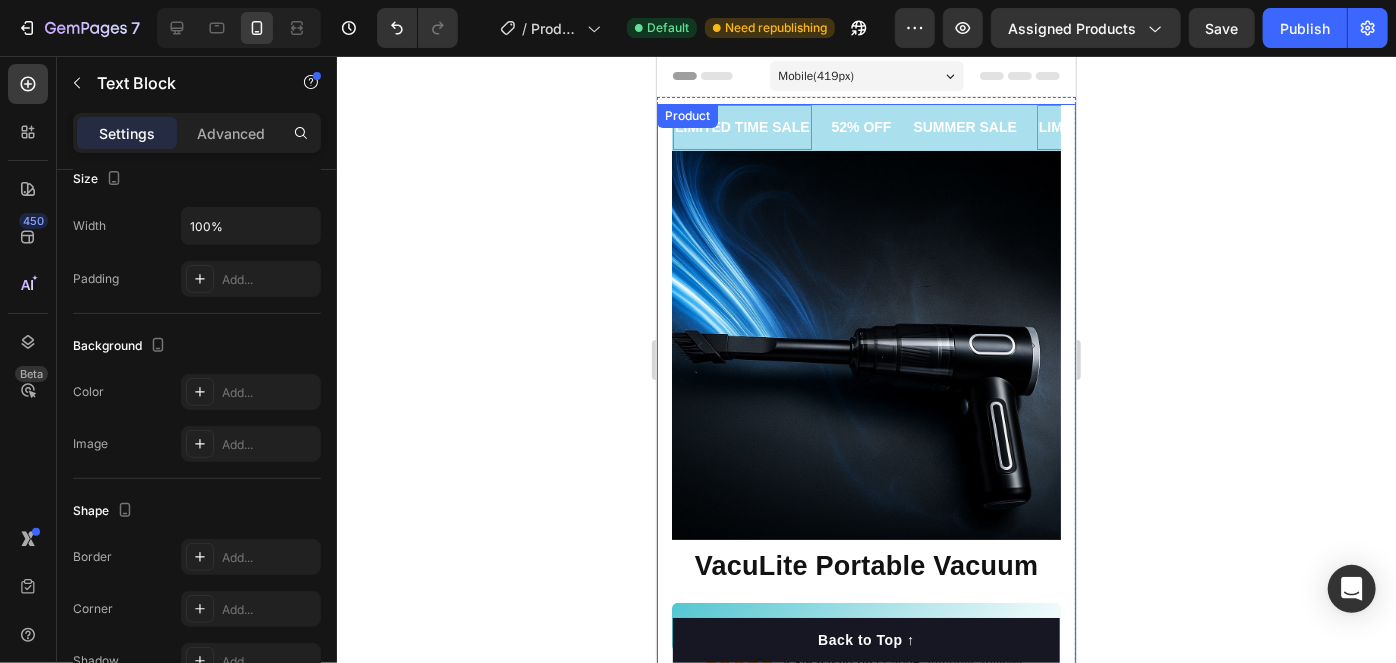 scroll, scrollTop: 0, scrollLeft: 0, axis: both 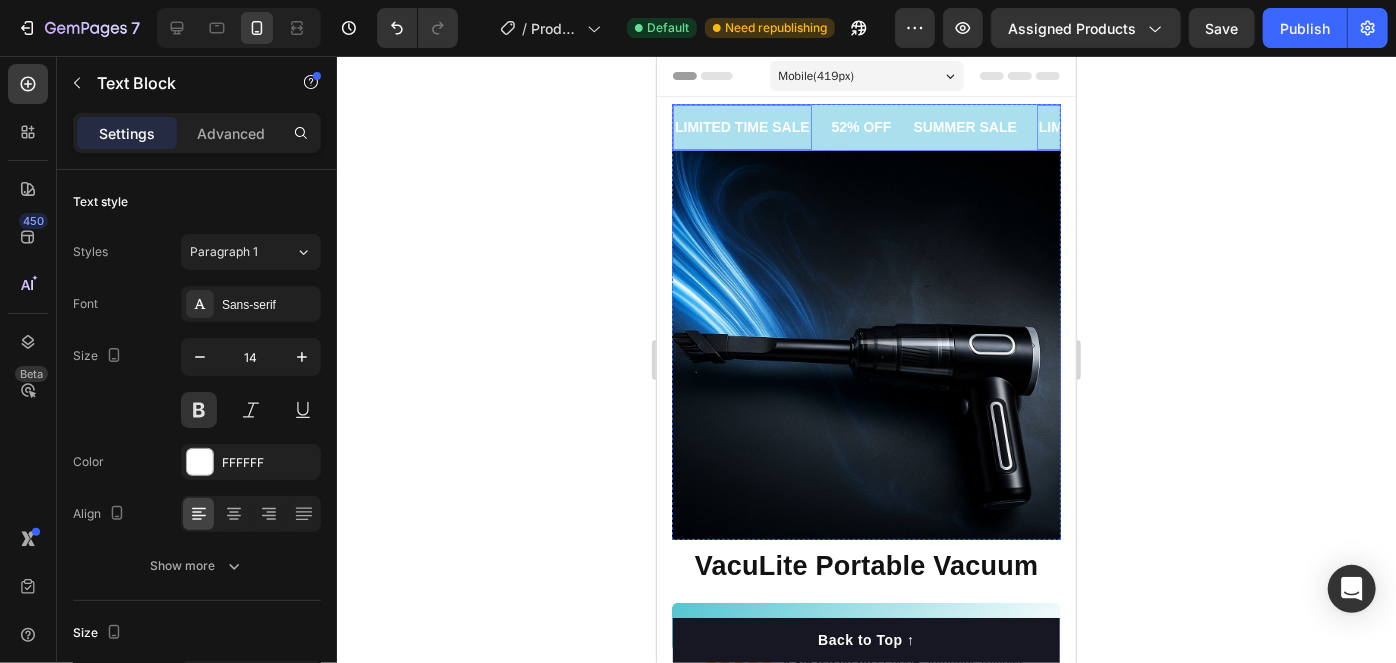 click on "LIMITED TIME SALE Text Block   0" at bounding box center (750, 126) 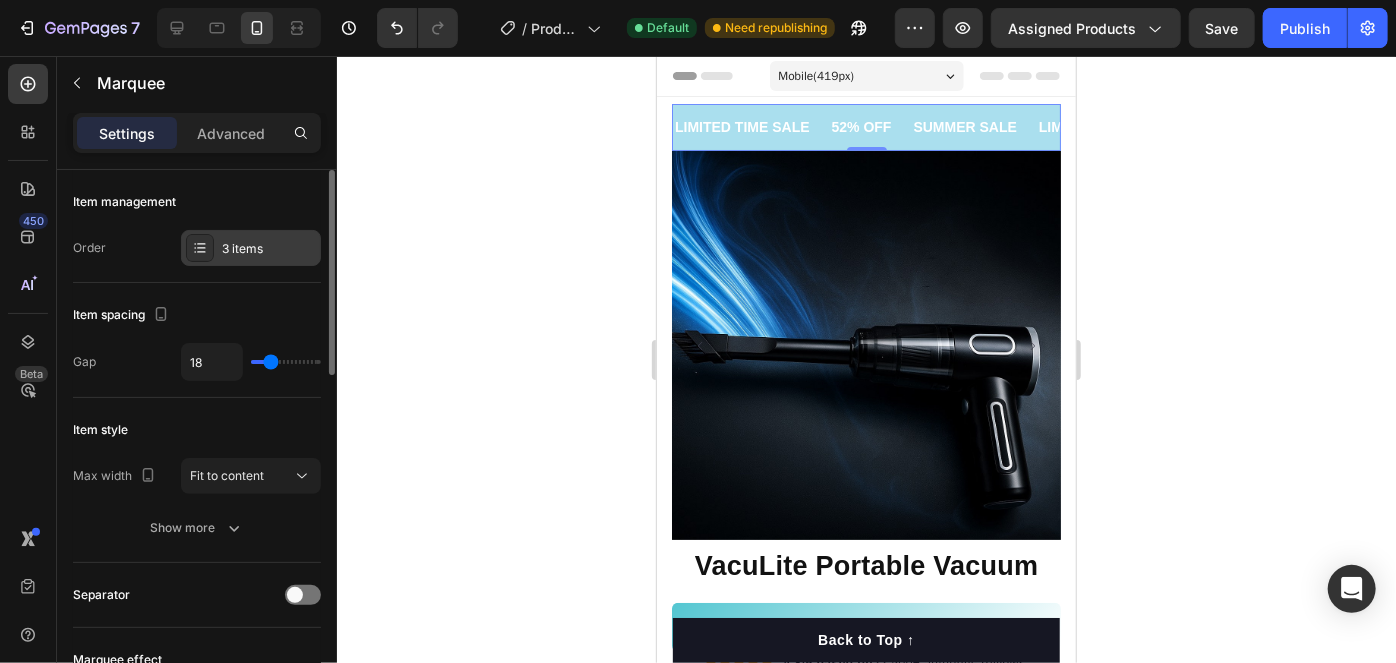 drag, startPoint x: 278, startPoint y: 269, endPoint x: 263, endPoint y: 255, distance: 20.518284 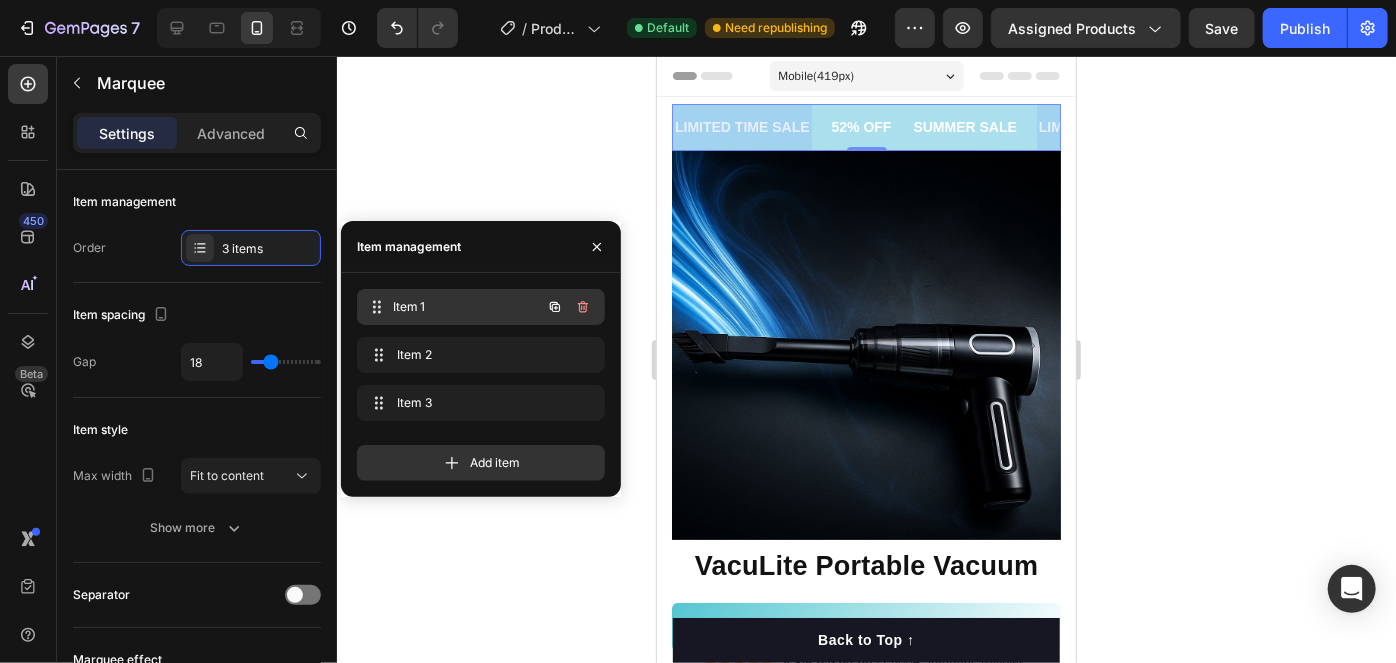 click on "Item 1" at bounding box center (467, 307) 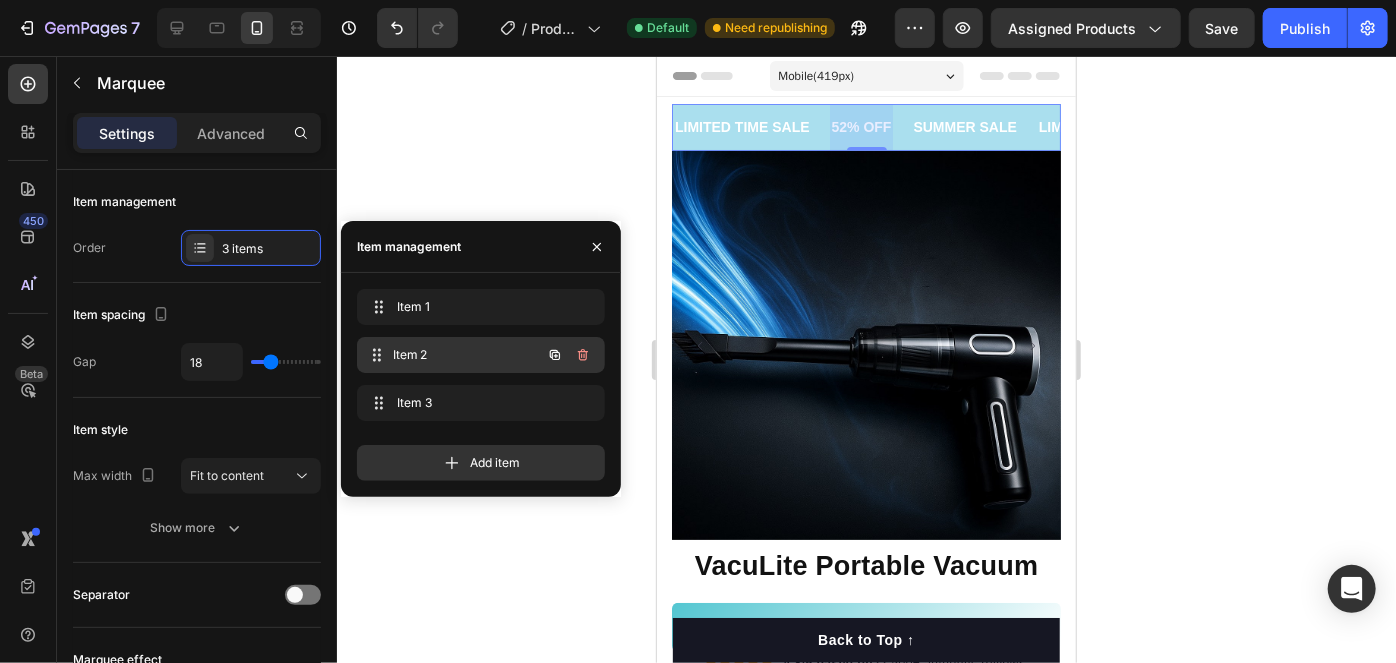 click on "Item 2" at bounding box center (467, 355) 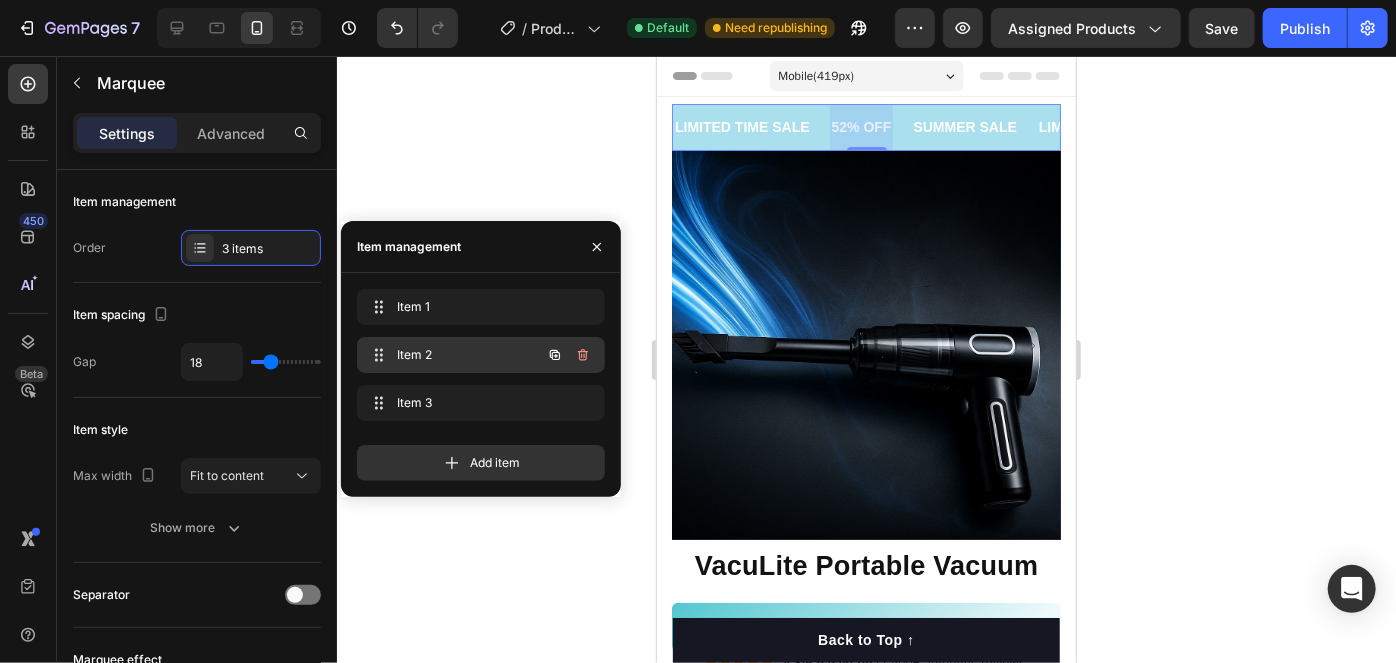 scroll, scrollTop: 0, scrollLeft: 2, axis: horizontal 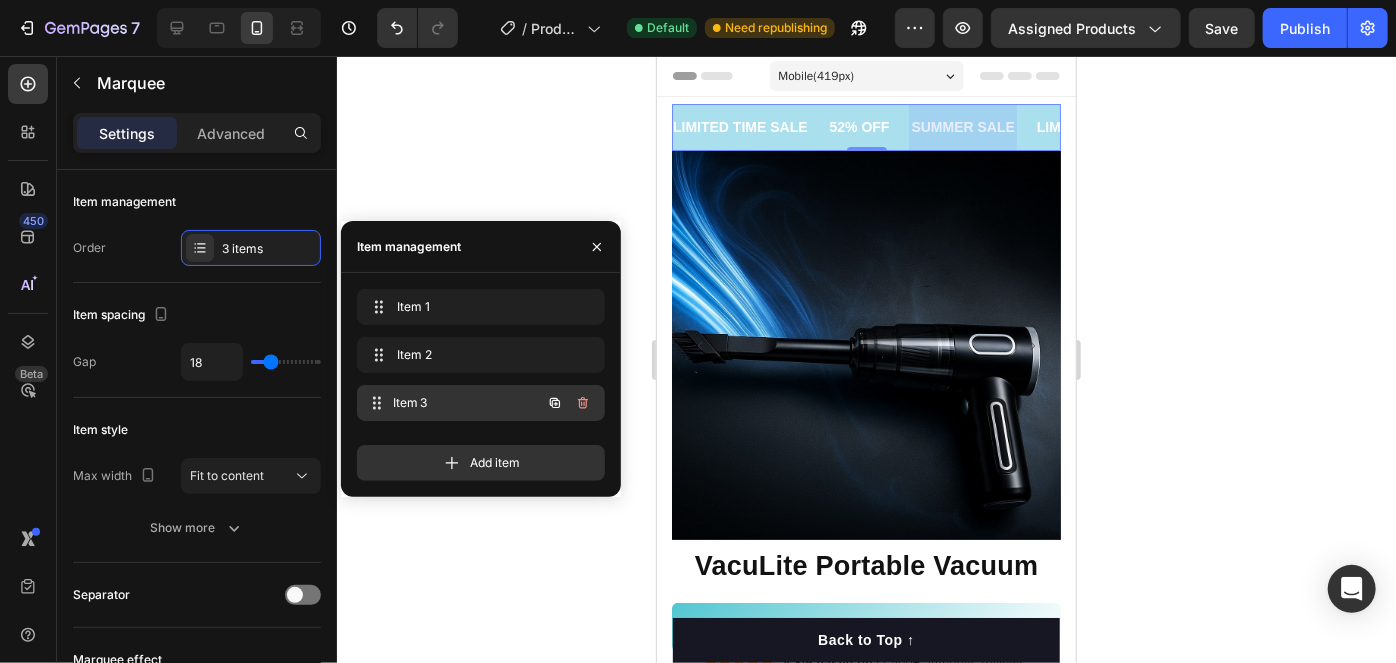 click on "Item 3" at bounding box center (467, 403) 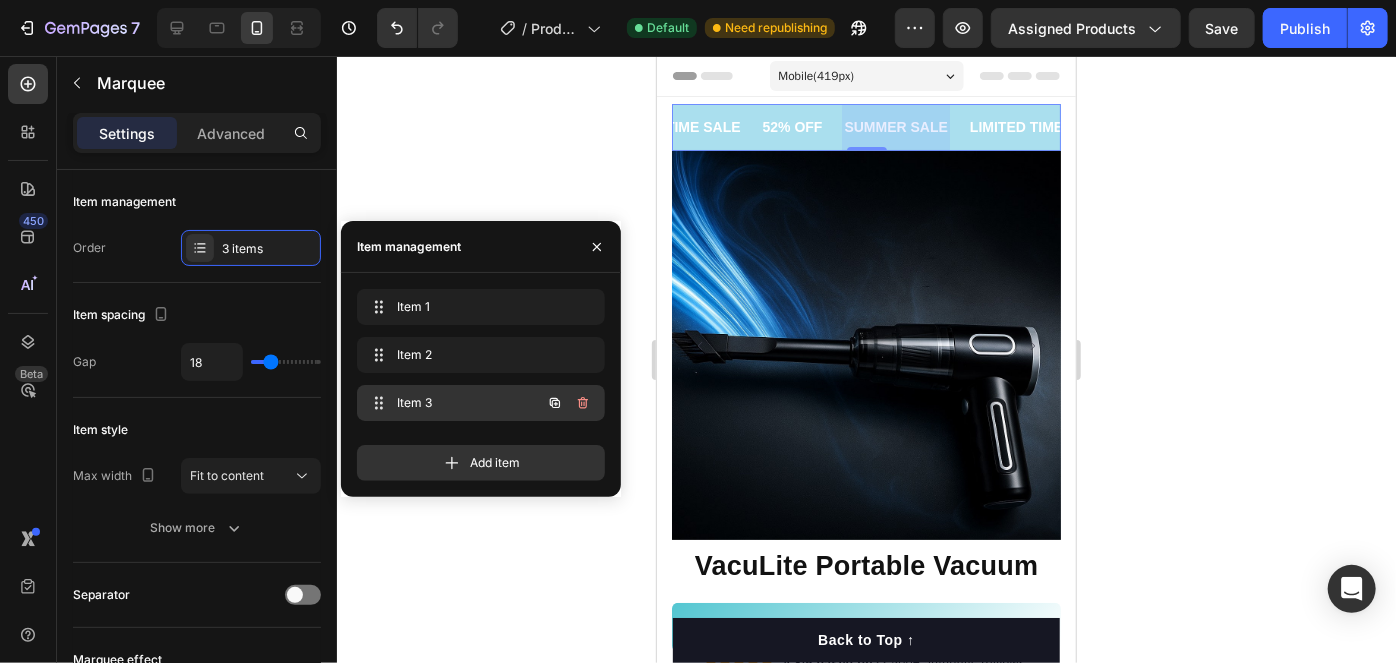 scroll, scrollTop: 0, scrollLeft: 105, axis: horizontal 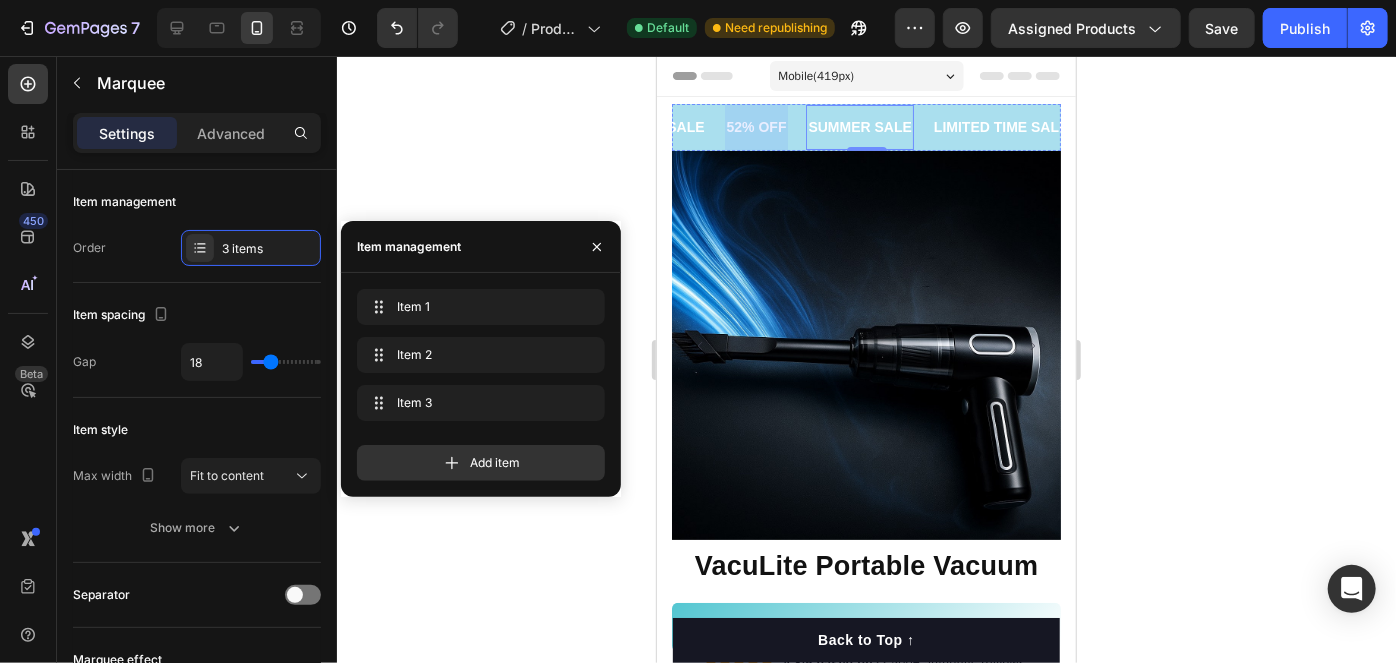 click on "SUMMER SALE" at bounding box center [858, 126] 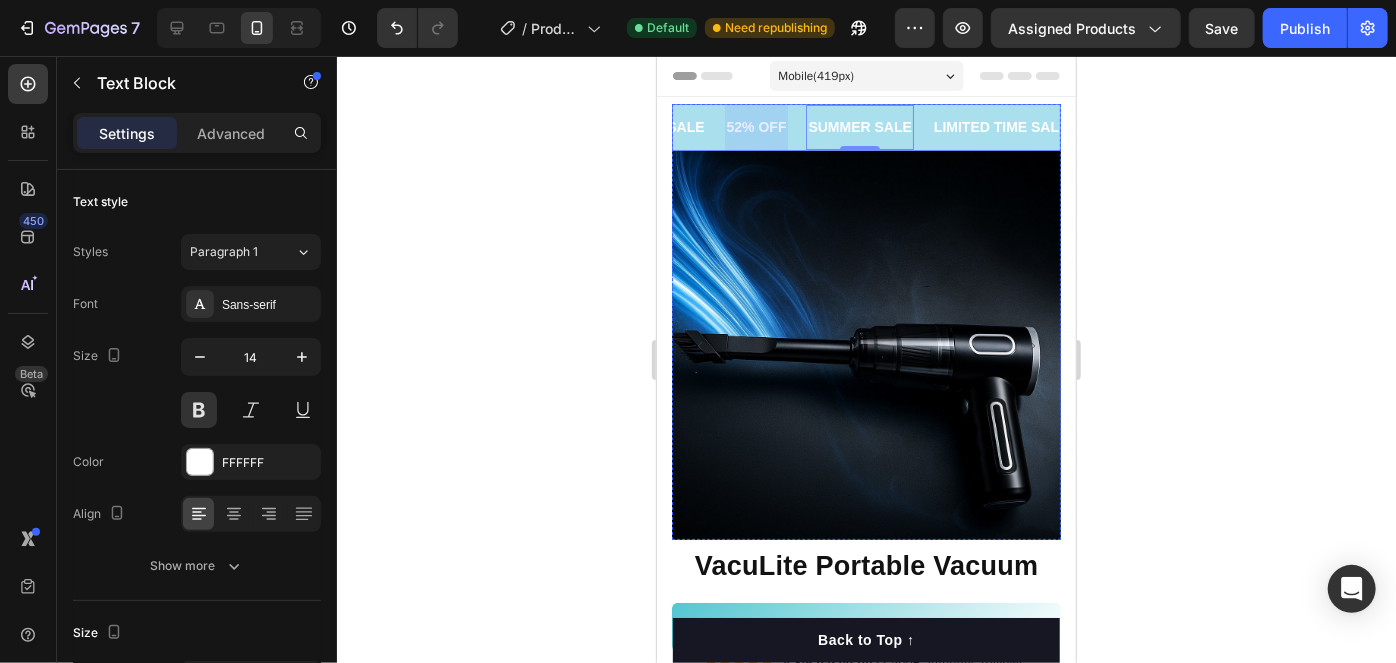 click on "SUMMER SALE Text Block   0" at bounding box center (867, 126) 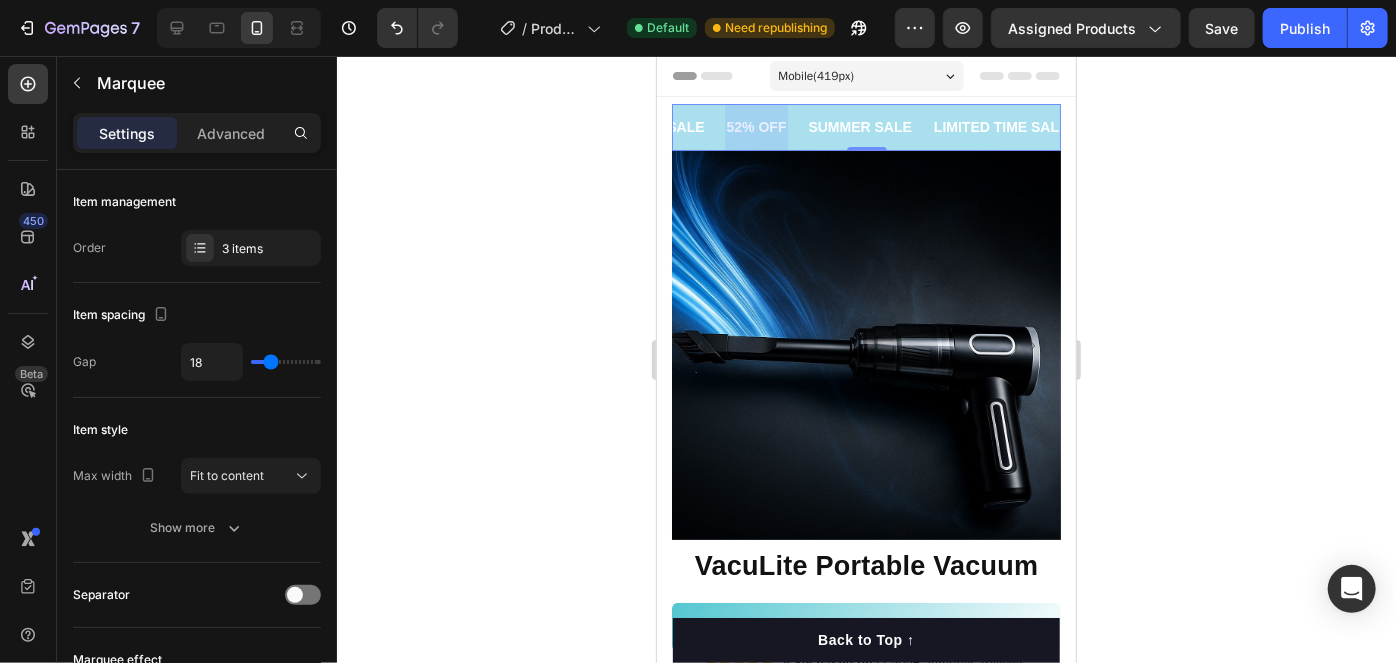 click on "SUMMER SALE Text Block" at bounding box center [867, 126] 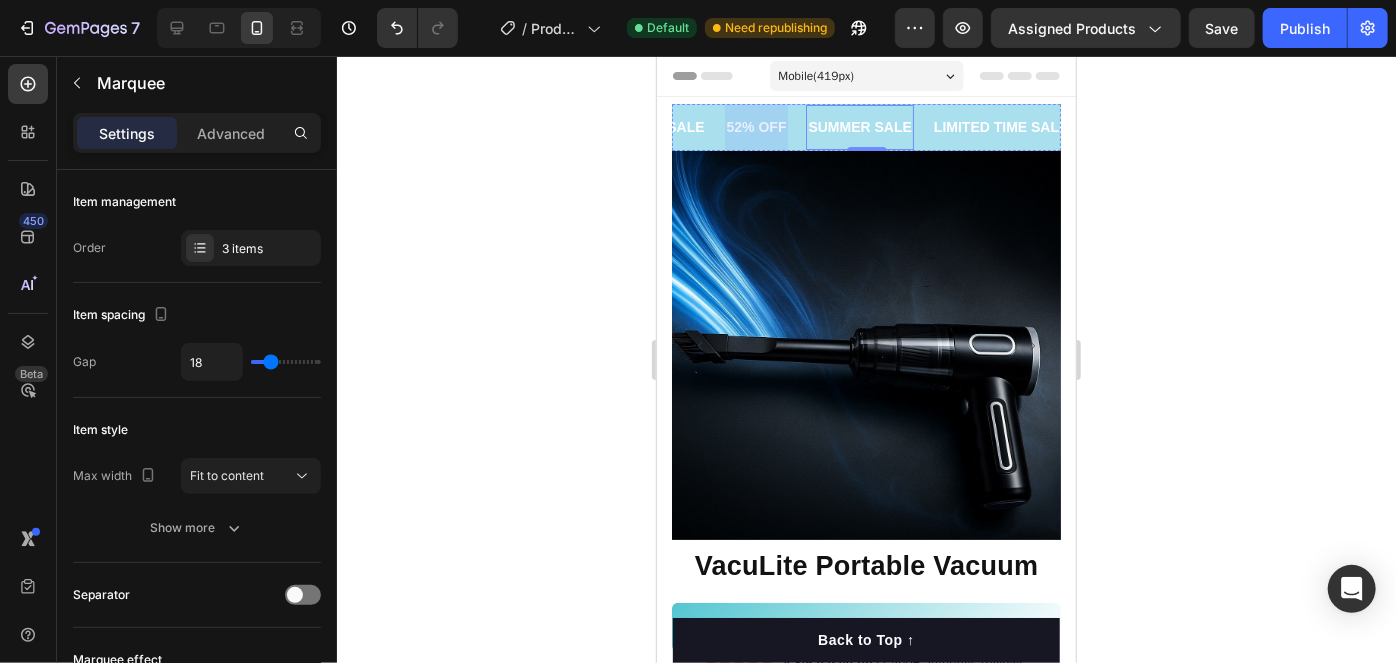 click on "SUMMER SALE" at bounding box center (858, 126) 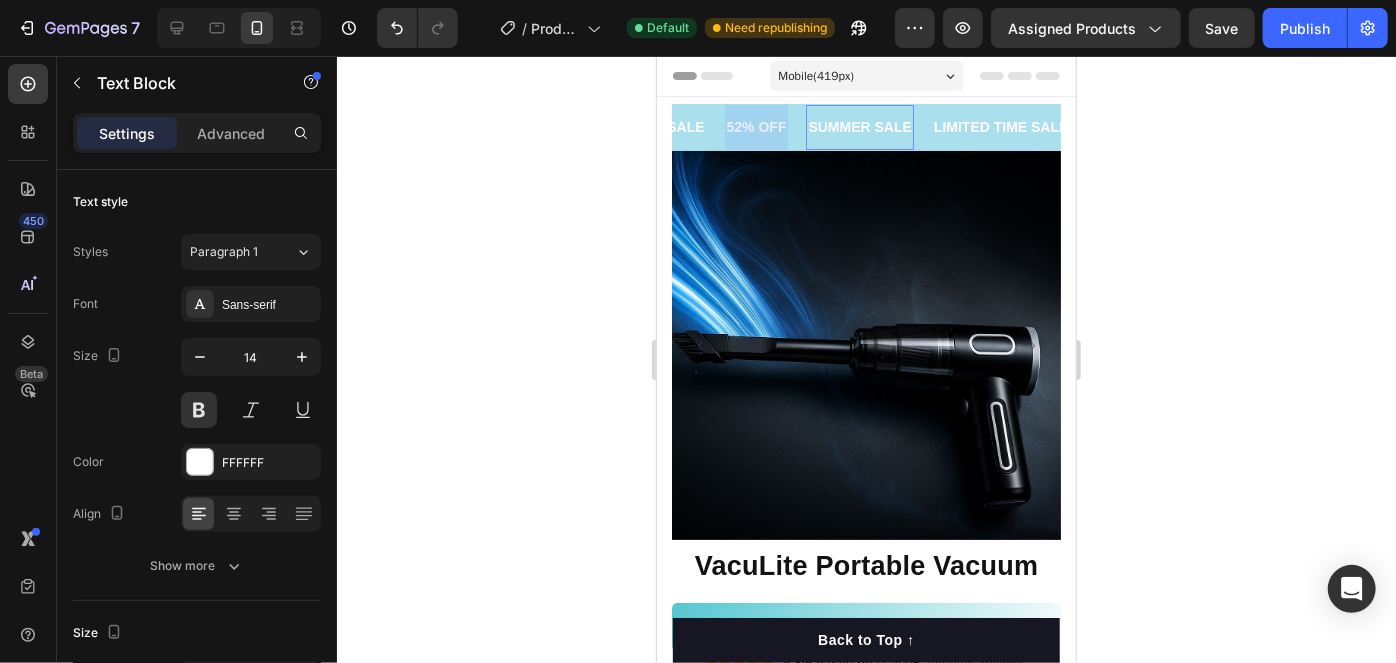 click on "SUMMER SALE" at bounding box center [858, 126] 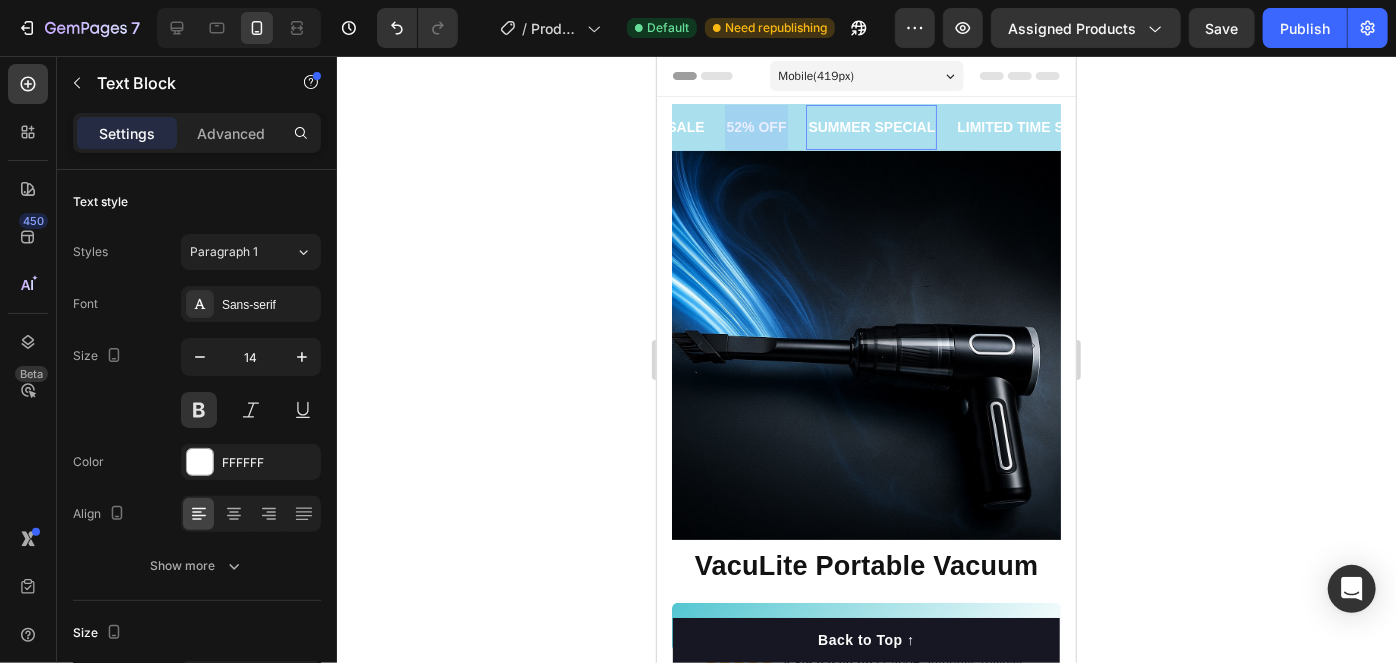 click 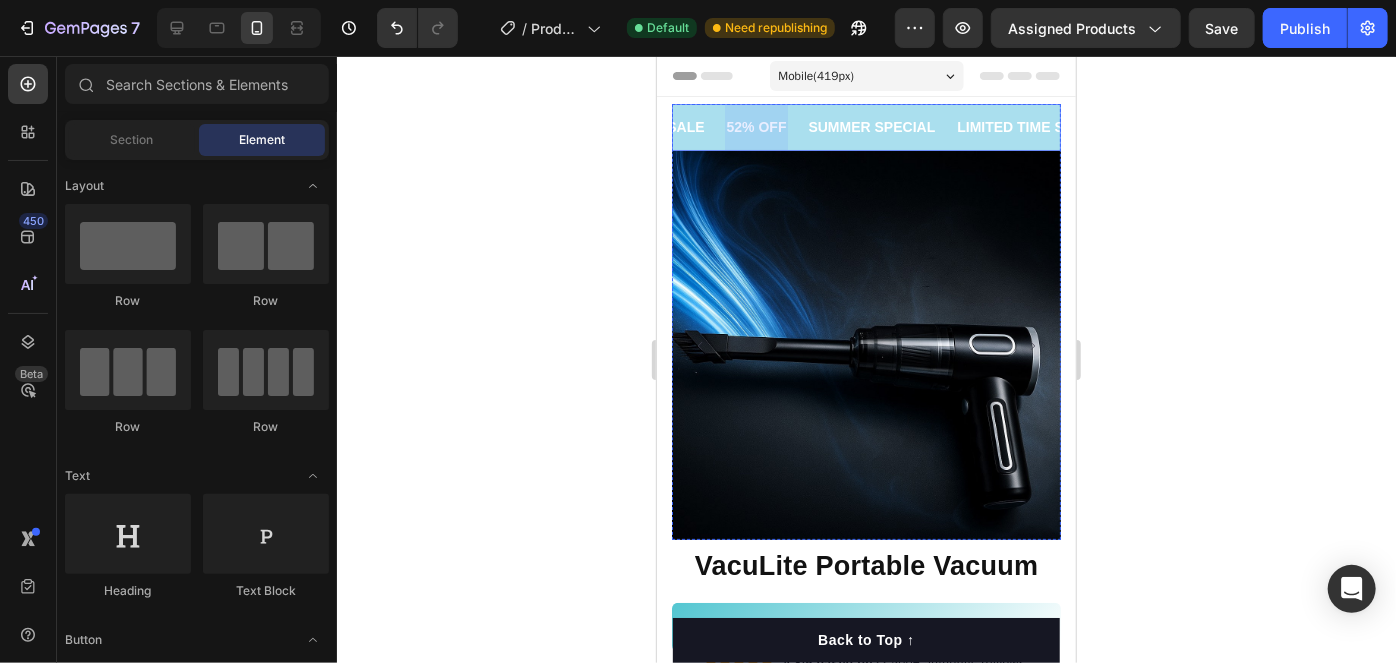 click at bounding box center (756, 126) 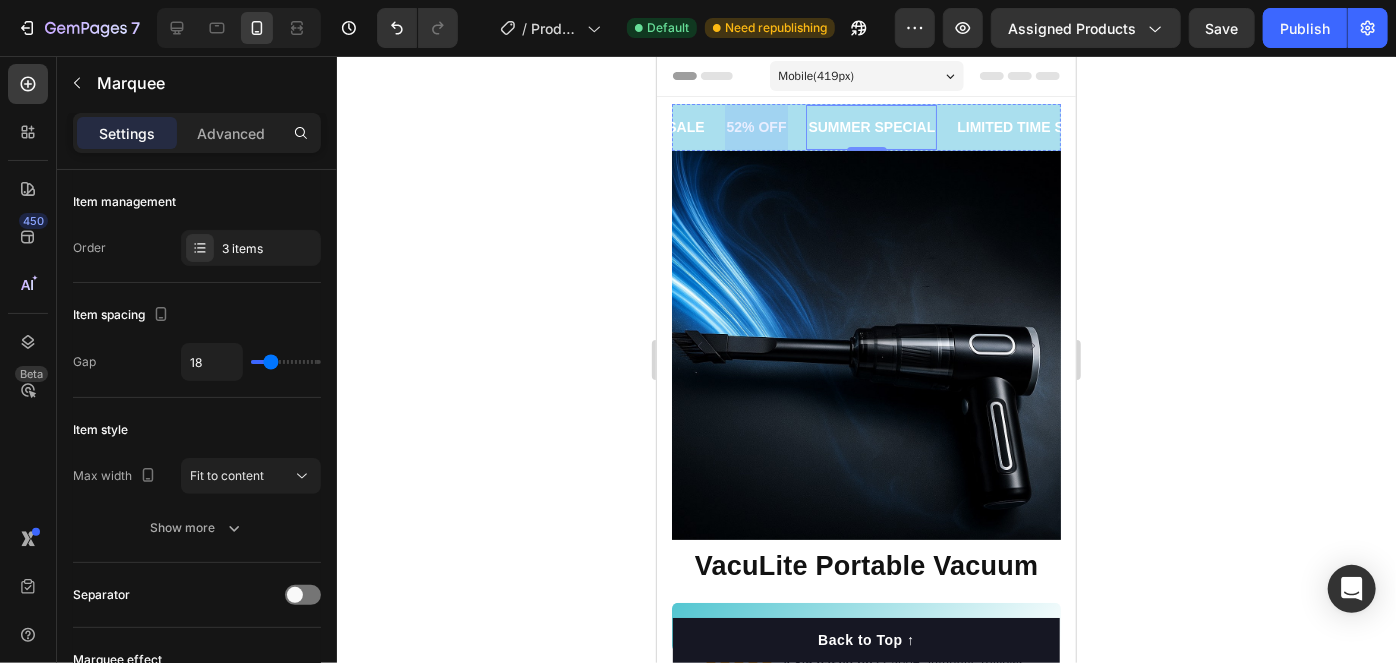drag, startPoint x: 878, startPoint y: 130, endPoint x: 894, endPoint y: 127, distance: 16.27882 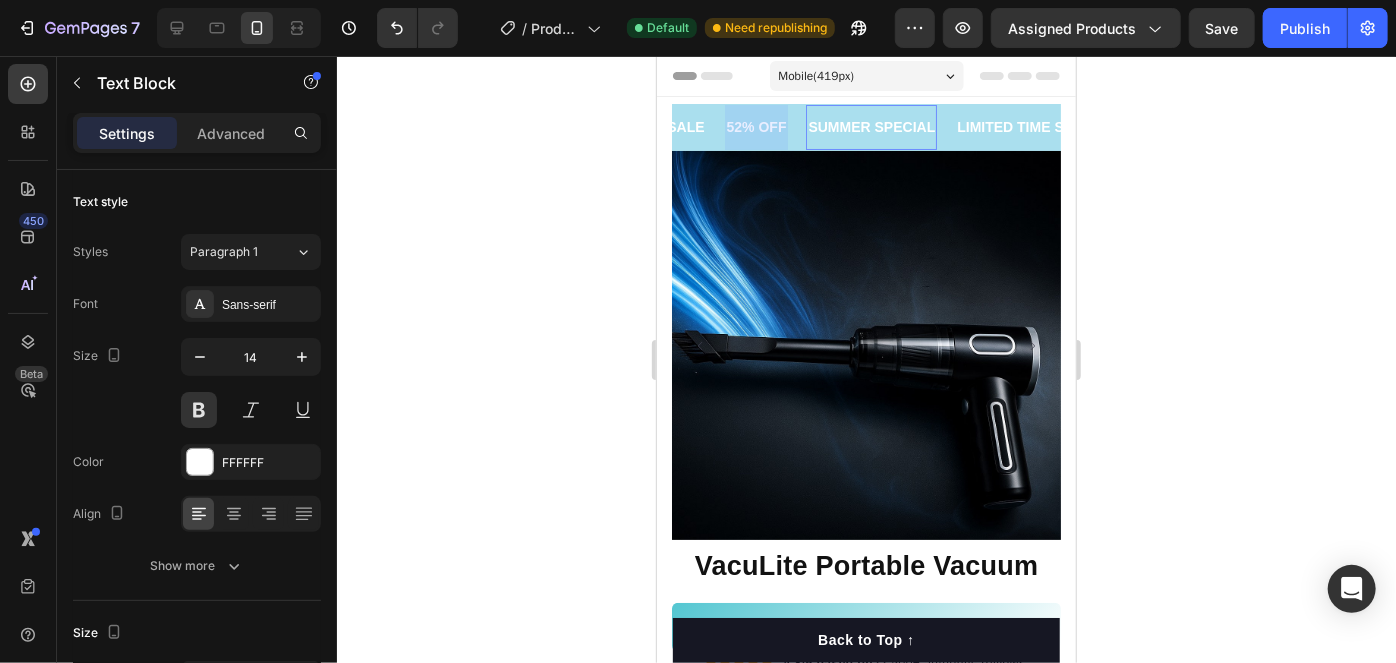click on "SUMMER SPECIAL Text Block   0" at bounding box center (870, 126) 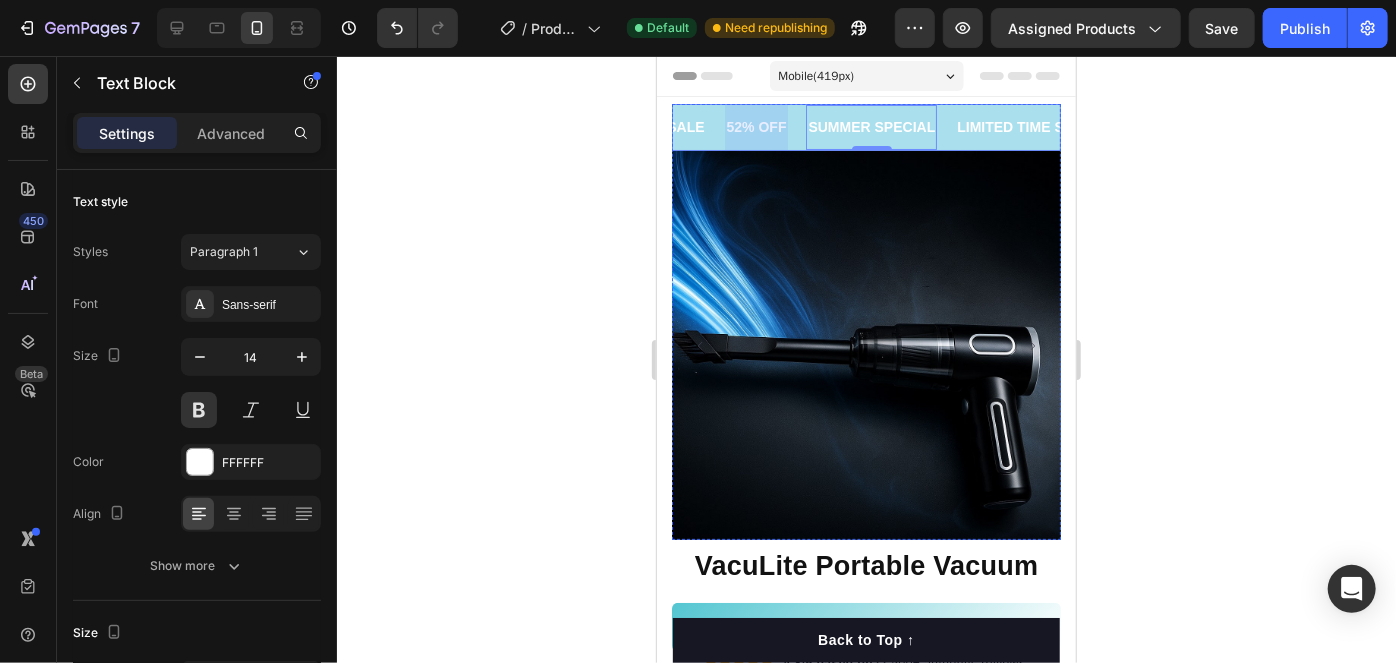 click on "52% OFF Text Block" at bounding box center [765, 126] 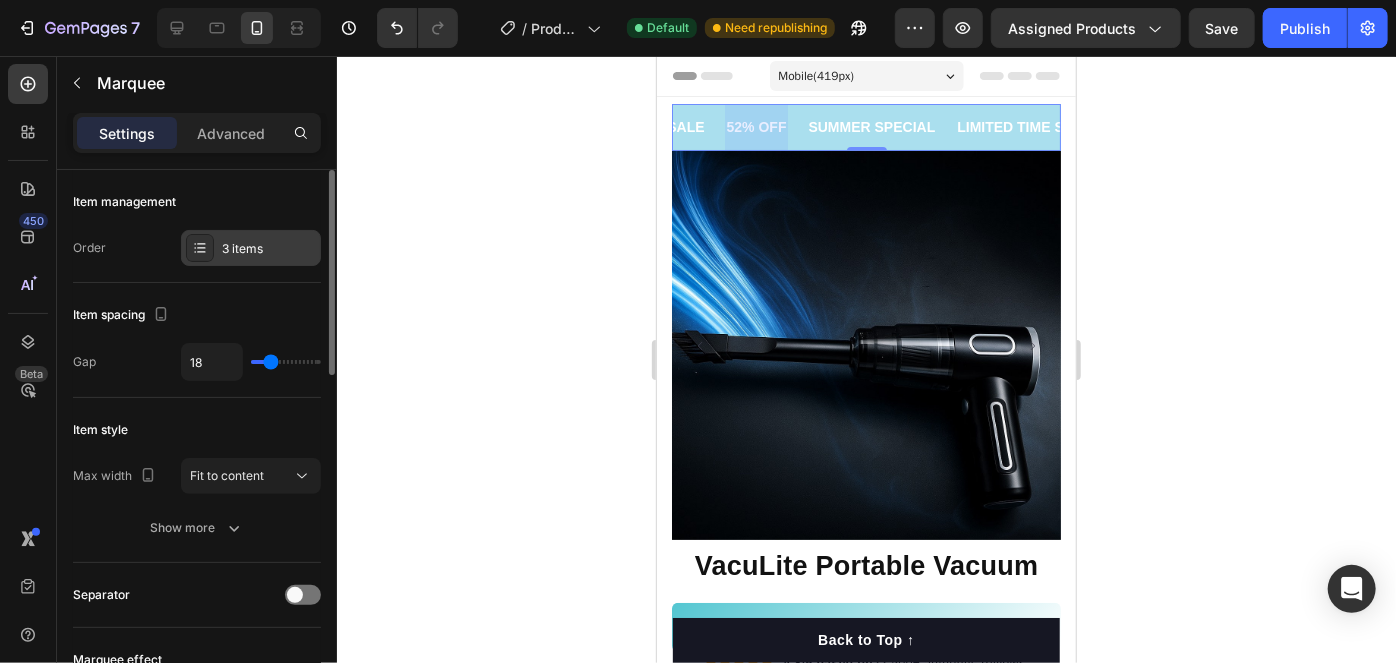 click on "3 items" at bounding box center (251, 248) 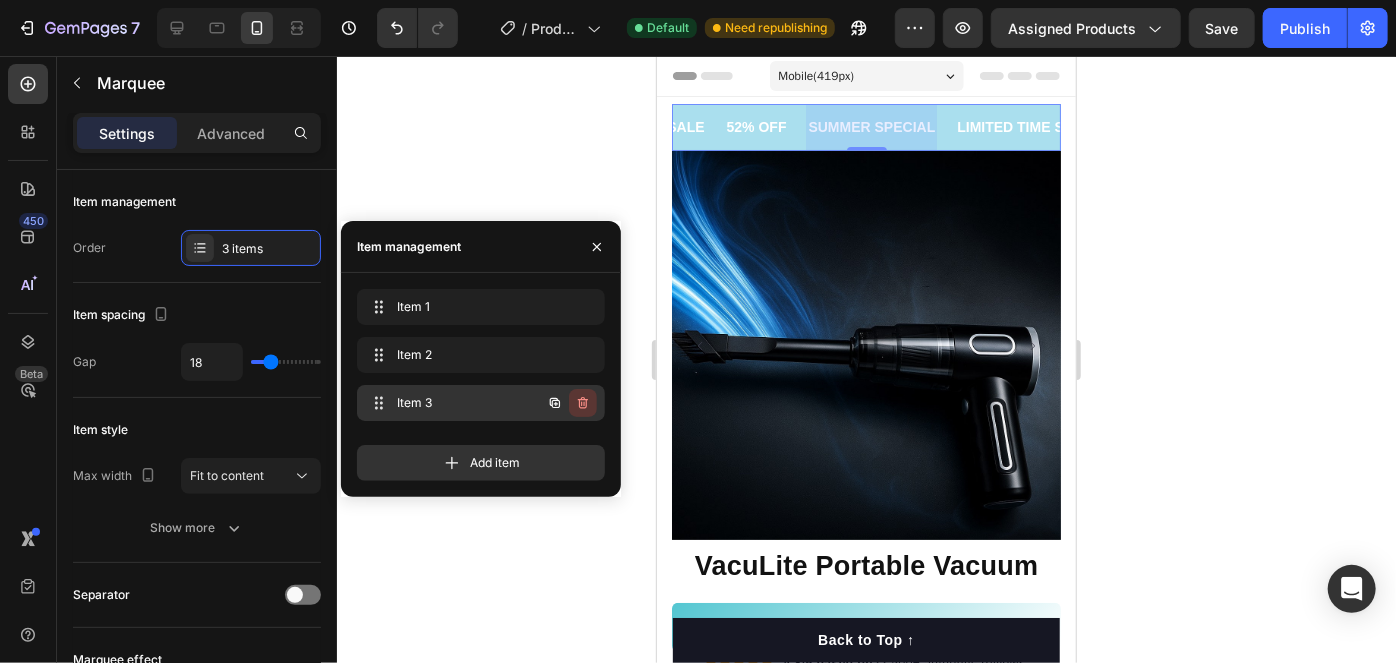 click 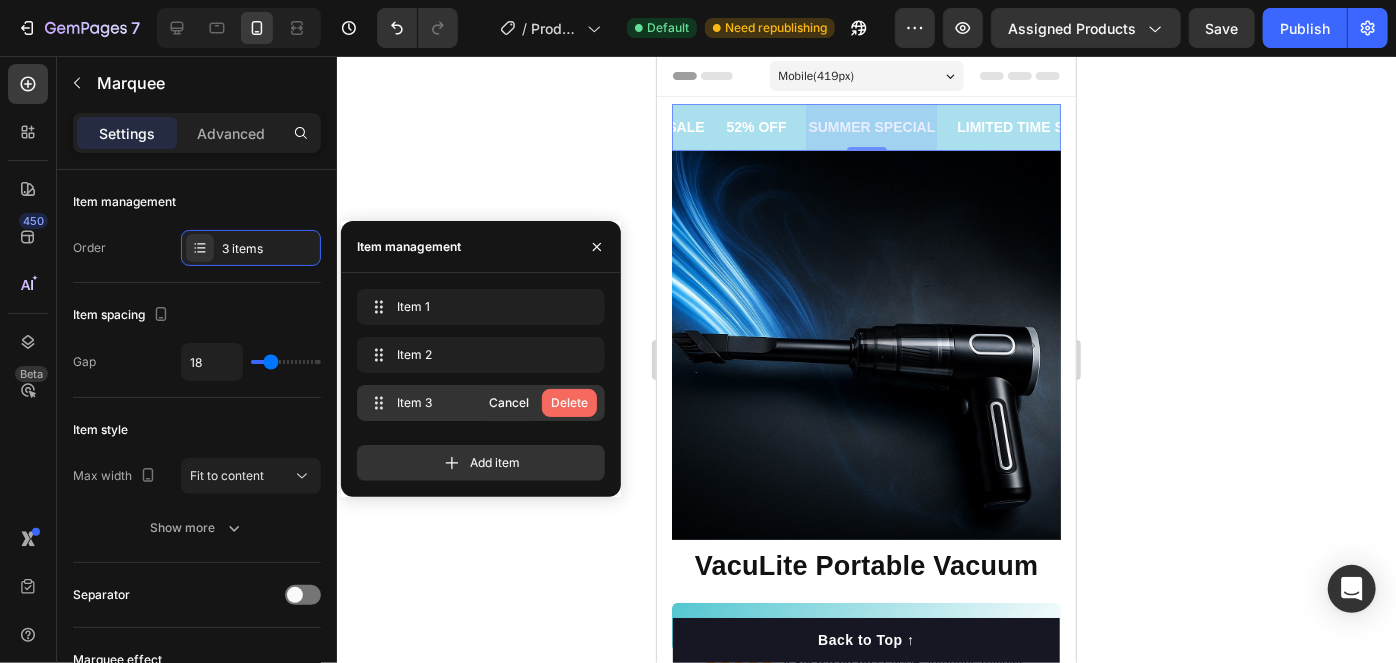 click on "Delete" at bounding box center (569, 403) 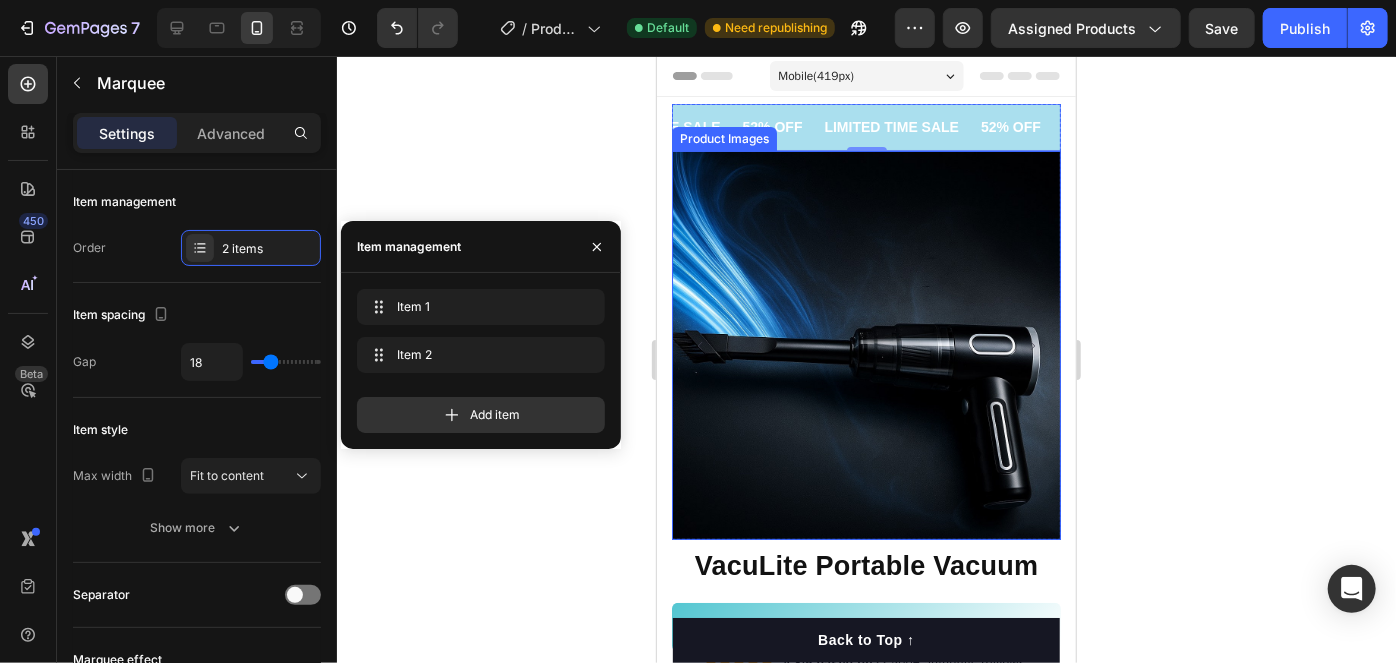 scroll, scrollTop: 0, scrollLeft: 102, axis: horizontal 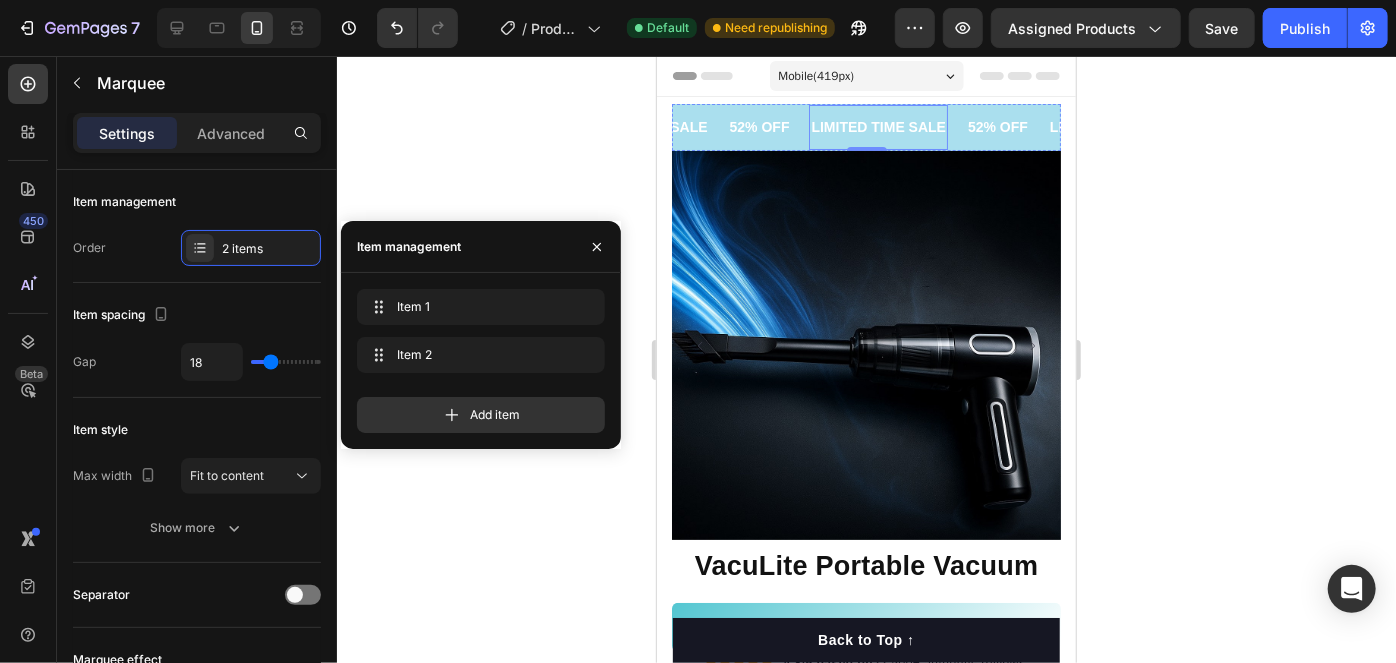 drag, startPoint x: 846, startPoint y: 135, endPoint x: 873, endPoint y: 122, distance: 29.966648 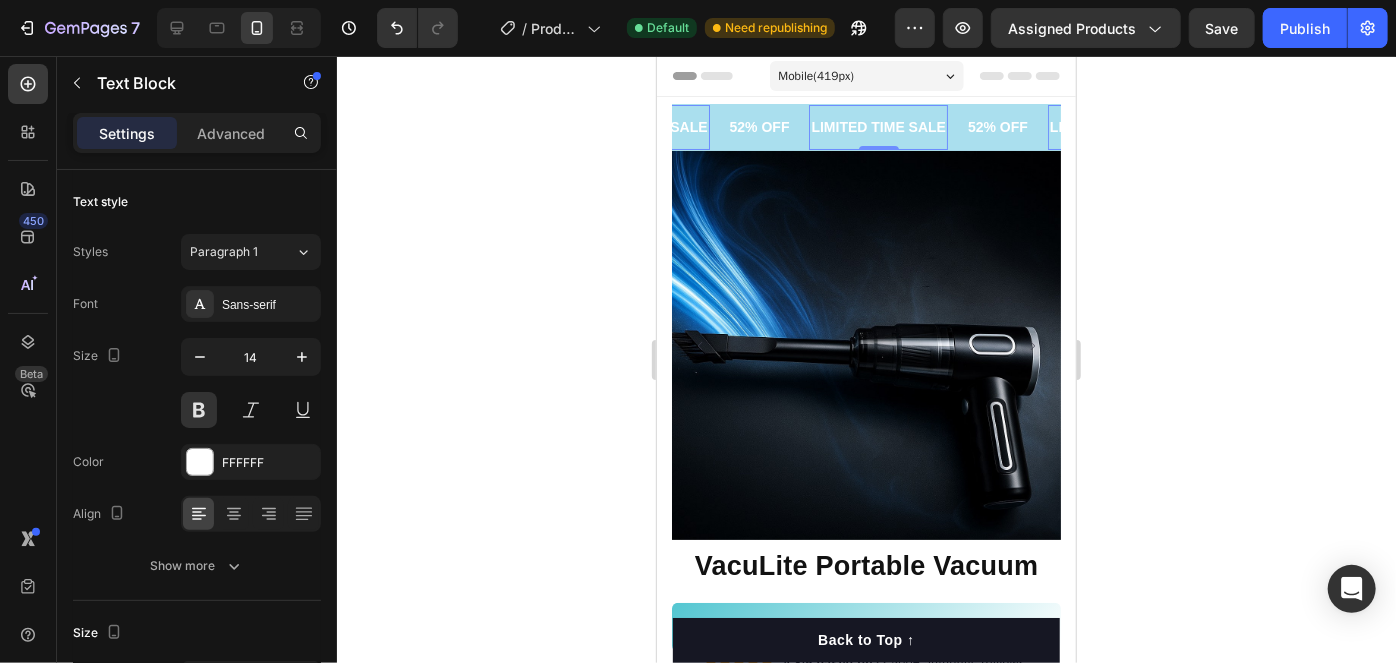 click on "LIMITED TIME SALE" at bounding box center (877, 126) 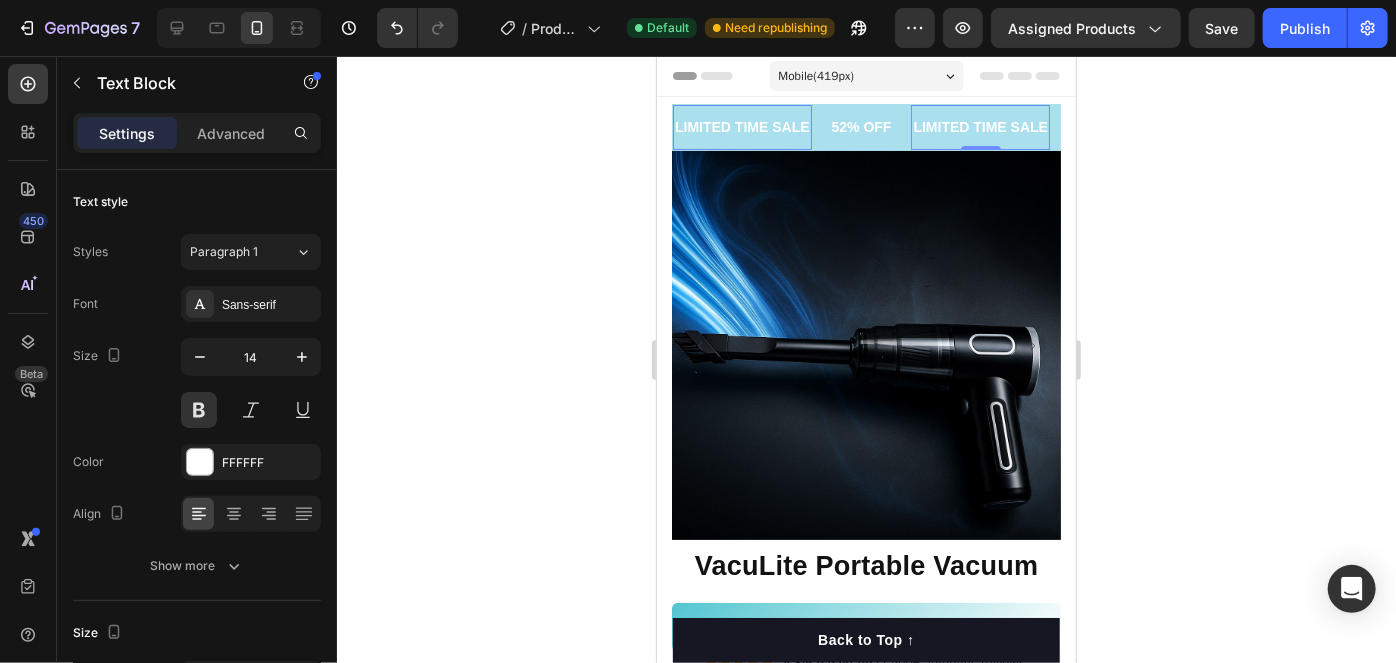 click on "LIMITED TIME SALE" at bounding box center (979, 126) 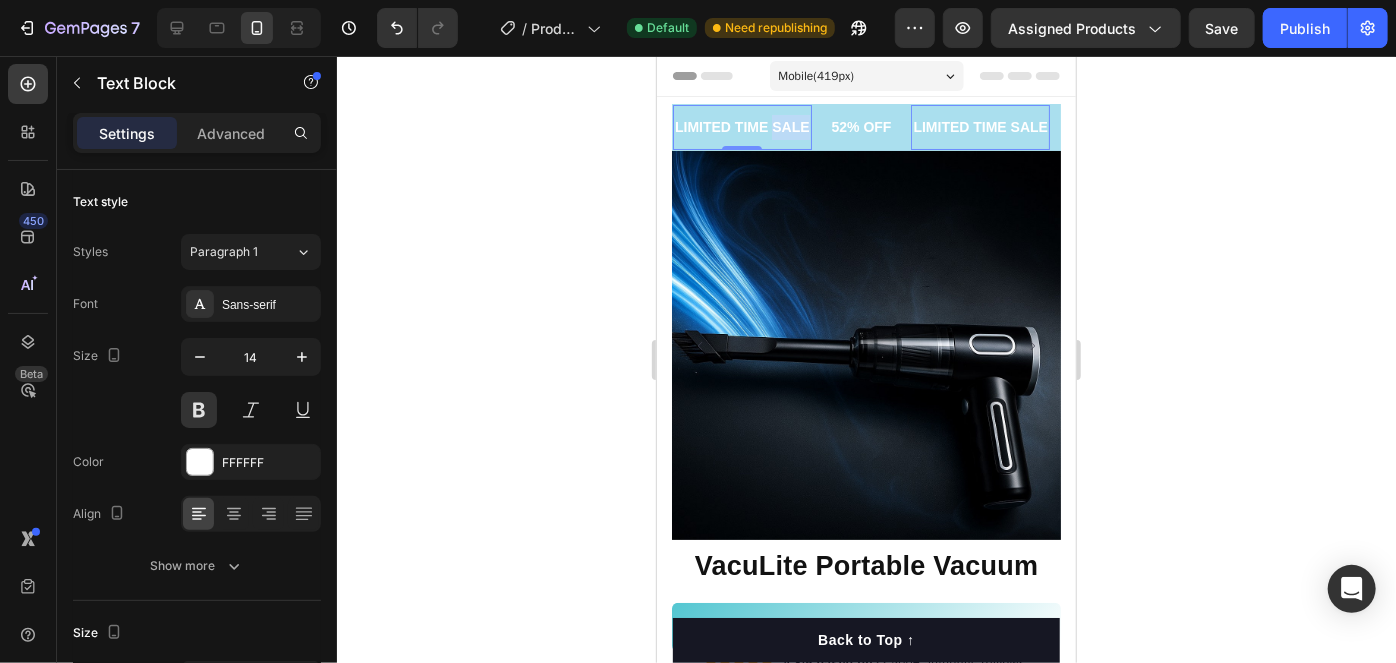 click on "LIMITED TIME SALE" at bounding box center (741, 126) 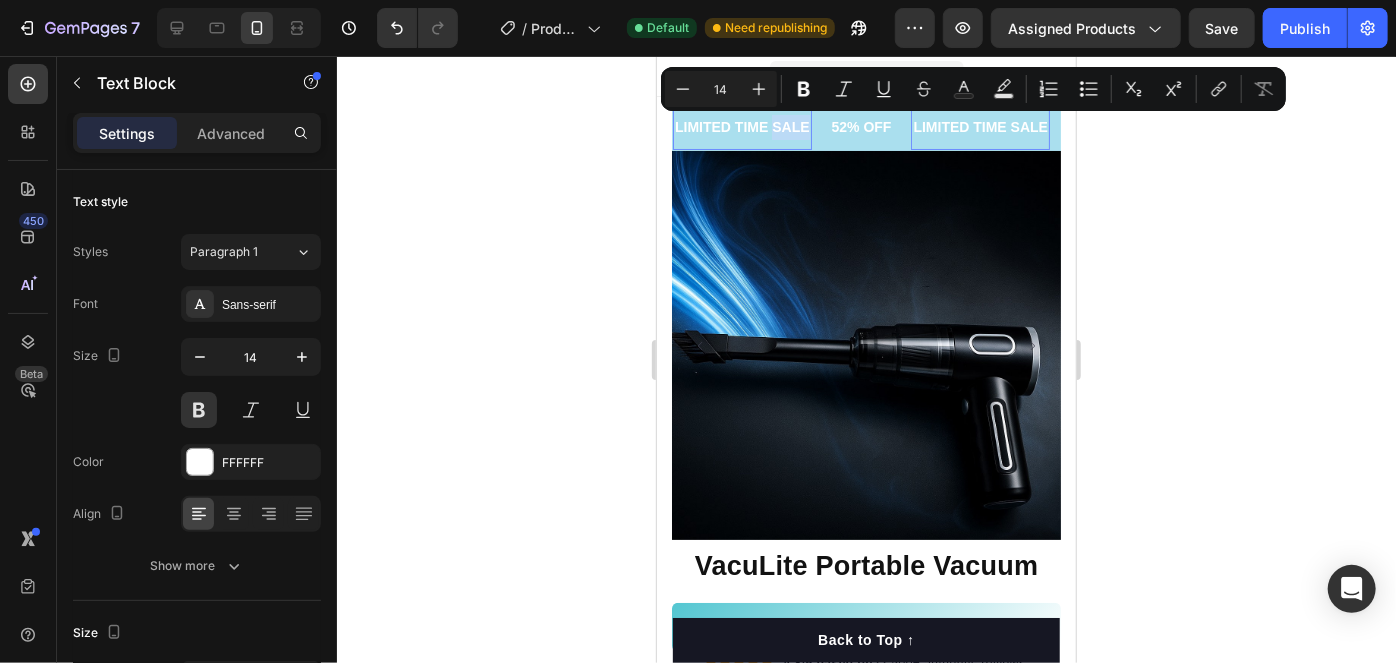 click on "LIMITED TIME SALE" at bounding box center (741, 126) 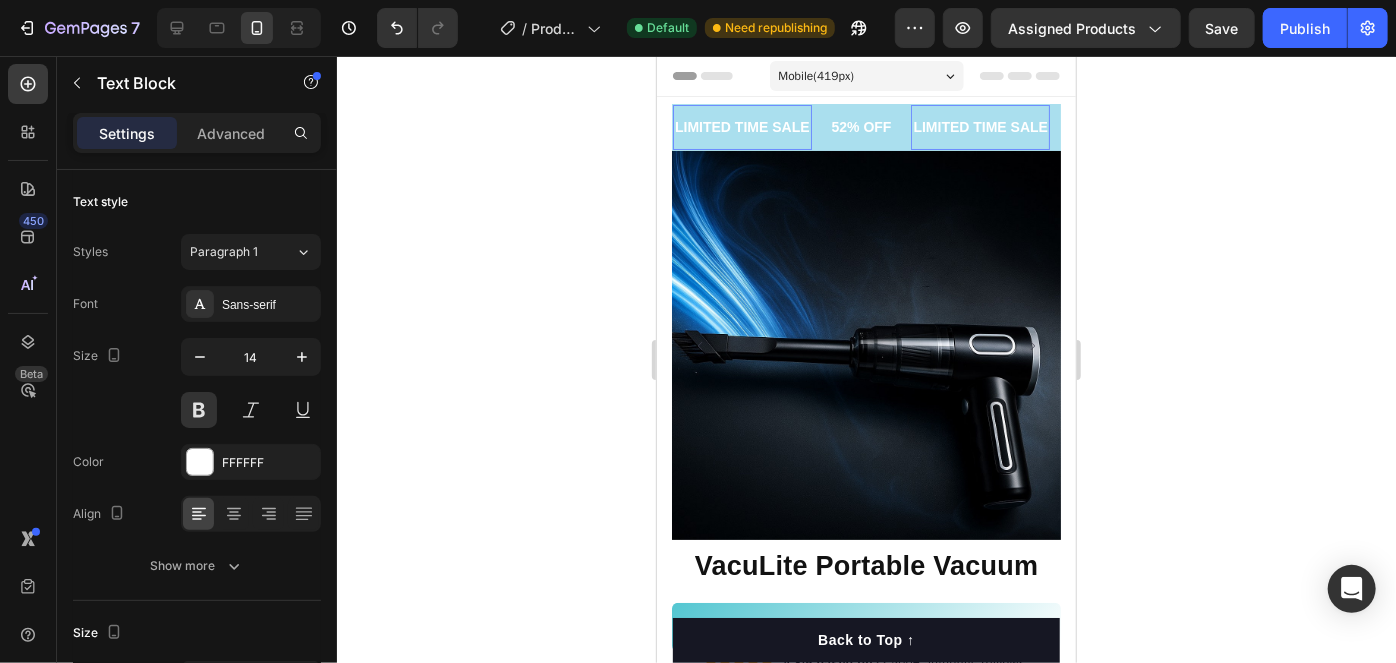 click on "LIMITED TIME SALE" at bounding box center (741, 126) 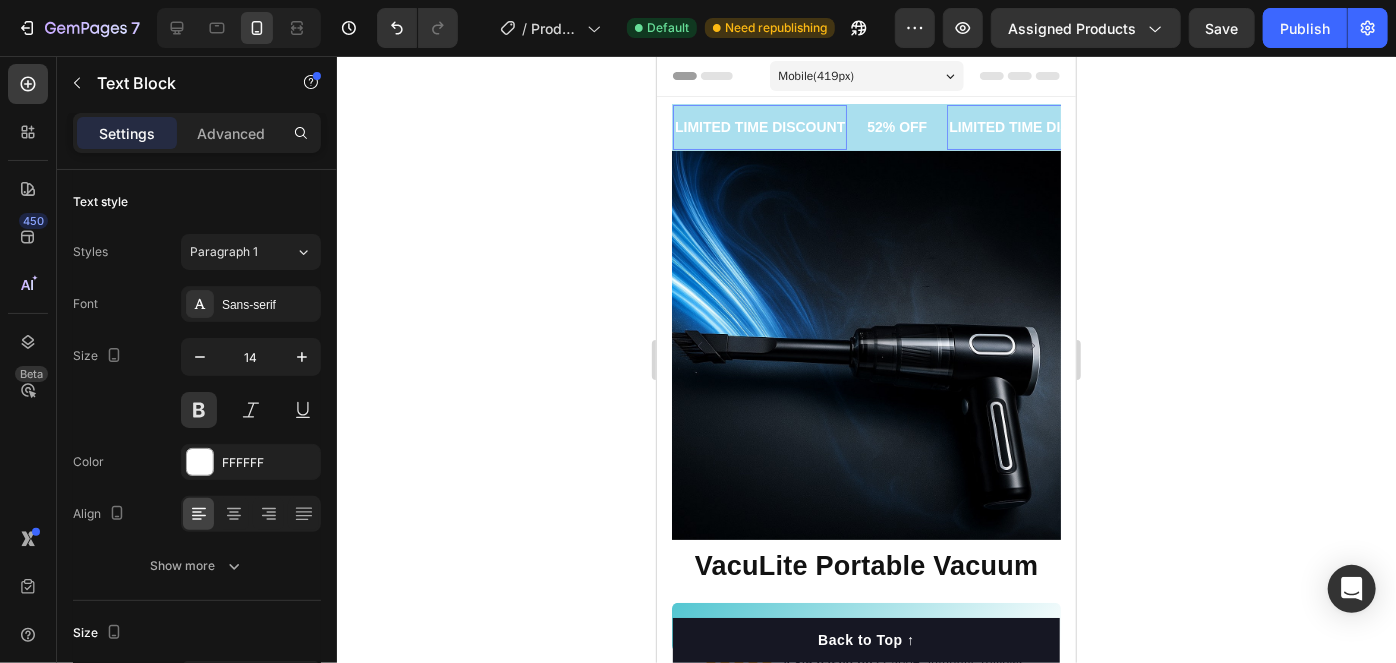 click 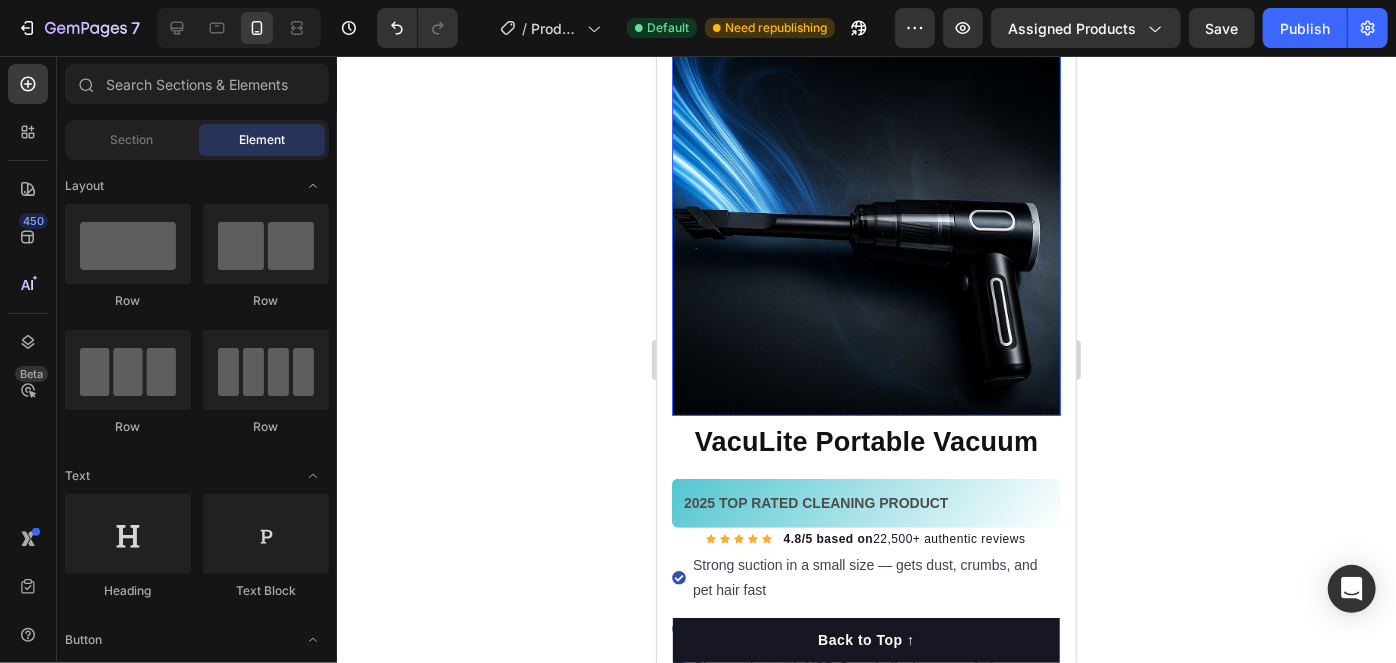 scroll, scrollTop: 272, scrollLeft: 0, axis: vertical 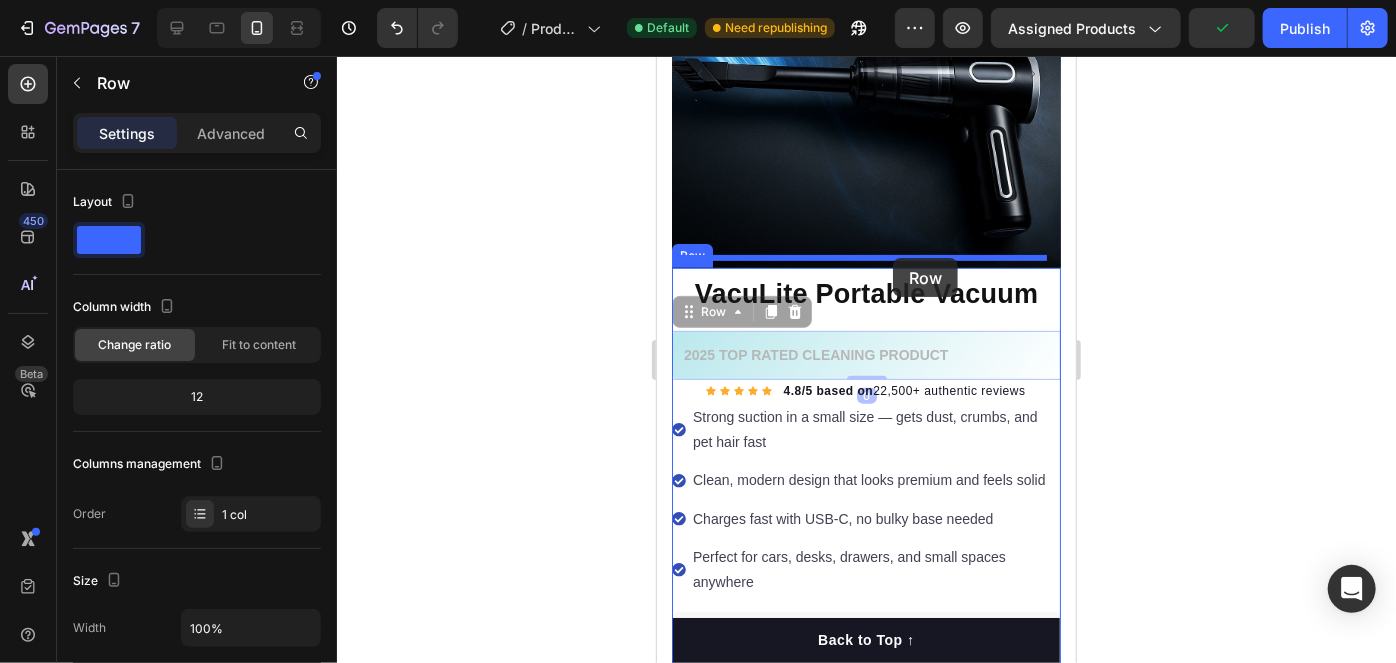 drag, startPoint x: 894, startPoint y: 319, endPoint x: 2049, endPoint y: 327, distance: 1155.0277 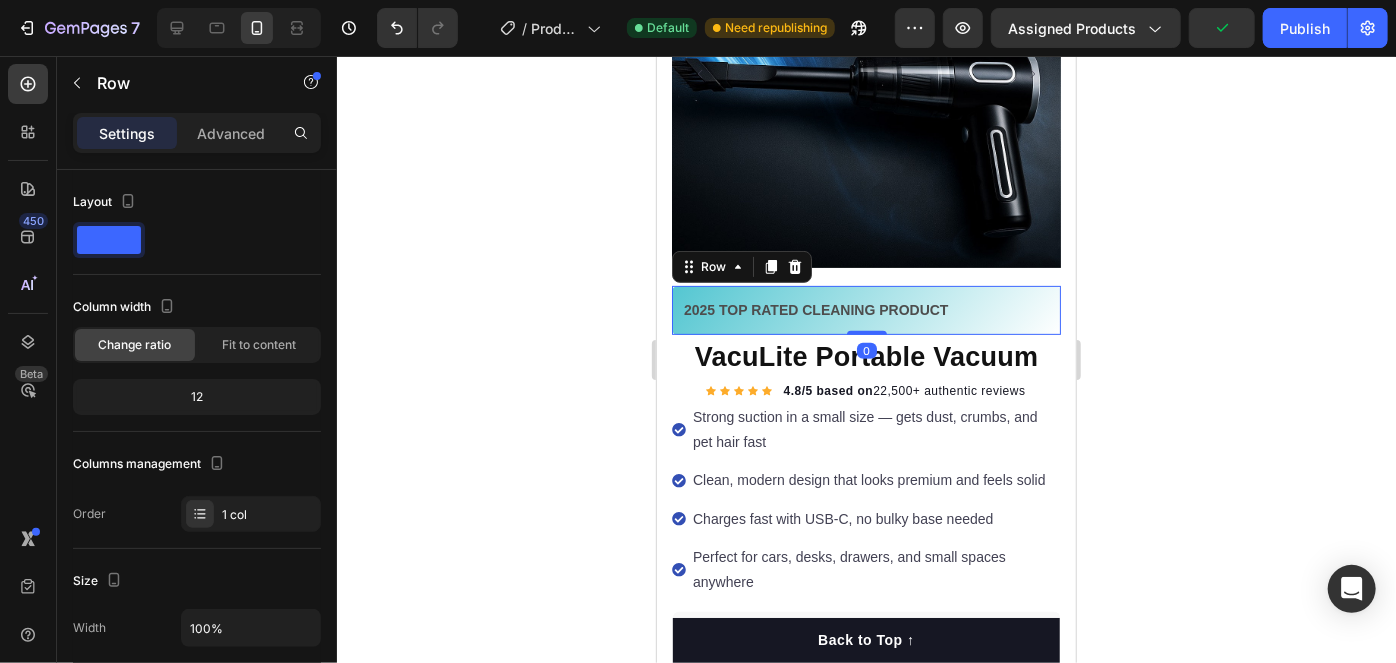 click 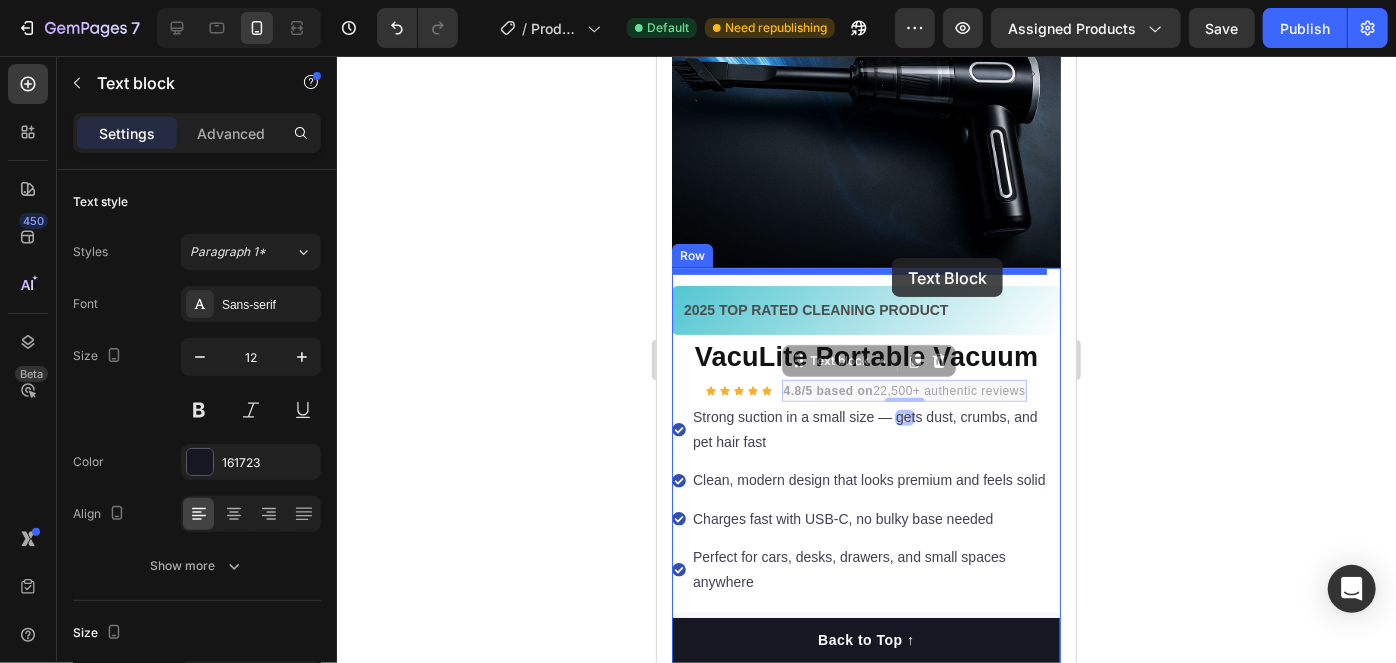 drag, startPoint x: 926, startPoint y: 381, endPoint x: 891, endPoint y: 257, distance: 128.84486 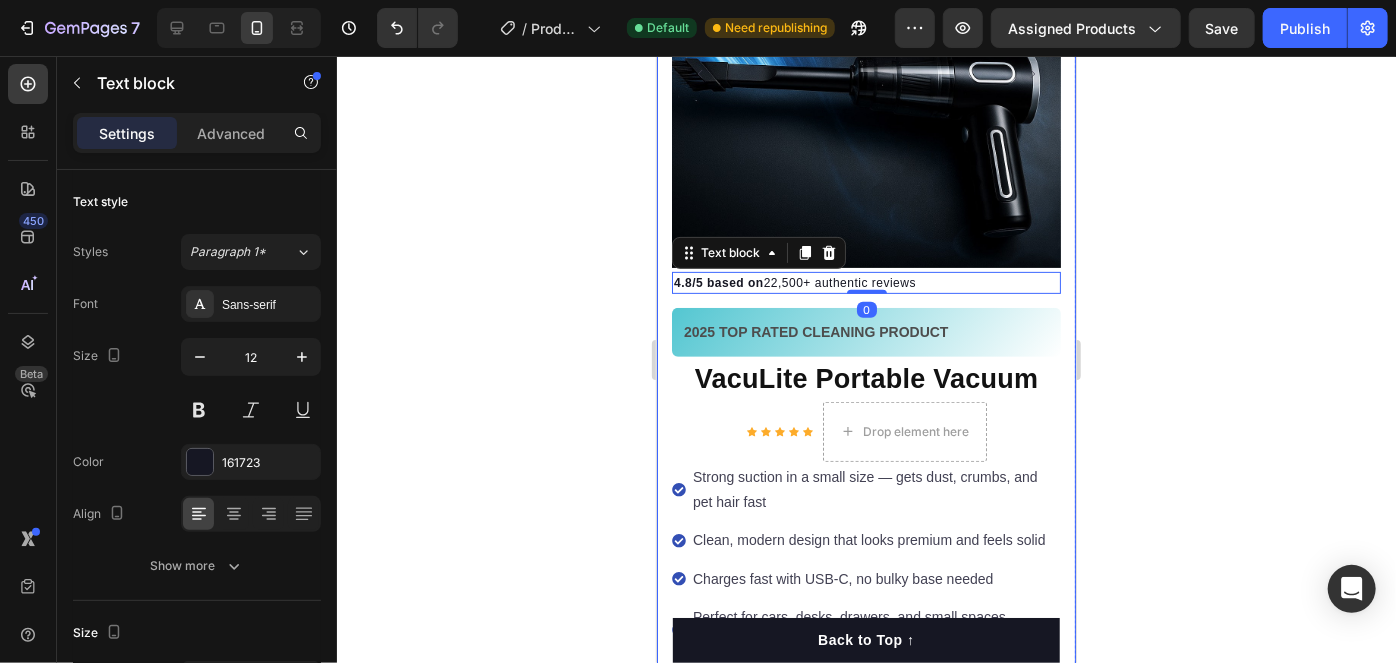 click 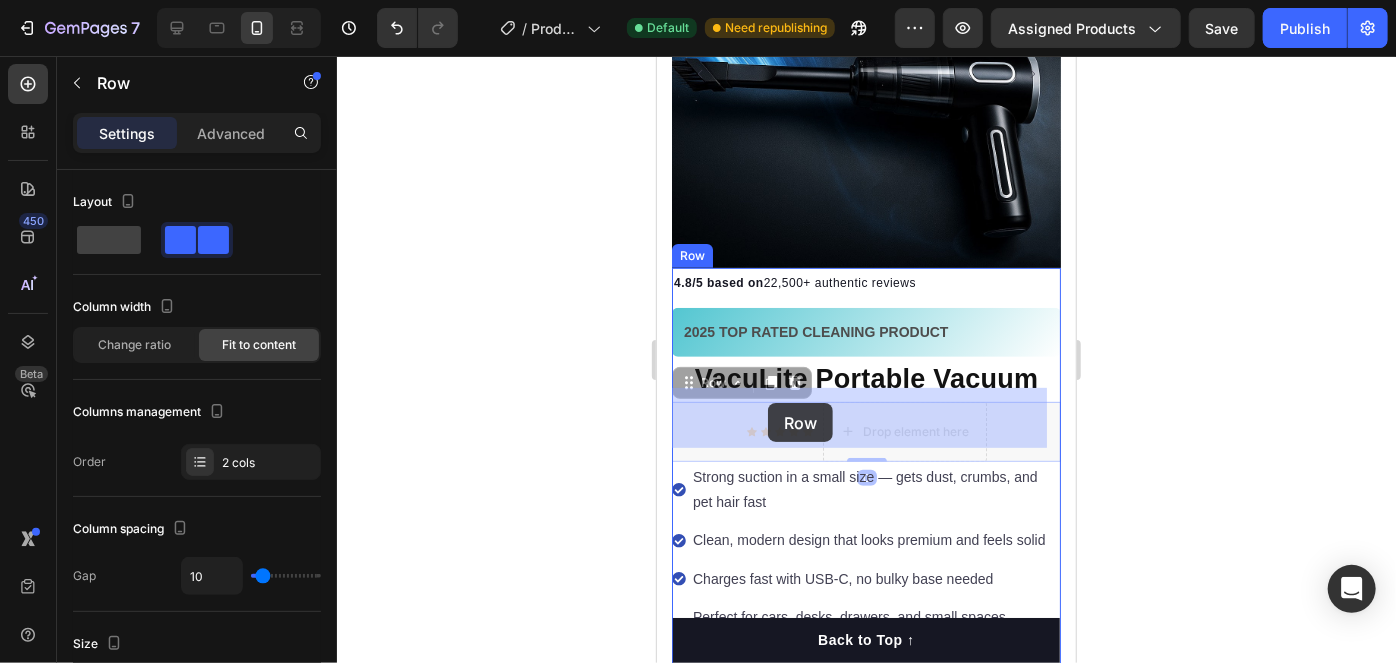 drag, startPoint x: 780, startPoint y: 405, endPoint x: 767, endPoint y: 402, distance: 13.341664 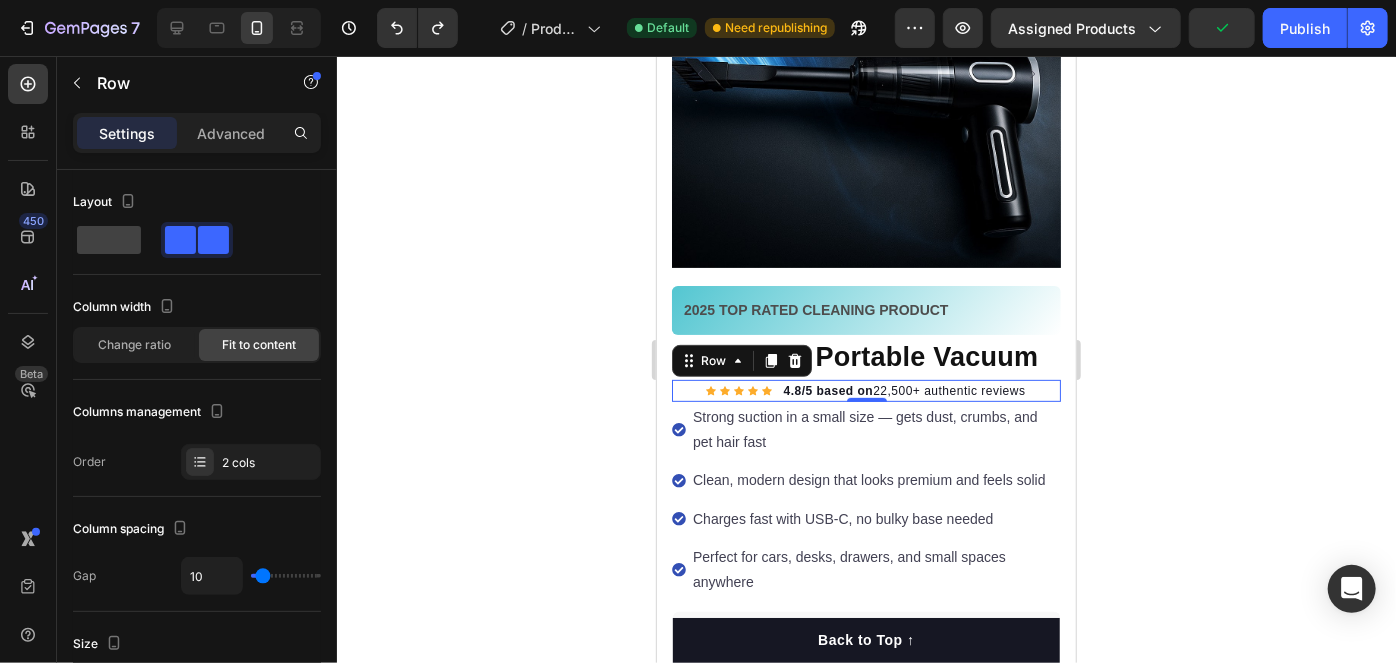click on "Icon Icon Icon Icon Icon Icon List Hoz 4.8/5 based on  22,500+ authentic reviews Text block Row   0" at bounding box center [865, 390] 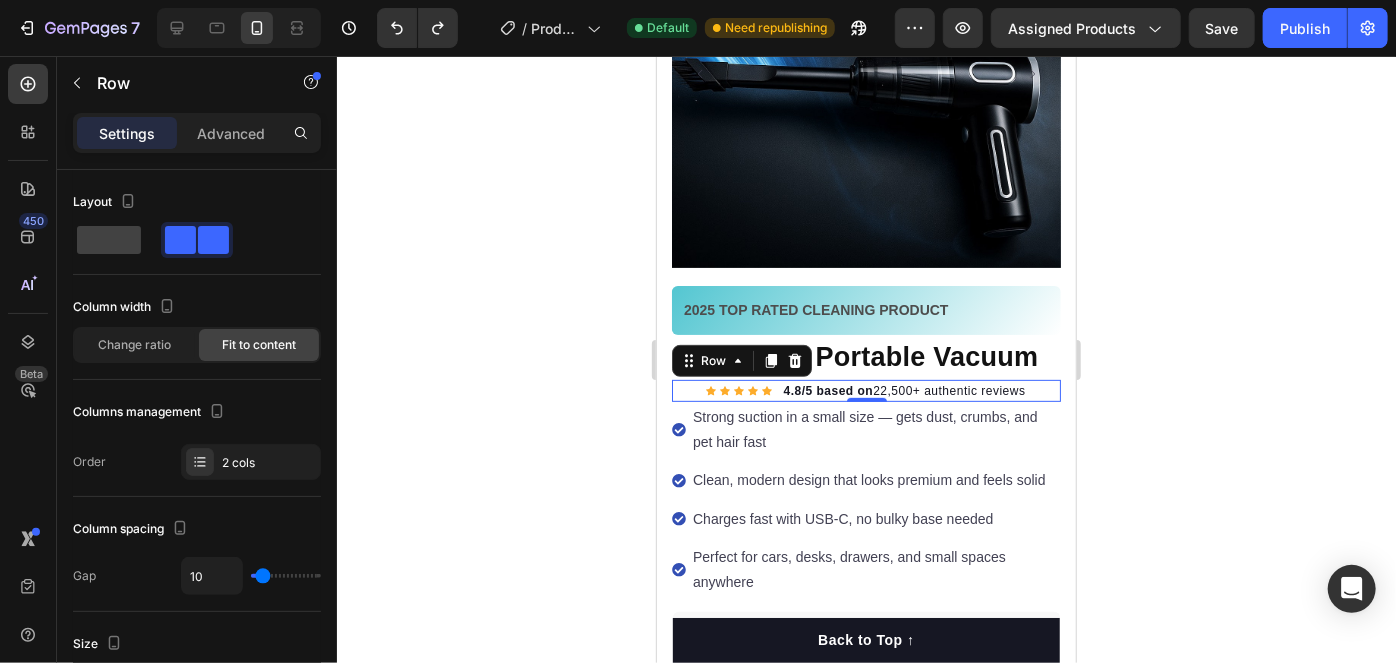 click 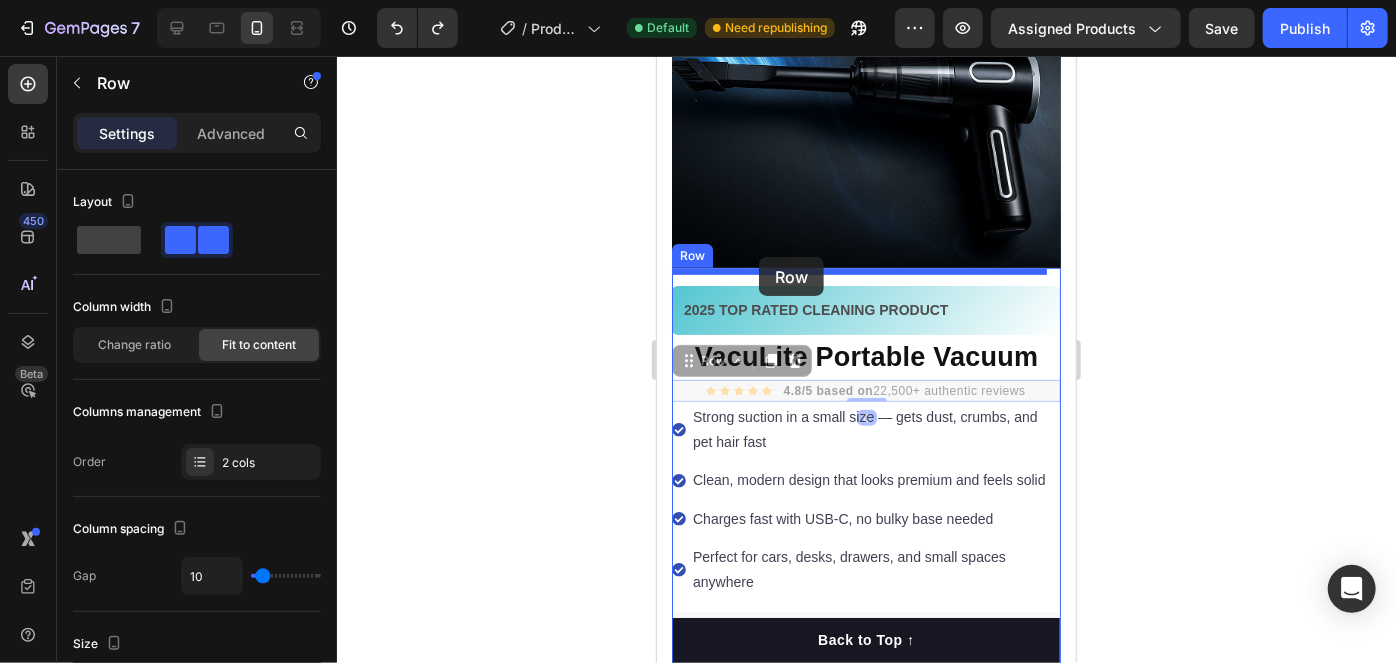 drag, startPoint x: 766, startPoint y: 370, endPoint x: 758, endPoint y: 256, distance: 114.28036 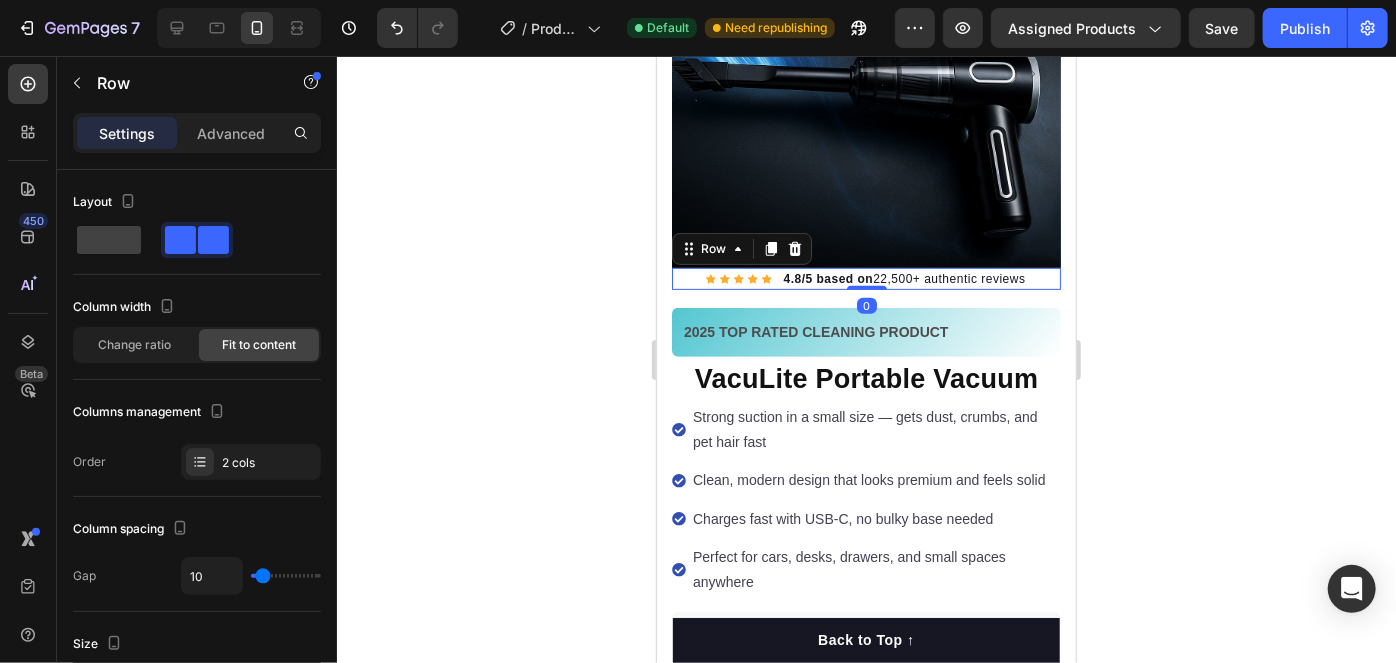 click 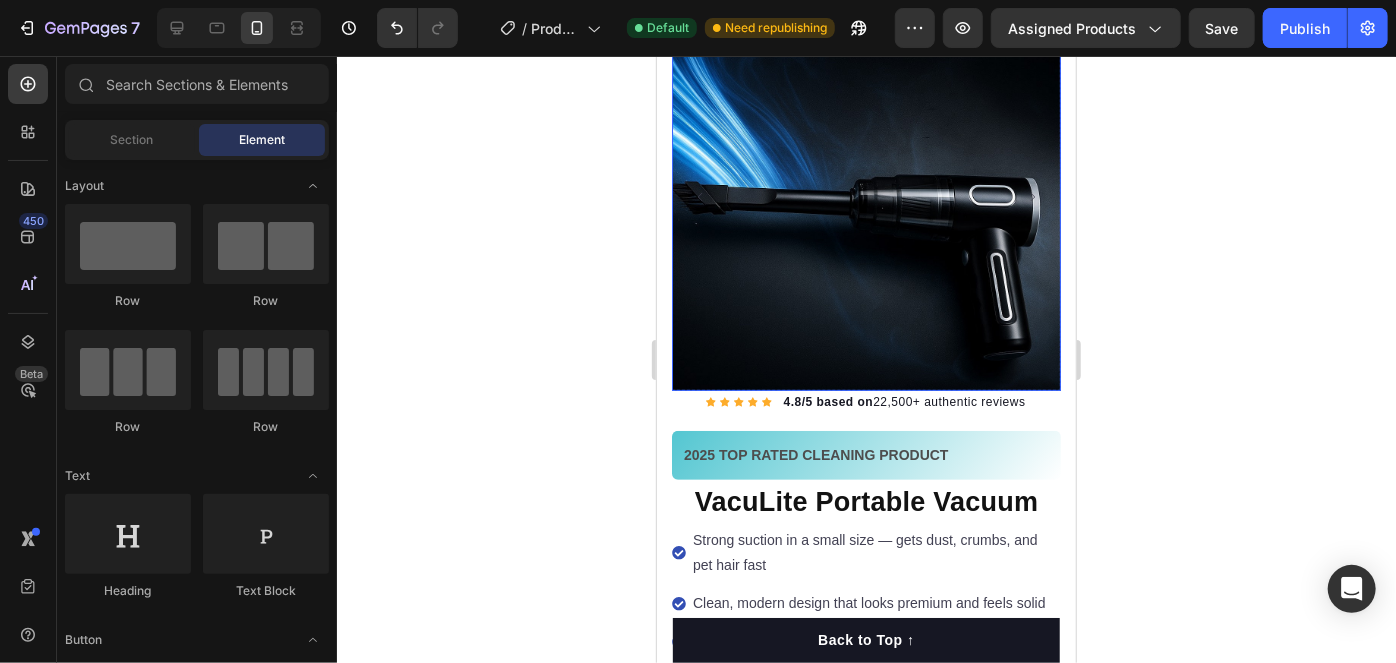 scroll, scrollTop: 181, scrollLeft: 0, axis: vertical 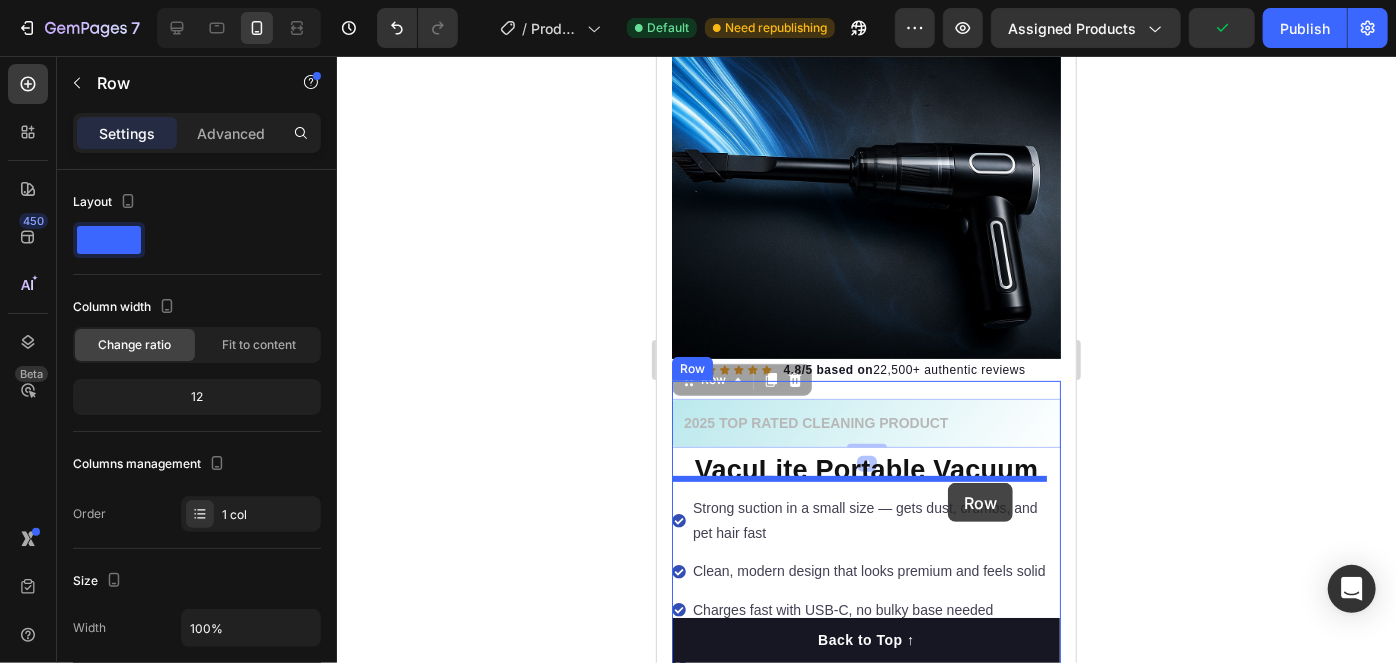 drag, startPoint x: 1021, startPoint y: 386, endPoint x: 945, endPoint y: 485, distance: 124.80785 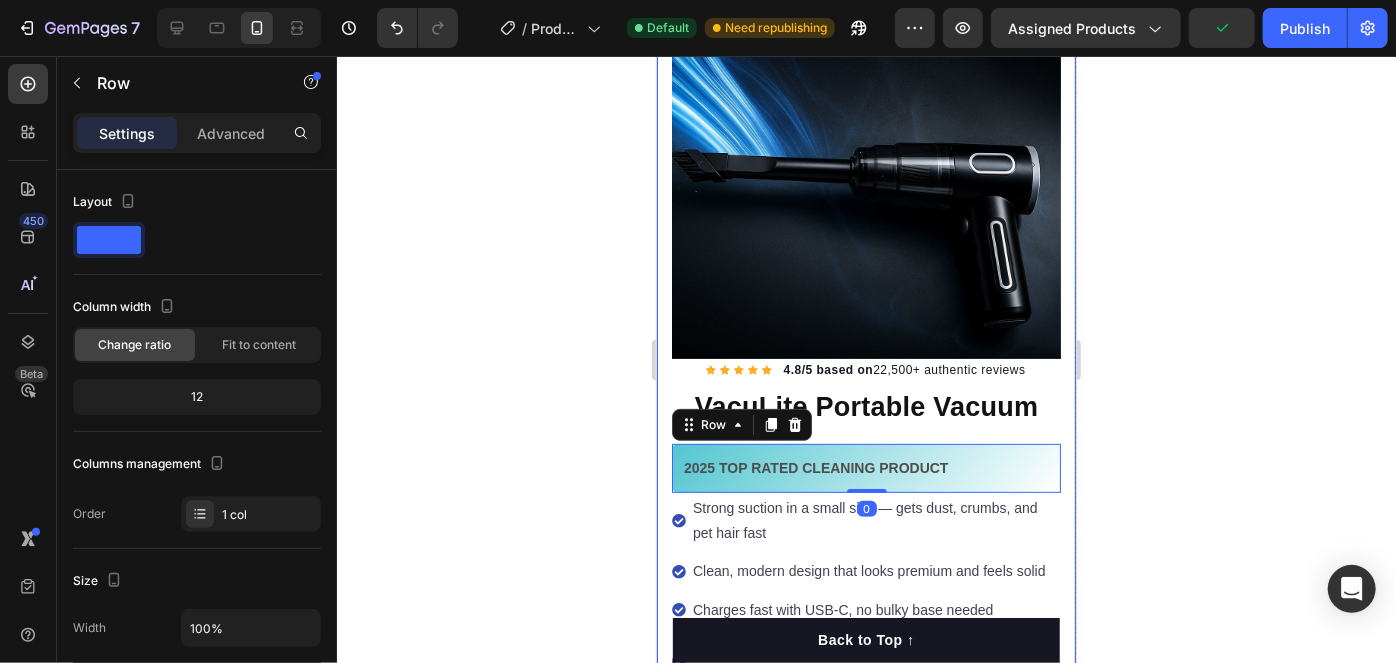 click 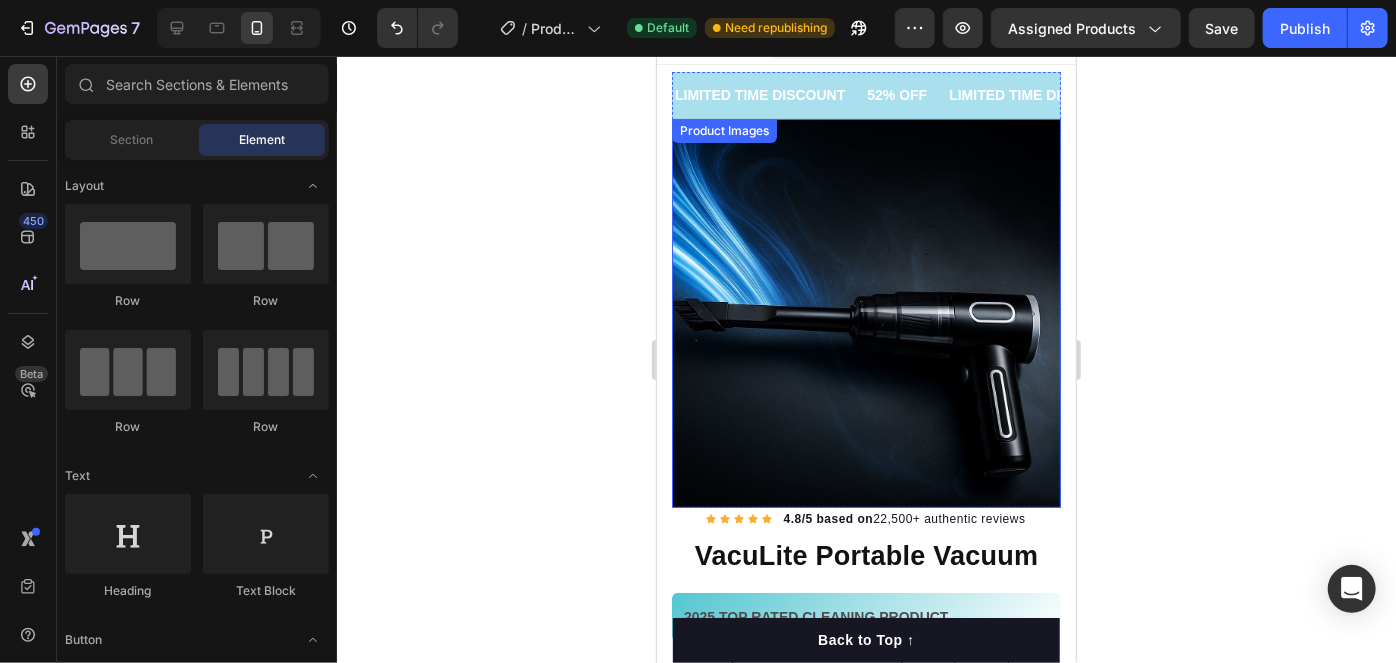 scroll, scrollTop: 0, scrollLeft: 0, axis: both 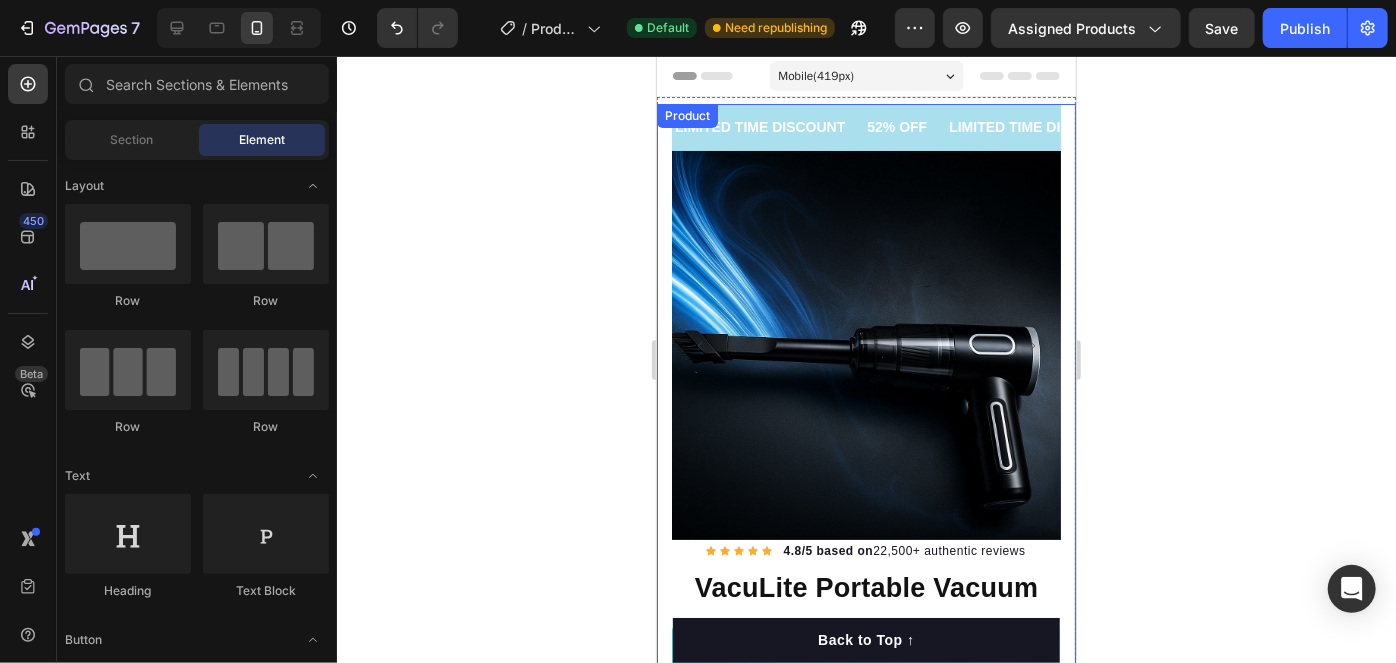 click 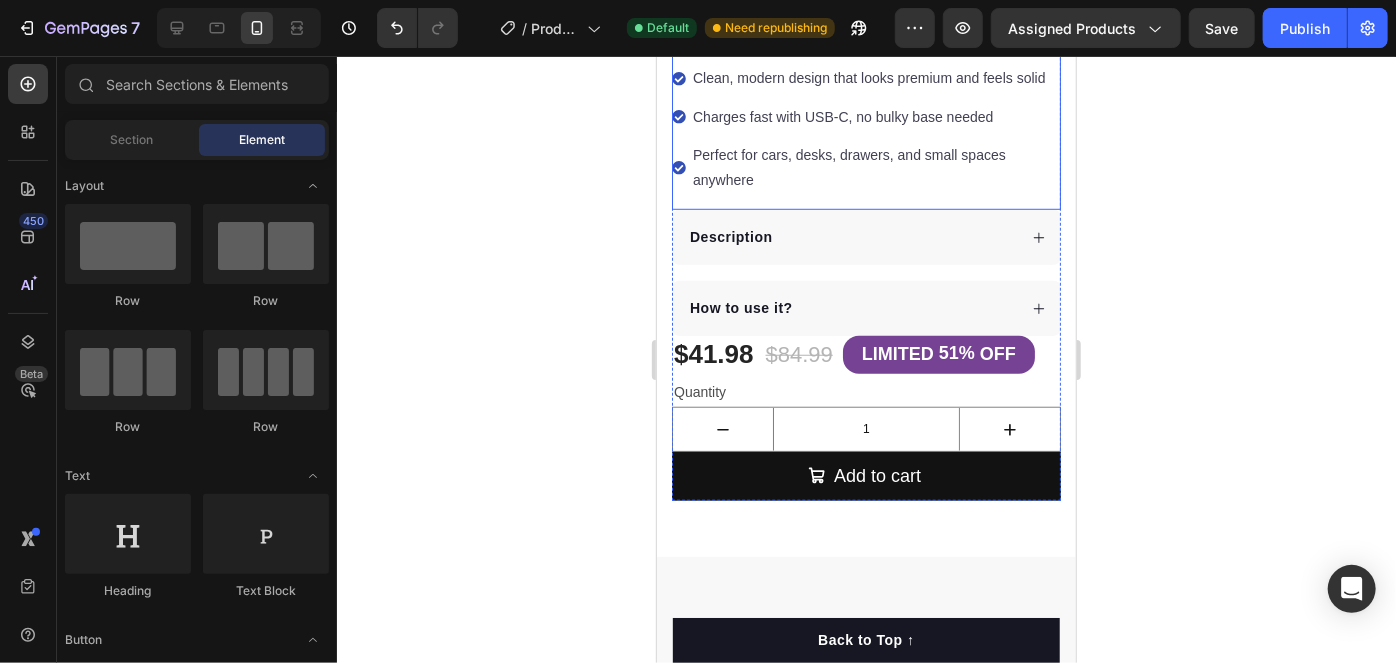 scroll, scrollTop: 727, scrollLeft: 0, axis: vertical 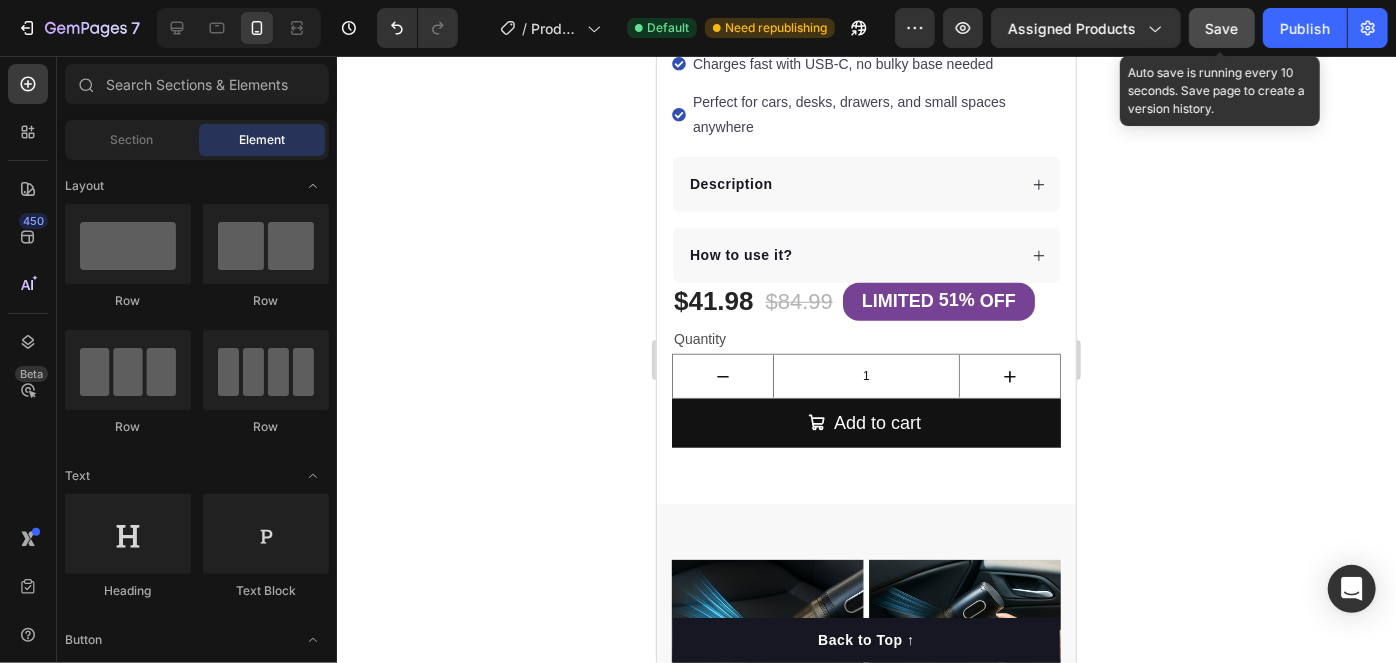 click on "Save" 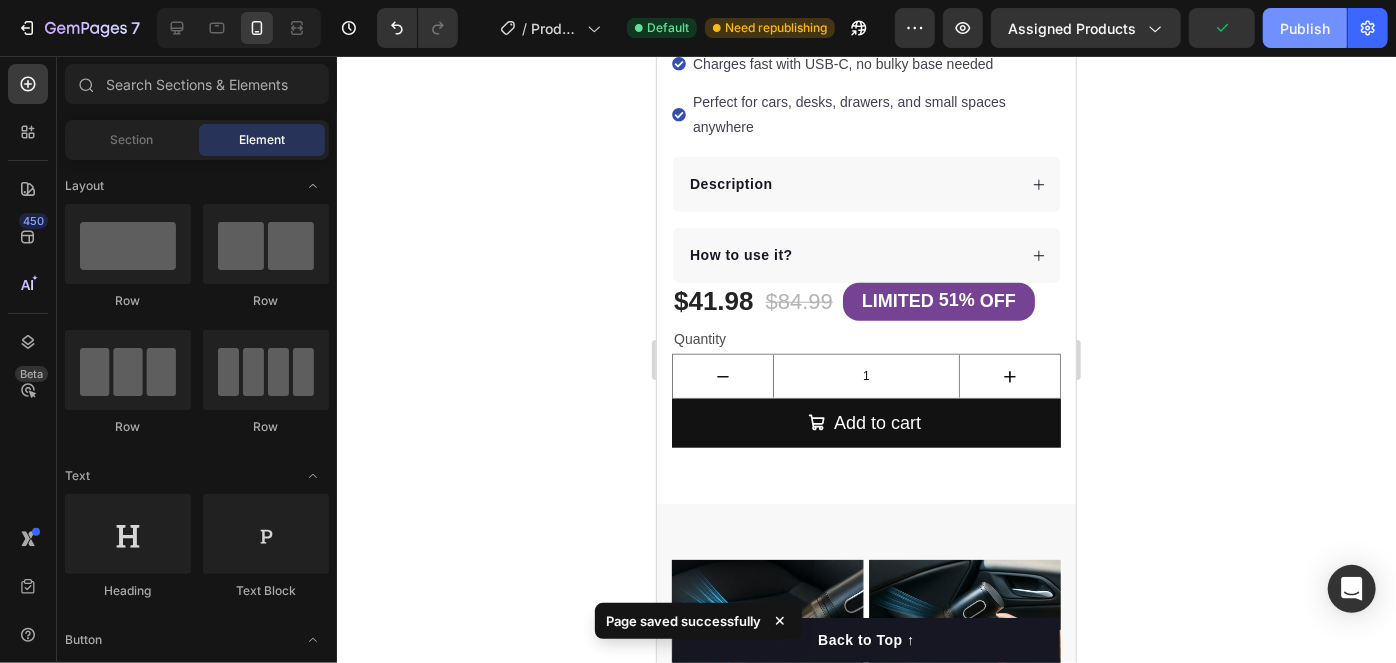 click on "Publish" 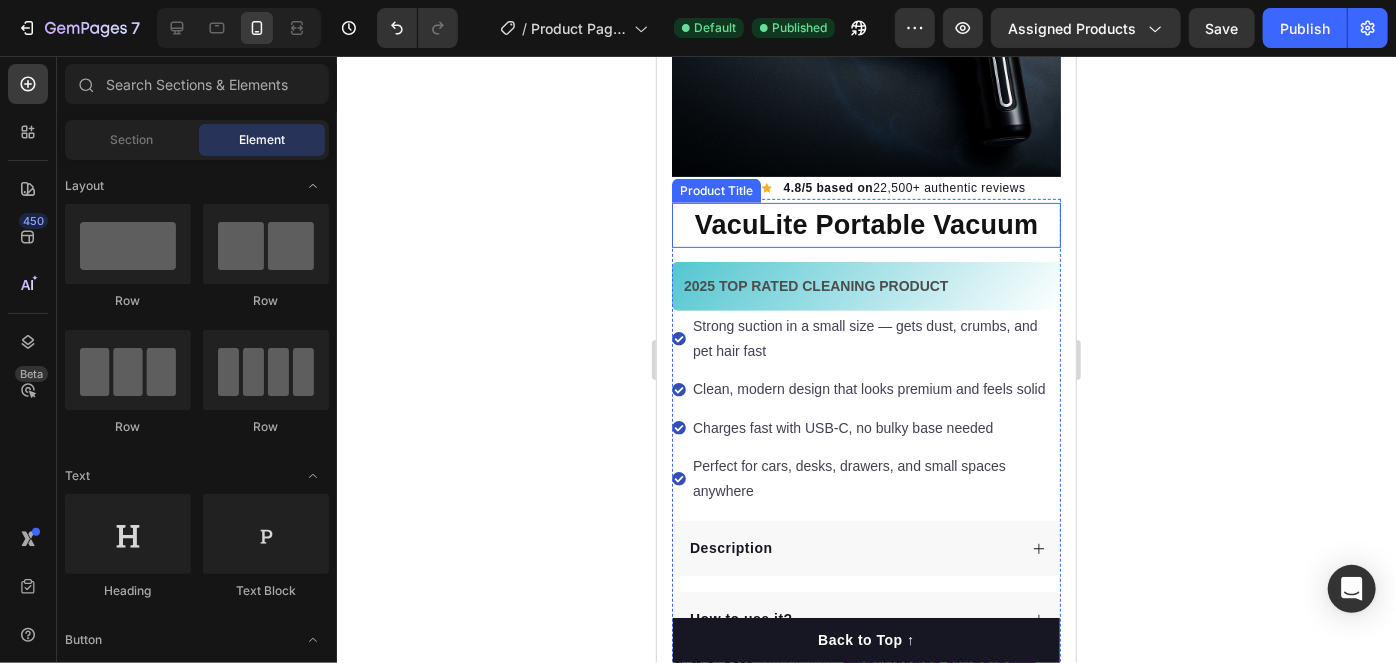 scroll, scrollTop: 0, scrollLeft: 0, axis: both 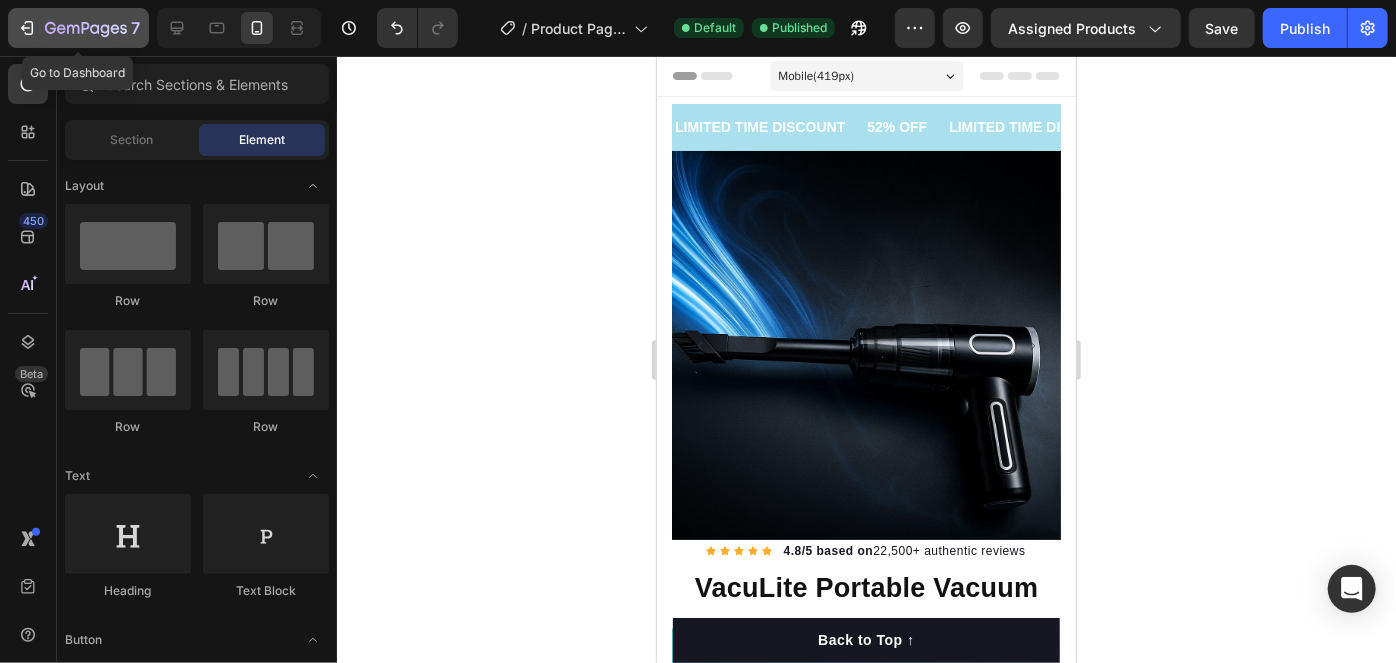 click 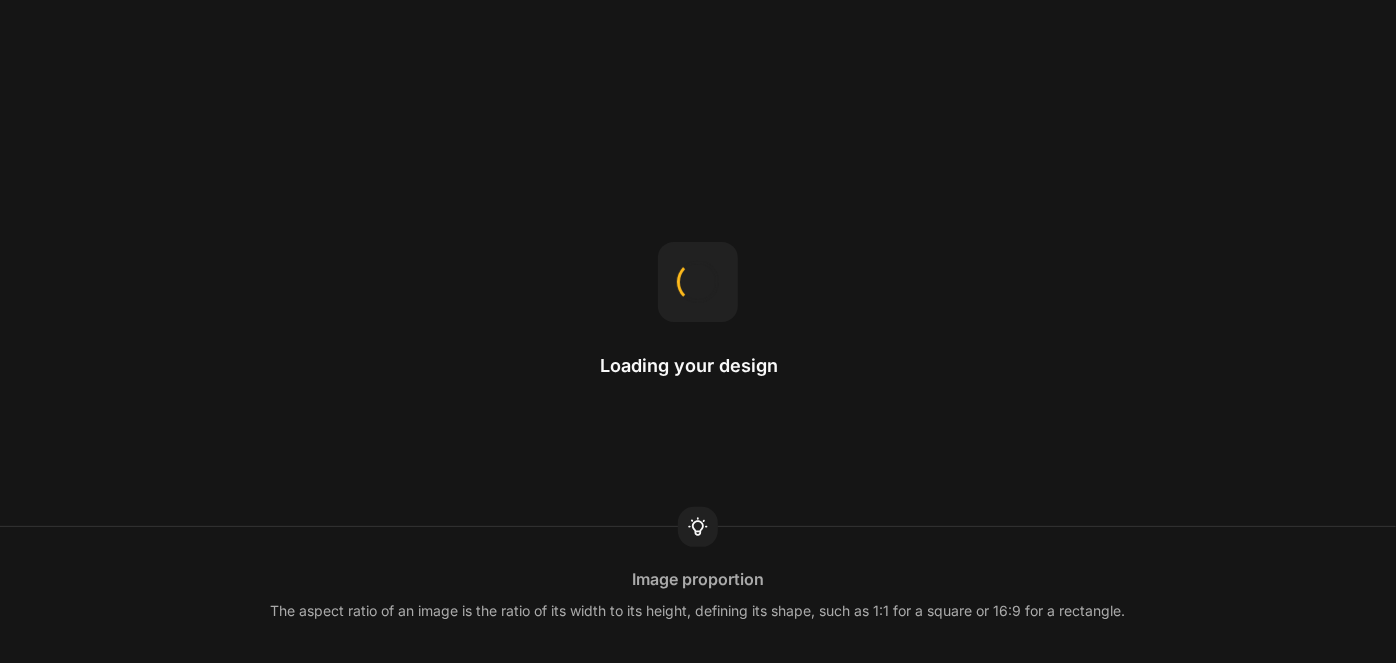 scroll, scrollTop: 0, scrollLeft: 0, axis: both 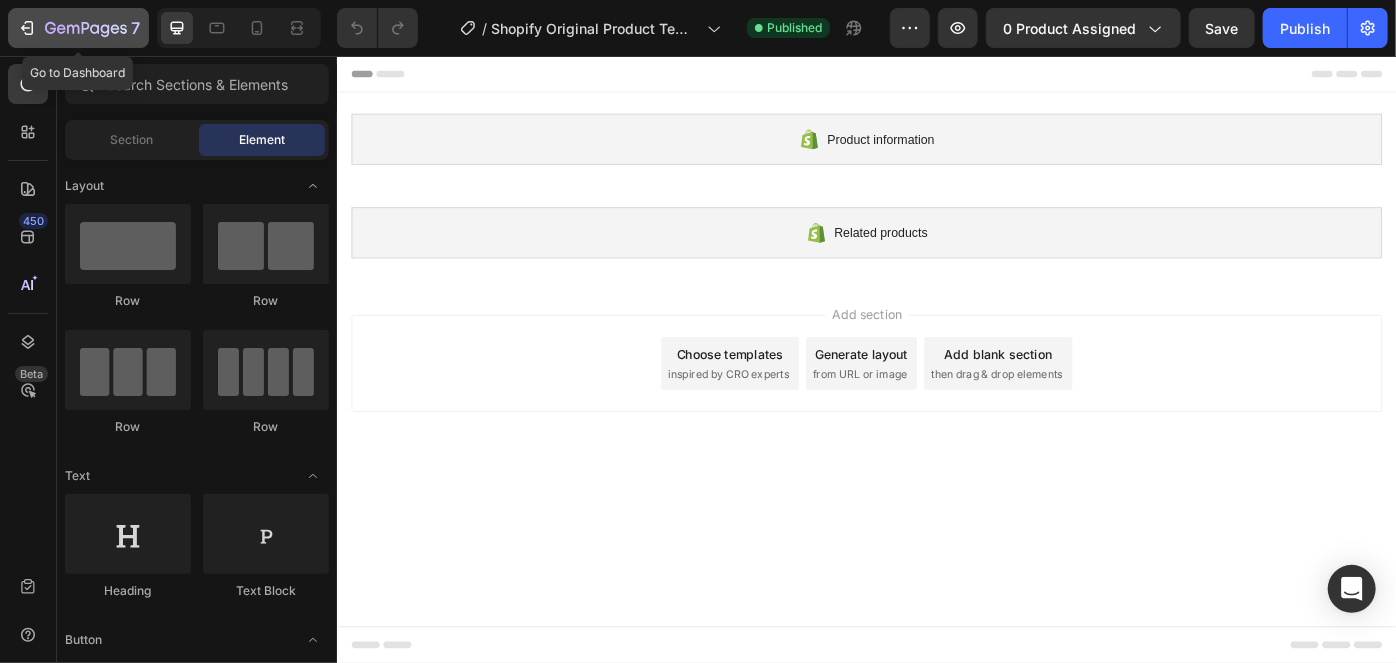 click 